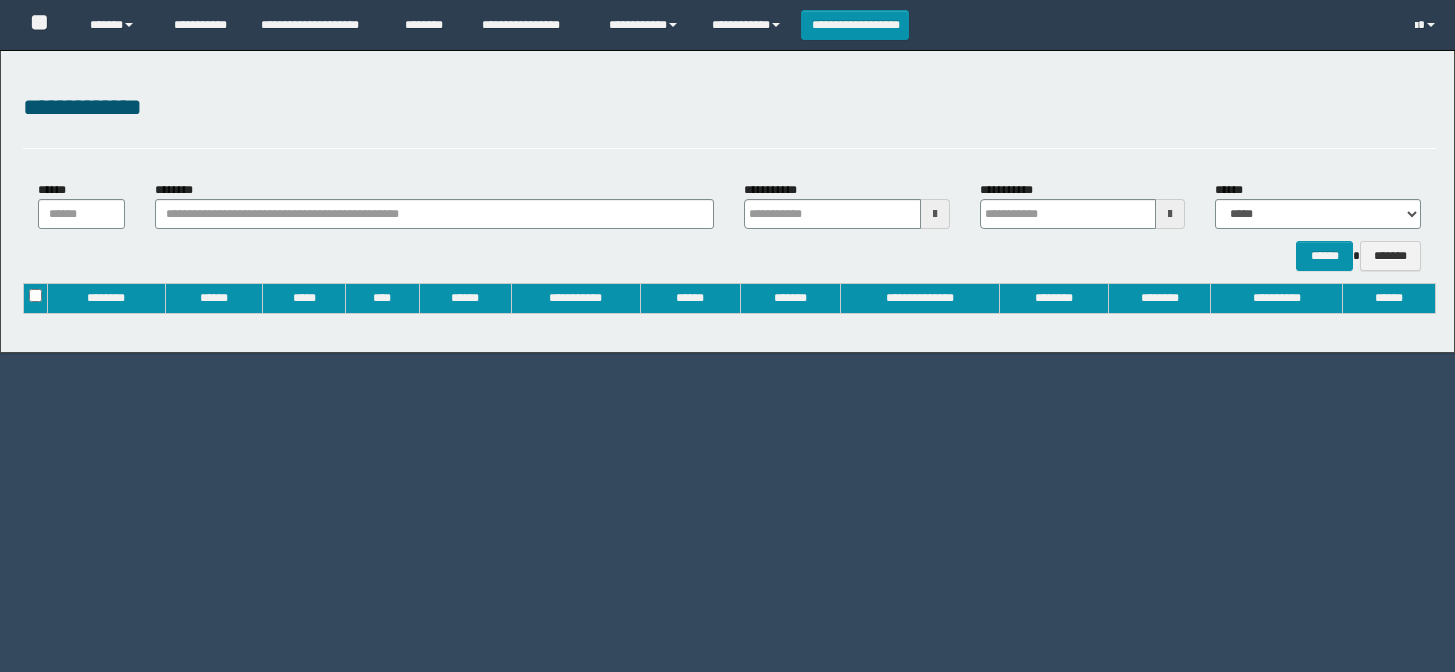 scroll, scrollTop: 0, scrollLeft: 0, axis: both 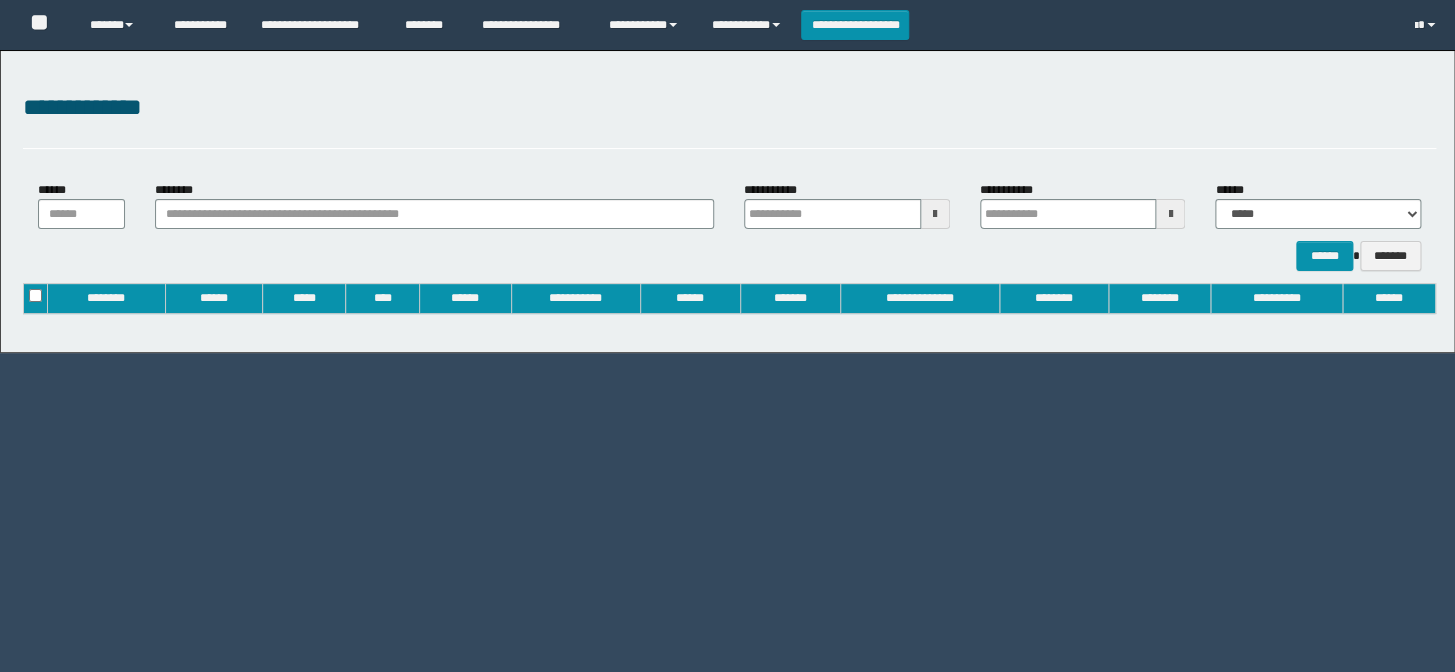 type on "**********" 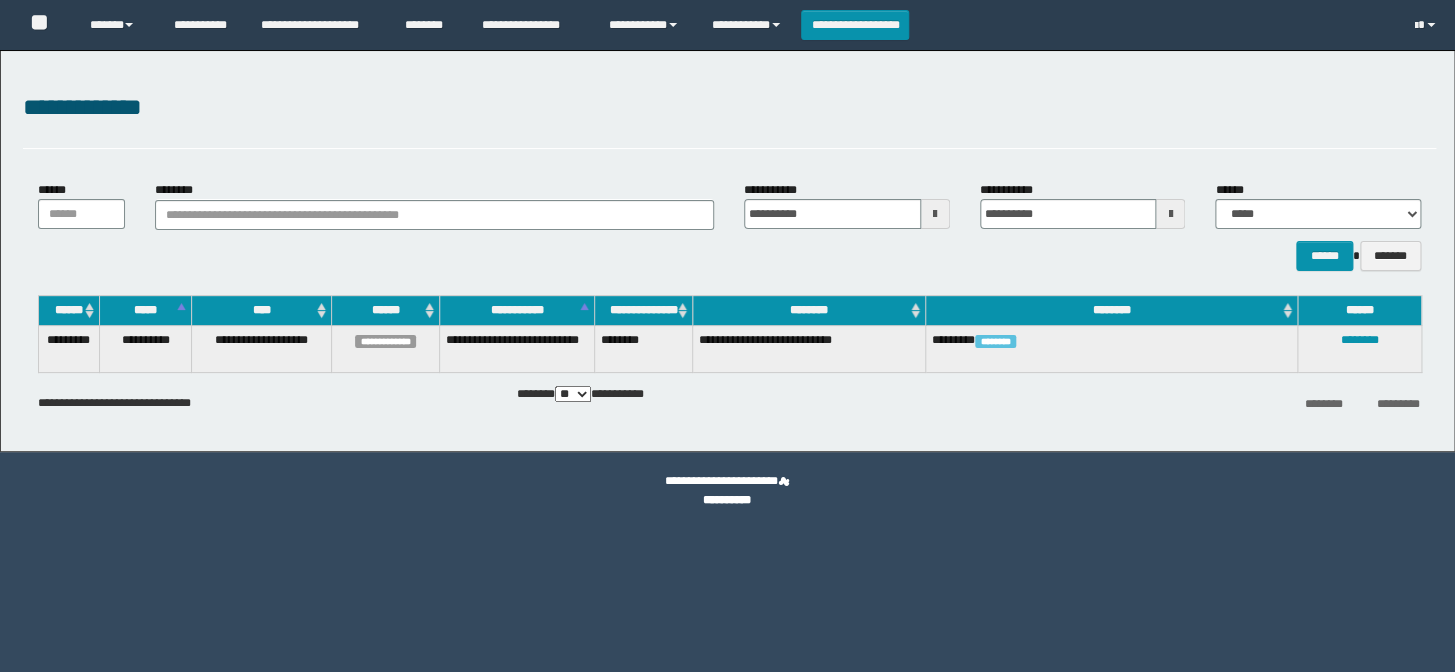 scroll, scrollTop: 0, scrollLeft: 0, axis: both 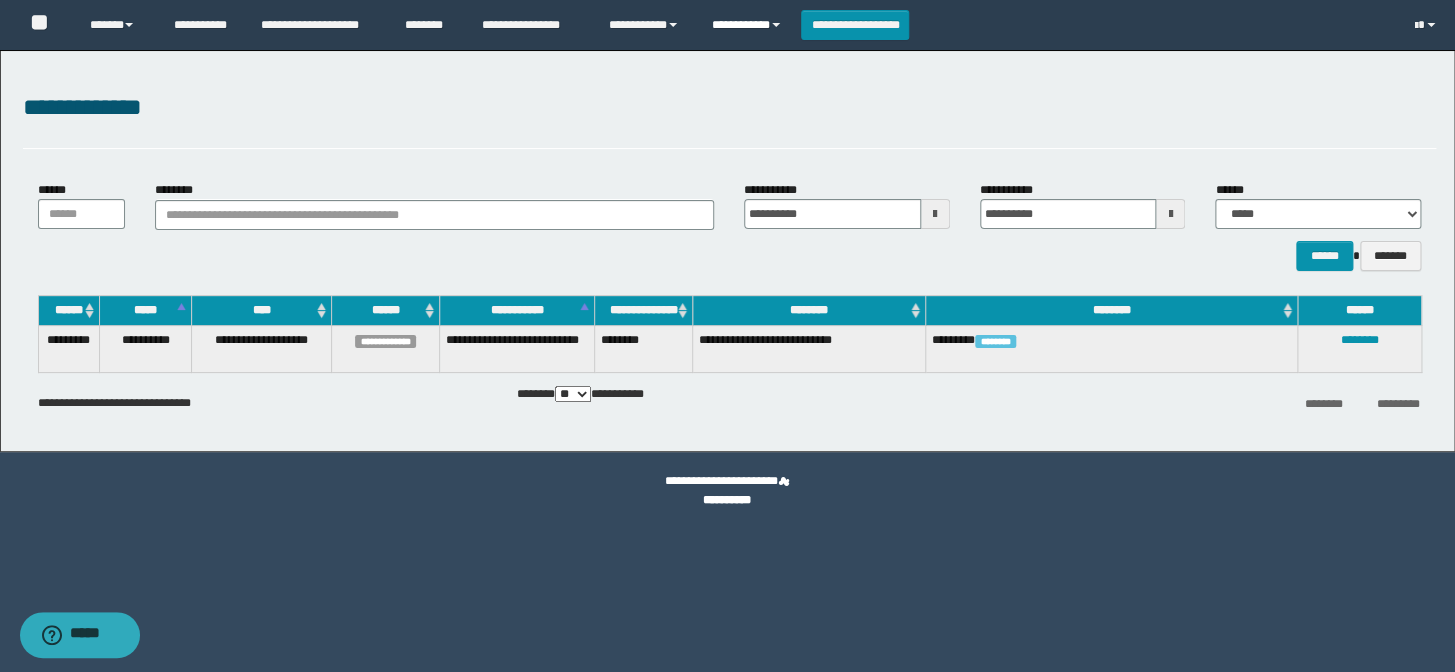 click on "**********" at bounding box center (749, 25) 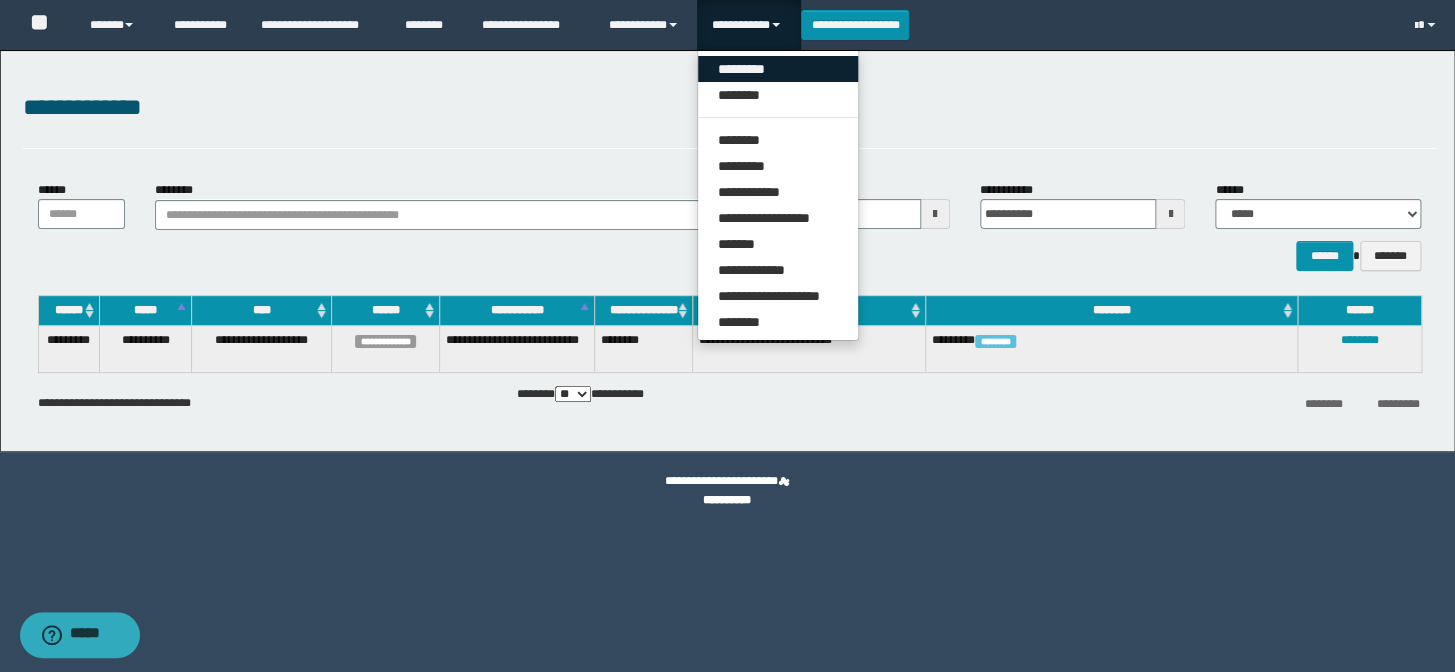 click on "*********" at bounding box center (778, 69) 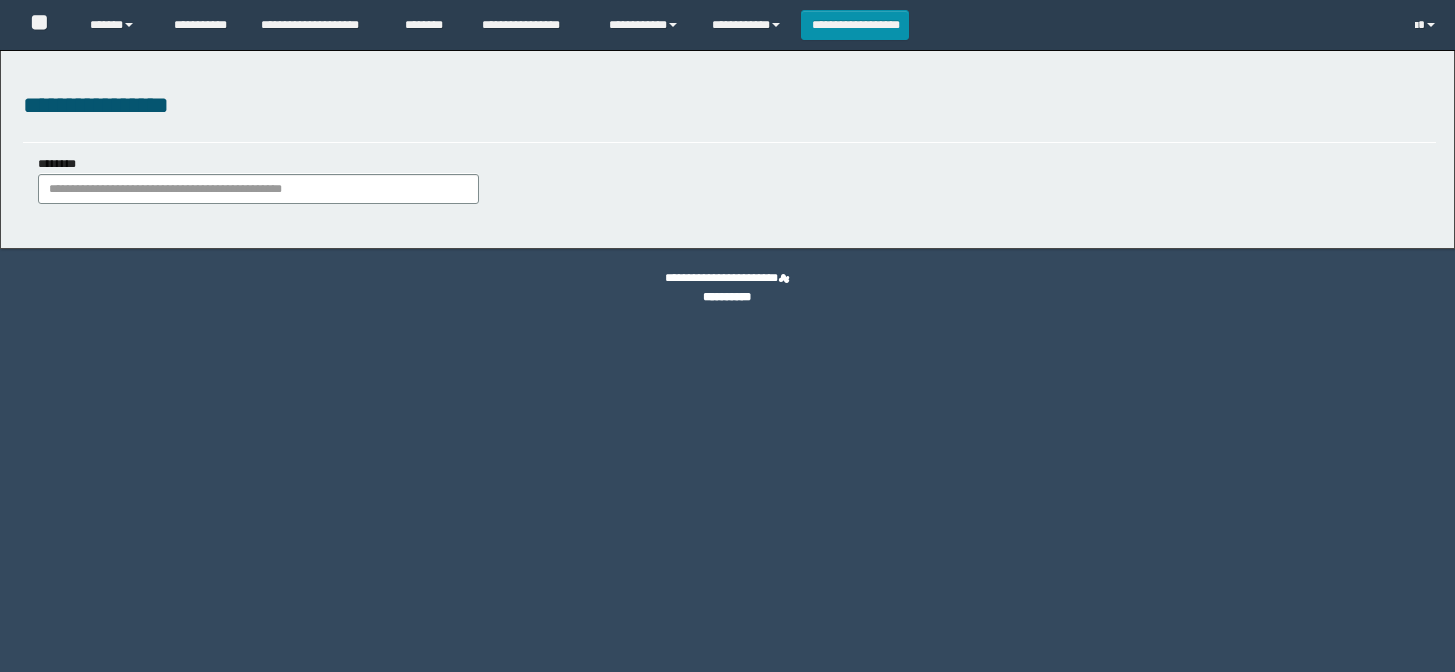 scroll, scrollTop: 0, scrollLeft: 0, axis: both 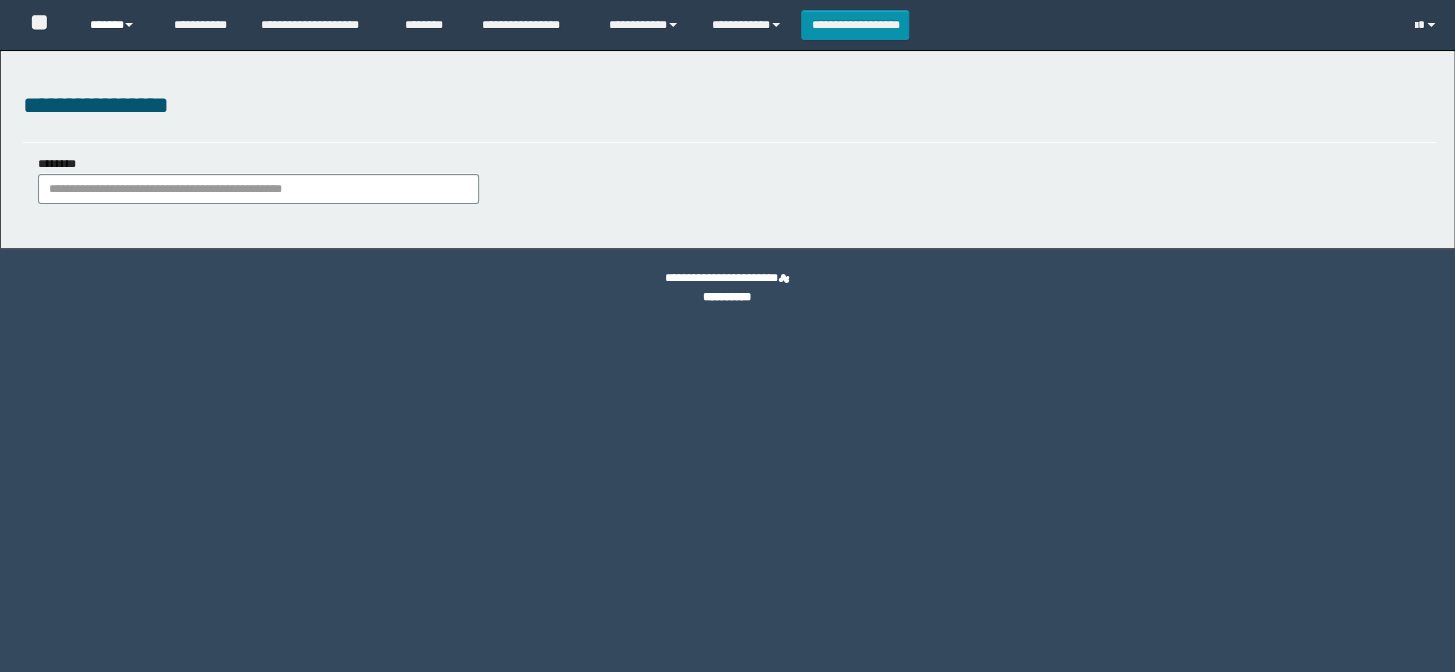 click on "******" at bounding box center (117, 25) 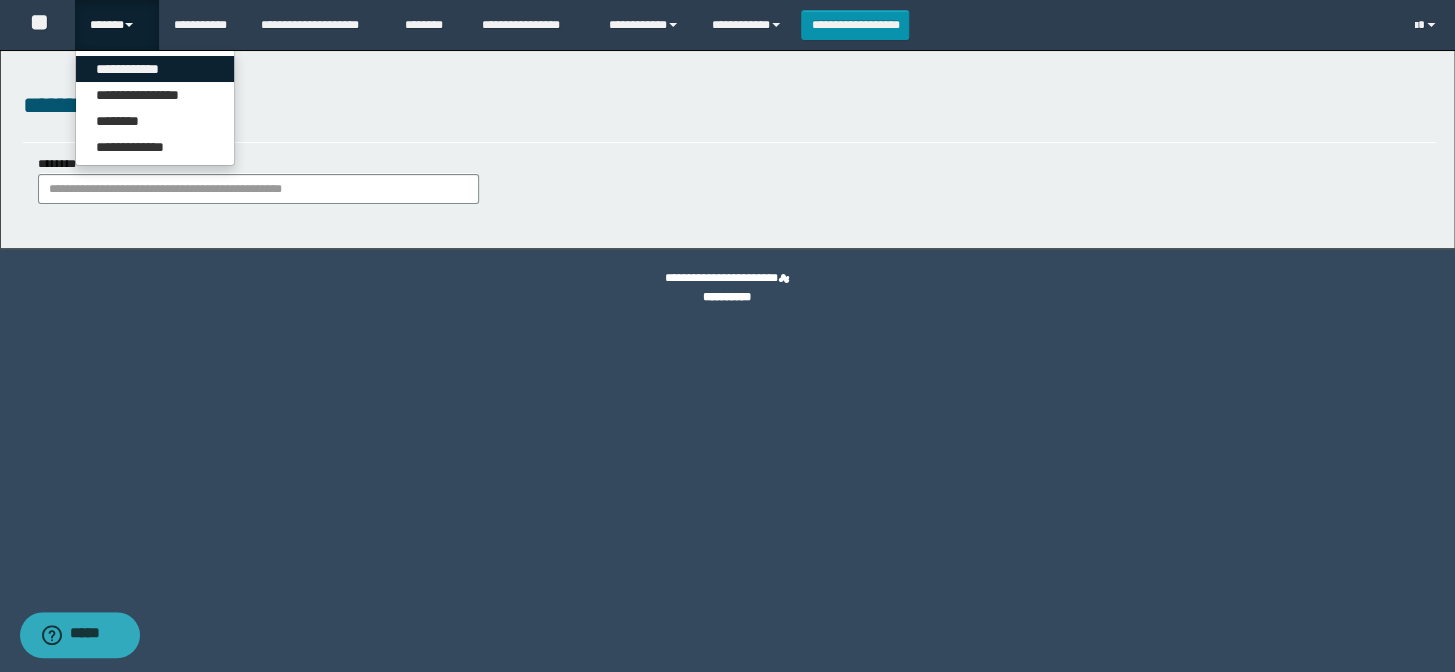 scroll, scrollTop: 0, scrollLeft: 0, axis: both 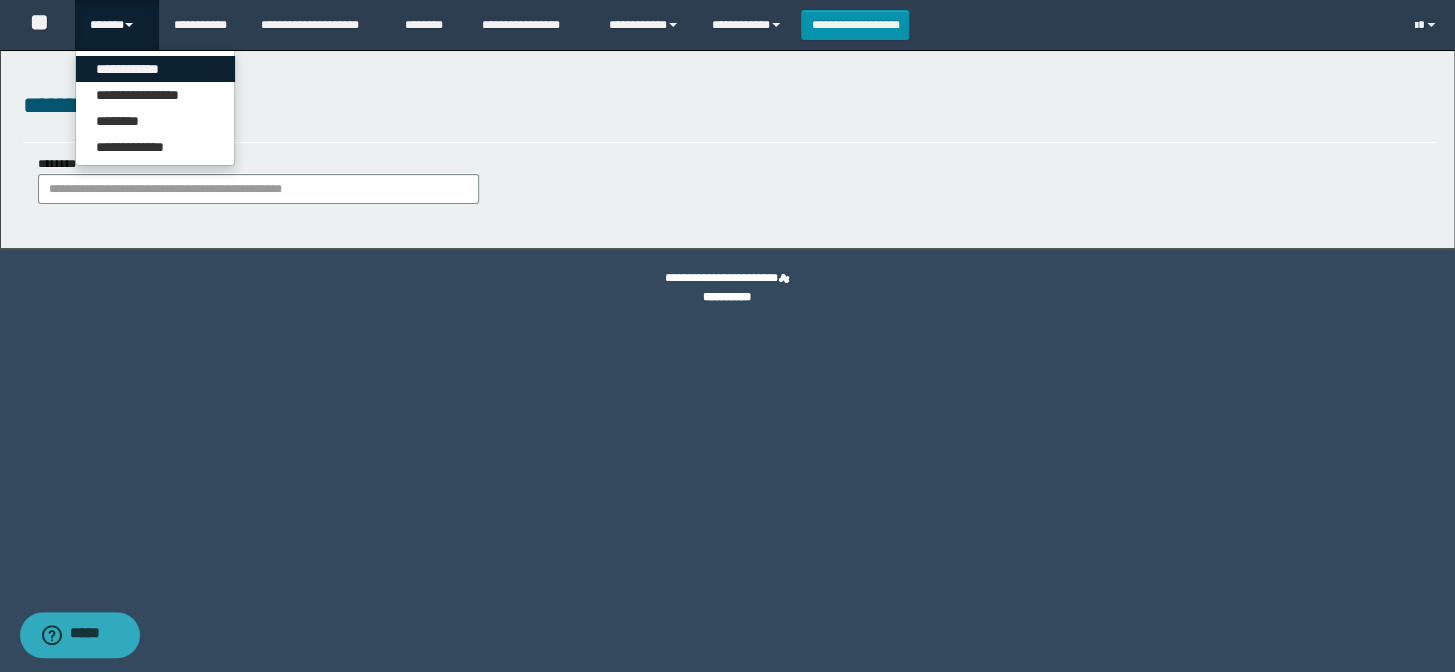 click on "**********" at bounding box center [155, 69] 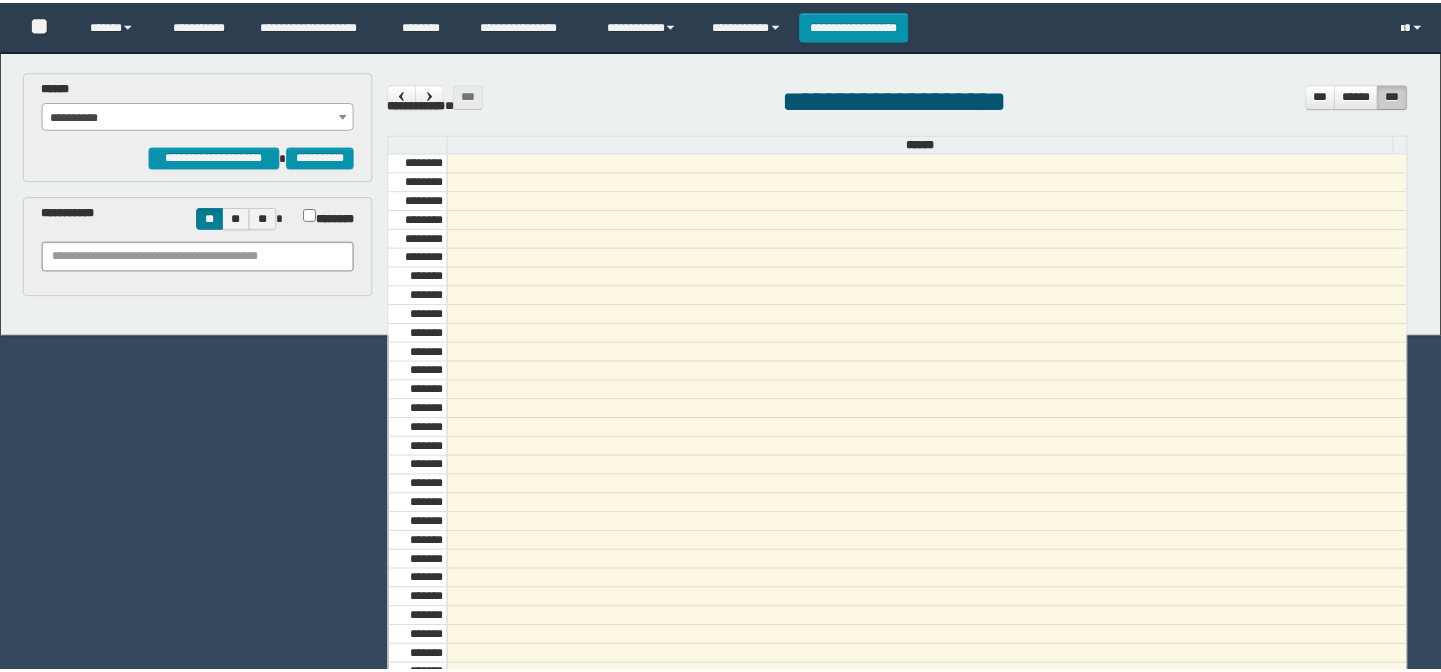 scroll, scrollTop: 0, scrollLeft: 0, axis: both 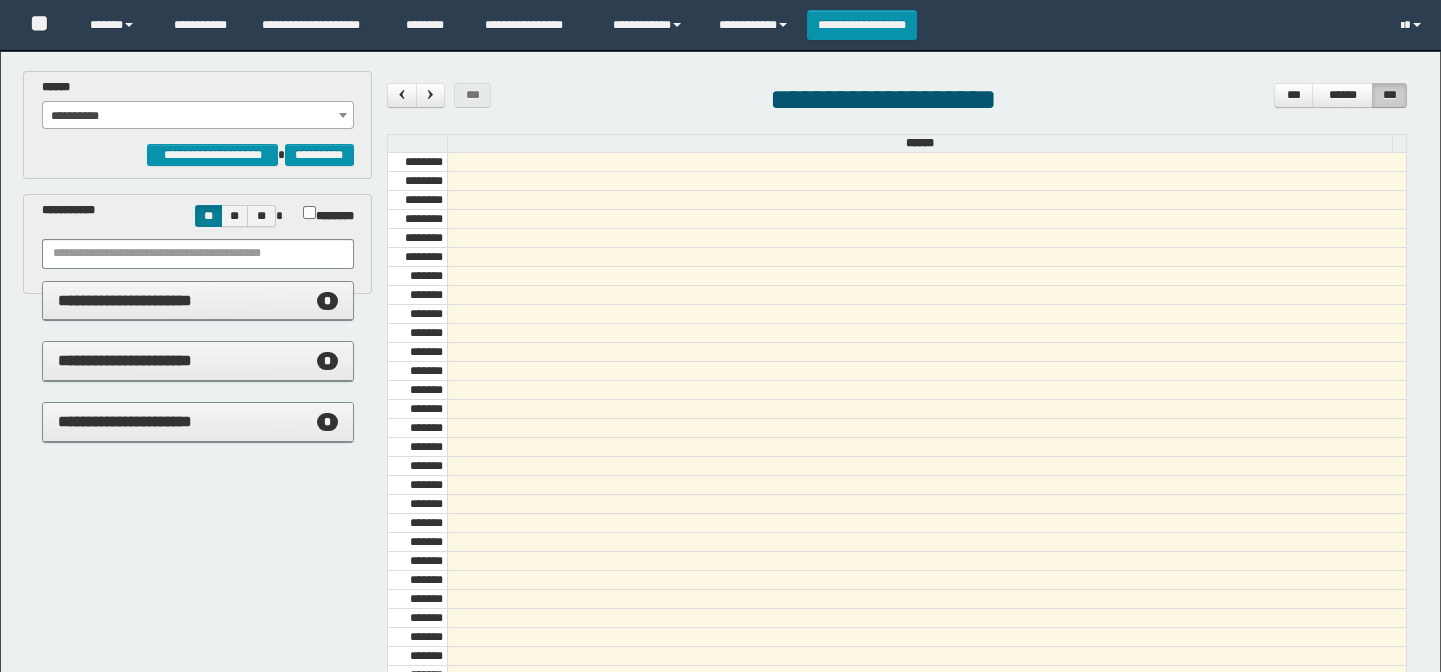 click on "**********" at bounding box center [198, 116] 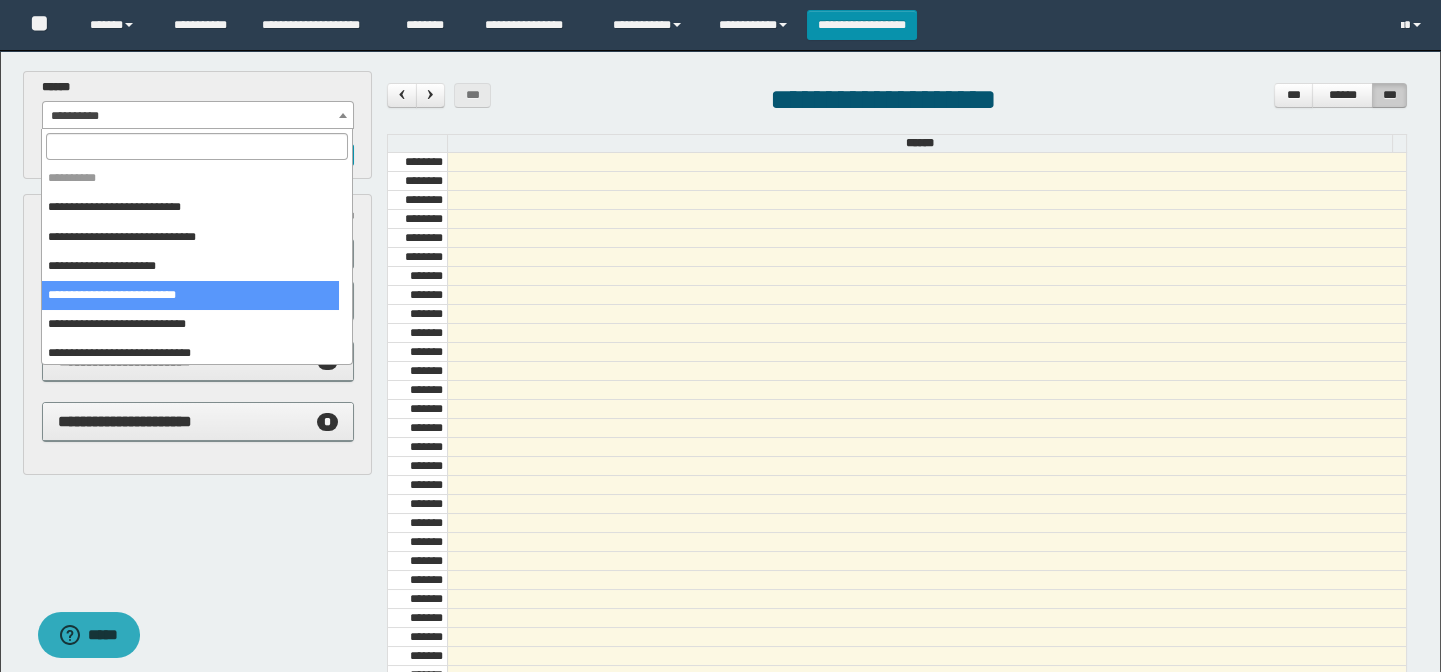 scroll, scrollTop: 681, scrollLeft: 0, axis: vertical 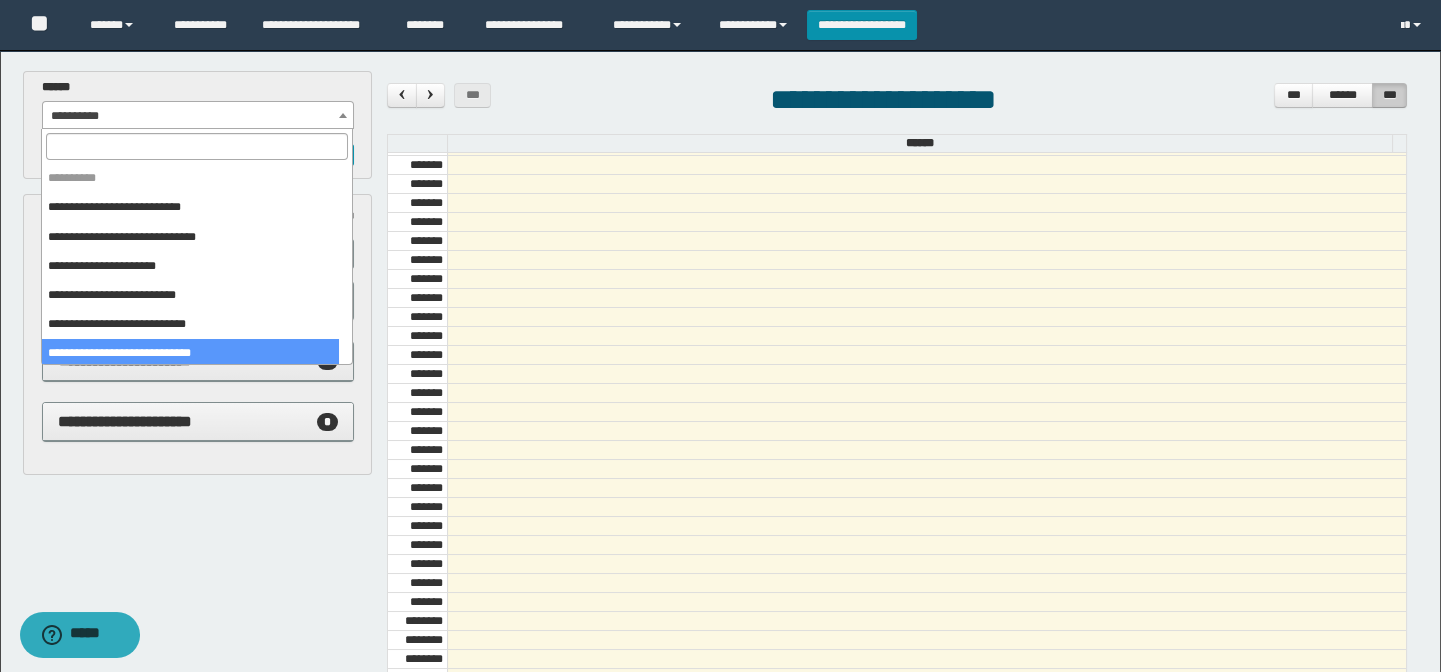 select on "******" 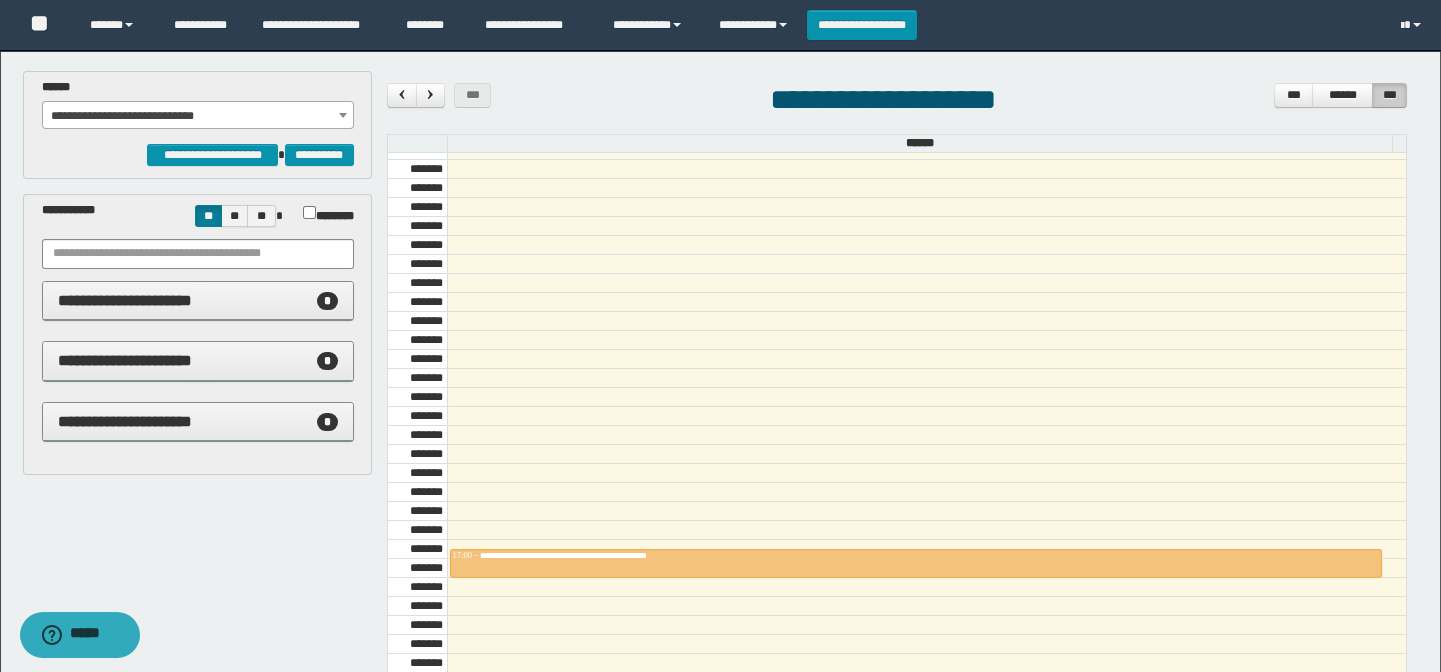 scroll, scrollTop: 1523, scrollLeft: 0, axis: vertical 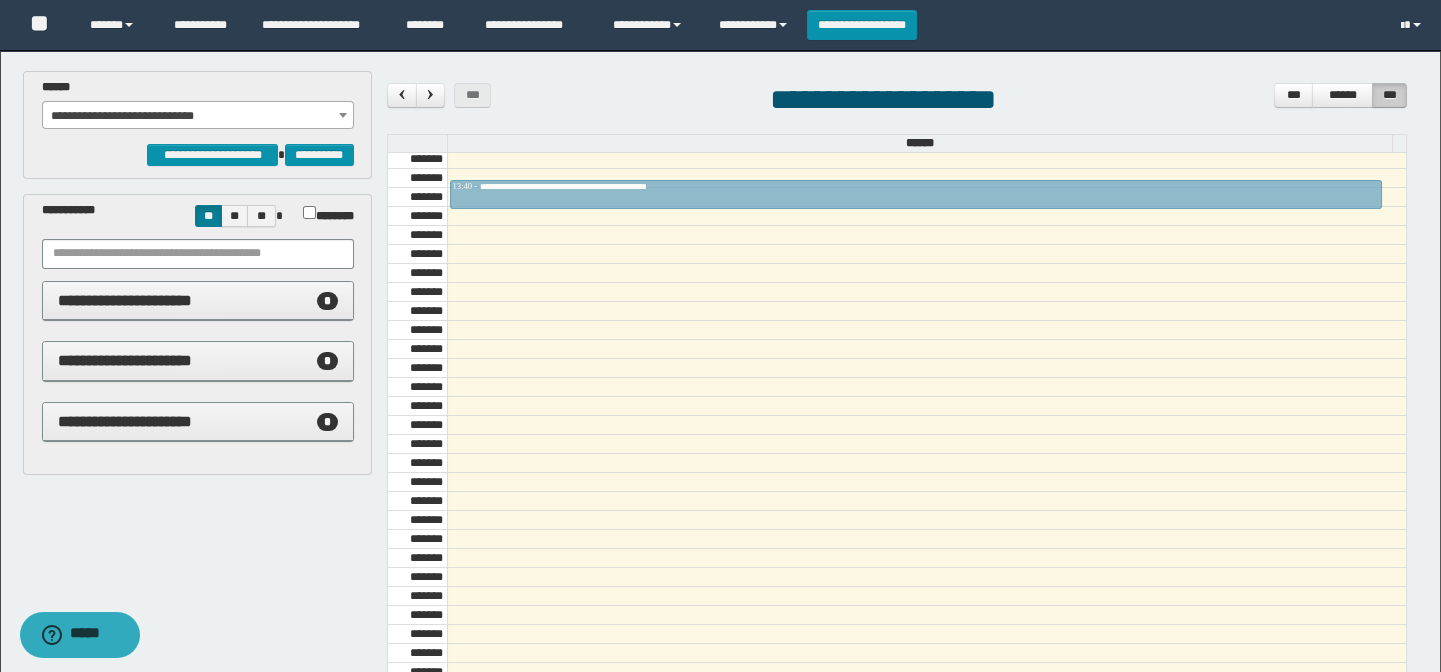 drag, startPoint x: 614, startPoint y: 561, endPoint x: 617, endPoint y: 191, distance: 370.01218 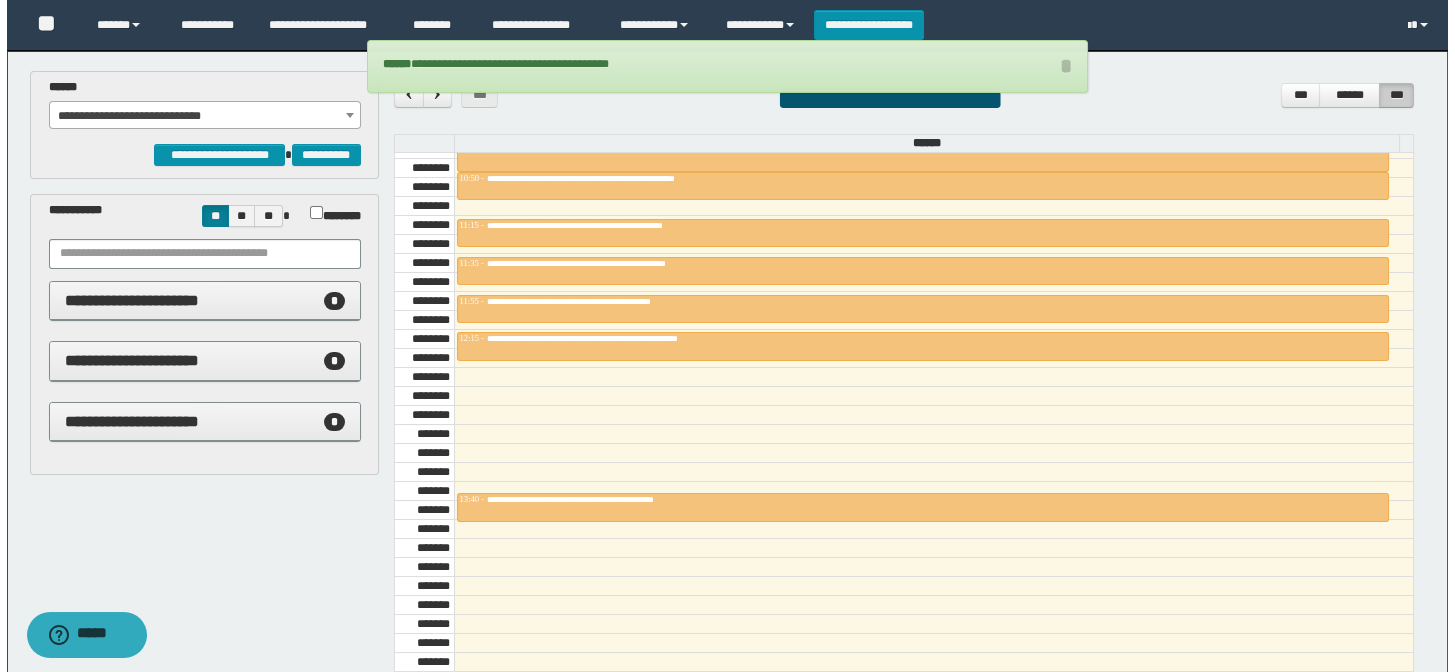 scroll, scrollTop: 1160, scrollLeft: 0, axis: vertical 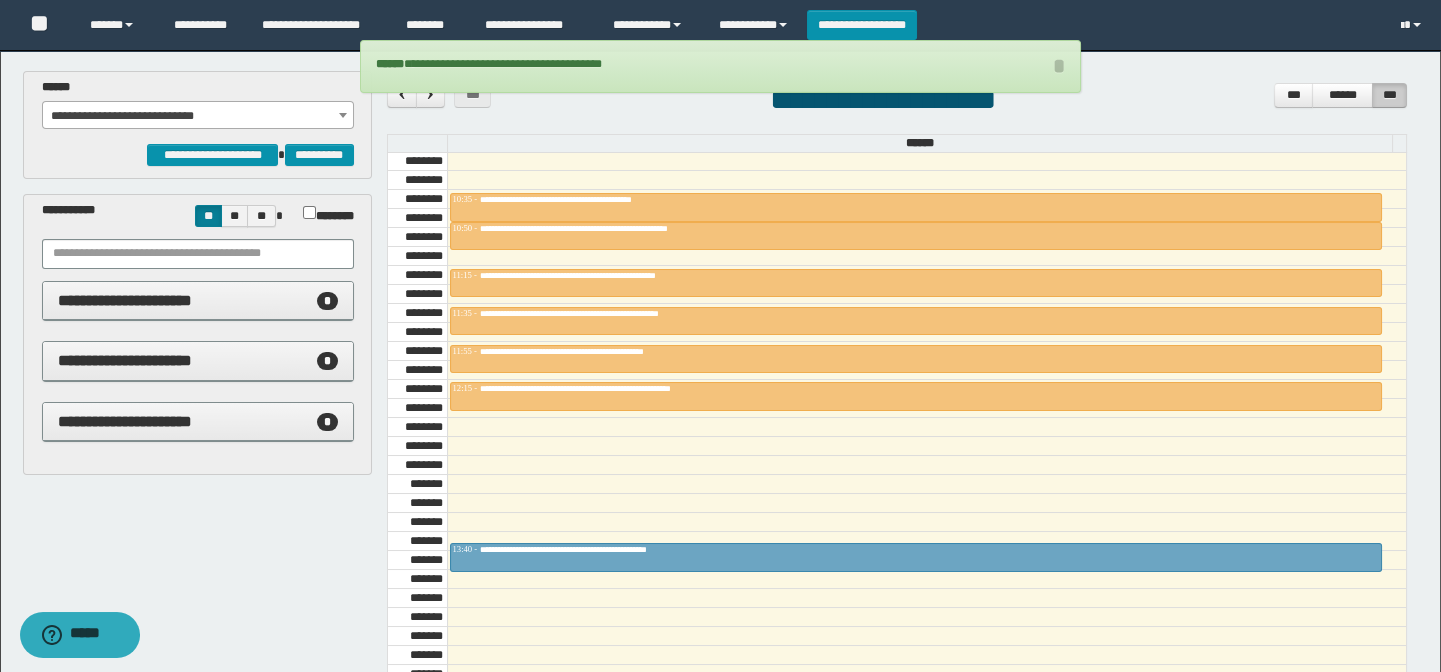 drag, startPoint x: 628, startPoint y: 549, endPoint x: 628, endPoint y: 566, distance: 17 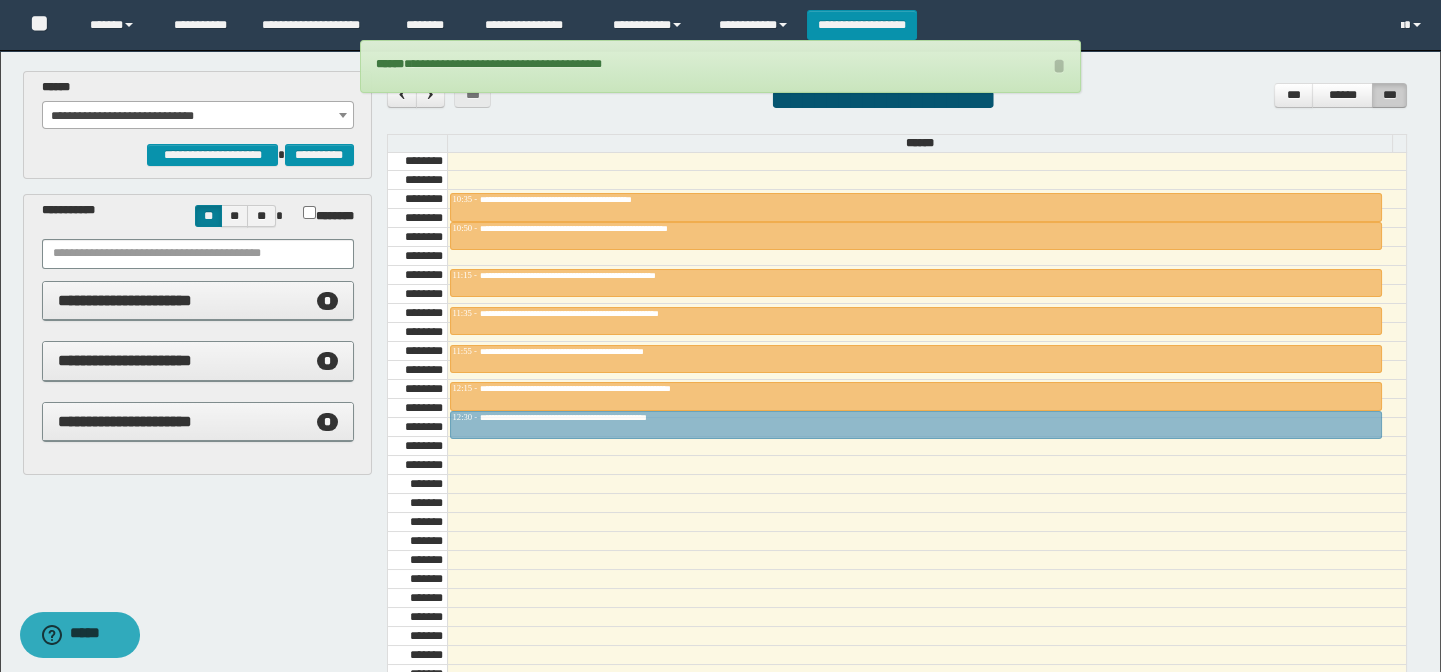 drag, startPoint x: 634, startPoint y: 551, endPoint x: 636, endPoint y: 429, distance: 122.016396 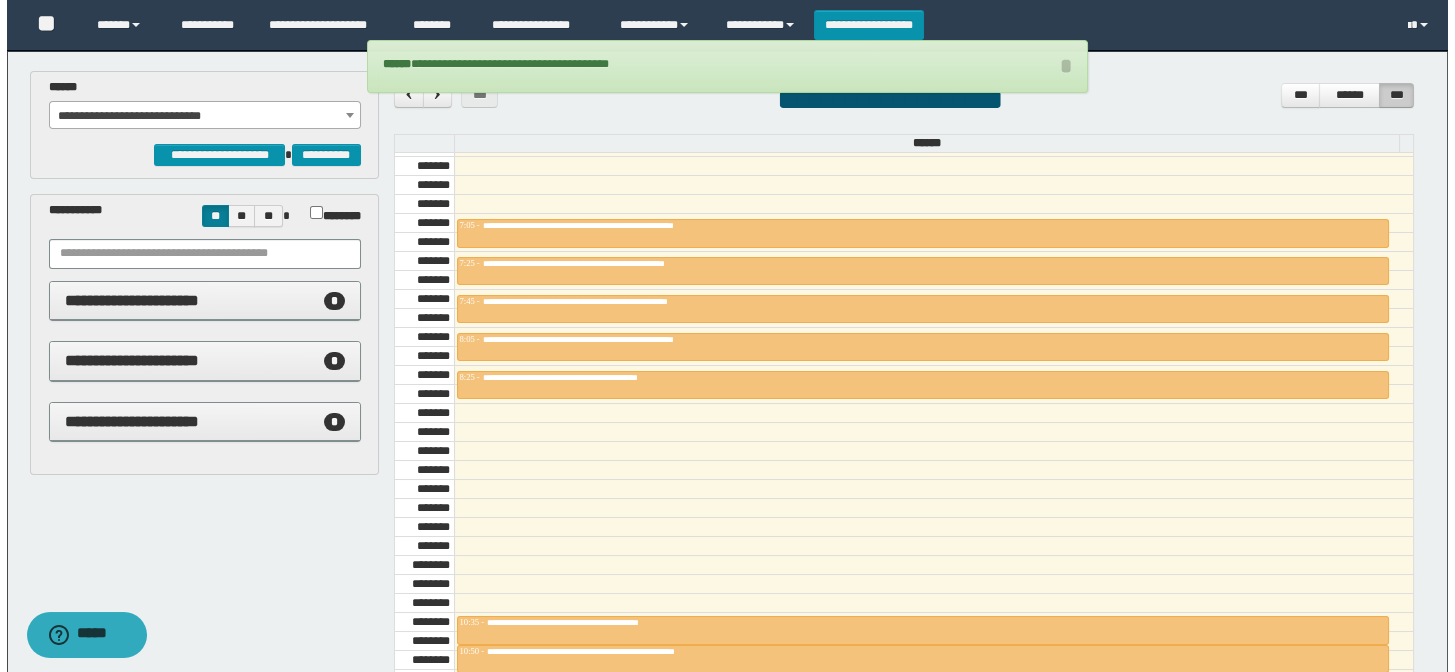 scroll, scrollTop: 705, scrollLeft: 0, axis: vertical 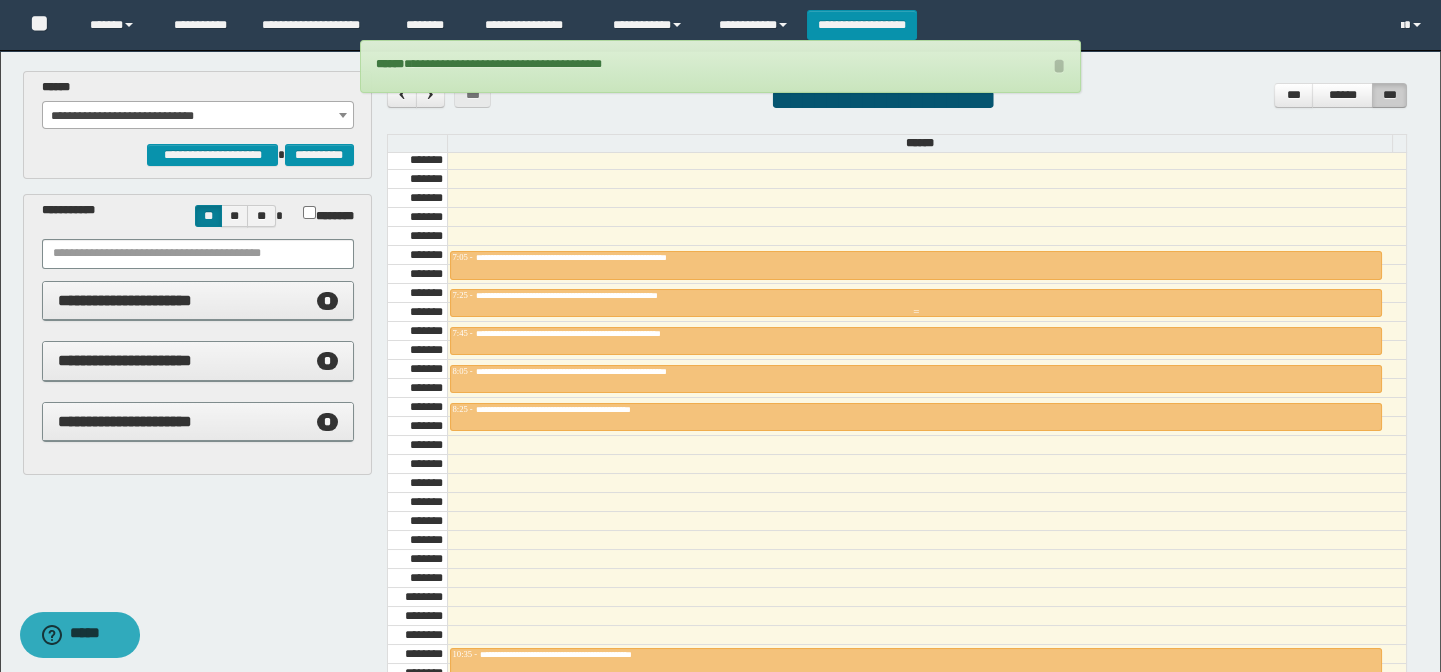 click on "**********" at bounding box center (615, 295) 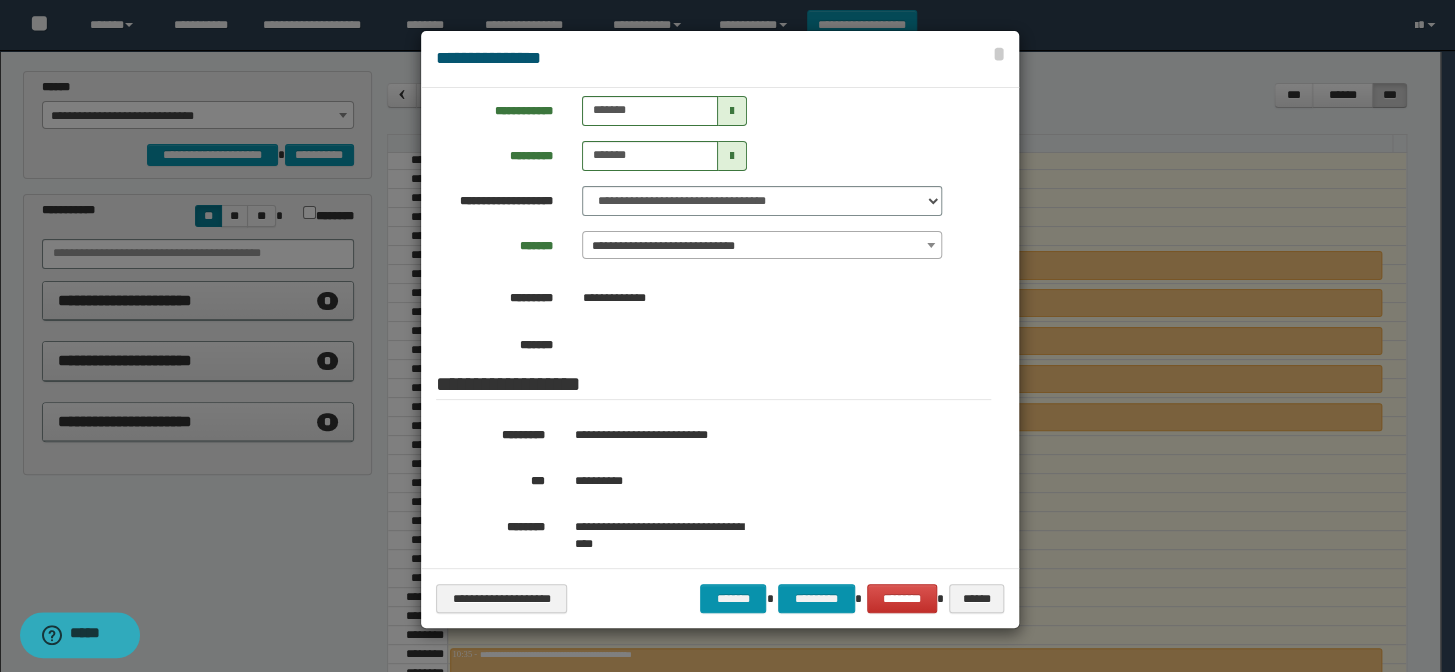 scroll, scrollTop: 181, scrollLeft: 0, axis: vertical 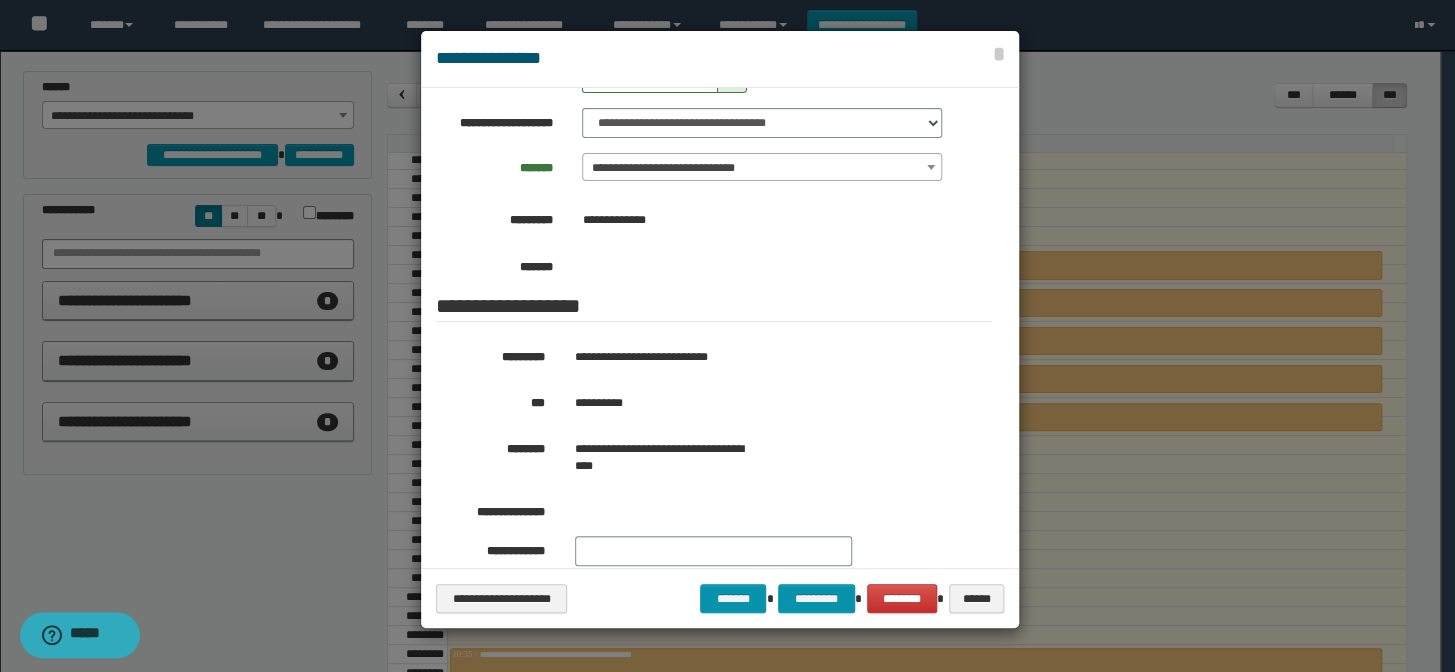 drag, startPoint x: 284, startPoint y: 505, endPoint x: 366, endPoint y: 82, distance: 430.8747 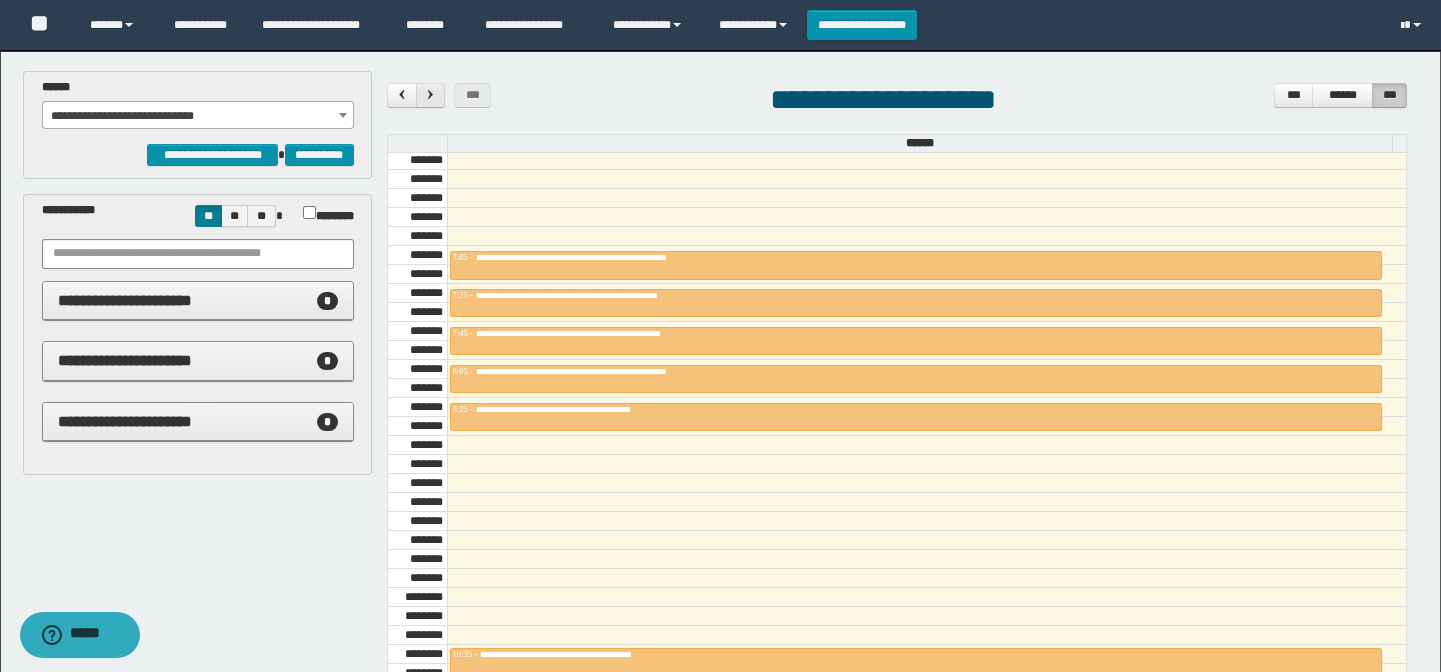 click at bounding box center [430, 95] 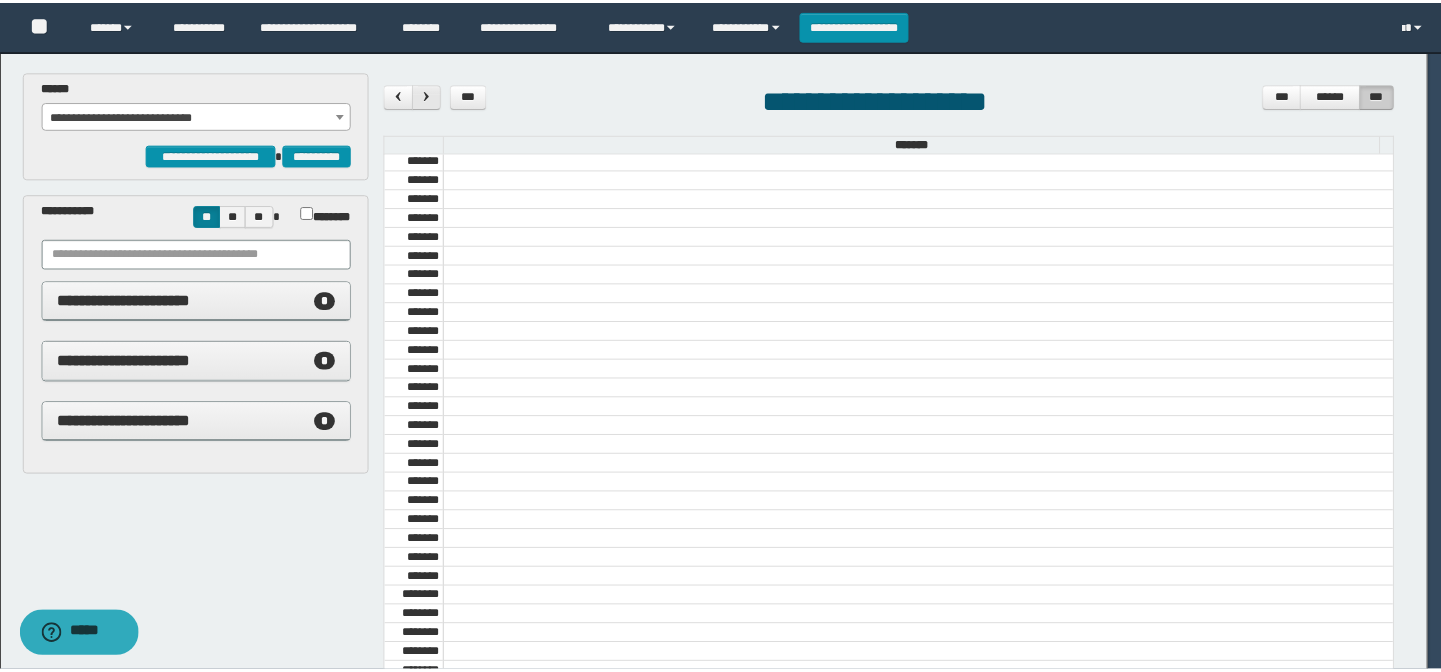 scroll, scrollTop: 681, scrollLeft: 0, axis: vertical 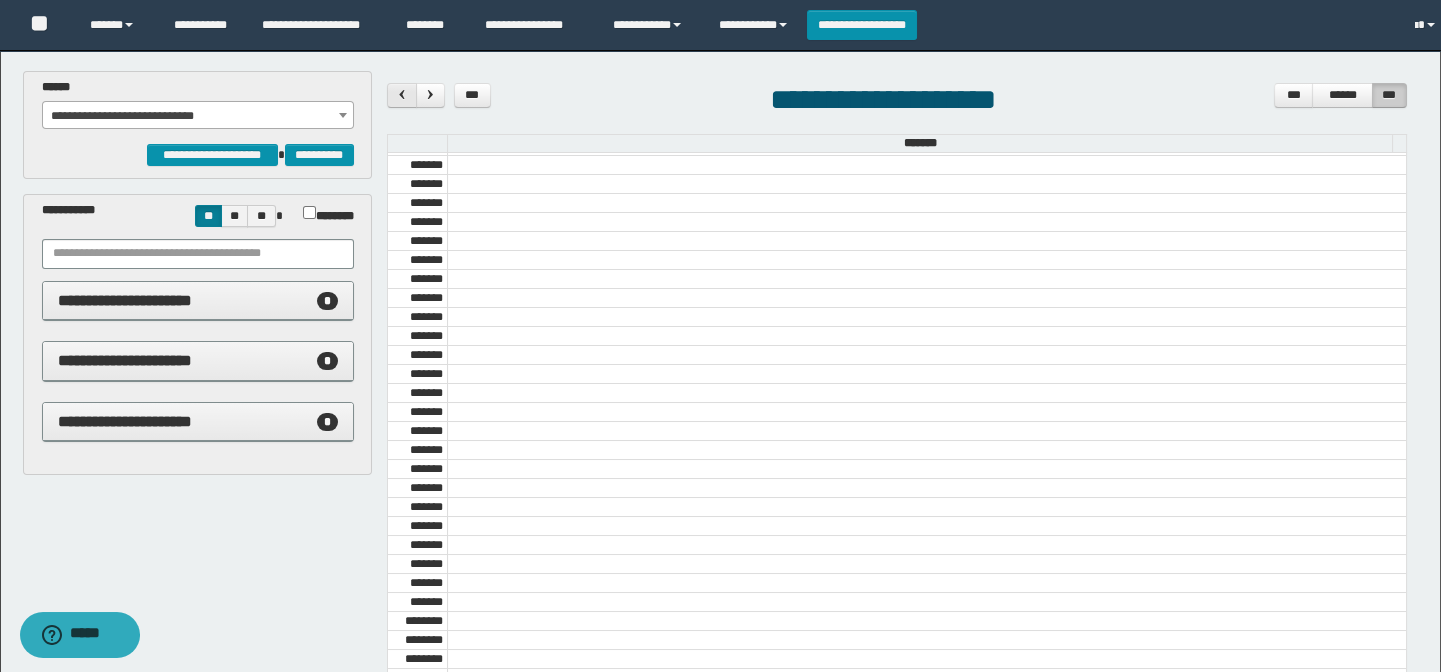 click at bounding box center (401, 95) 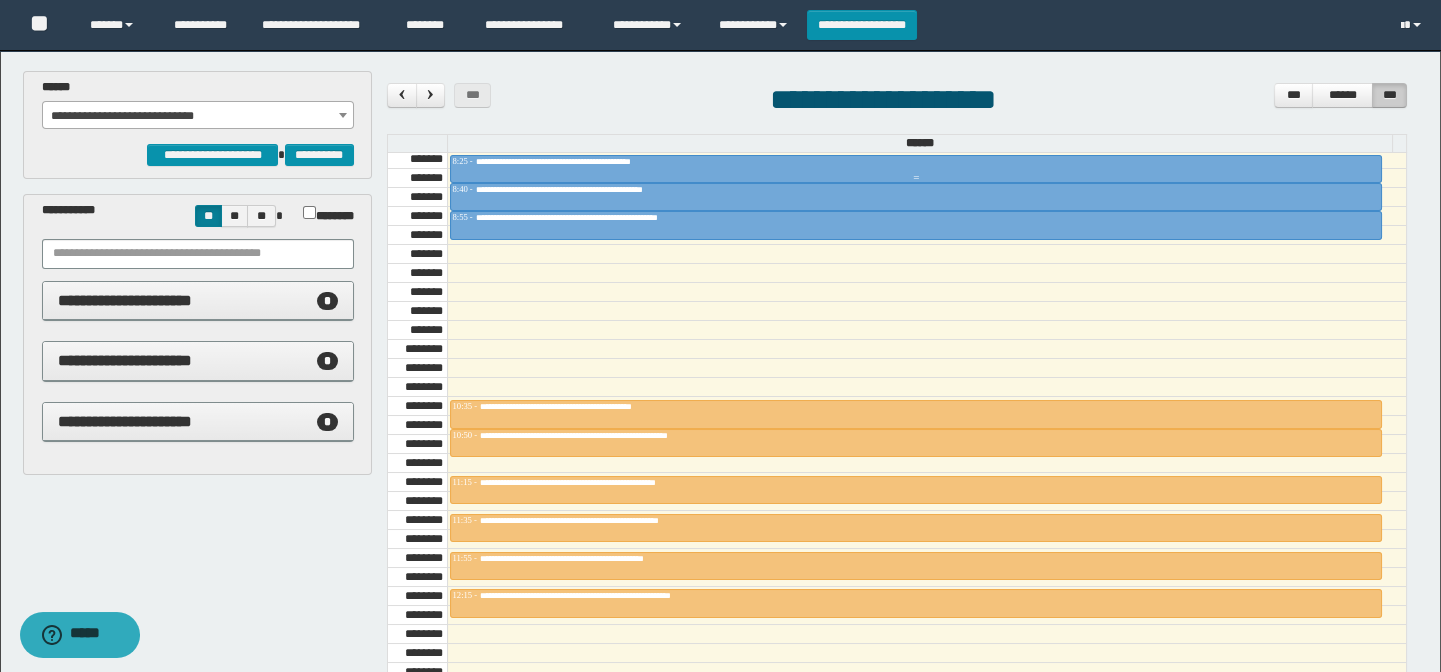 scroll, scrollTop: 954, scrollLeft: 0, axis: vertical 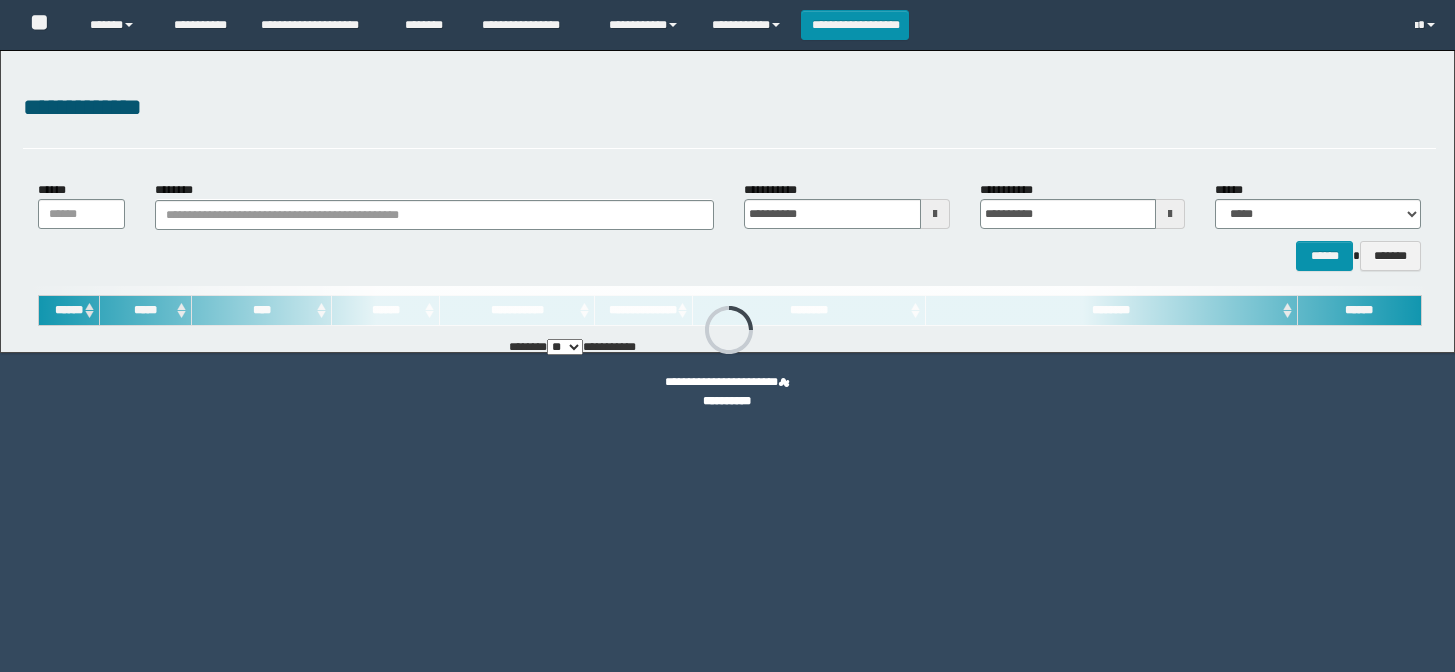 type on "**********" 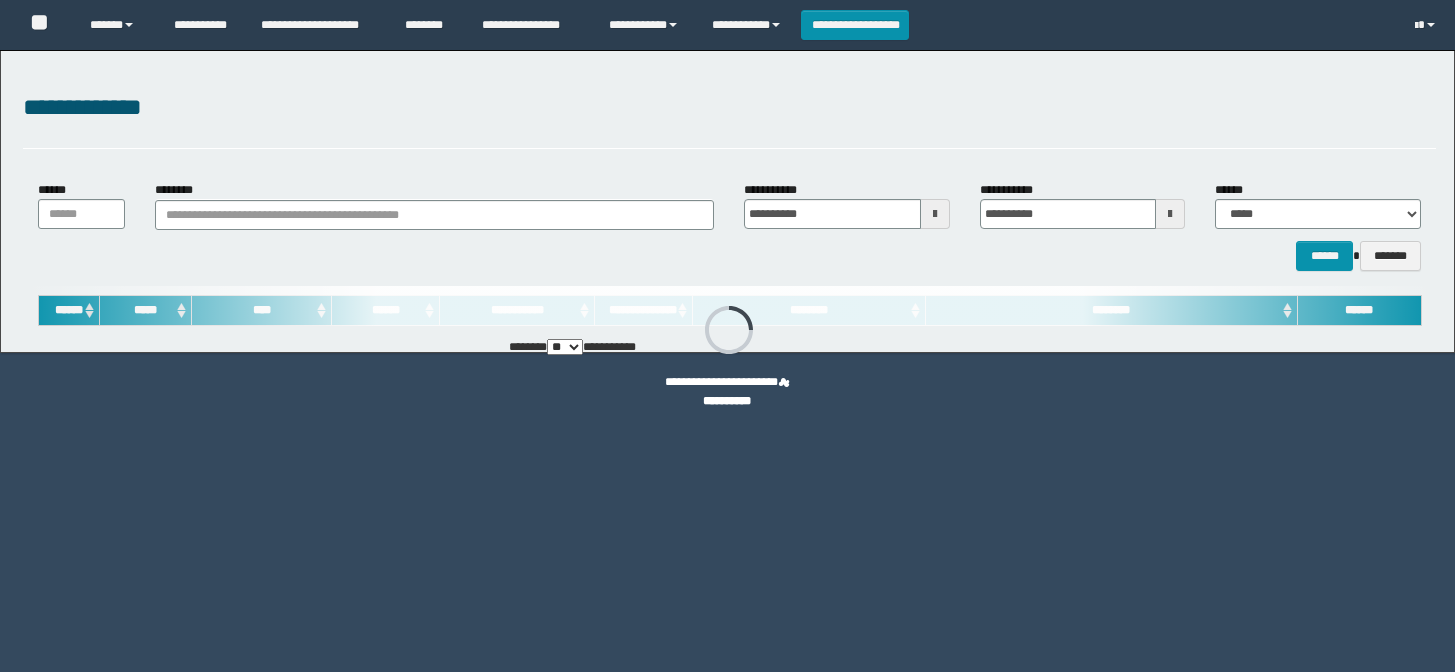 type on "**********" 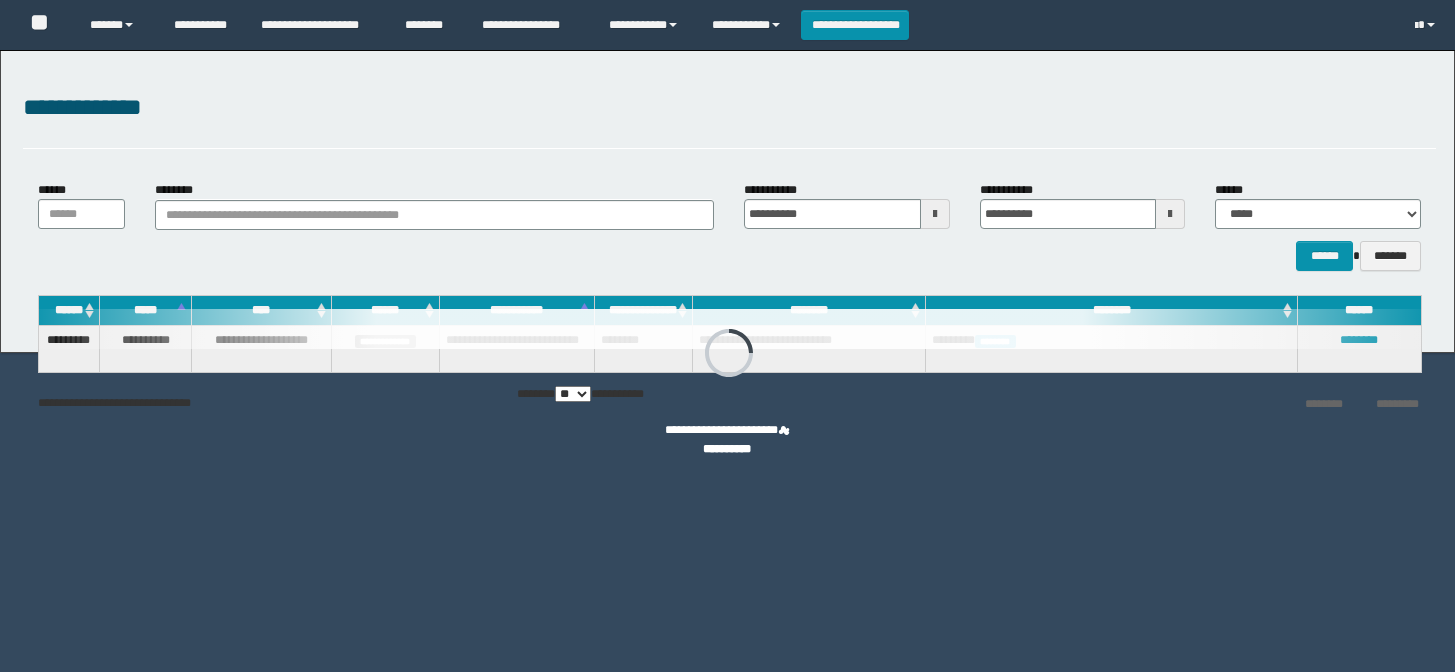 scroll, scrollTop: 0, scrollLeft: 0, axis: both 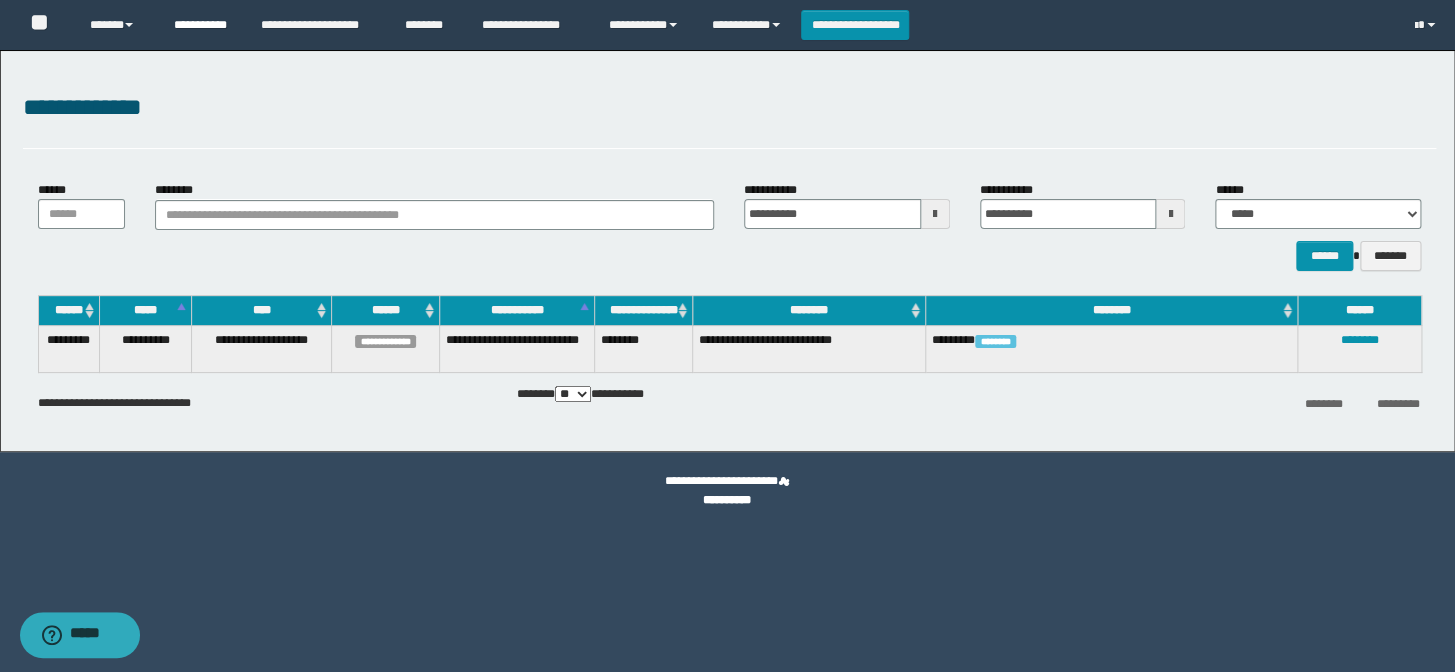 click on "**********" at bounding box center (202, 25) 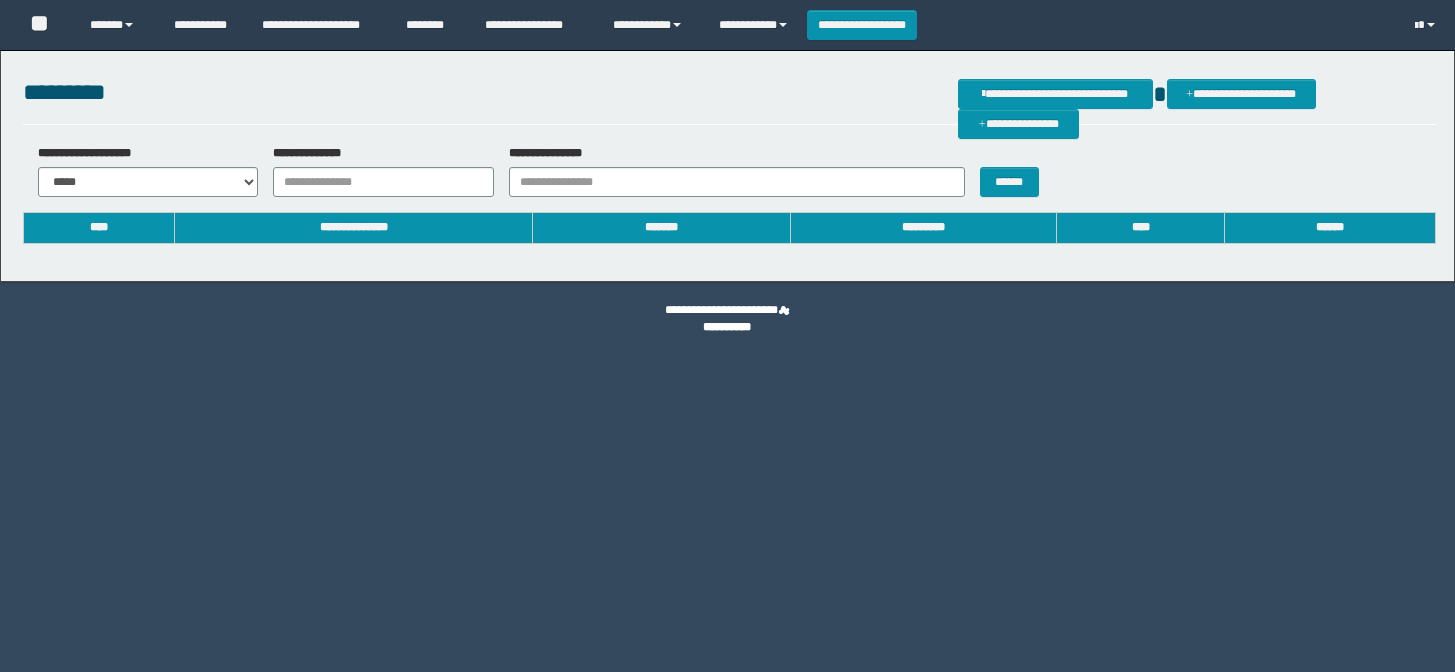 scroll, scrollTop: 0, scrollLeft: 0, axis: both 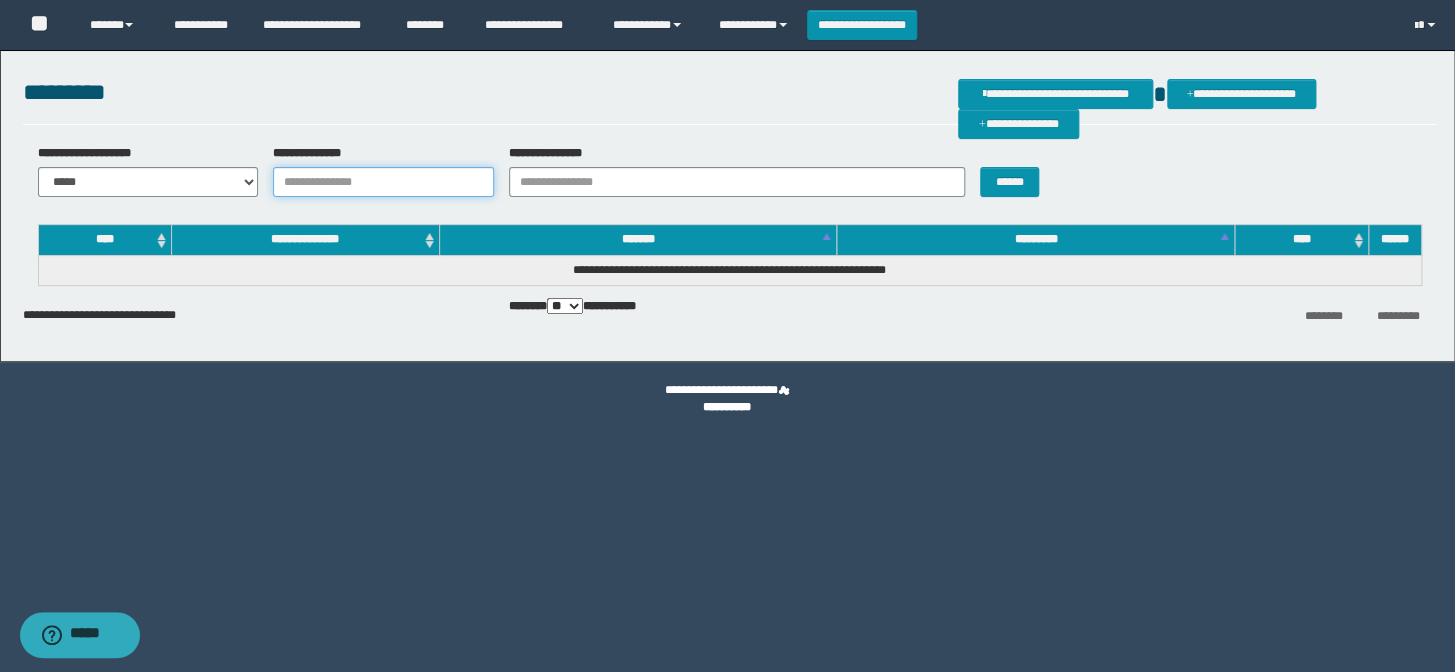 click on "**********" at bounding box center (383, 182) 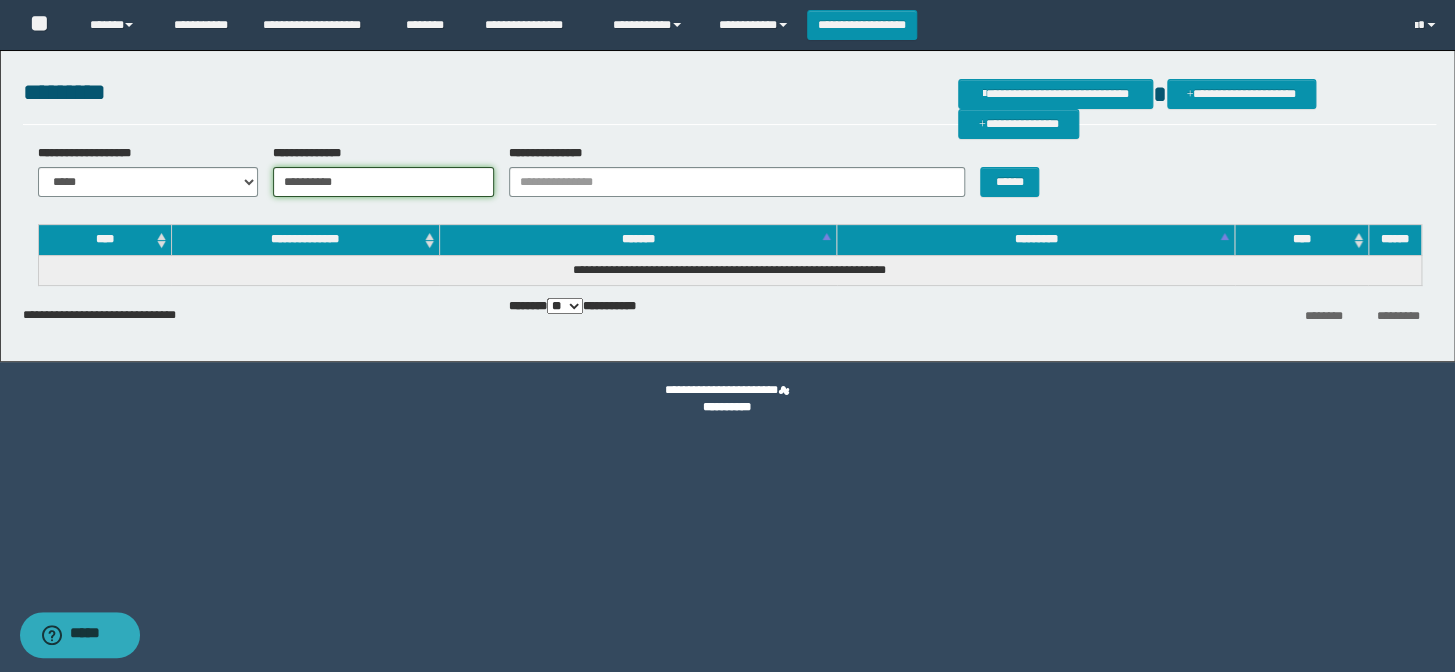 type on "**********" 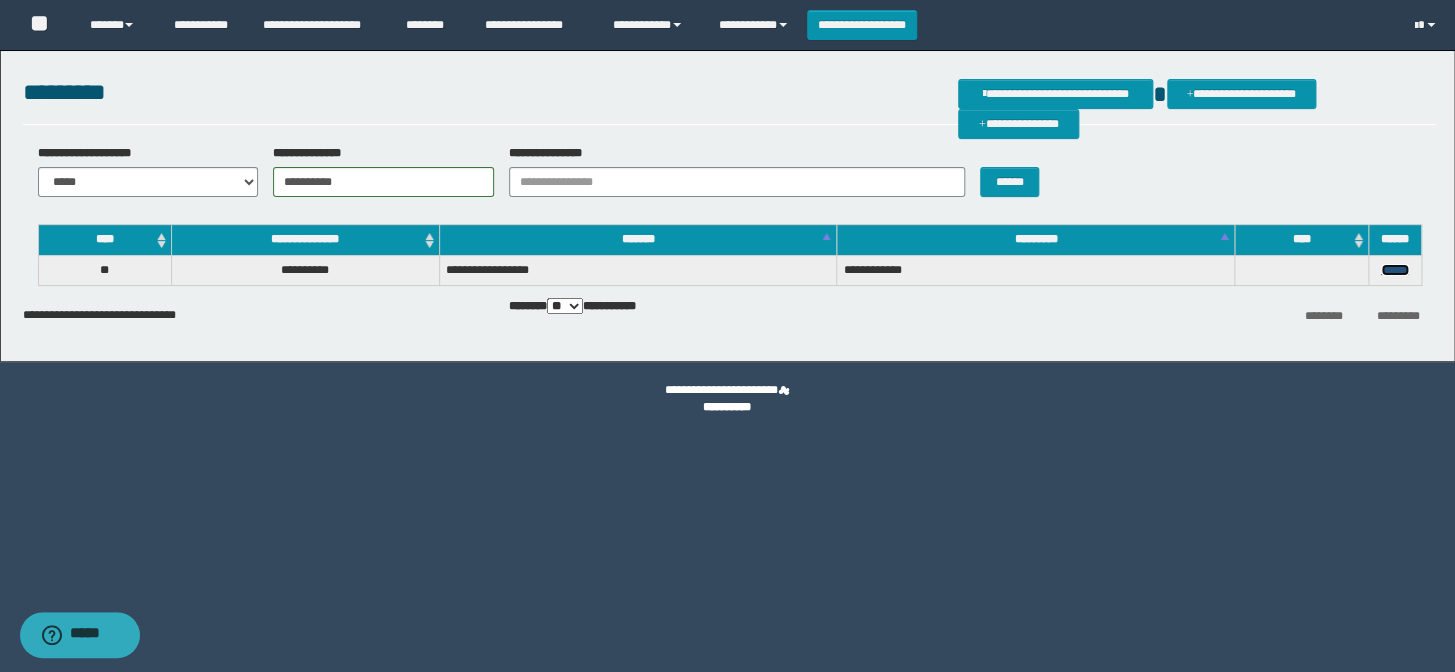 click on "******" at bounding box center (1395, 270) 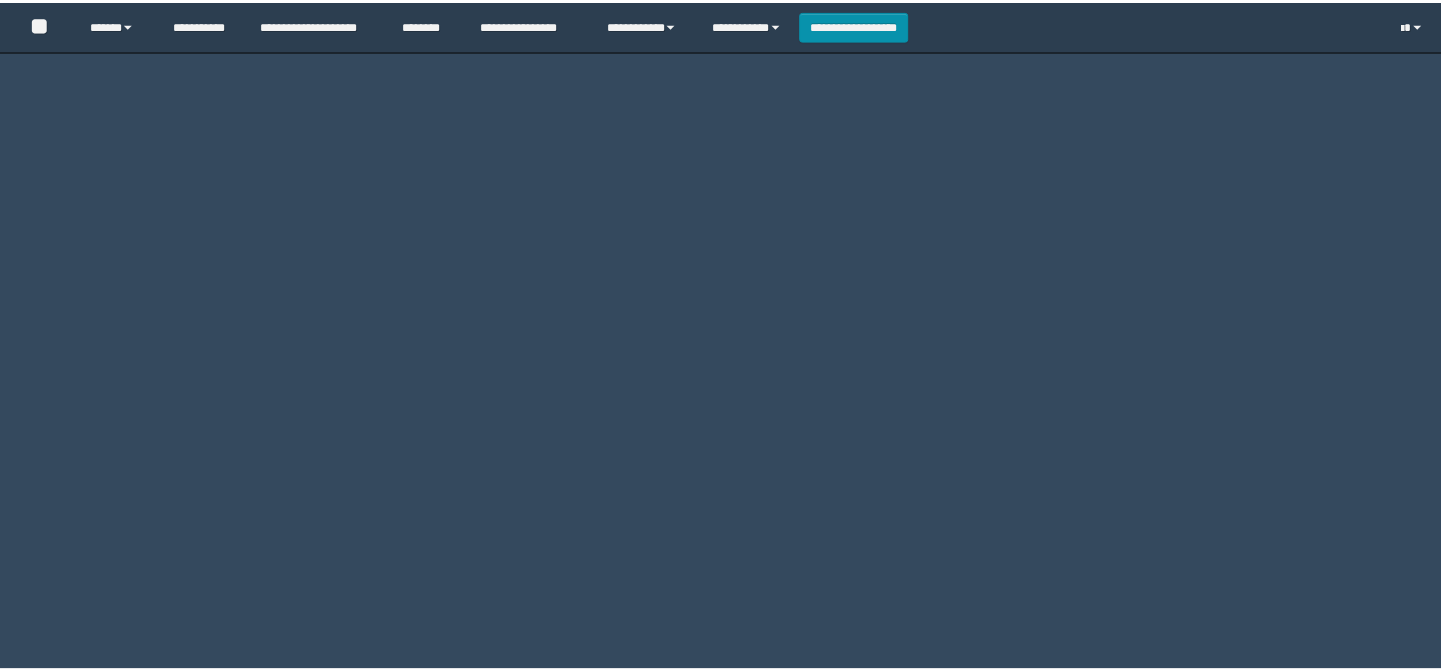 scroll, scrollTop: 0, scrollLeft: 0, axis: both 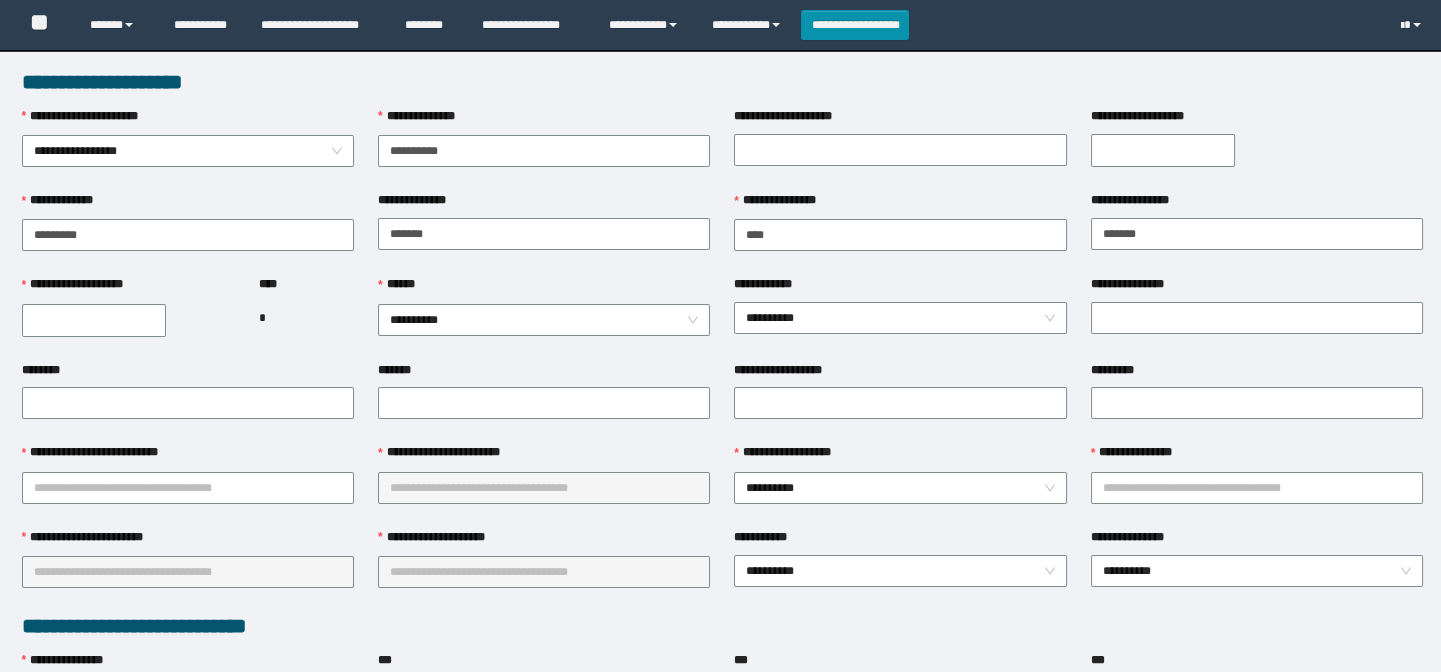 type on "**********" 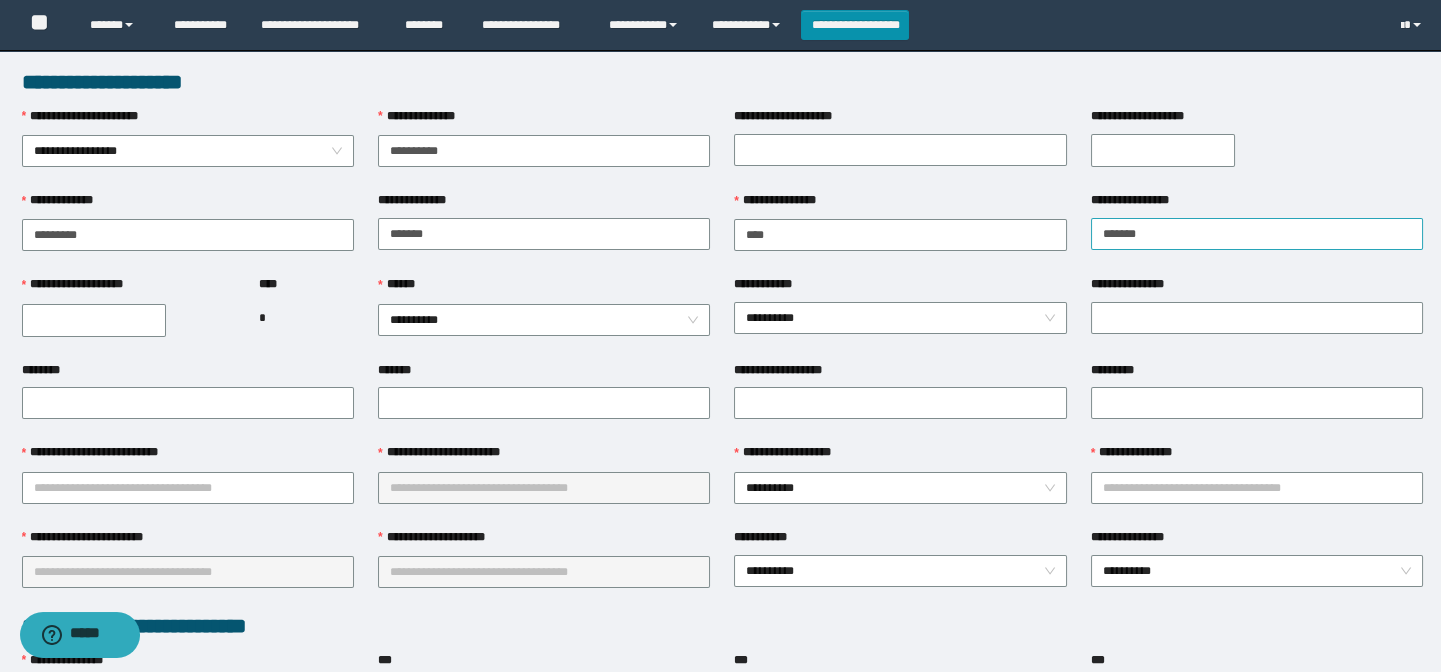 scroll, scrollTop: 0, scrollLeft: 0, axis: both 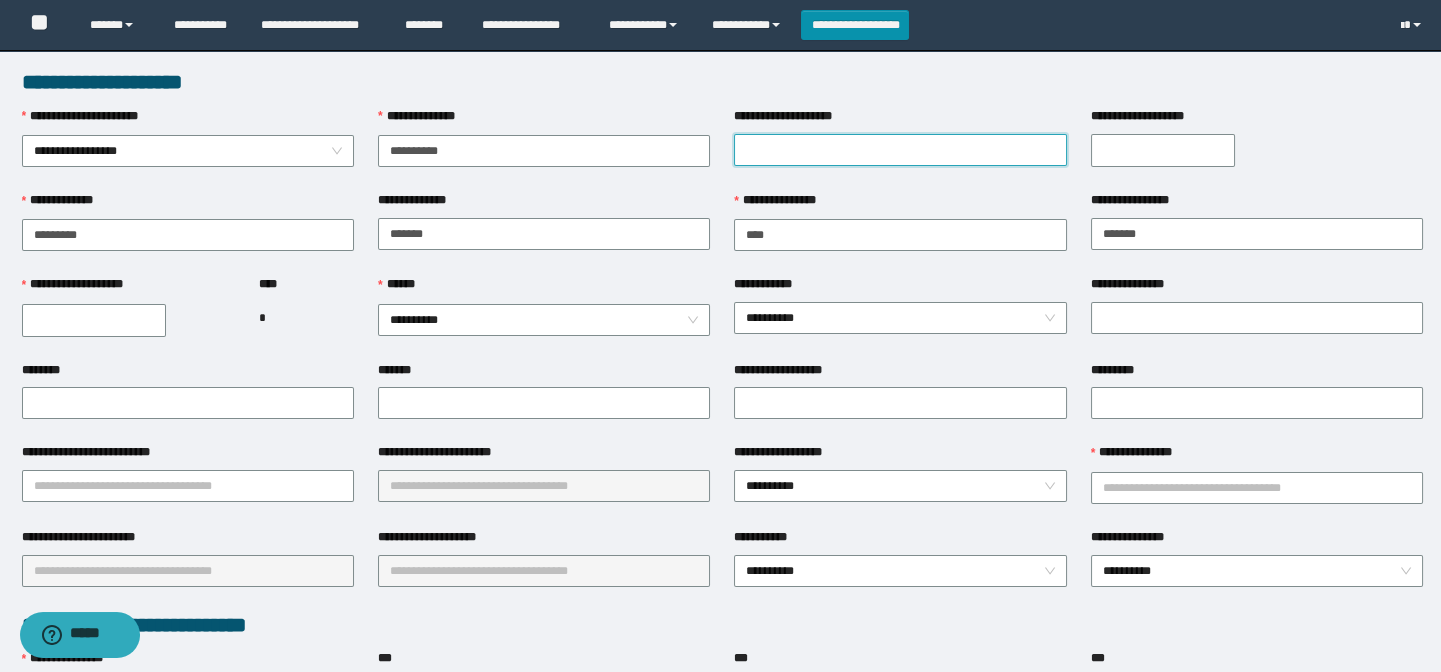click on "**********" at bounding box center [900, 150] 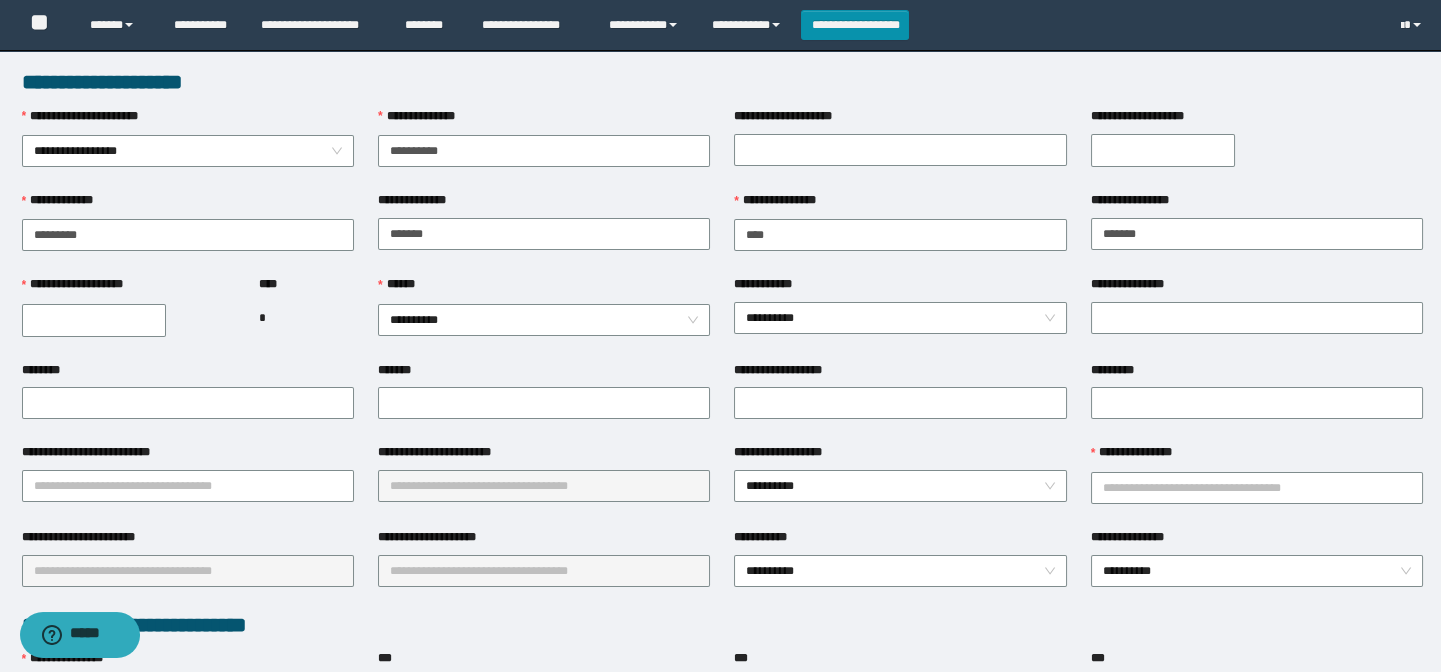 click on "**********" at bounding box center (1163, 150) 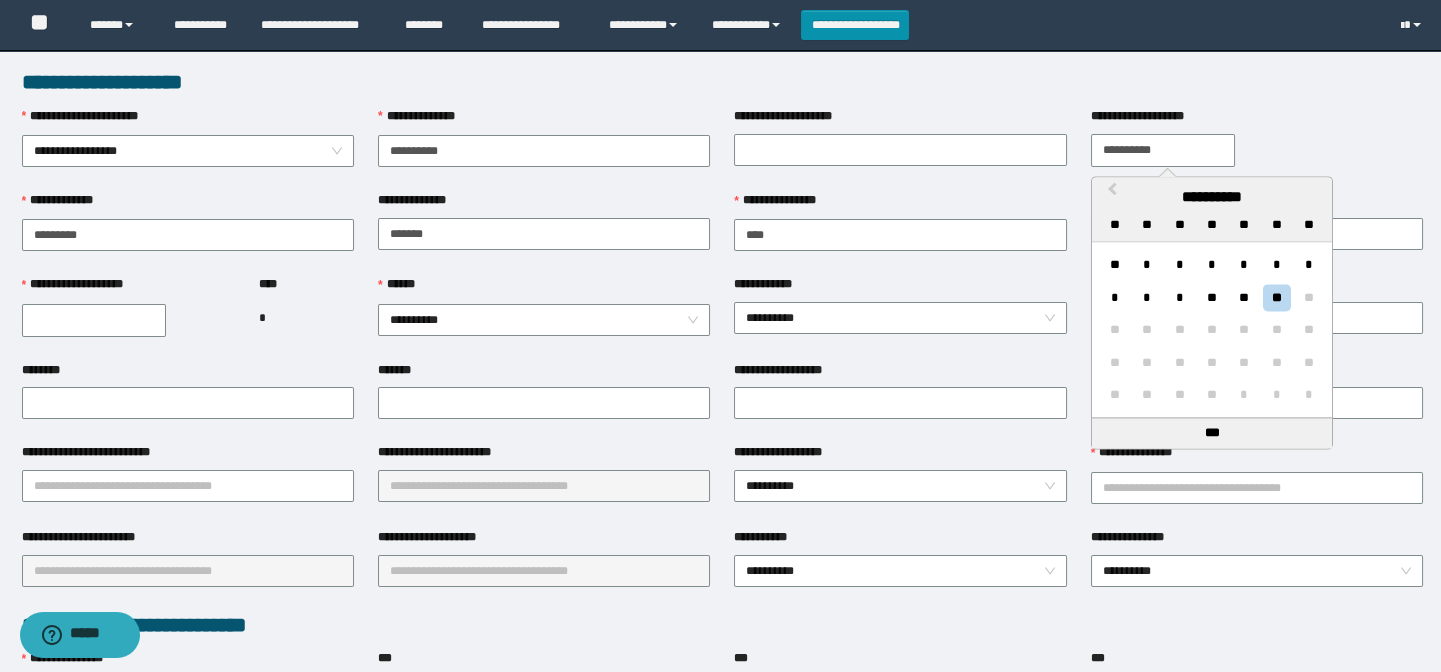 type on "**********" 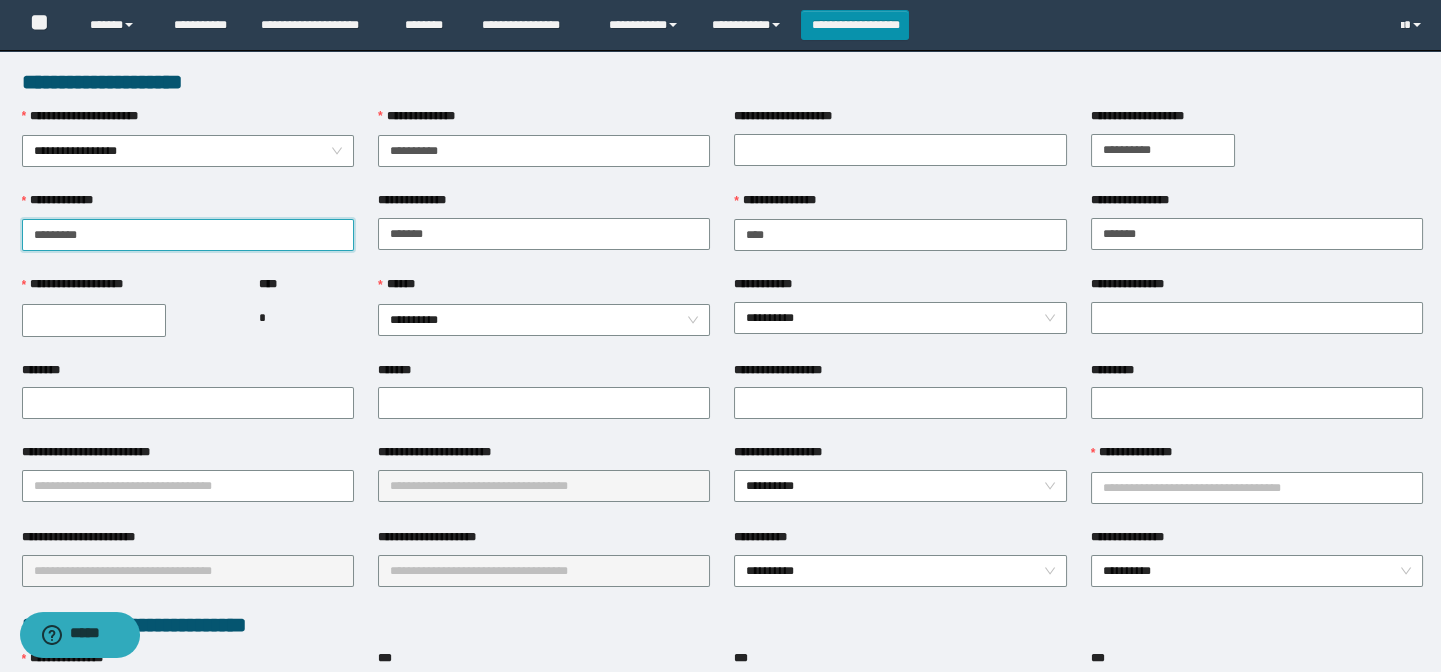 click on "*********" at bounding box center [188, 235] 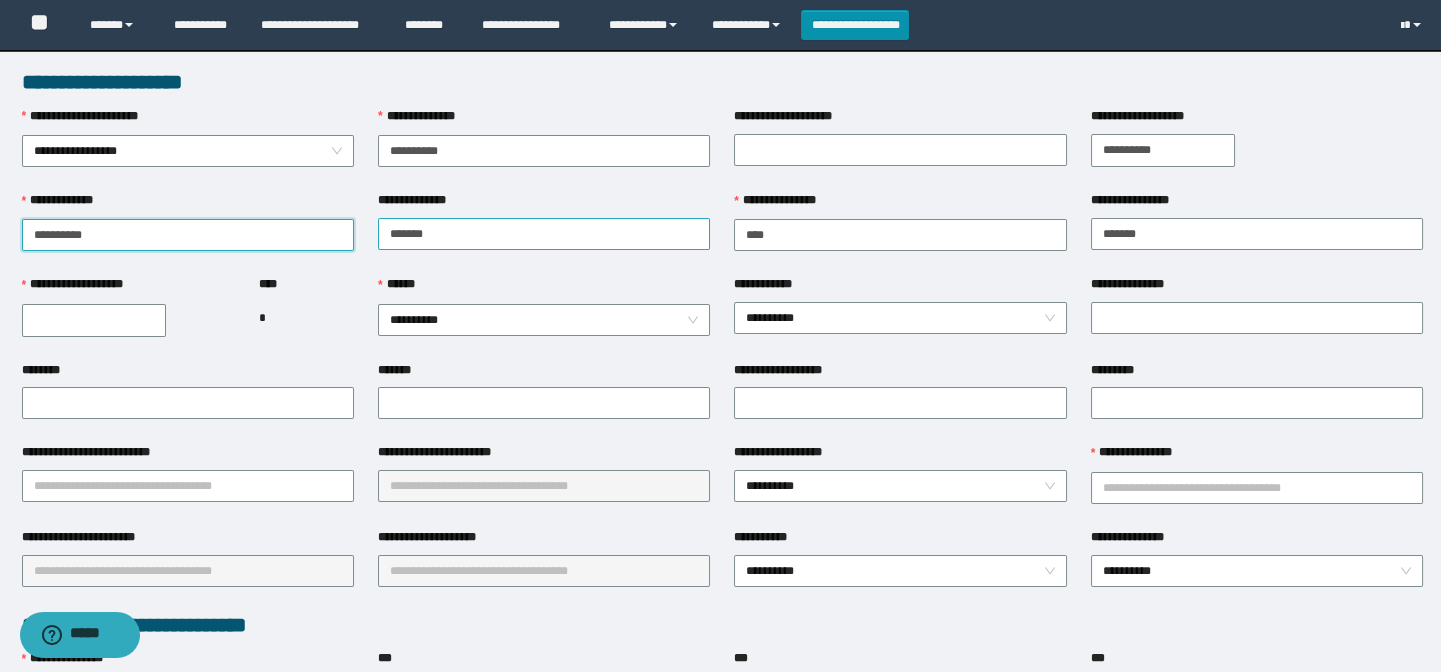type on "*********" 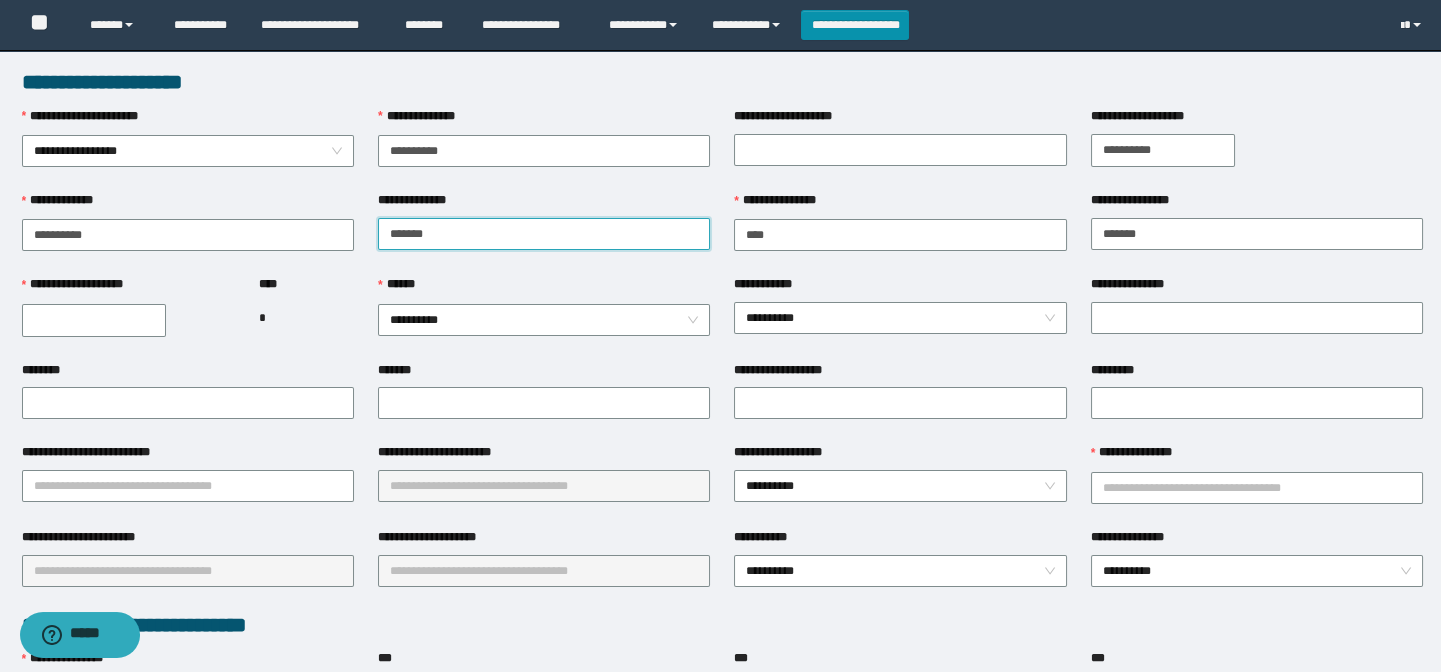 click on "*******" at bounding box center (544, 234) 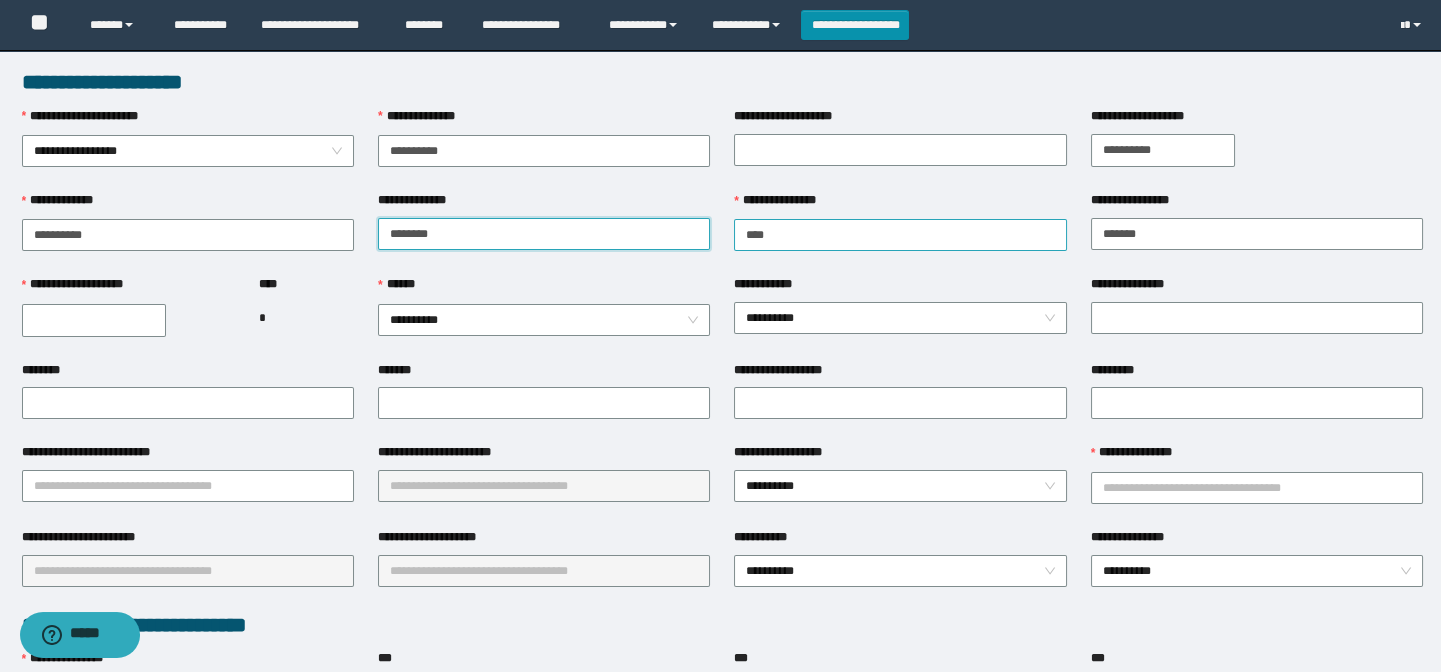 type on "*******" 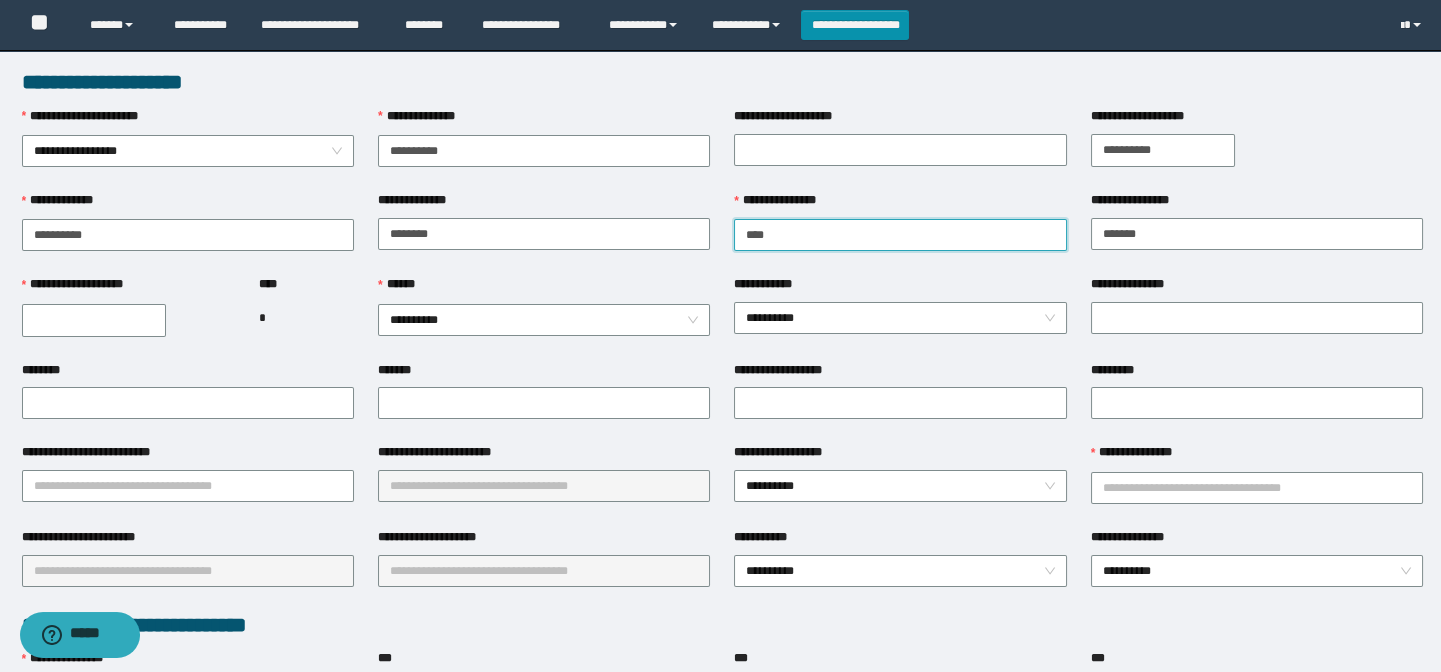 click on "****" at bounding box center (900, 235) 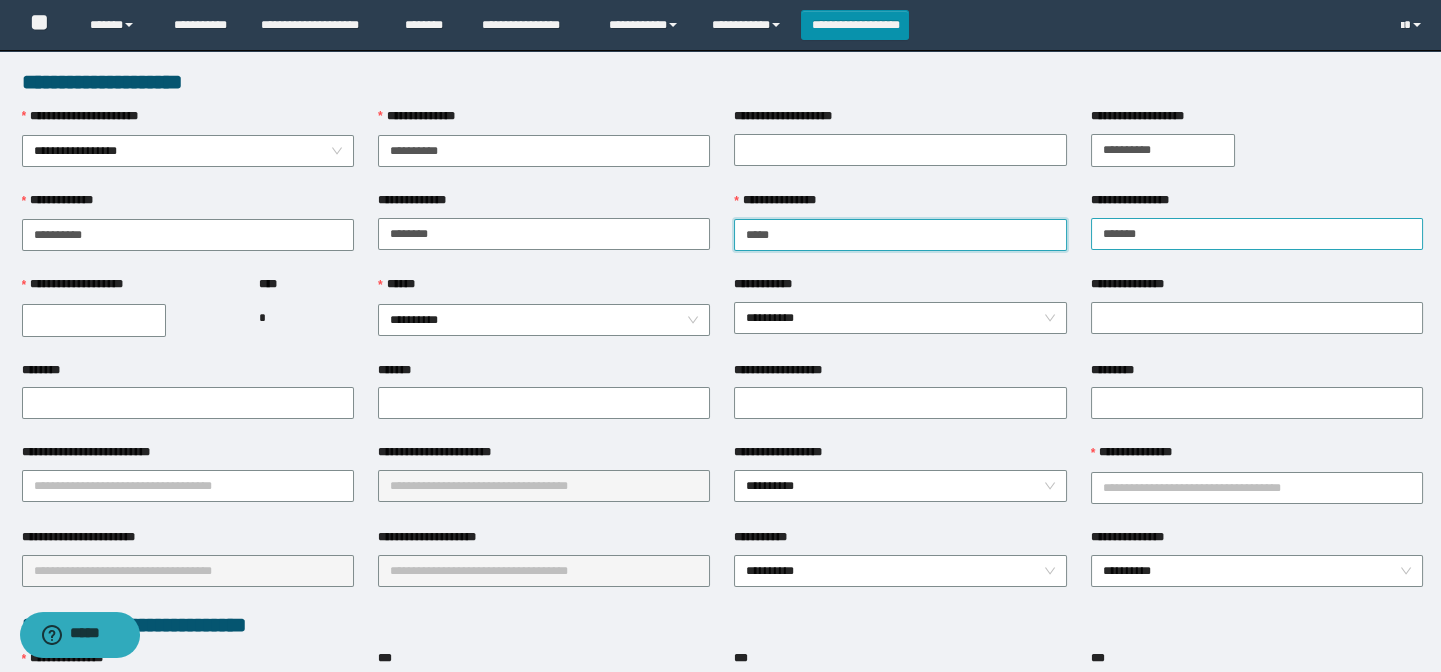 type on "****" 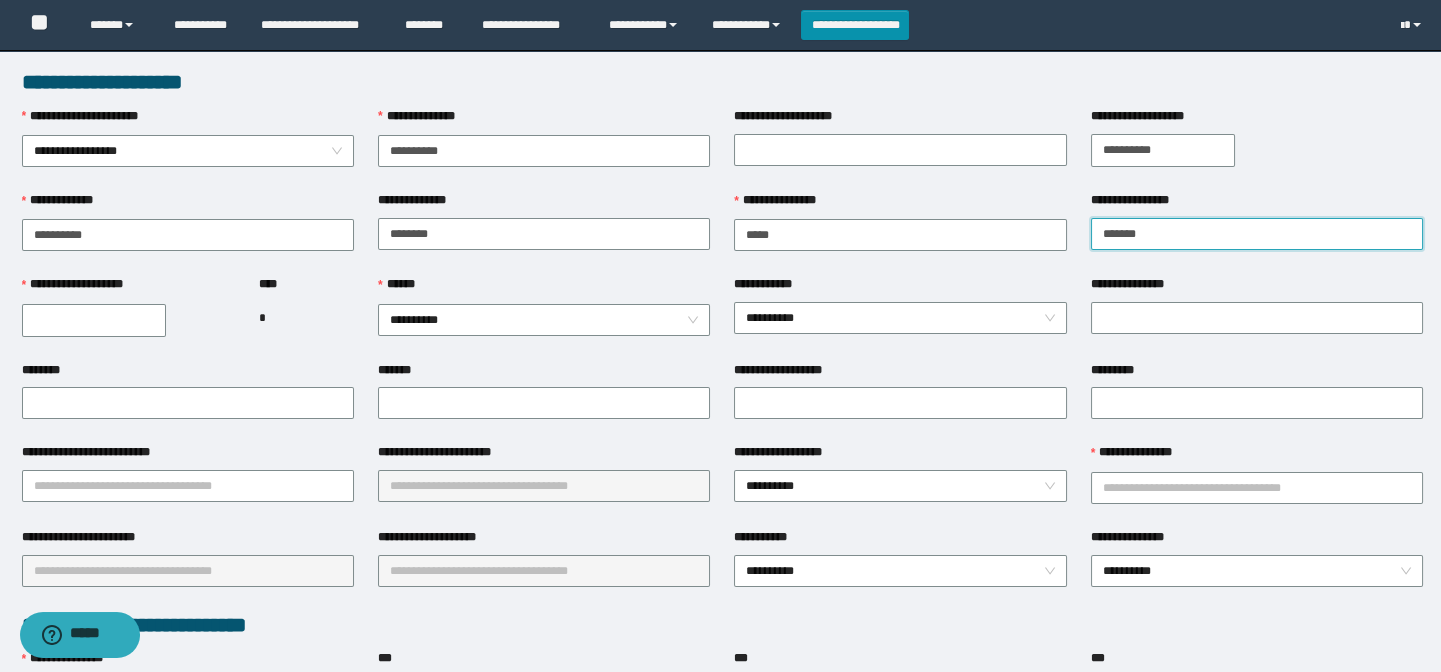 click on "*******" at bounding box center (1257, 234) 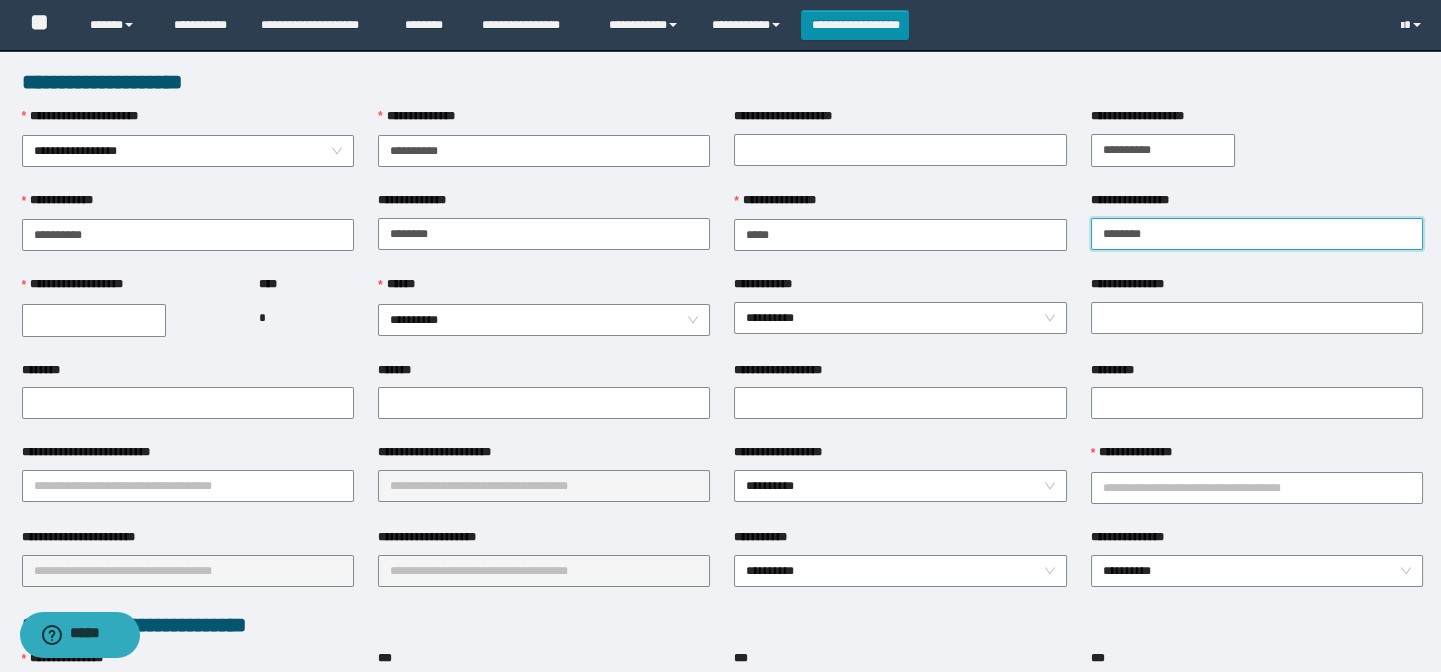 type on "*******" 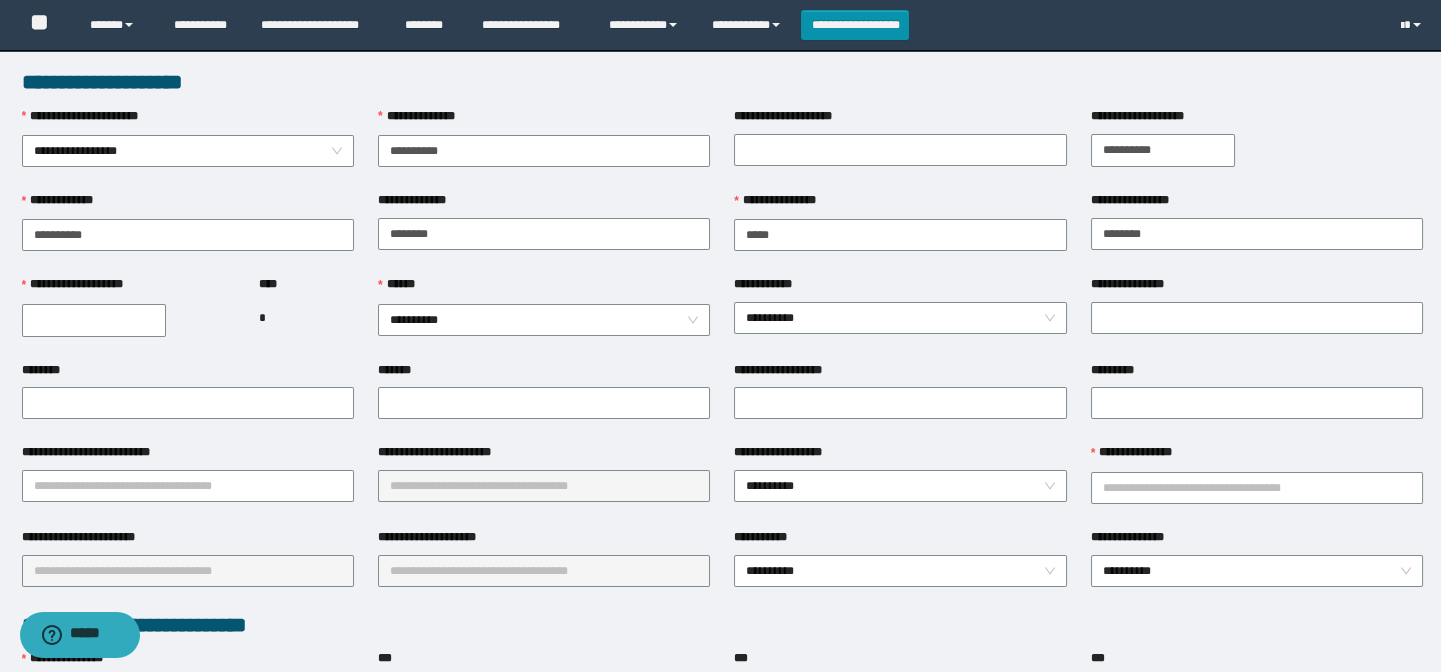 click on "**********" at bounding box center (94, 320) 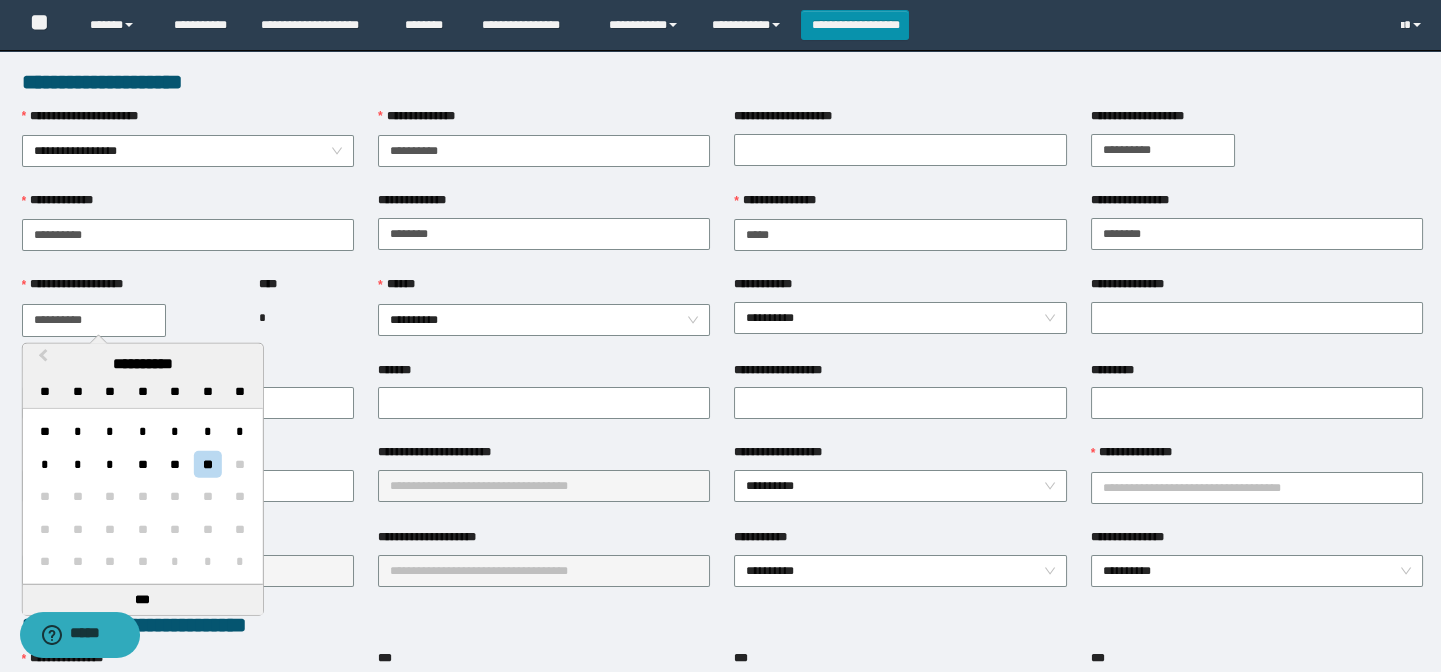 type on "**********" 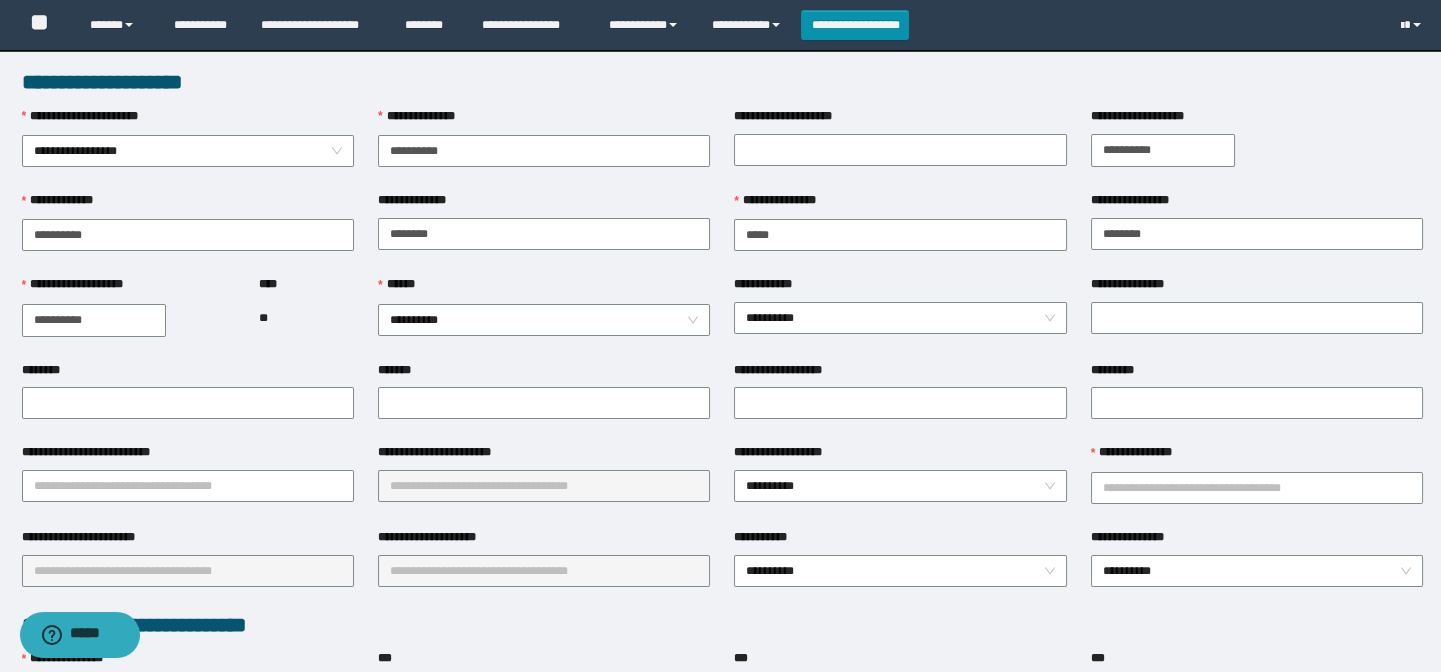 drag, startPoint x: 393, startPoint y: 323, endPoint x: 407, endPoint y: 363, distance: 42.379242 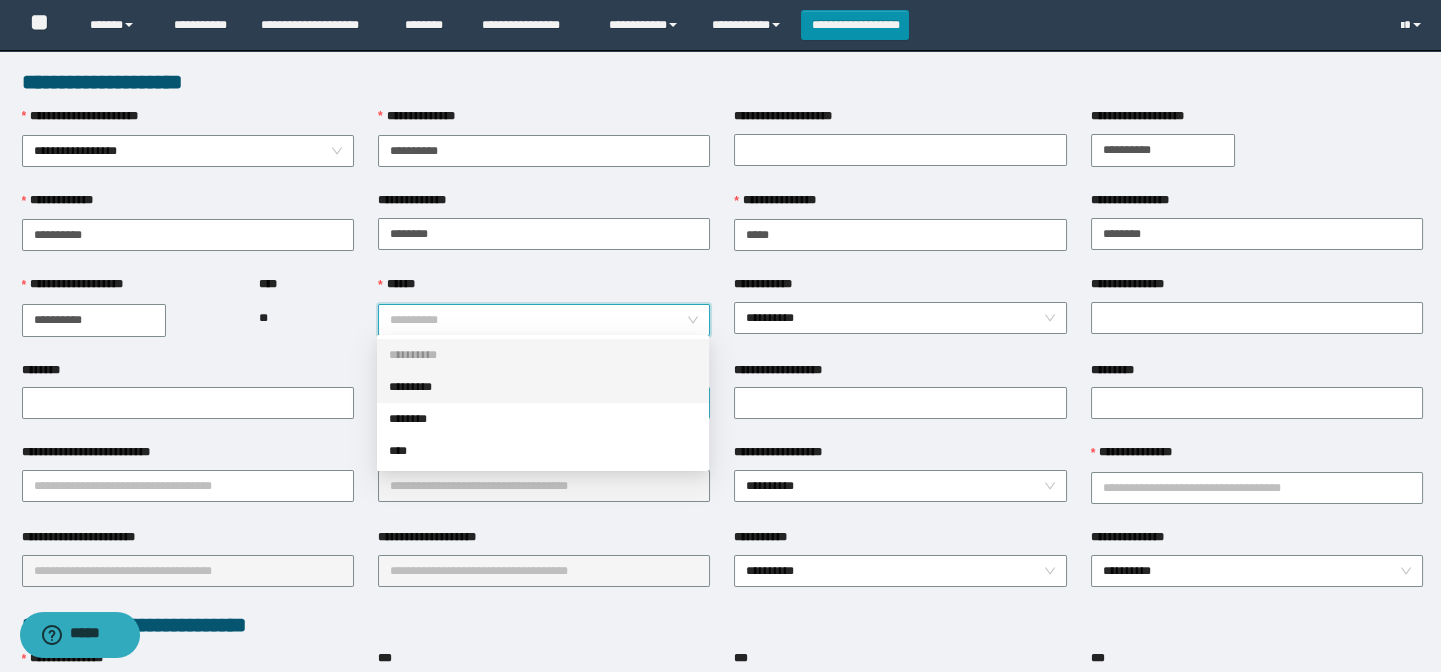 click on "*********" at bounding box center [543, 387] 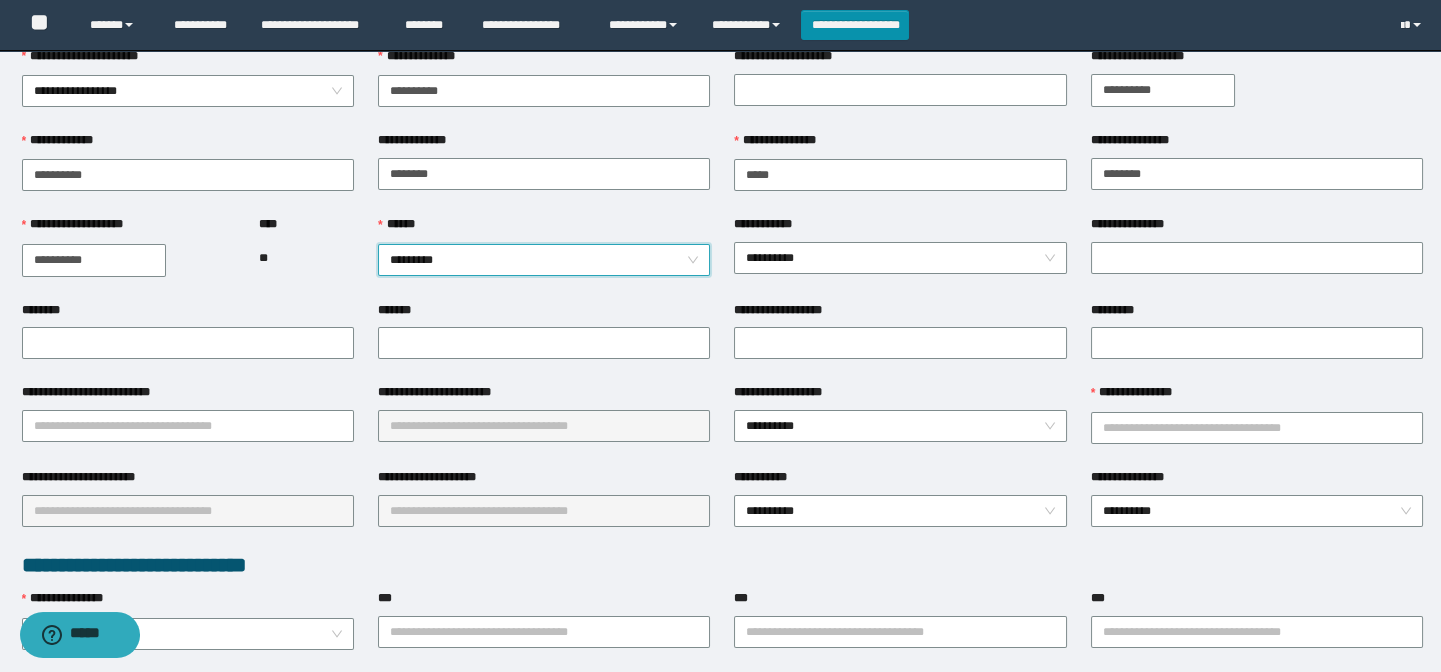 scroll, scrollTop: 90, scrollLeft: 0, axis: vertical 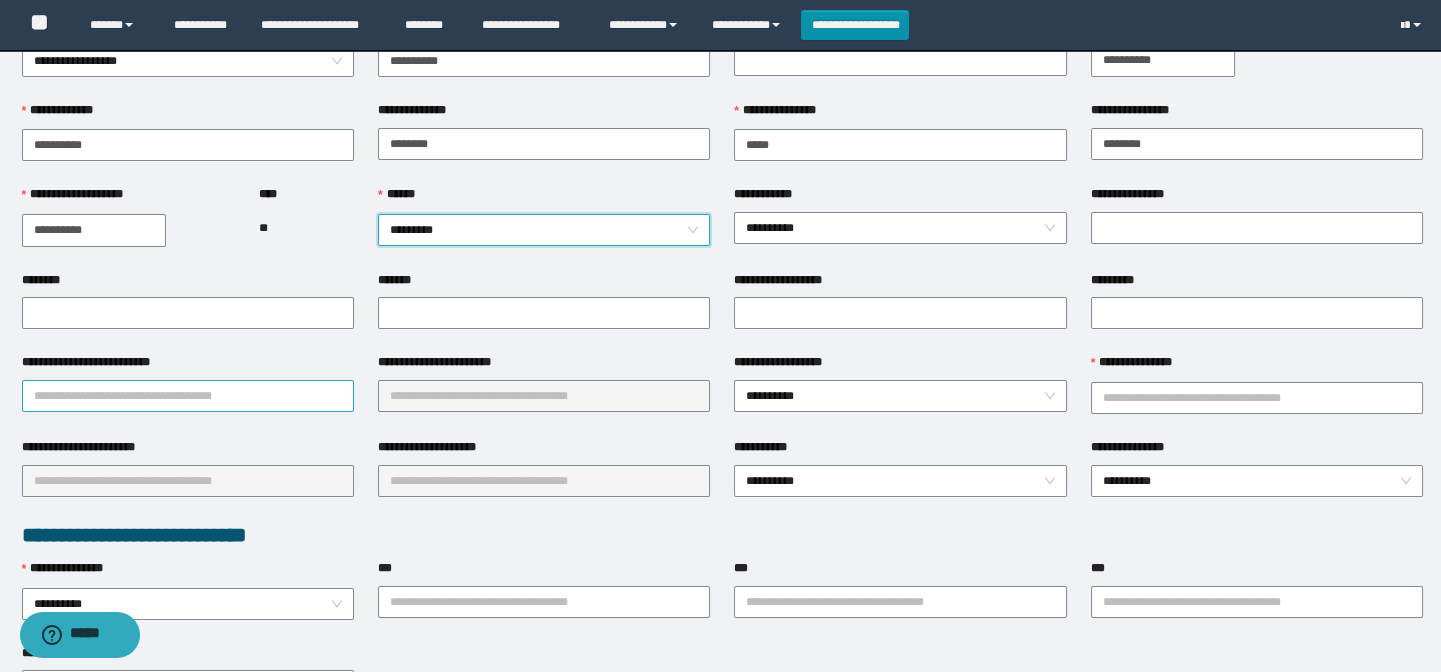 click on "**********" at bounding box center [188, 396] 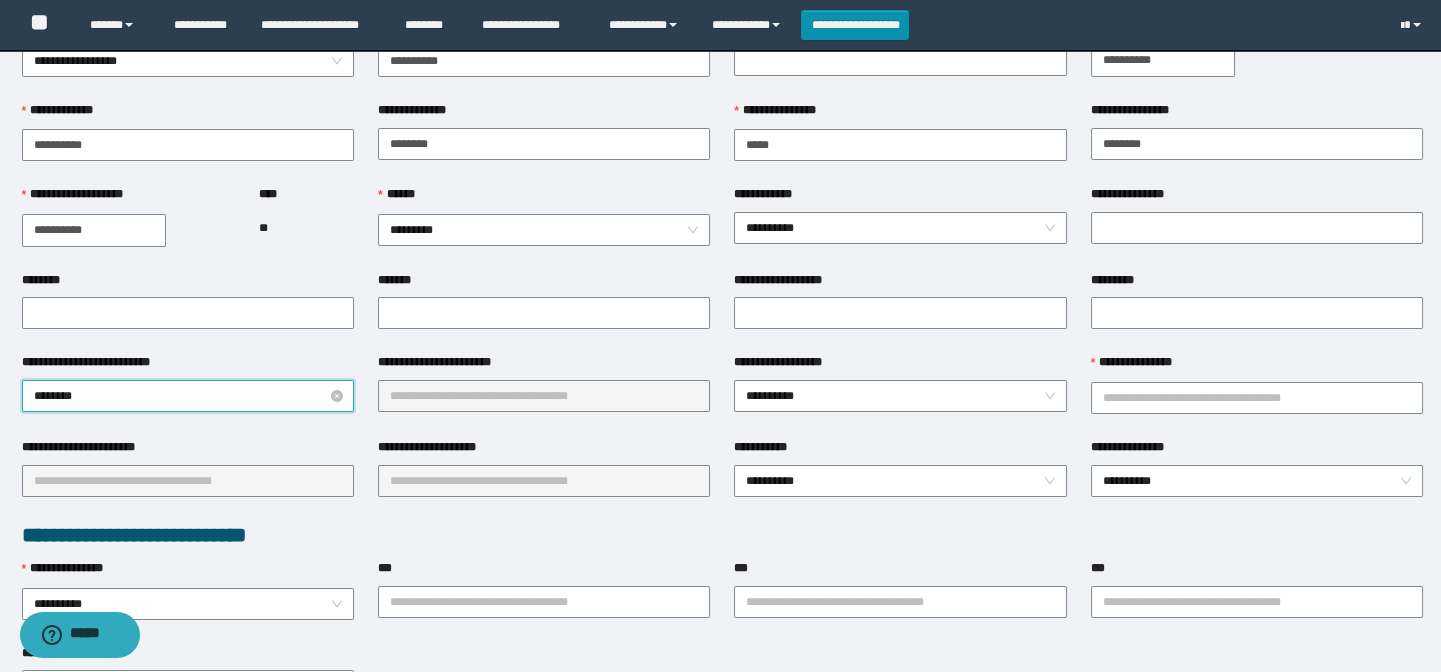 type on "*********" 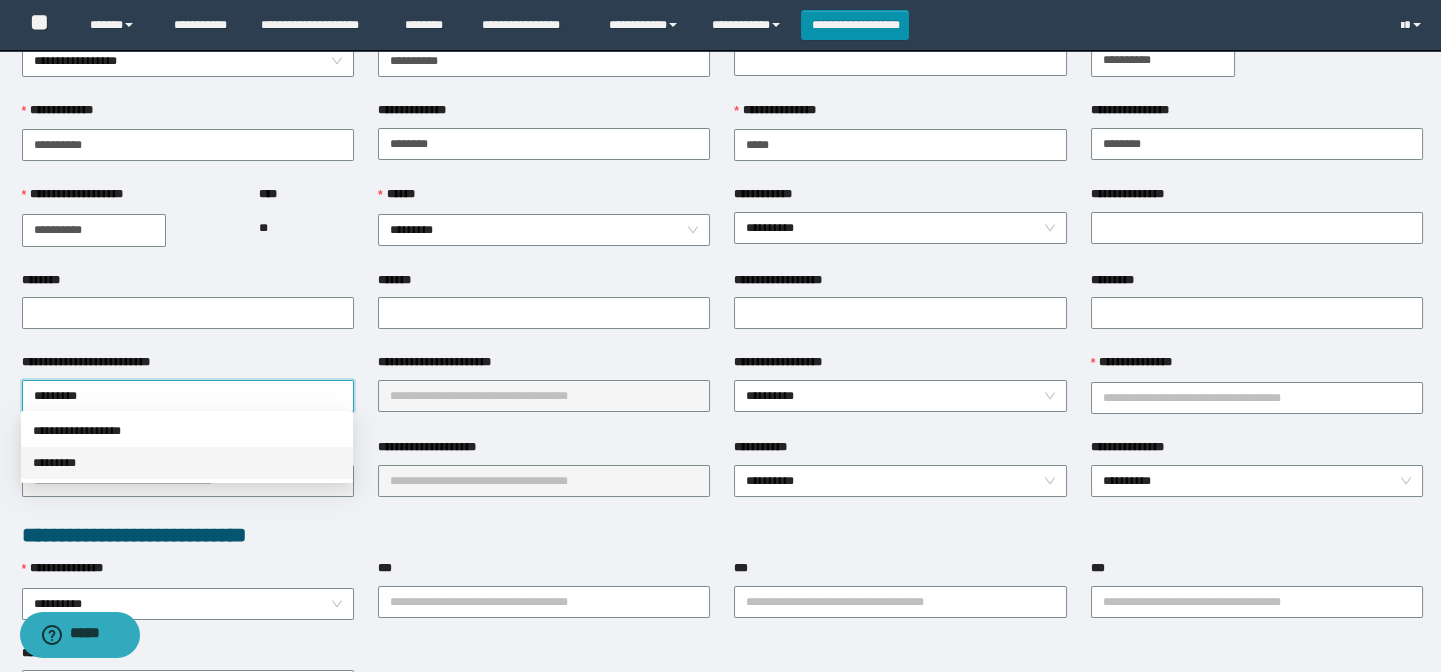 click on "*********" at bounding box center (187, 463) 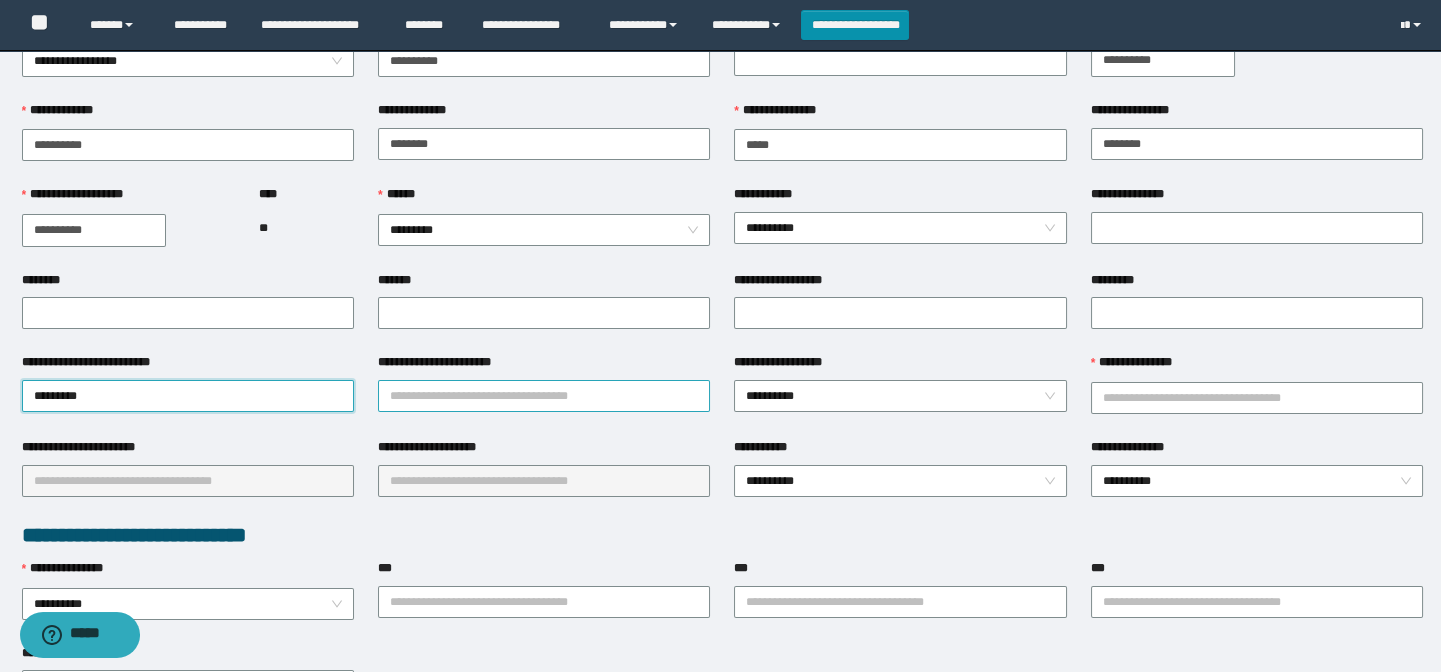 click on "**********" at bounding box center (544, 396) 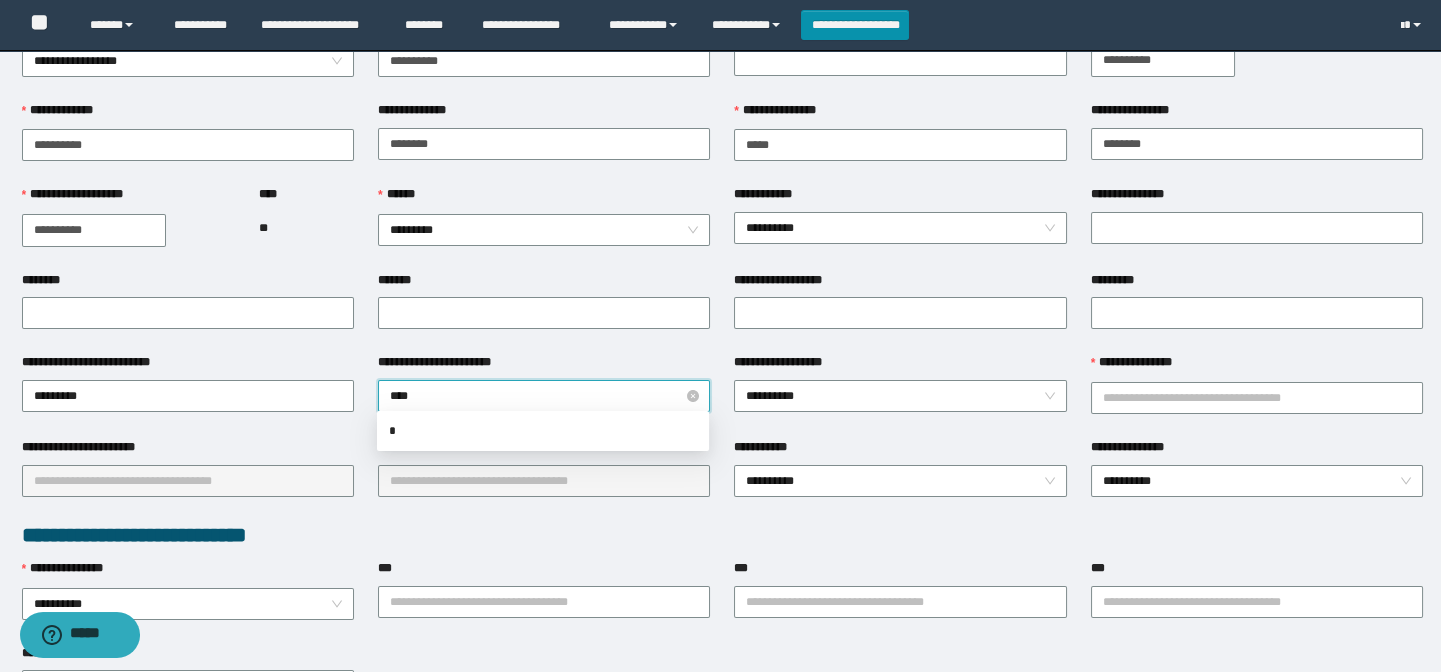 type on "*****" 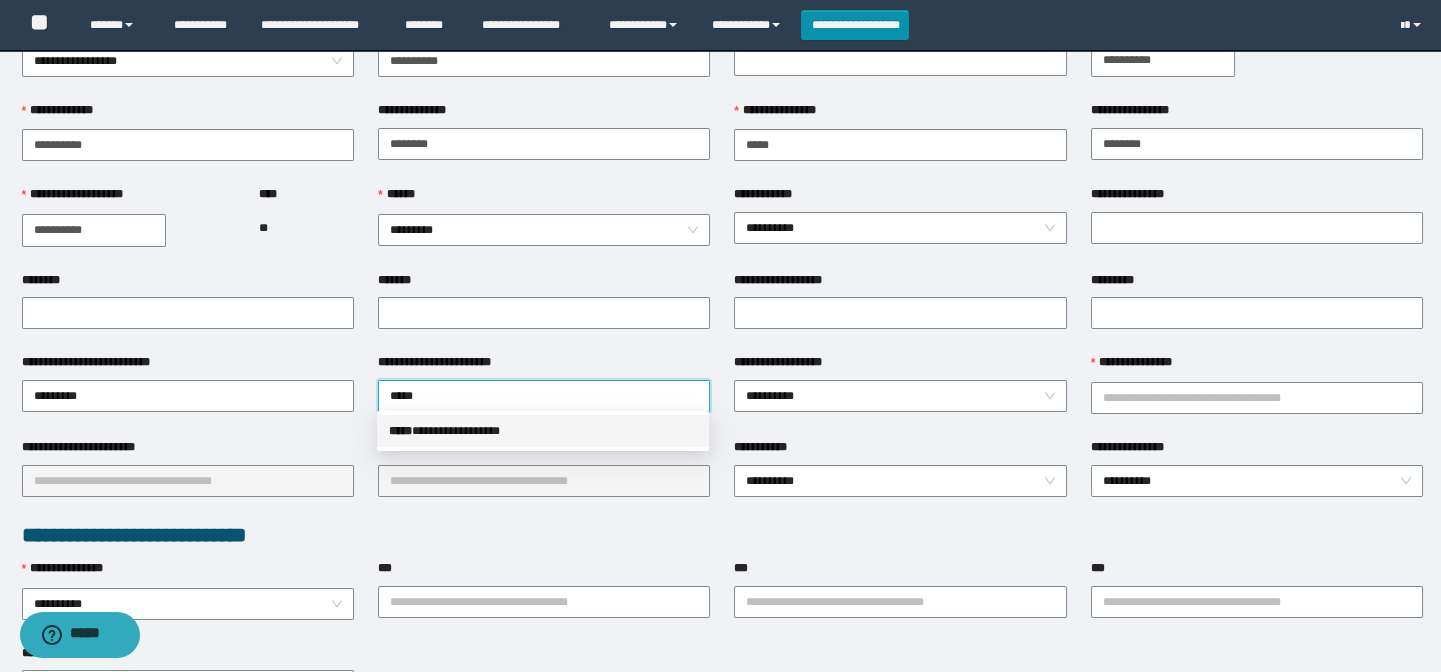drag, startPoint x: 503, startPoint y: 429, endPoint x: 618, endPoint y: 429, distance: 115 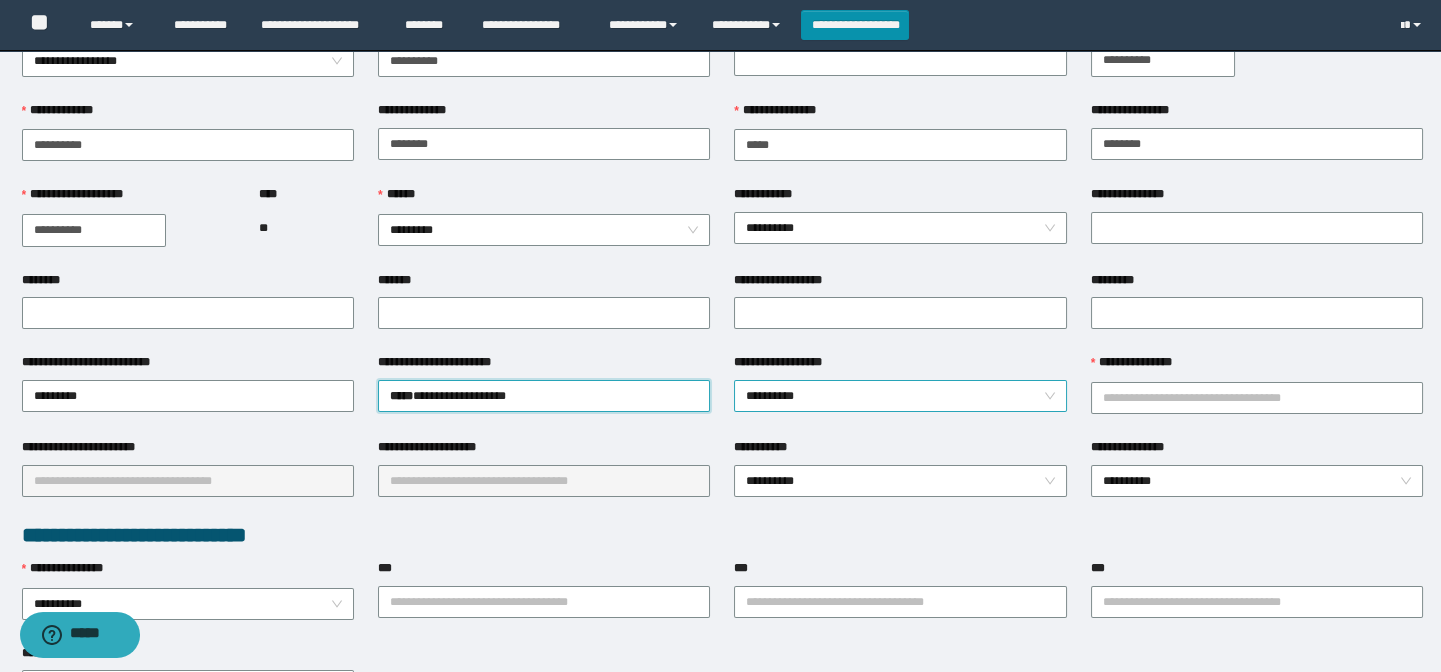 drag, startPoint x: 853, startPoint y: 390, endPoint x: 837, endPoint y: 402, distance: 20 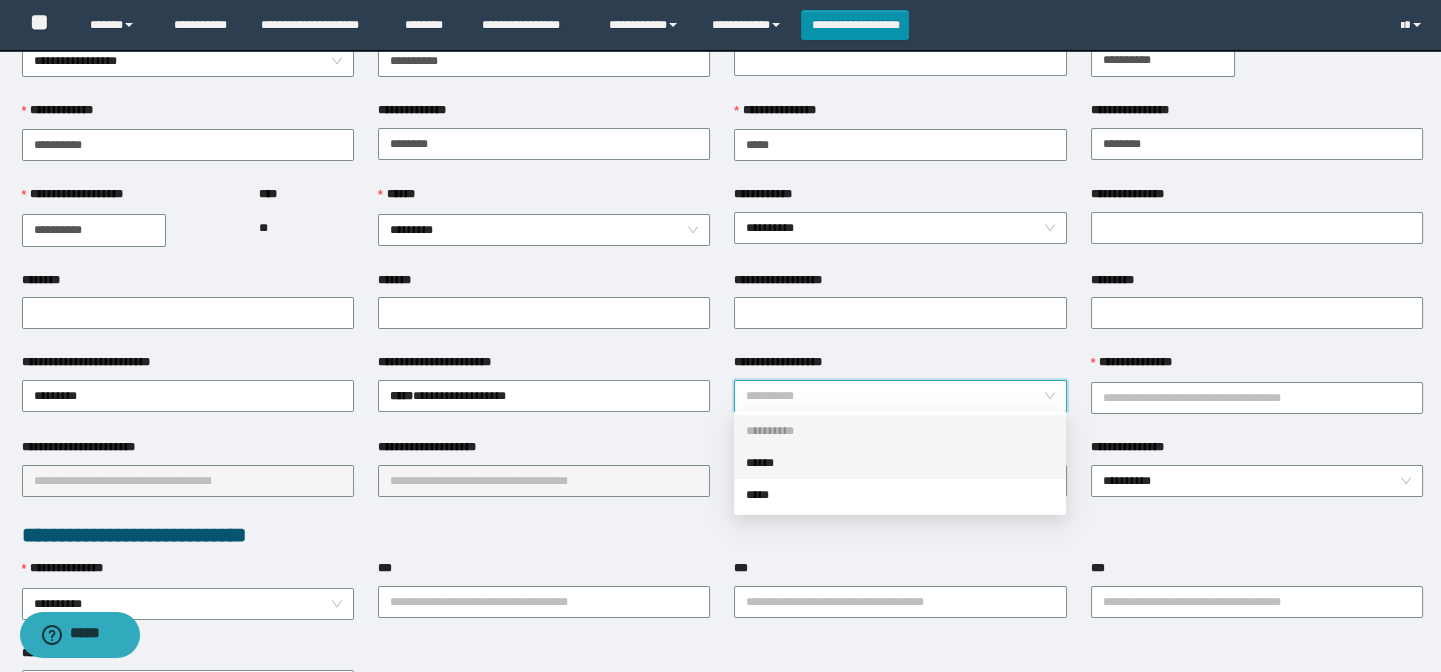 click on "******" at bounding box center [900, 463] 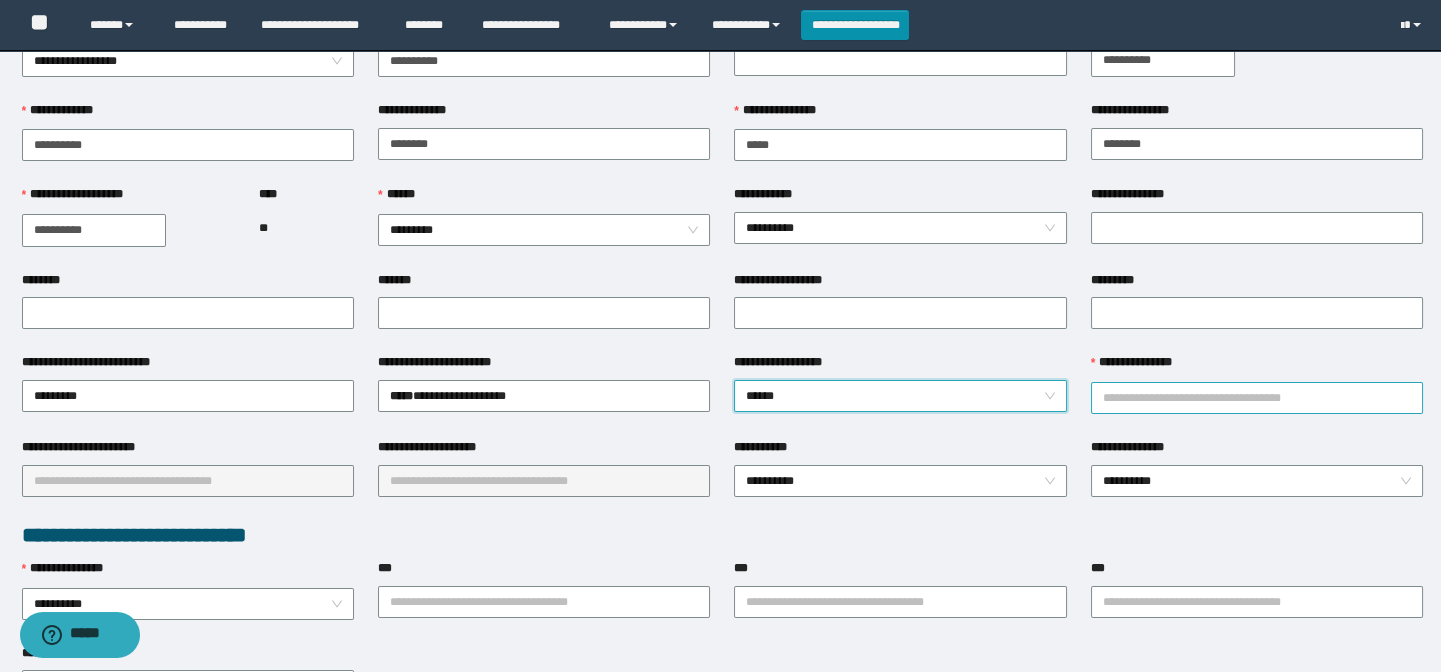 click on "**********" at bounding box center (1257, 398) 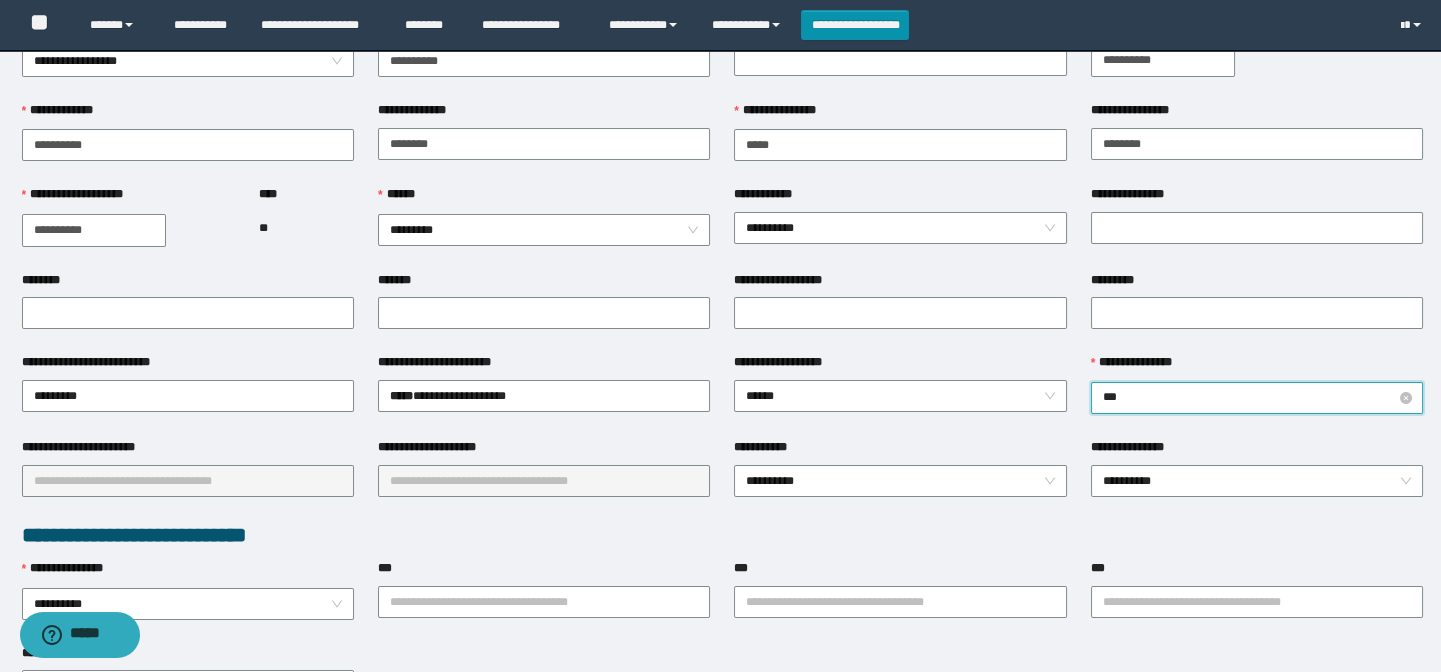 type on "****" 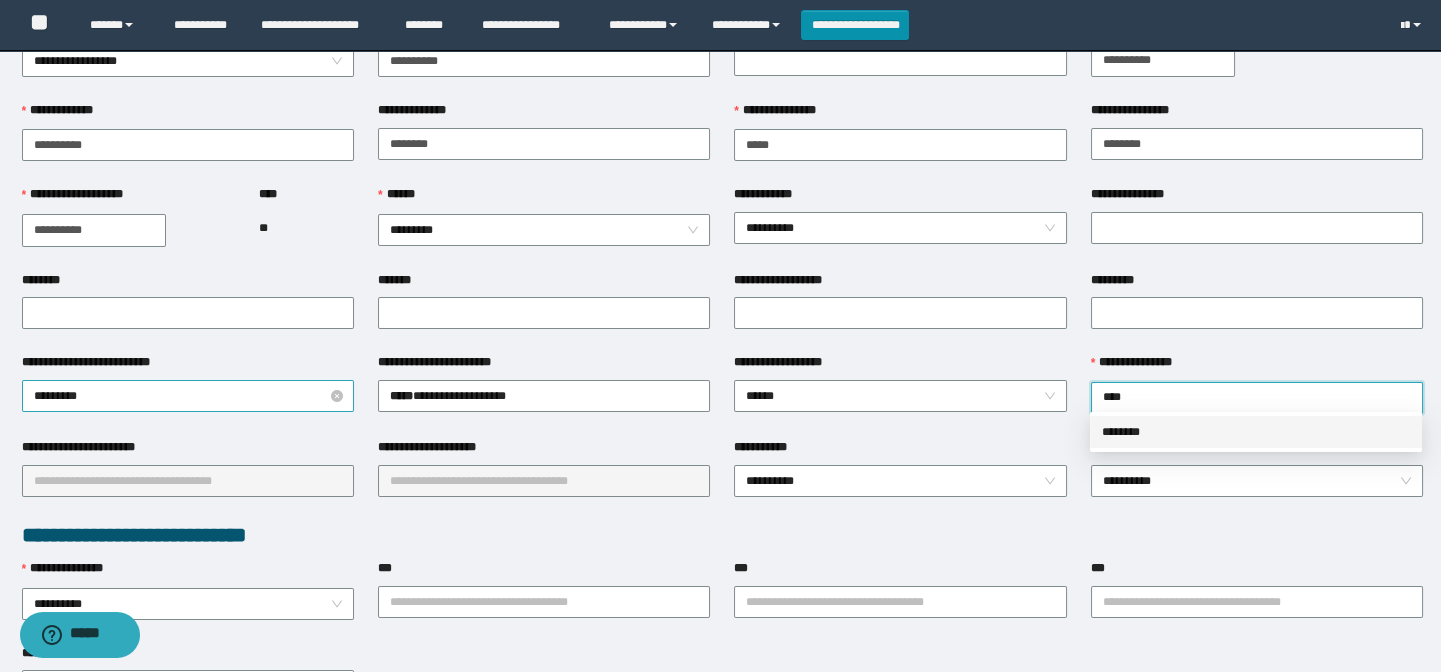 drag, startPoint x: 1180, startPoint y: 429, endPoint x: 157, endPoint y: 404, distance: 1023.3054 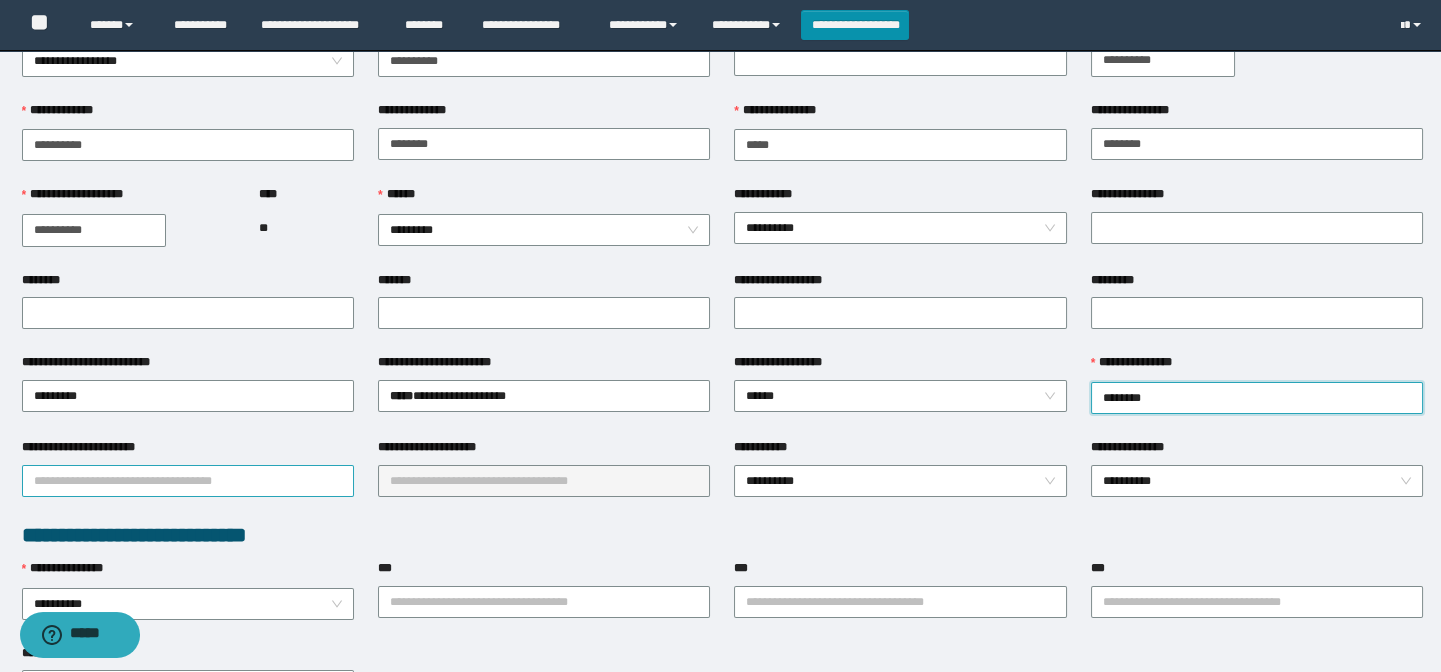 click on "**********" at bounding box center [188, 481] 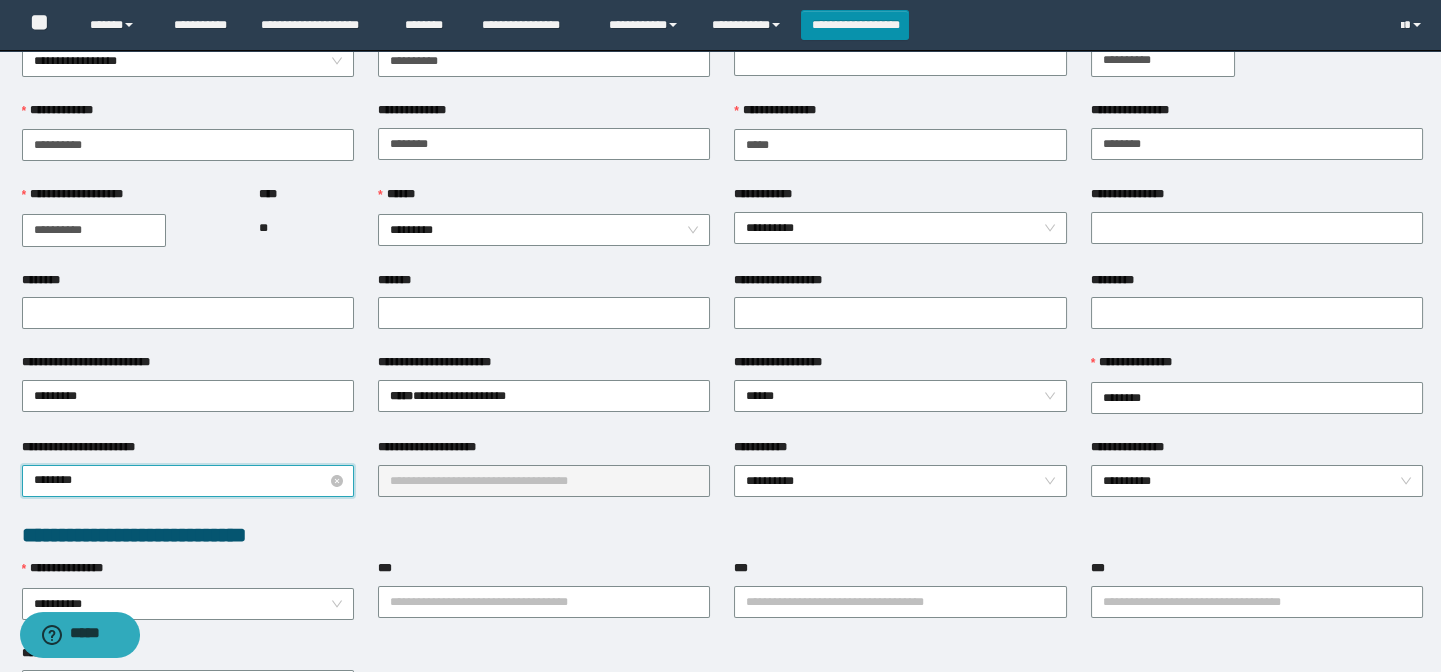type on "*********" 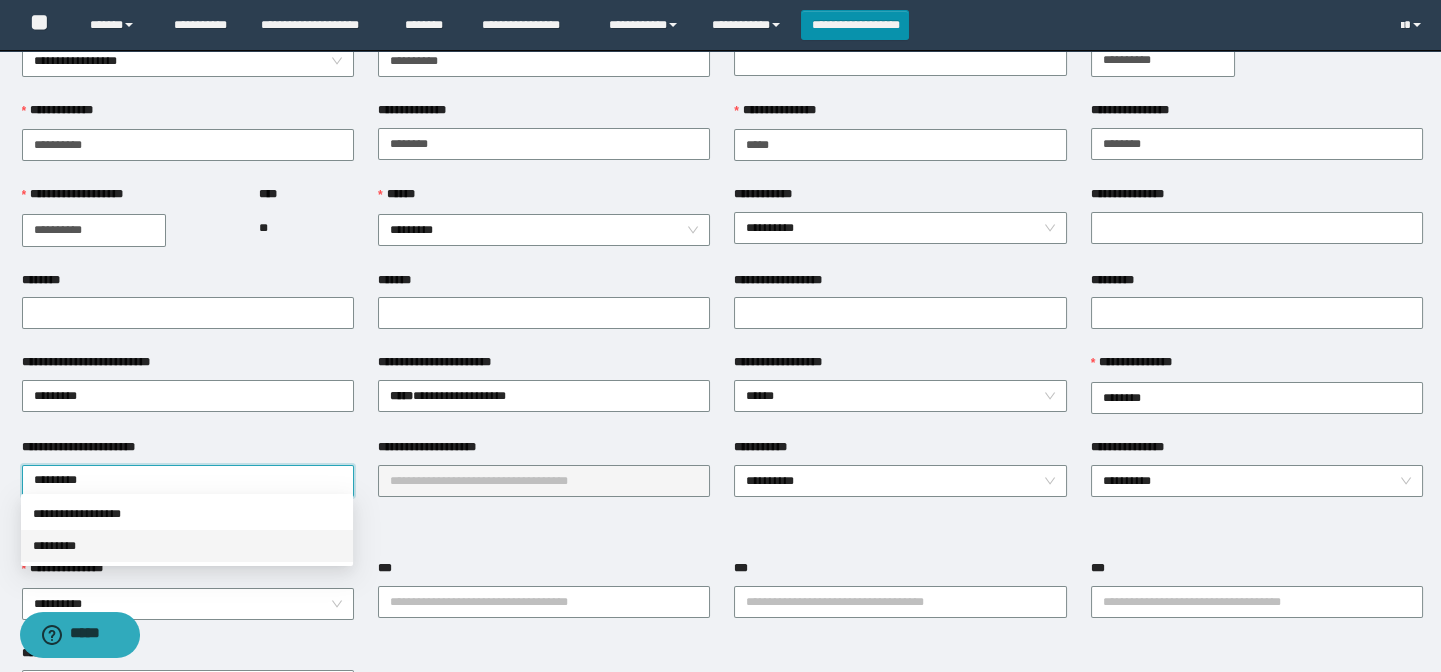 drag, startPoint x: 136, startPoint y: 542, endPoint x: 485, endPoint y: 504, distance: 351.06268 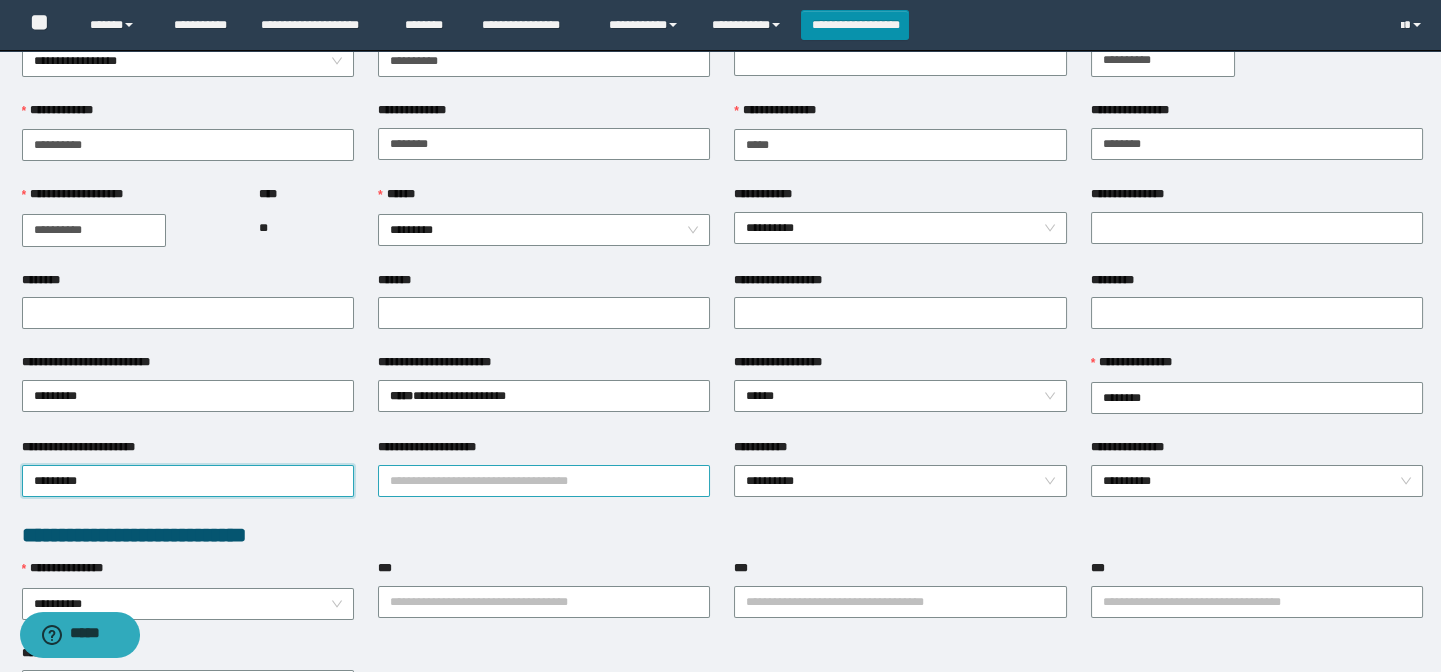 click on "**********" at bounding box center (544, 481) 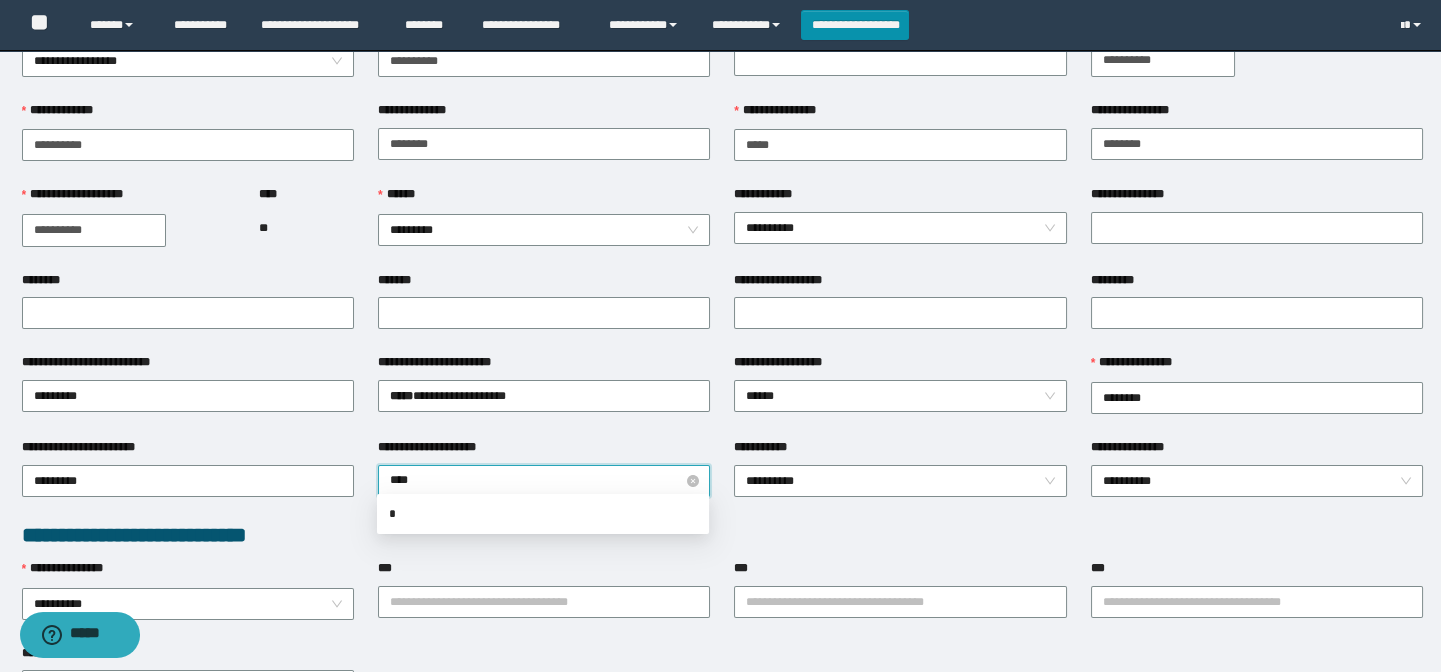 type on "*****" 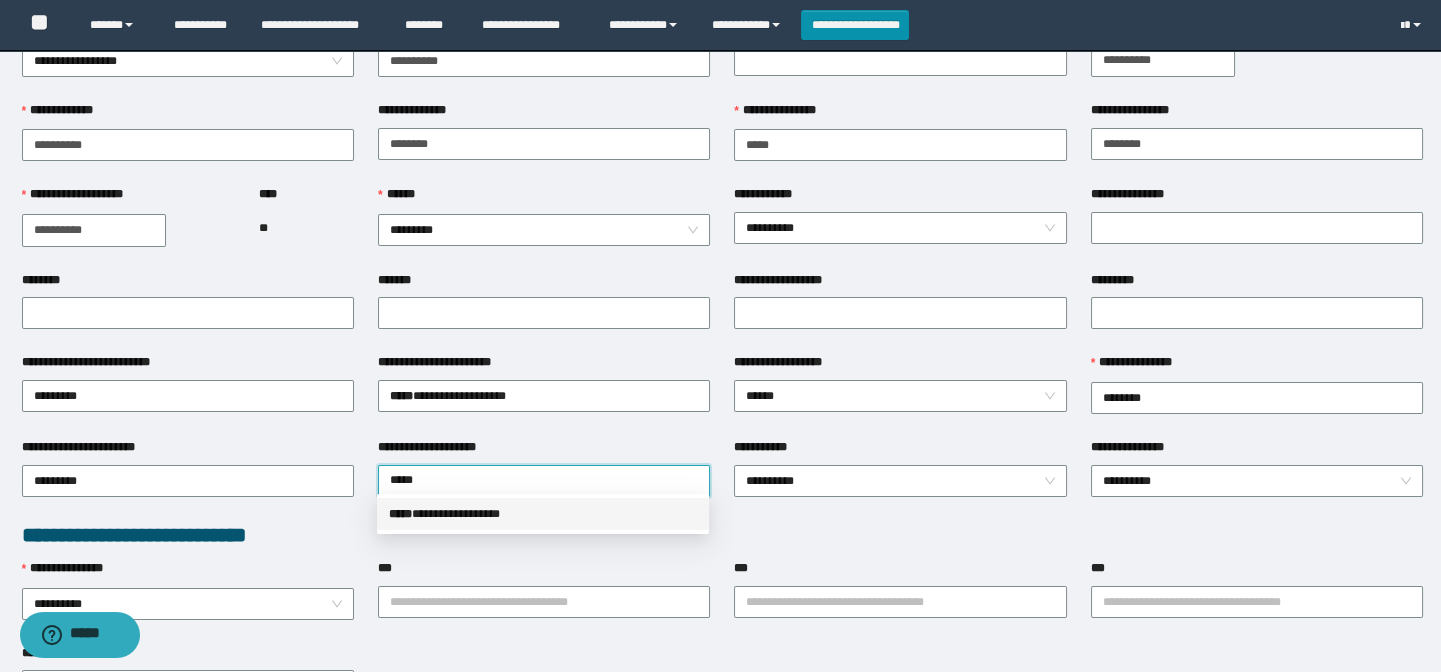 click on "**********" at bounding box center [543, 514] 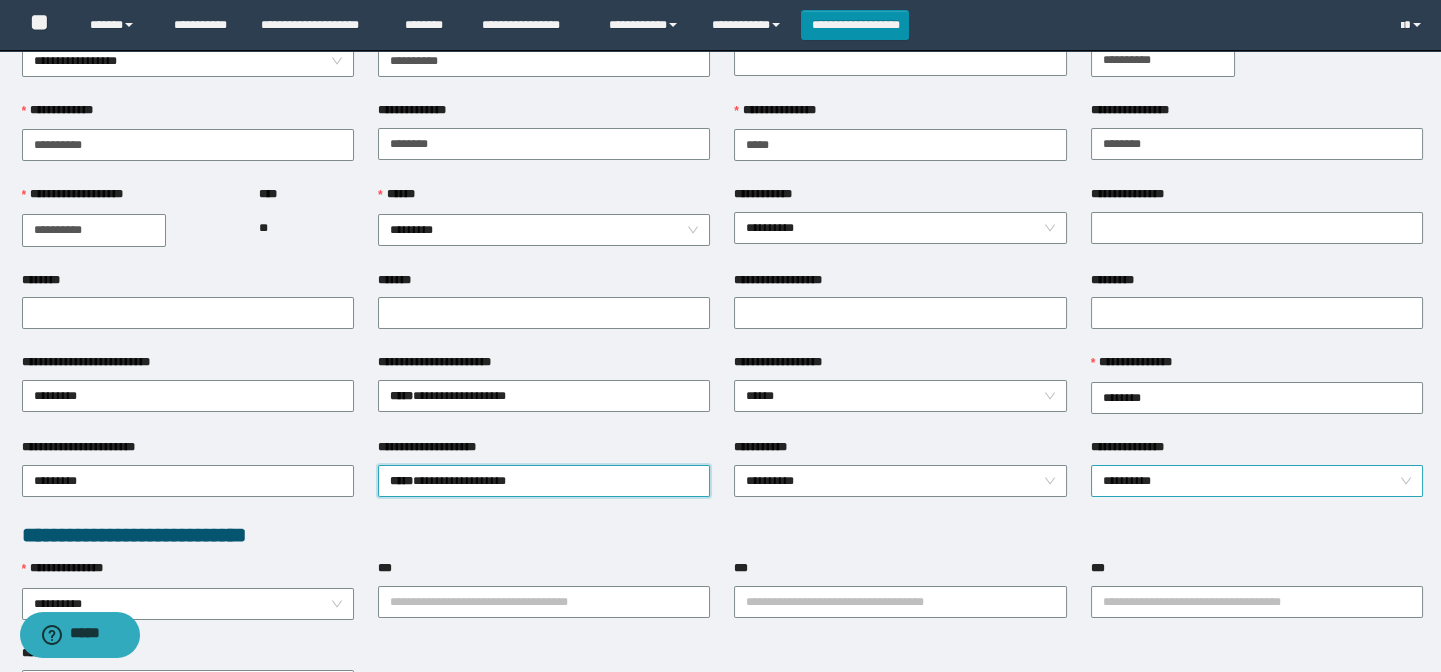 click on "**********" at bounding box center [1257, 481] 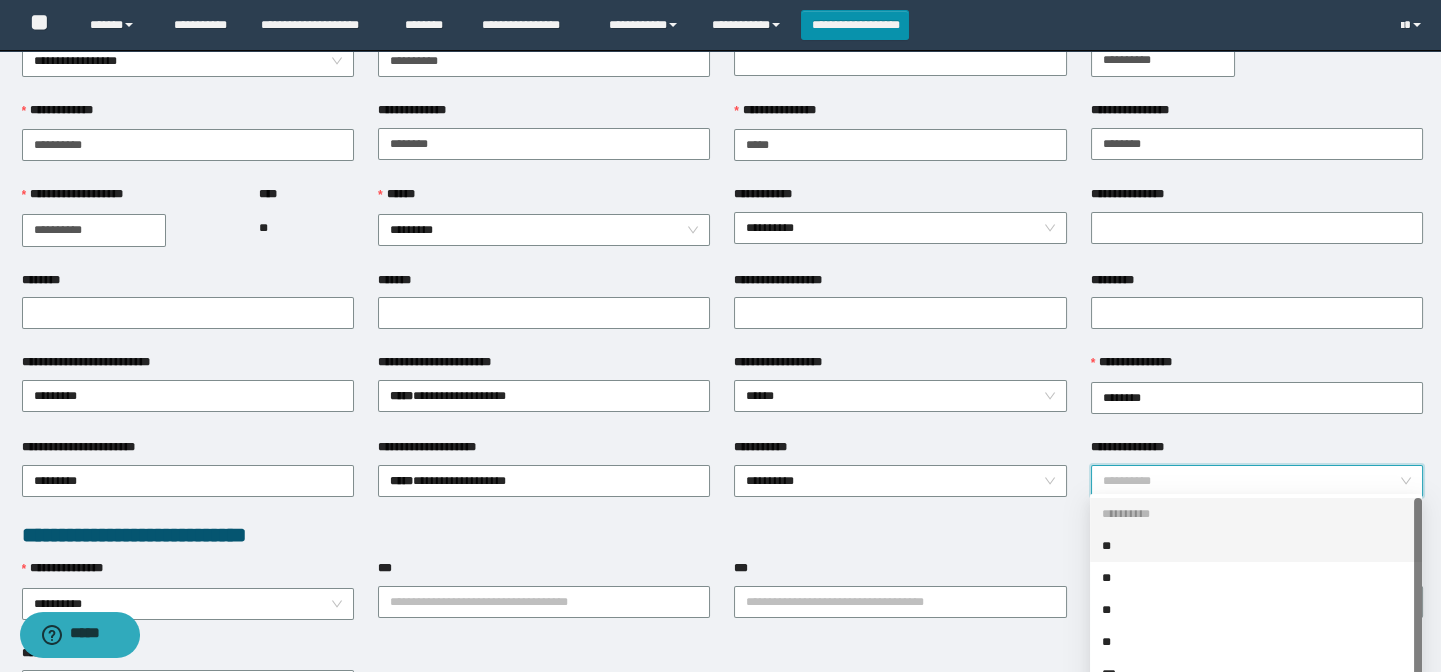 drag, startPoint x: 1112, startPoint y: 546, endPoint x: 978, endPoint y: 508, distance: 139.28389 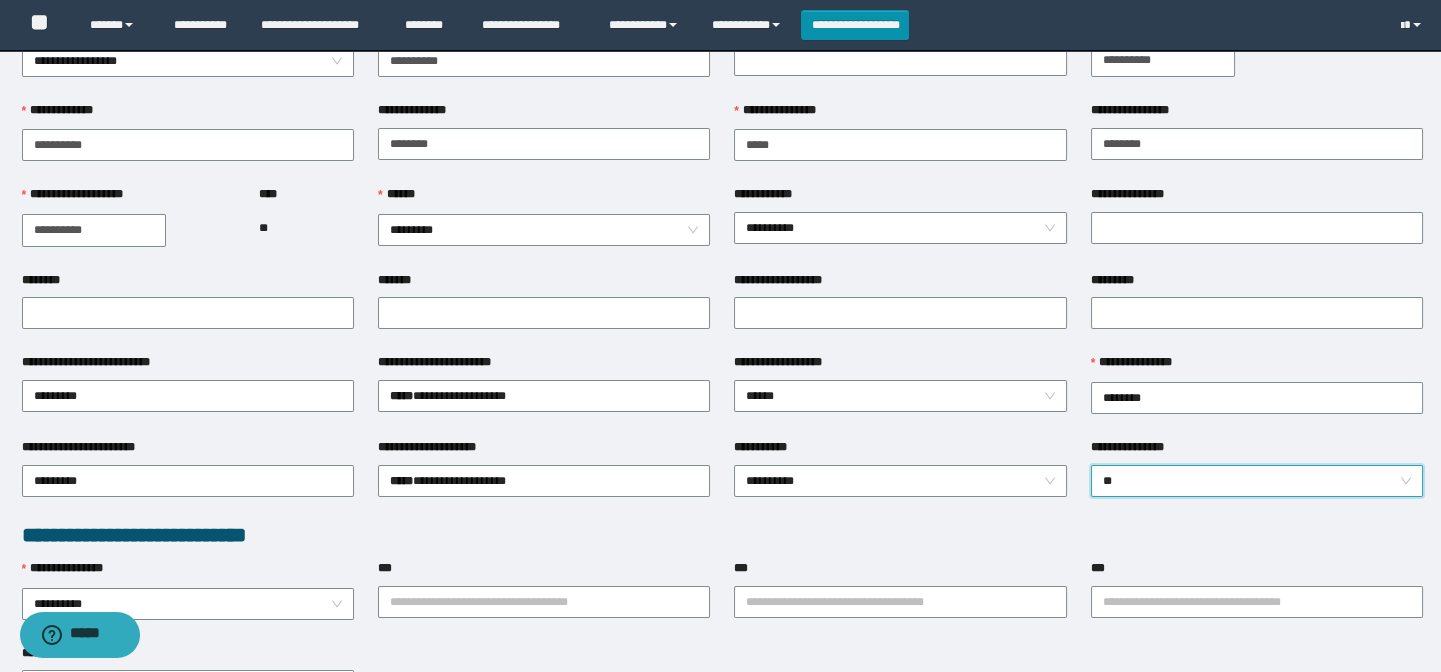 click on "**********" at bounding box center [900, 479] 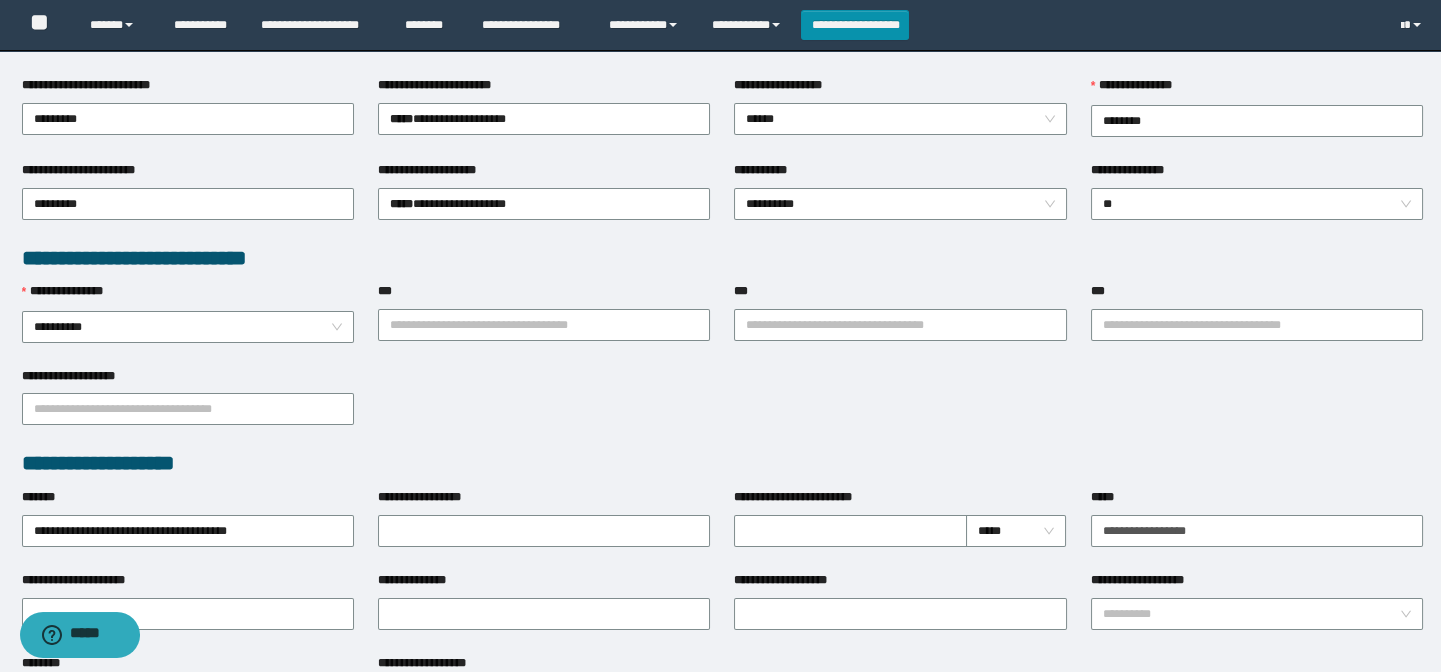 scroll, scrollTop: 454, scrollLeft: 0, axis: vertical 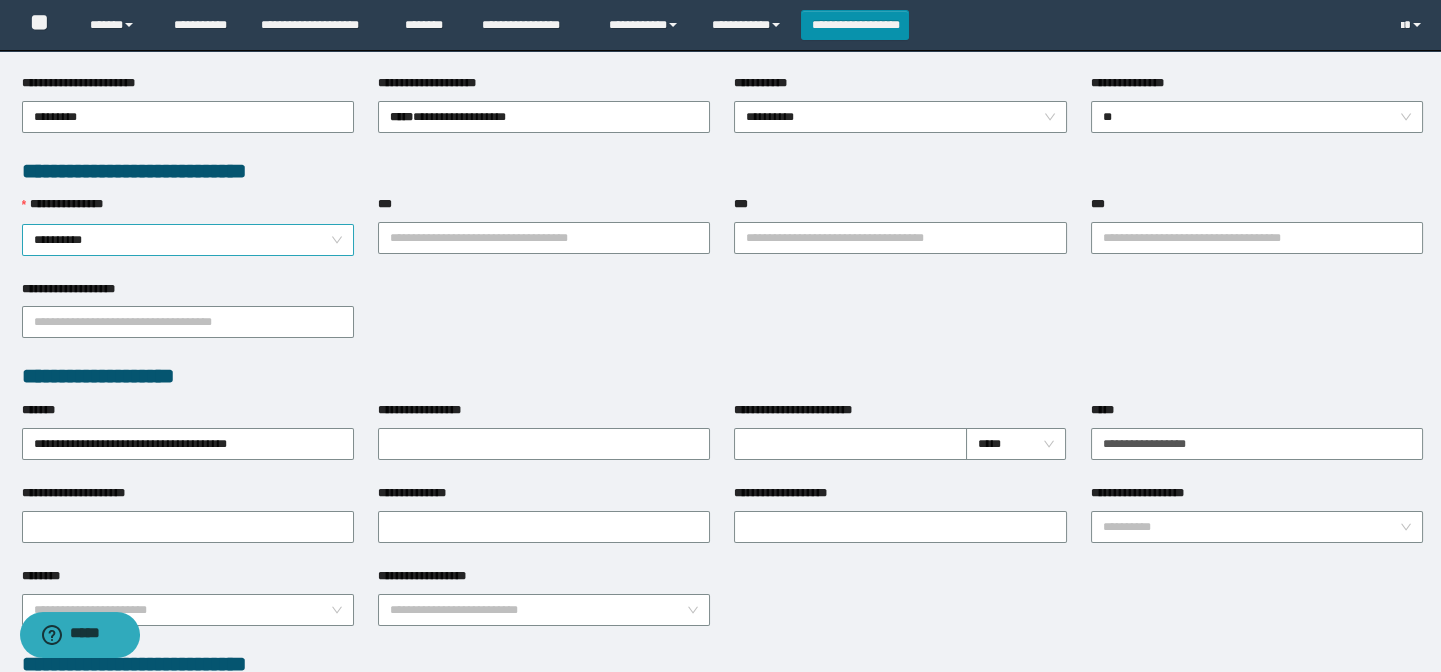 click on "**********" at bounding box center [188, 240] 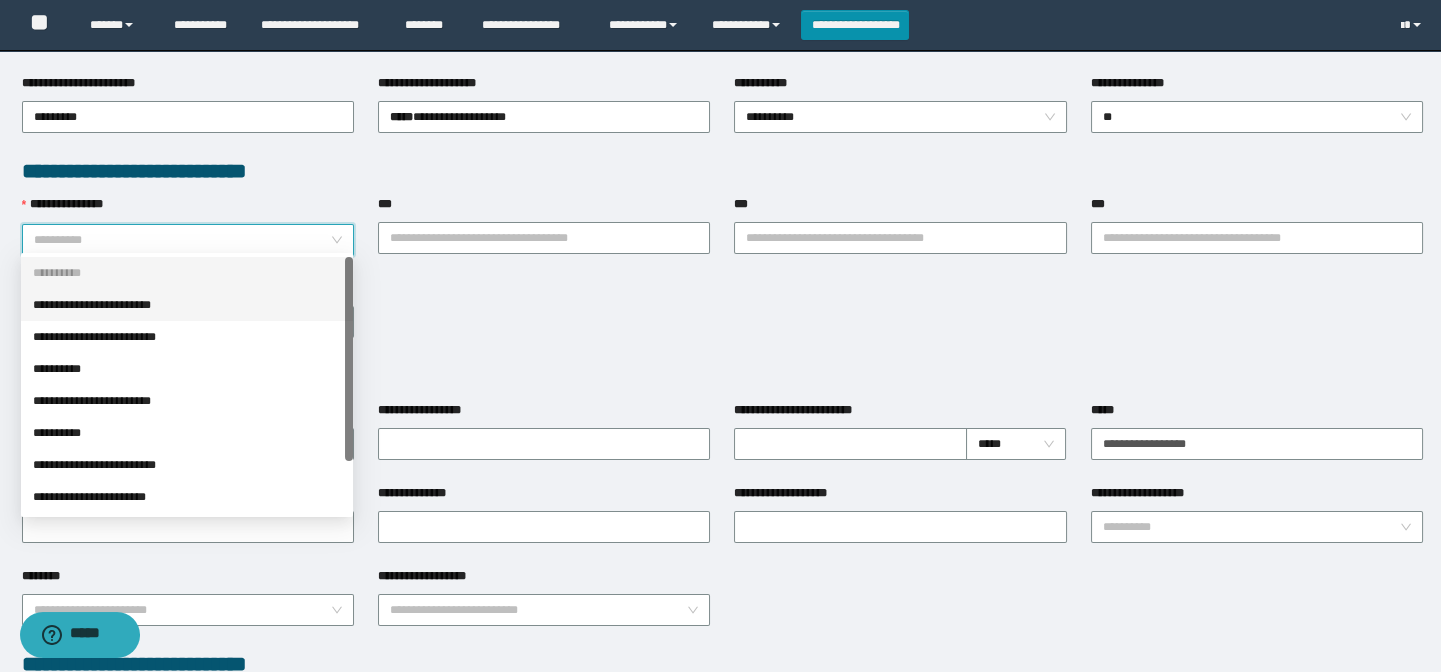 click on "**********" at bounding box center (187, 305) 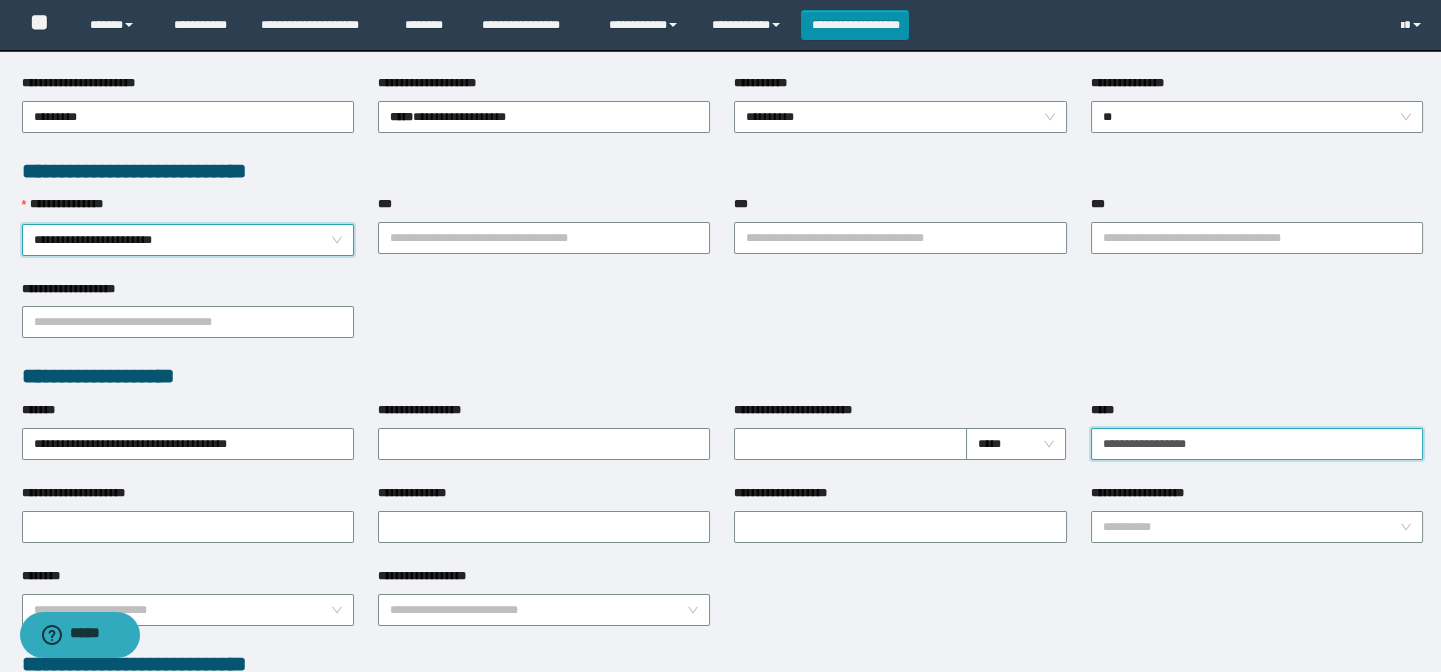 click on "**********" at bounding box center [1257, 444] 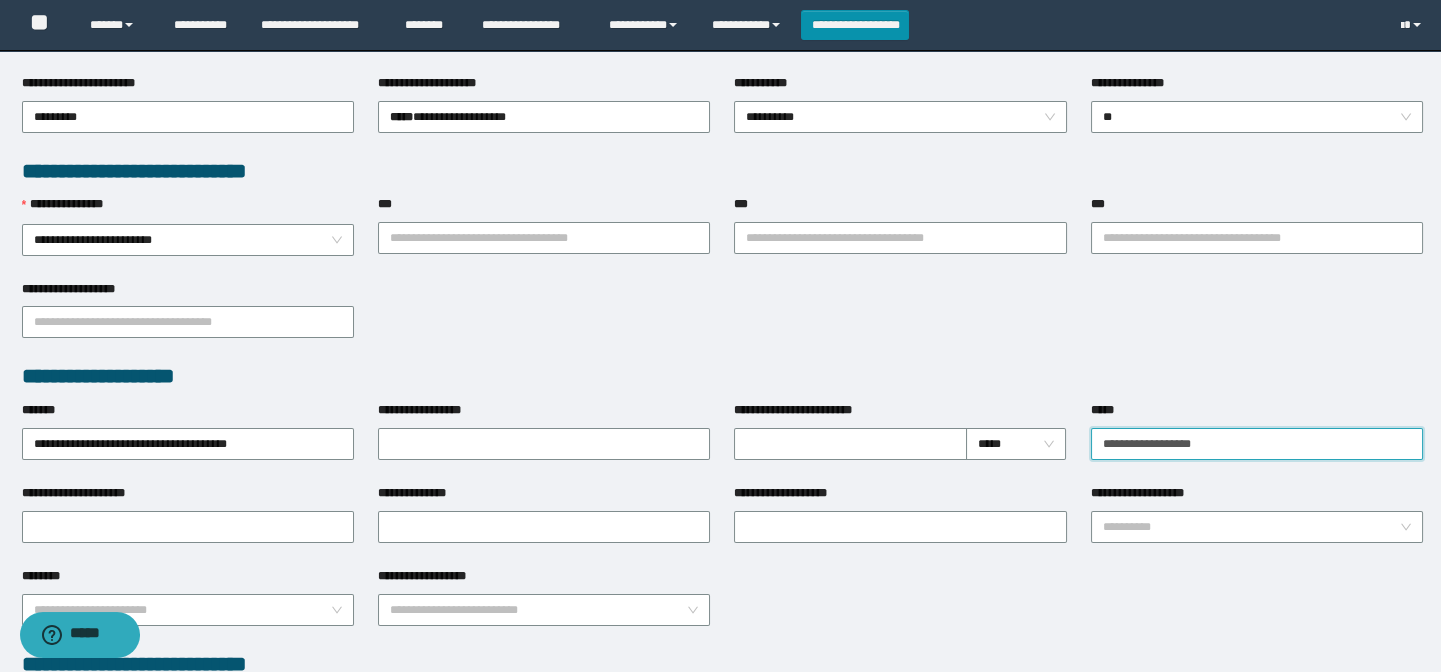 type on "**********" 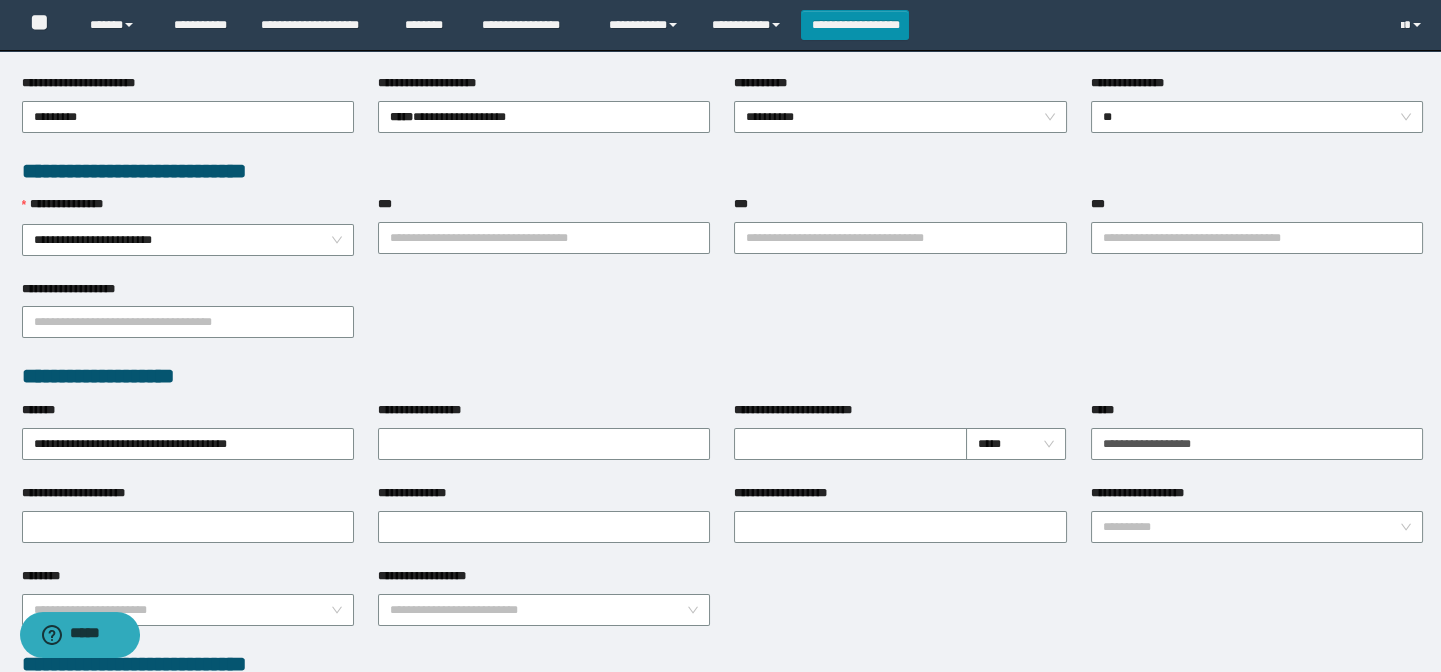 click on "**********" at bounding box center (722, 321) 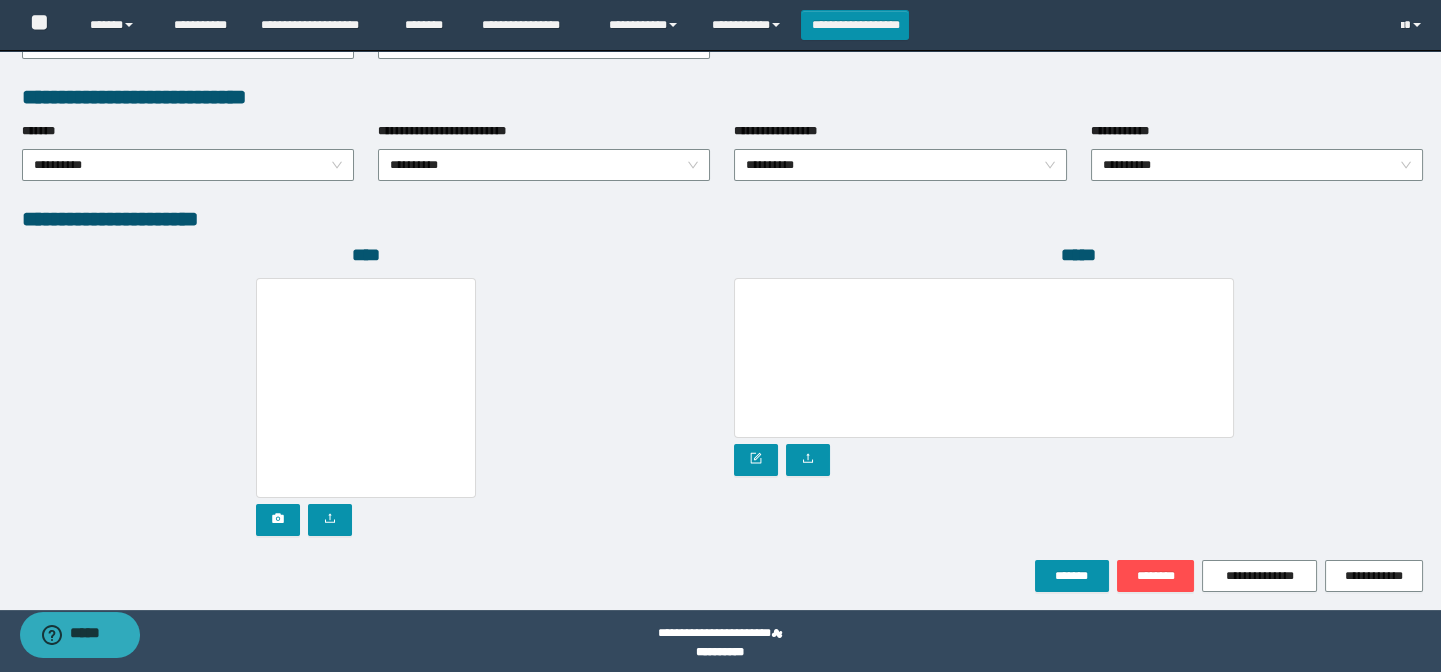 scroll, scrollTop: 1030, scrollLeft: 0, axis: vertical 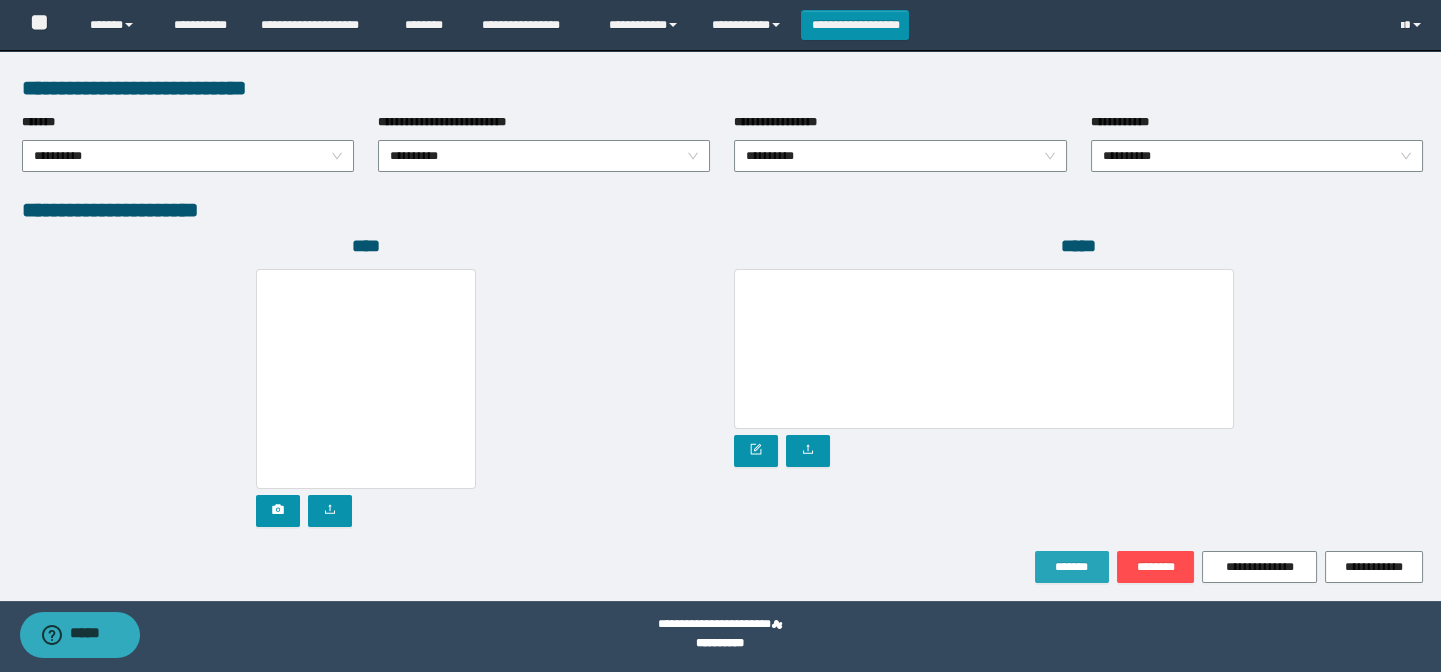 click on "*******" at bounding box center [1072, 567] 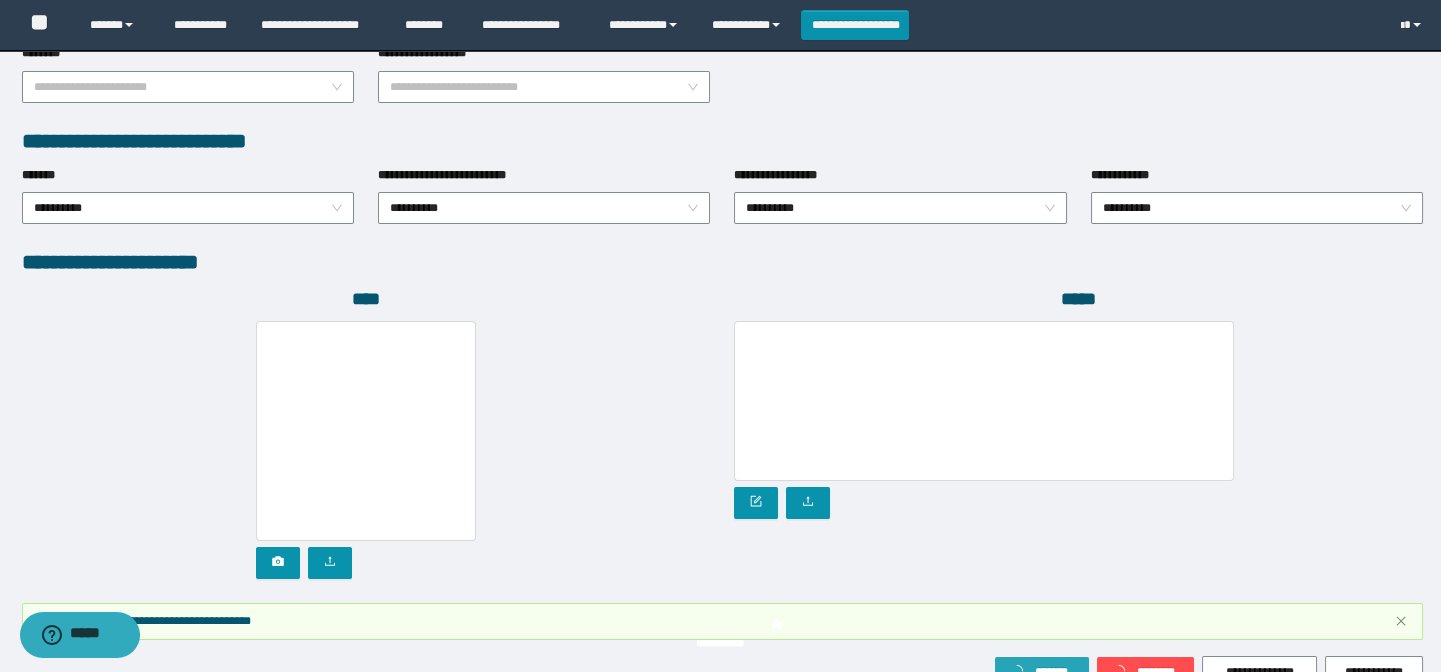 scroll, scrollTop: 1083, scrollLeft: 0, axis: vertical 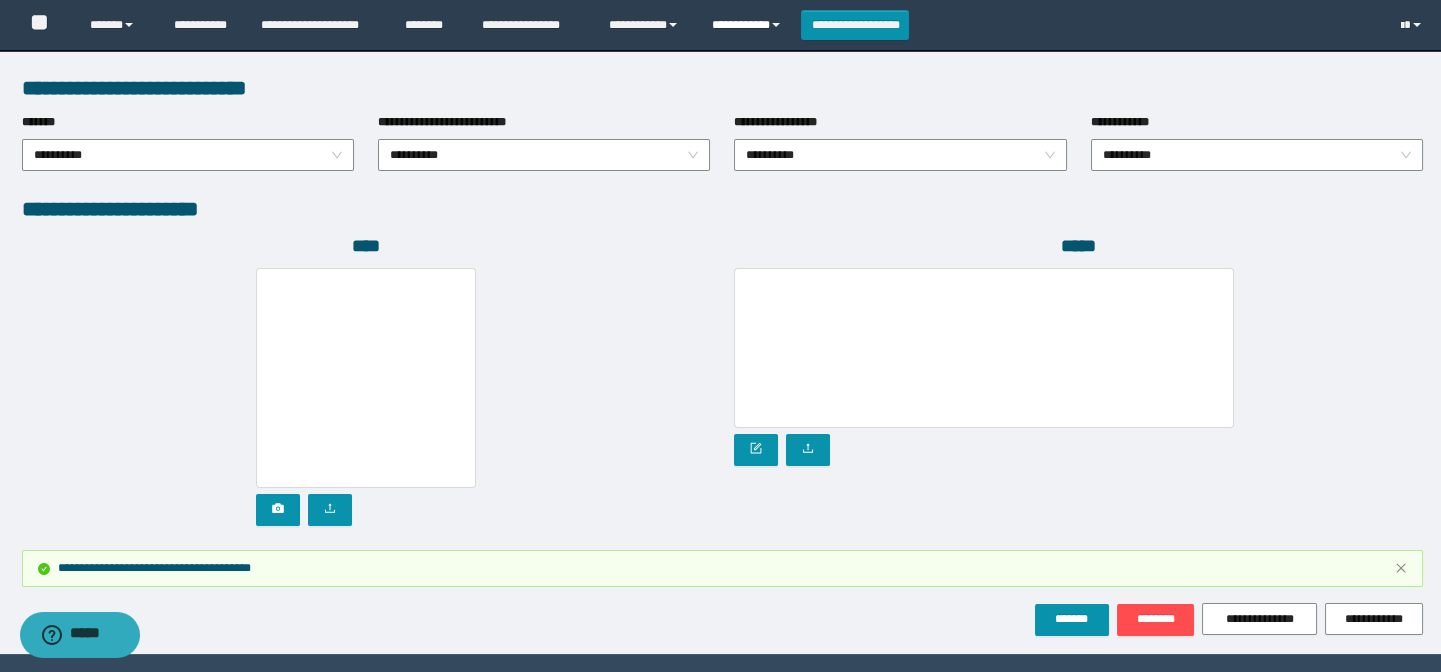 click on "**********" at bounding box center (749, 25) 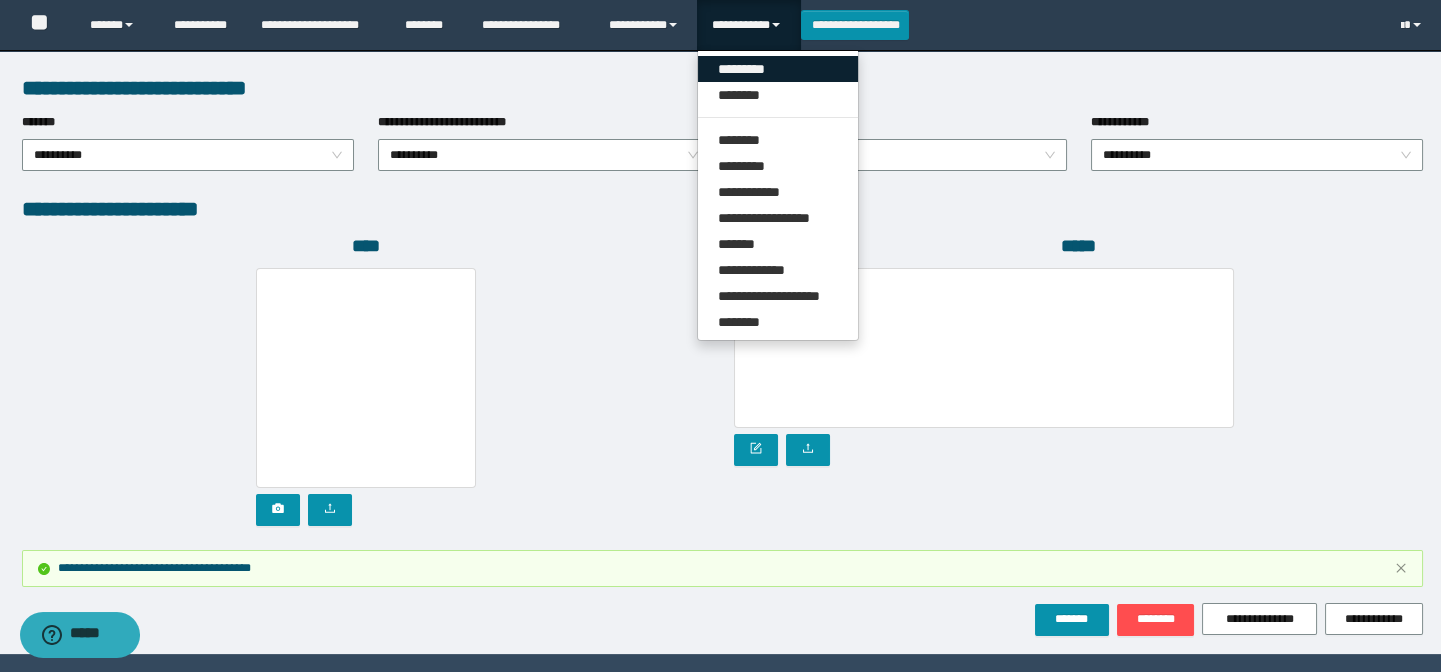 click on "*********" at bounding box center (778, 69) 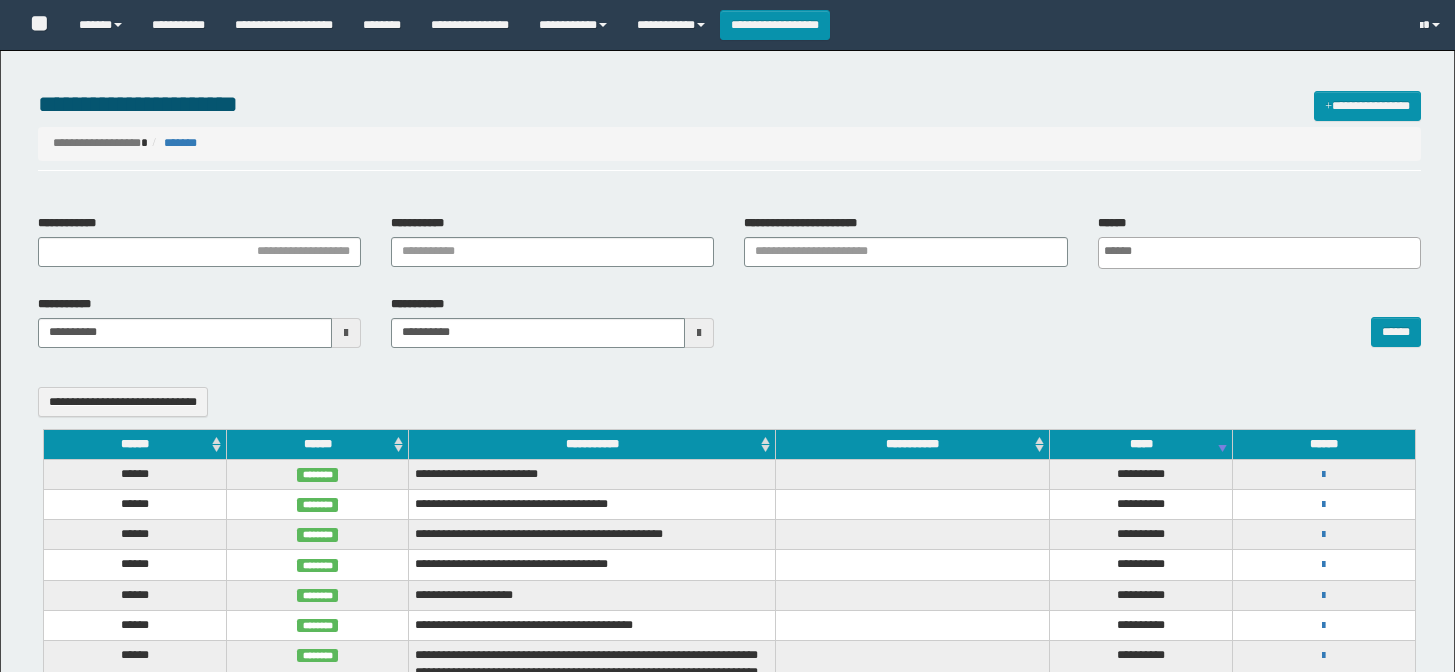 select 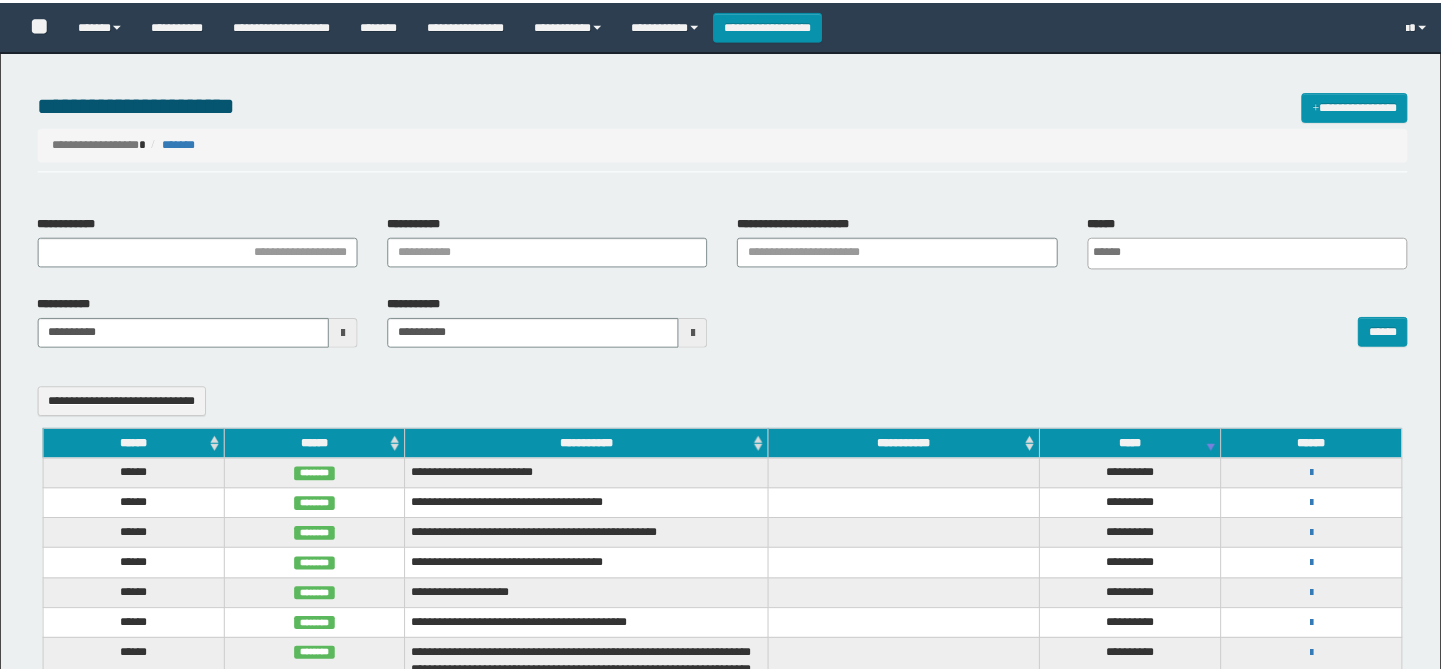 scroll, scrollTop: 0, scrollLeft: 0, axis: both 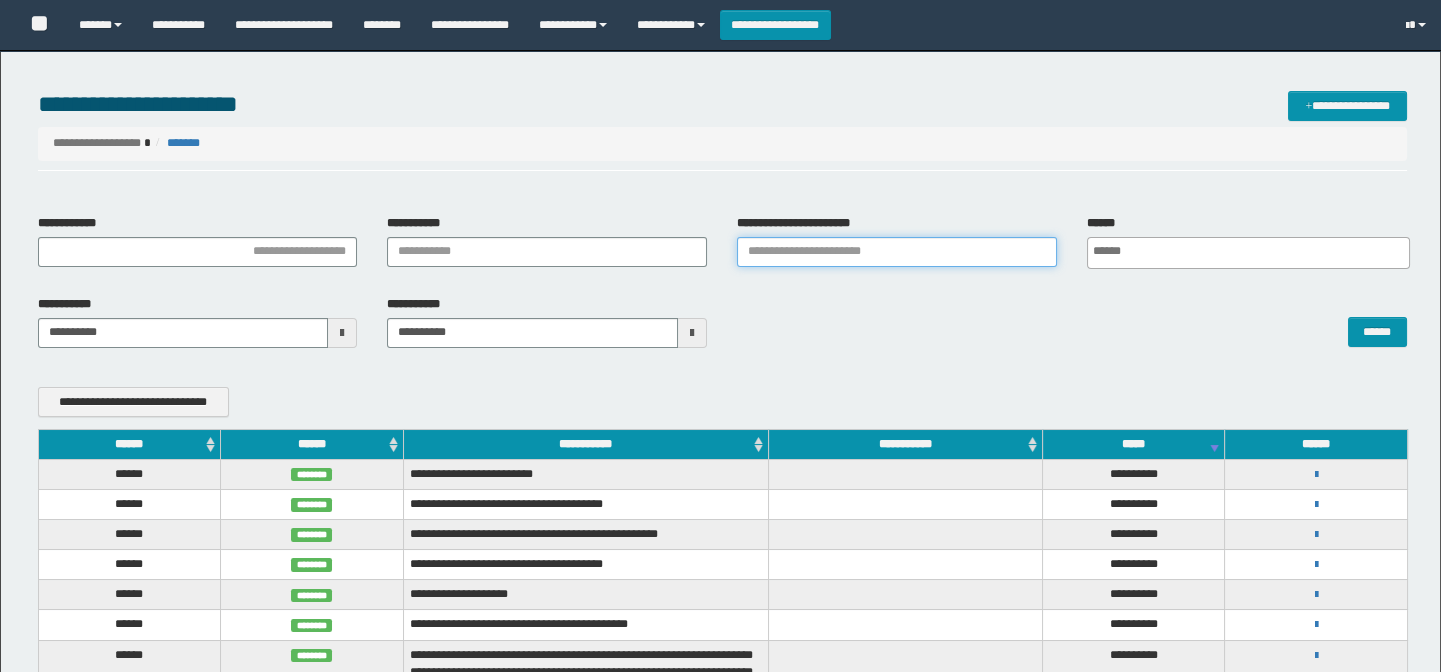 drag, startPoint x: 0, startPoint y: 0, endPoint x: 998, endPoint y: 127, distance: 1006.0482 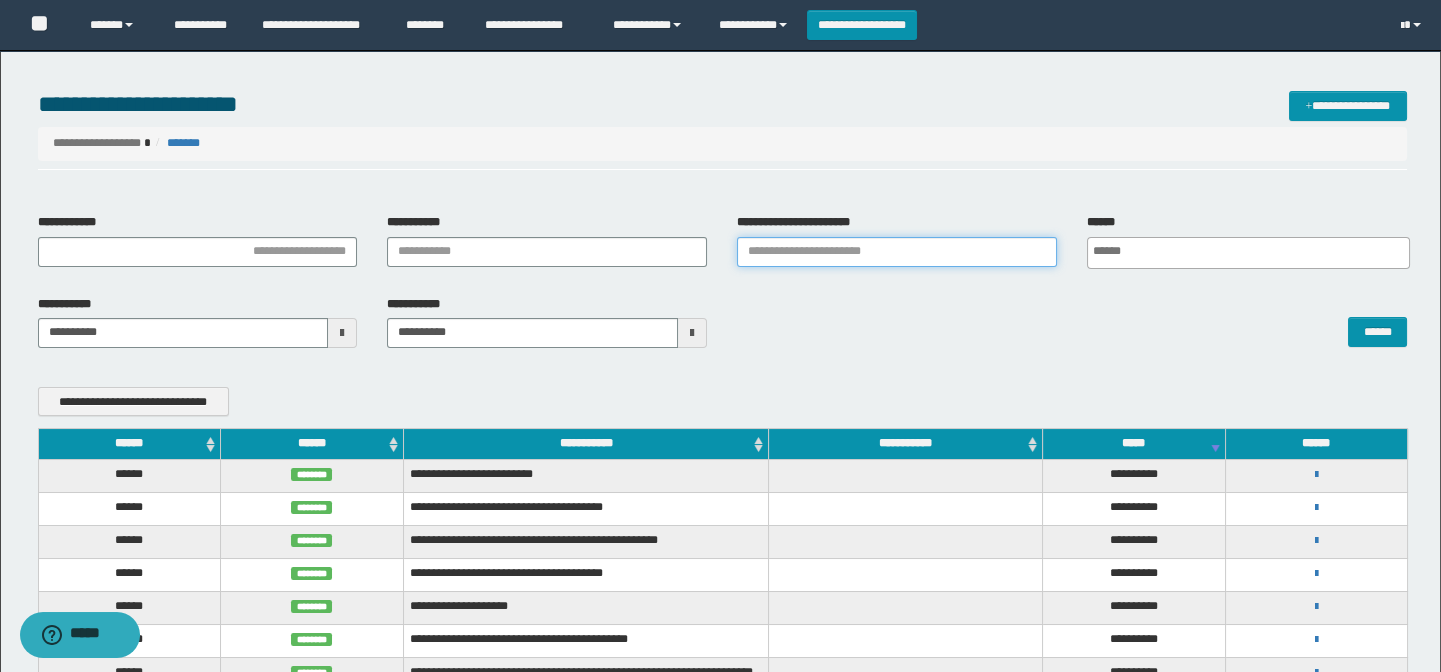 scroll, scrollTop: 0, scrollLeft: 0, axis: both 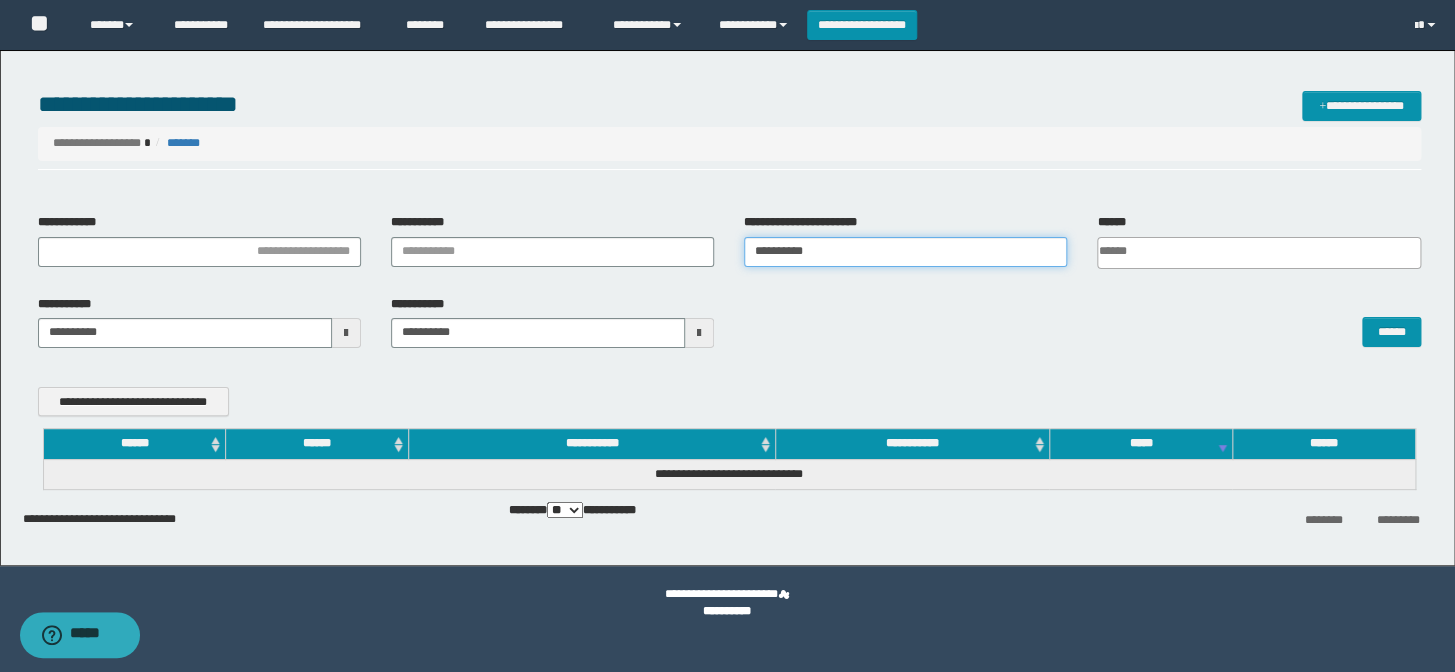 click on "**********" at bounding box center [905, 252] 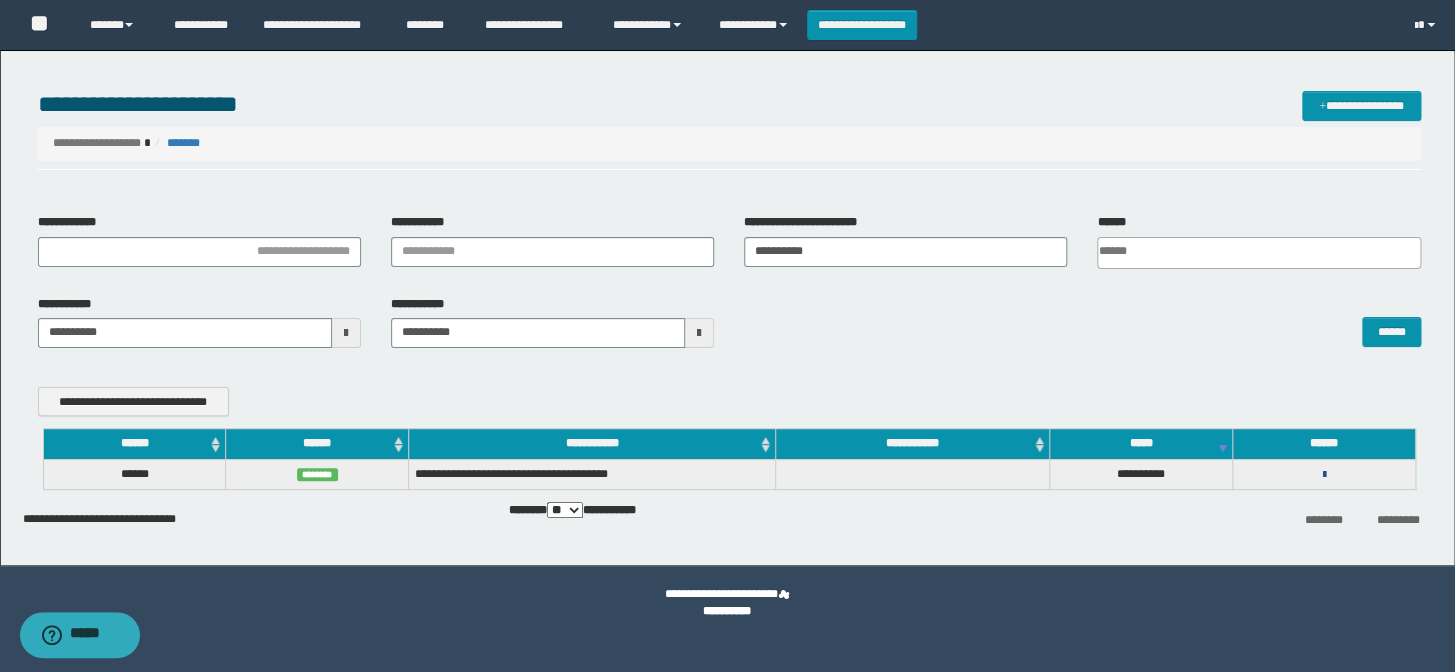 click at bounding box center (1323, 475) 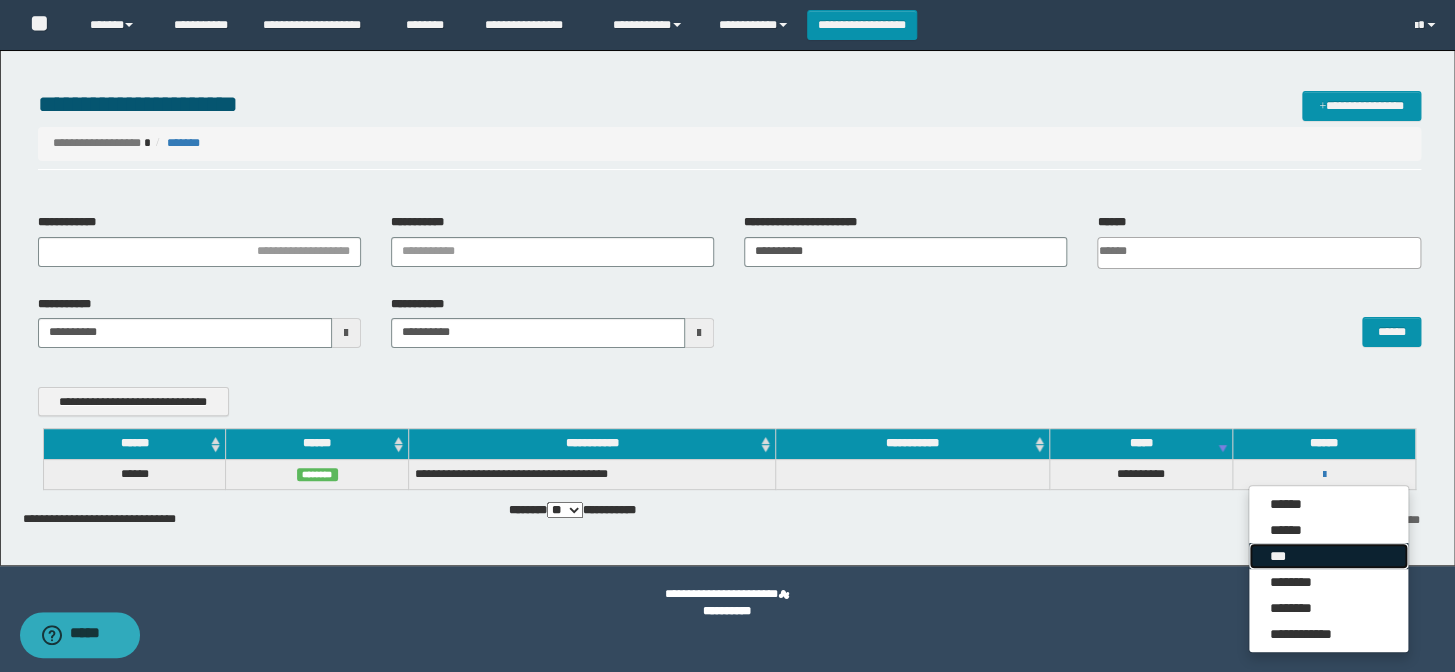 click on "***" at bounding box center (1328, 556) 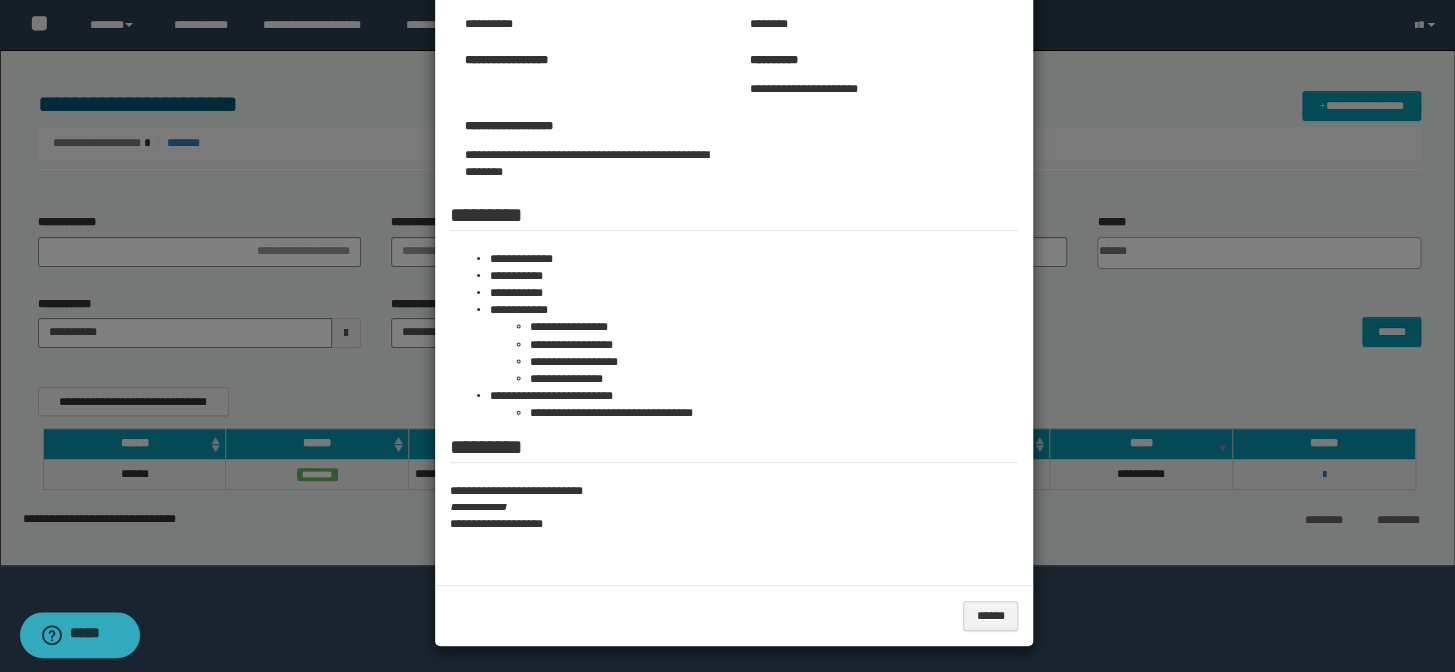 scroll, scrollTop: 215, scrollLeft: 0, axis: vertical 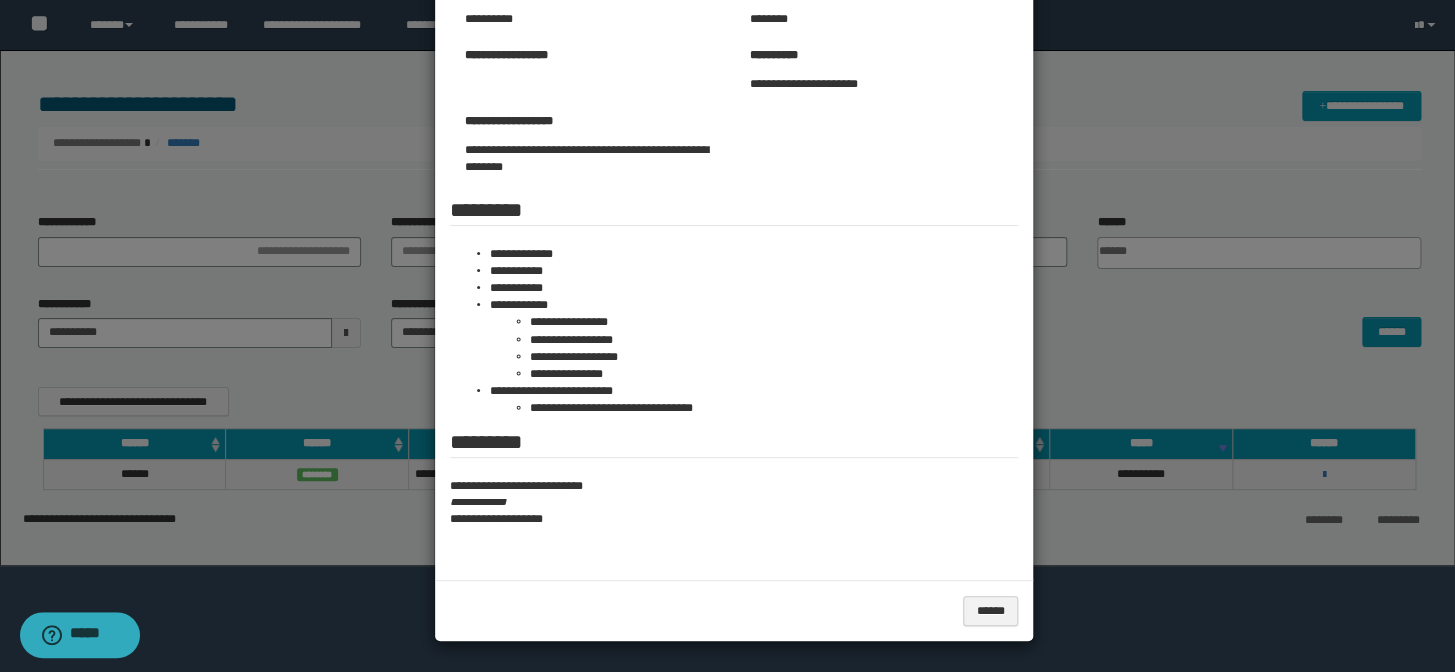 click at bounding box center (727, 228) 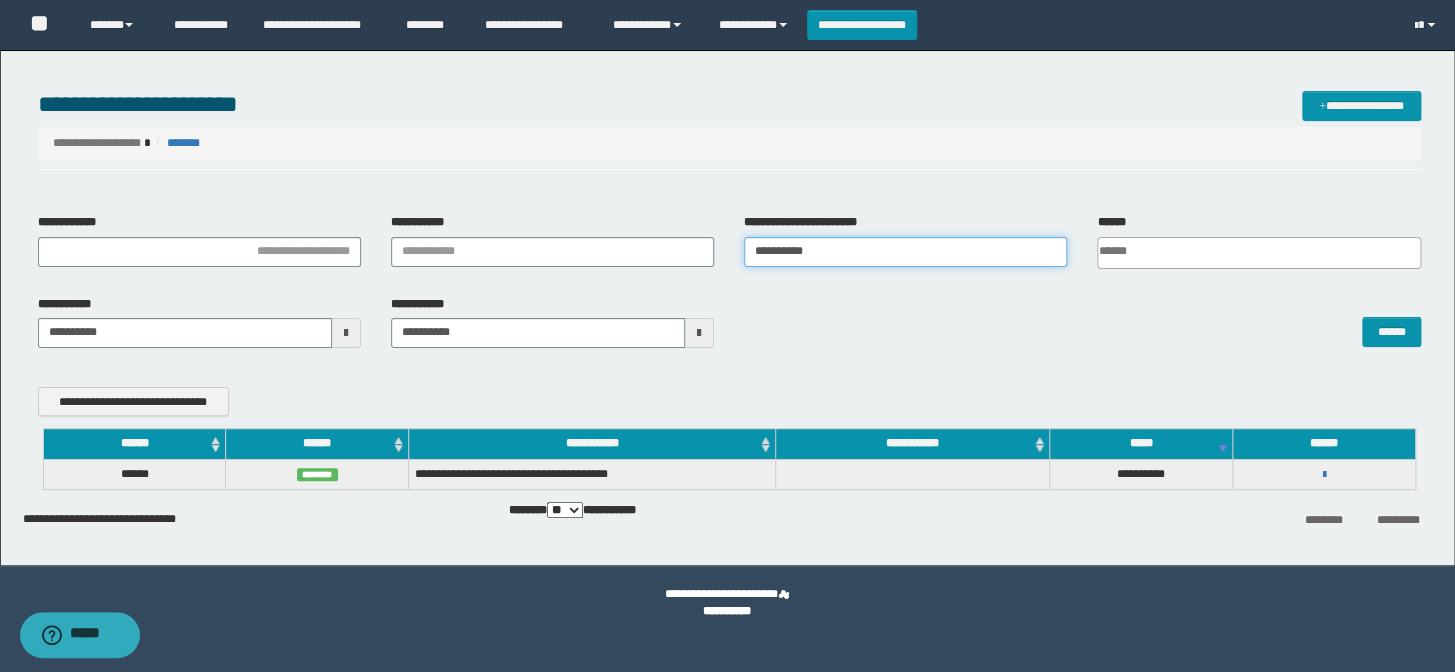 click on "**********" at bounding box center [729, 248] 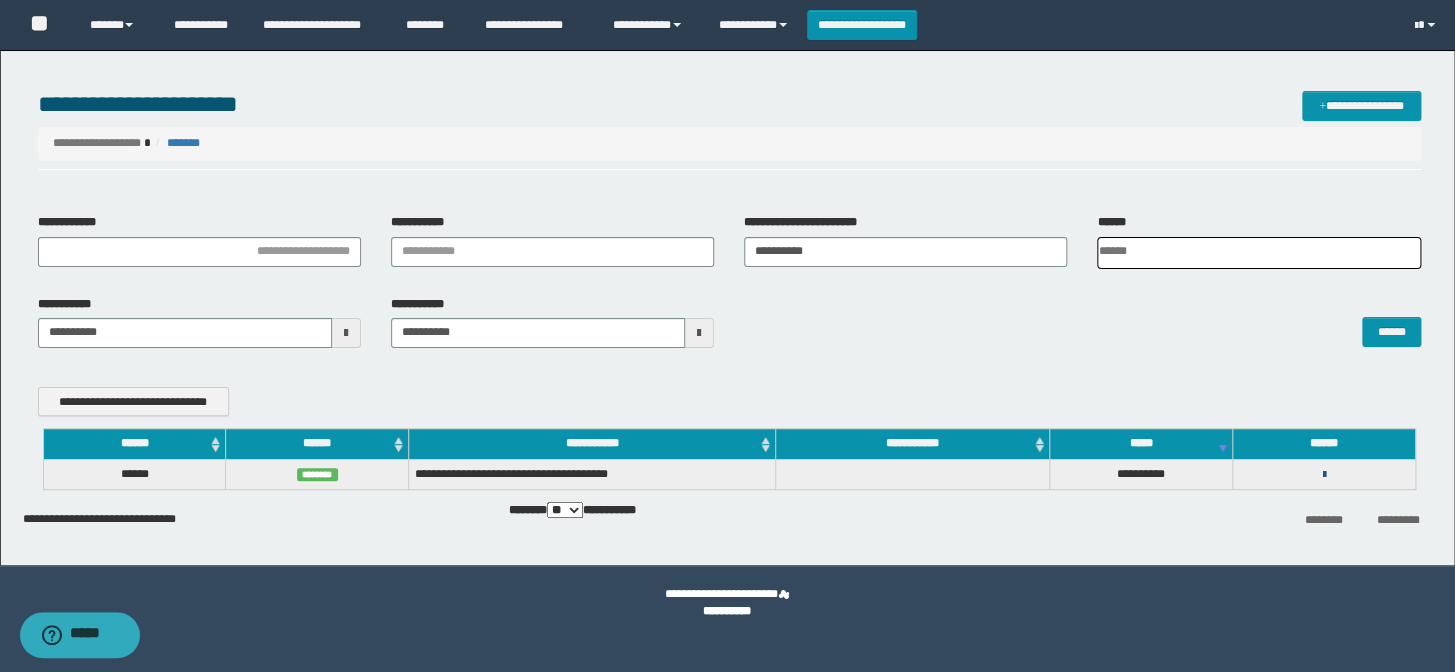 click at bounding box center (1323, 475) 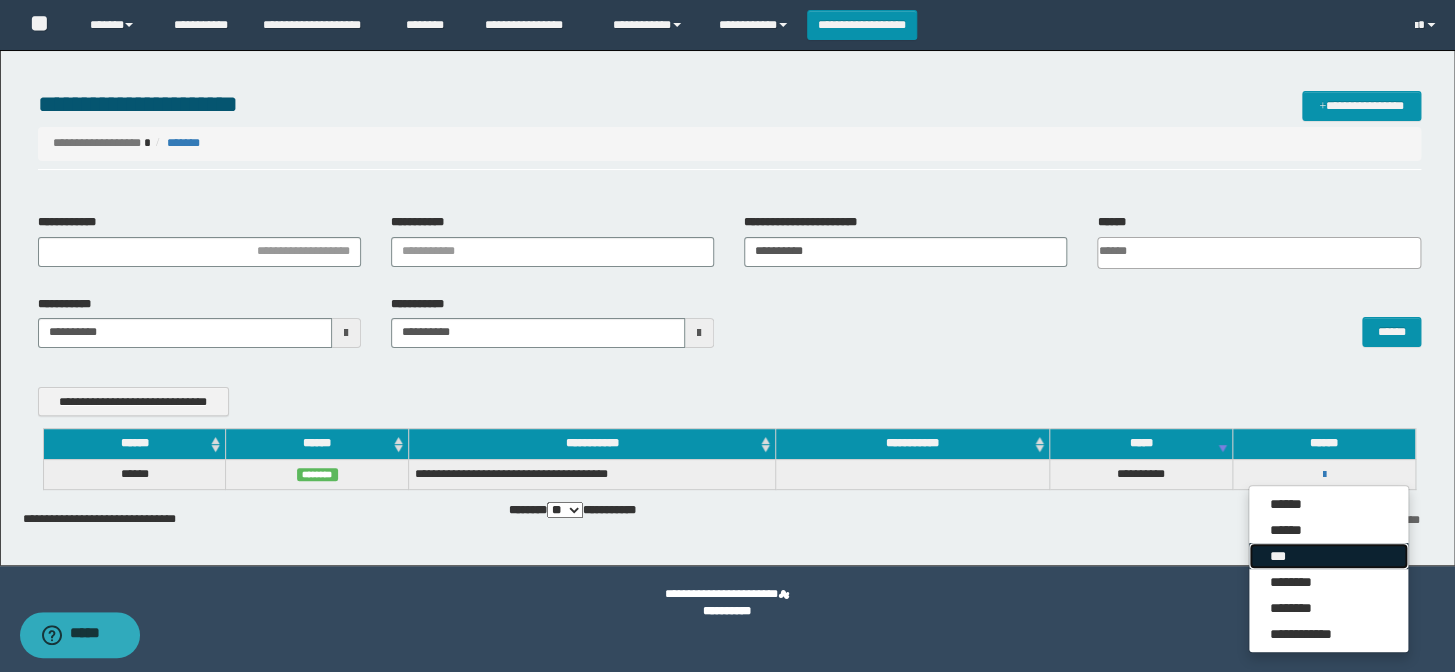 click on "***" at bounding box center [1328, 556] 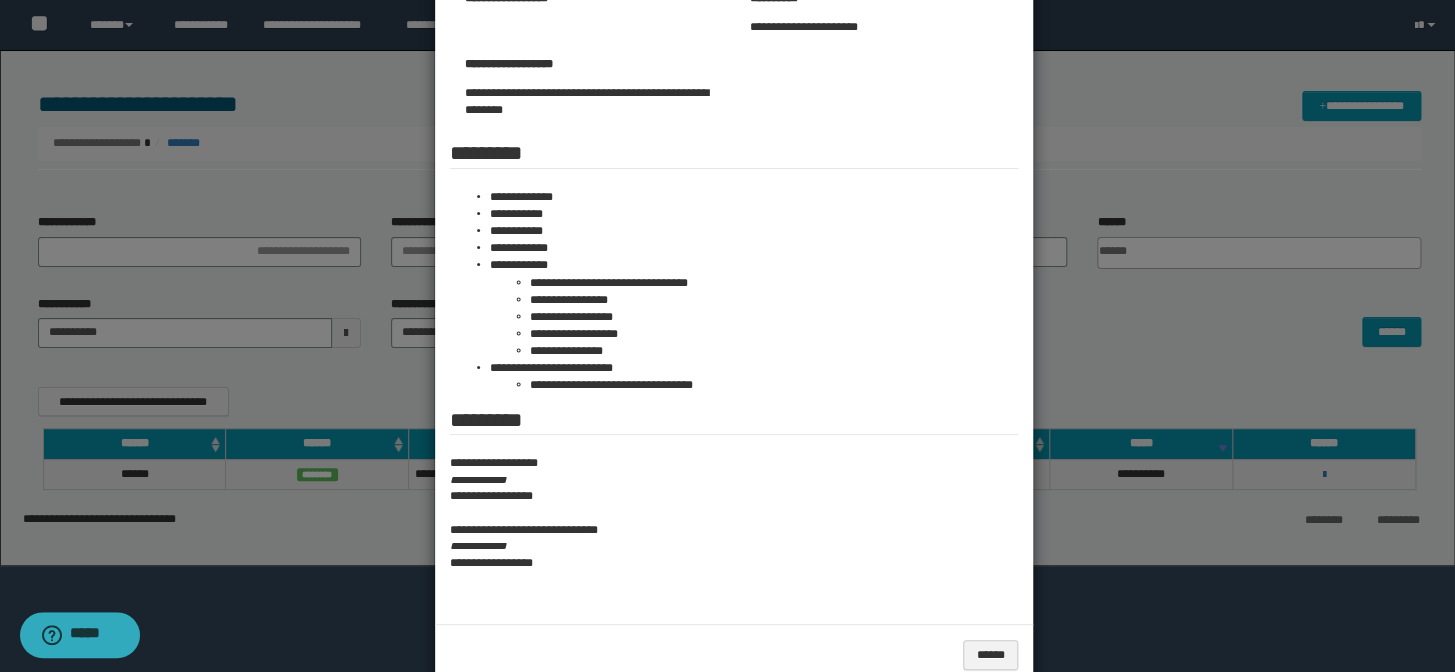scroll, scrollTop: 316, scrollLeft: 0, axis: vertical 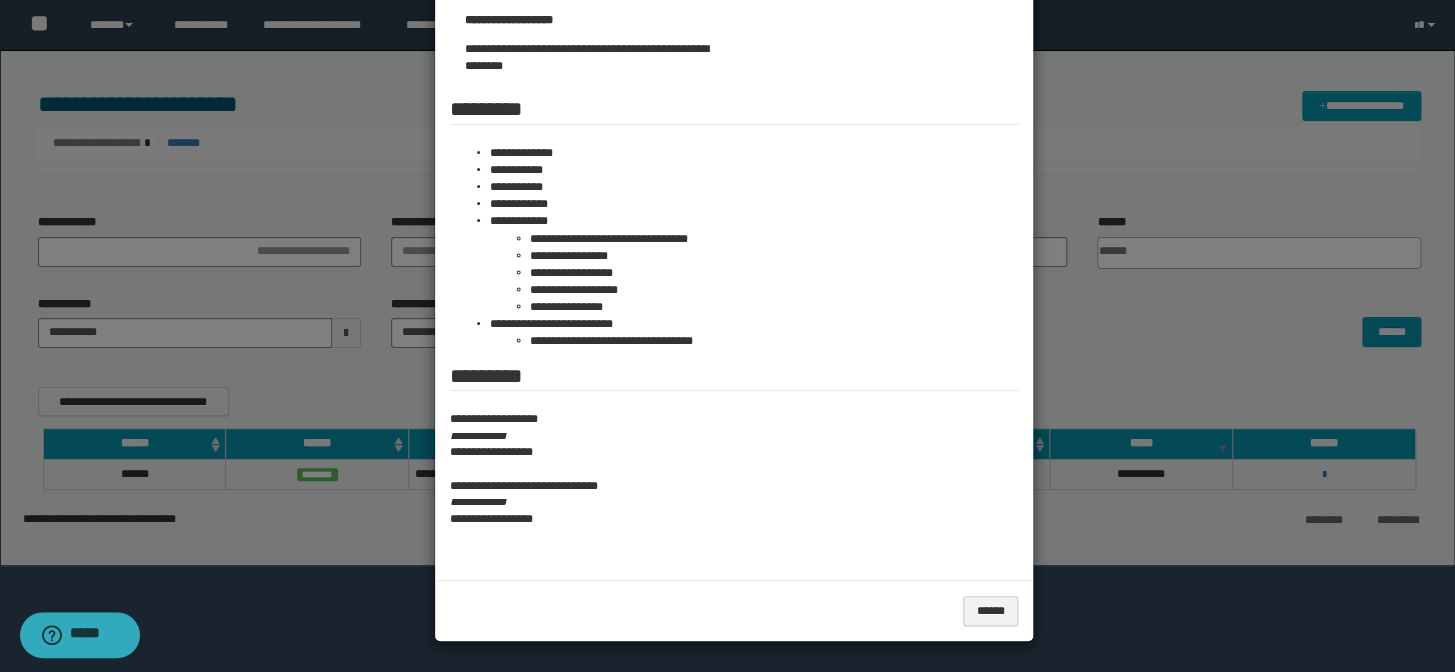 click at bounding box center [727, 178] 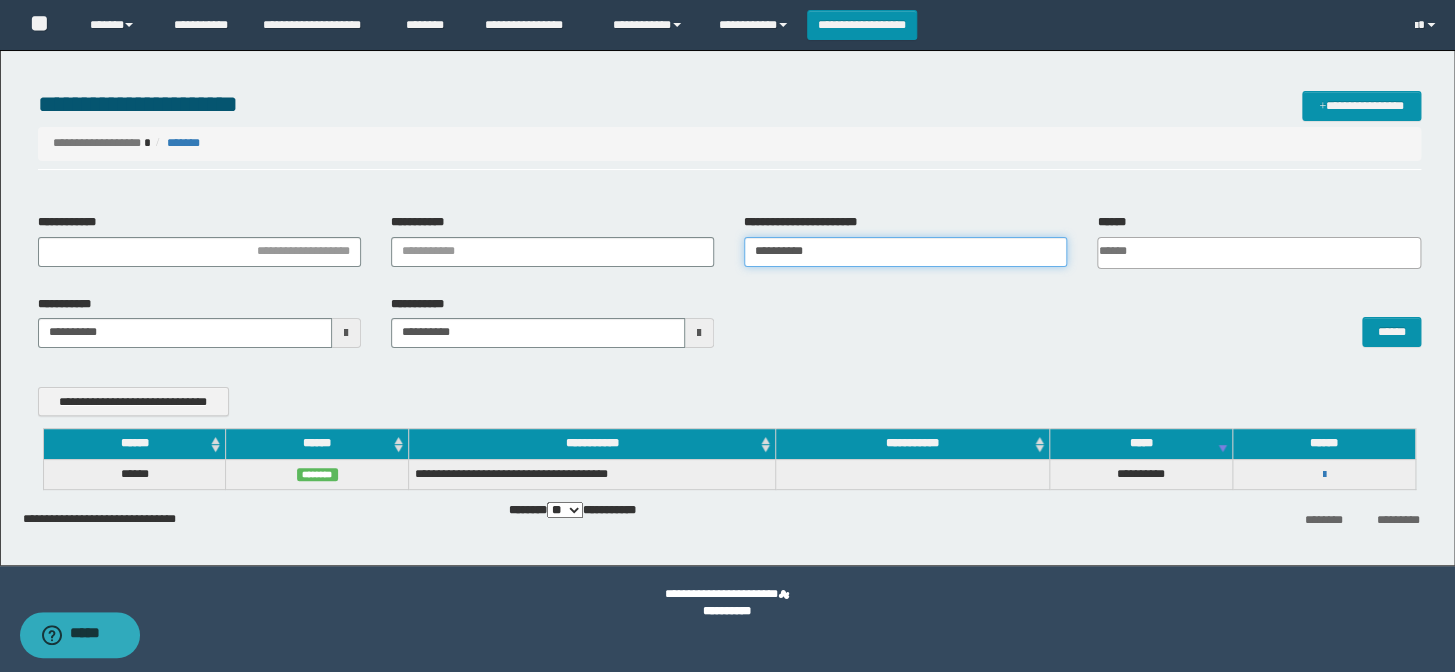 drag, startPoint x: 820, startPoint y: 249, endPoint x: 717, endPoint y: 238, distance: 103.58572 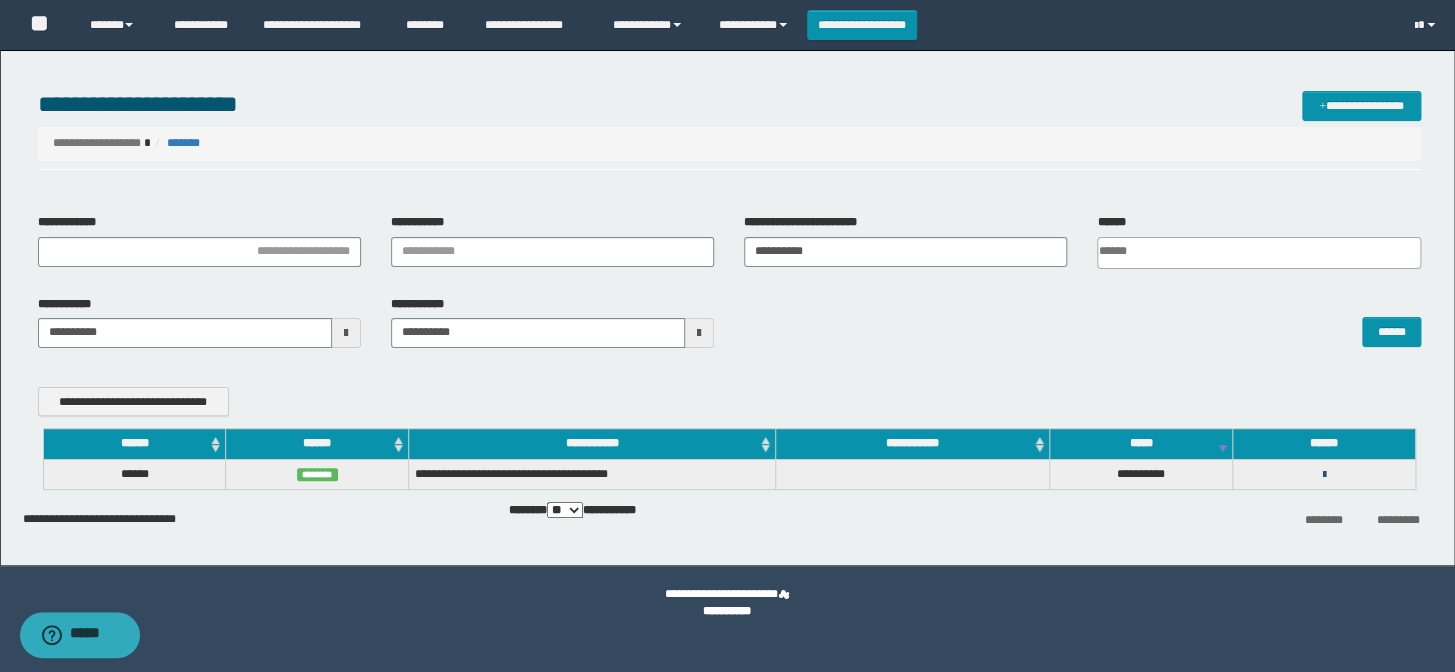 drag, startPoint x: 1324, startPoint y: 475, endPoint x: 1315, endPoint y: 505, distance: 31.320919 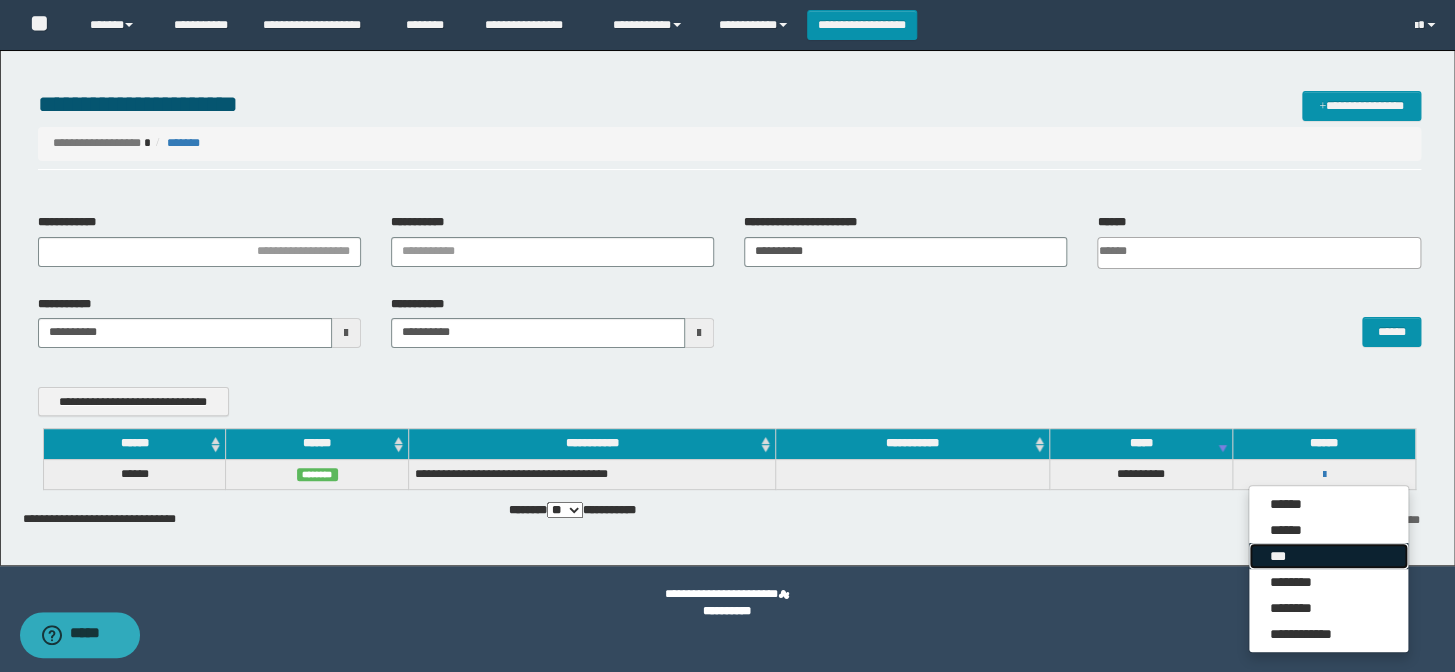 click on "***" at bounding box center [1328, 556] 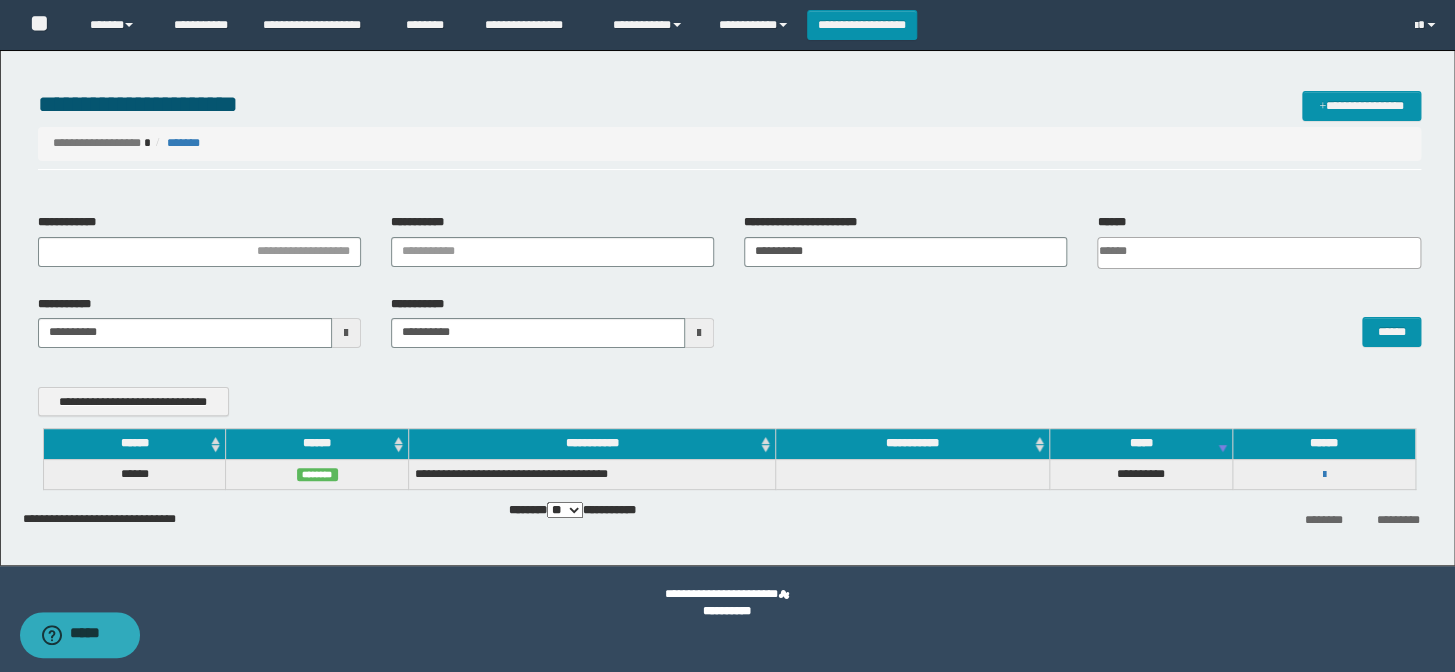 scroll, scrollTop: 0, scrollLeft: 0, axis: both 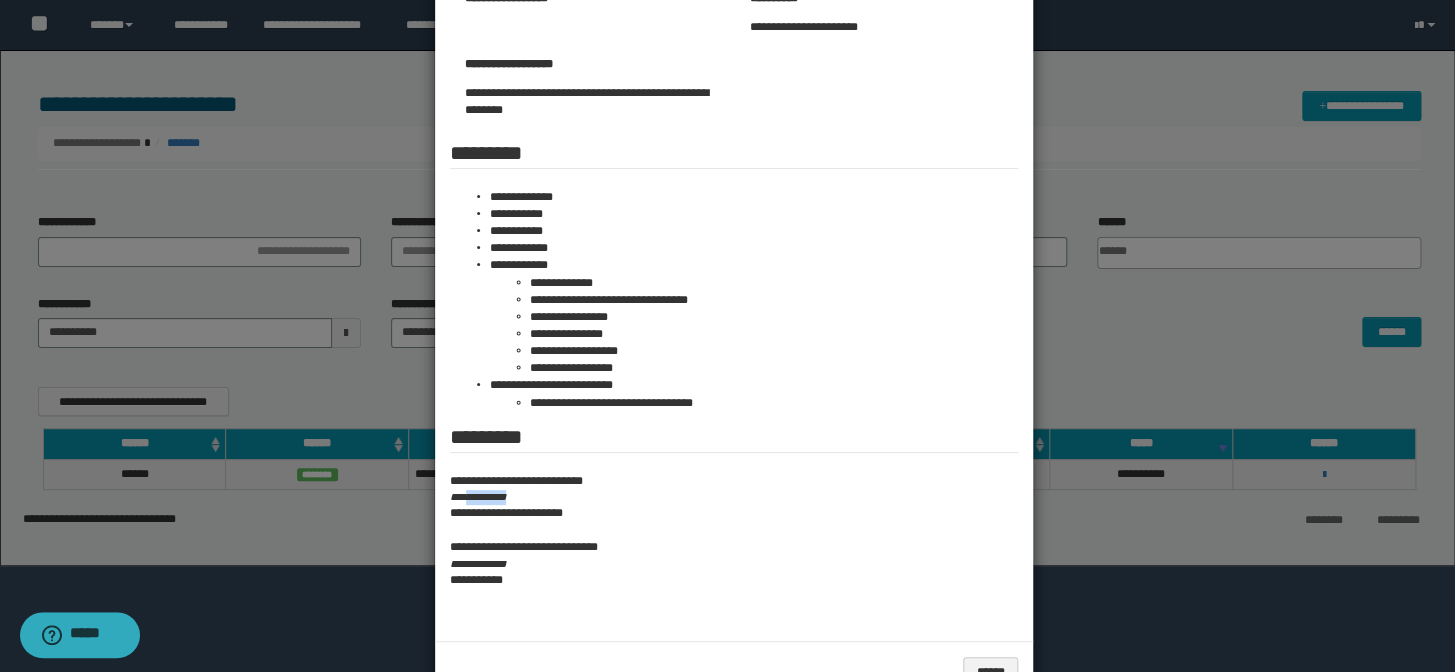 drag, startPoint x: 533, startPoint y: 496, endPoint x: 466, endPoint y: 497, distance: 67.00746 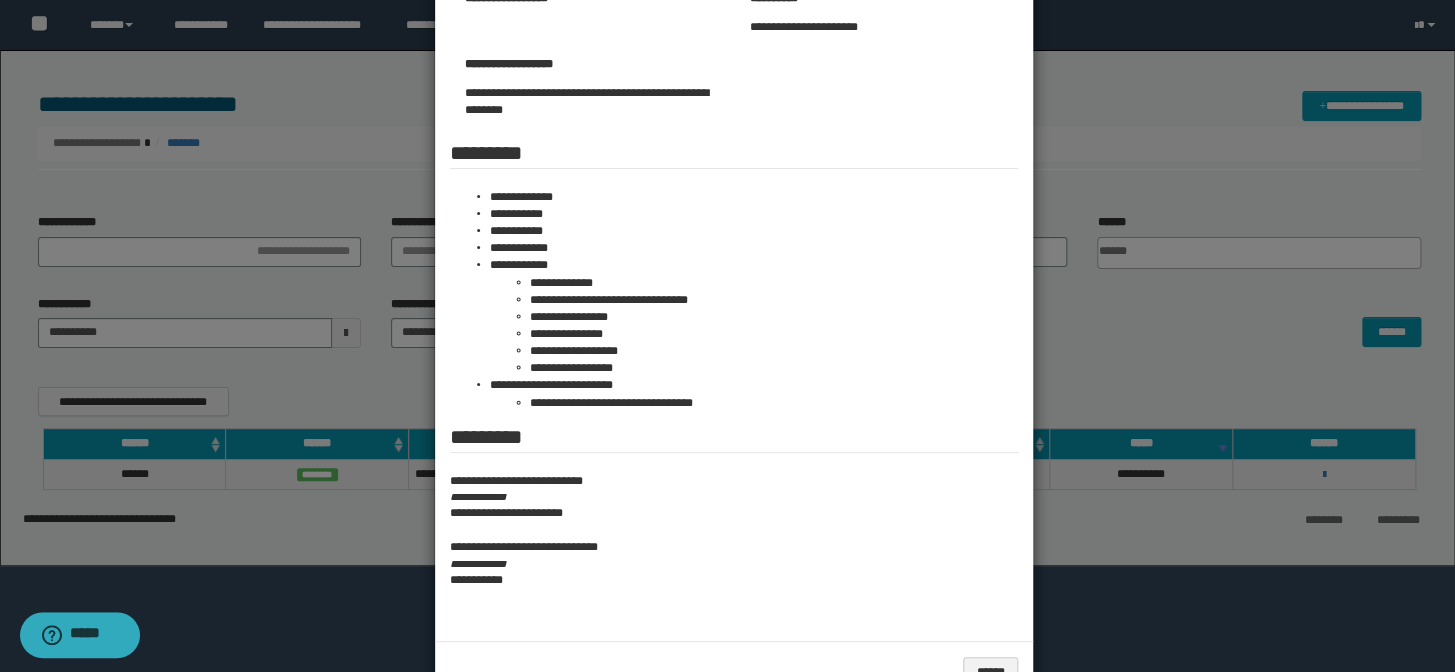 click on "**********" at bounding box center (774, 300) 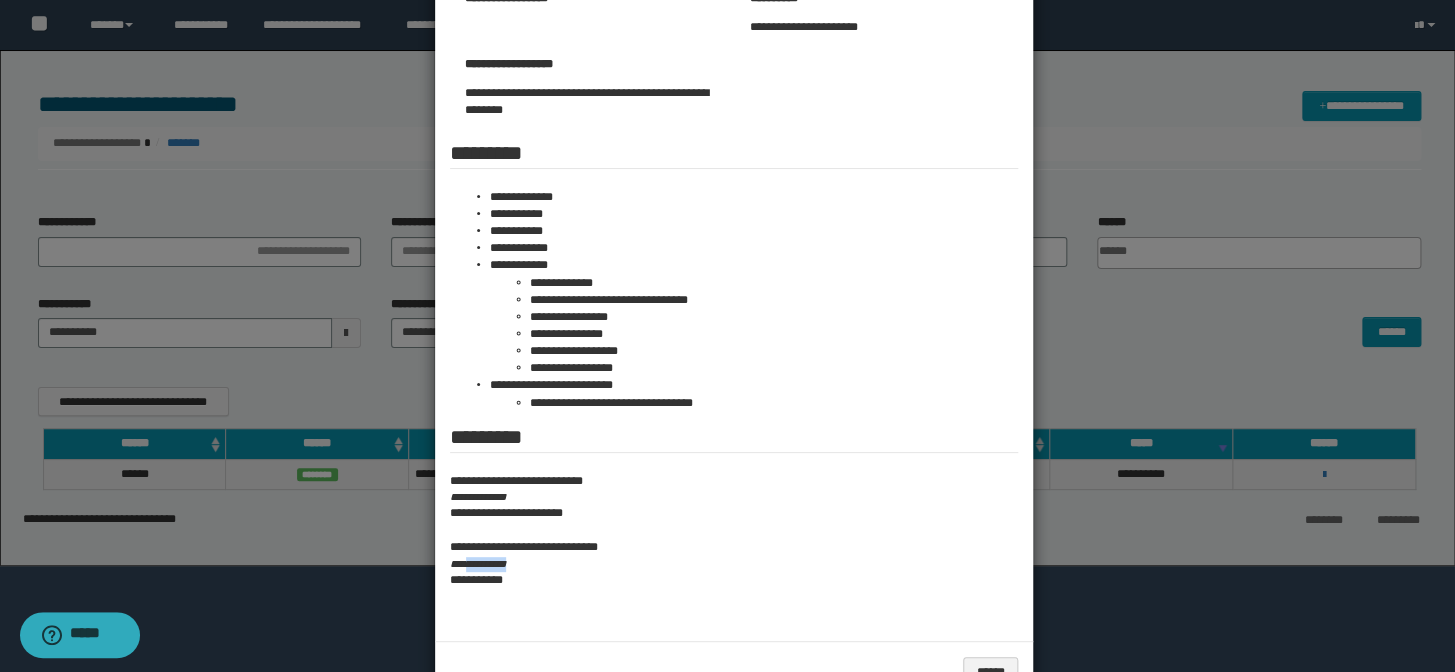 drag, startPoint x: 524, startPoint y: 563, endPoint x: 465, endPoint y: 565, distance: 59.03389 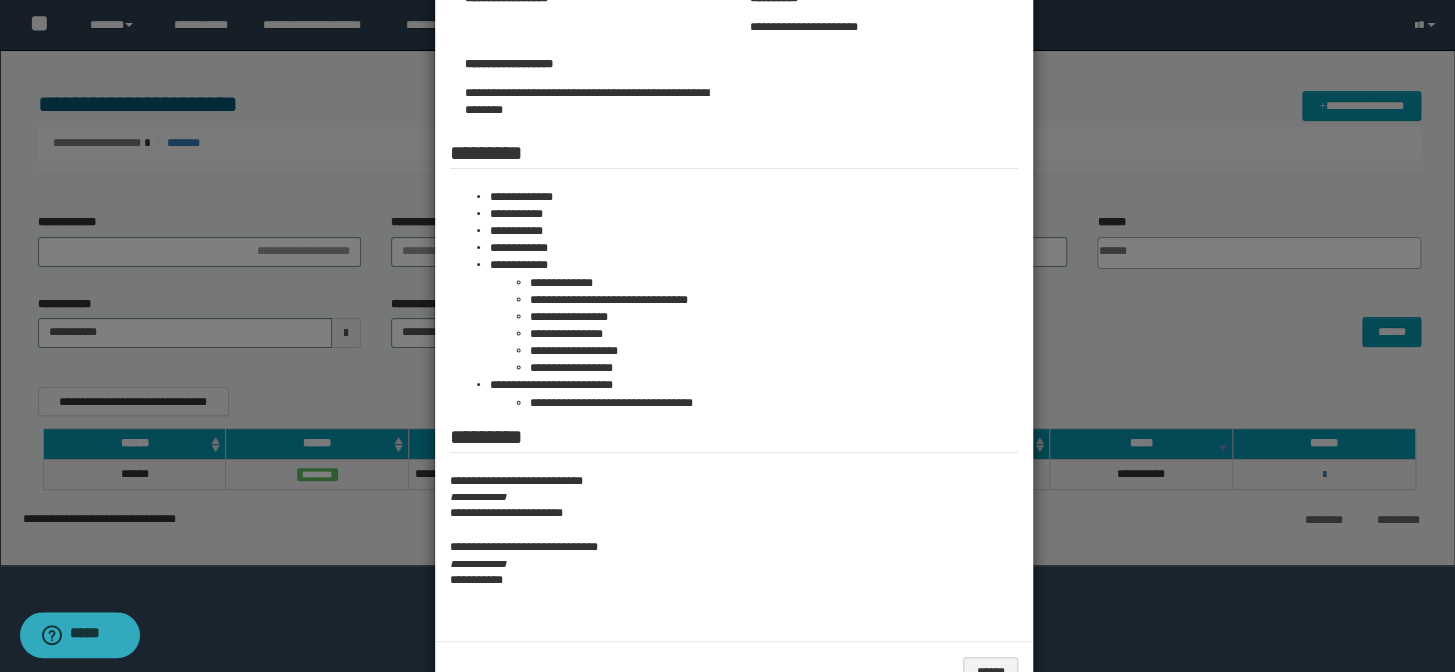 click on "**********" at bounding box center [774, 368] 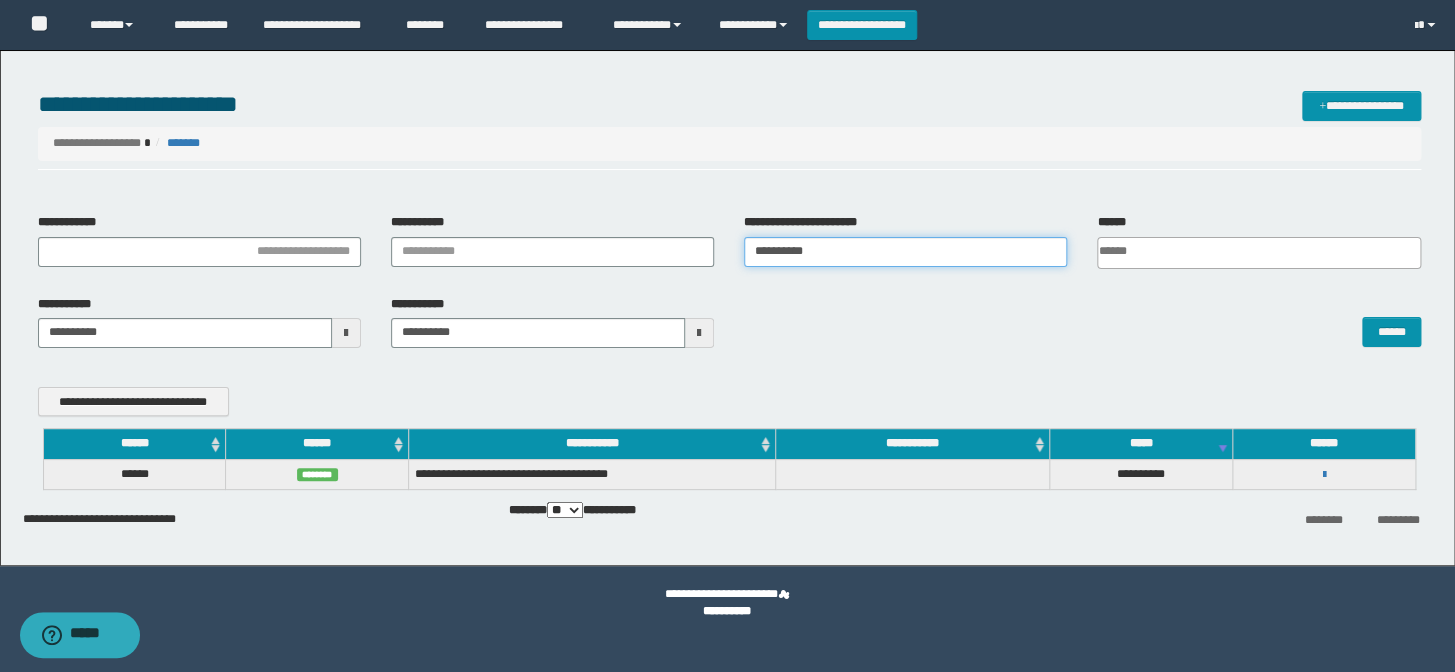drag, startPoint x: 477, startPoint y: 229, endPoint x: 405, endPoint y: 230, distance: 72.00694 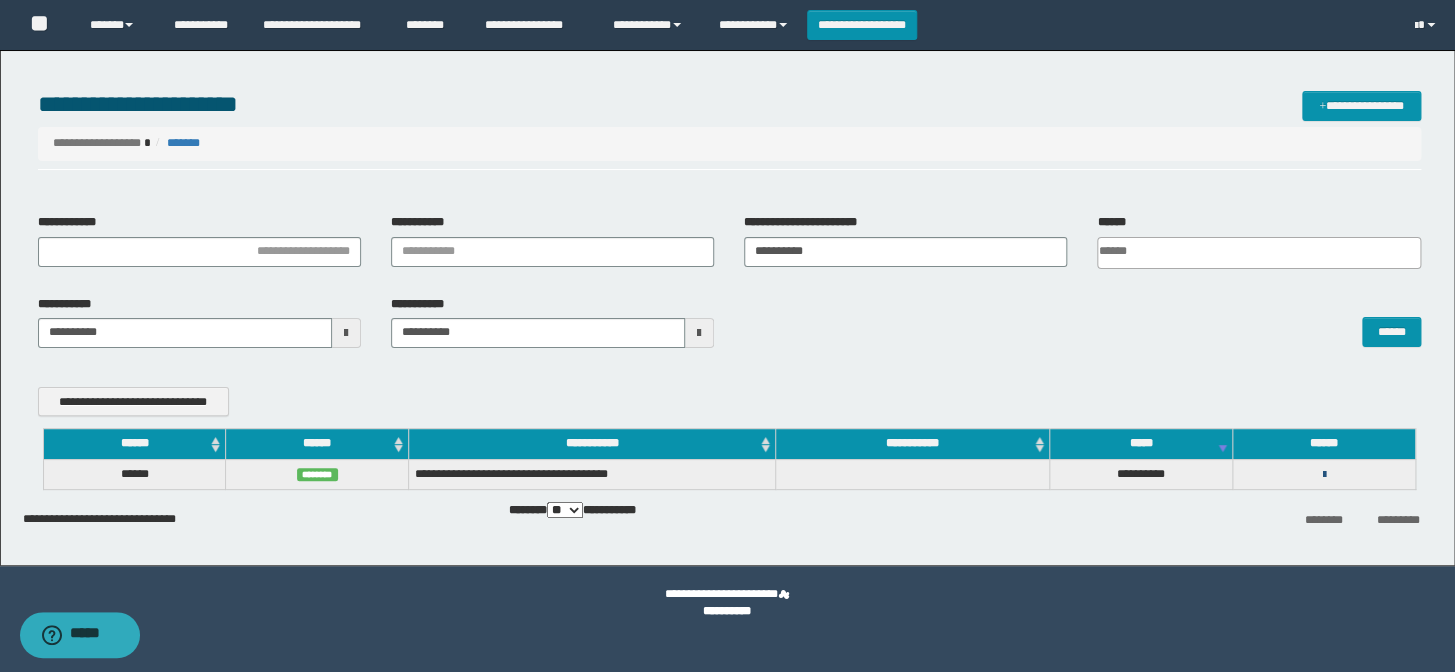 click at bounding box center [1323, 475] 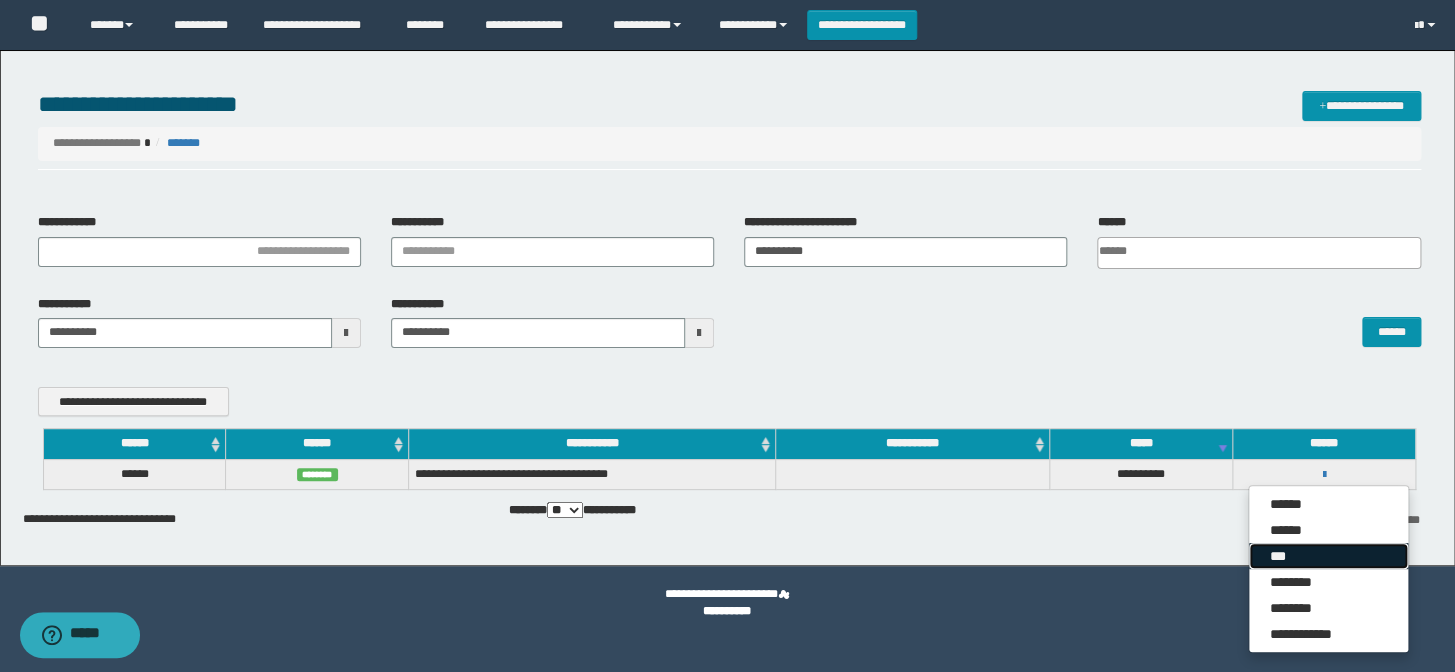 click on "***" at bounding box center (1328, 556) 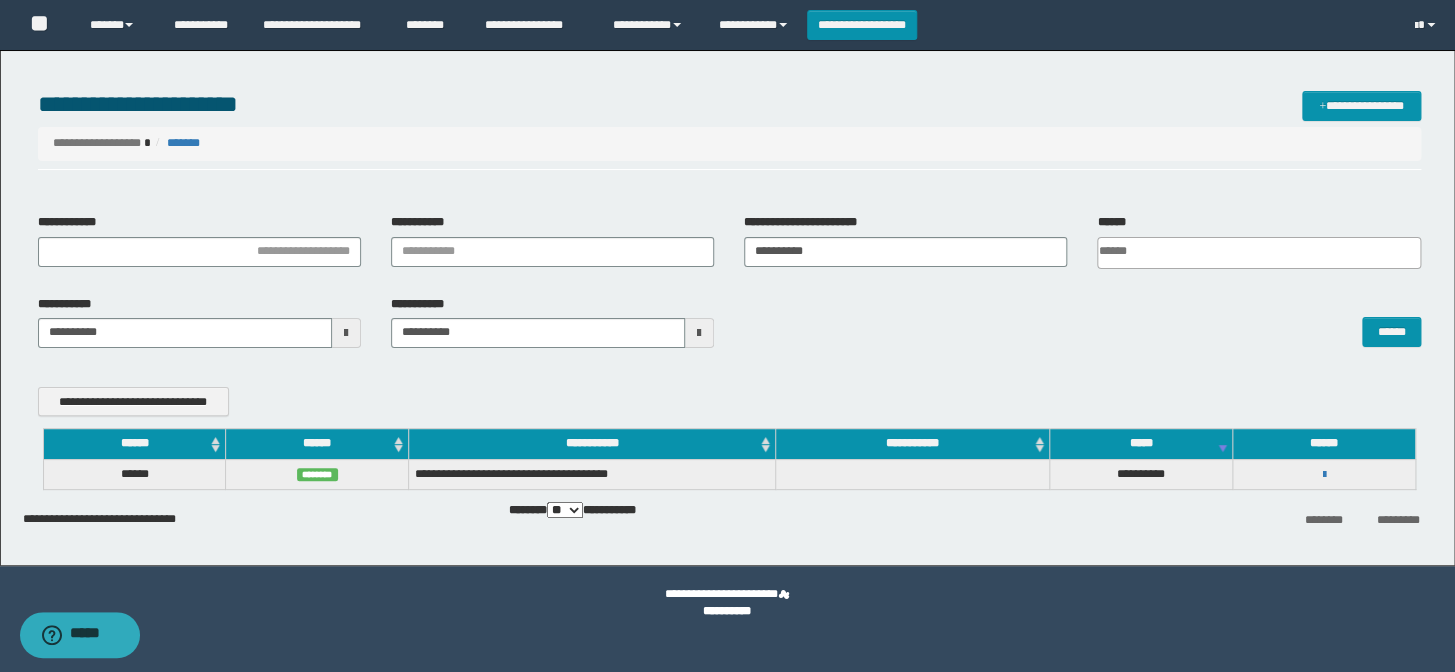 scroll, scrollTop: 0, scrollLeft: 0, axis: both 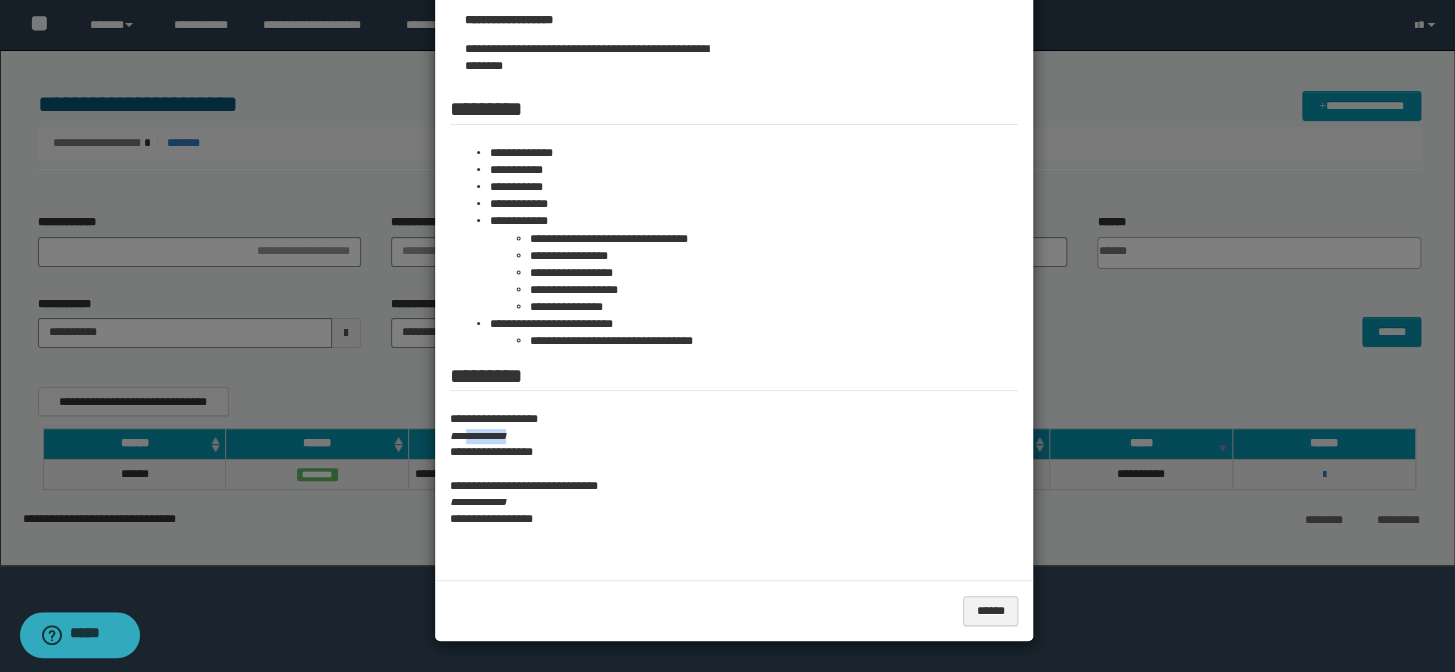 drag, startPoint x: 519, startPoint y: 430, endPoint x: 465, endPoint y: 437, distance: 54.451813 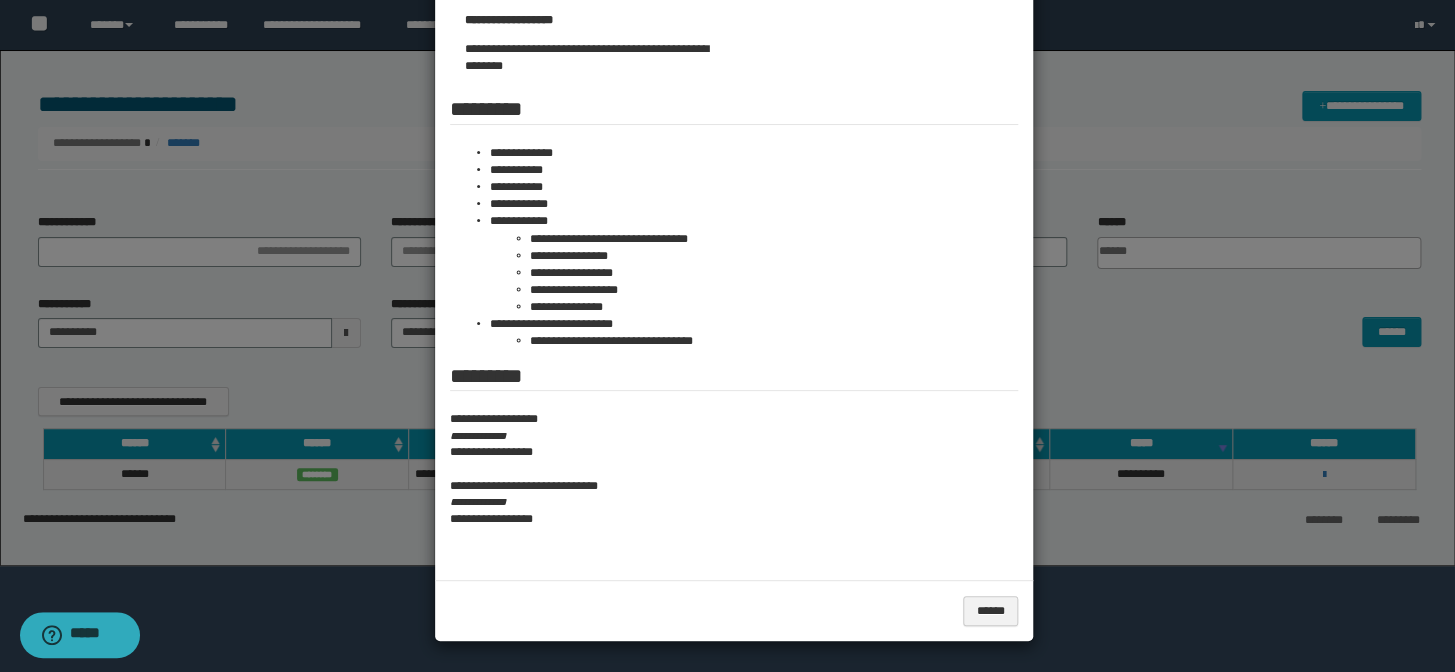 drag, startPoint x: 1200, startPoint y: 137, endPoint x: 1039, endPoint y: 217, distance: 179.78043 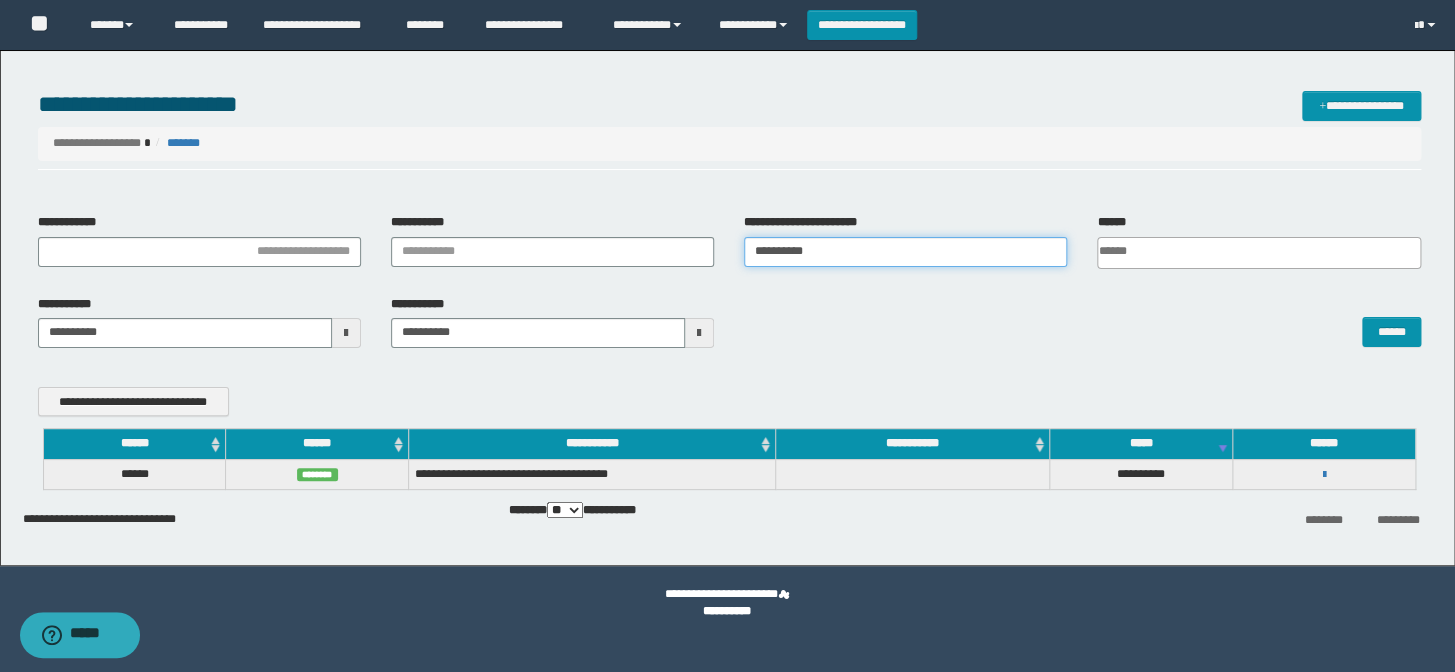 drag, startPoint x: 811, startPoint y: 251, endPoint x: 643, endPoint y: 262, distance: 168.35974 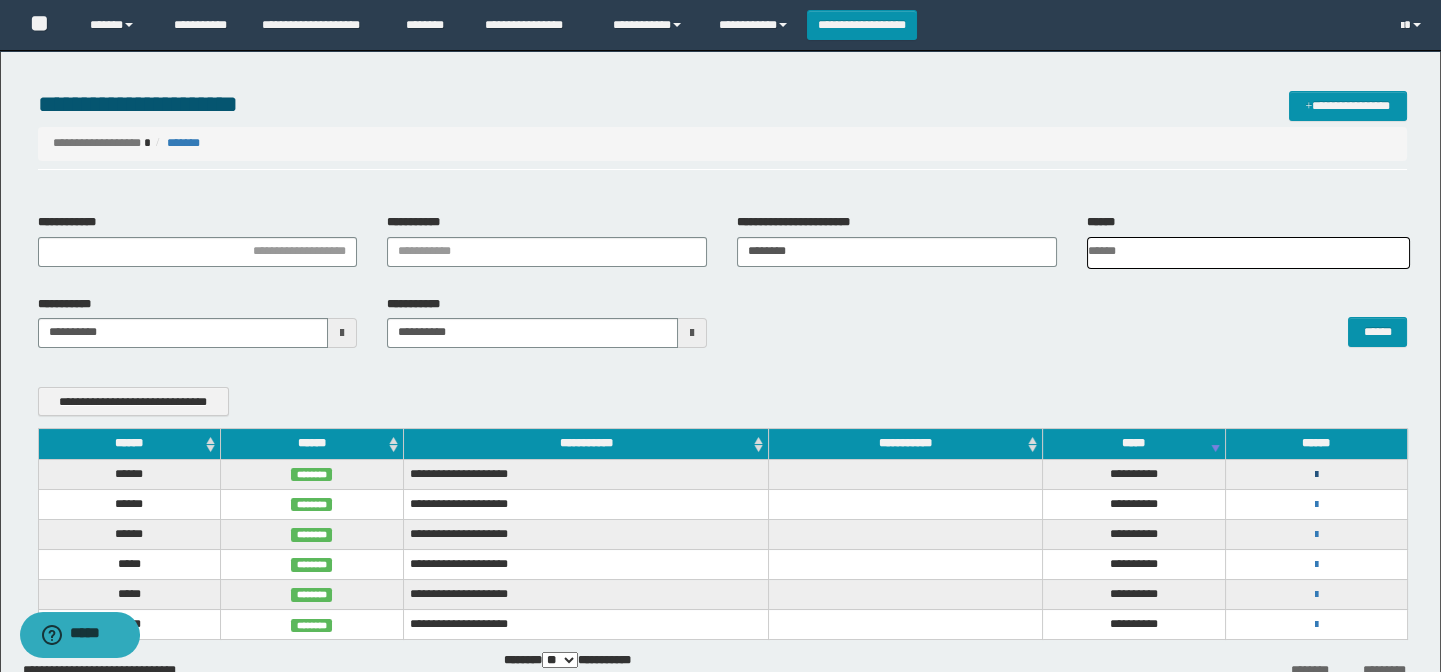 click at bounding box center [1316, 475] 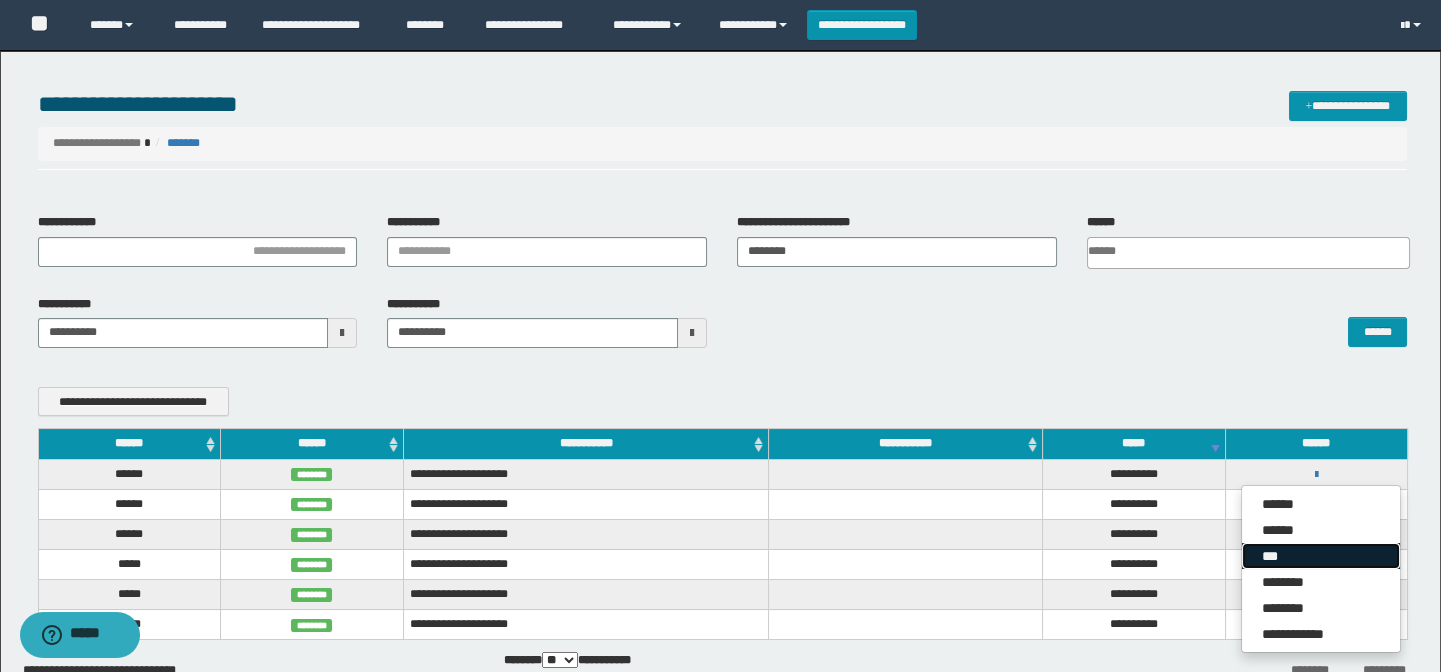 click on "***" at bounding box center (1321, 556) 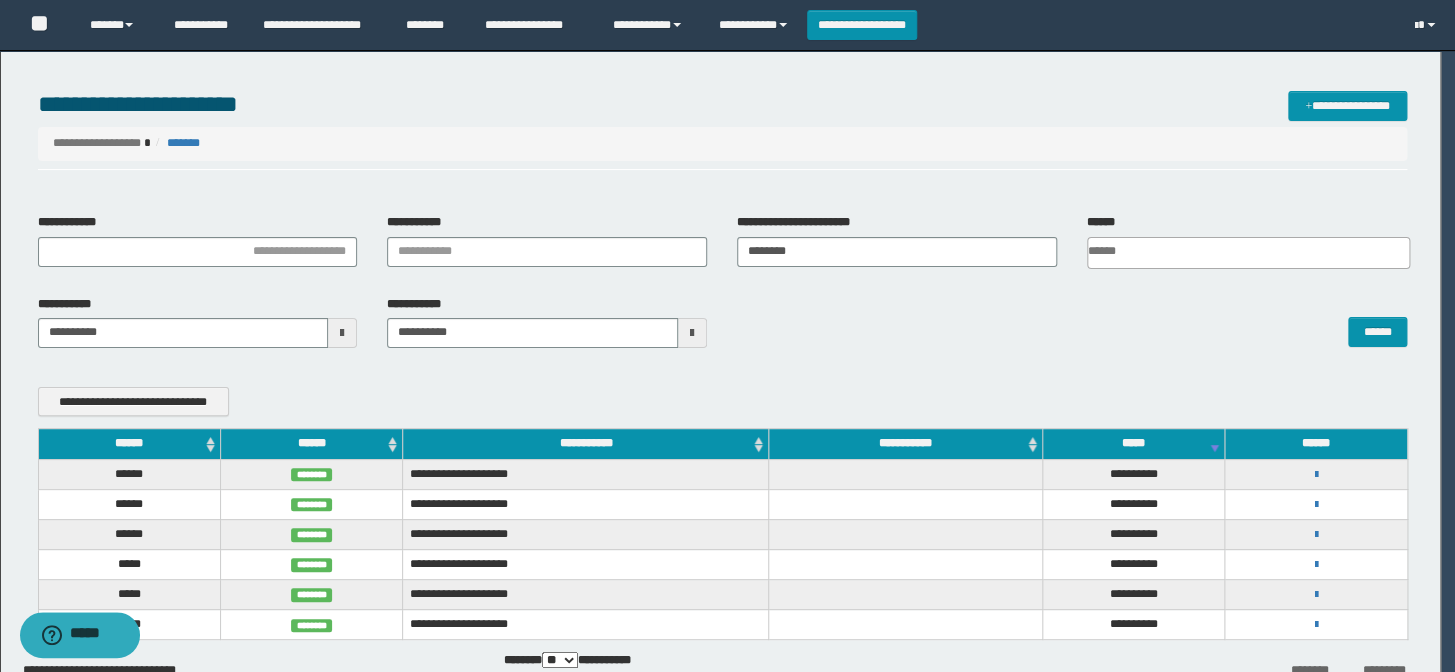 scroll, scrollTop: 0, scrollLeft: 0, axis: both 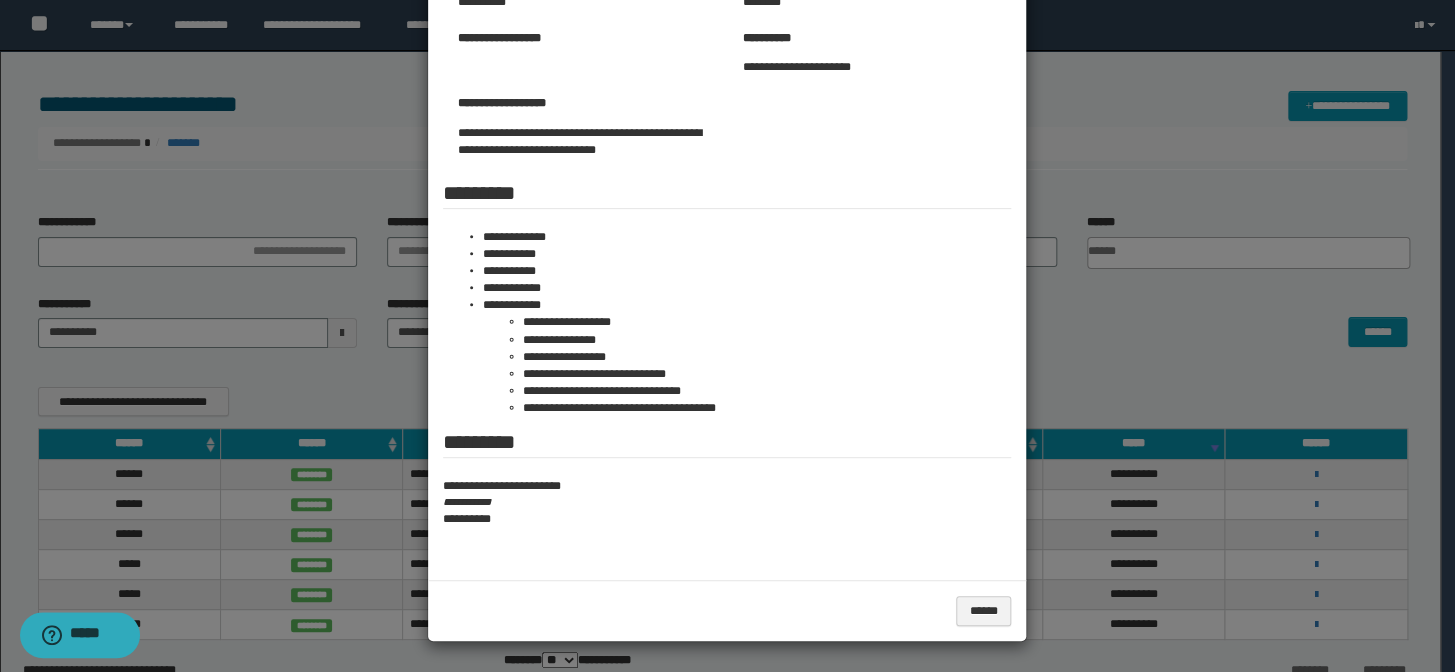 click at bounding box center (727, 228) 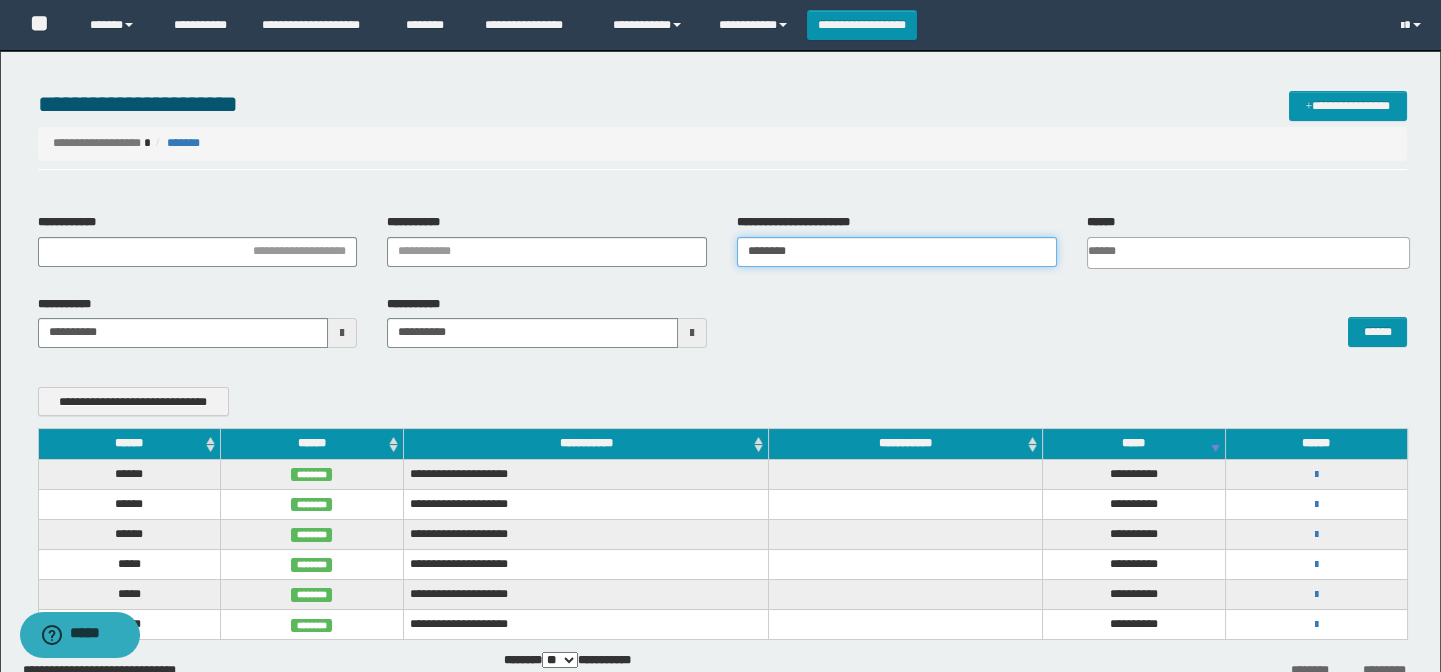 click on "**********" at bounding box center [723, 248] 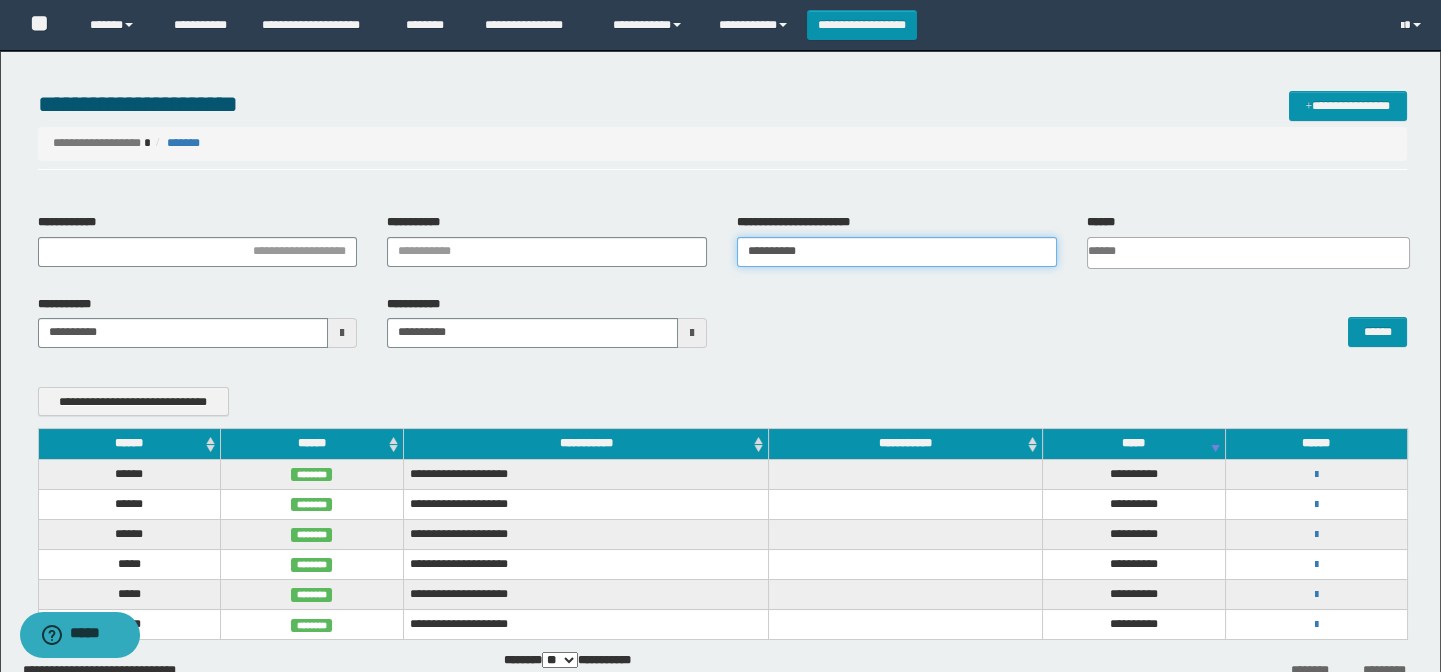 type on "**********" 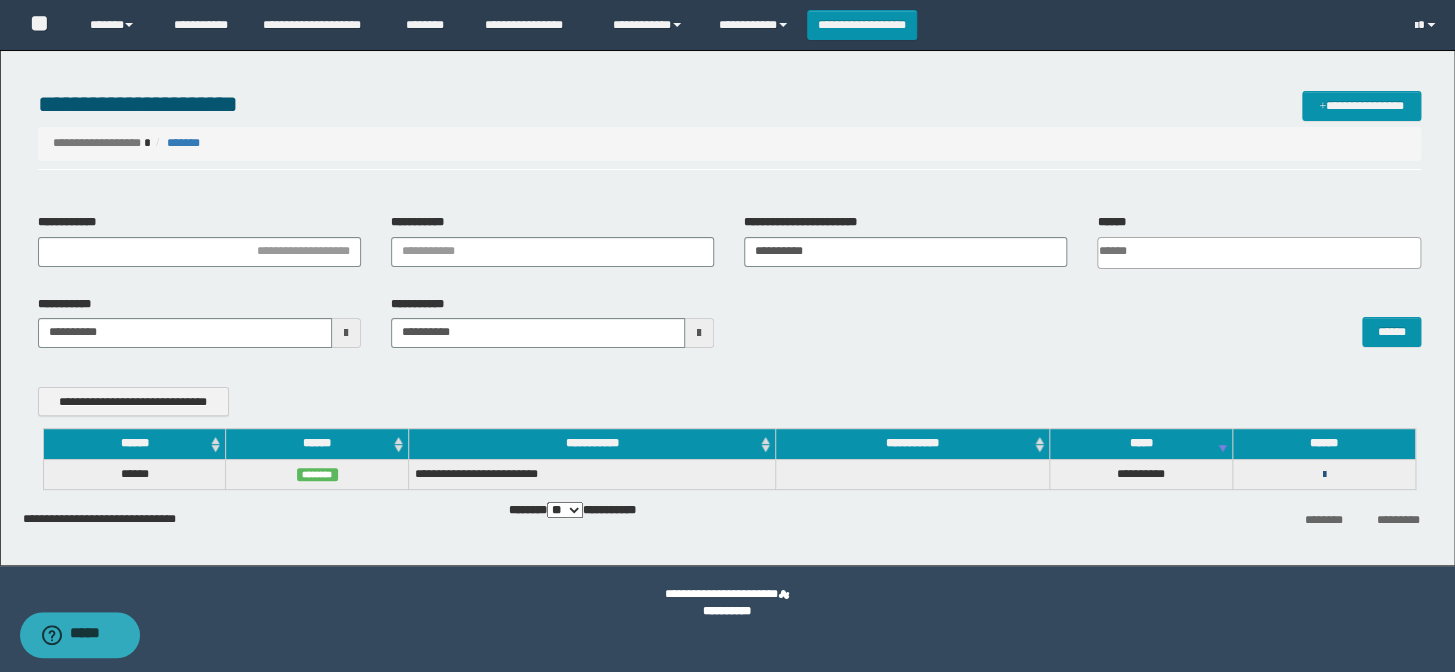 drag, startPoint x: 1319, startPoint y: 472, endPoint x: 1322, endPoint y: 494, distance: 22.203604 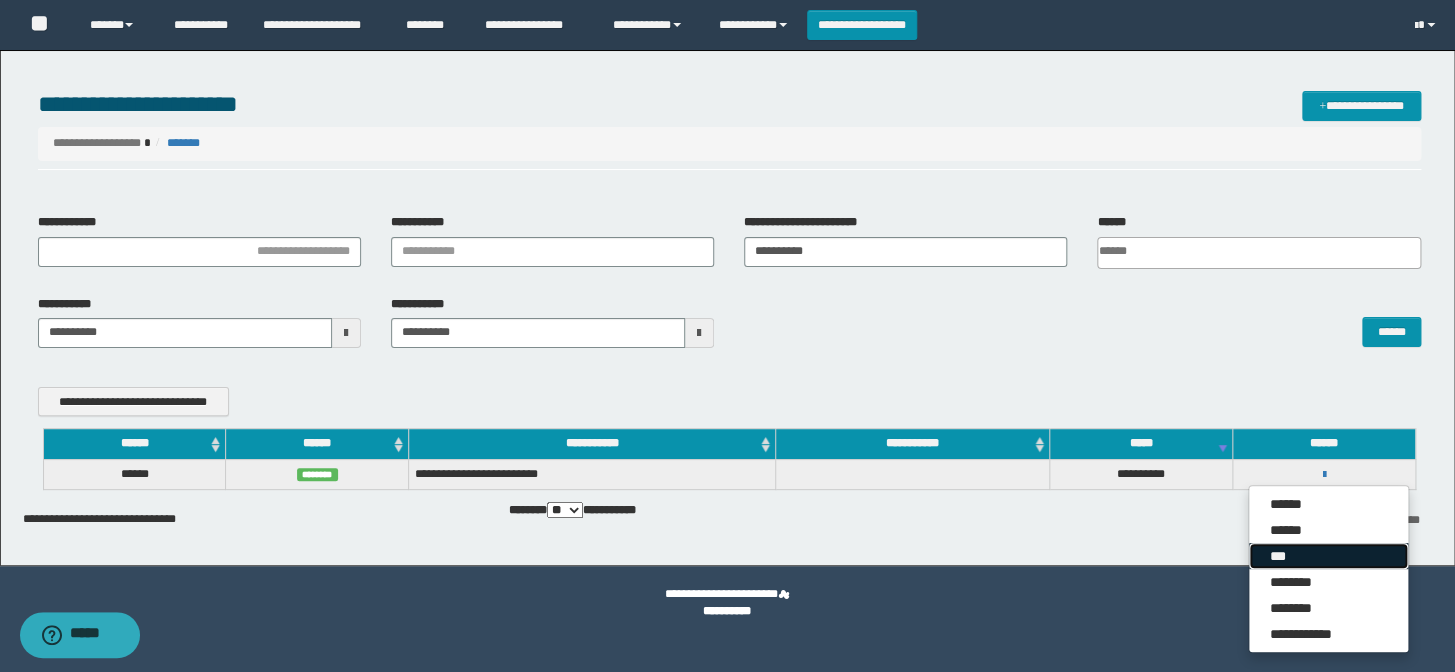 drag, startPoint x: 1302, startPoint y: 549, endPoint x: 1262, endPoint y: 530, distance: 44.28318 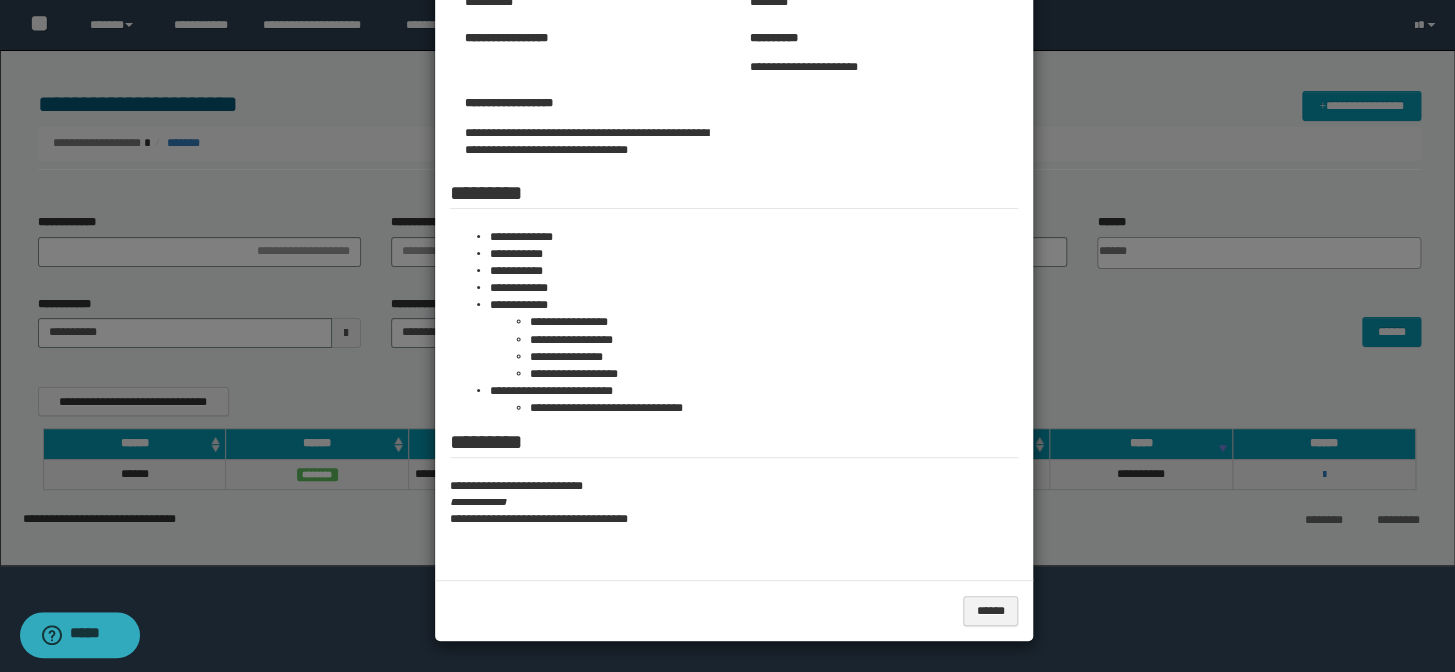 scroll, scrollTop: 0, scrollLeft: 0, axis: both 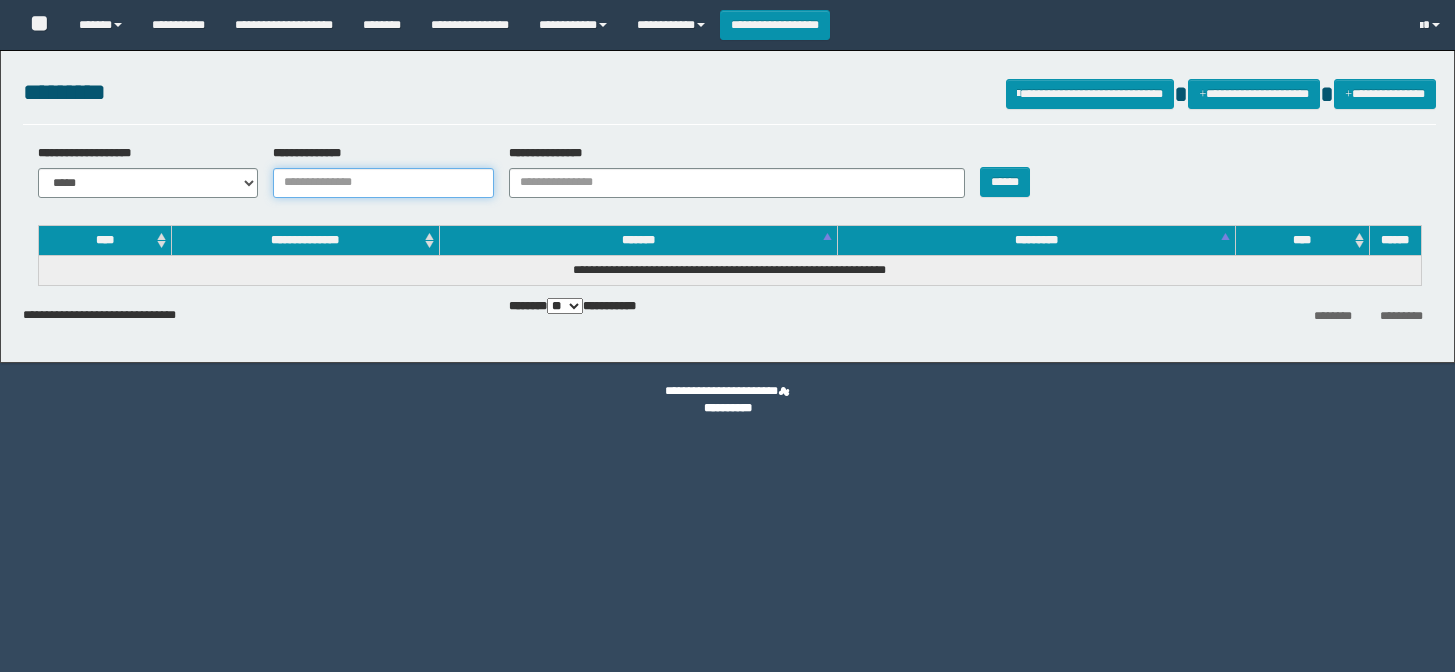 click on "**********" at bounding box center (383, 183) 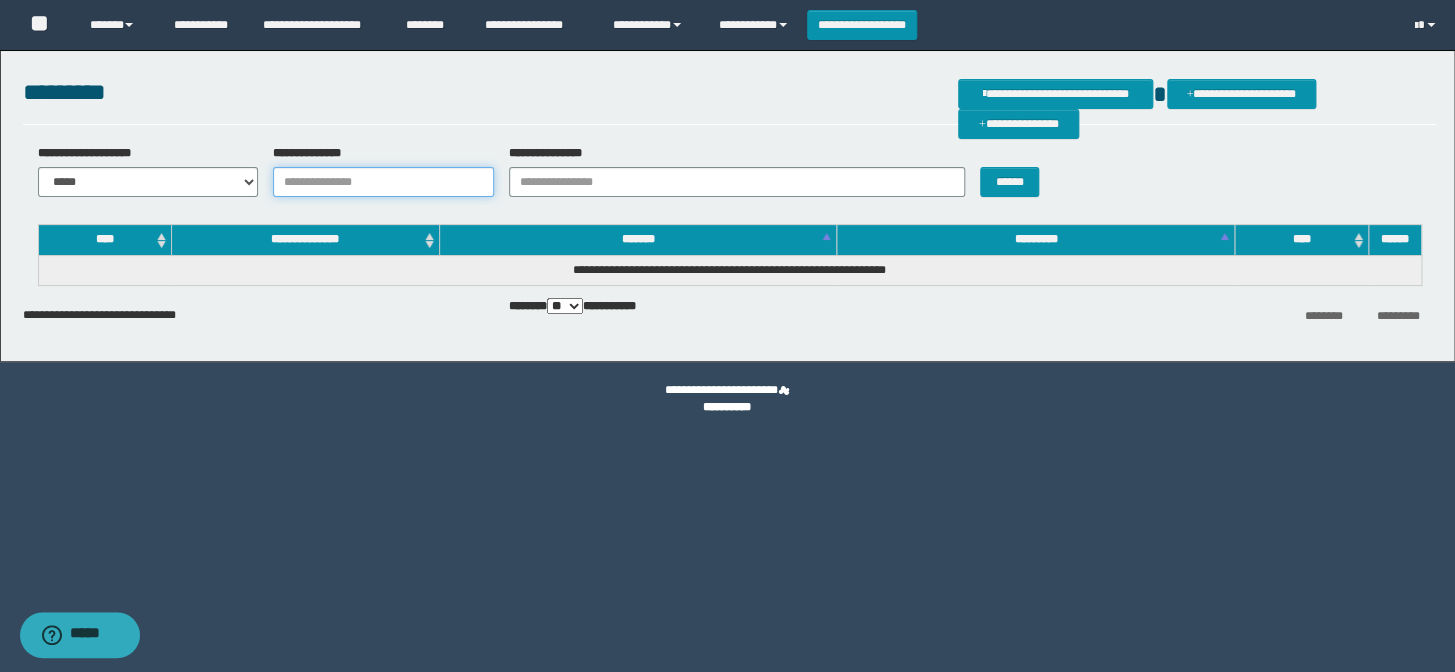 scroll, scrollTop: 0, scrollLeft: 0, axis: both 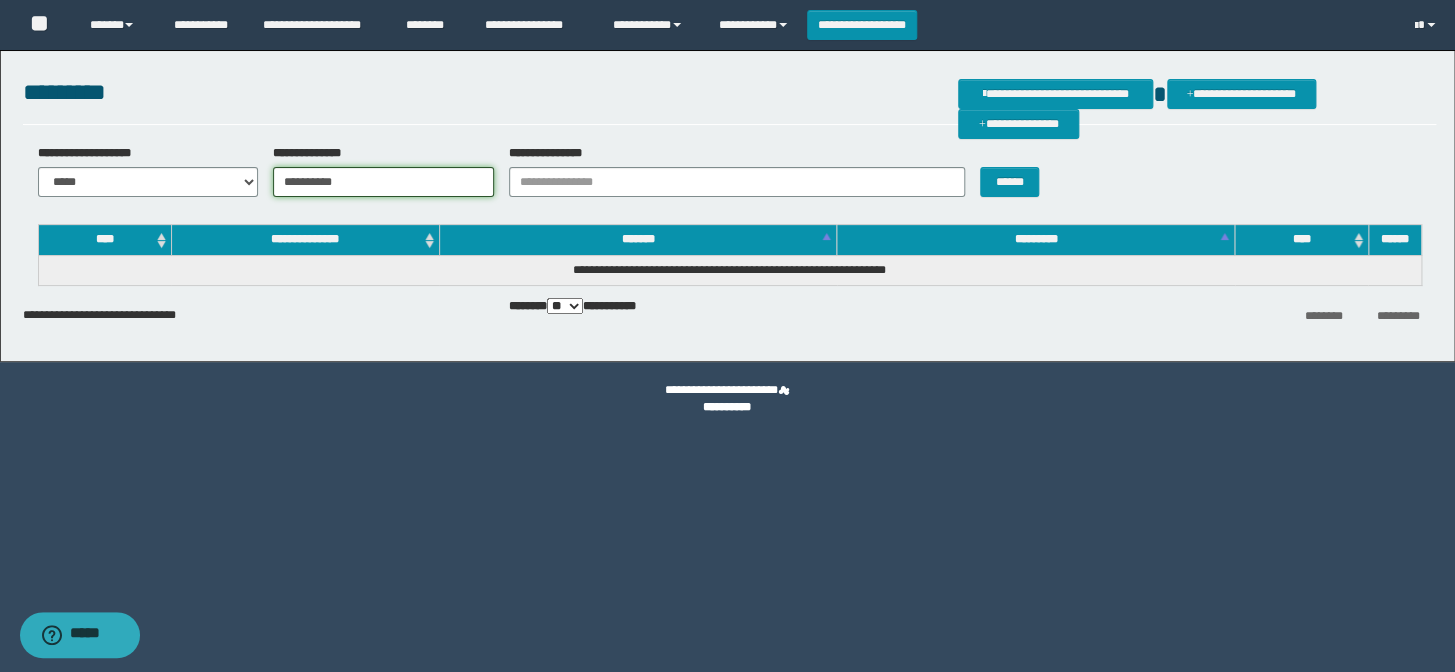 type on "**********" 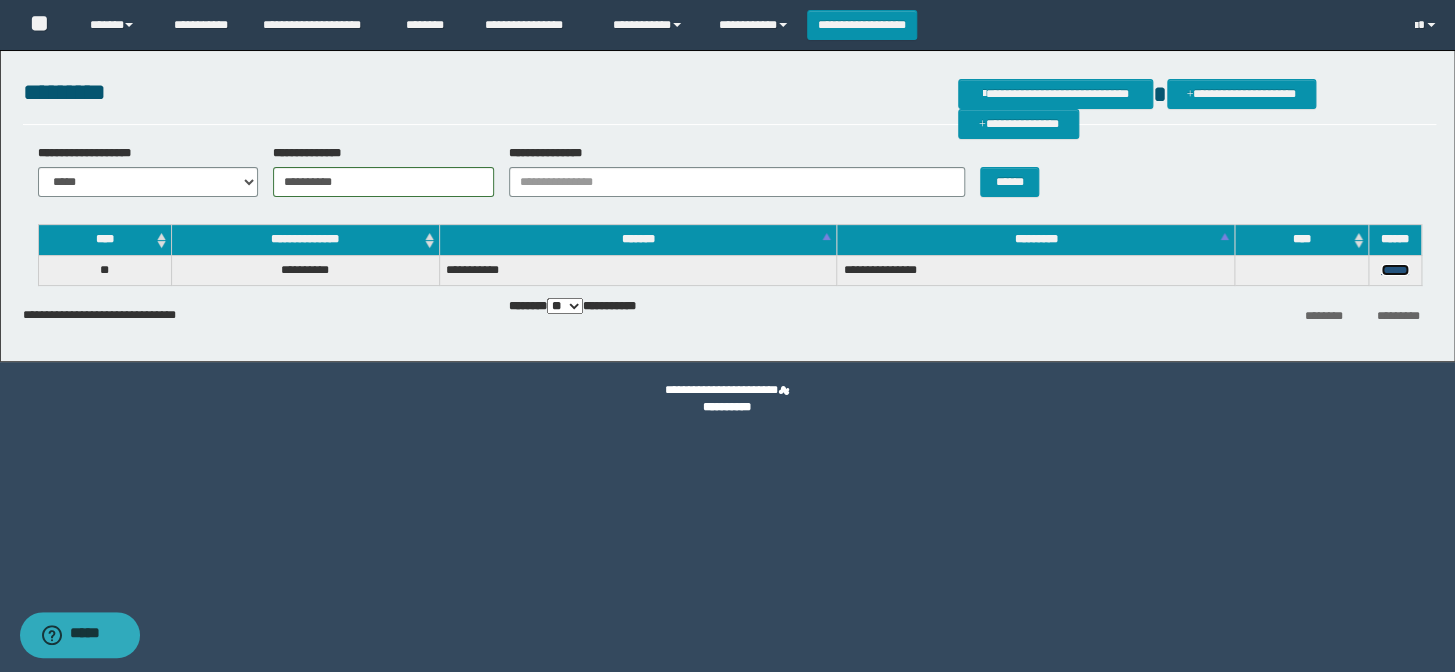 click on "******" at bounding box center [1395, 270] 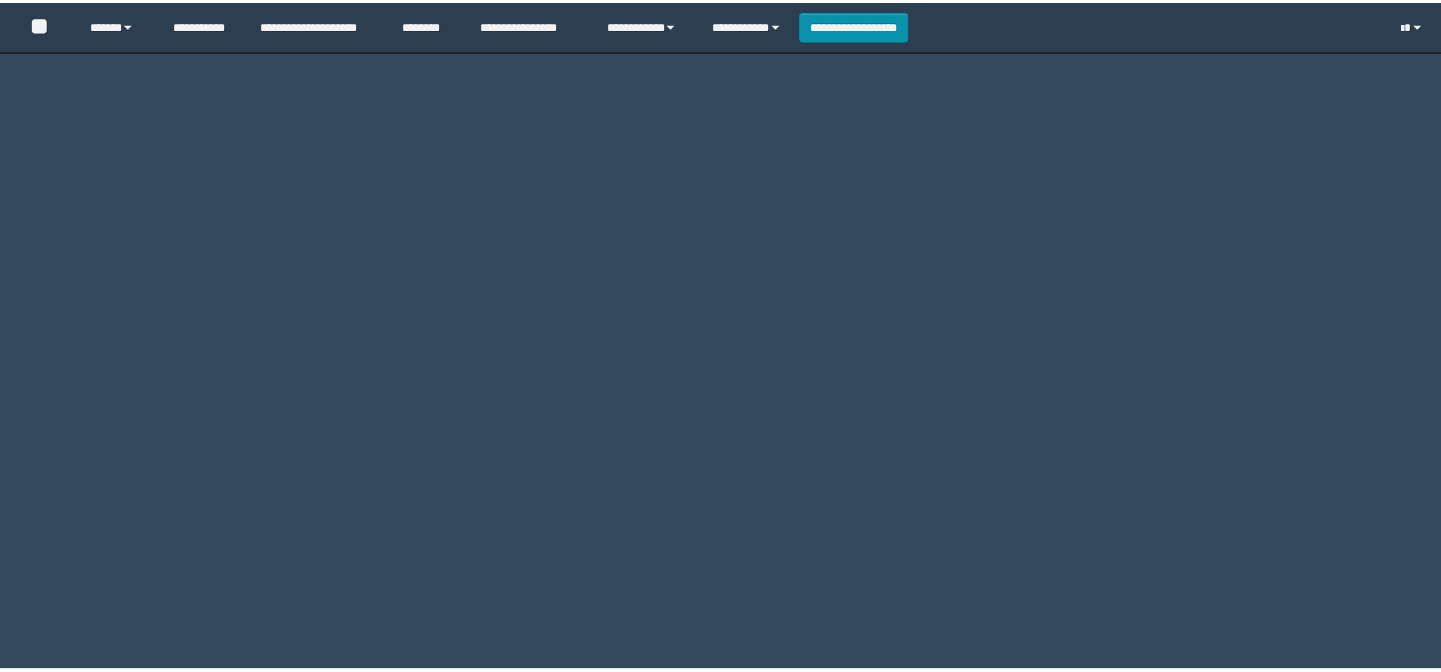 scroll, scrollTop: 0, scrollLeft: 0, axis: both 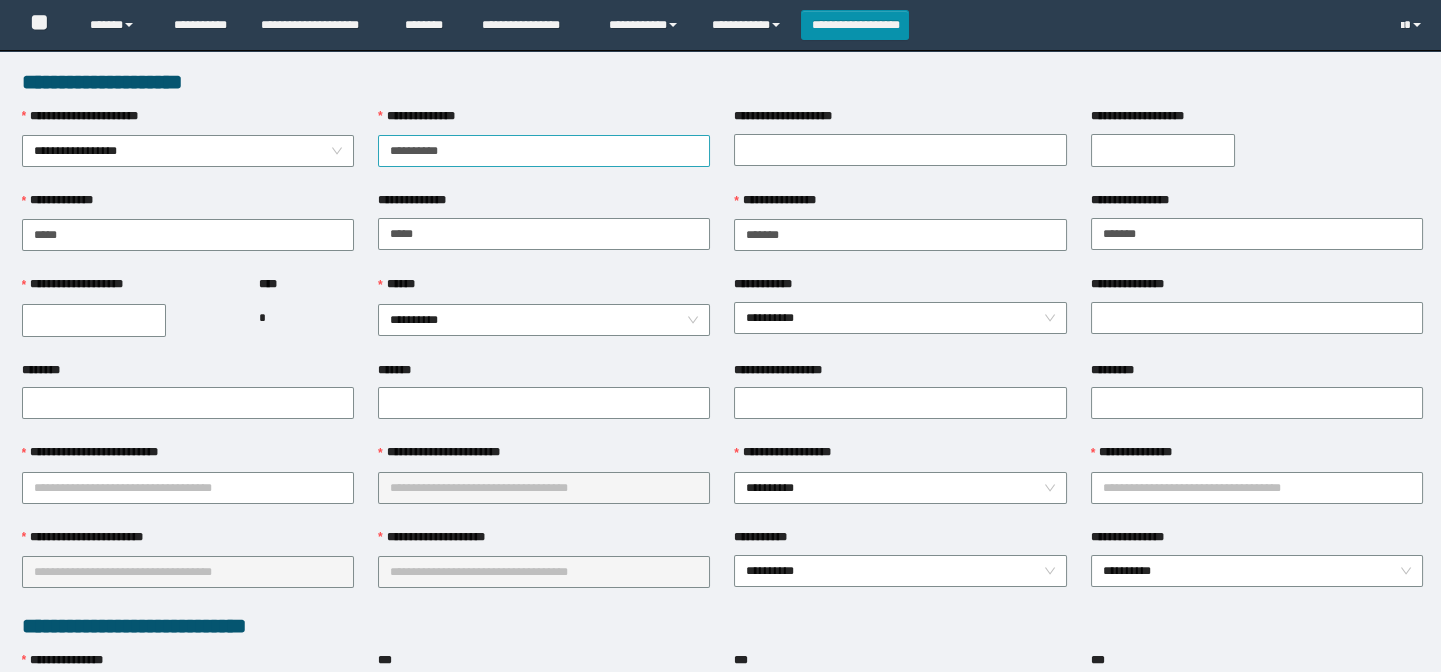 type on "**********" 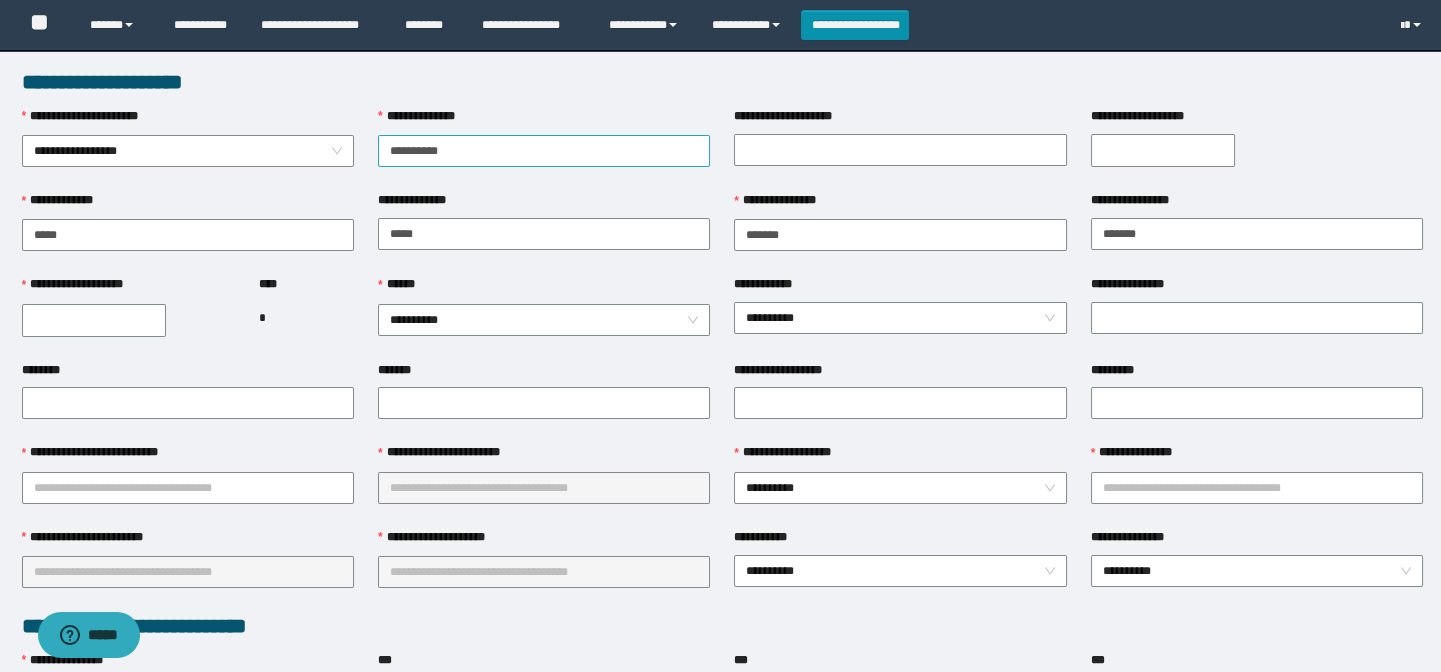 scroll, scrollTop: 0, scrollLeft: 0, axis: both 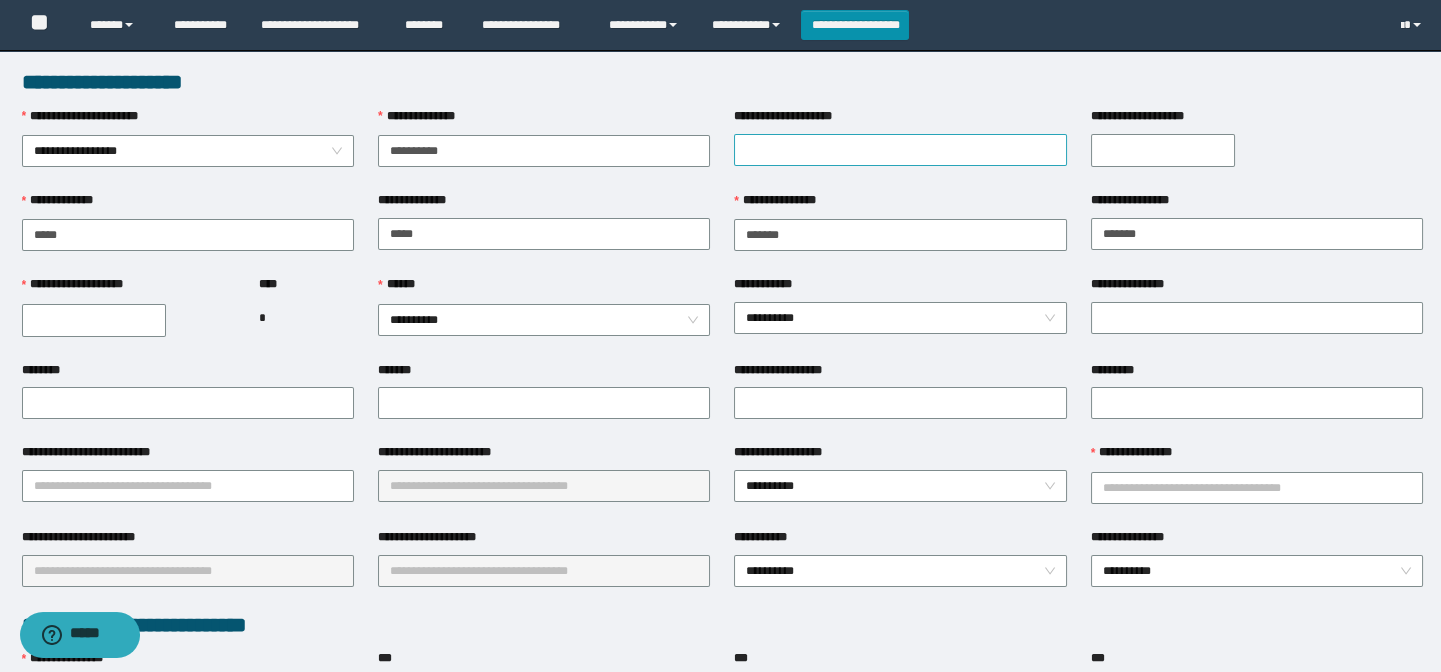 type on "**********" 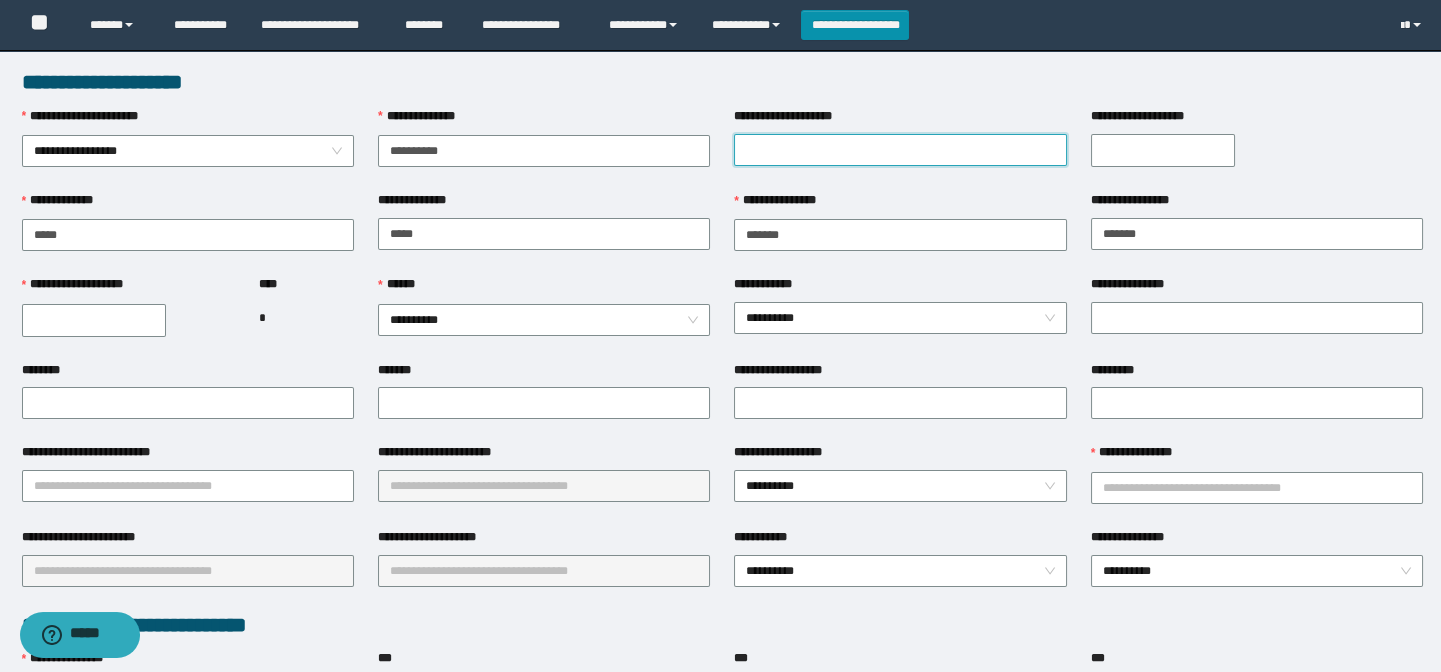 click on "**********" at bounding box center (900, 150) 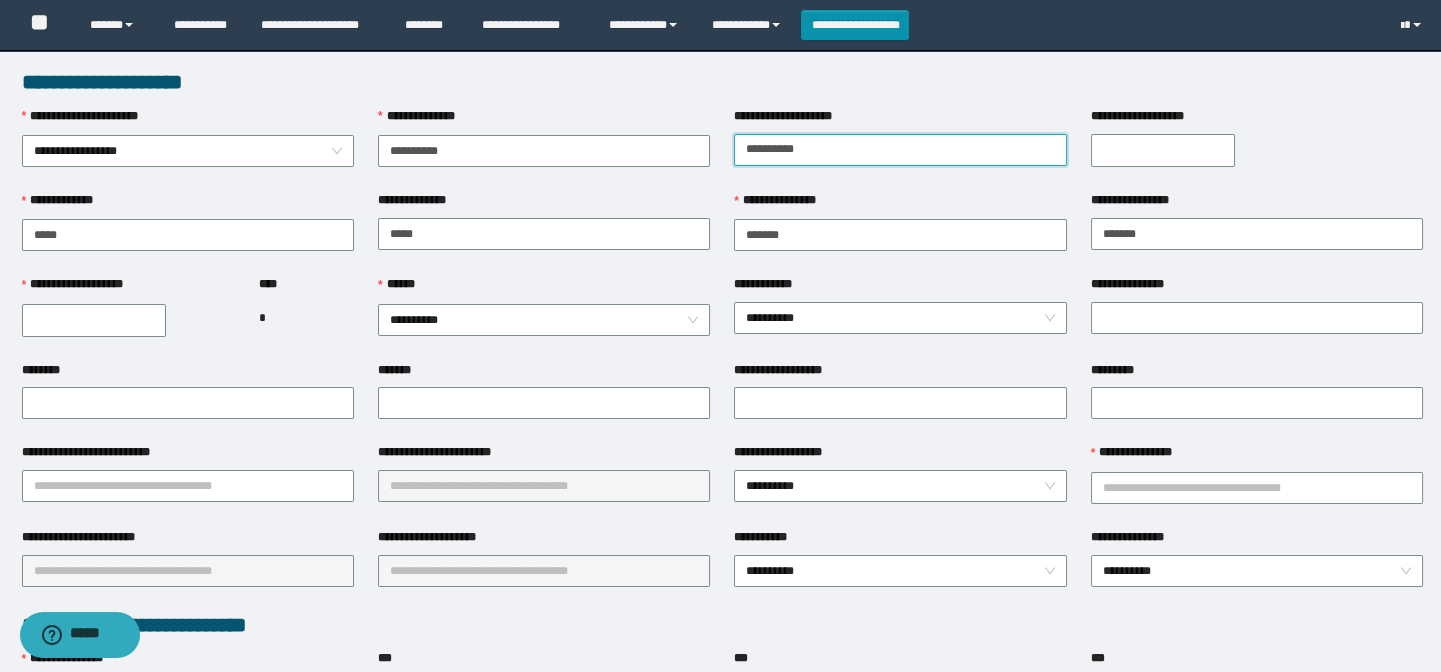 type on "**********" 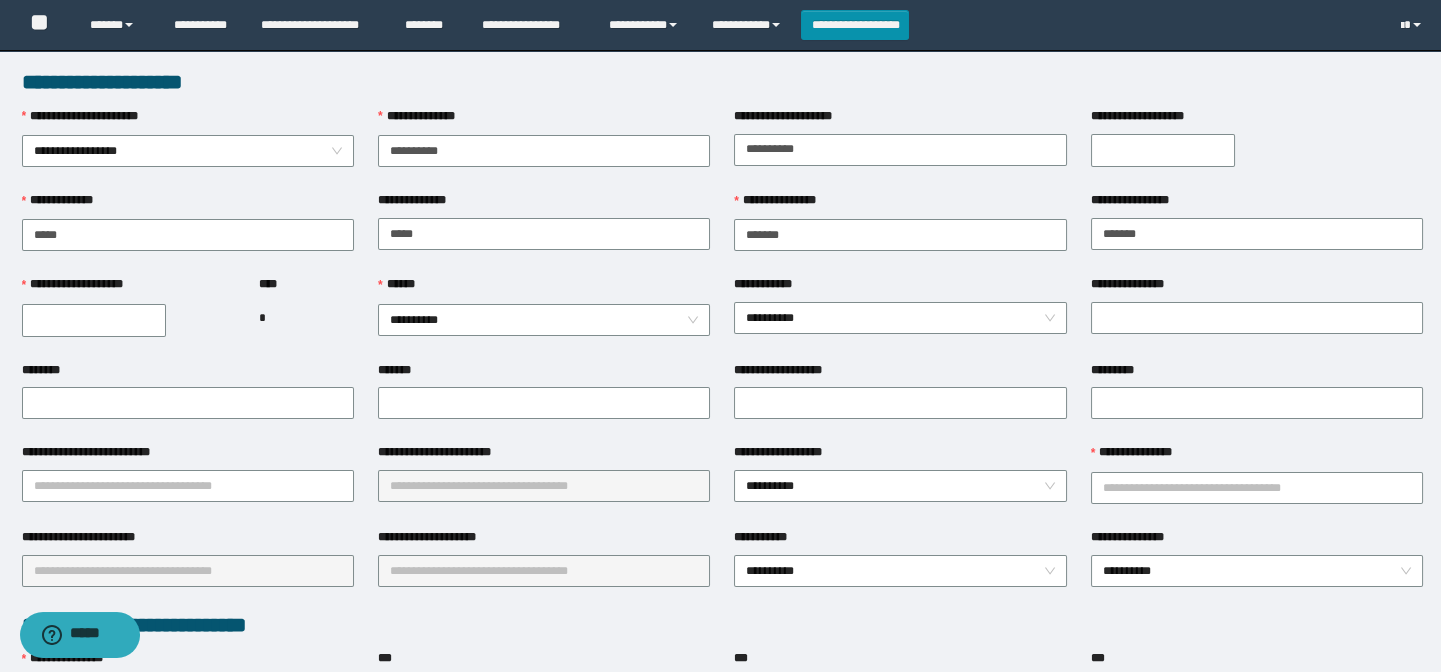 click on "**********" at bounding box center (1163, 150) 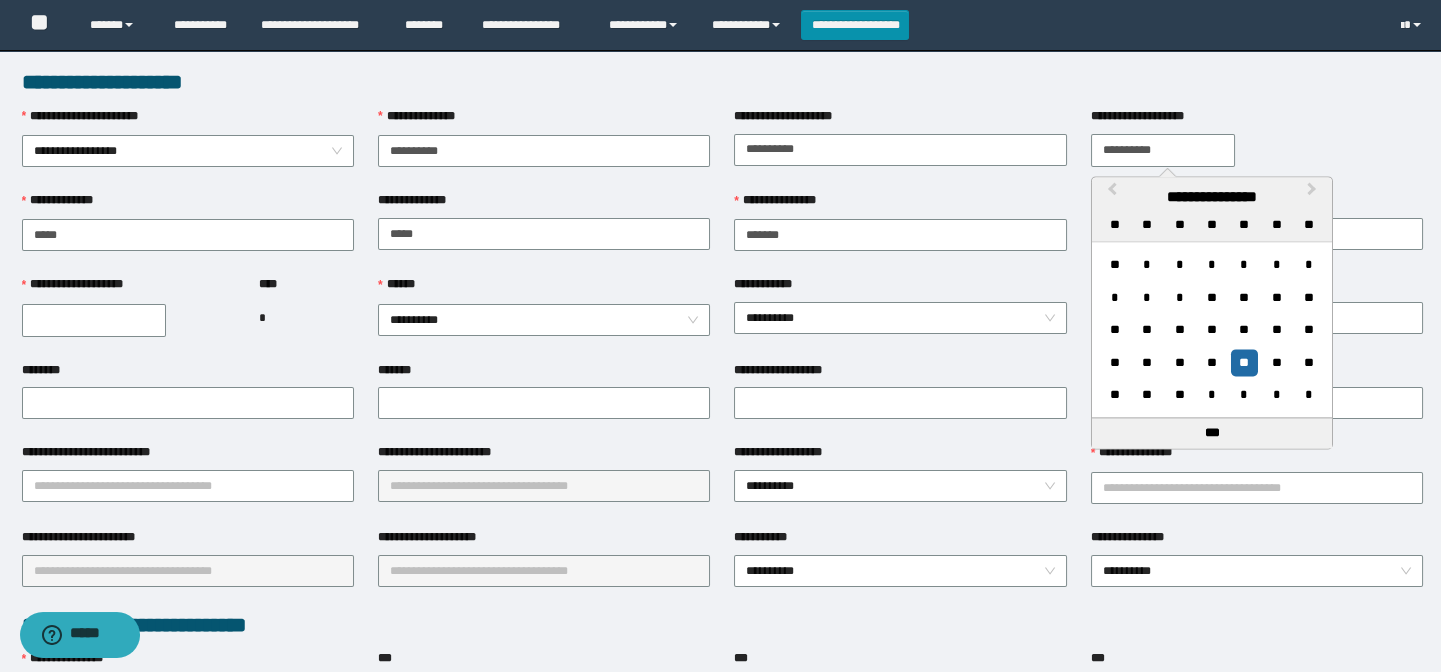 type on "**********" 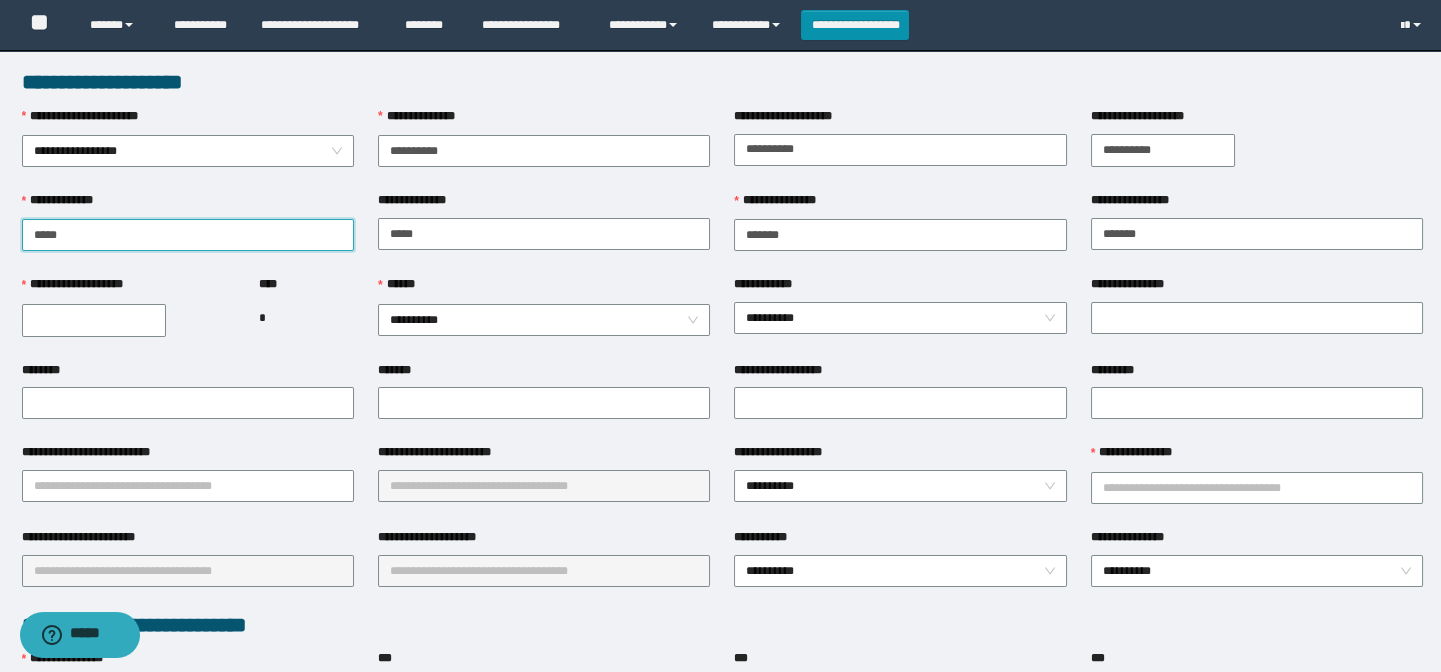 click on "*****" at bounding box center [188, 235] 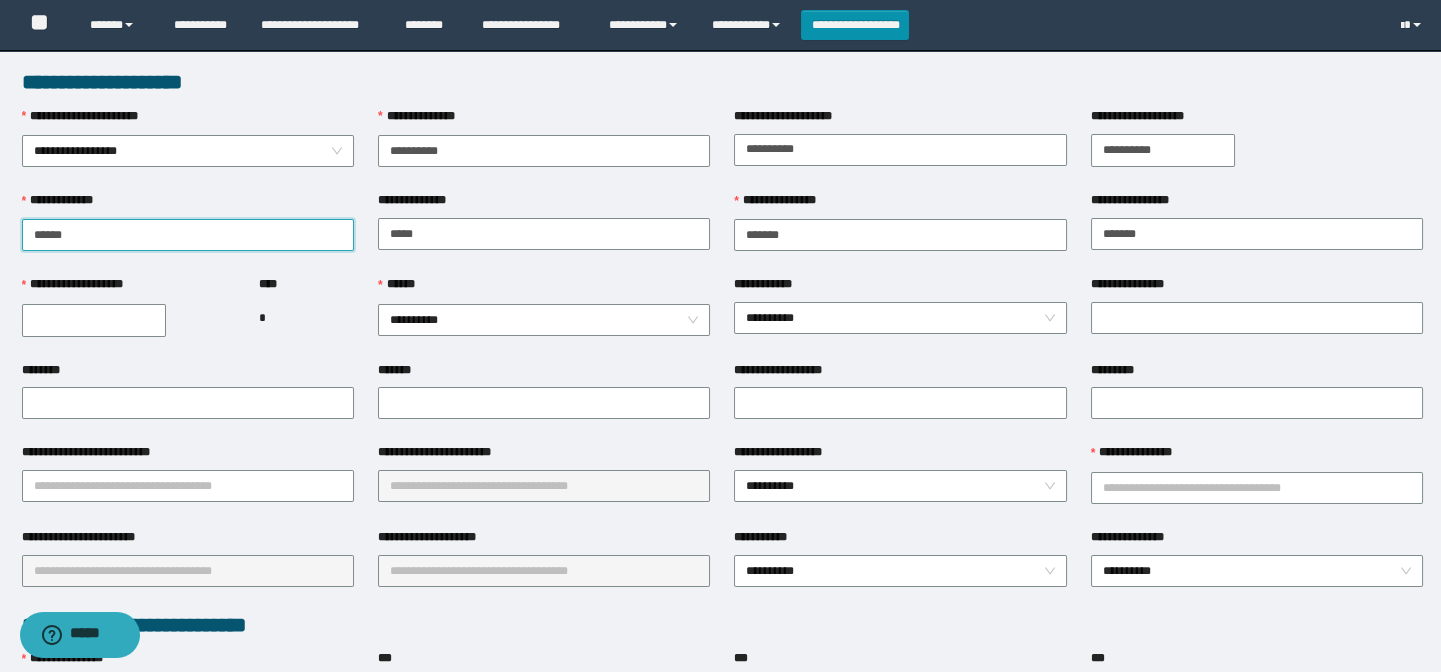 type on "*****" 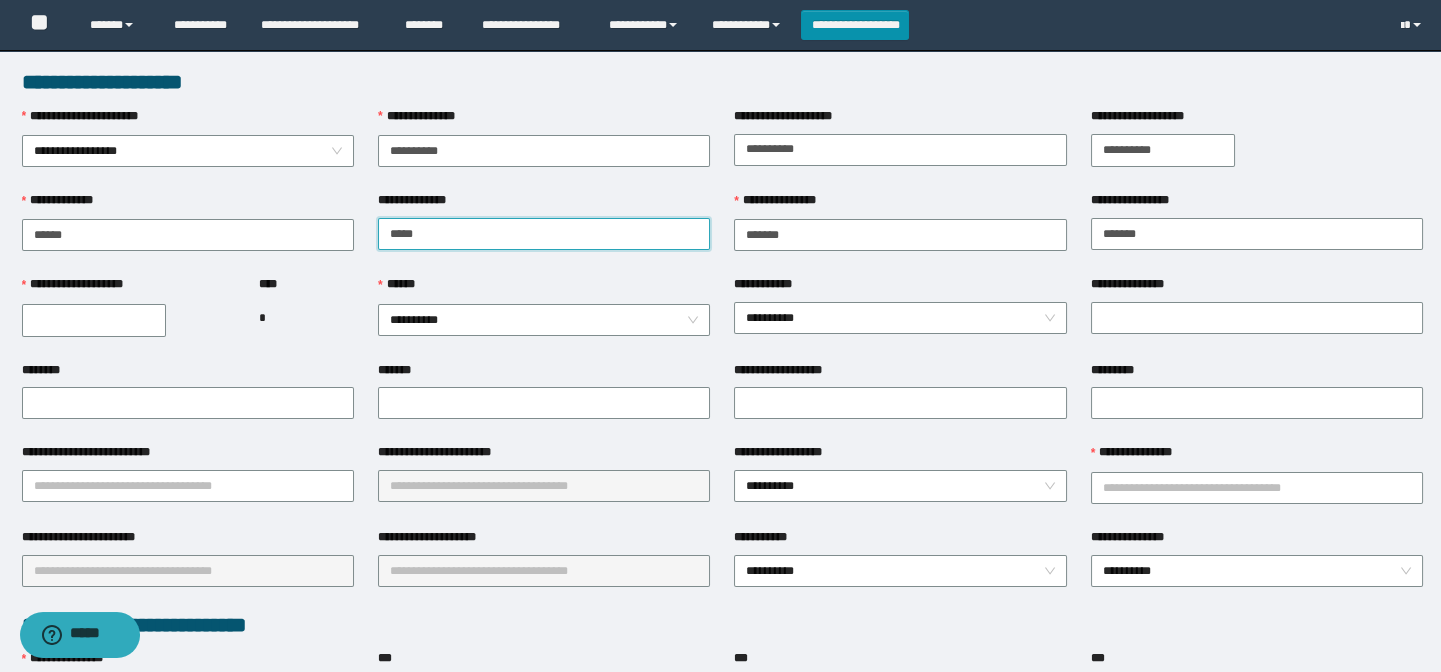 click on "*****" at bounding box center [544, 234] 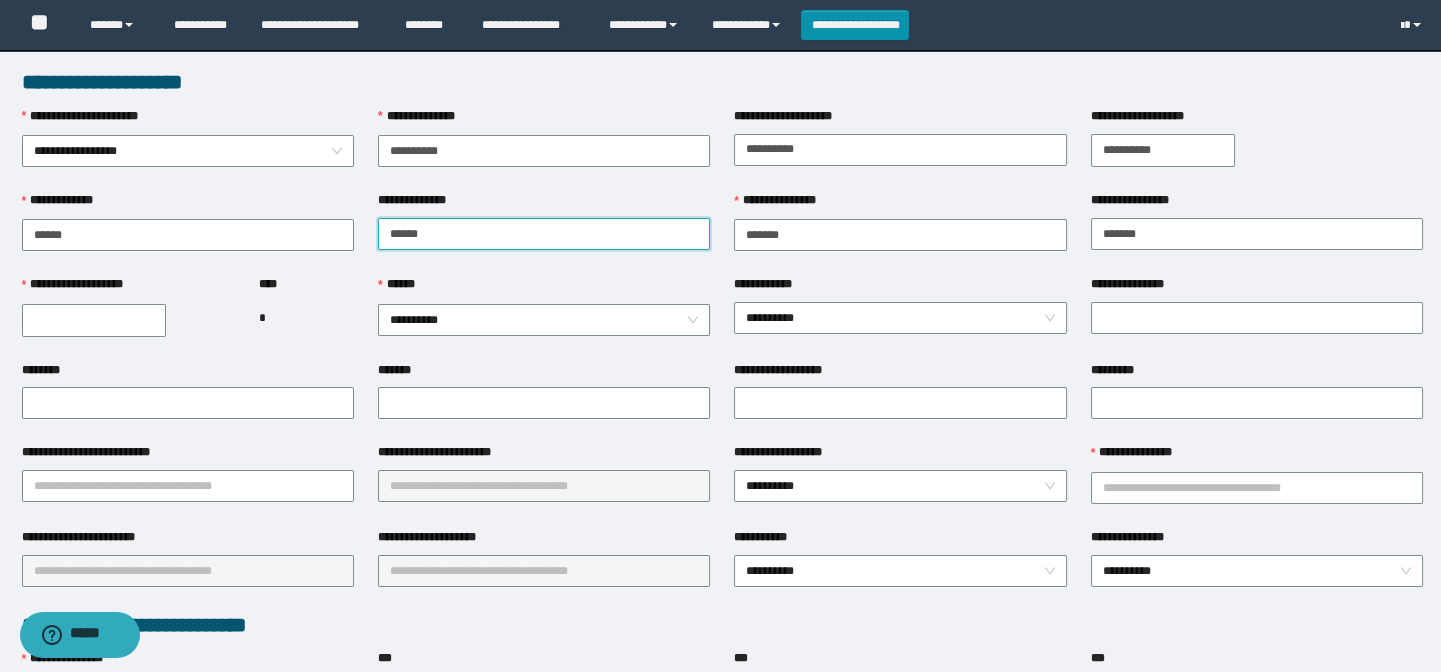 type on "*****" 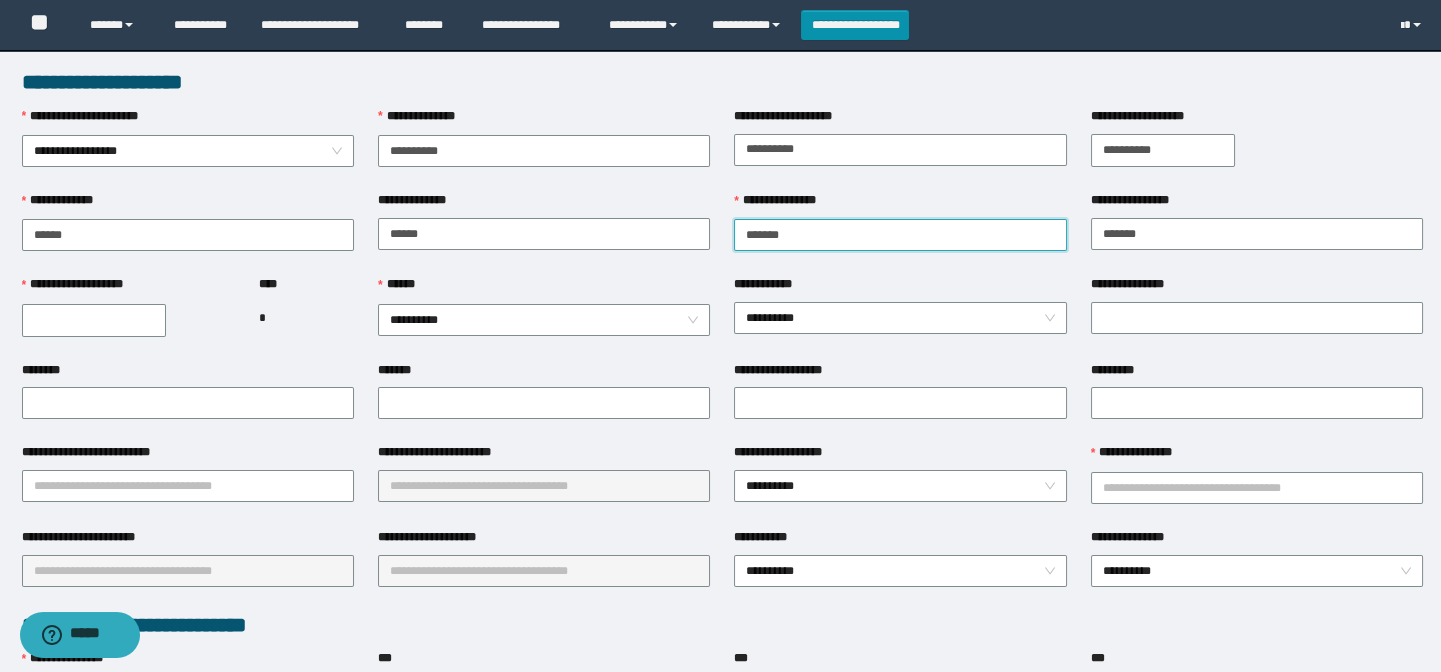 click on "*******" at bounding box center (900, 235) 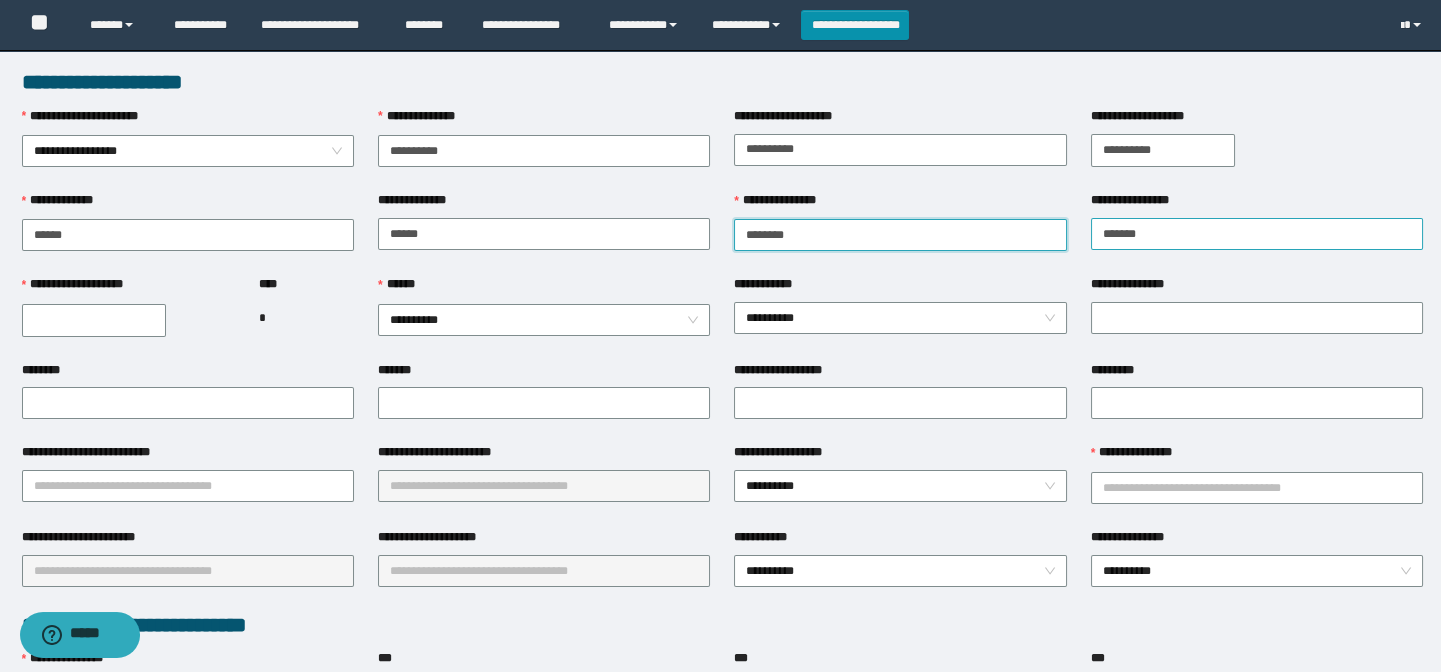 type on "*******" 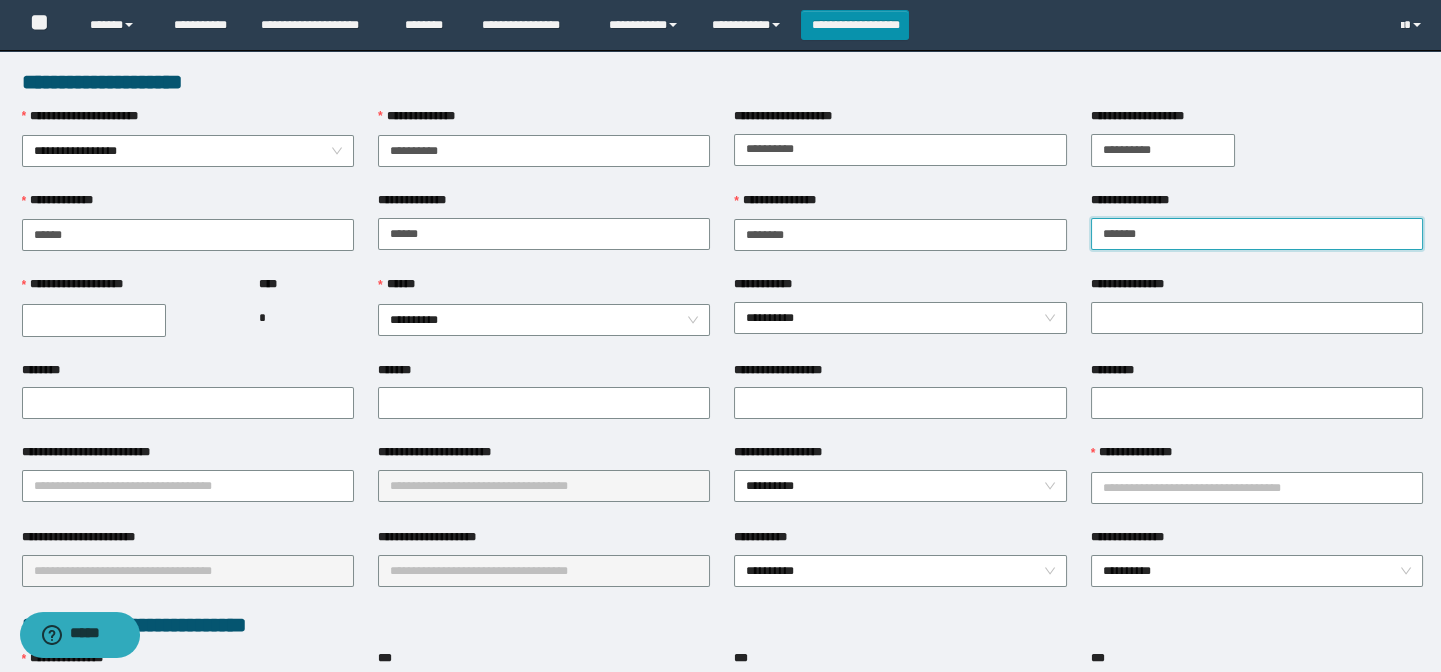 click on "*******" at bounding box center (1257, 234) 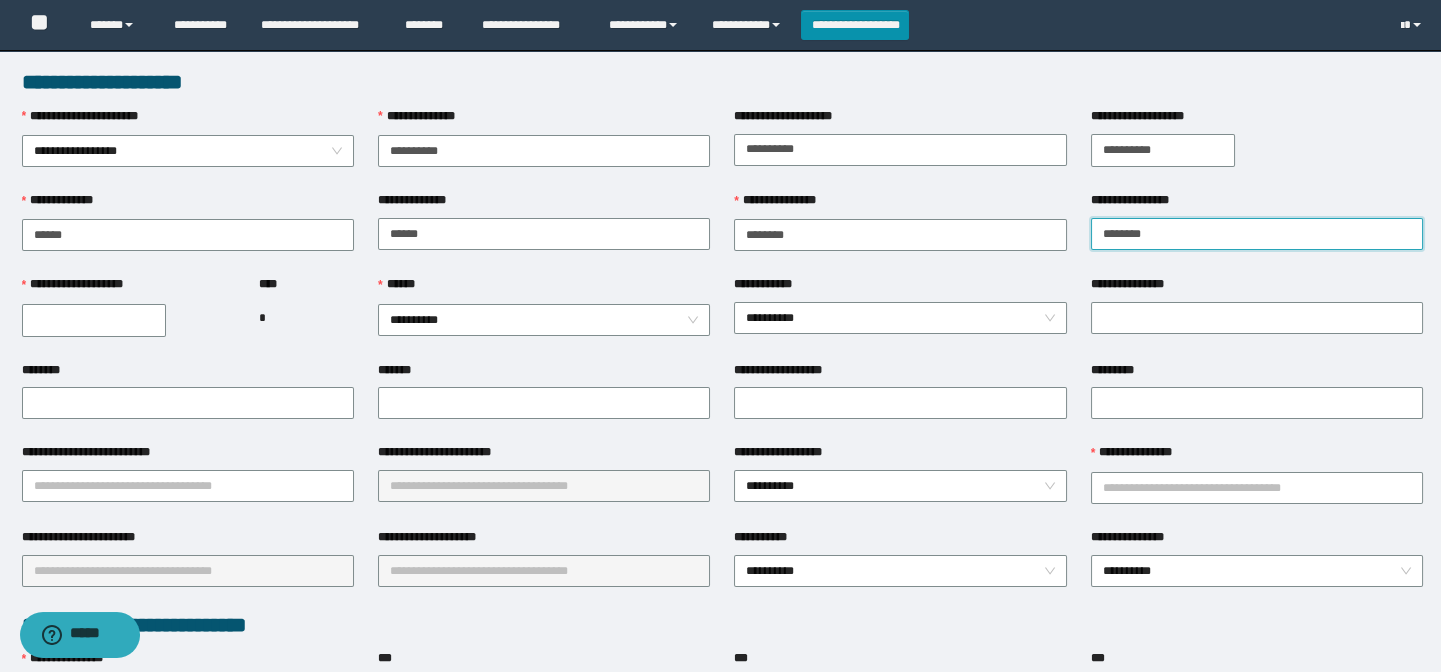 type on "*******" 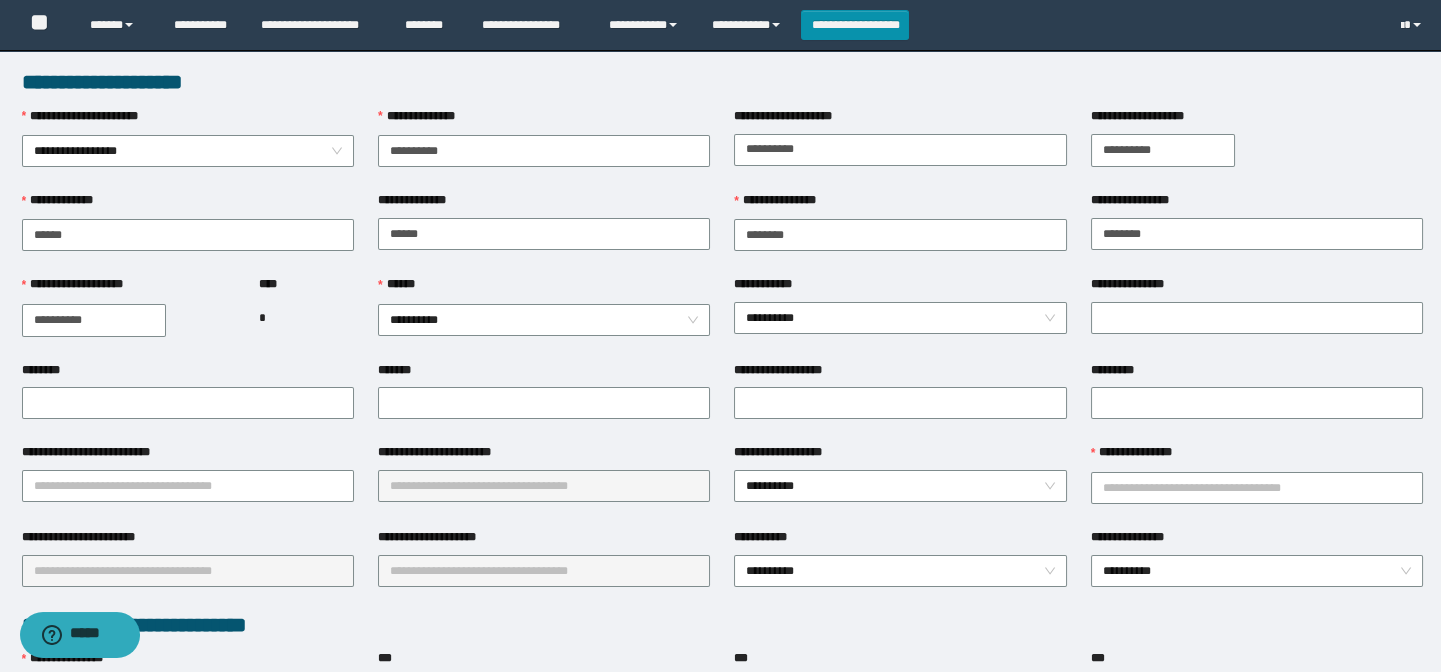 click on "**********" at bounding box center [94, 320] 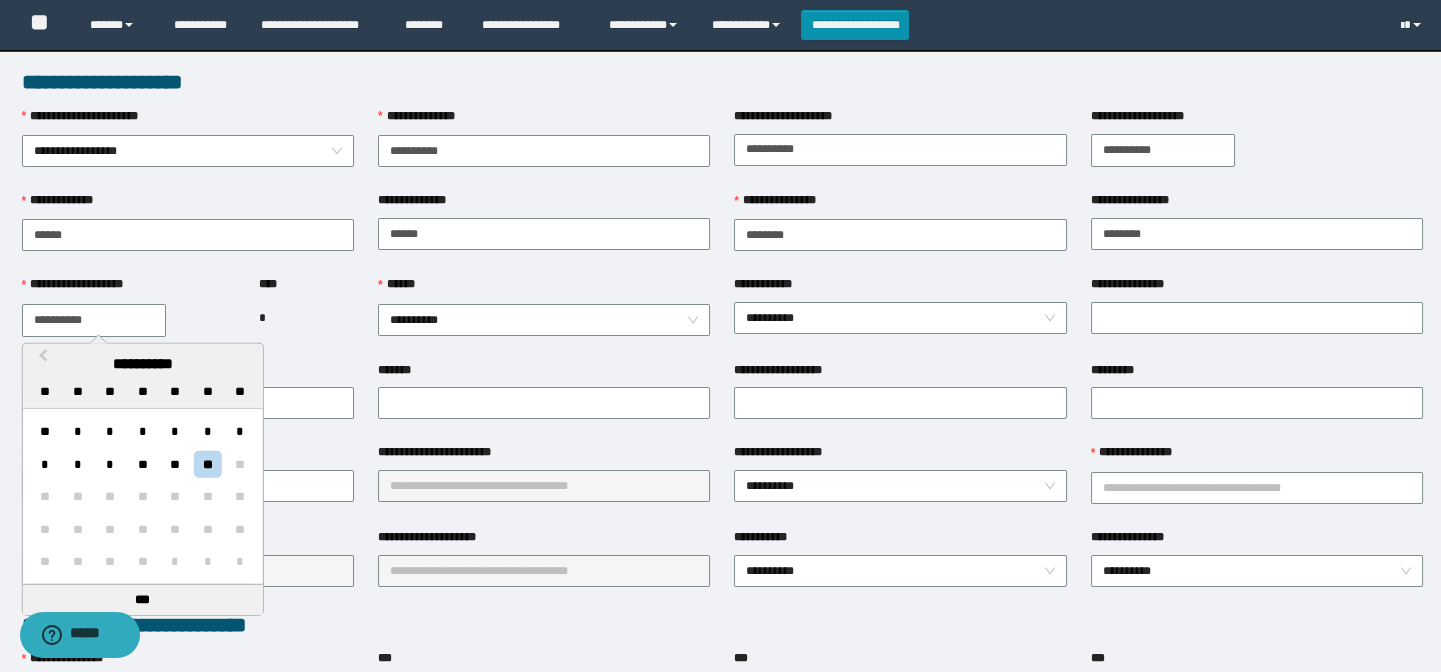 type on "**********" 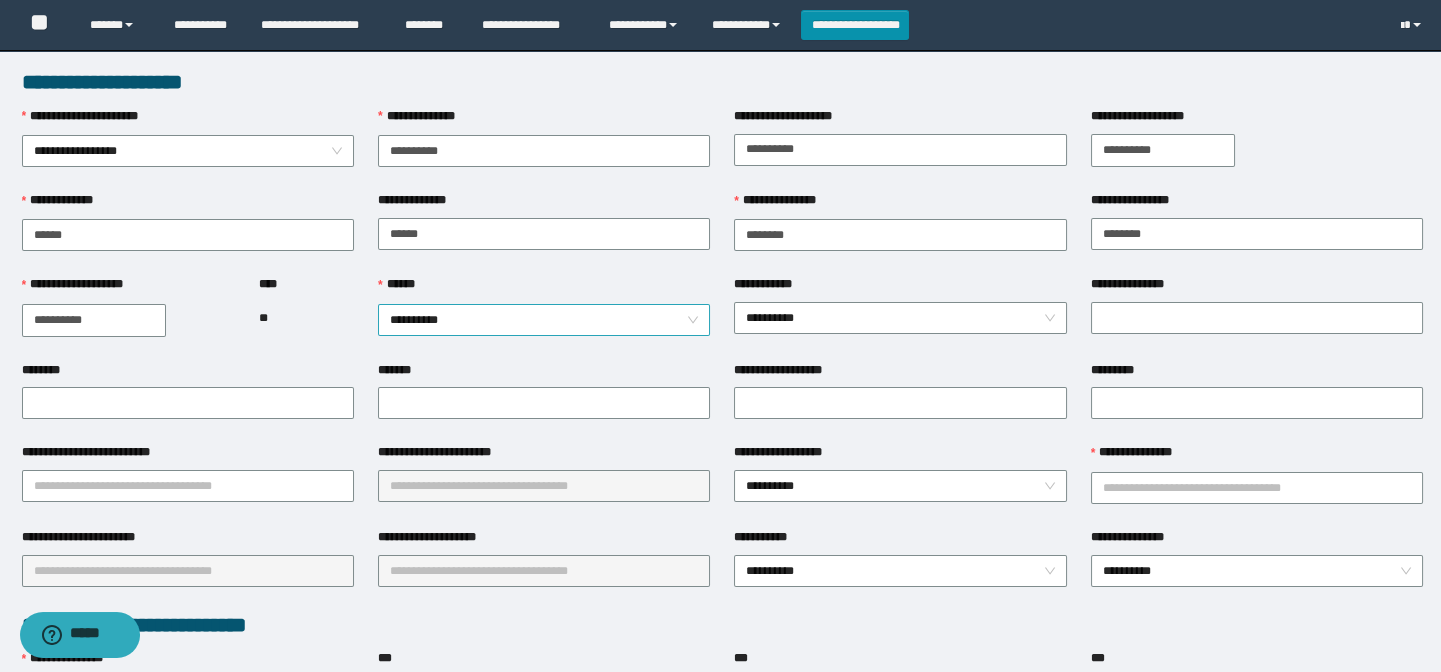 click on "**********" at bounding box center (544, 320) 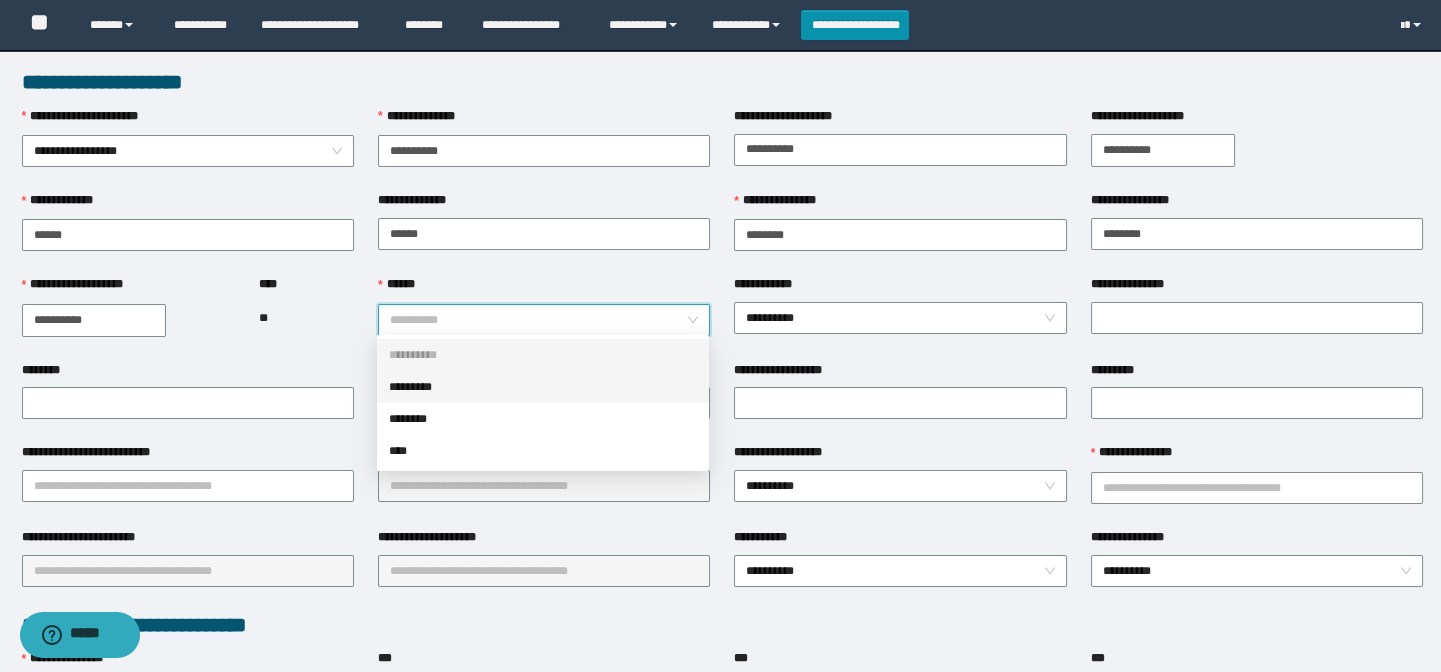 click on "*********" at bounding box center [543, 387] 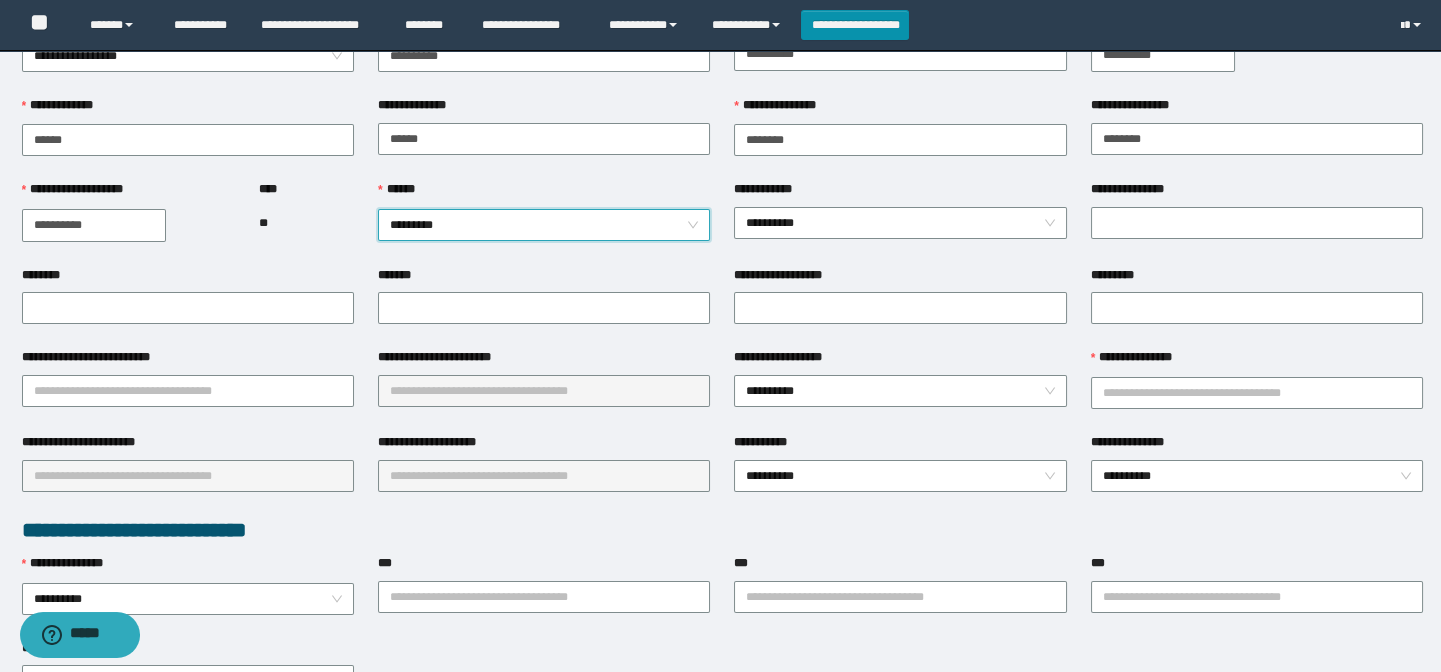 scroll, scrollTop: 181, scrollLeft: 0, axis: vertical 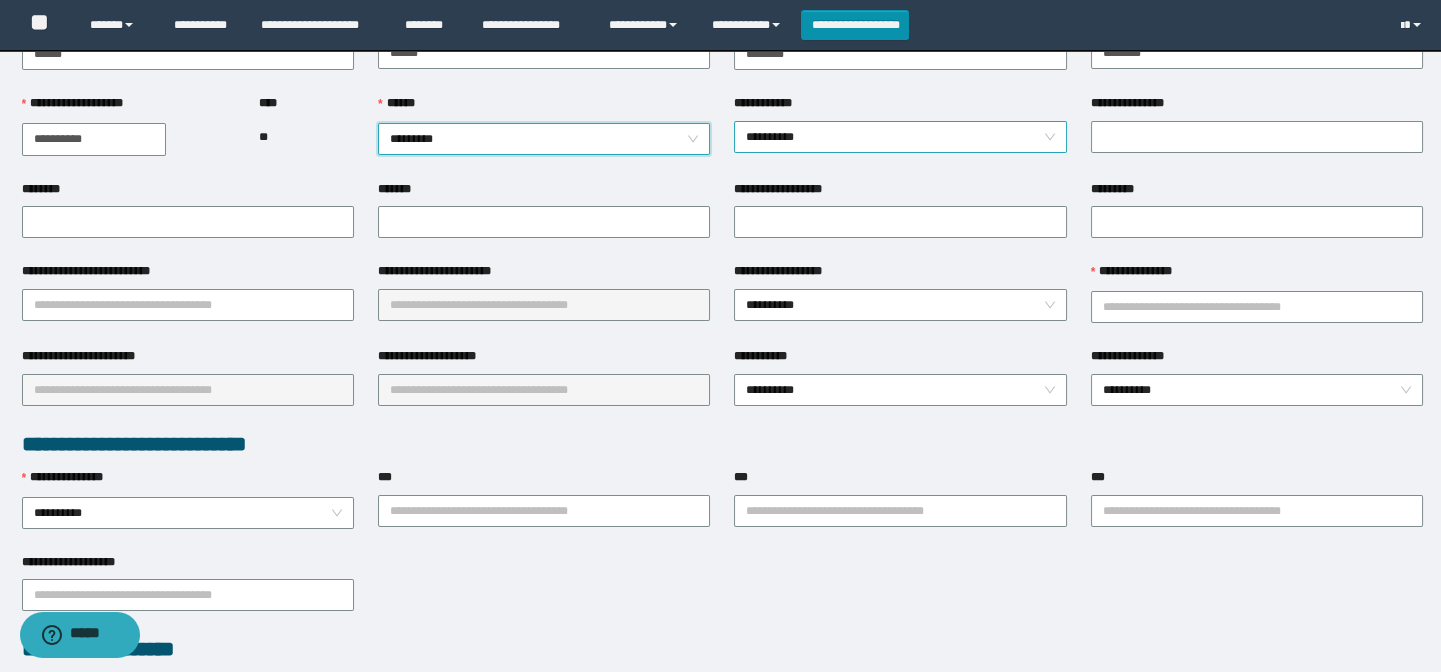 click on "**********" at bounding box center [900, 137] 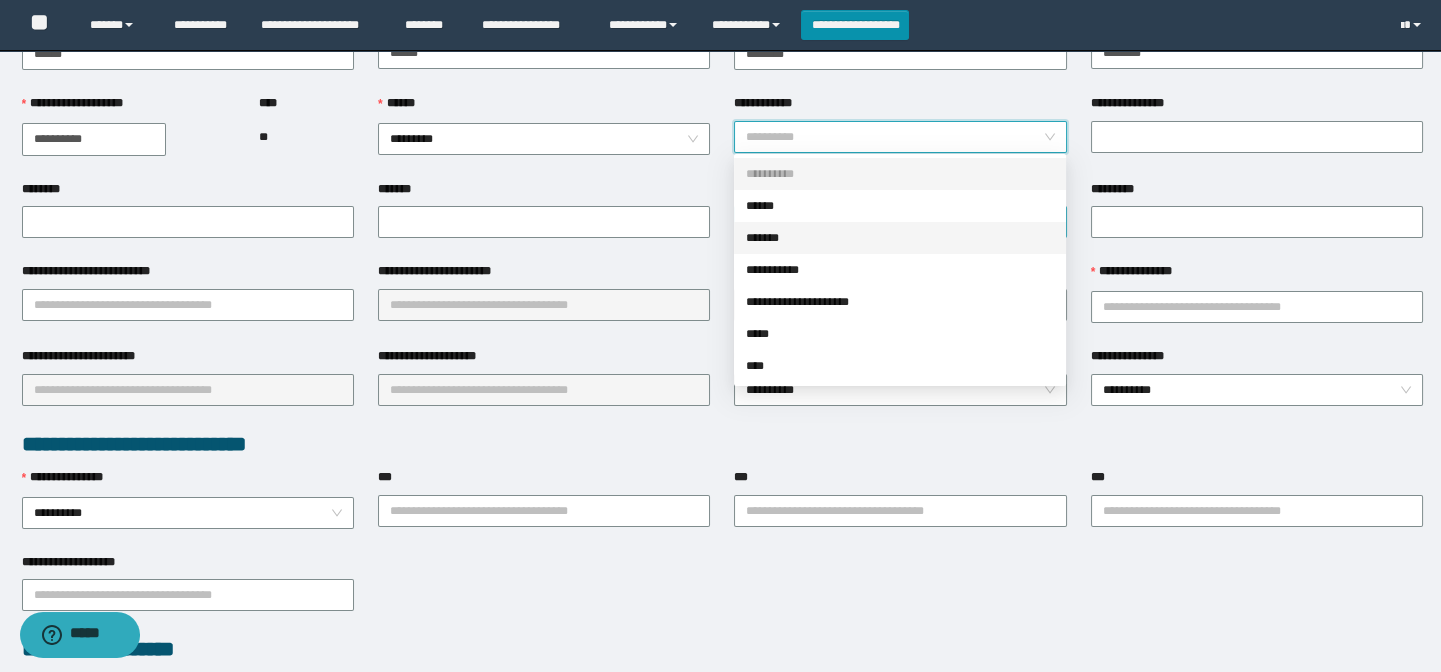 click on "*******" at bounding box center [900, 238] 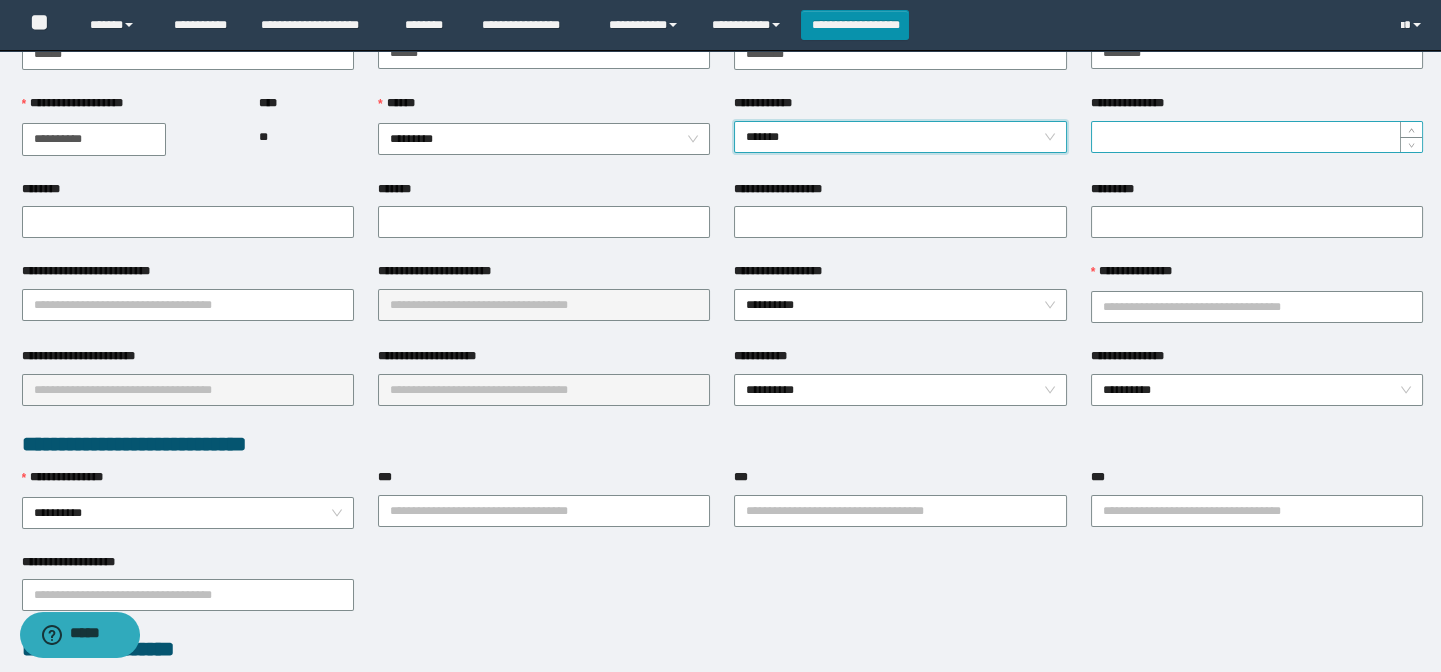 click on "**********" at bounding box center [1257, 137] 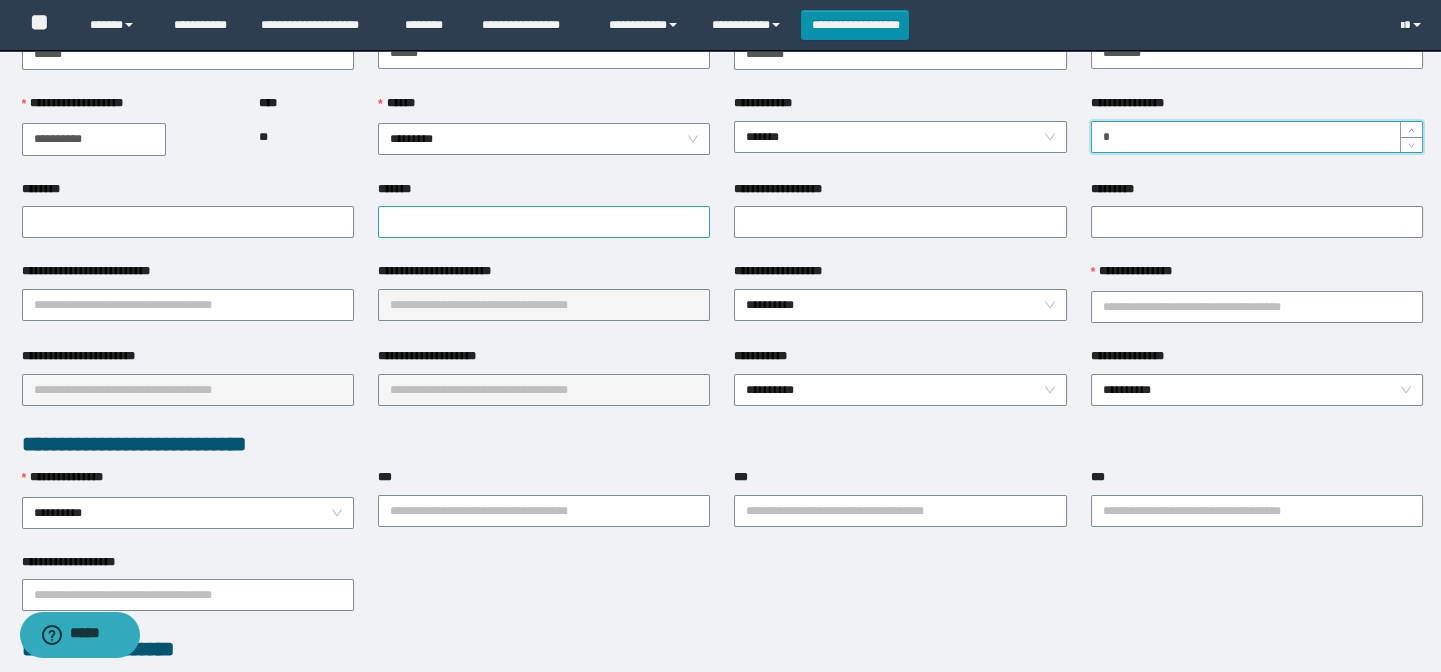type on "*" 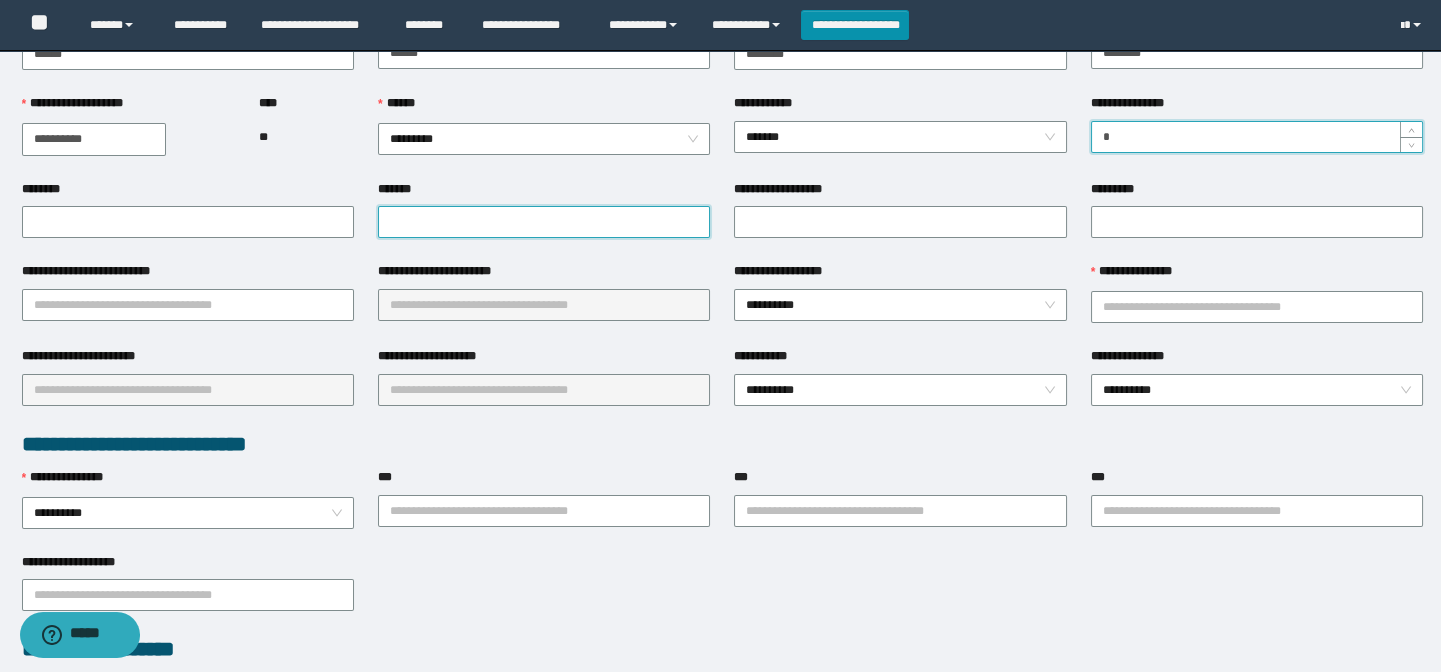 click on "*******" at bounding box center (544, 222) 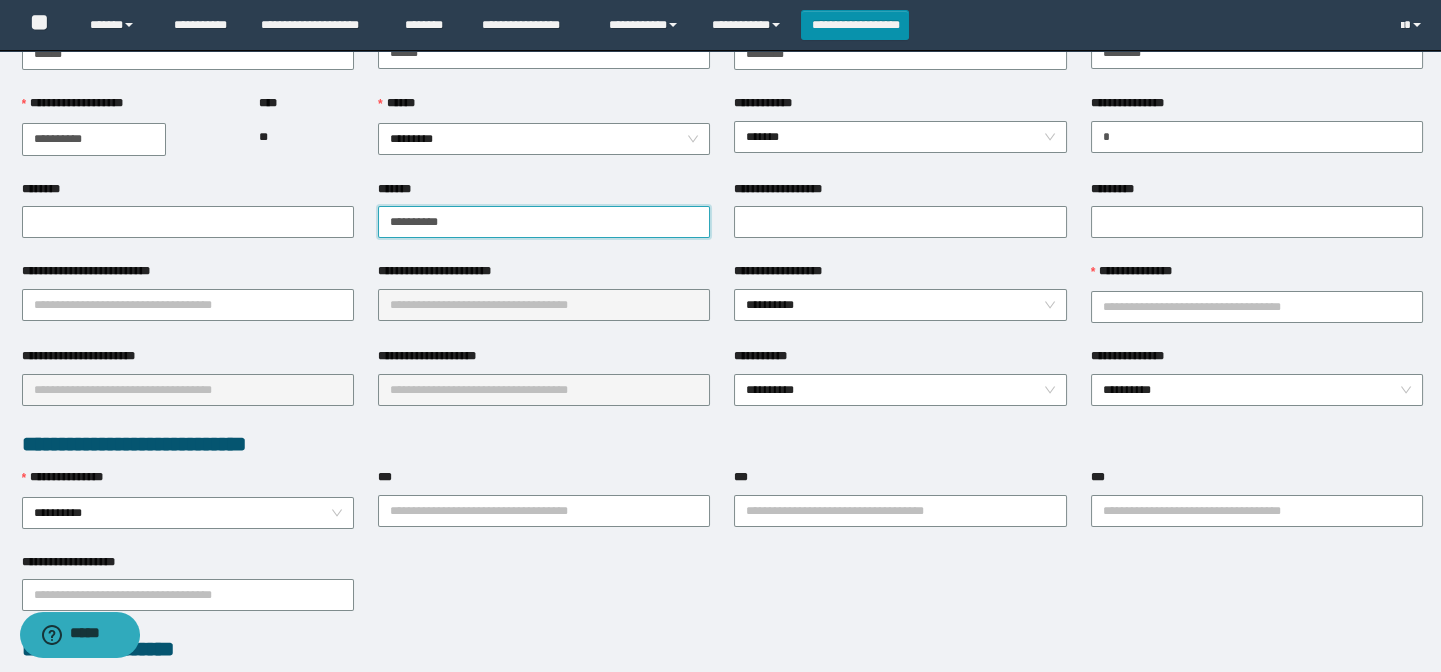 drag, startPoint x: 482, startPoint y: 225, endPoint x: 397, endPoint y: 235, distance: 85.58621 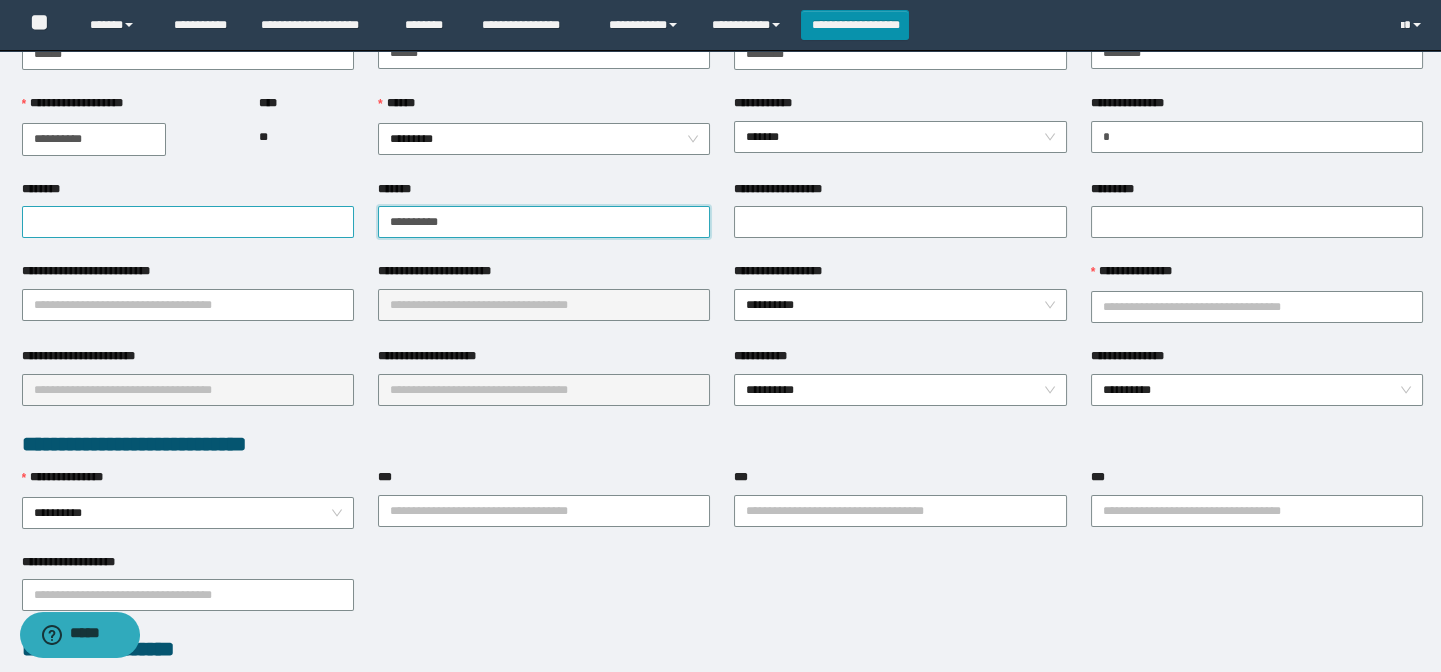 type on "**********" 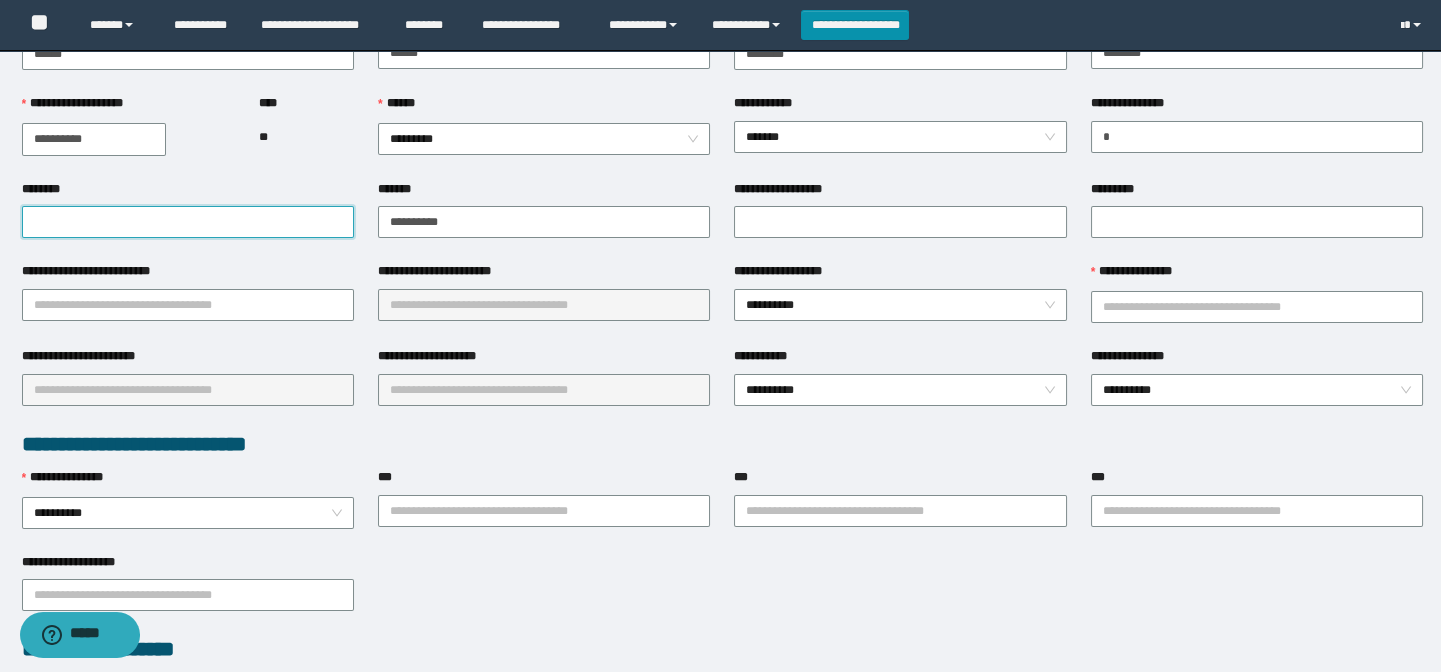 click on "********" at bounding box center [188, 222] 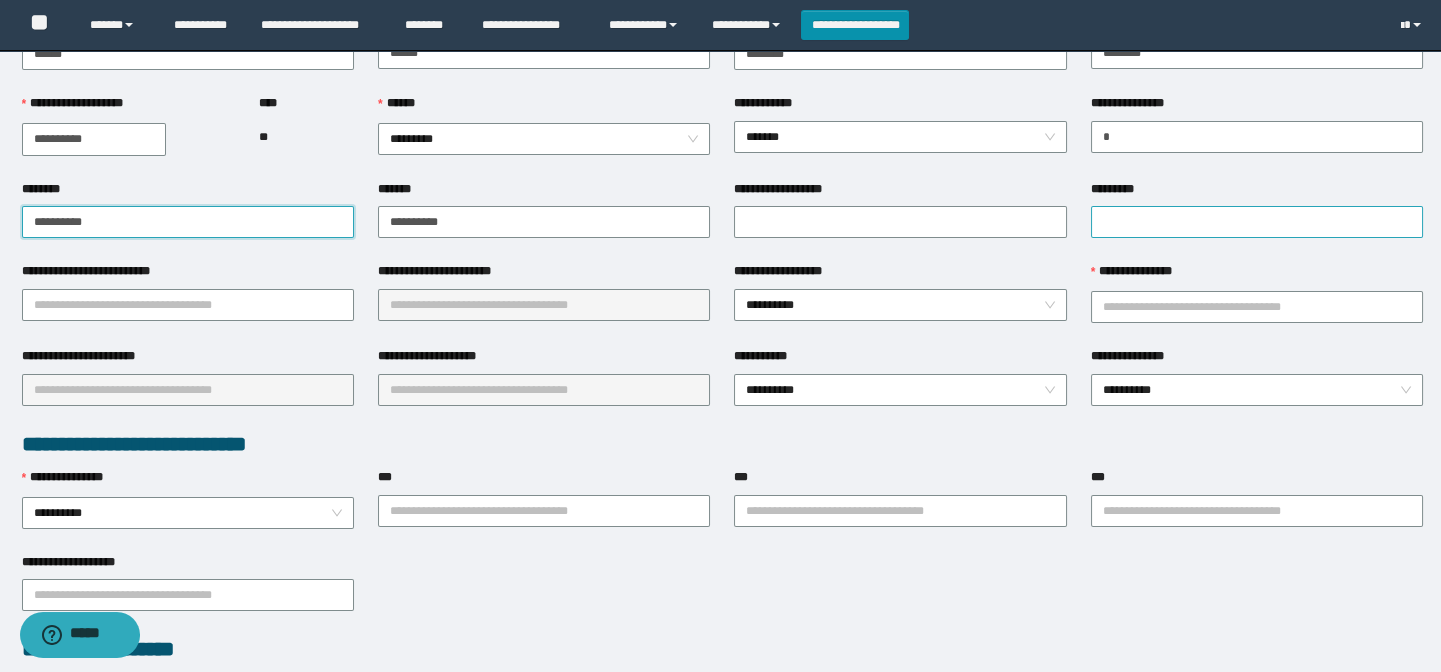 type on "**********" 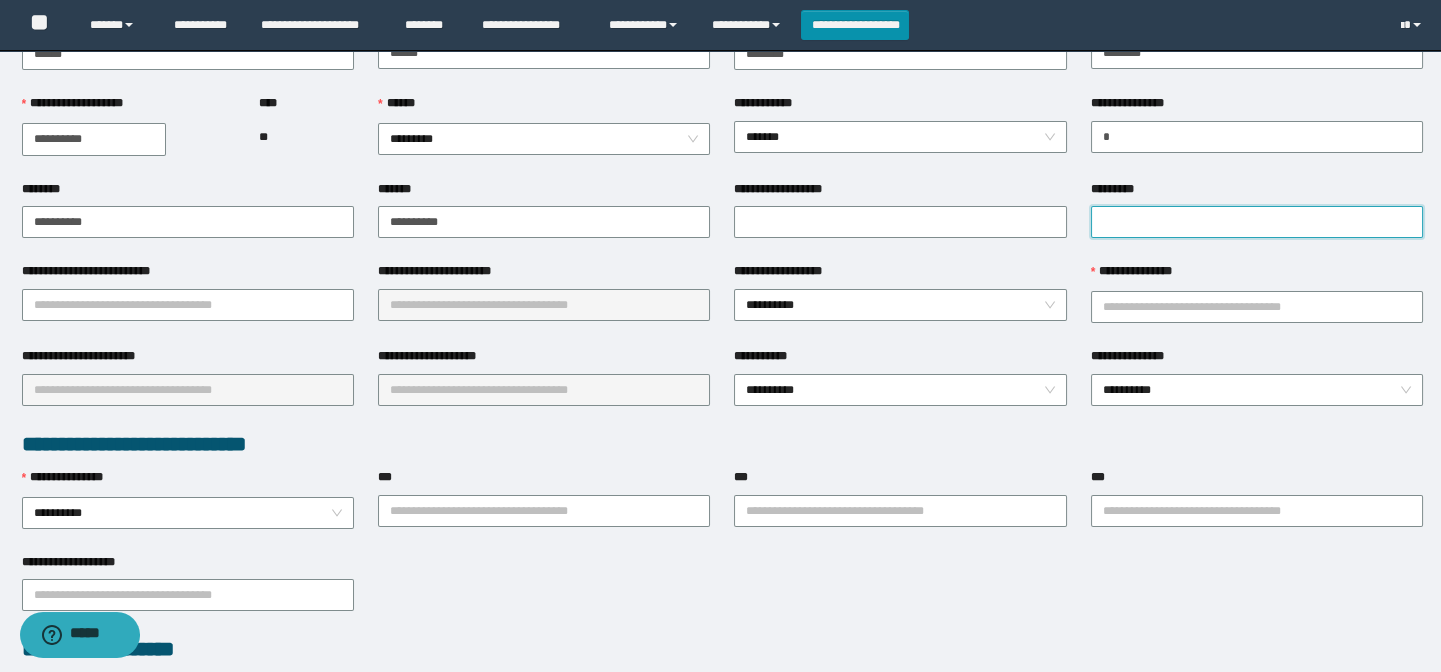 click on "*********" at bounding box center [1257, 222] 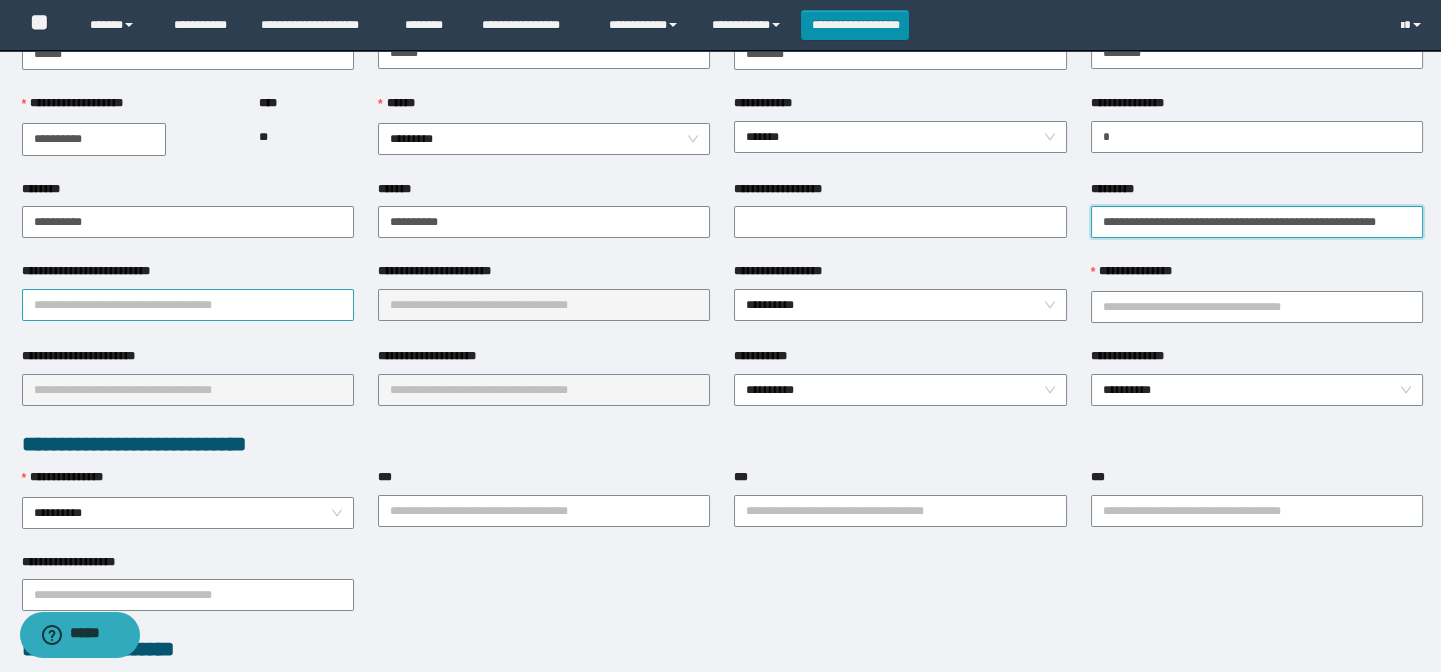 type on "**********" 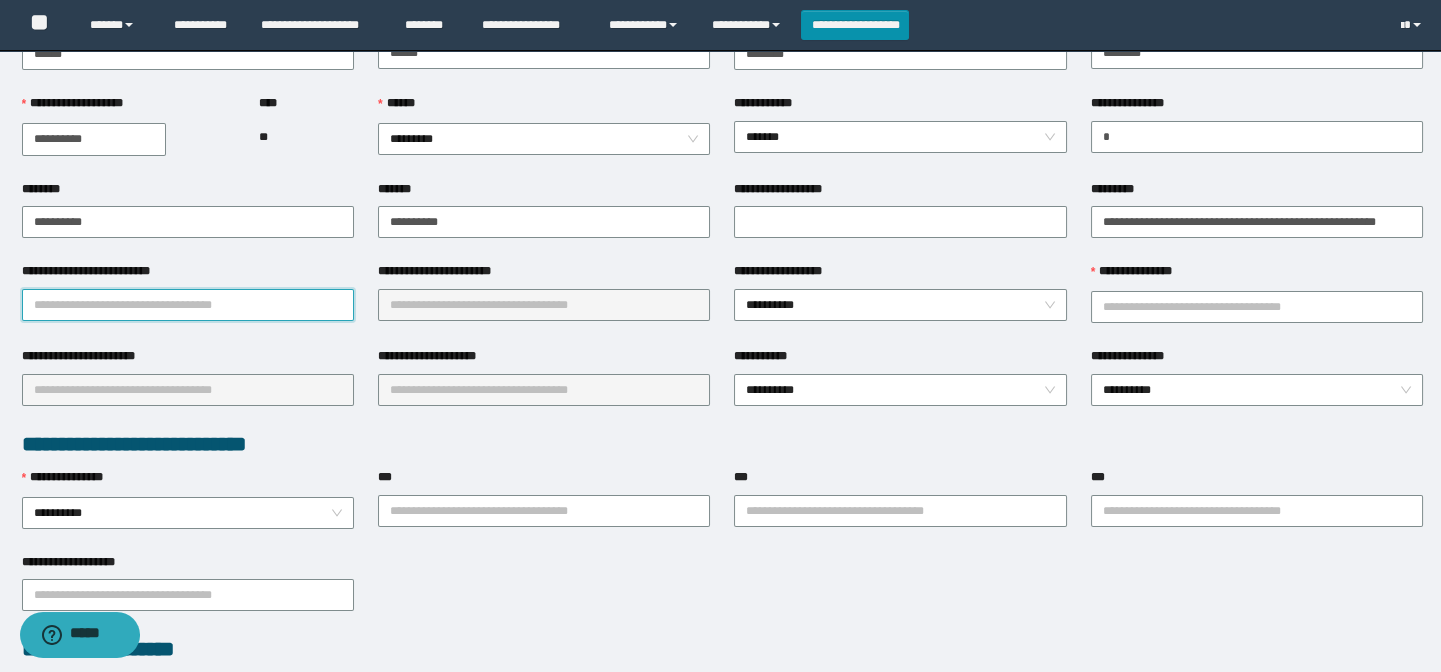 click on "**********" at bounding box center [188, 305] 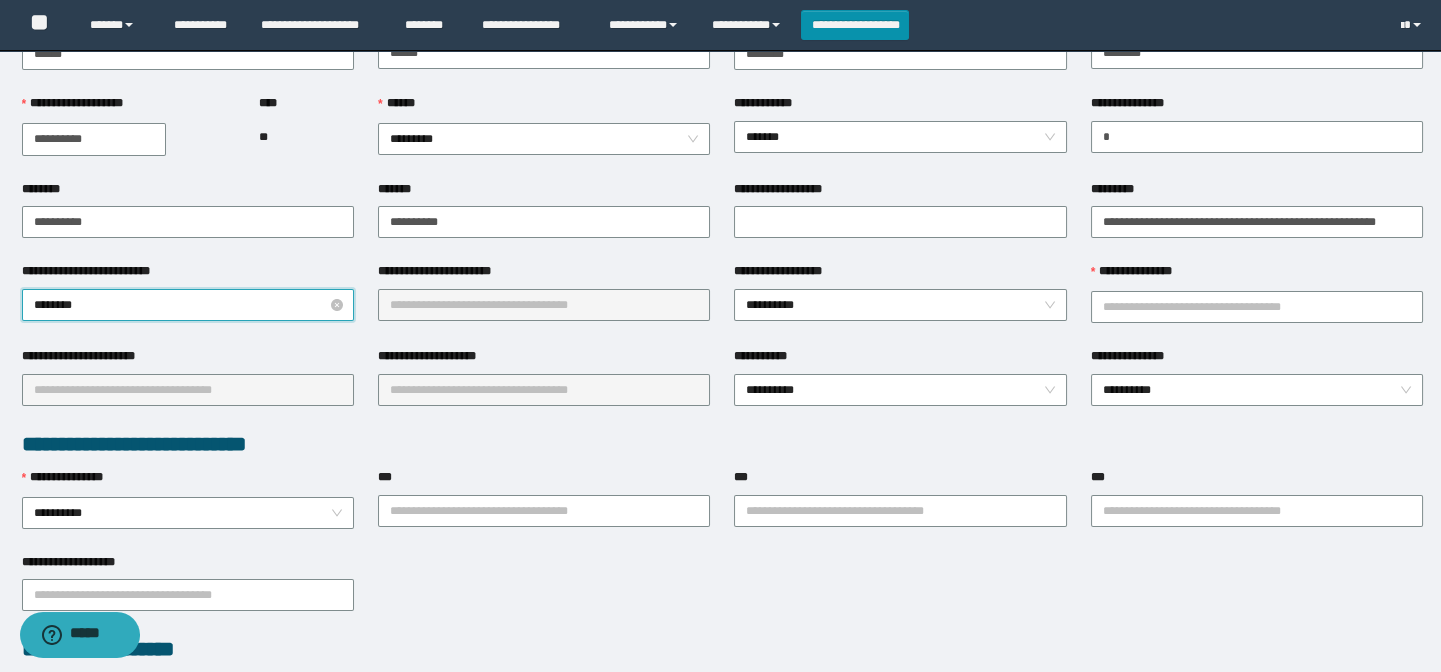type on "*********" 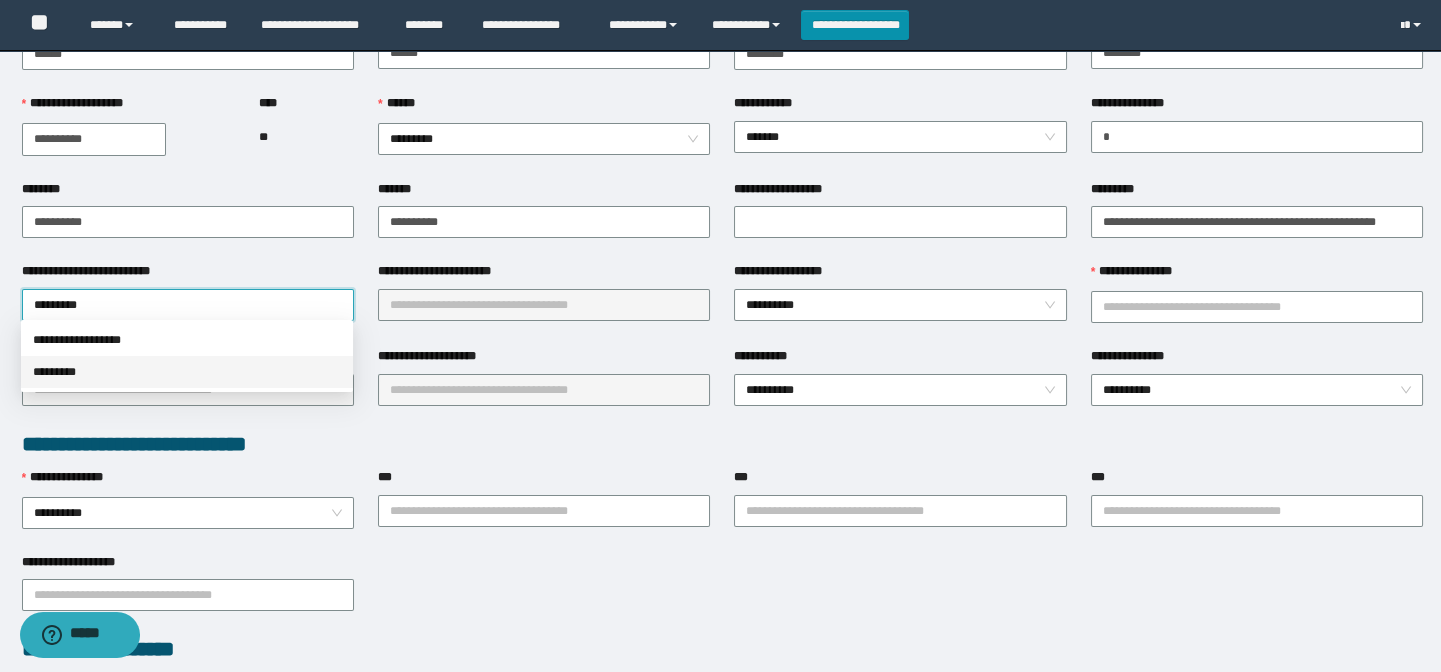 click on "*********" at bounding box center [187, 372] 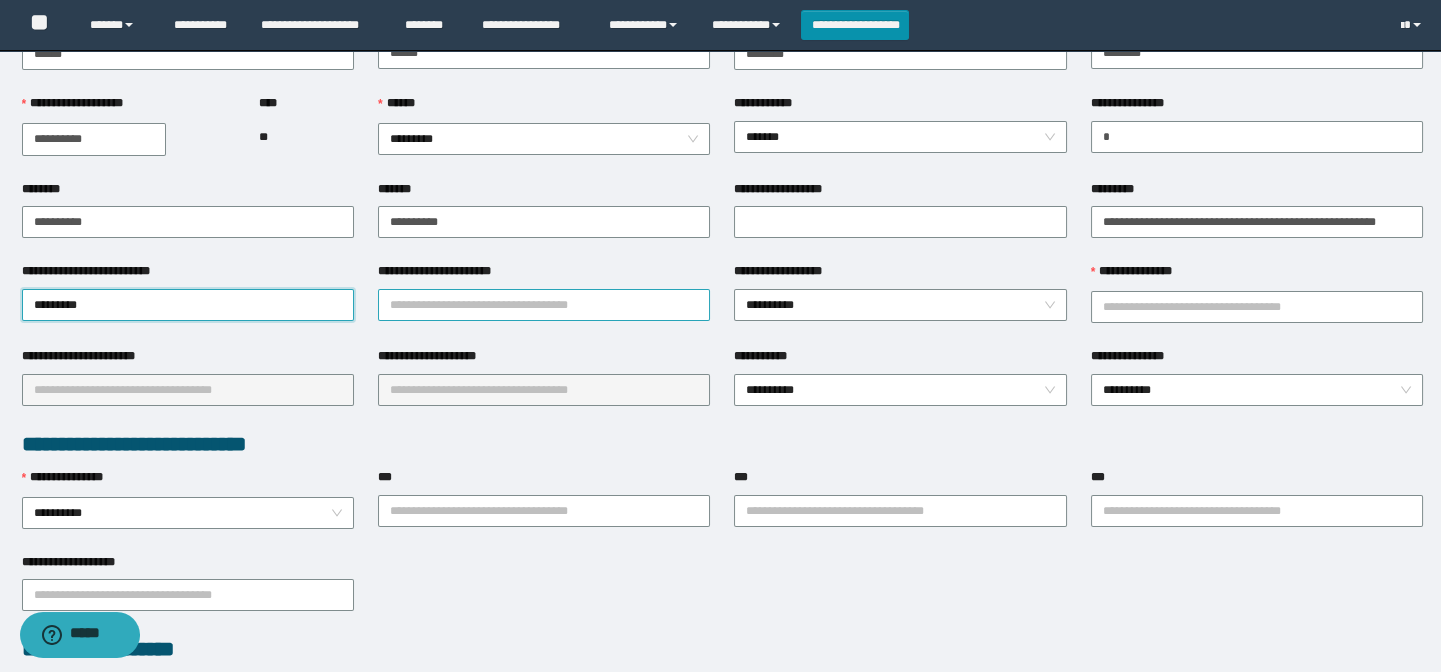 click on "**********" at bounding box center [544, 305] 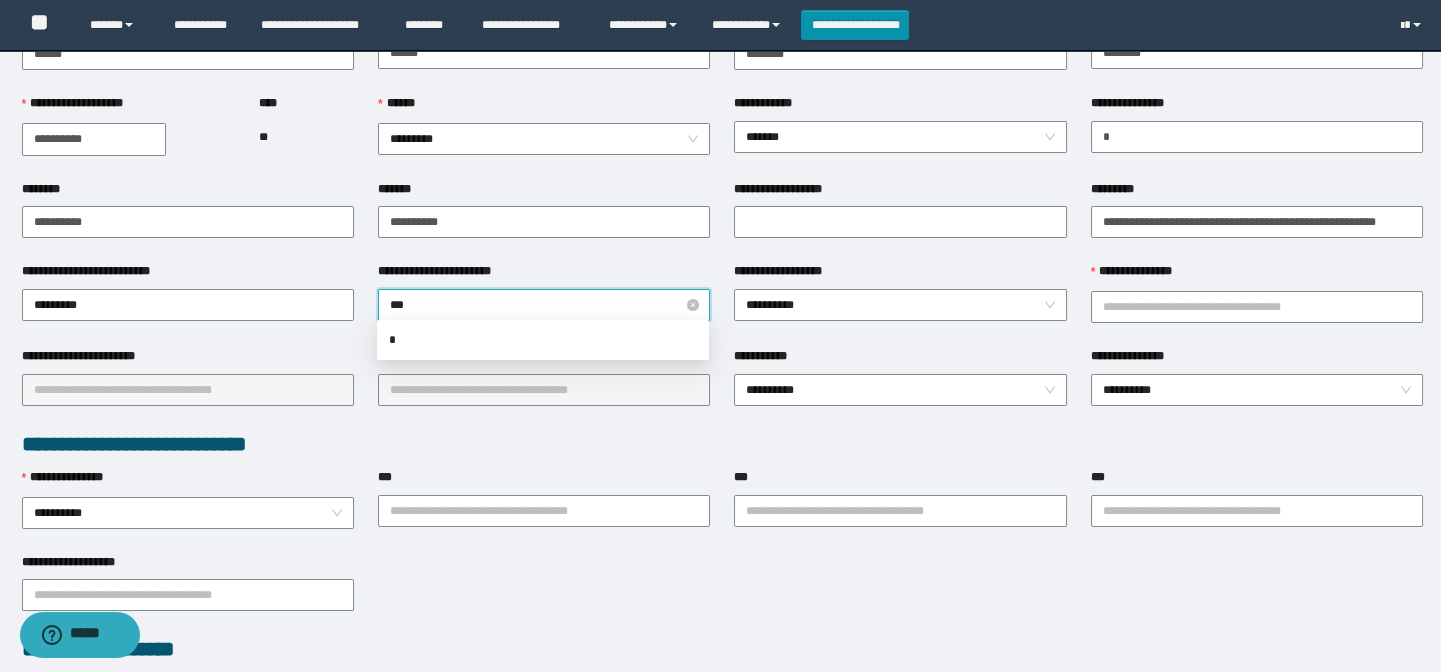 type on "****" 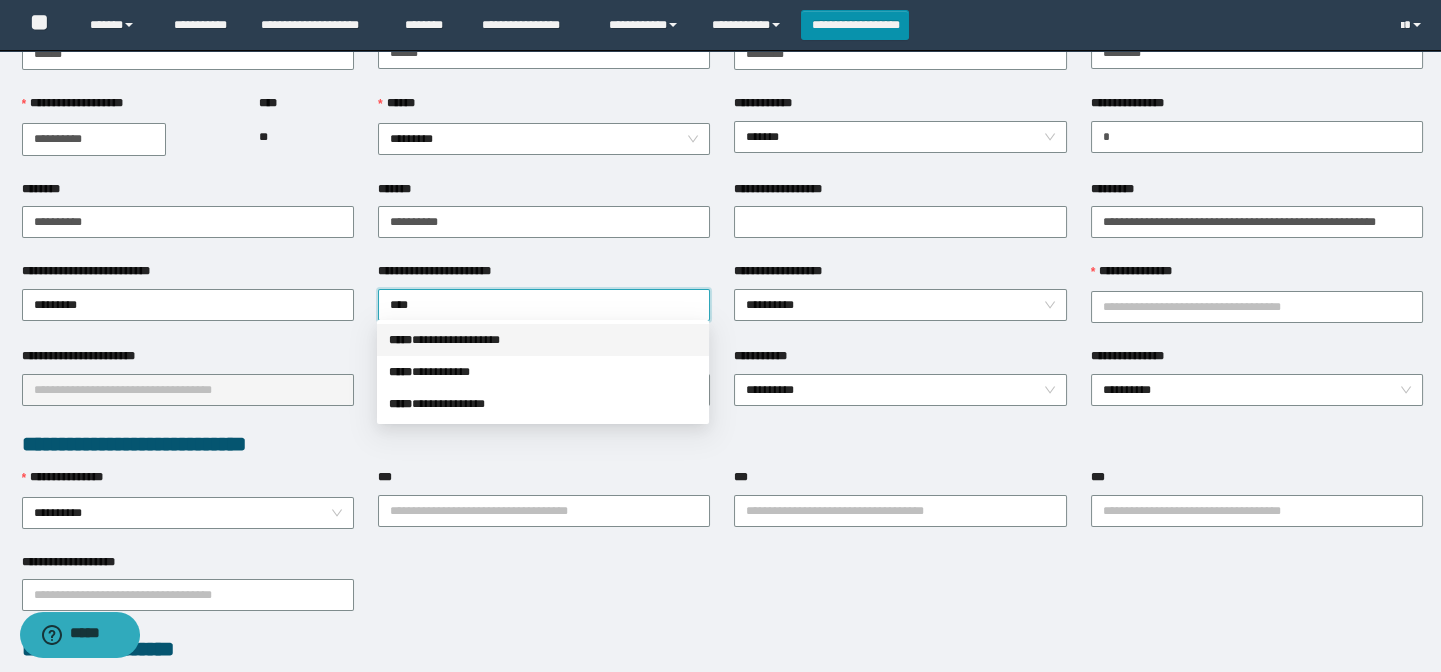 click on "**********" at bounding box center [543, 340] 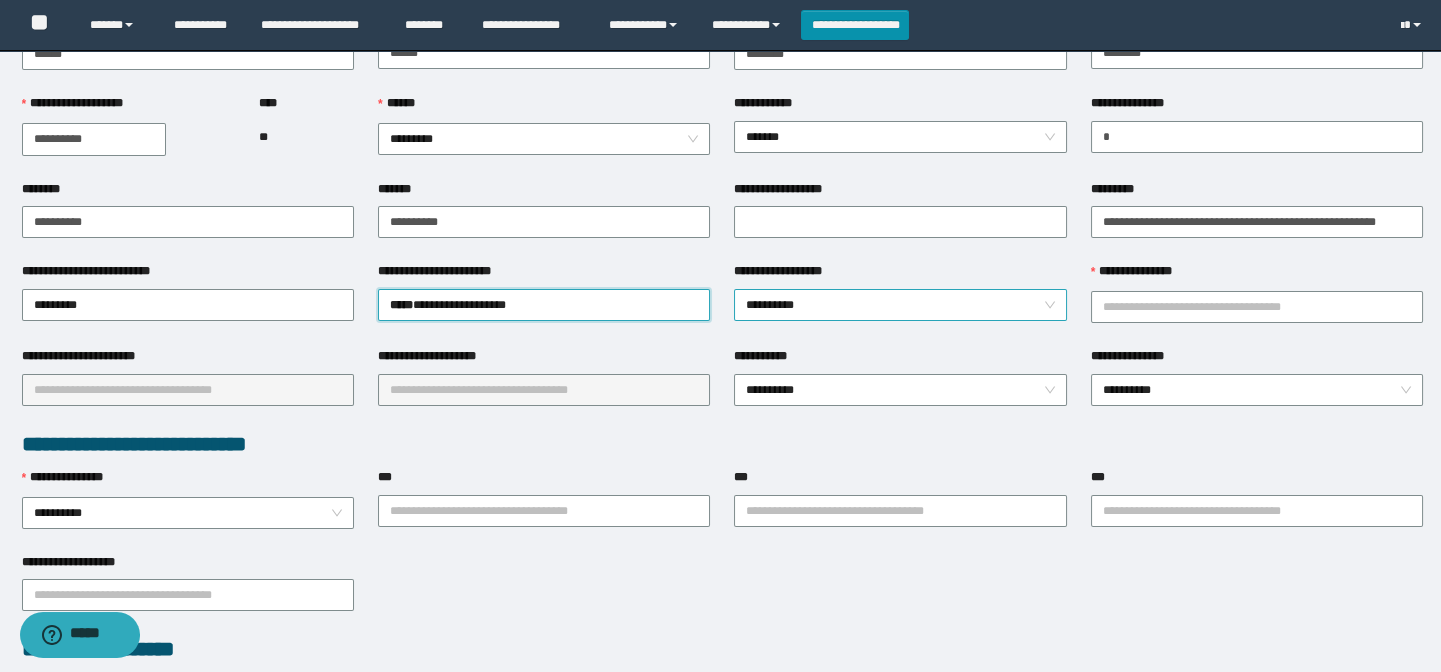 click on "**********" at bounding box center (900, 305) 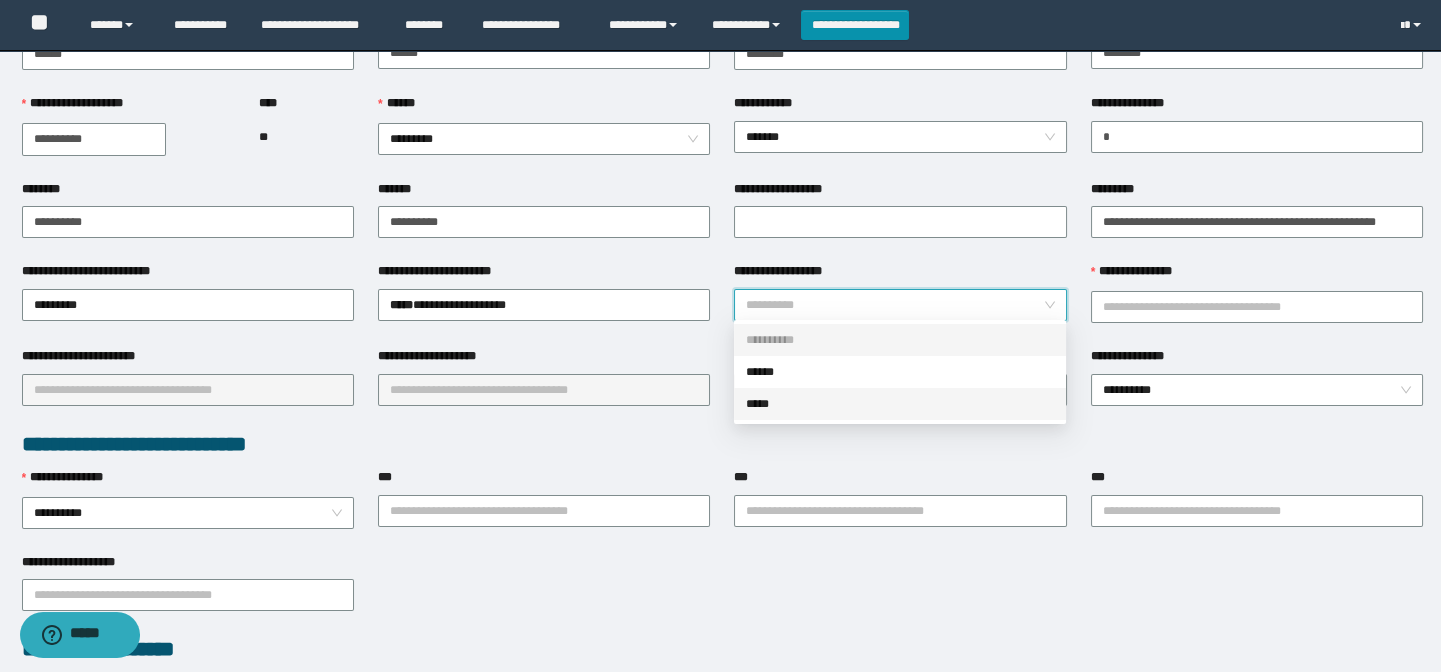 drag, startPoint x: 758, startPoint y: 404, endPoint x: 1134, endPoint y: 332, distance: 382.83154 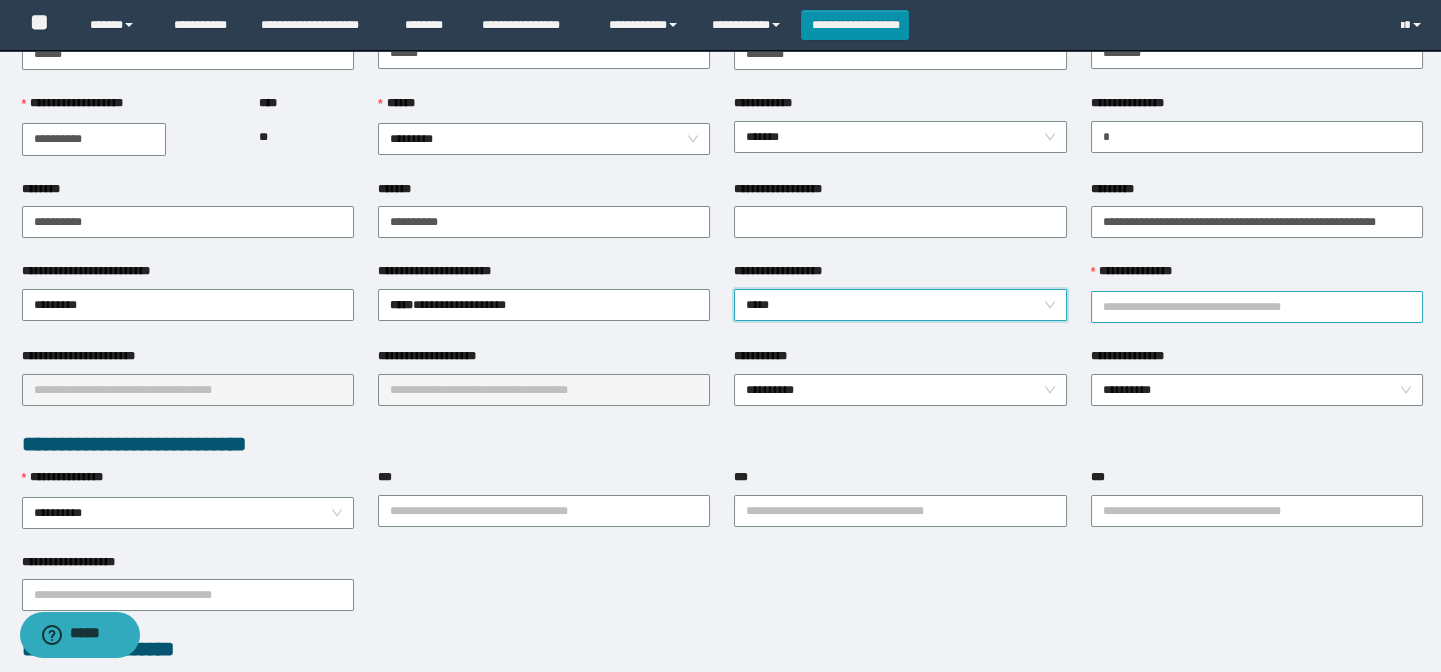 click on "**********" at bounding box center (1257, 307) 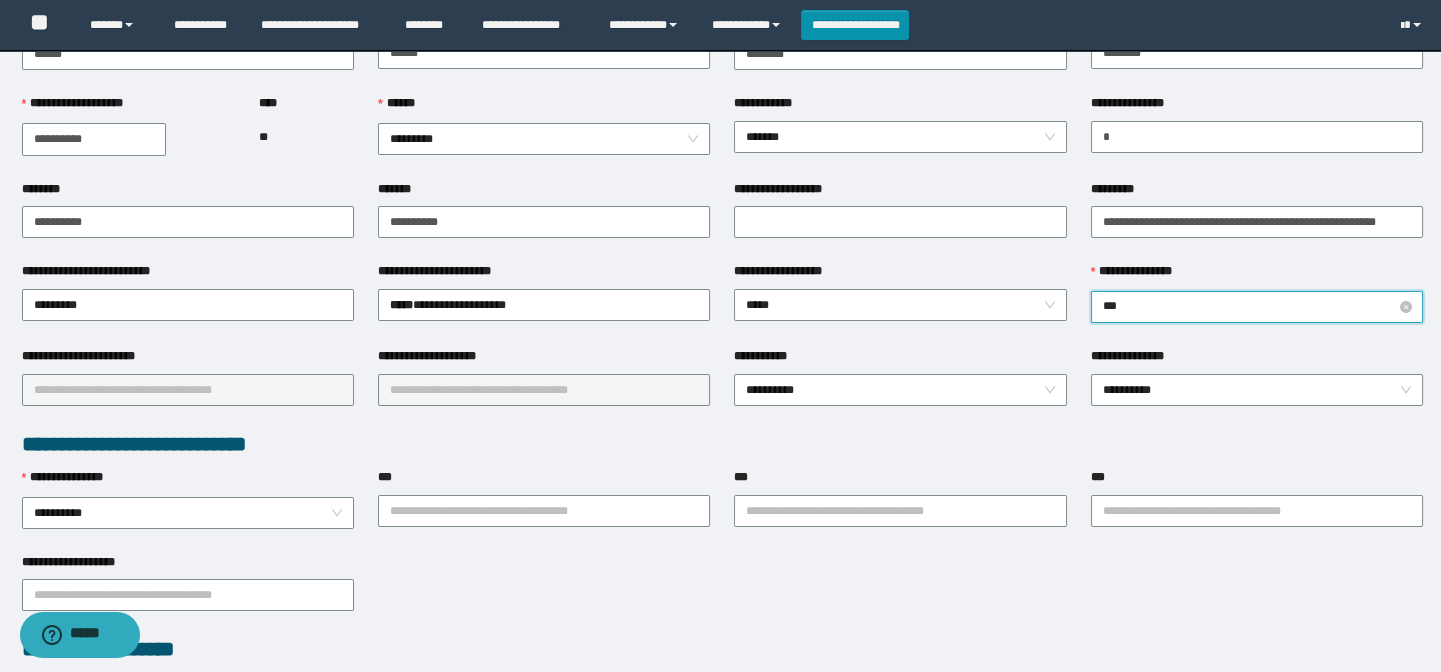 type on "****" 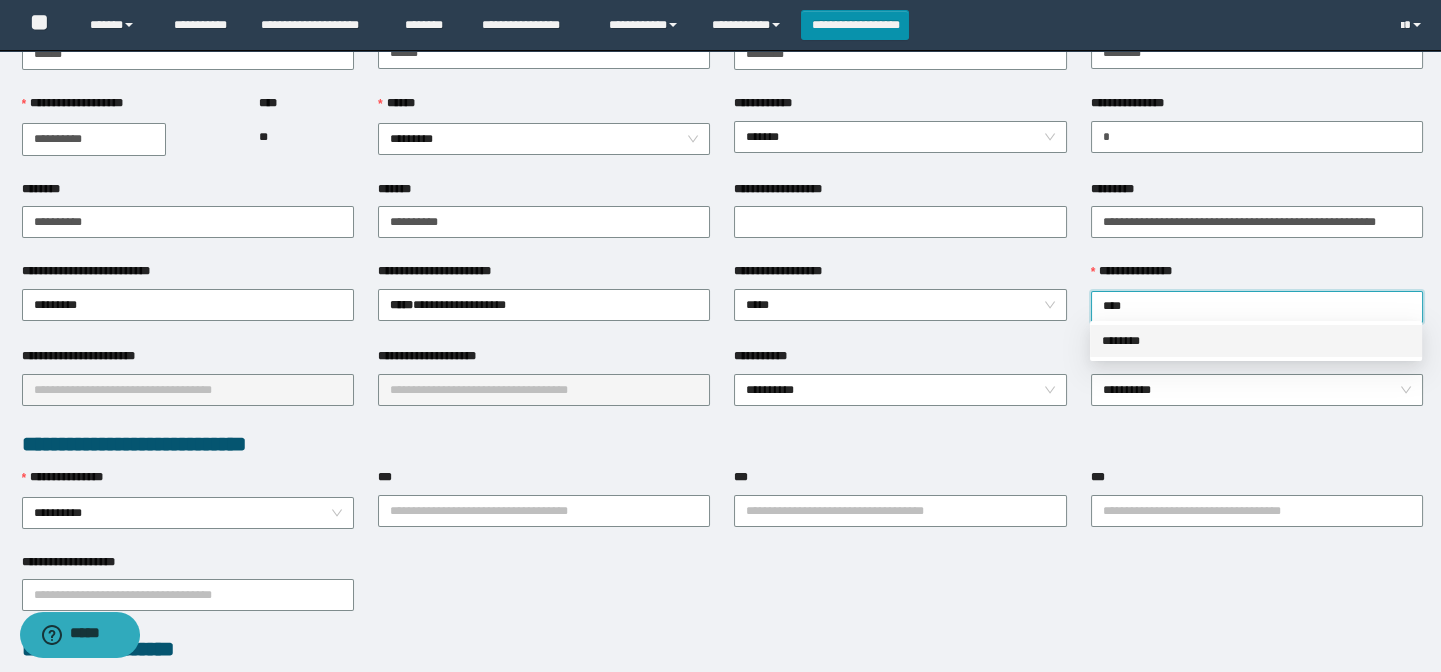 drag, startPoint x: 1158, startPoint y: 342, endPoint x: 237, endPoint y: 359, distance: 921.15686 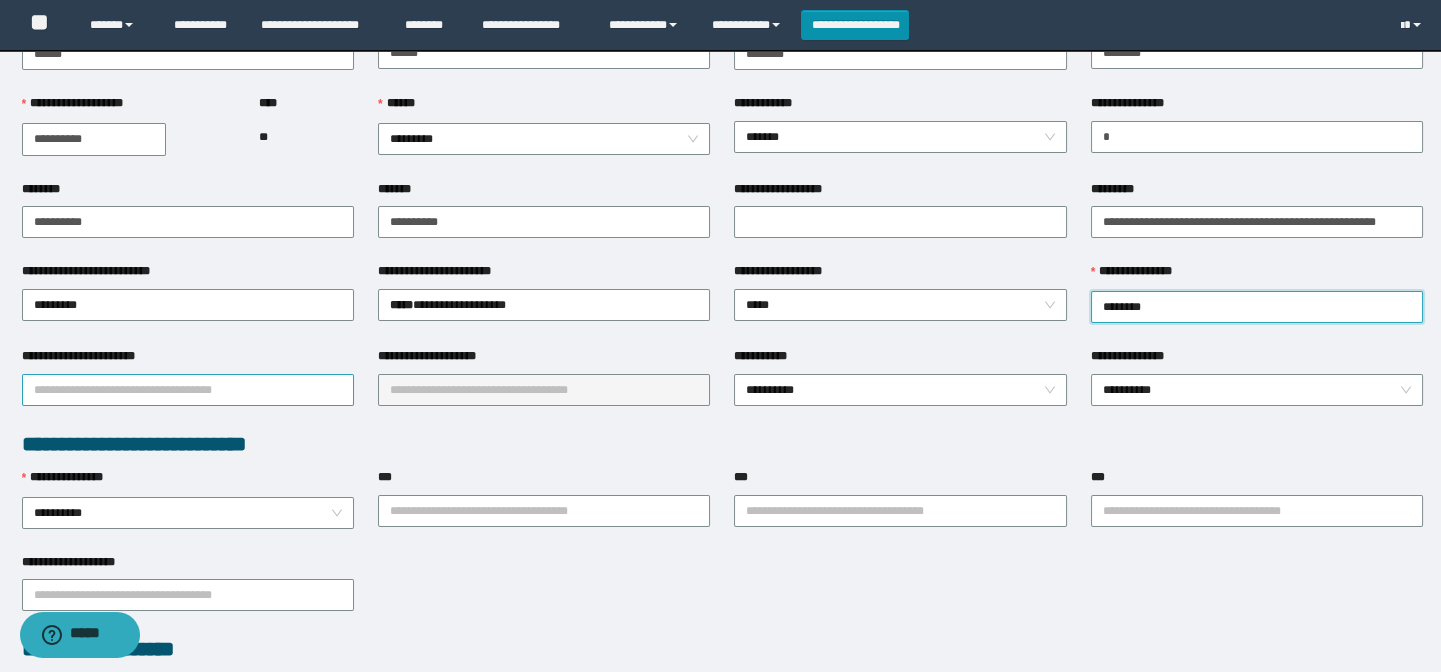 click on "**********" at bounding box center (188, 390) 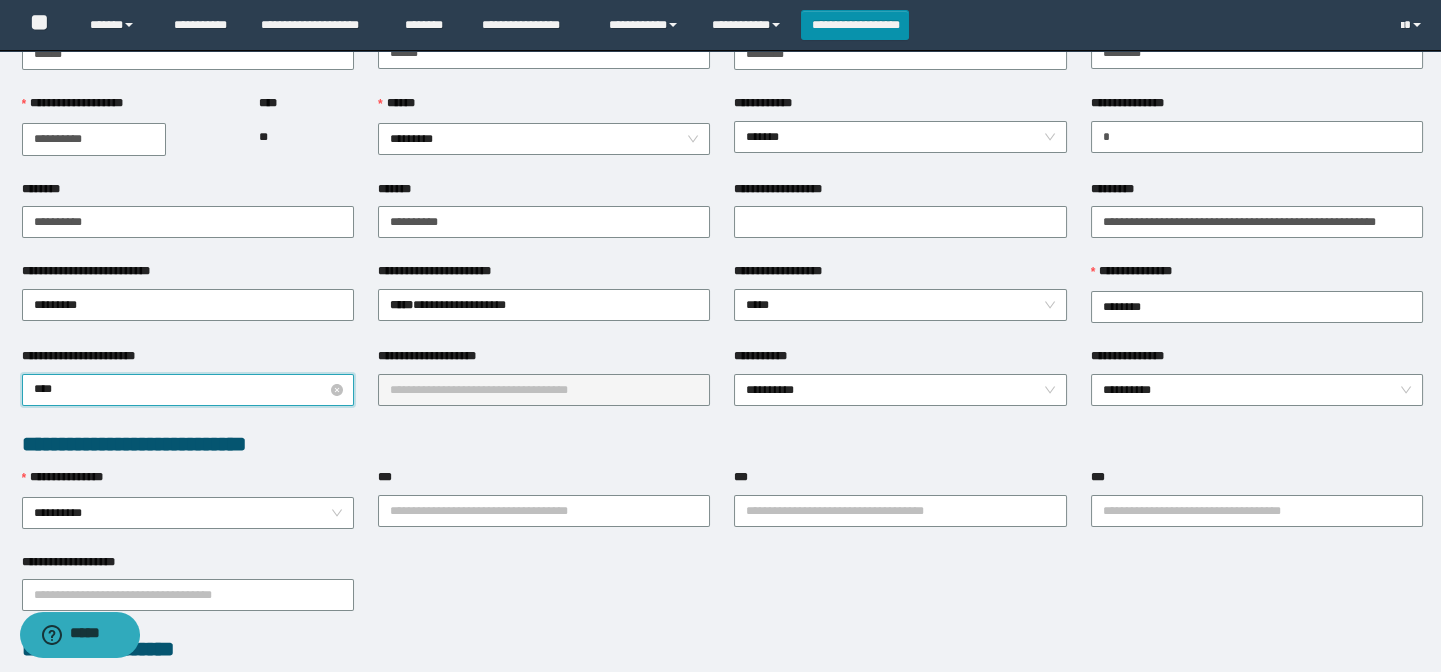 type on "*****" 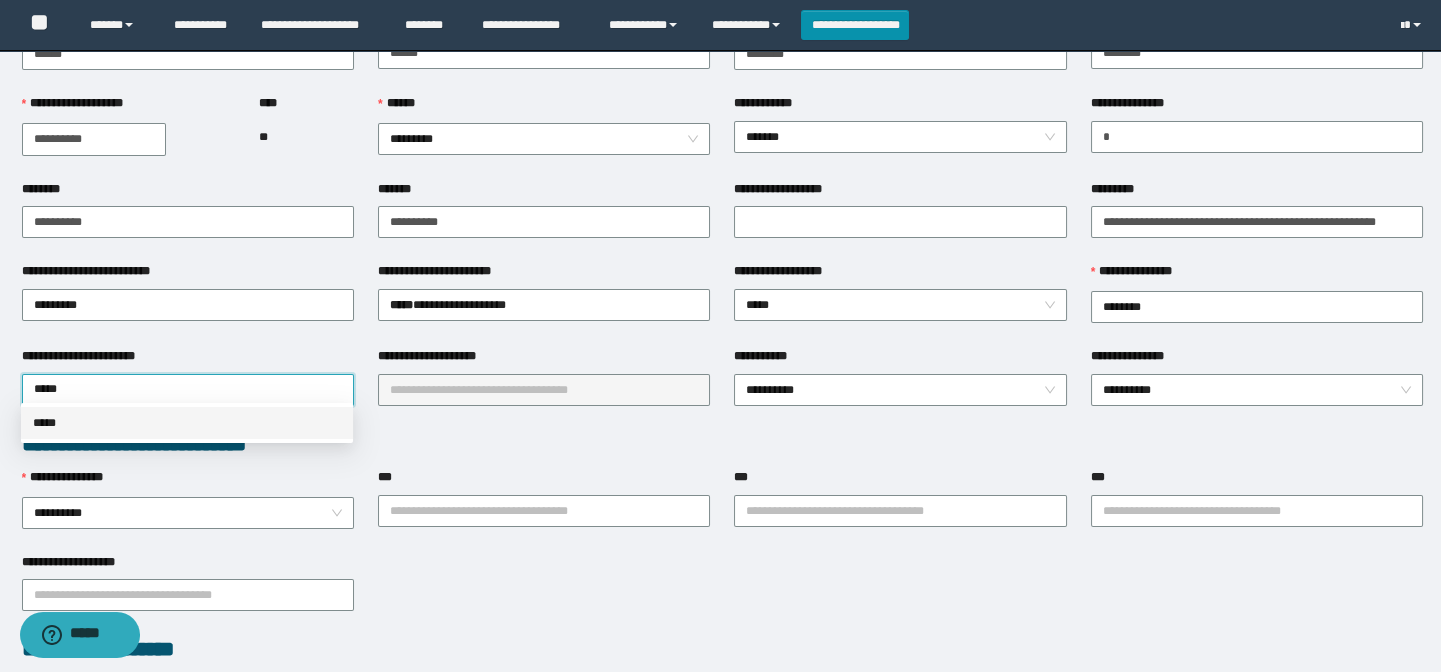 click on "*****" at bounding box center (187, 423) 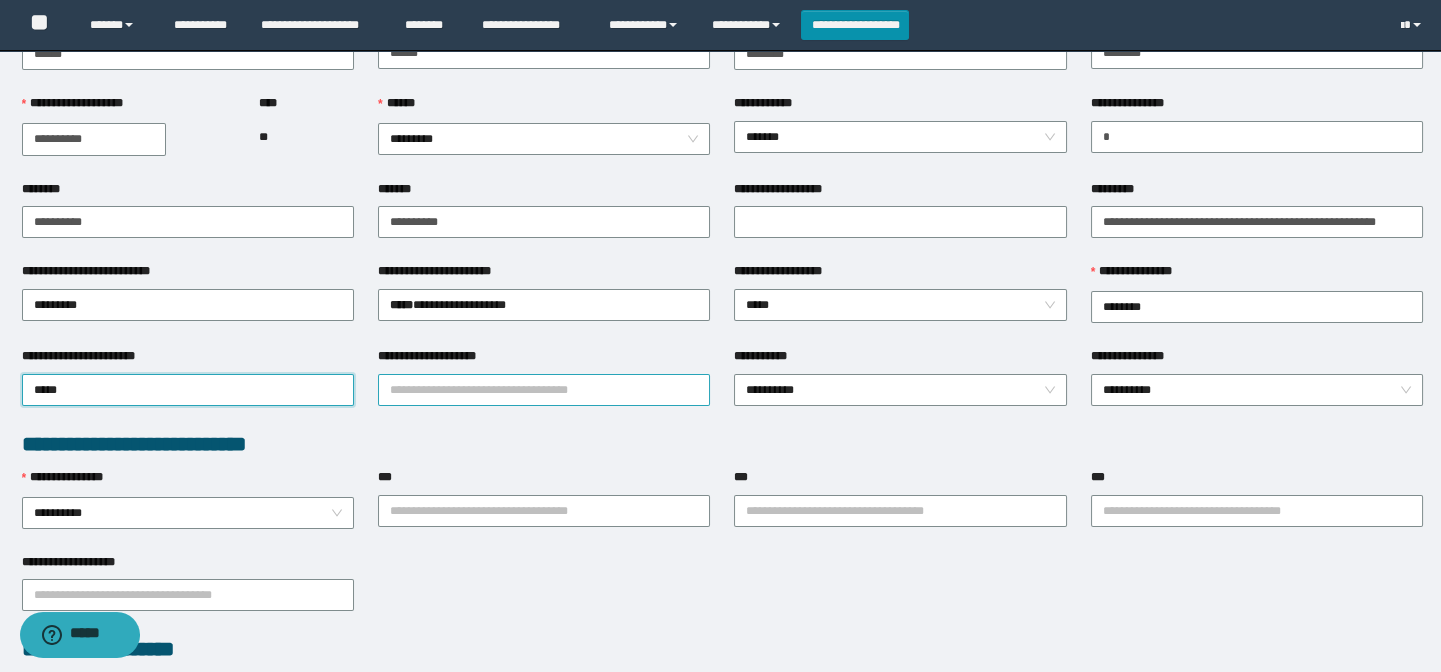 click on "**********" at bounding box center [544, 390] 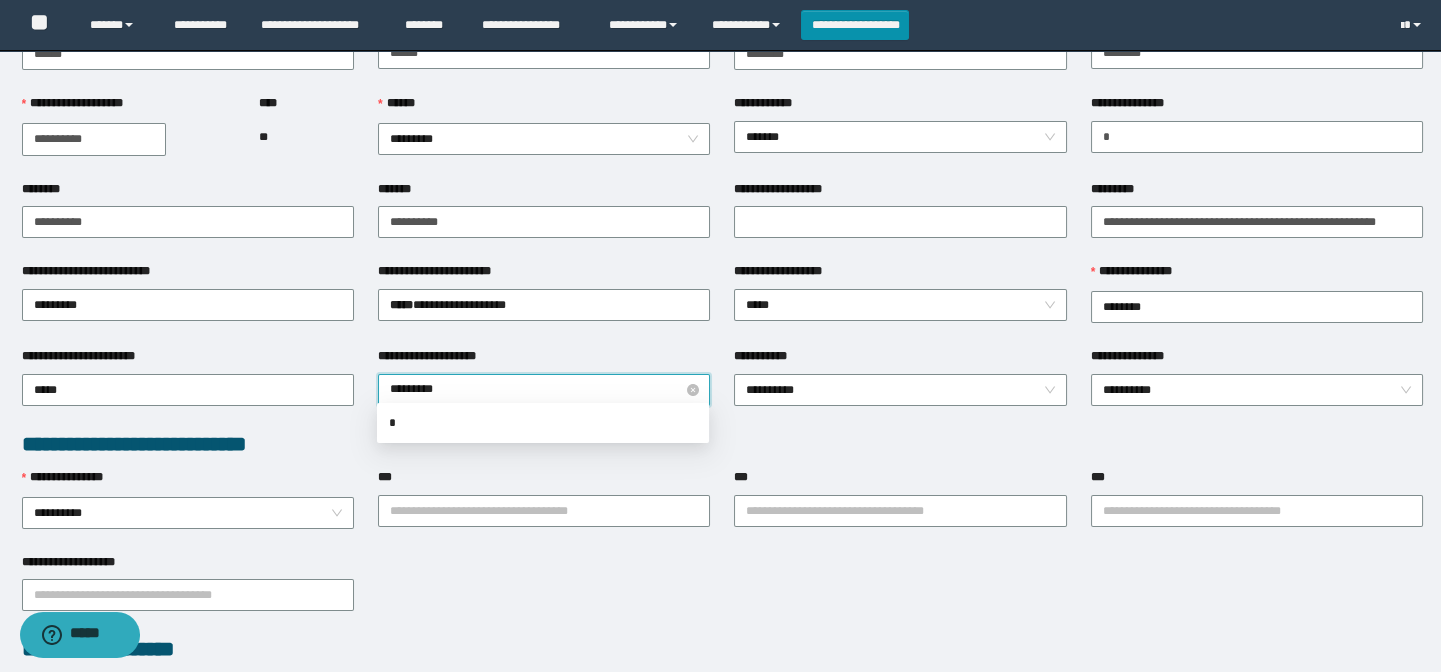 type on "**********" 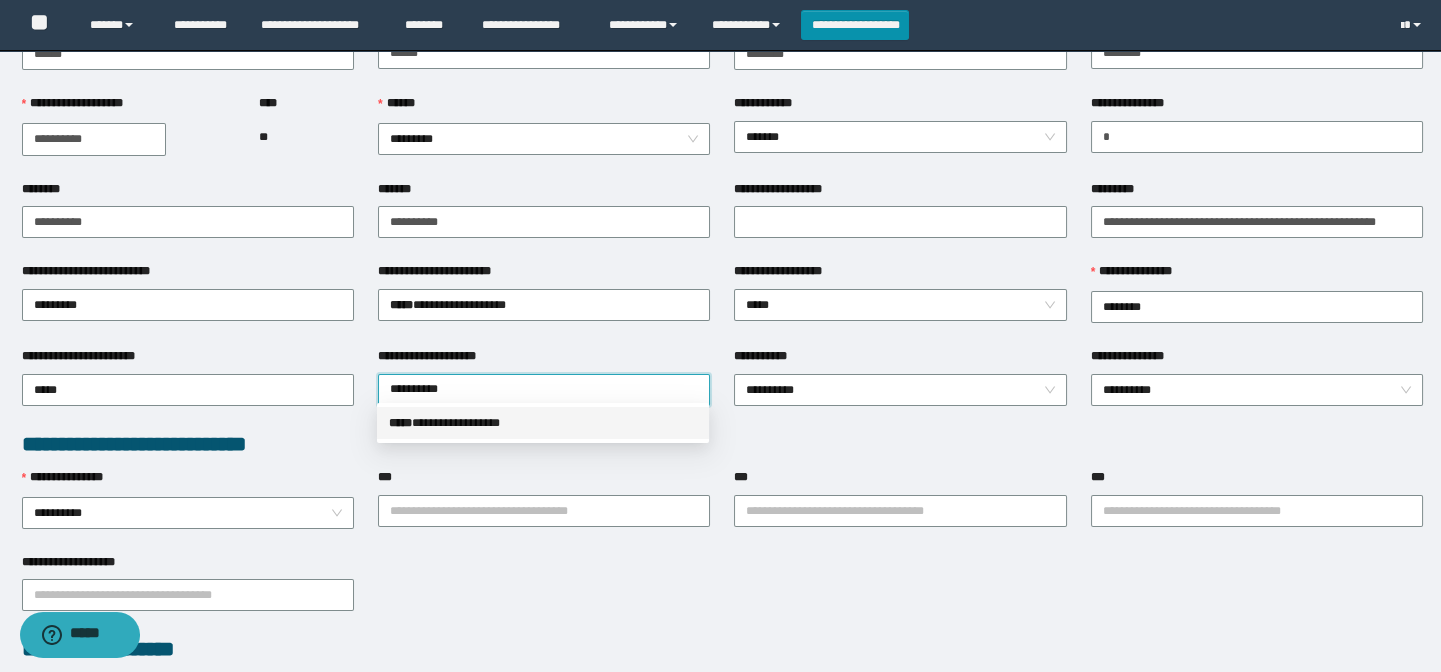 click on "**********" at bounding box center (543, 423) 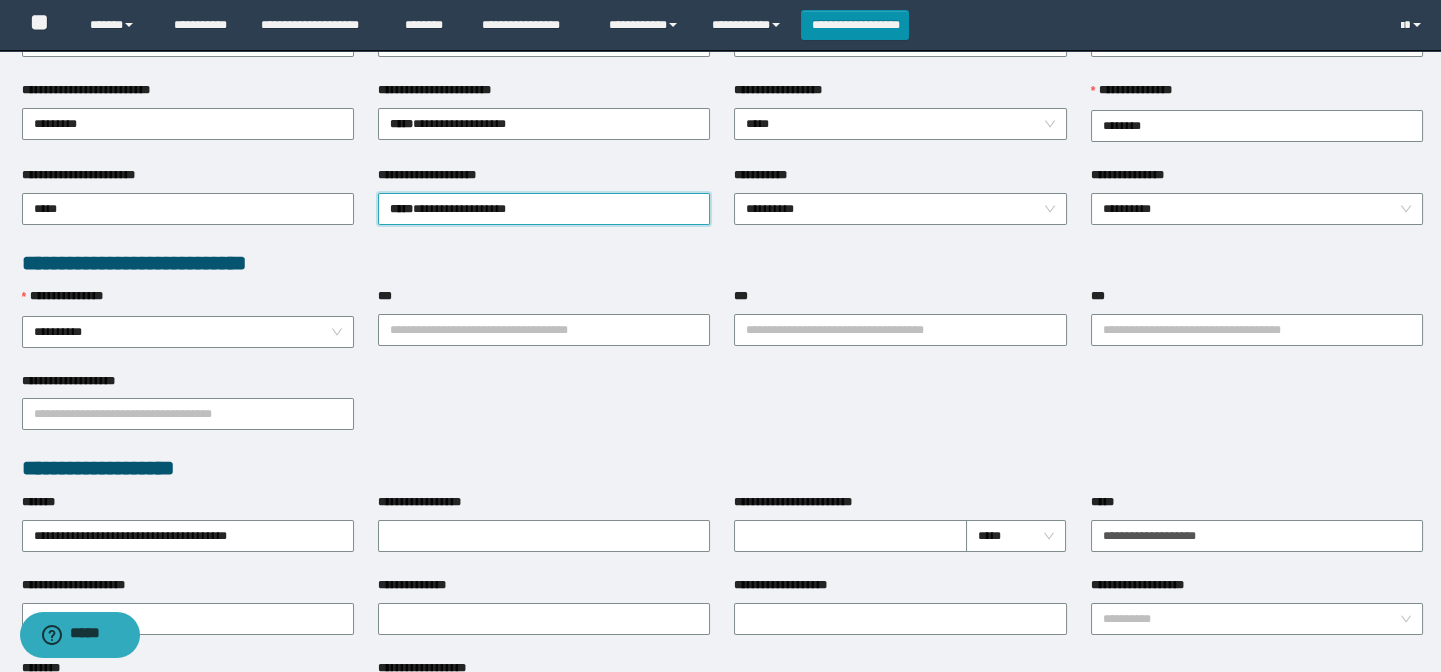 scroll, scrollTop: 363, scrollLeft: 0, axis: vertical 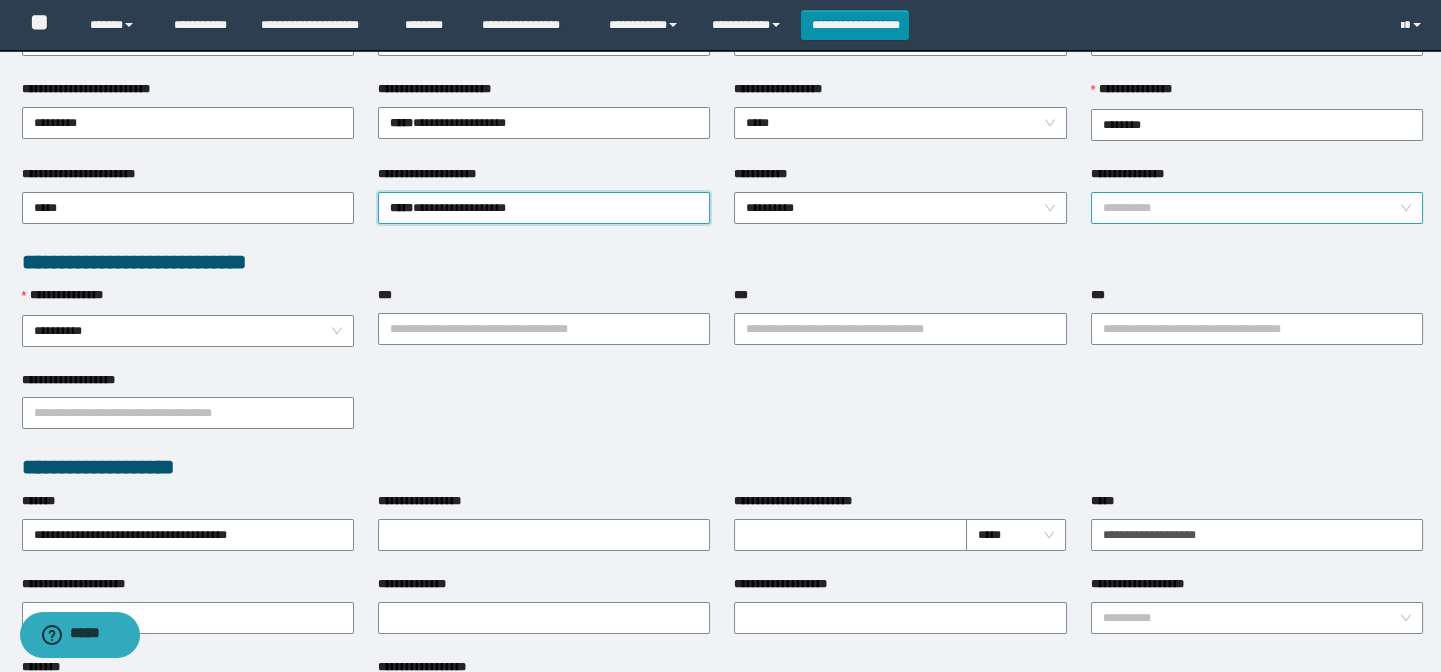 click on "**********" at bounding box center [1257, 208] 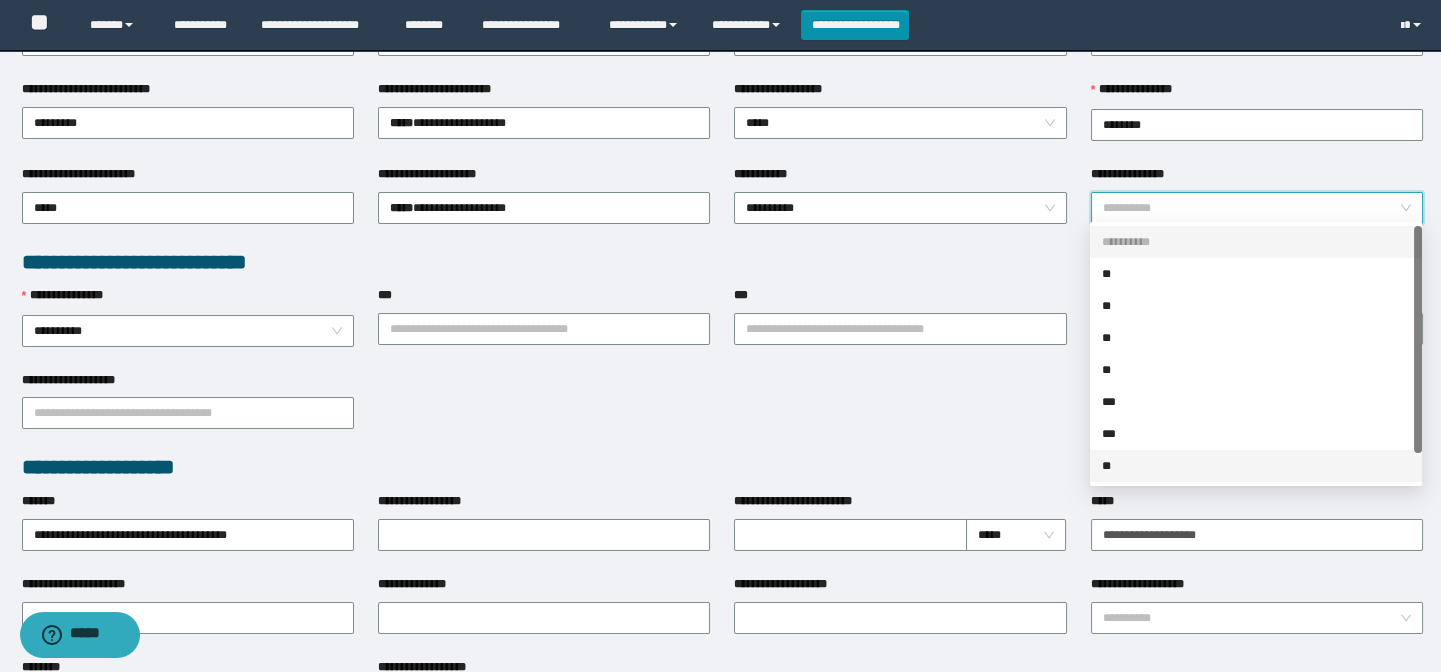 click on "**" at bounding box center (1256, 466) 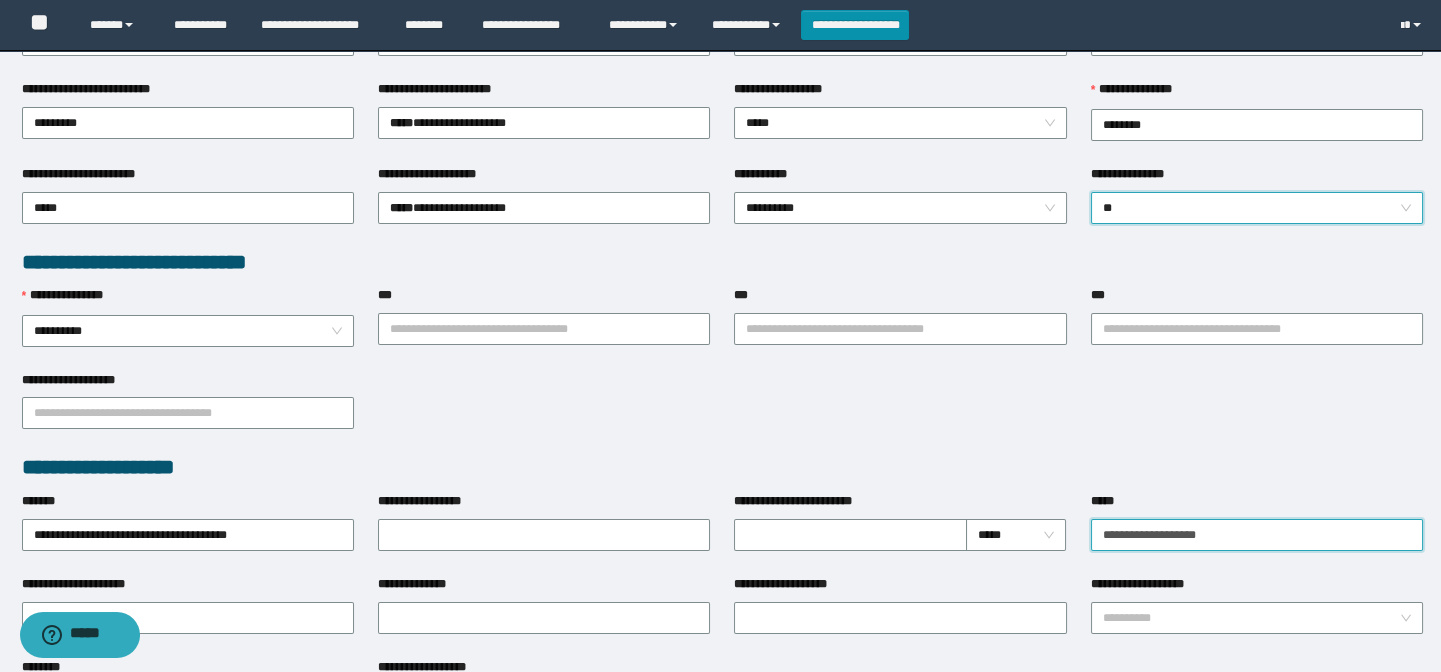 click on "**********" at bounding box center [1257, 535] 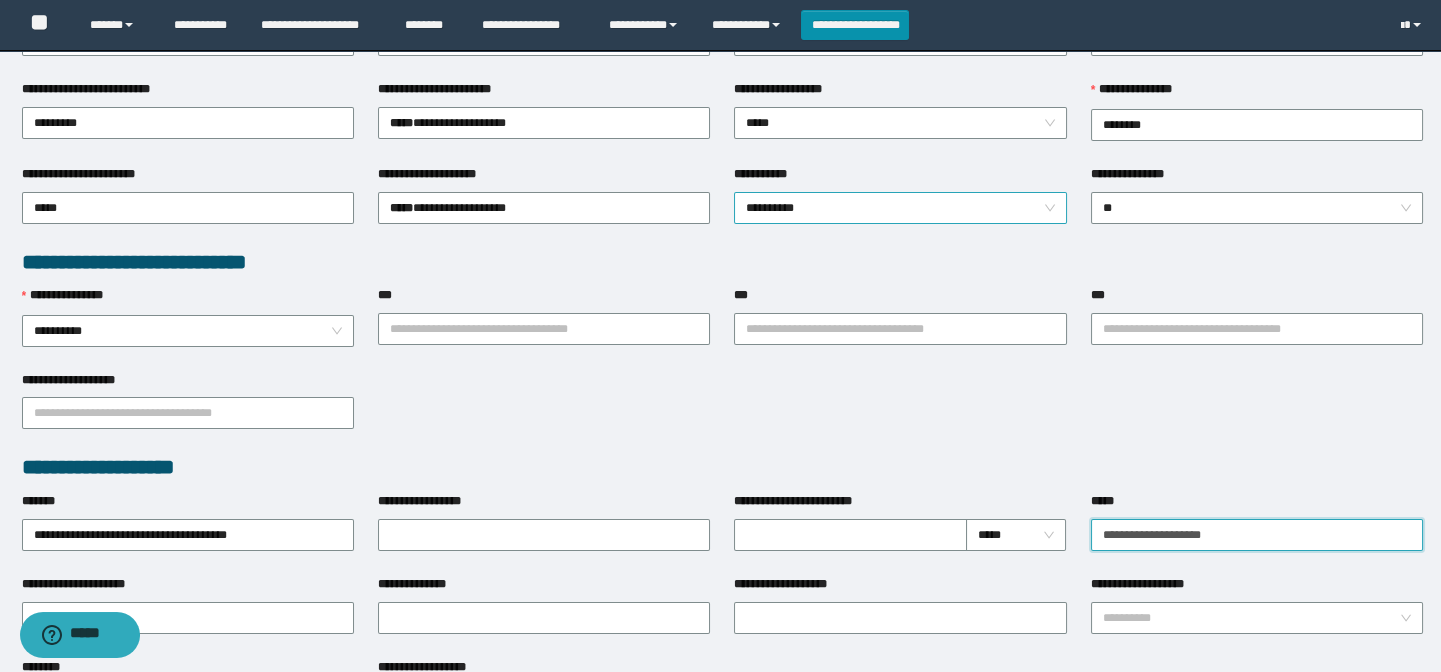 click on "**********" at bounding box center (900, 208) 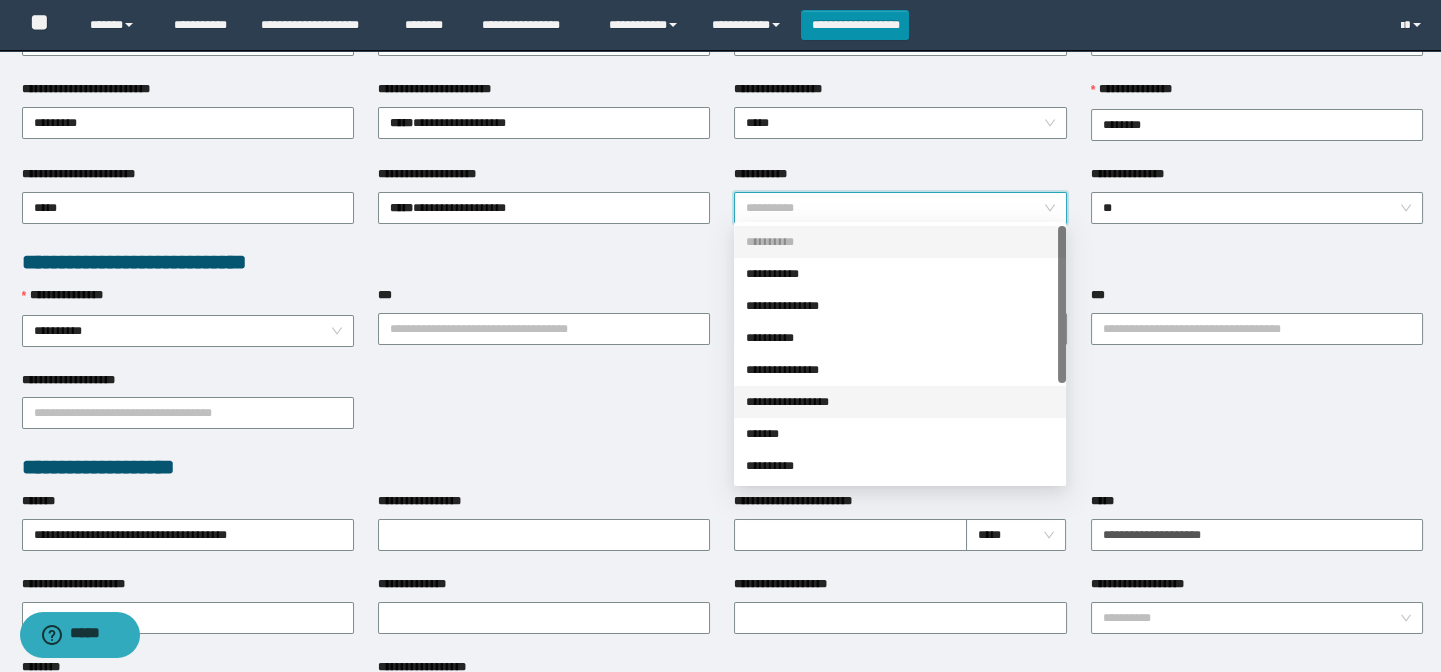 click on "**********" at bounding box center [900, 402] 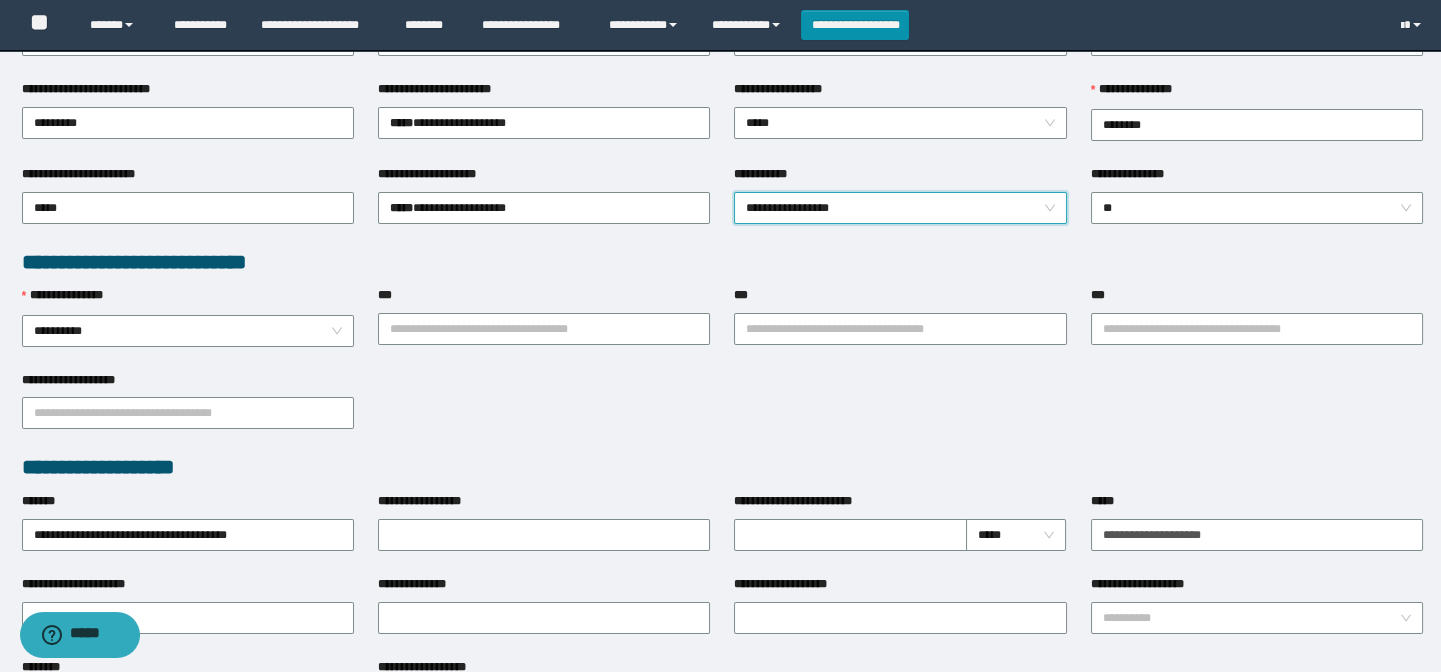 click on "**********" at bounding box center [188, 331] 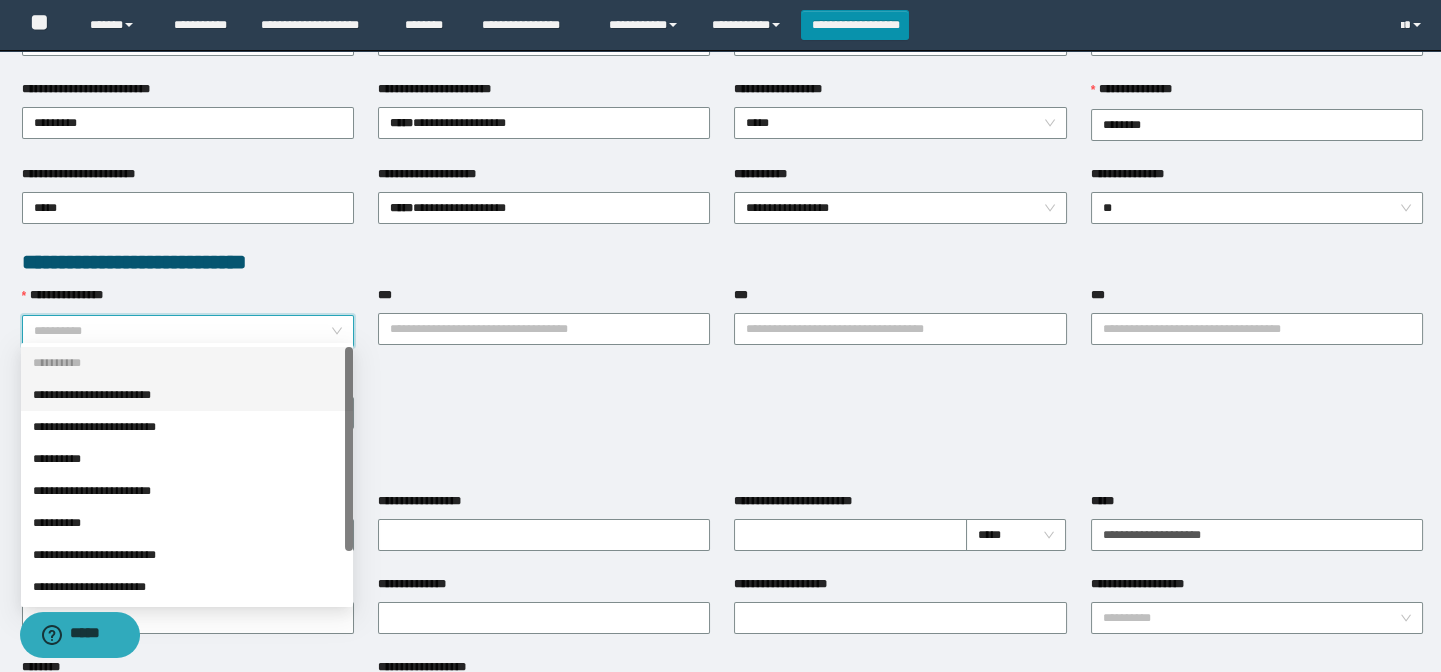click on "**********" at bounding box center [187, 395] 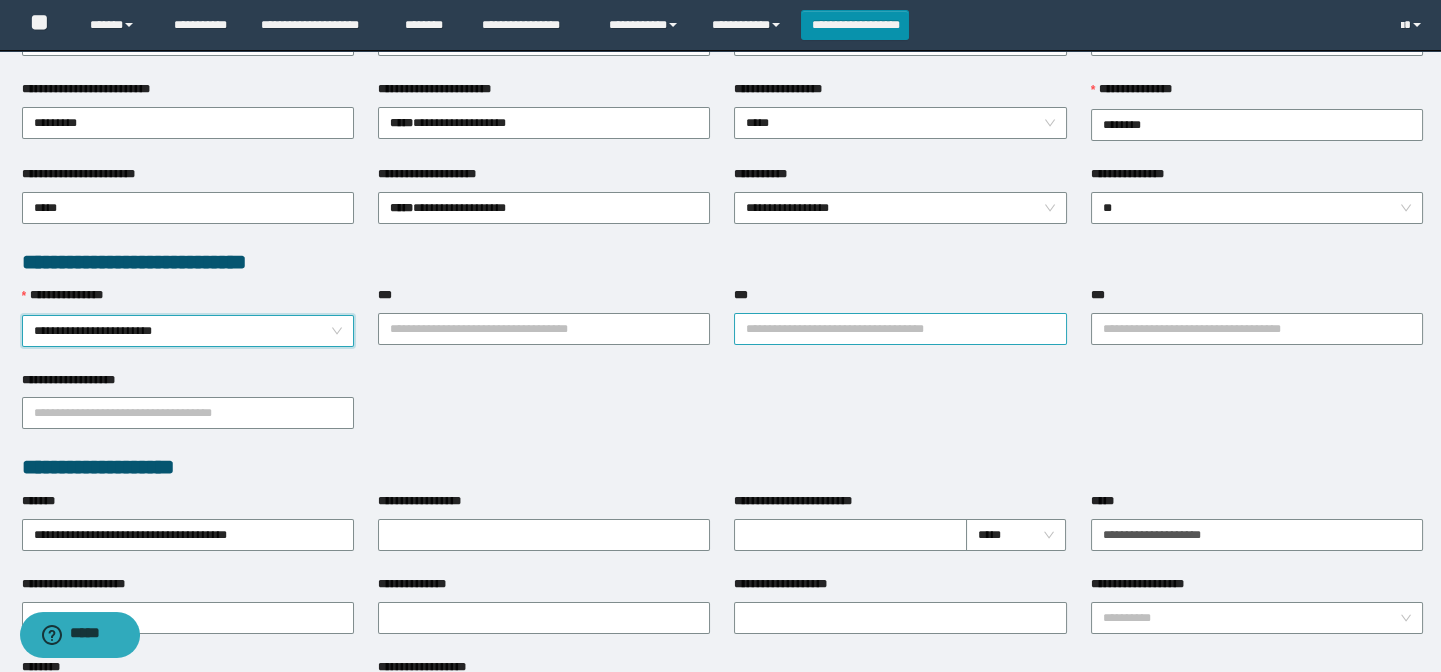 click on "***" at bounding box center [900, 329] 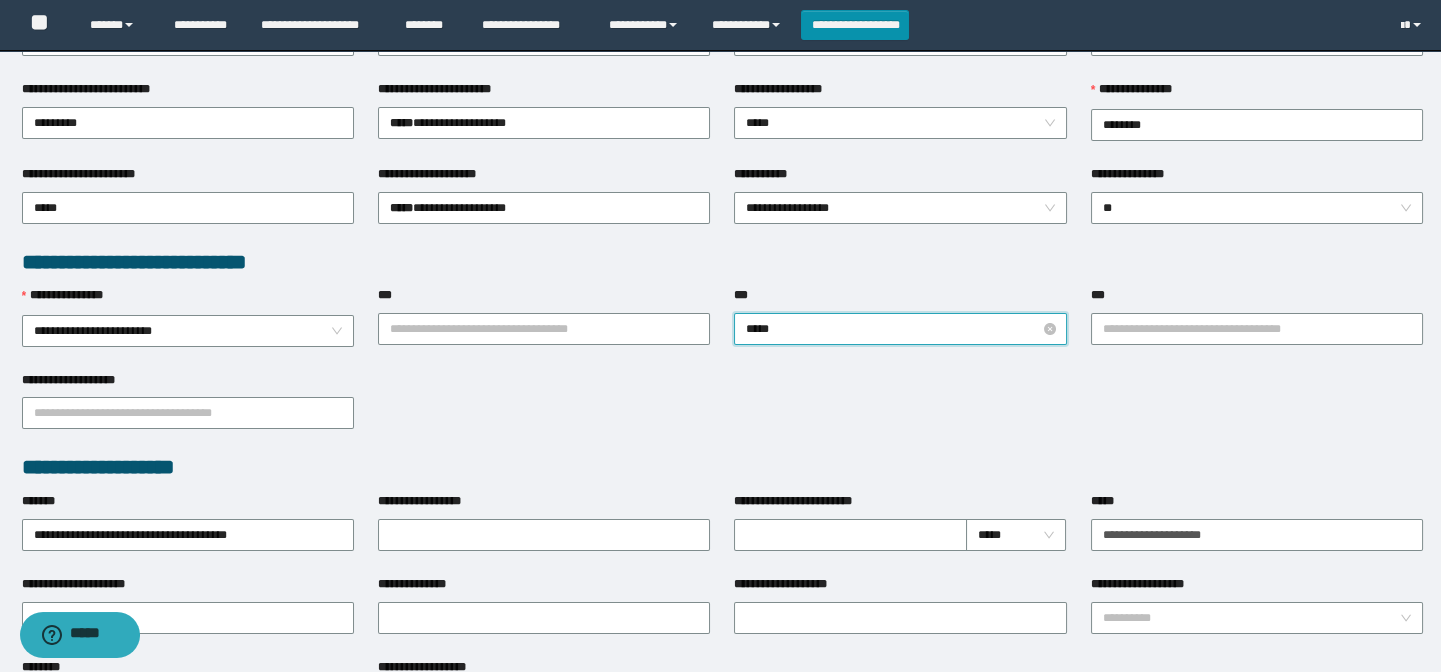 type on "******" 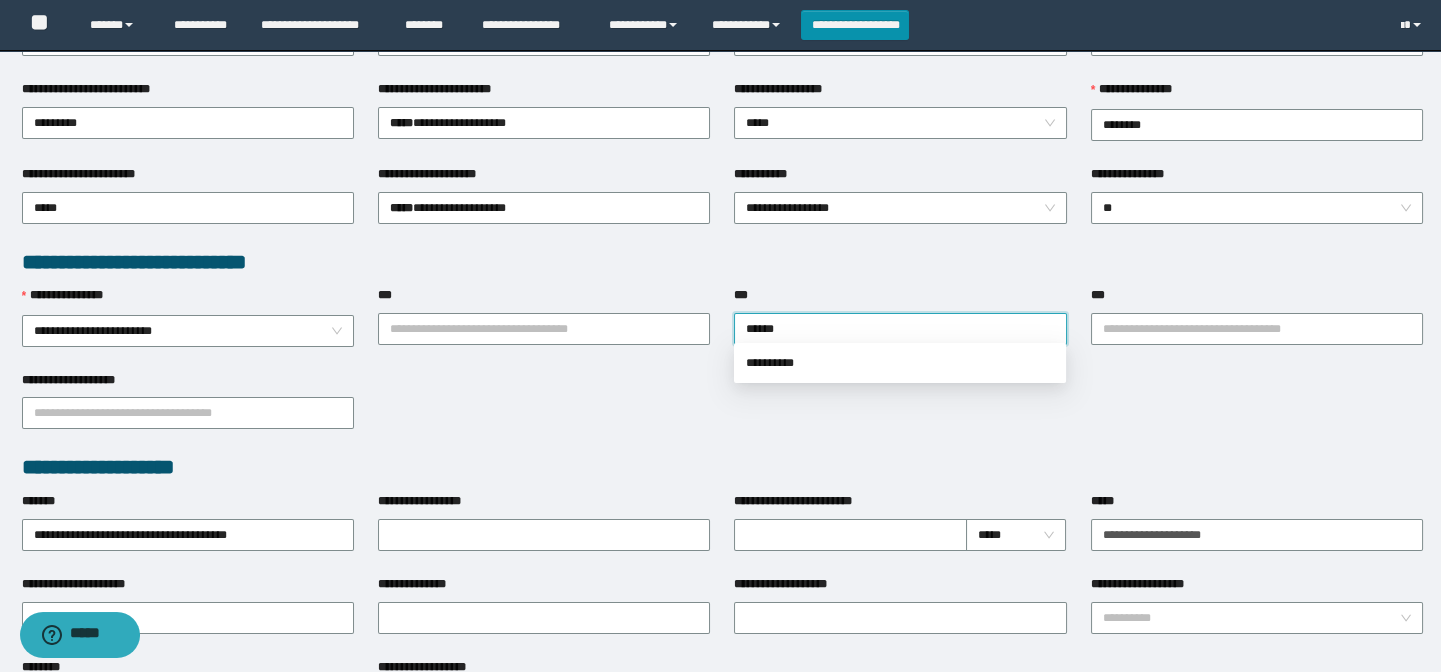 click on "**********" at bounding box center (900, 363) 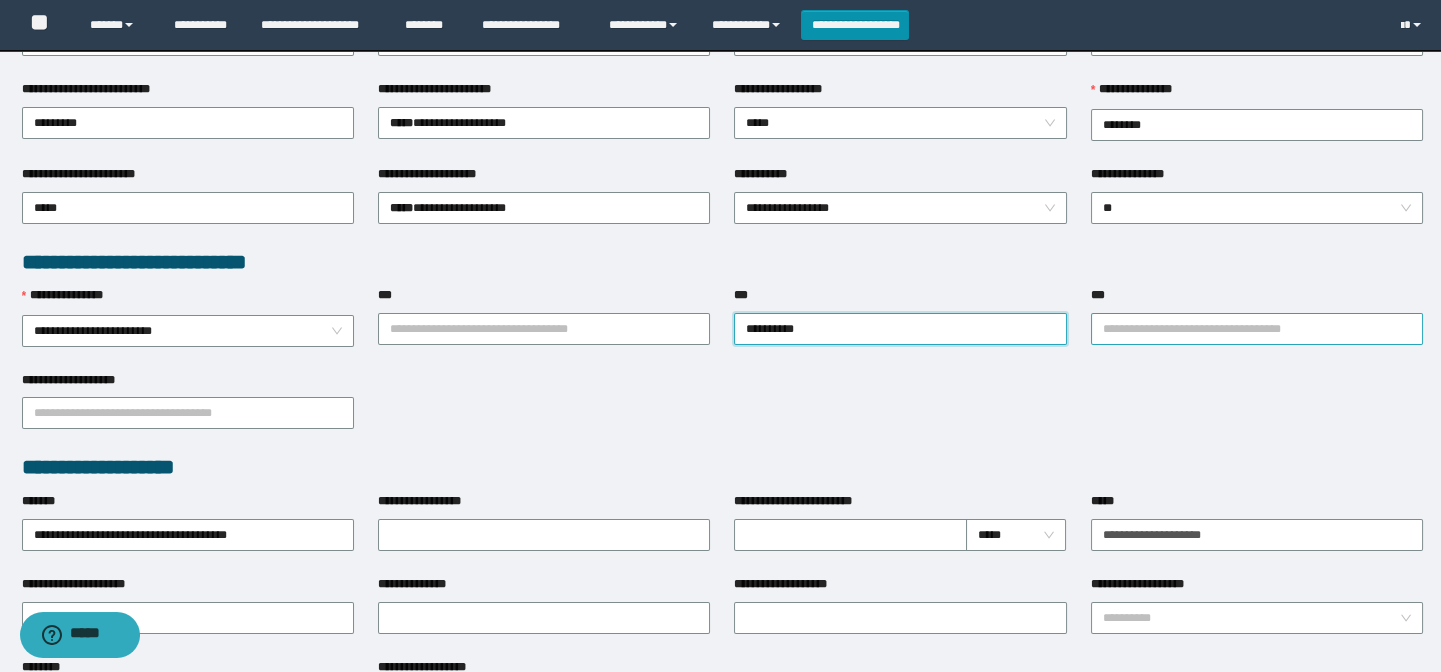 click on "***" at bounding box center [1257, 329] 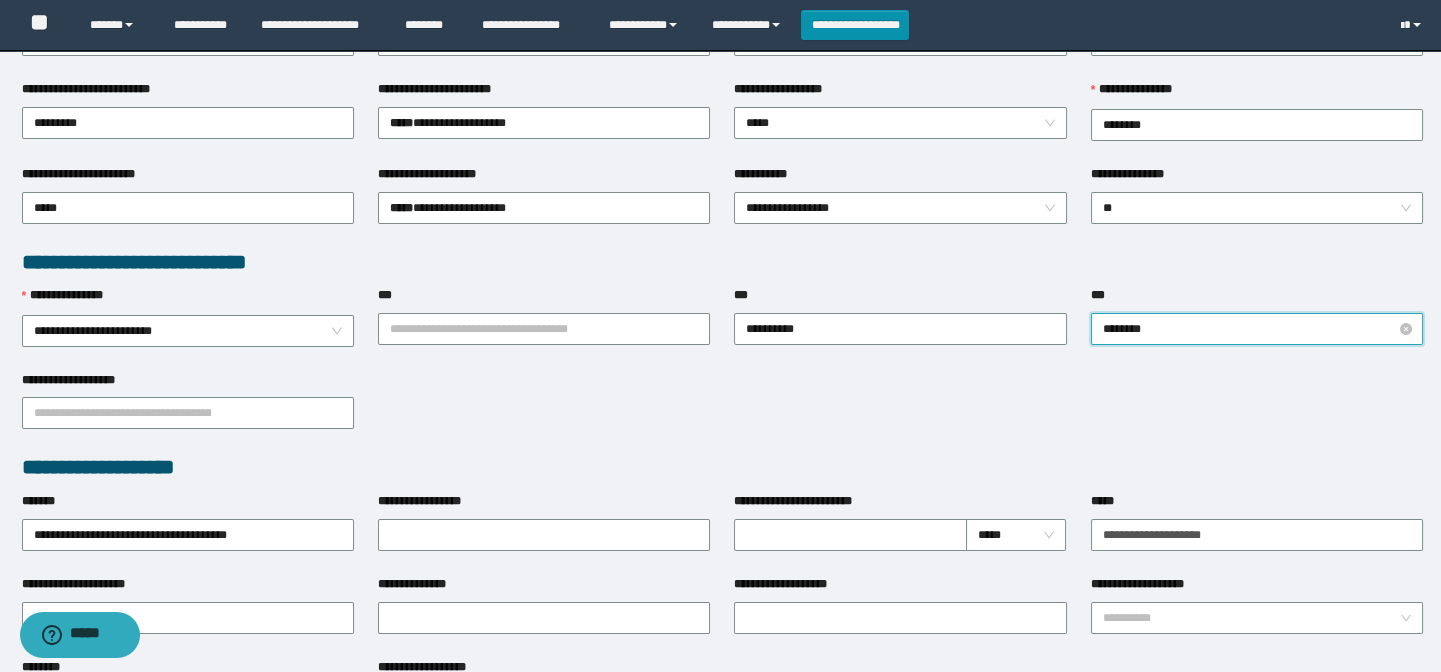 type on "*********" 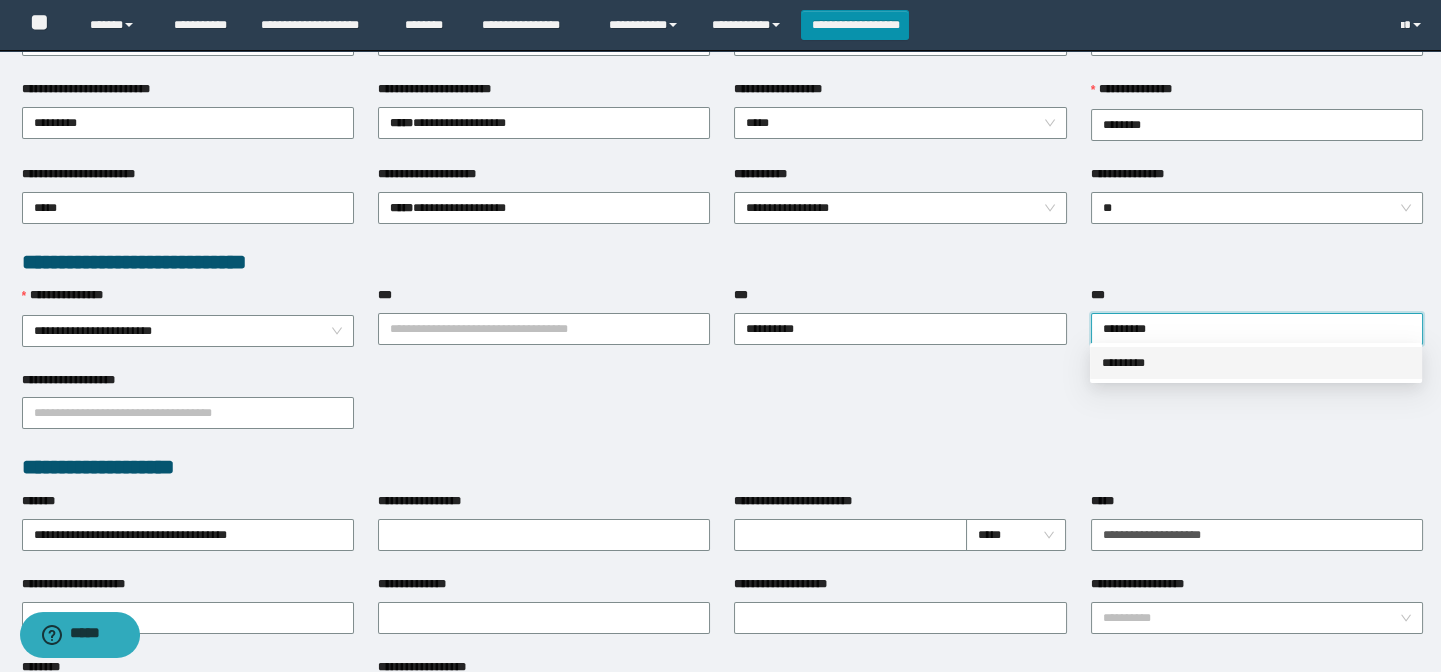 click on "*********" at bounding box center (1256, 363) 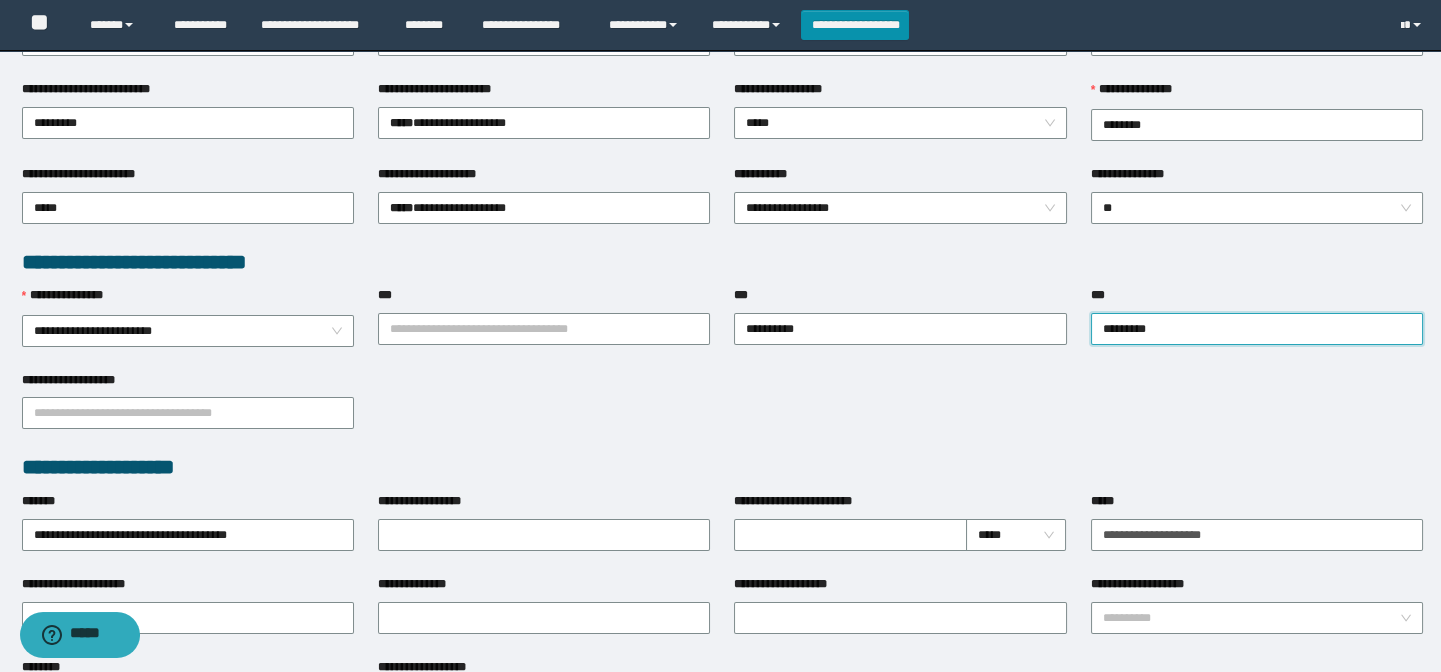click on "**********" at bounding box center [722, 412] 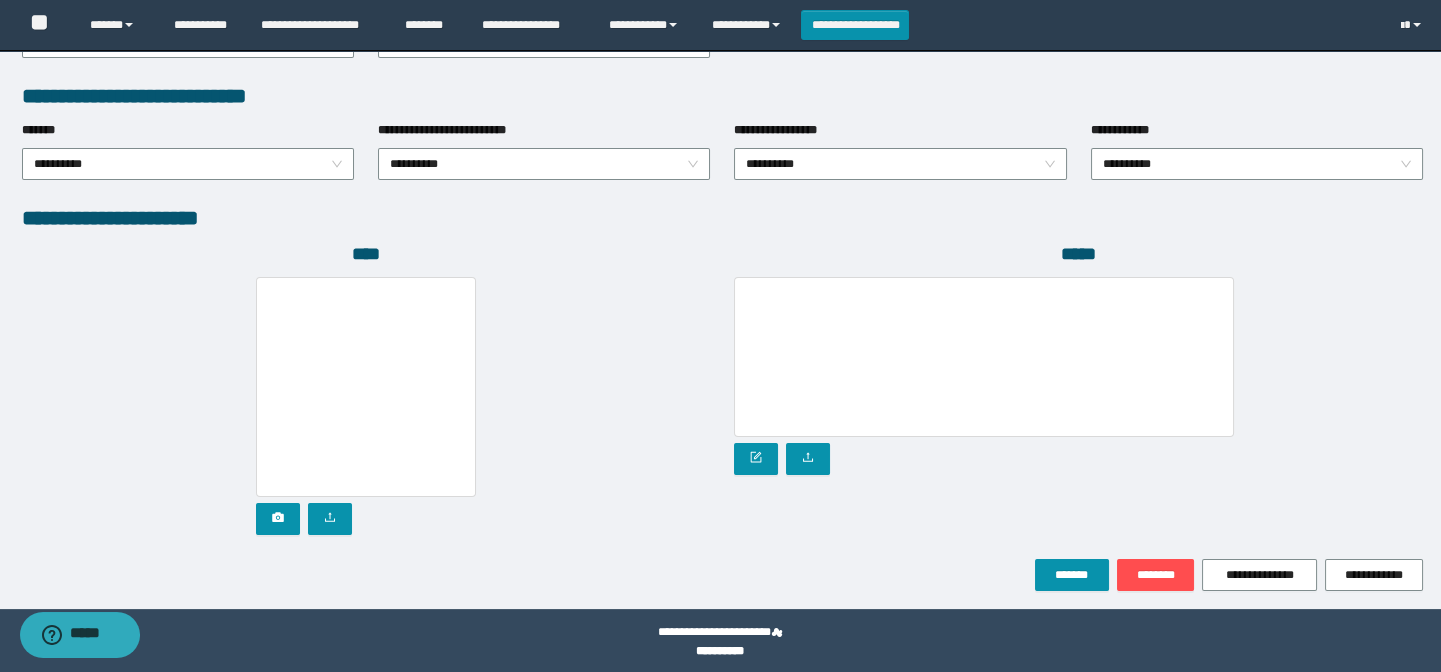 scroll, scrollTop: 1030, scrollLeft: 0, axis: vertical 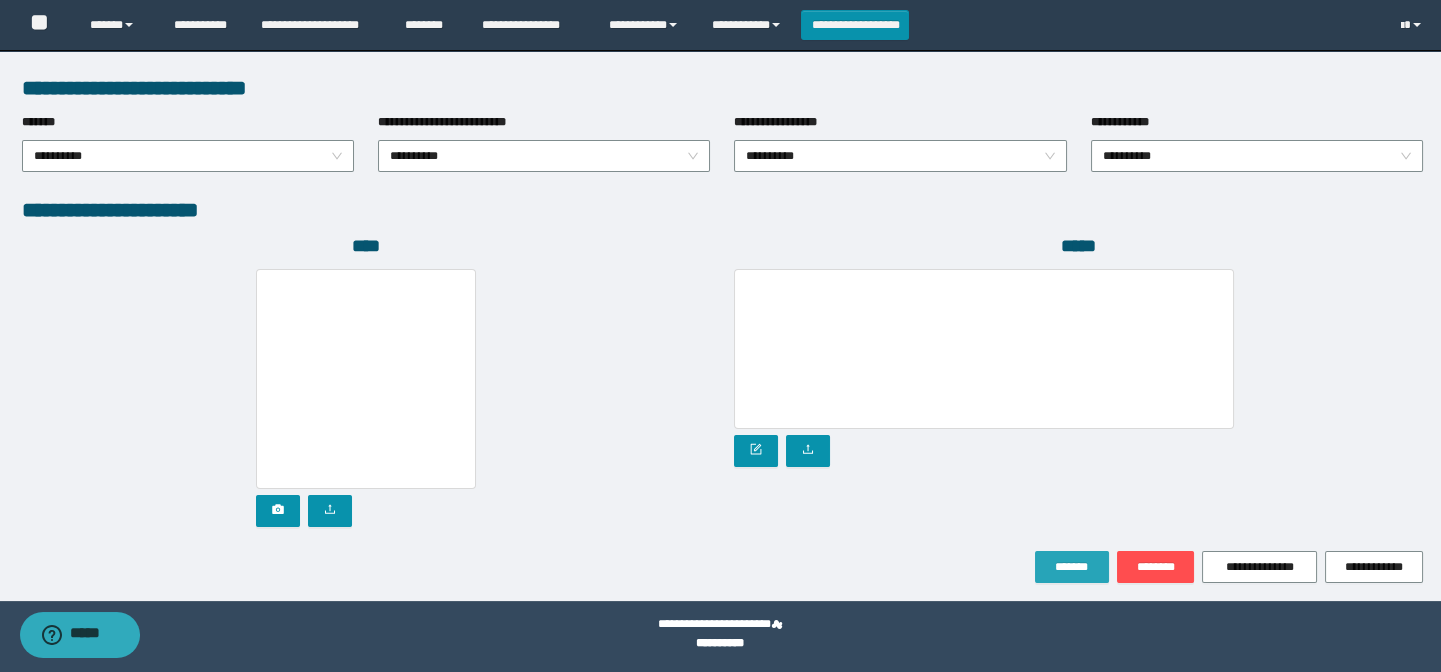 drag, startPoint x: 1073, startPoint y: 559, endPoint x: 1116, endPoint y: 540, distance: 47.010635 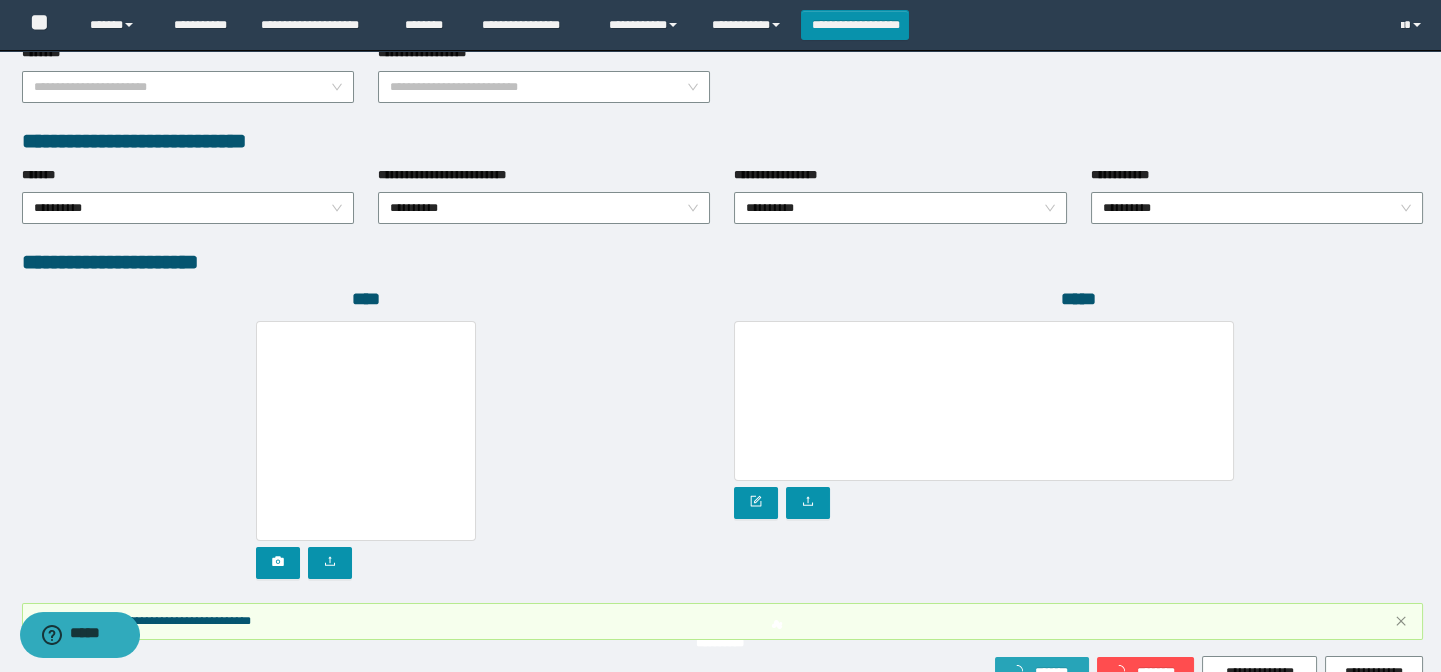 scroll, scrollTop: 1083, scrollLeft: 0, axis: vertical 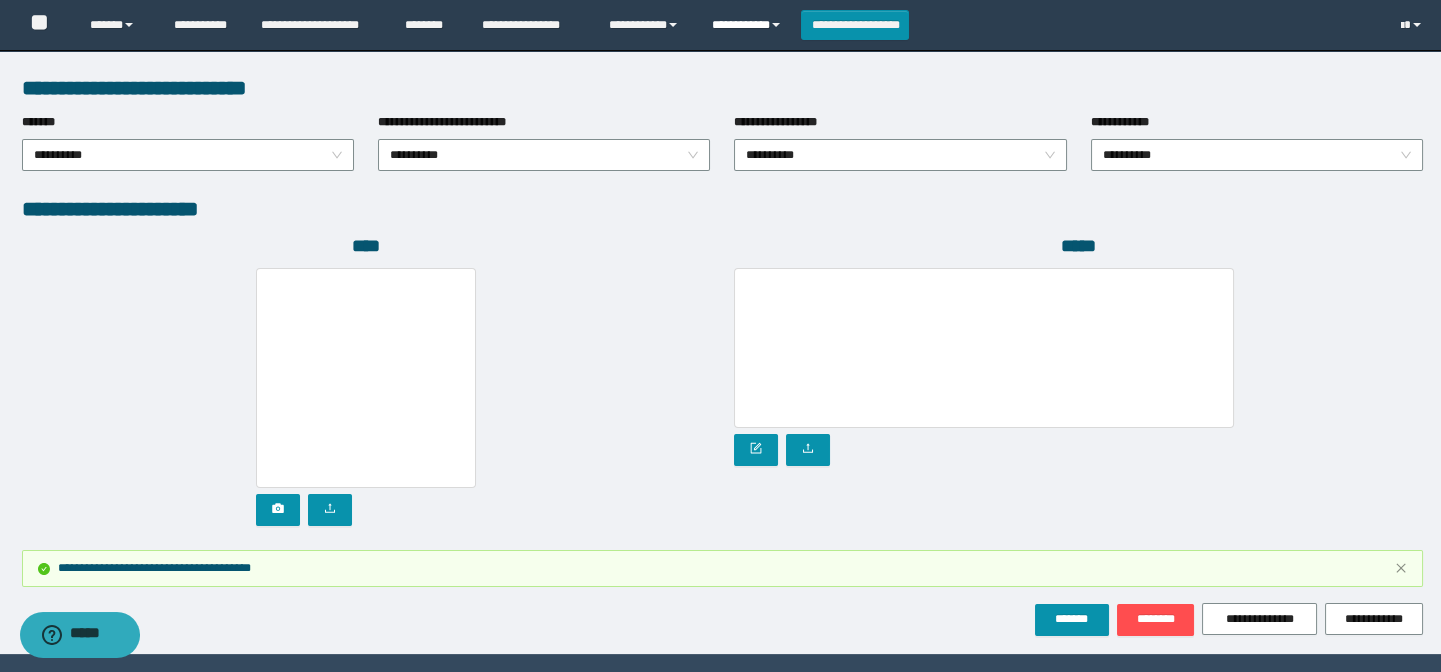 click on "**********" at bounding box center (749, 25) 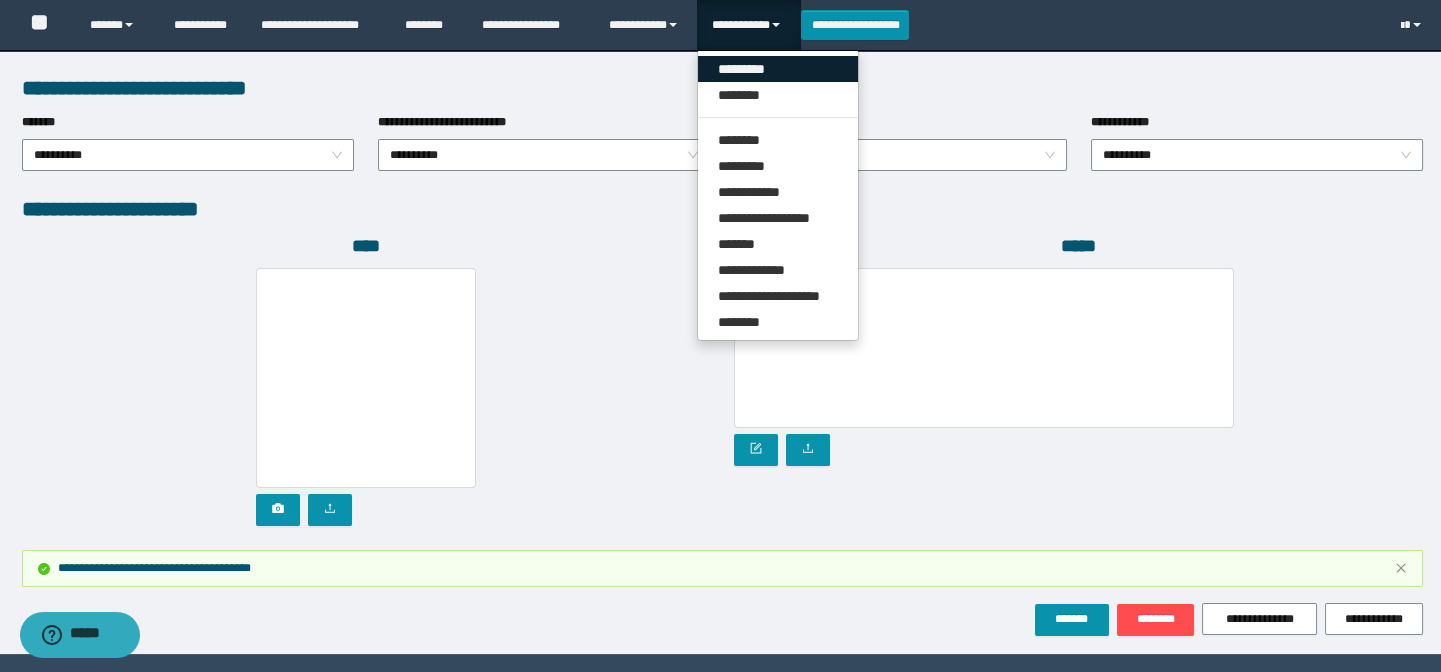 click on "*********" at bounding box center (778, 69) 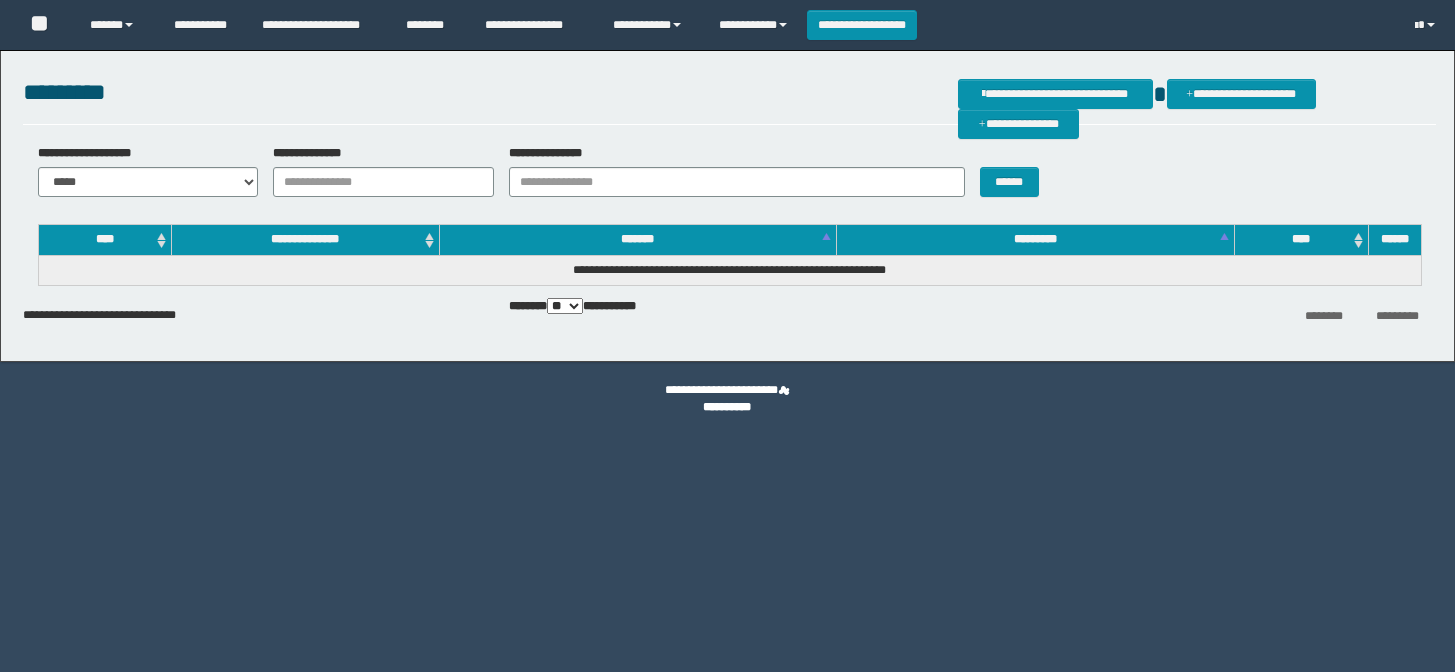scroll, scrollTop: 0, scrollLeft: 0, axis: both 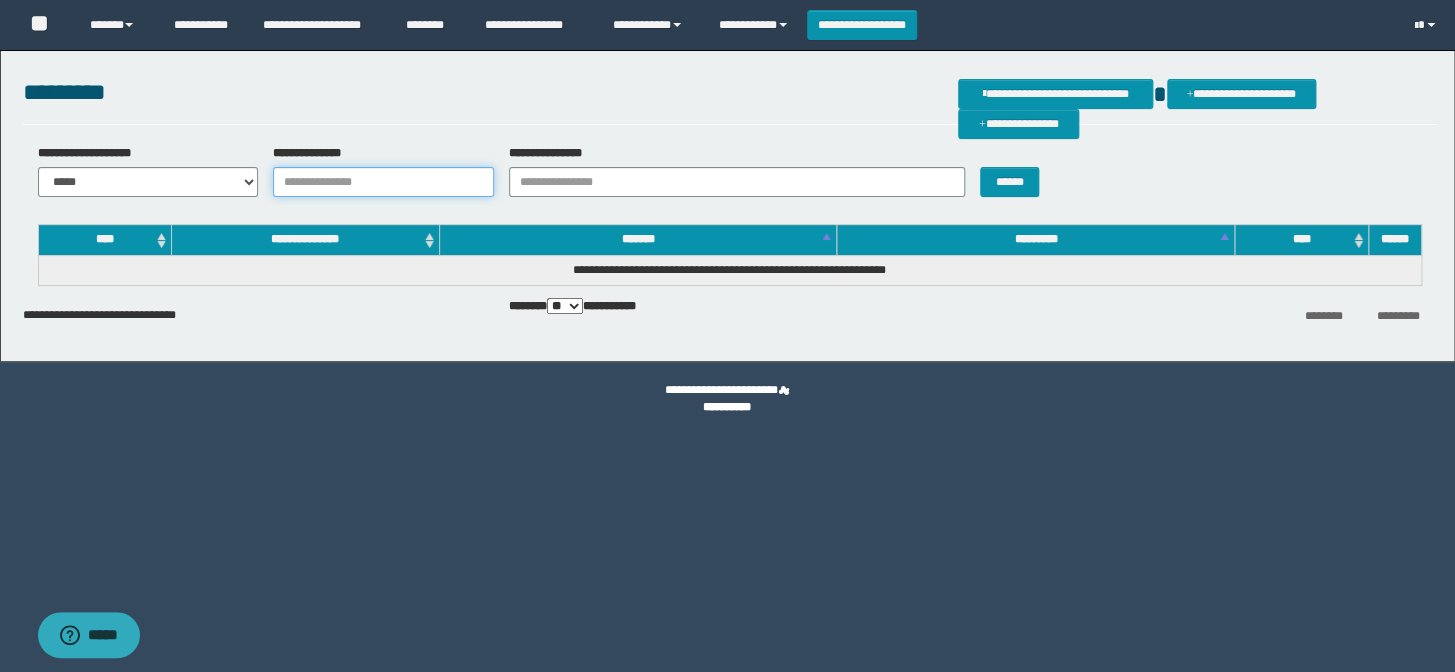 click on "**********" at bounding box center [383, 182] 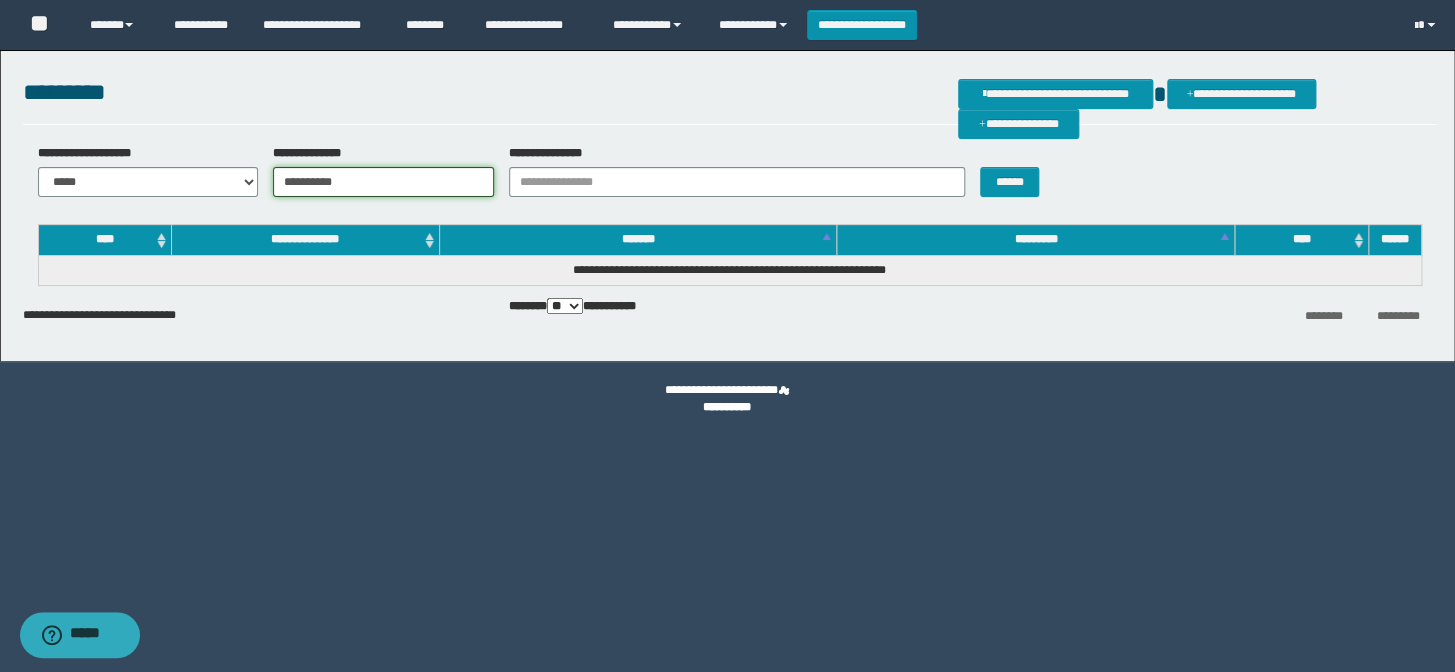 type on "**********" 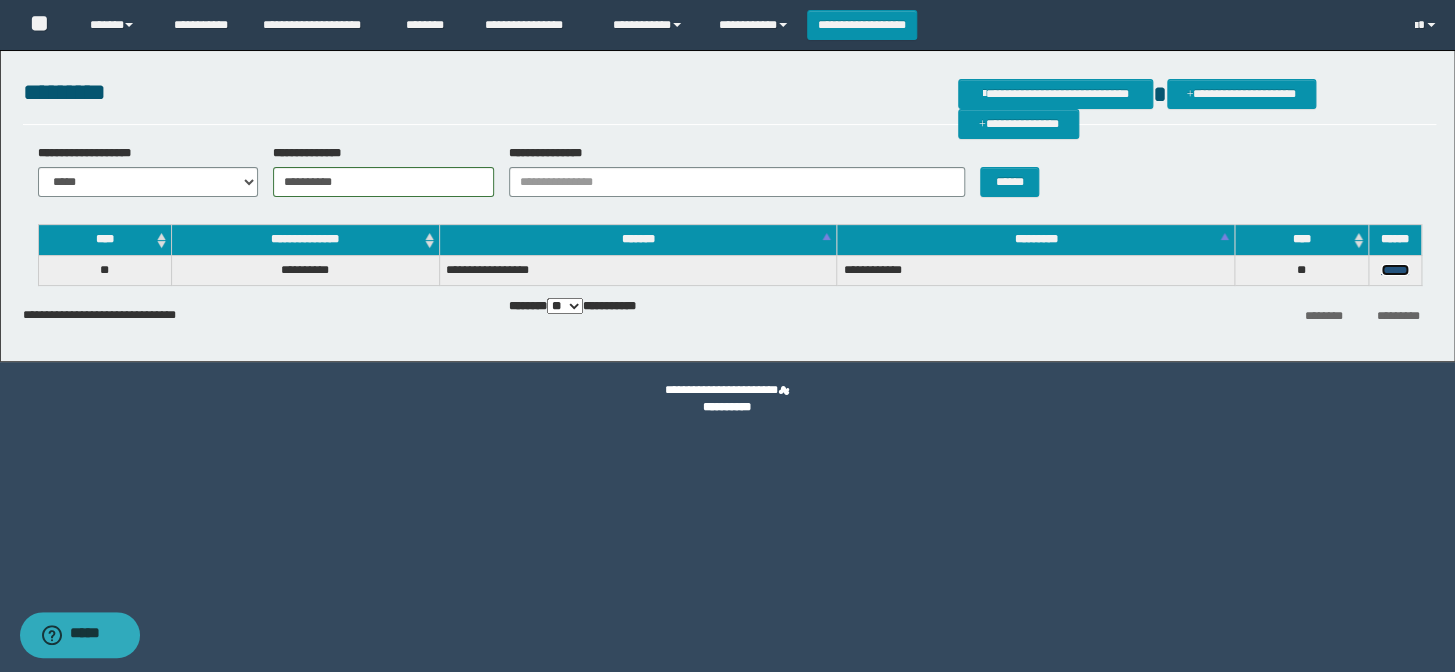 drag, startPoint x: 1394, startPoint y: 269, endPoint x: 1286, endPoint y: 294, distance: 110.85576 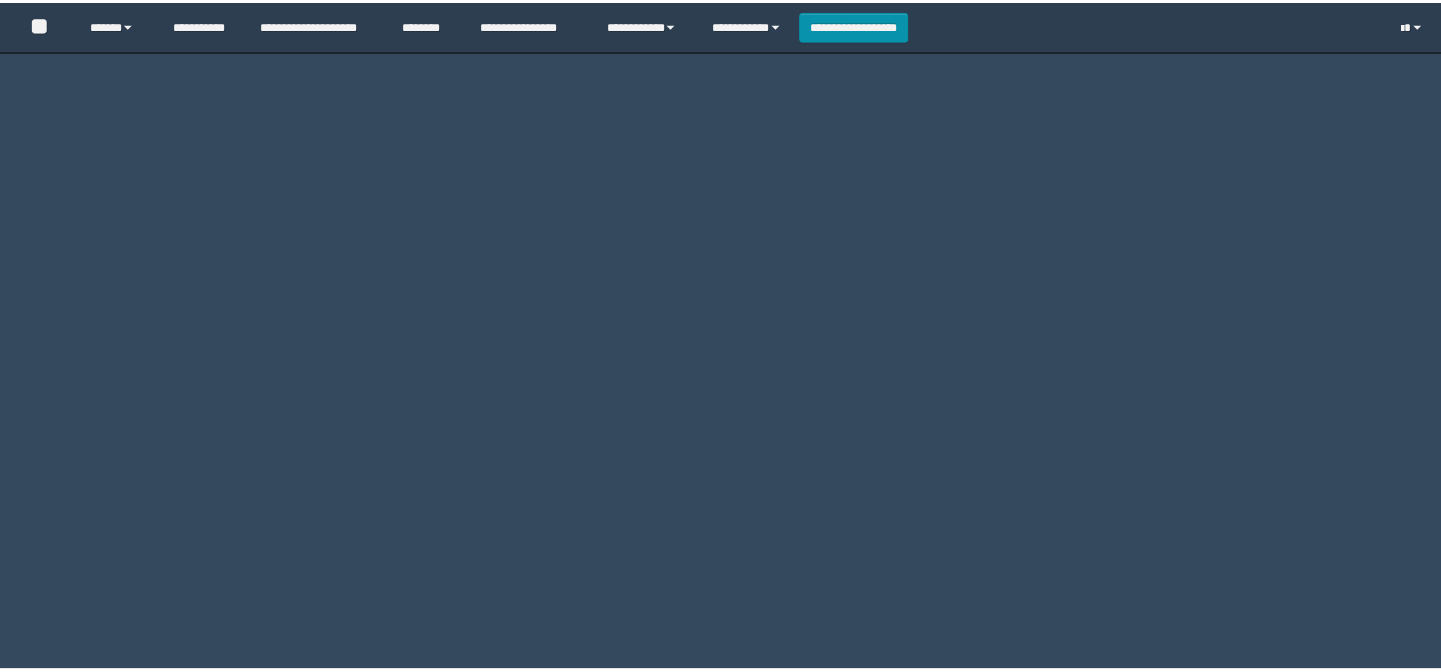 scroll, scrollTop: 0, scrollLeft: 0, axis: both 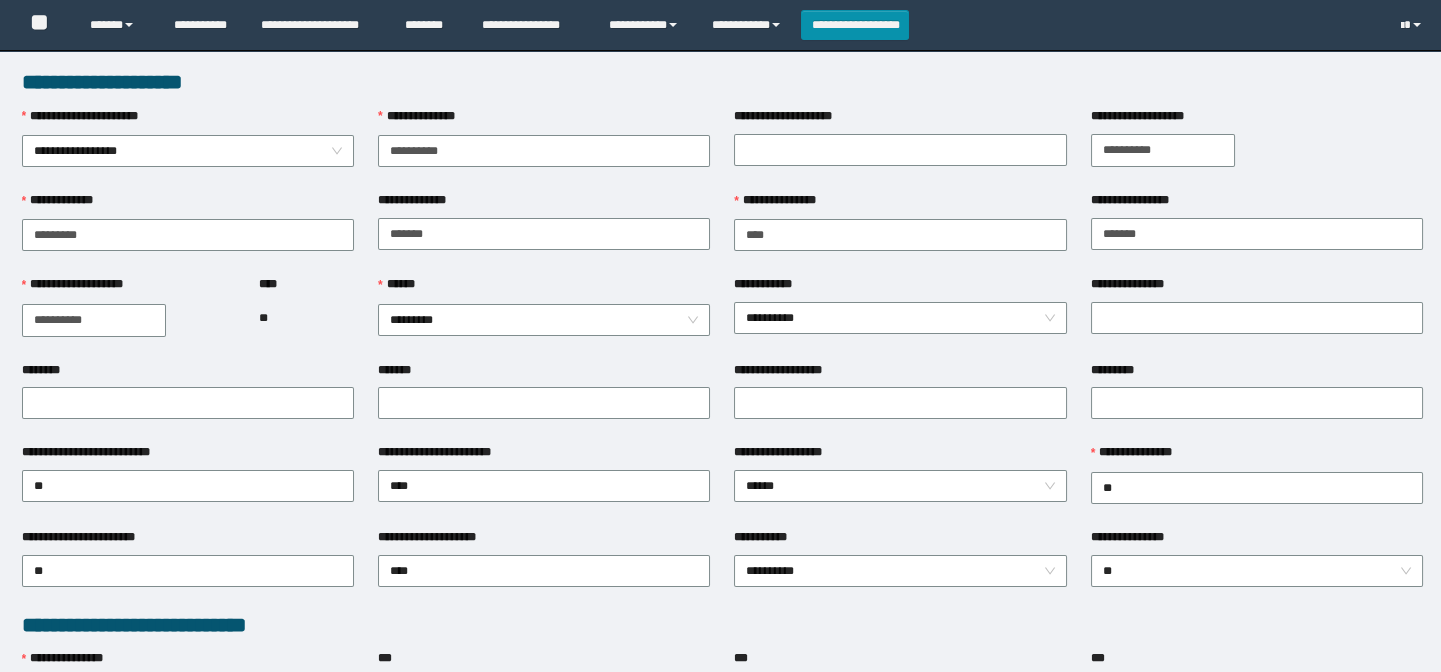 type on "**********" 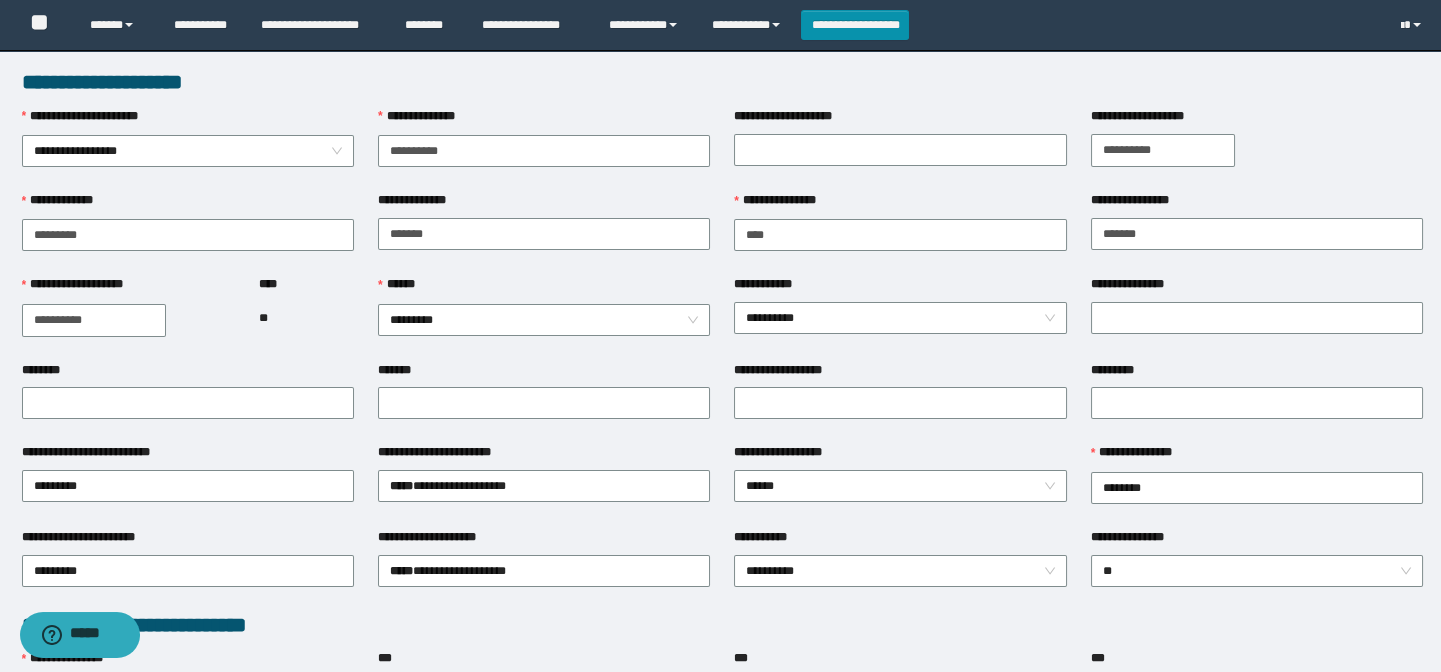 scroll, scrollTop: 0, scrollLeft: 0, axis: both 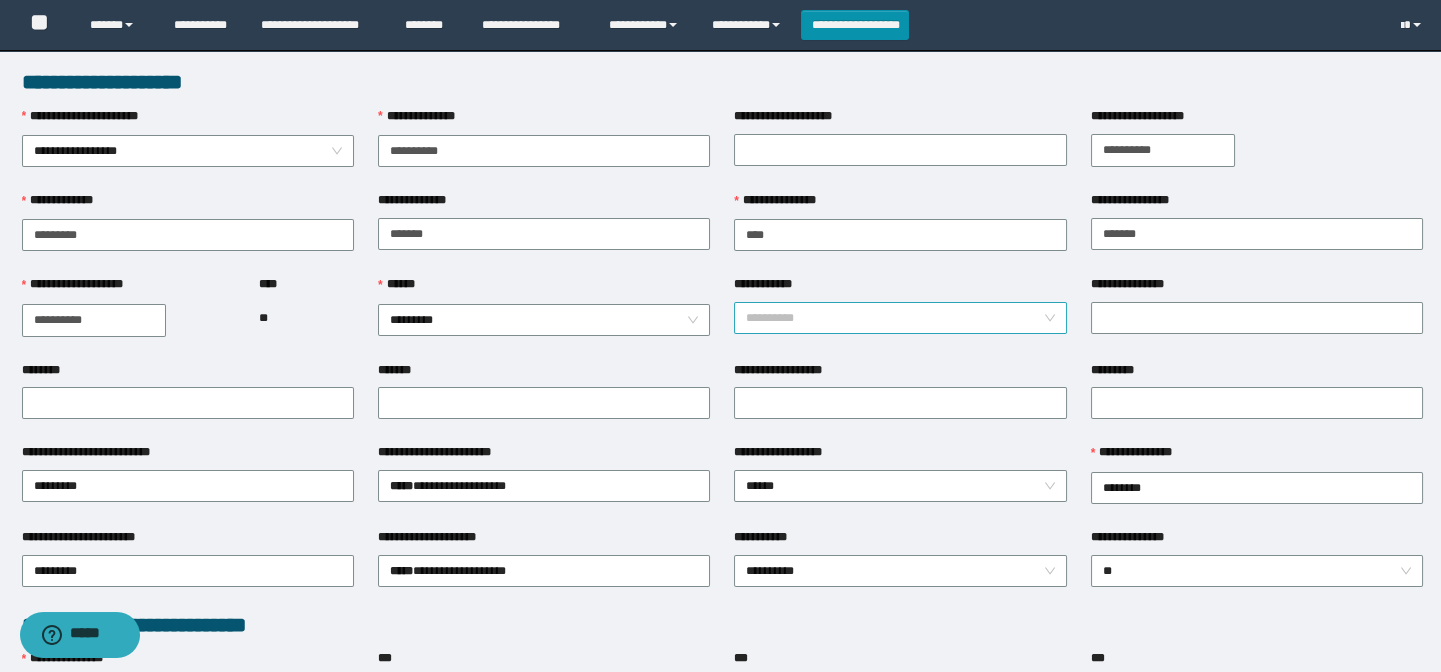 click on "**********" at bounding box center [900, 318] 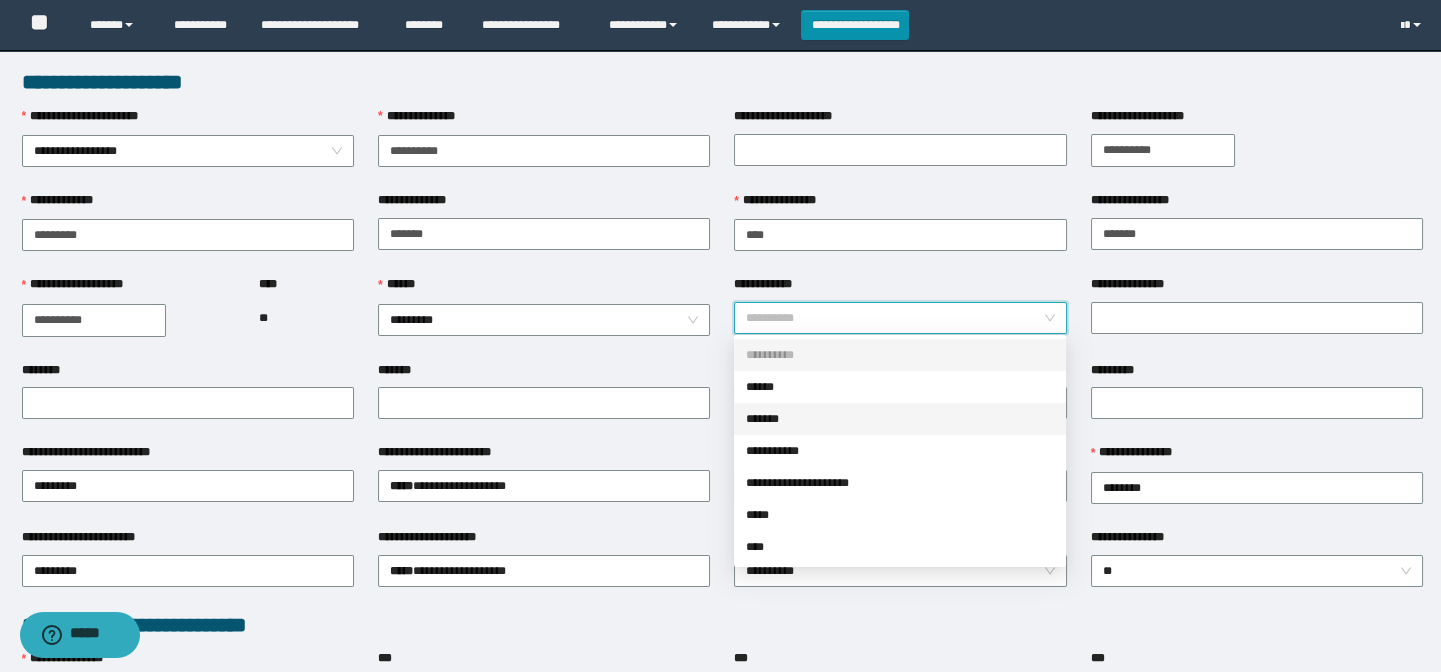 click on "*******" at bounding box center (900, 419) 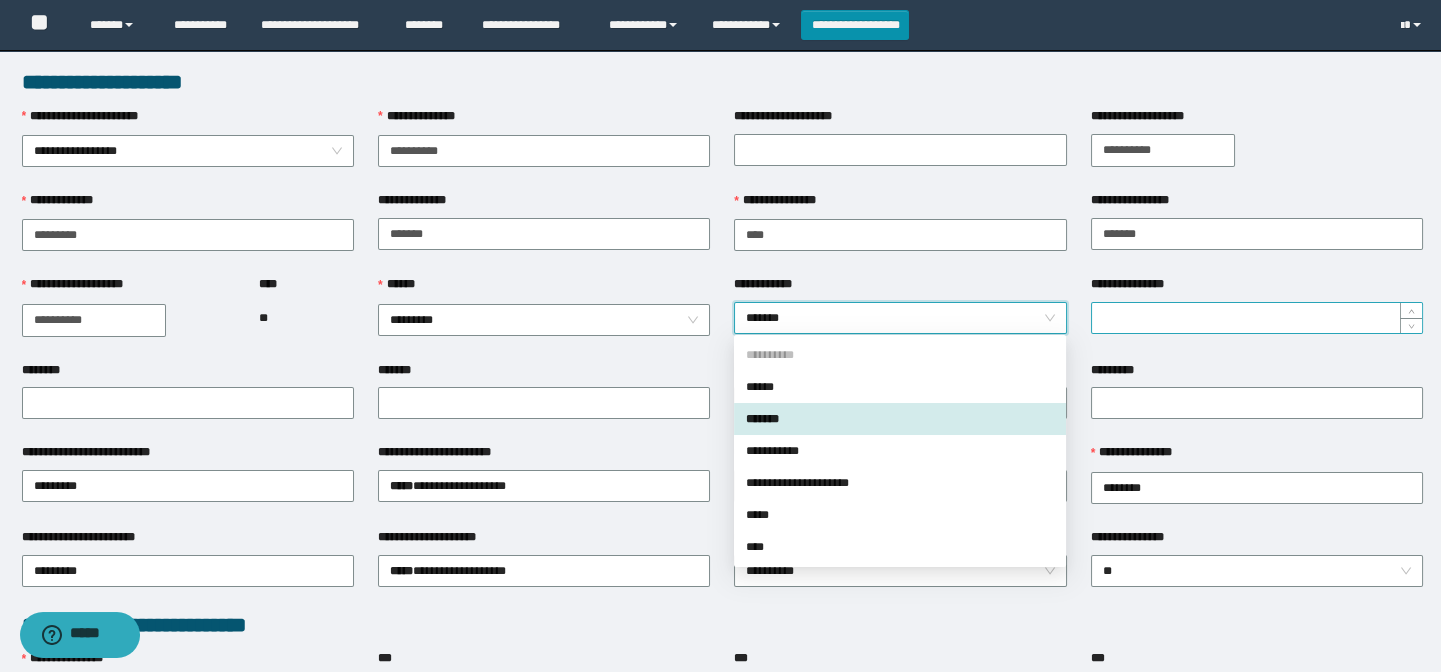 click on "**********" at bounding box center [1257, 318] 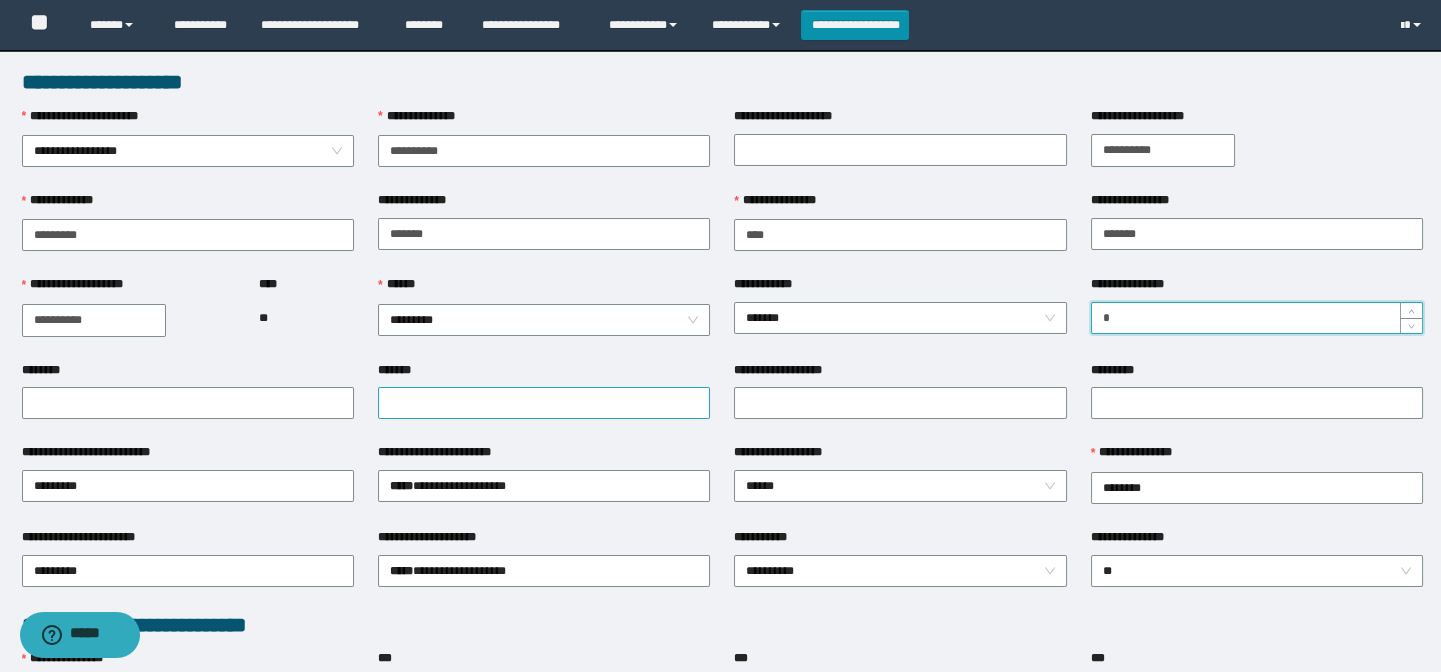 type on "*" 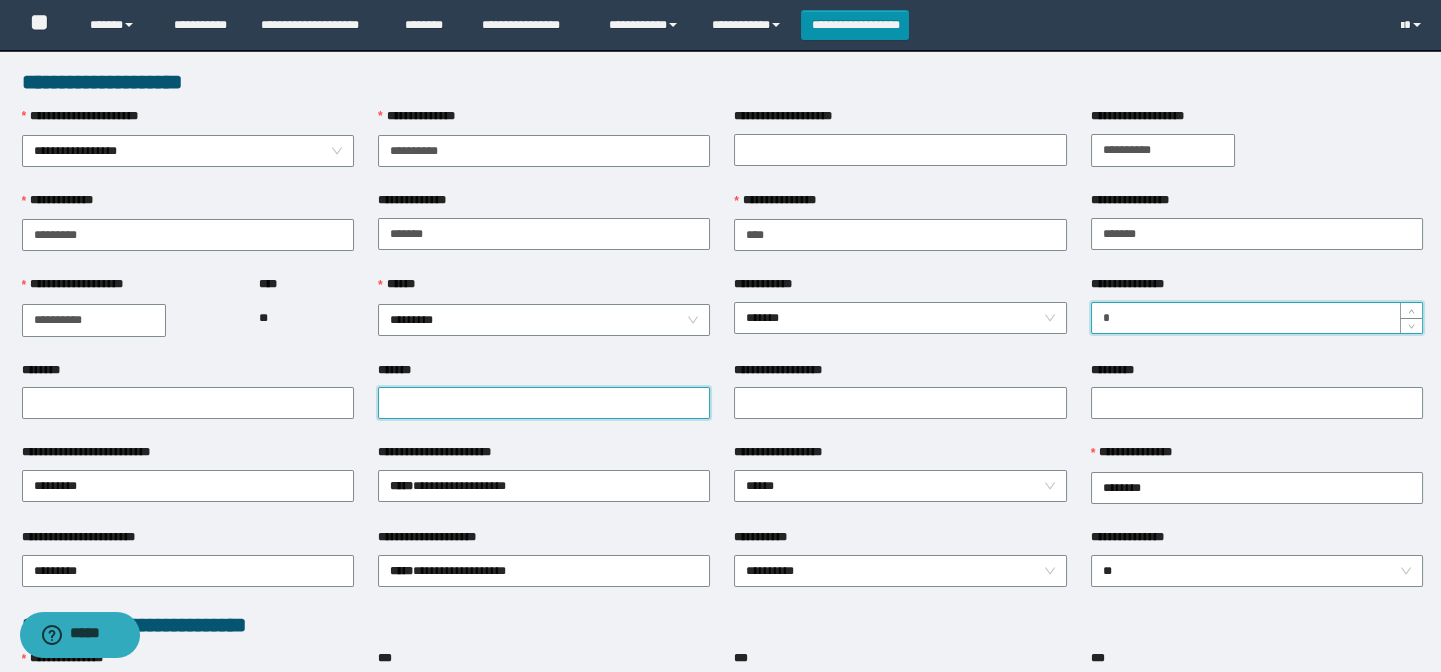 click on "*******" at bounding box center (544, 403) 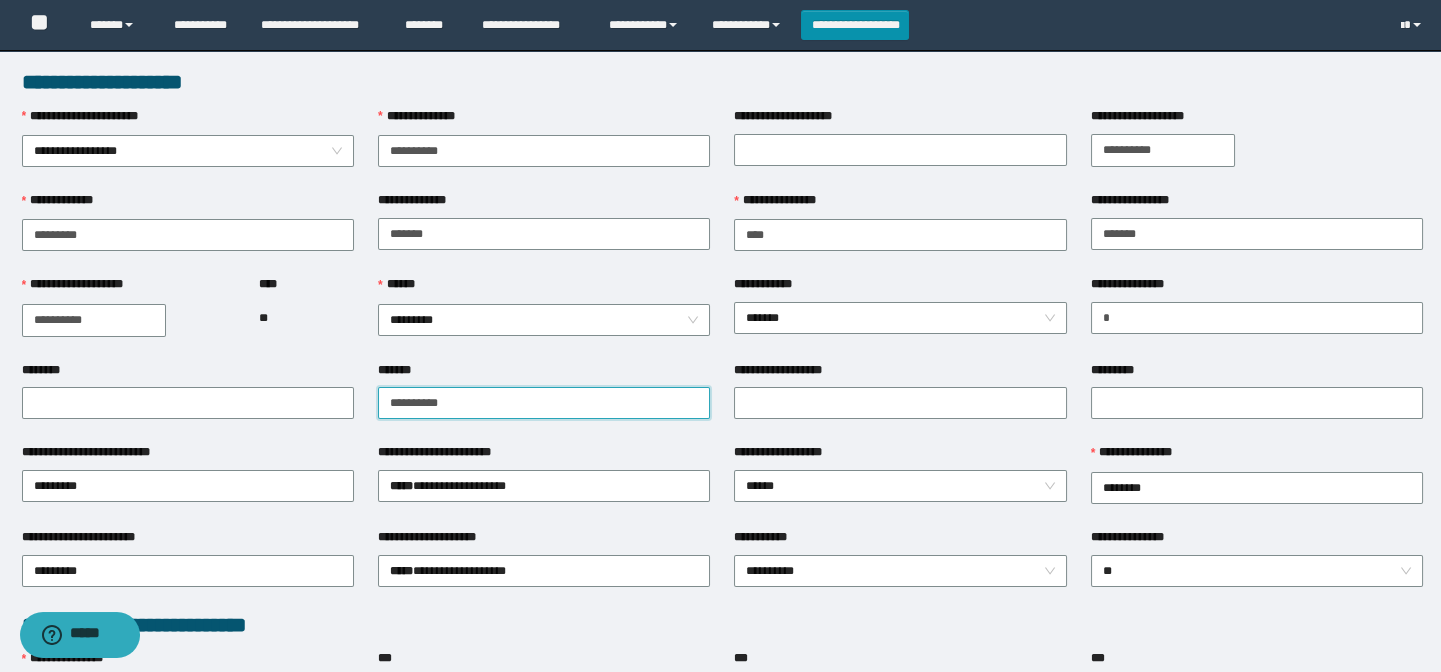 drag, startPoint x: 481, startPoint y: 403, endPoint x: 388, endPoint y: 401, distance: 93.0215 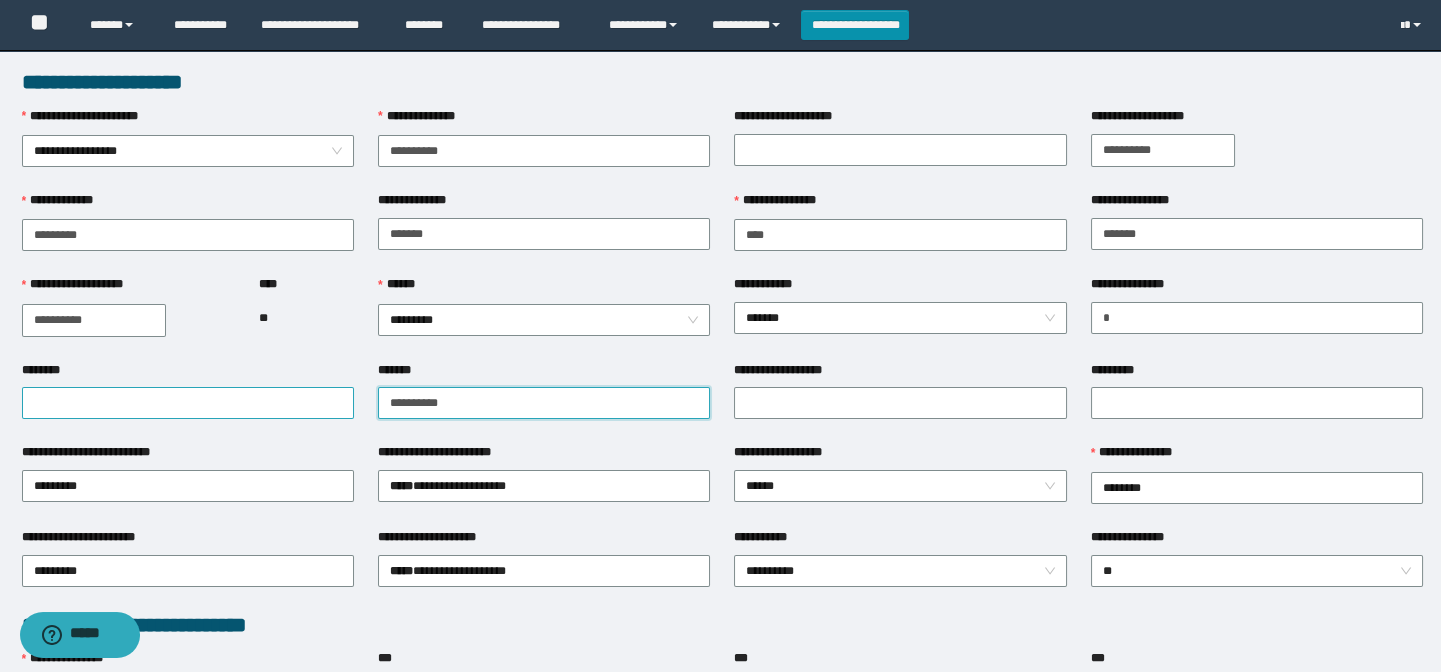 type on "**********" 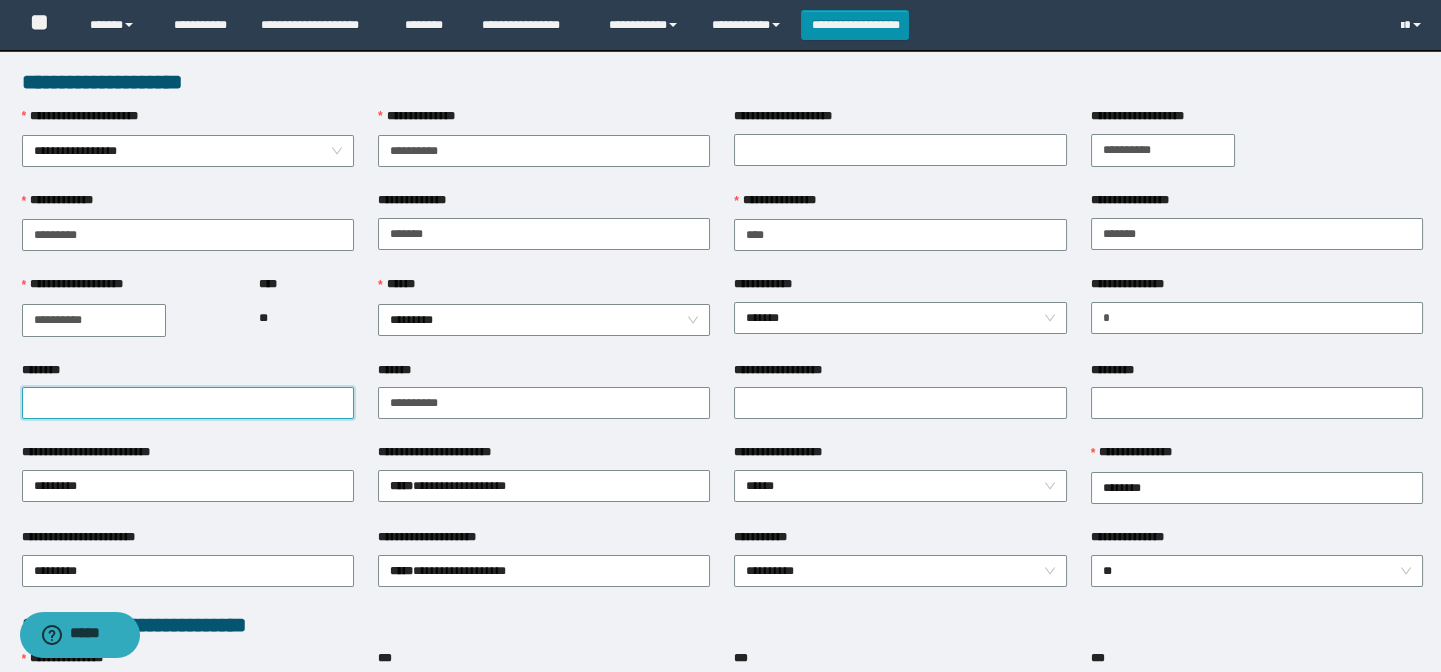 drag, startPoint x: 330, startPoint y: 409, endPoint x: 850, endPoint y: 432, distance: 520.5084 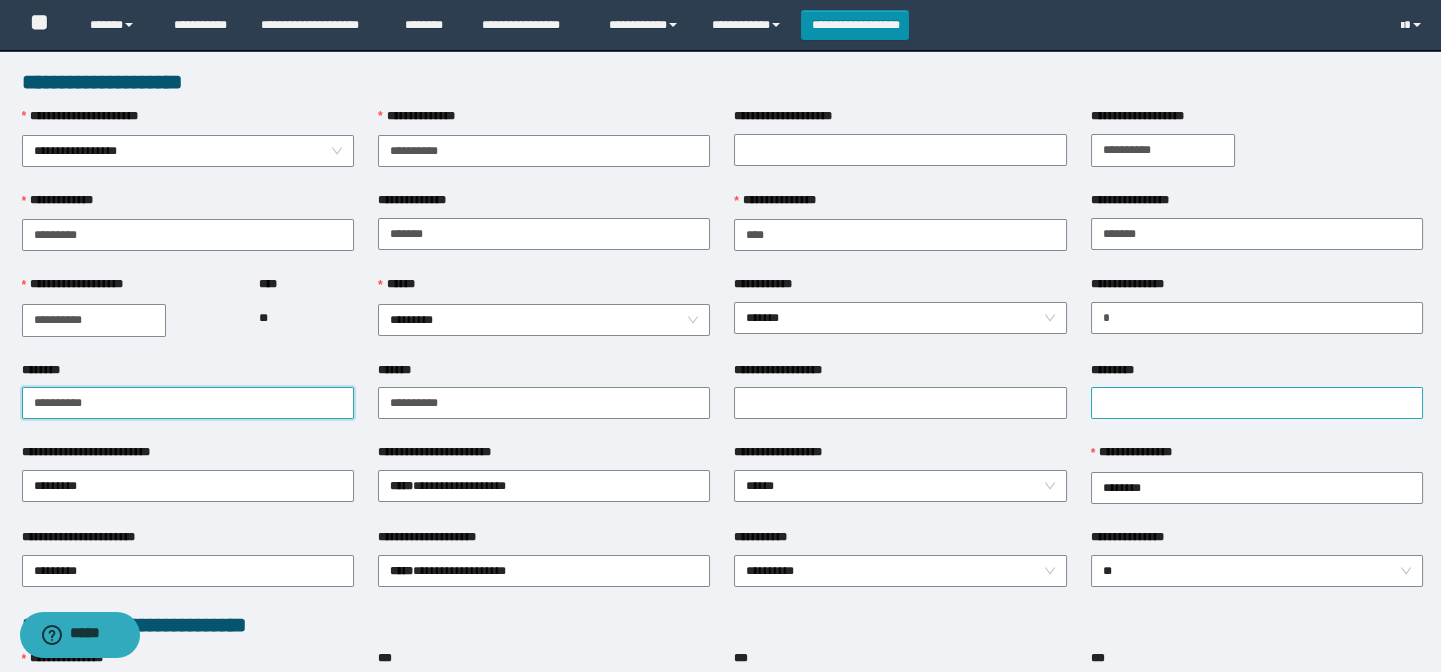 type on "**********" 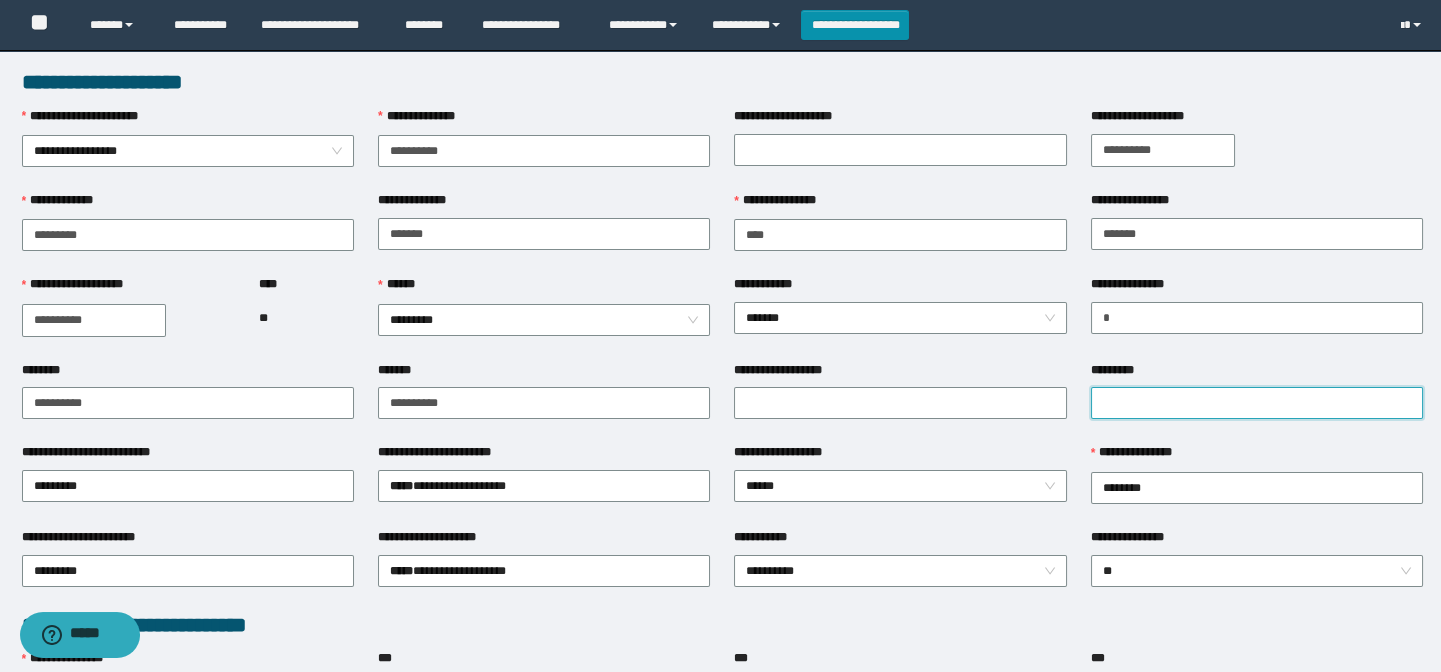 click on "*********" at bounding box center (1257, 403) 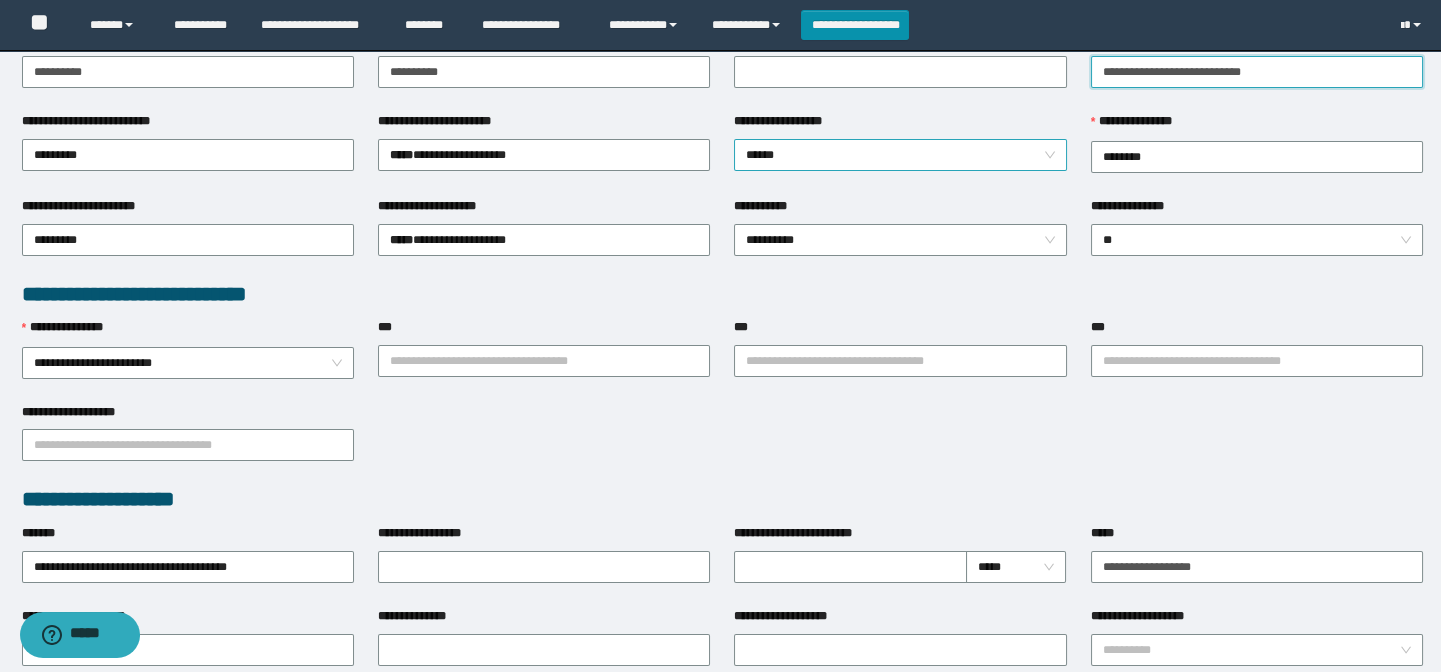 scroll, scrollTop: 363, scrollLeft: 0, axis: vertical 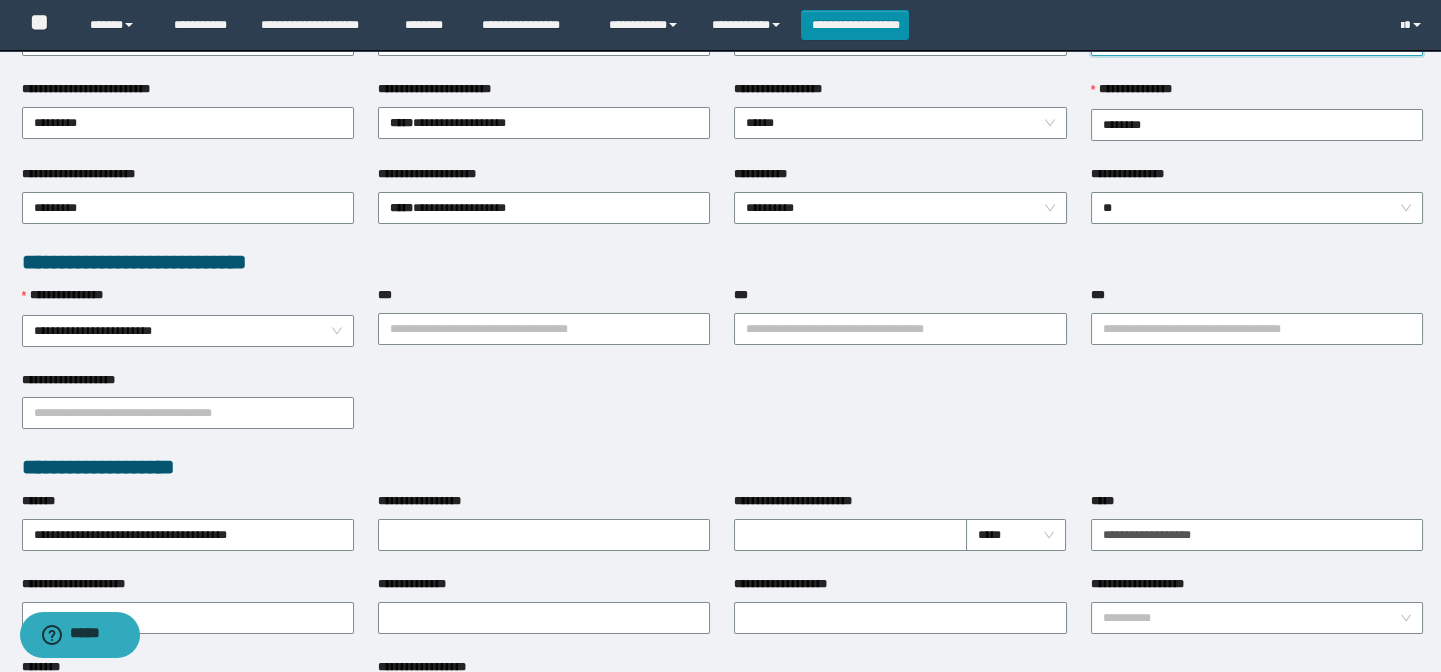 click on "**********" at bounding box center (900, 208) 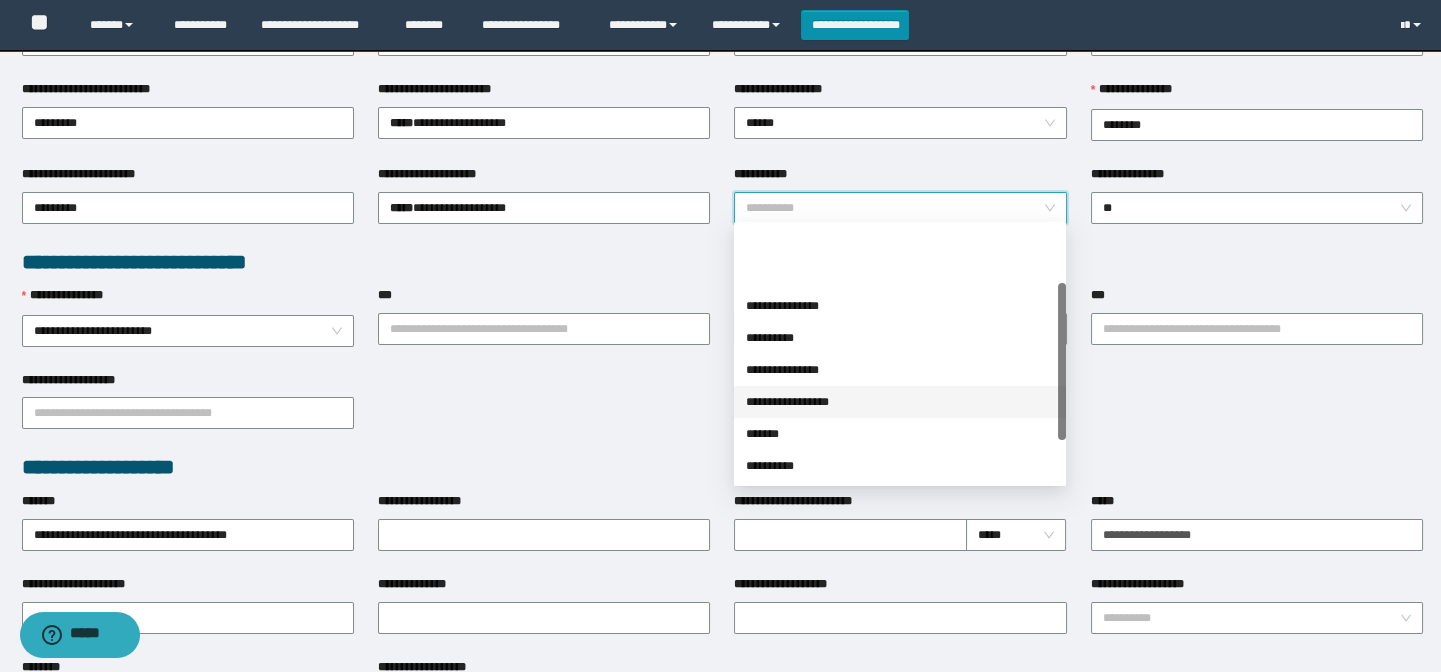 scroll, scrollTop: 90, scrollLeft: 0, axis: vertical 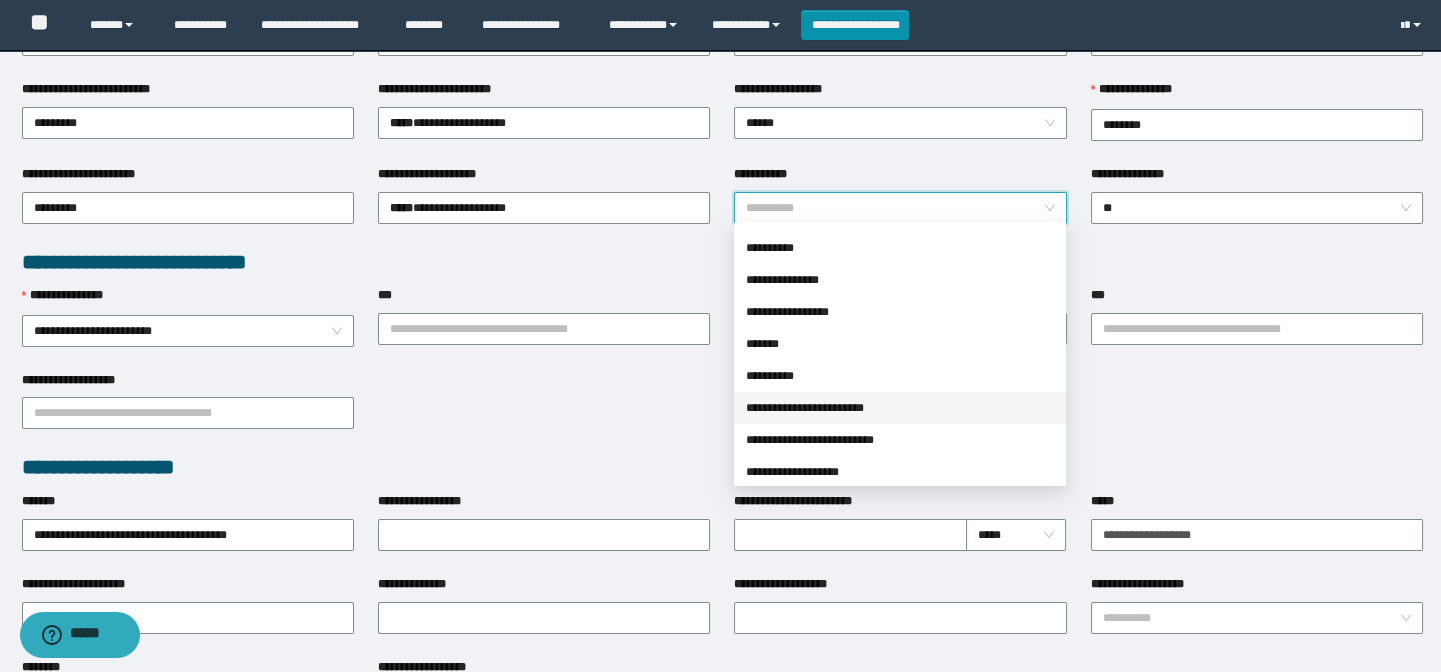 click on "**********" at bounding box center [900, 408] 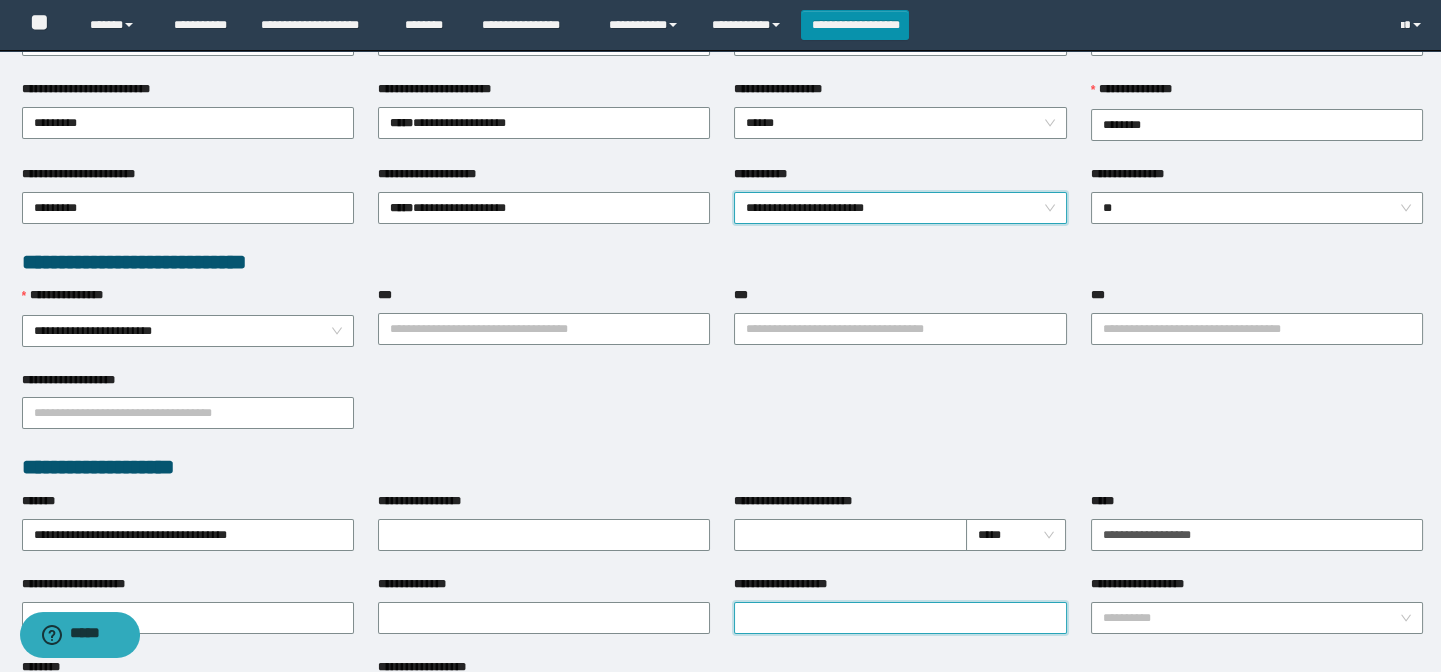 click on "**********" at bounding box center (900, 618) 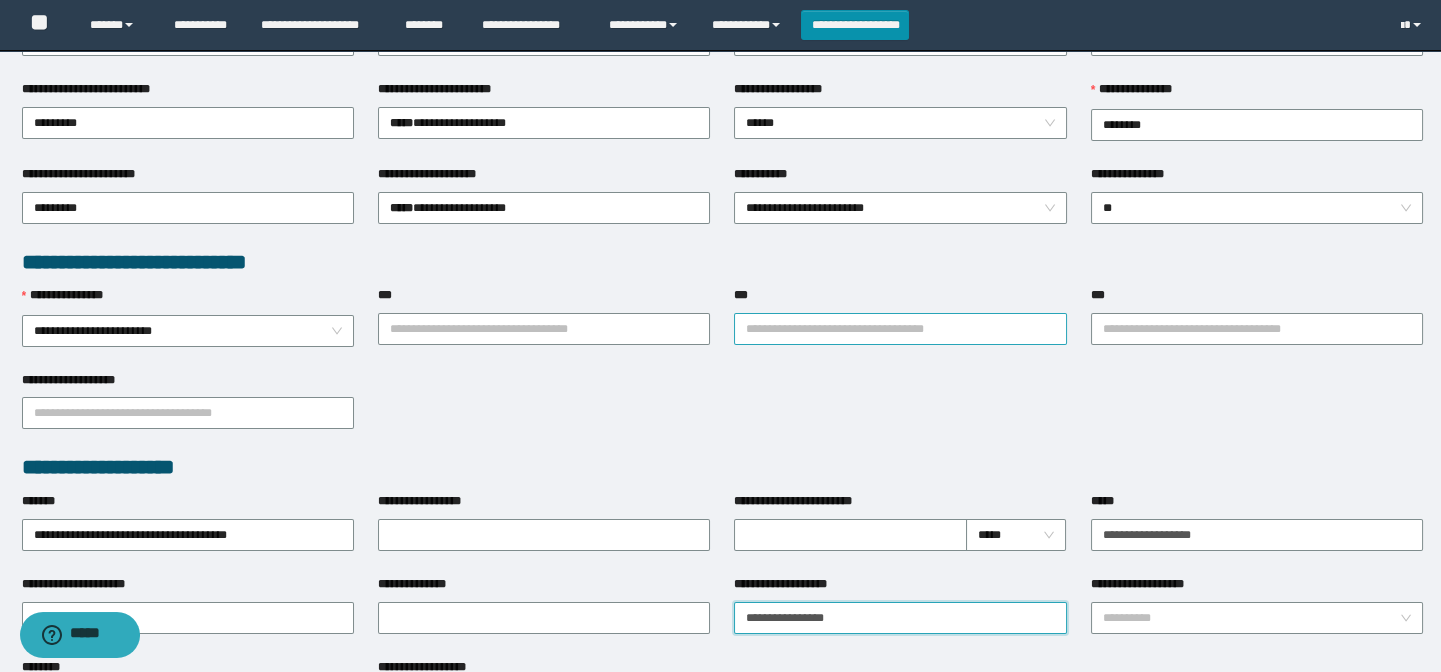 type on "**********" 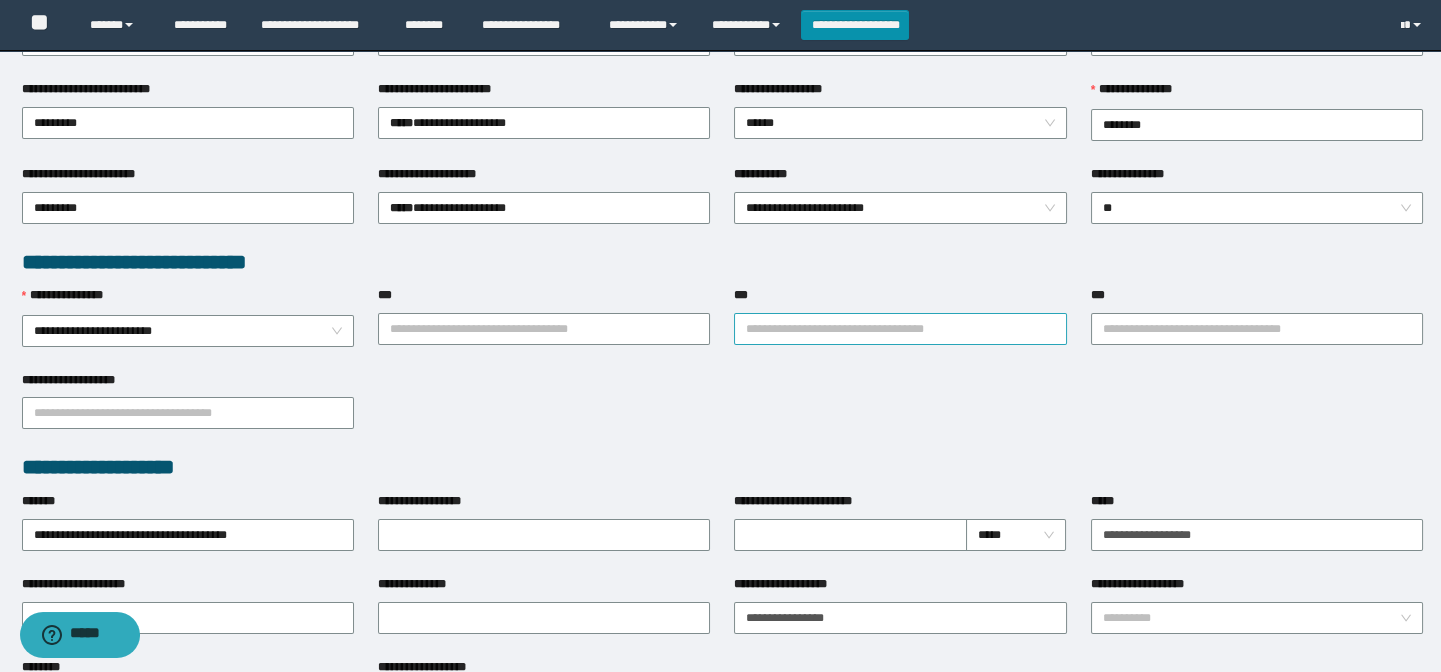 click on "***" at bounding box center [900, 329] 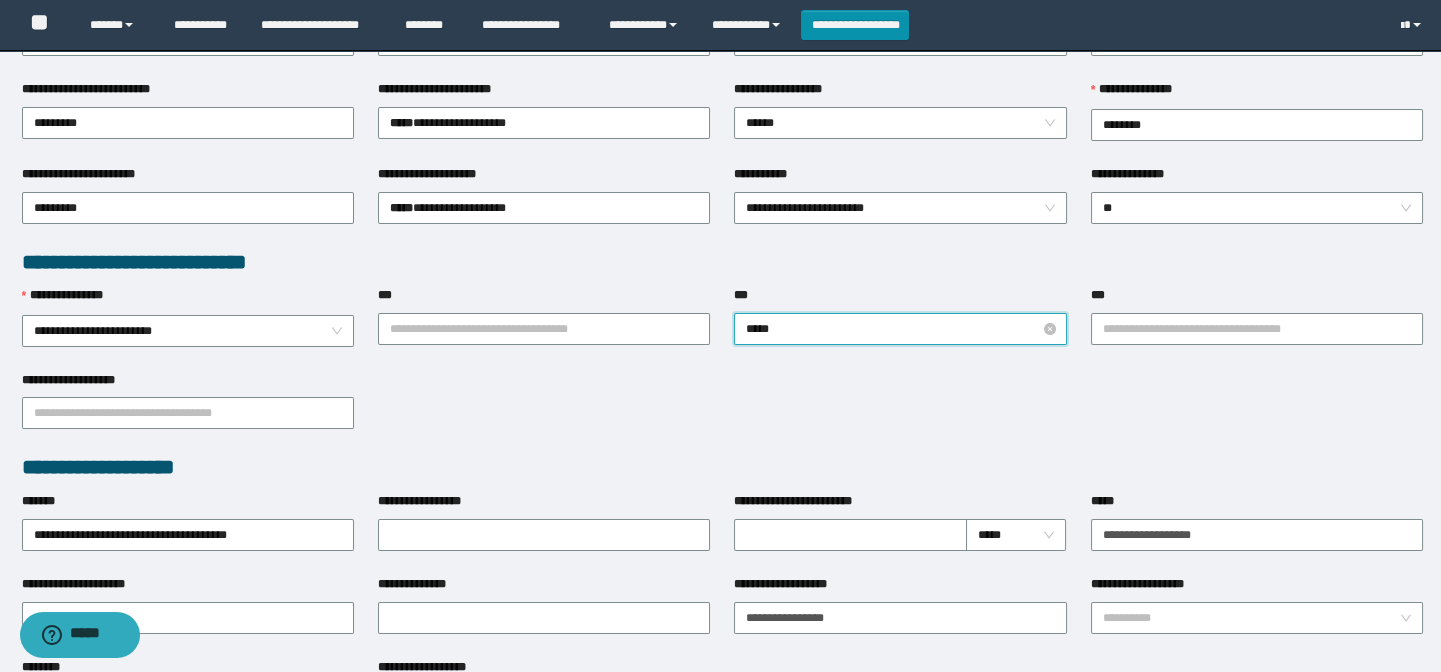 type on "******" 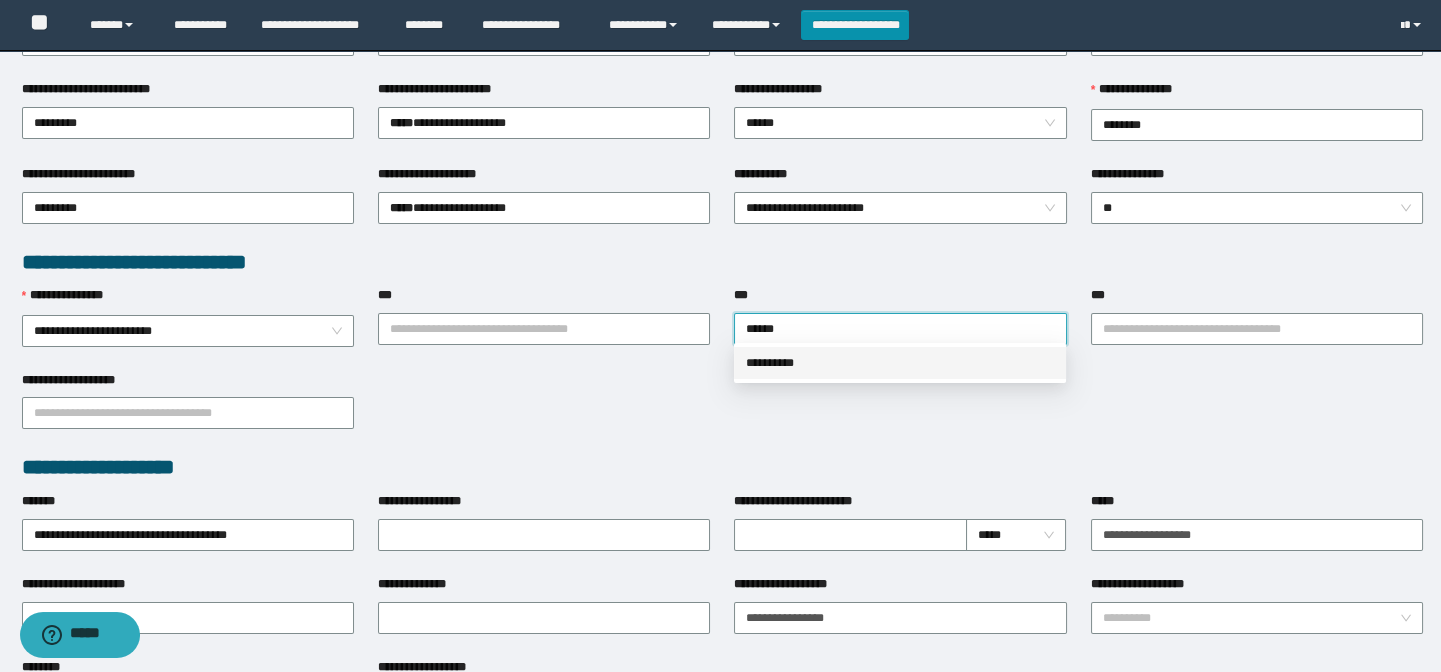 drag, startPoint x: 810, startPoint y: 362, endPoint x: 1119, endPoint y: 368, distance: 309.05826 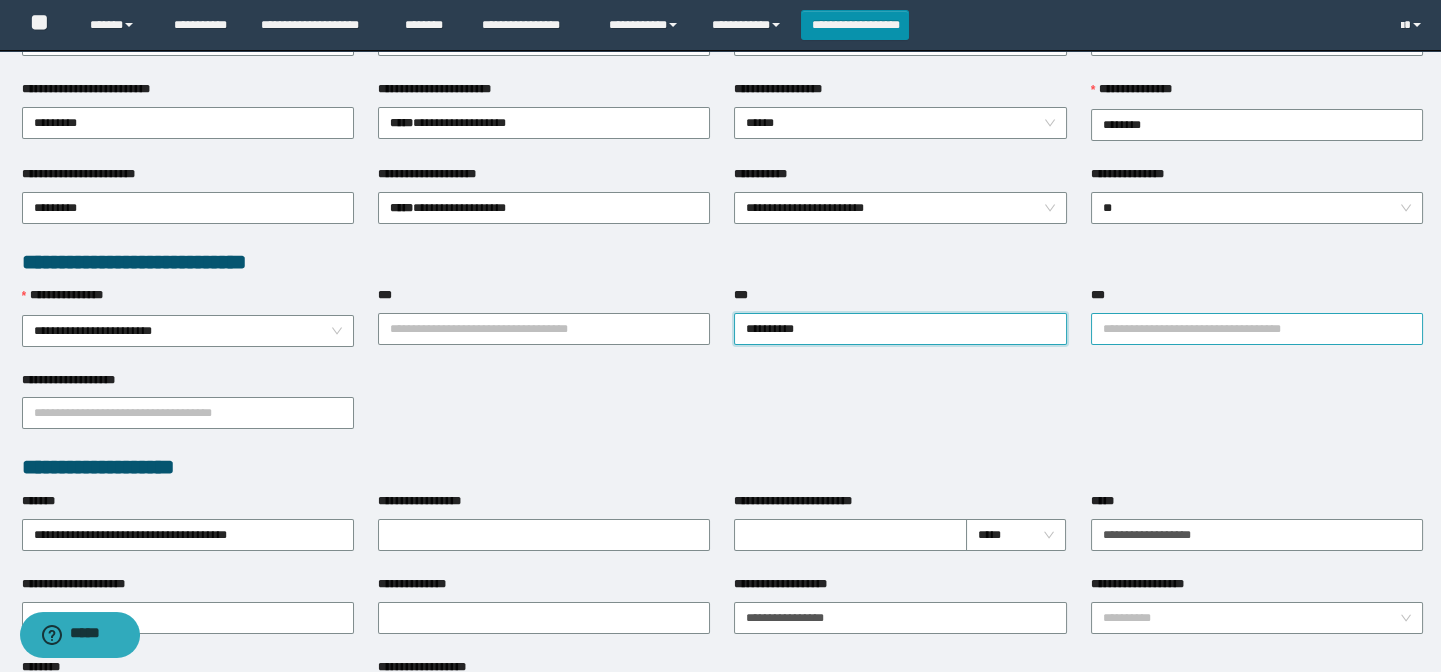 click on "***" at bounding box center (1257, 329) 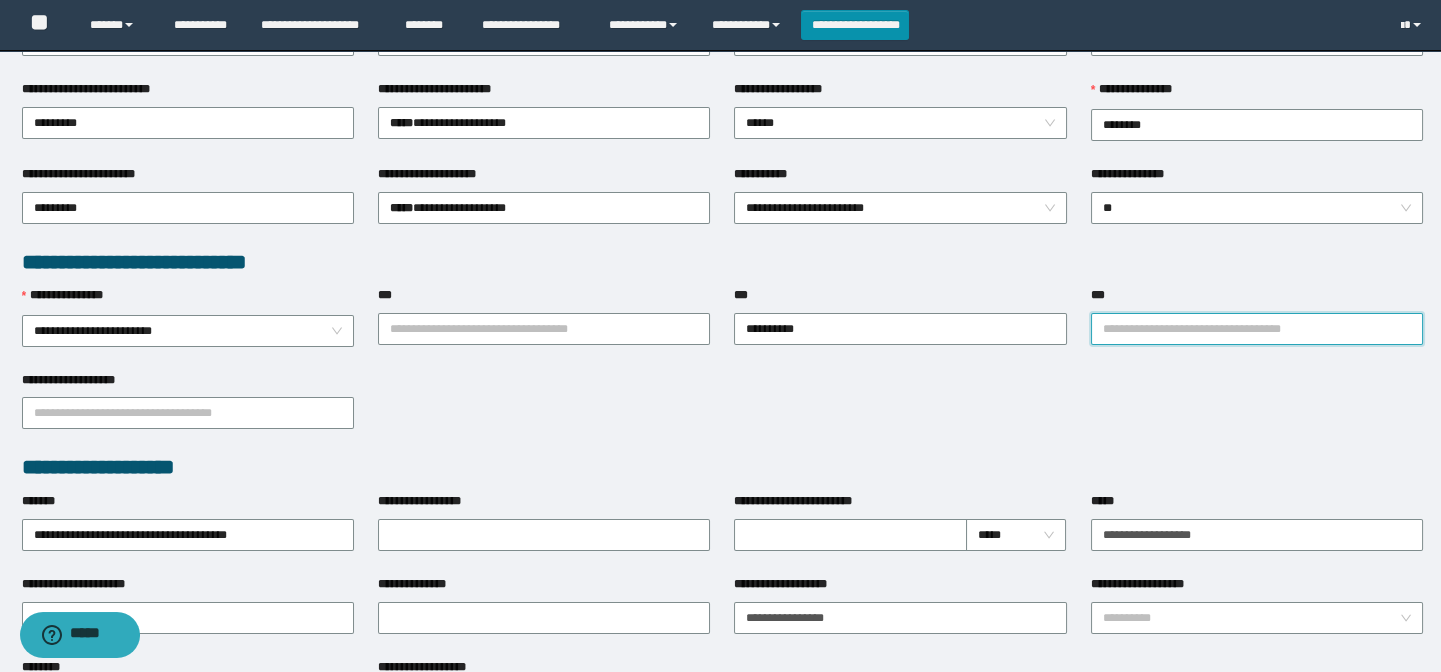type on "*" 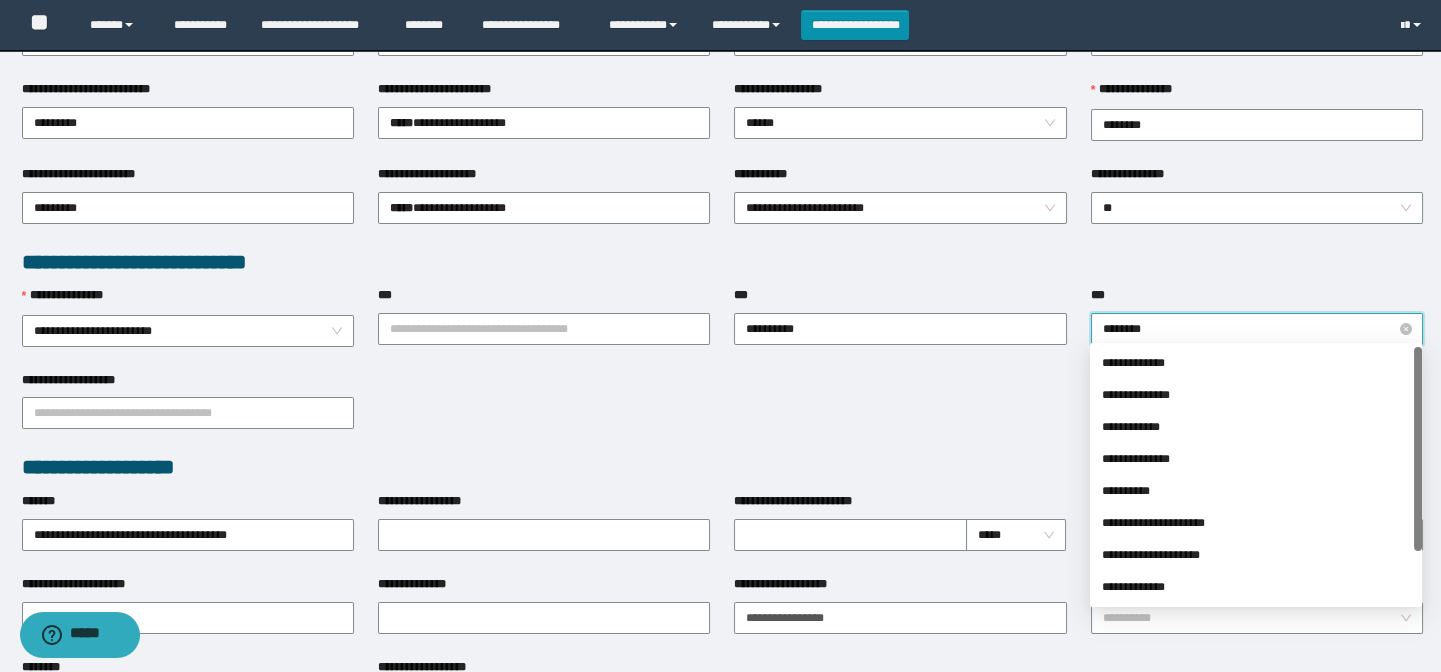 type on "*********" 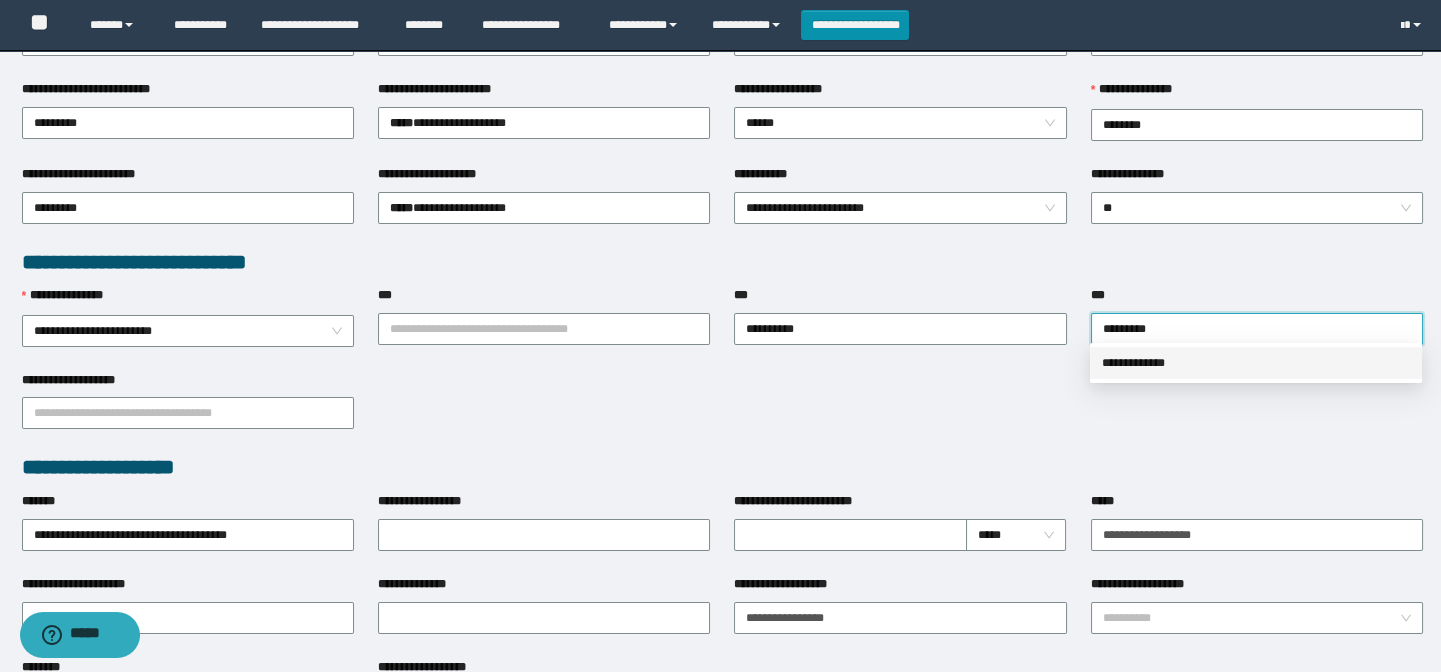 click on "**********" at bounding box center [1256, 363] 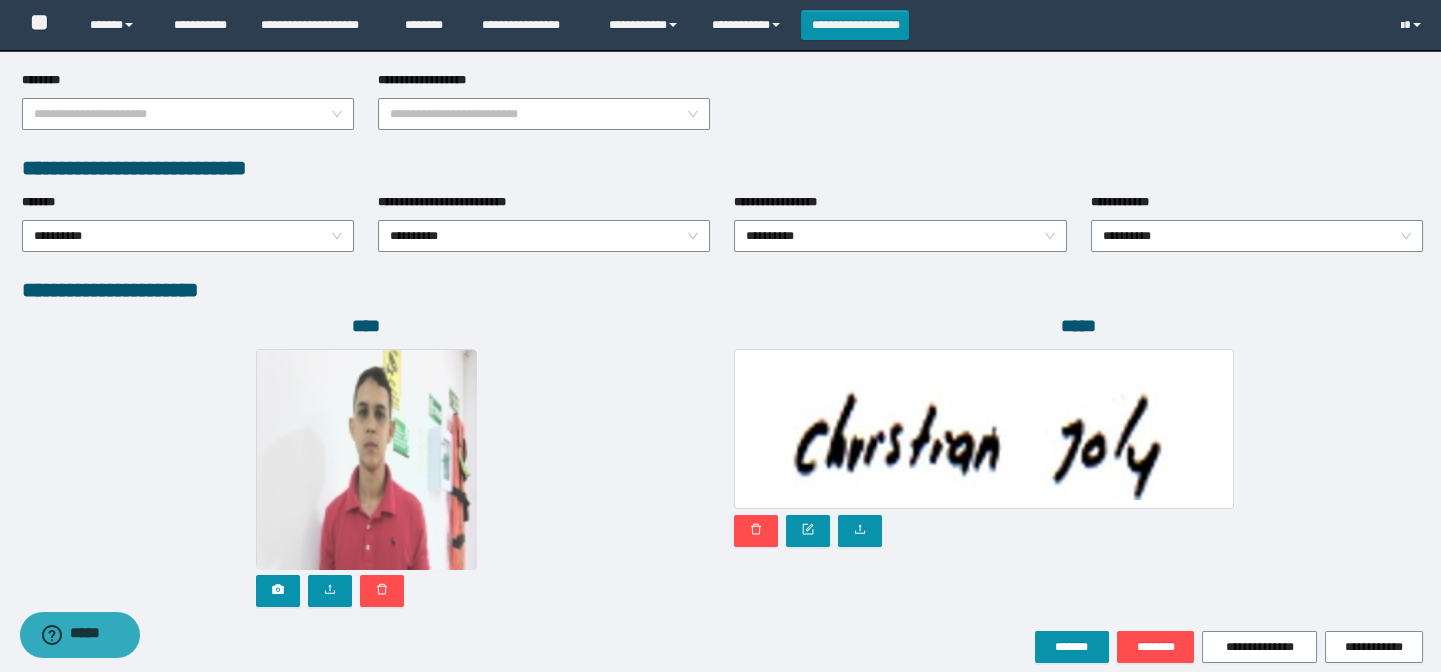 scroll, scrollTop: 1030, scrollLeft: 0, axis: vertical 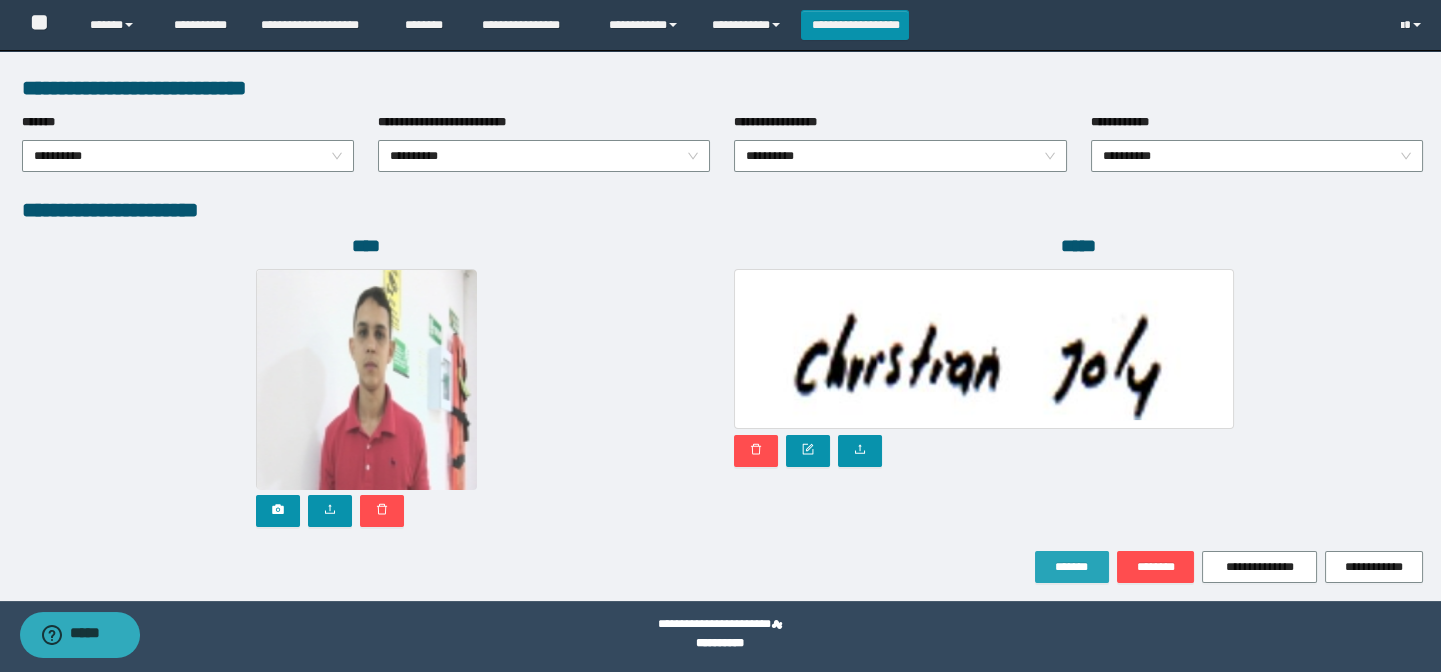 click on "*******" at bounding box center (1072, 567) 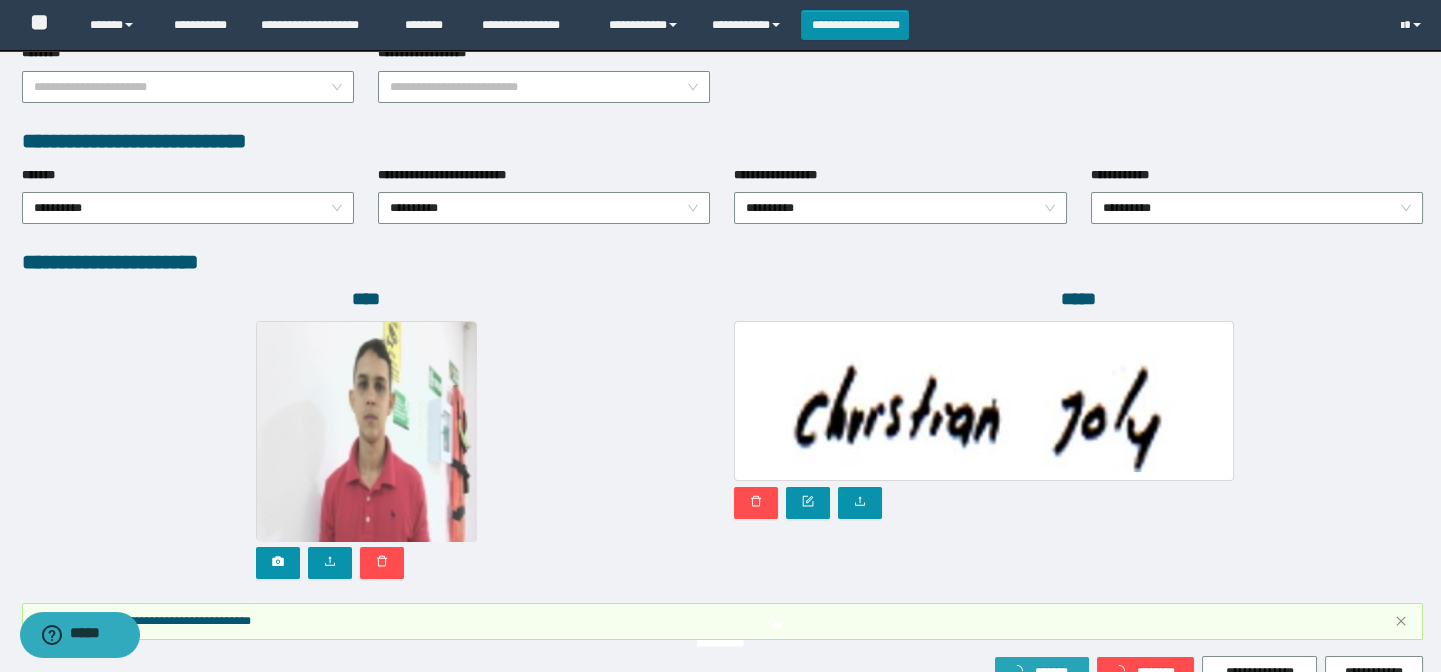 scroll, scrollTop: 1083, scrollLeft: 0, axis: vertical 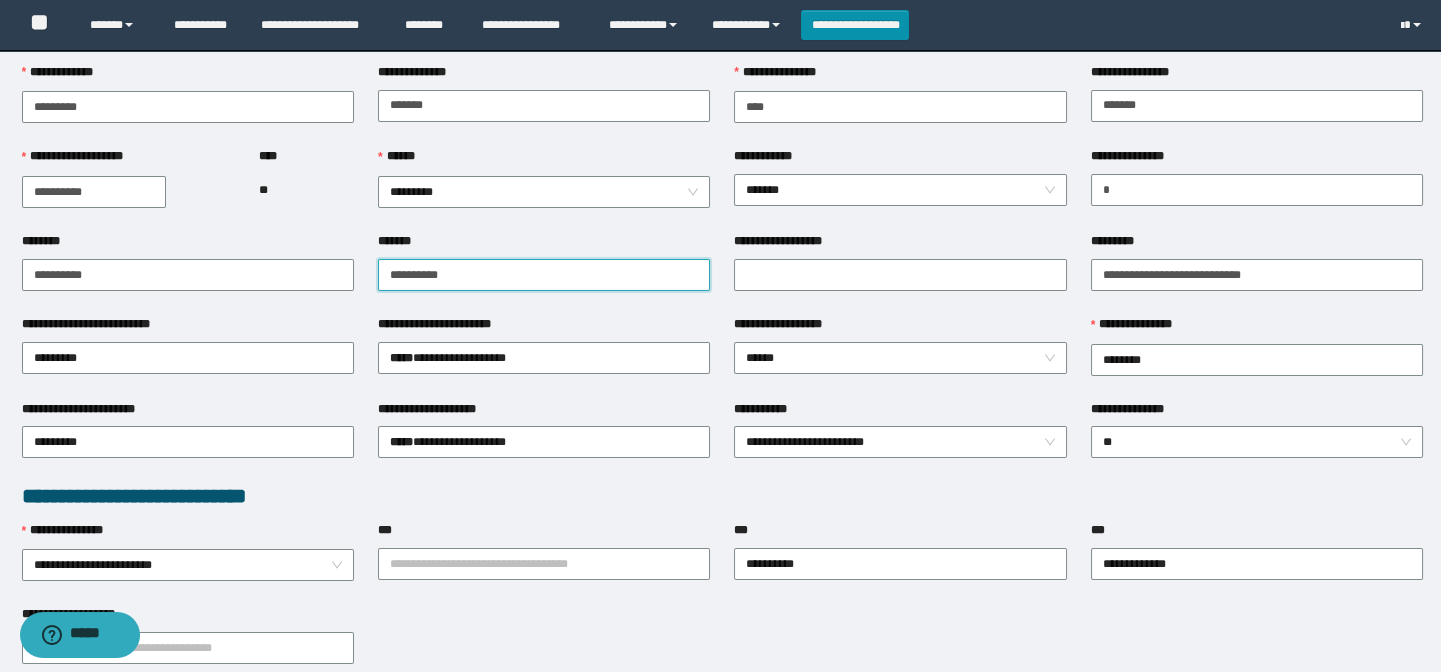 drag, startPoint x: 467, startPoint y: 264, endPoint x: 381, endPoint y: 272, distance: 86.37129 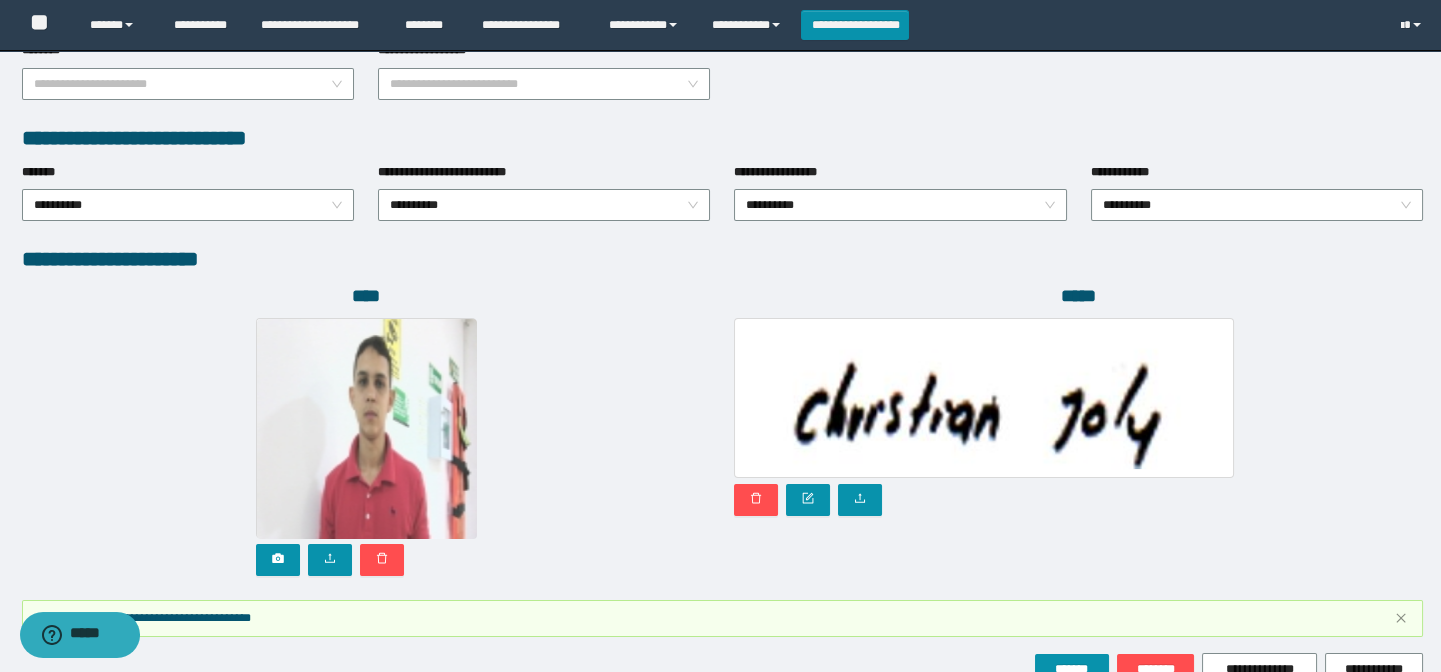 scroll, scrollTop: 1136, scrollLeft: 0, axis: vertical 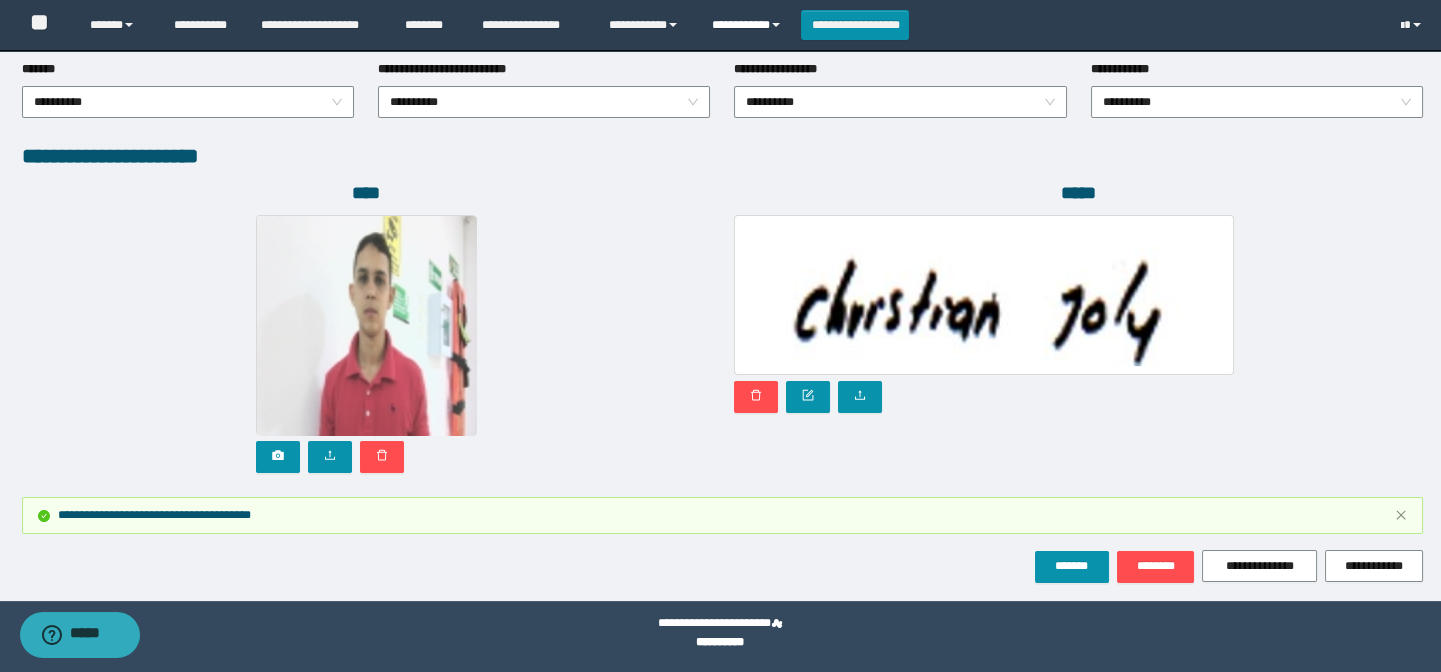 drag, startPoint x: 767, startPoint y: 29, endPoint x: 763, endPoint y: 40, distance: 11.7046995 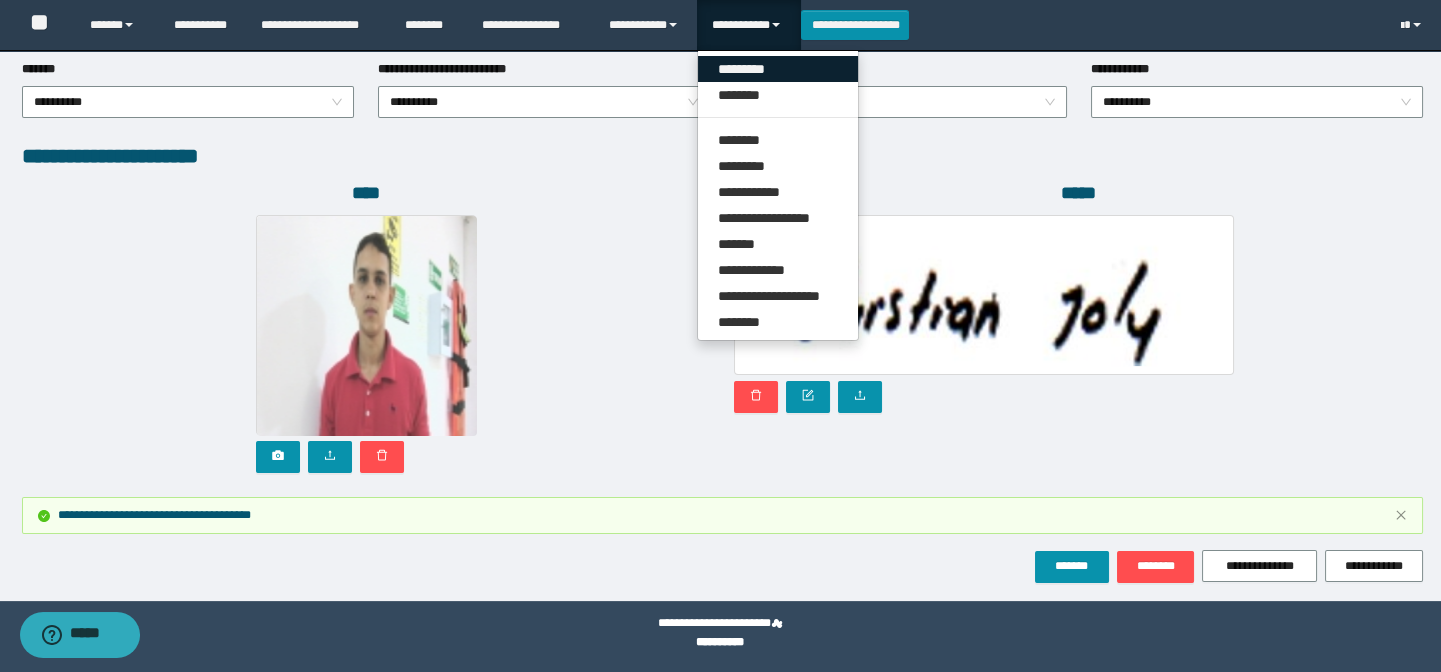 click on "*********" at bounding box center (778, 69) 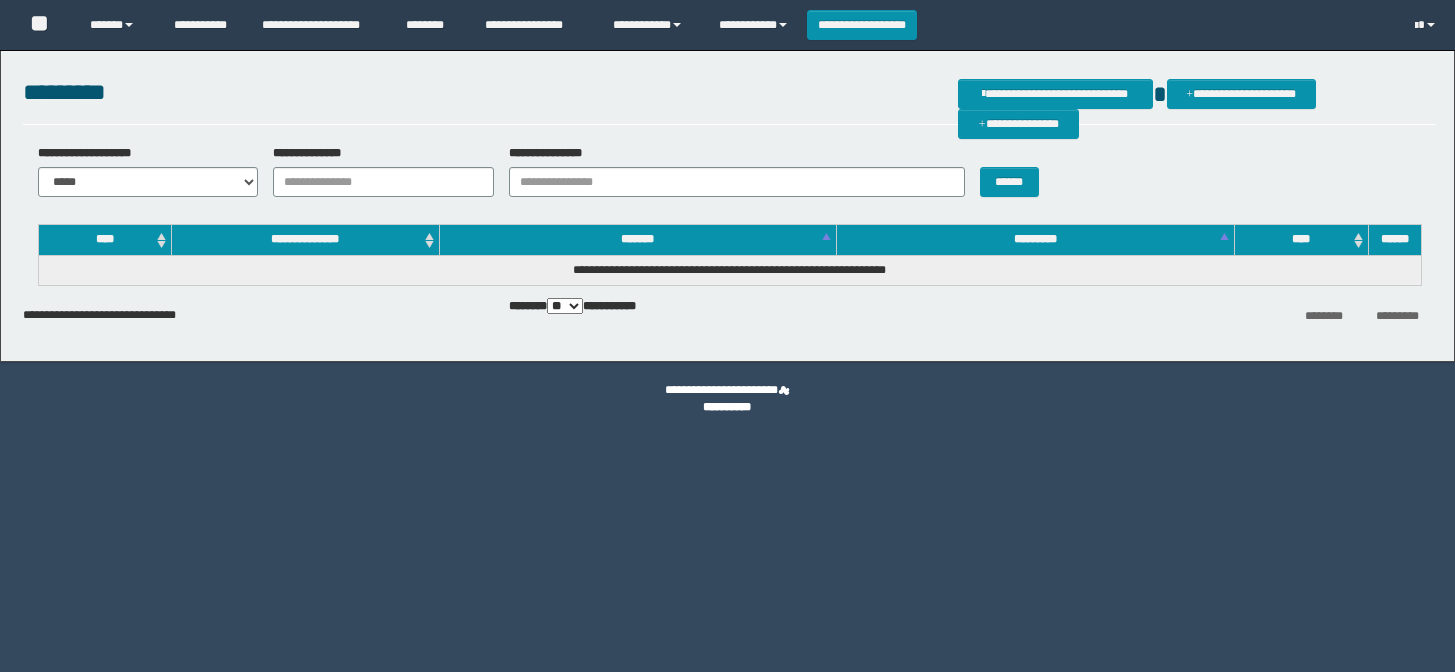 scroll, scrollTop: 0, scrollLeft: 0, axis: both 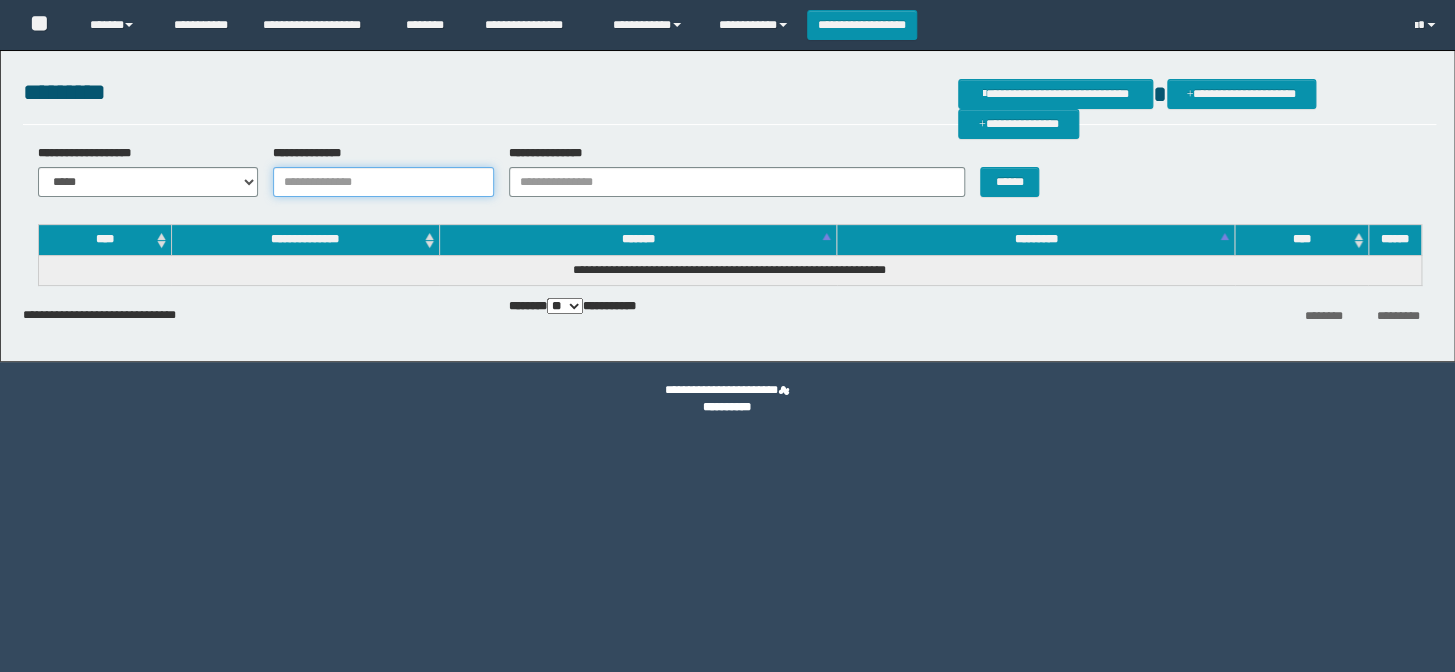 click on "**********" at bounding box center (383, 182) 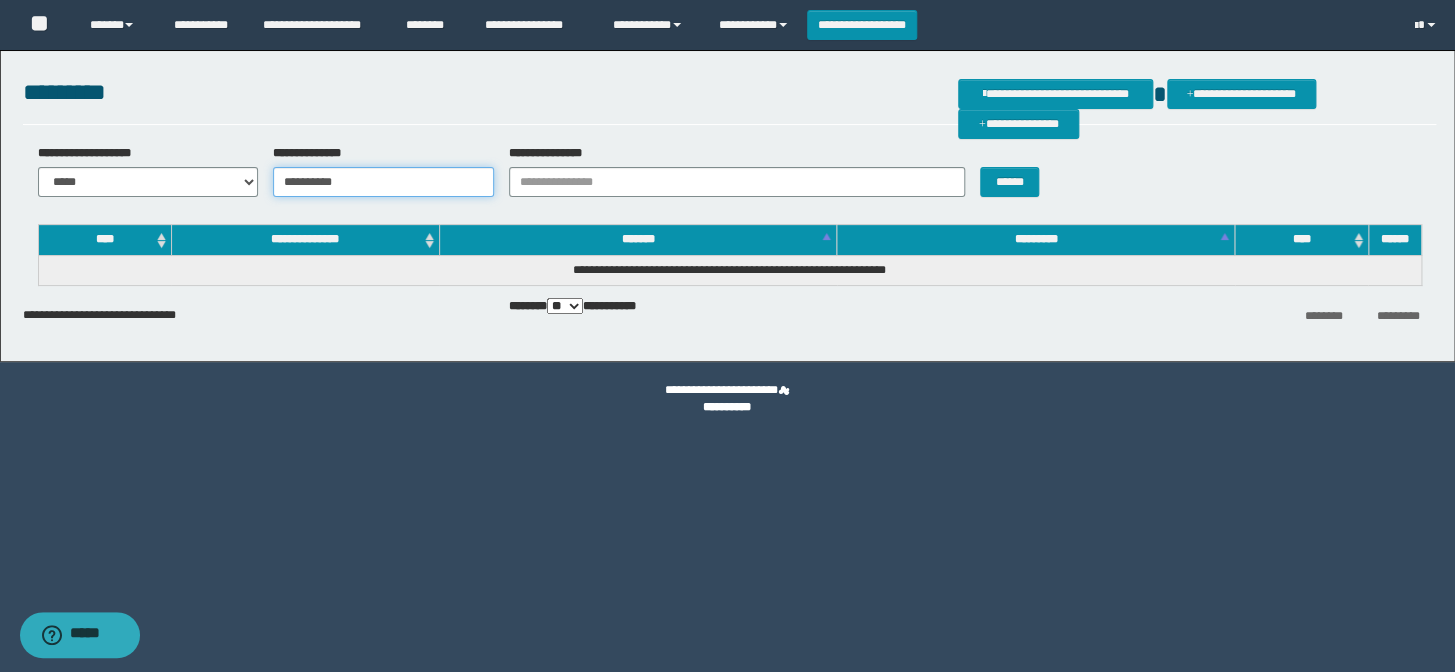 scroll, scrollTop: 0, scrollLeft: 0, axis: both 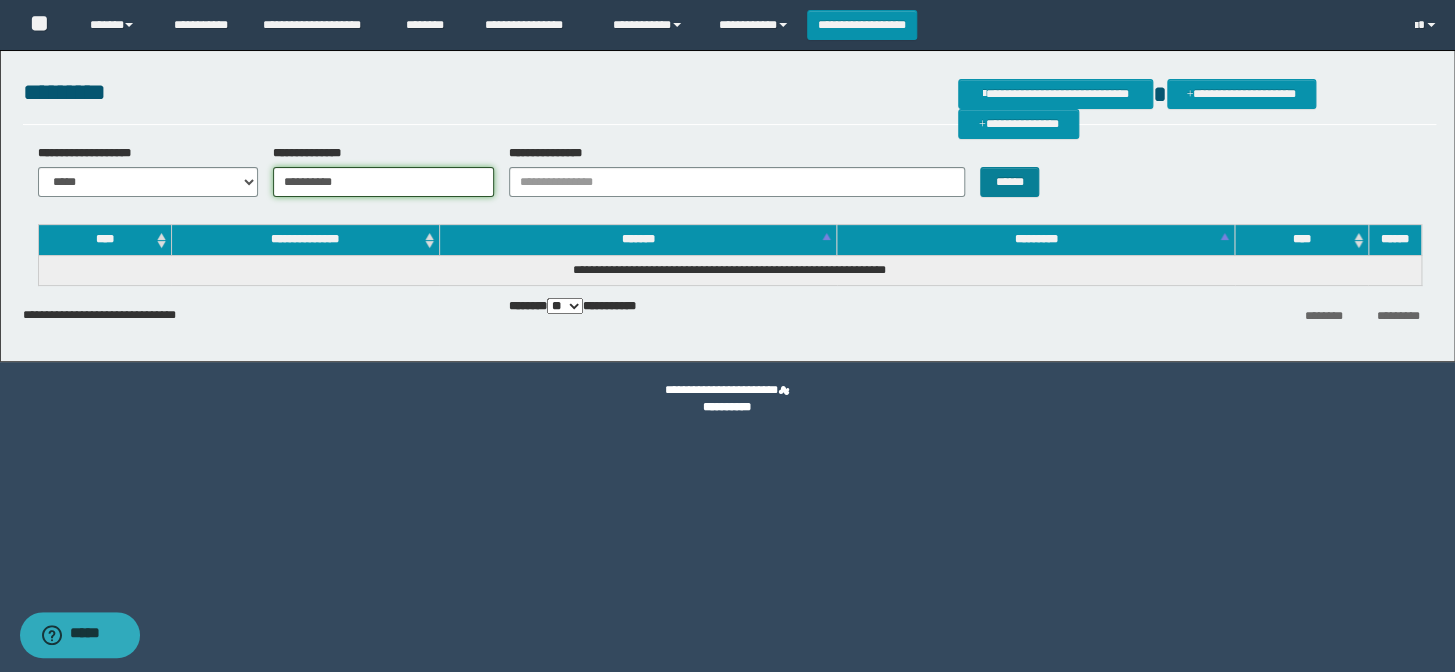 type on "**********" 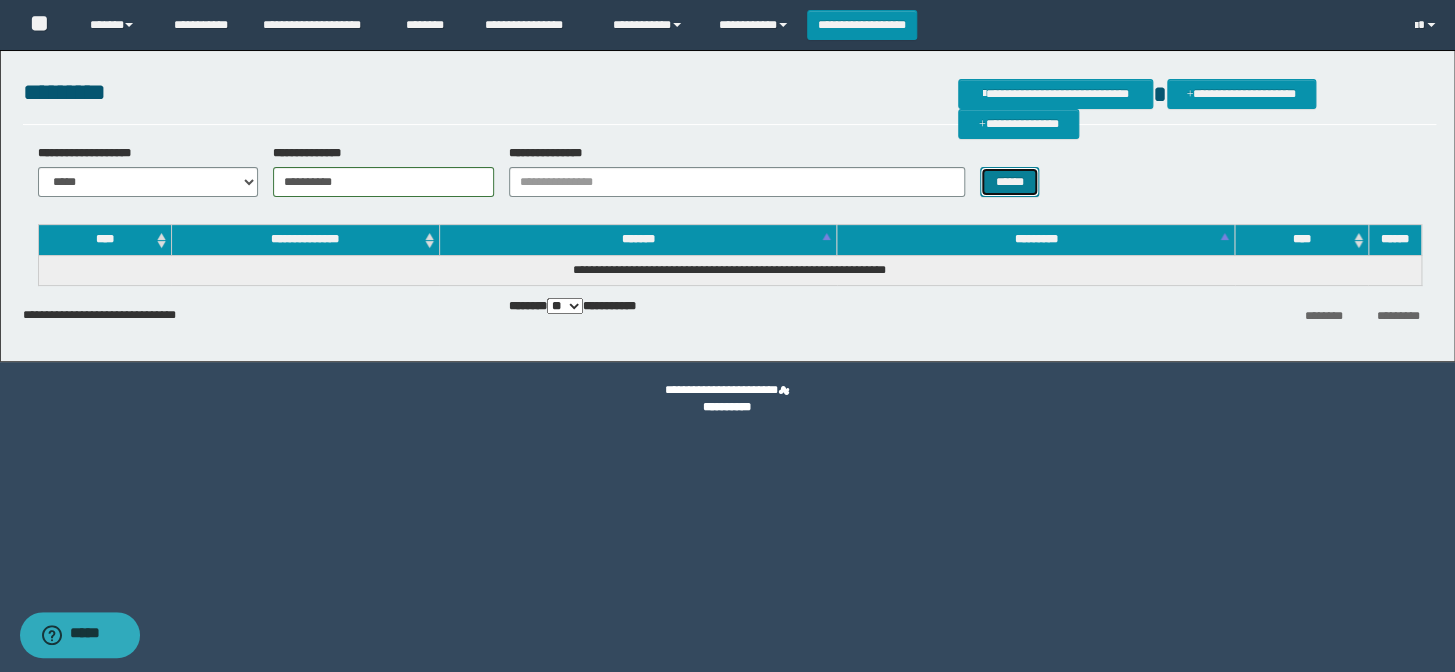 click on "******" at bounding box center (1009, 182) 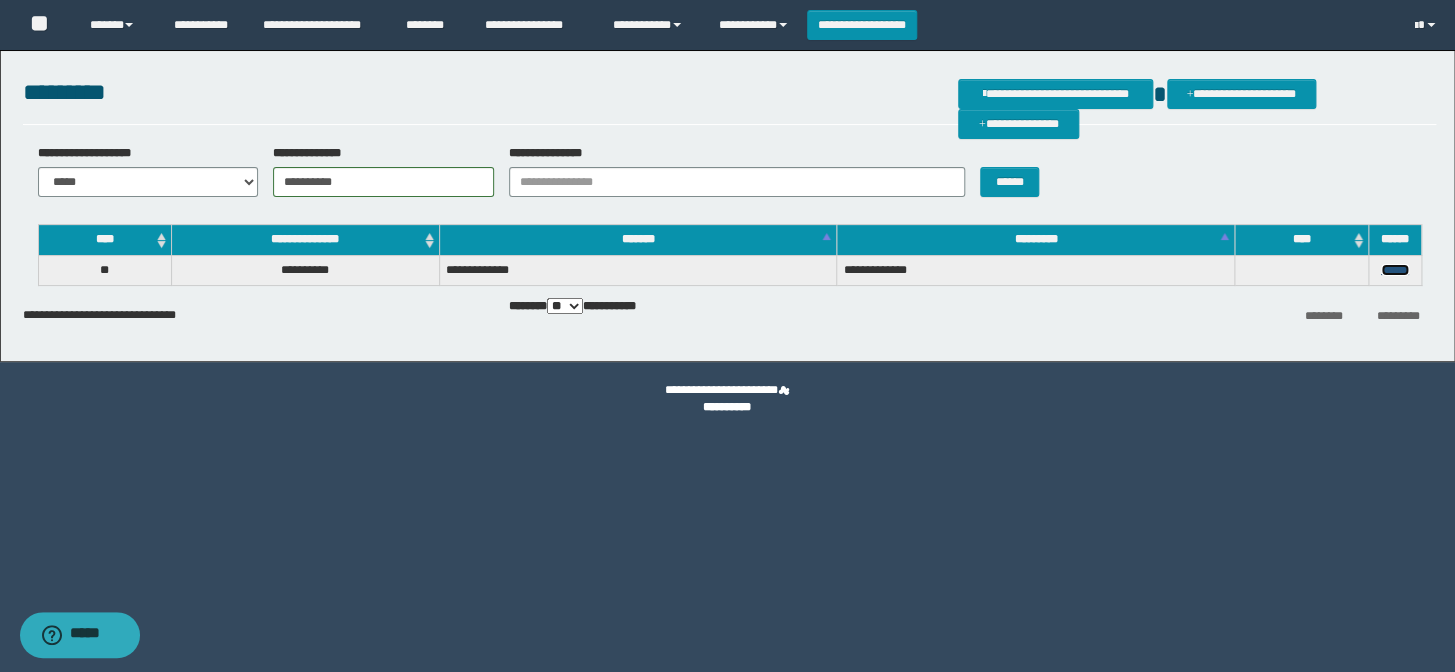 click on "******" at bounding box center (1395, 270) 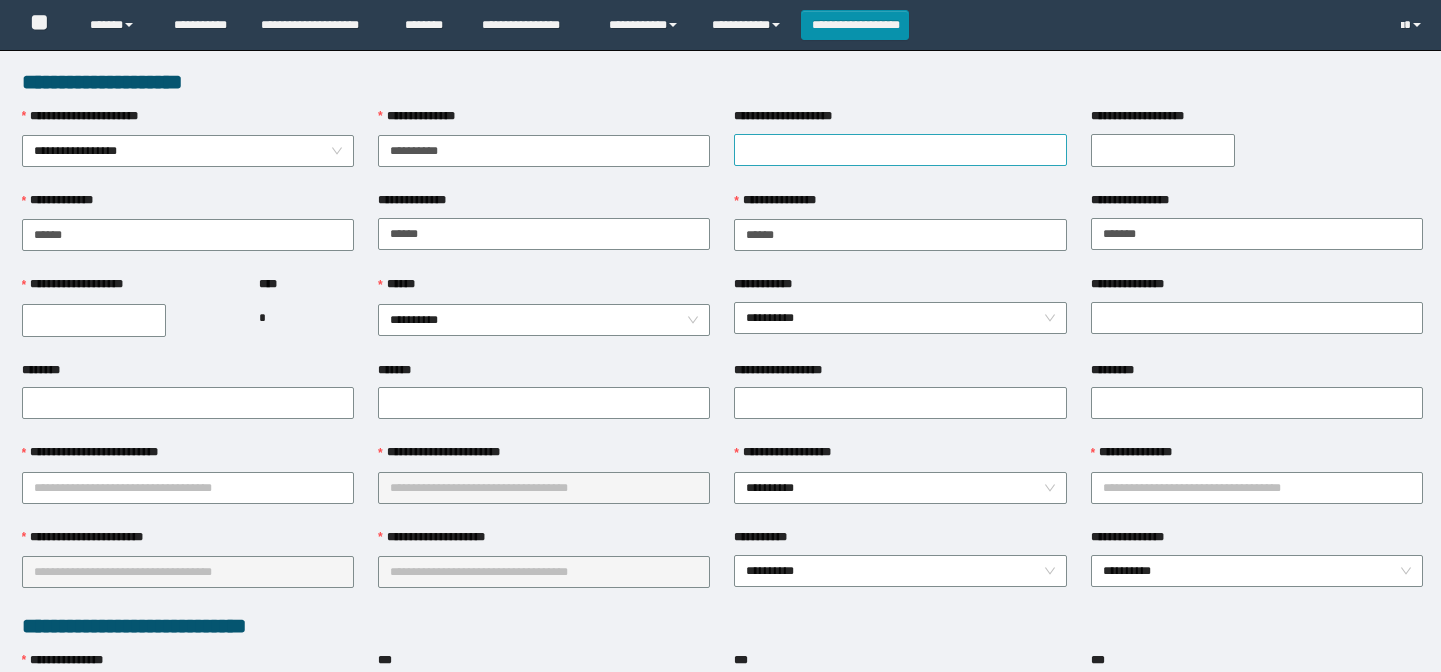 scroll, scrollTop: 0, scrollLeft: 0, axis: both 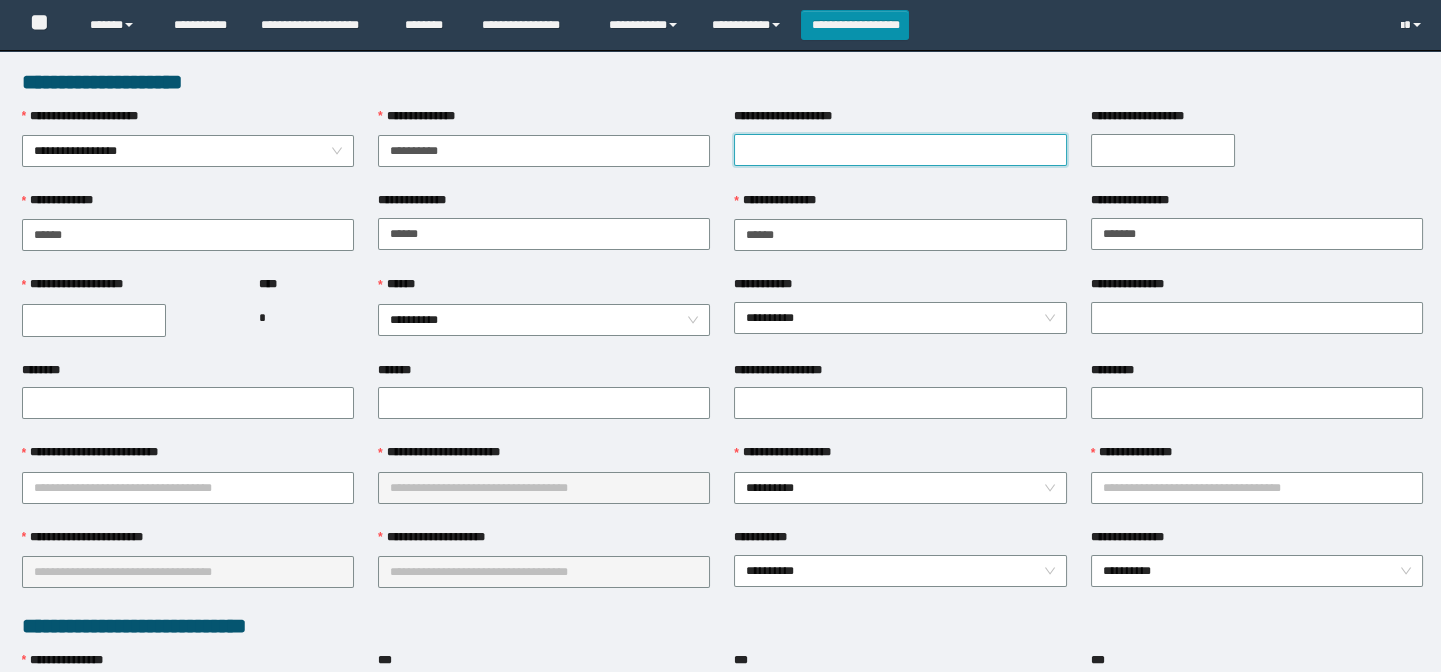 click on "**********" at bounding box center (900, 150) 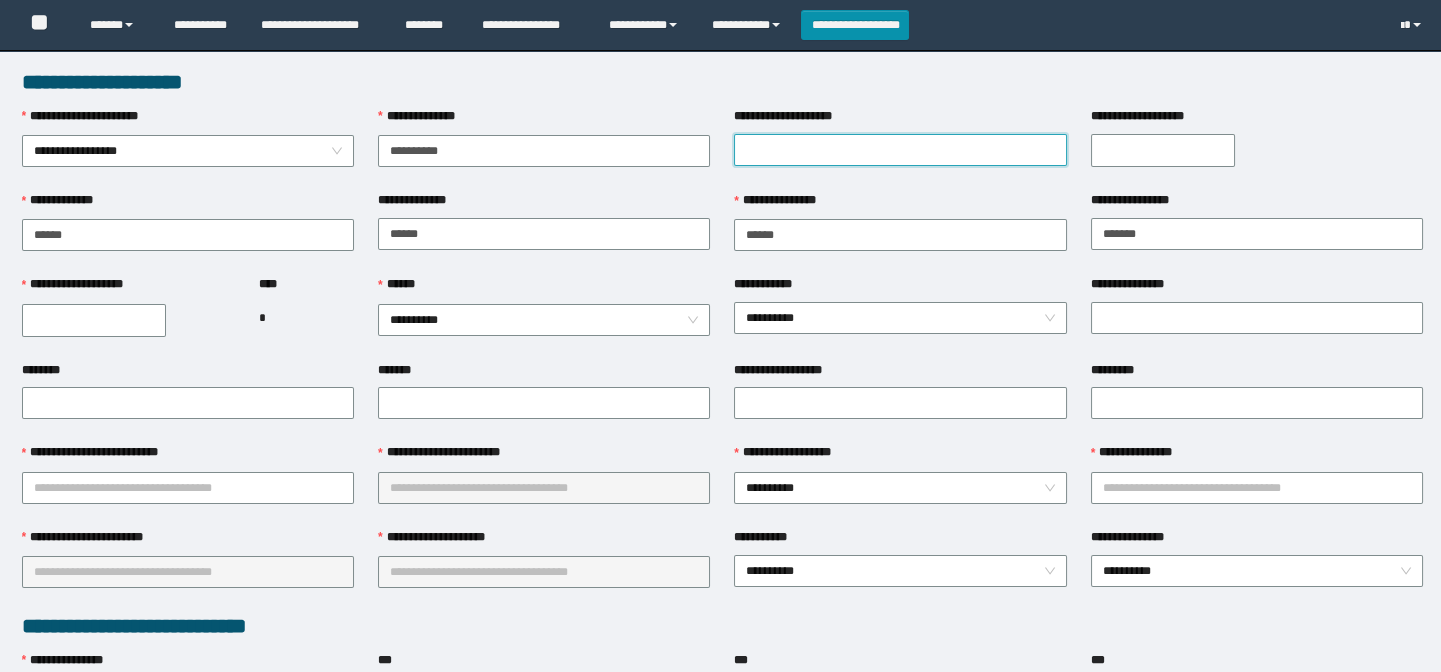 type on "**********" 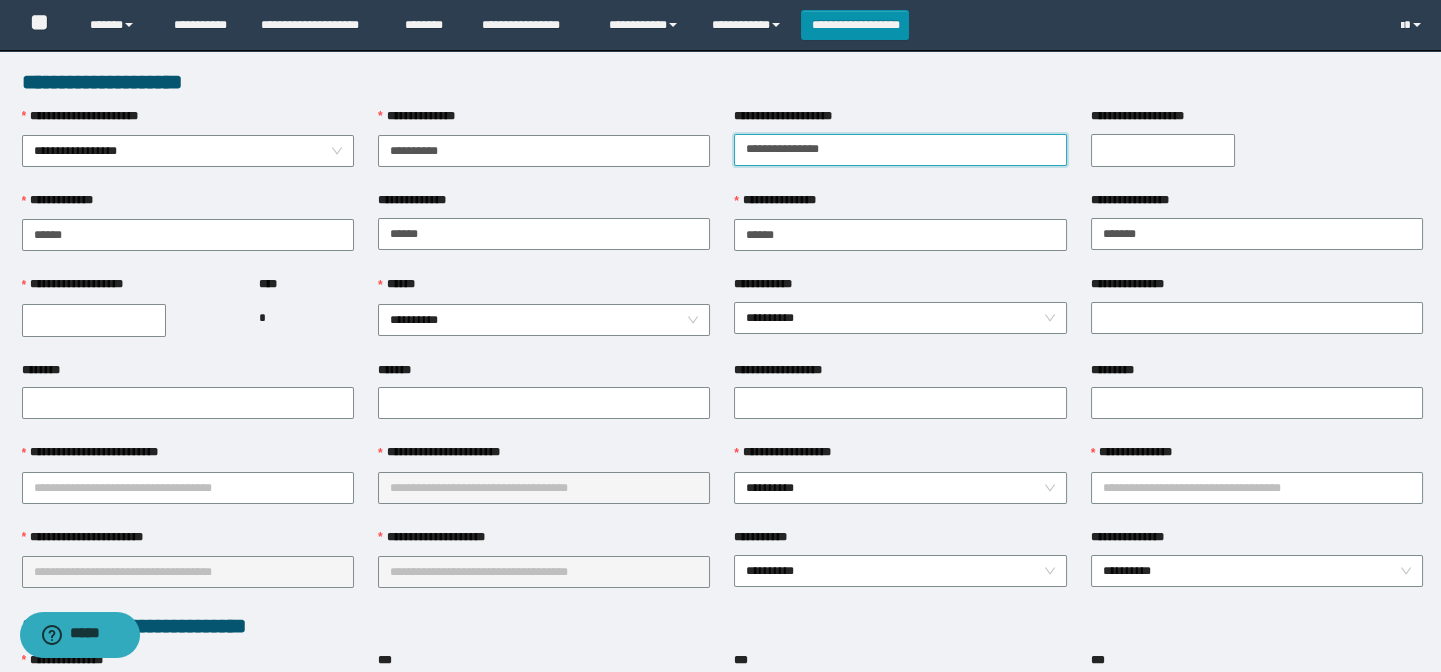scroll, scrollTop: 0, scrollLeft: 0, axis: both 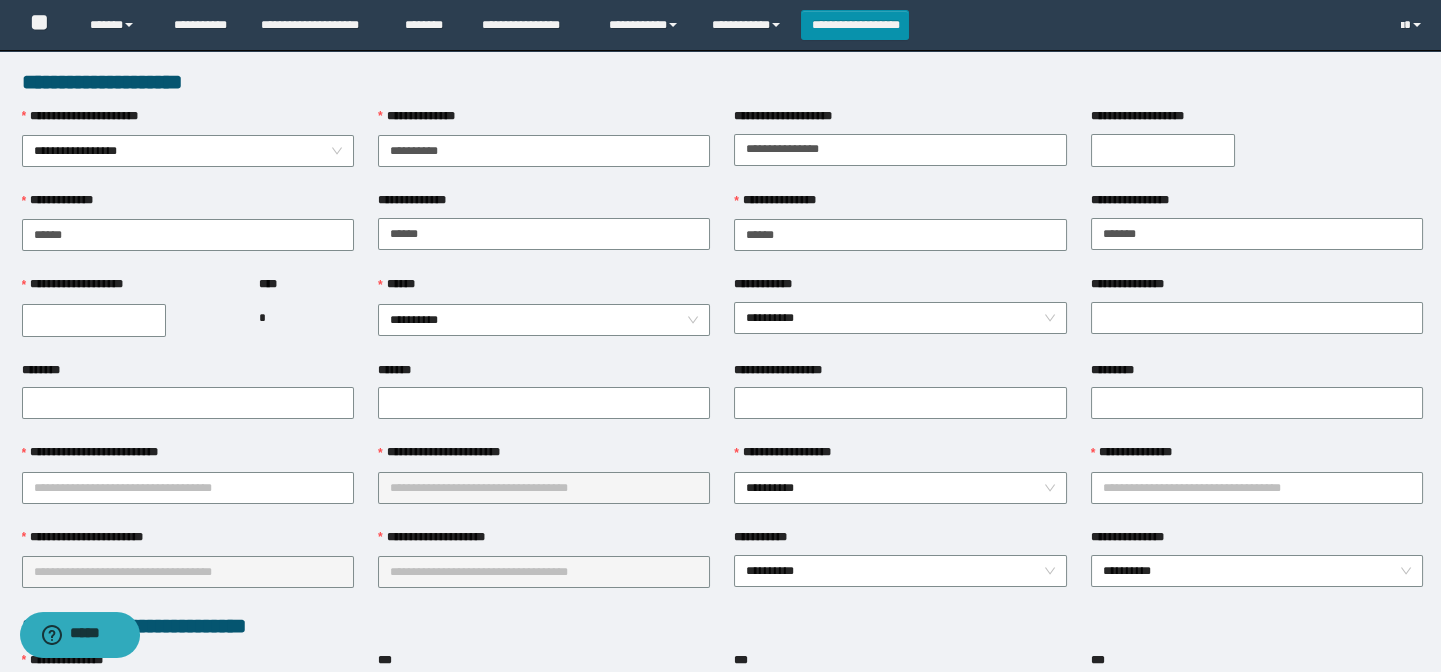 click on "**********" at bounding box center (1163, 150) 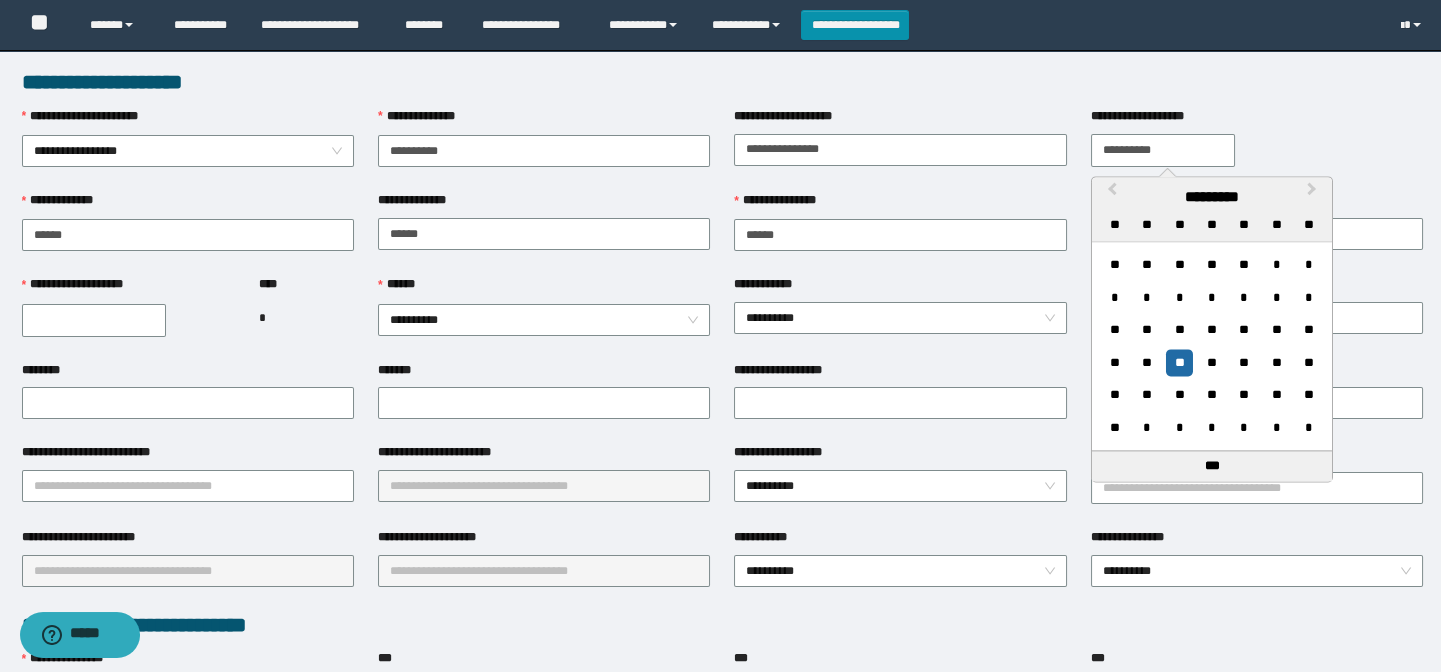 type on "**********" 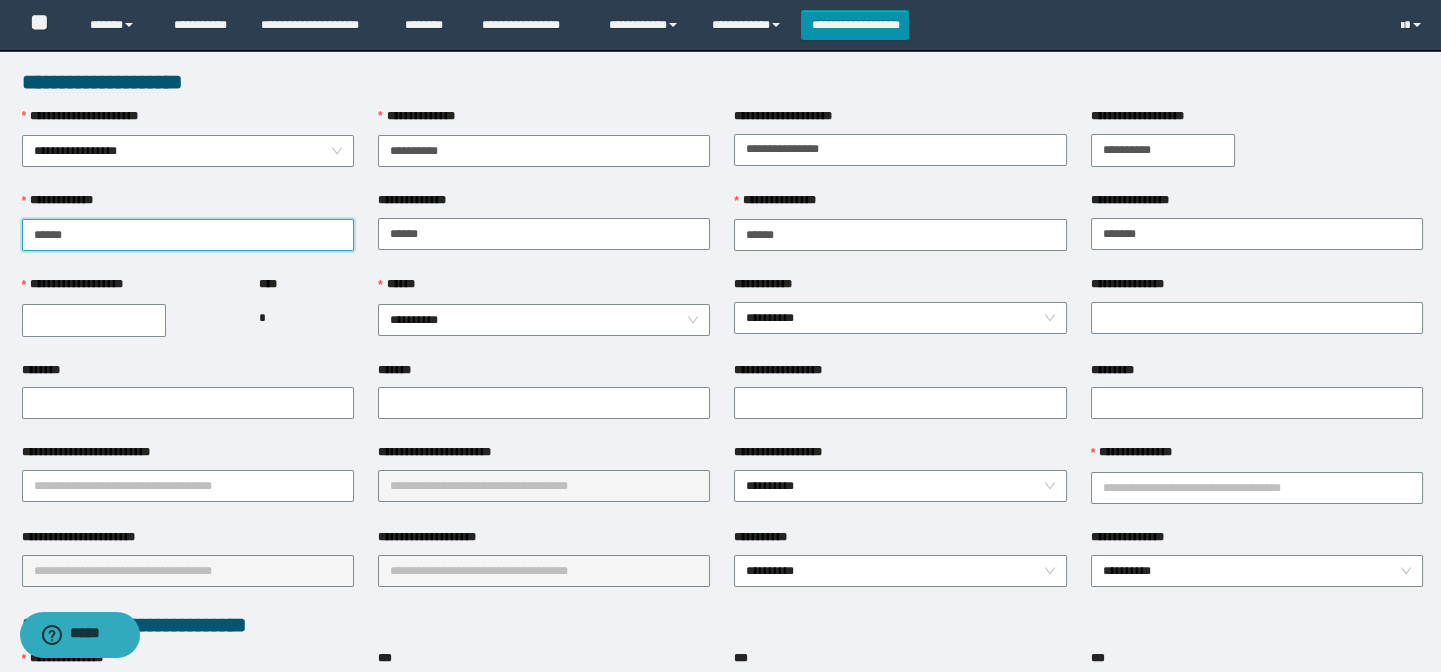 click on "**********" at bounding box center [188, 235] 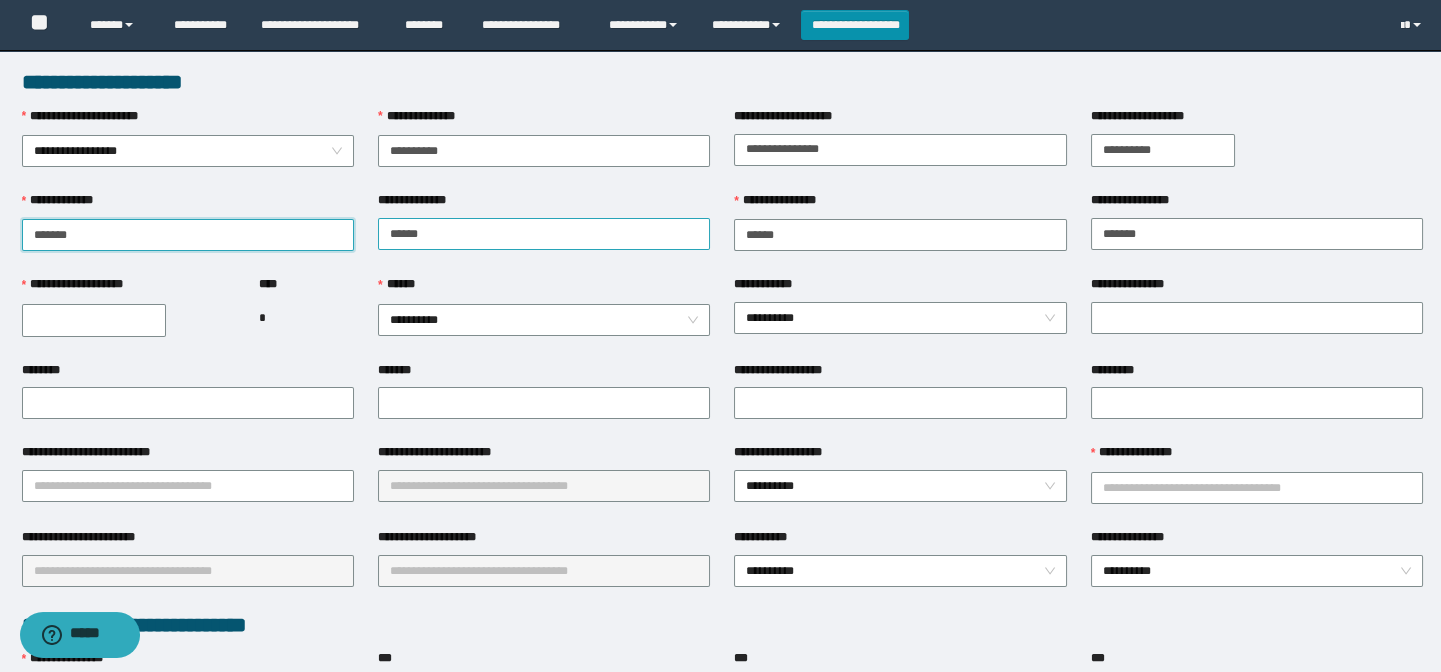 type on "******" 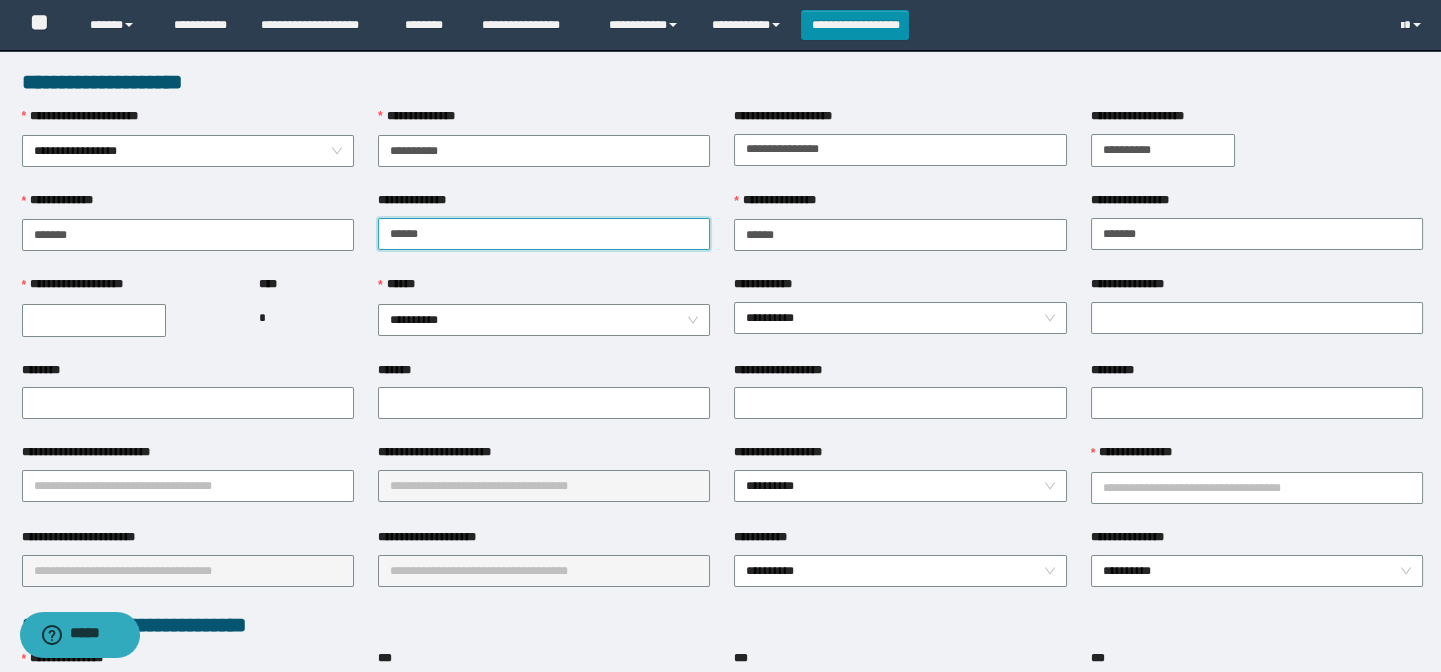 click on "**********" at bounding box center (544, 234) 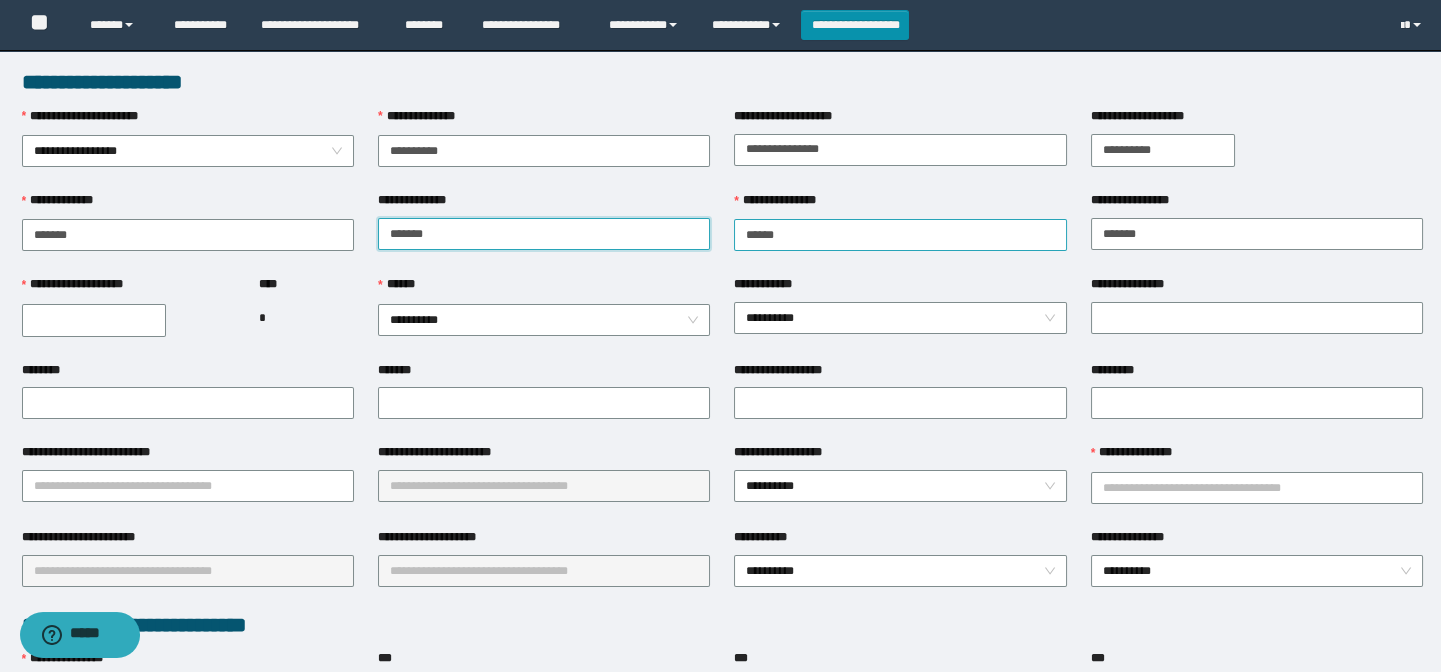 type on "******" 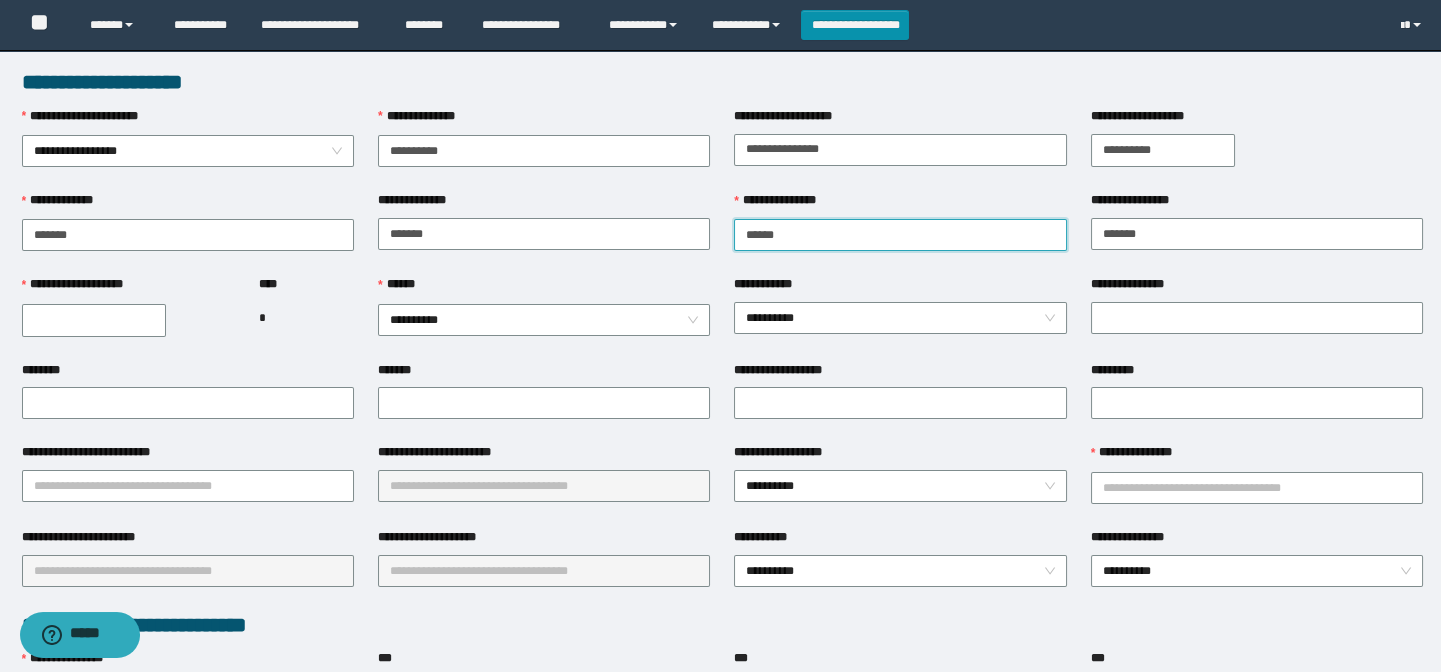 drag, startPoint x: 820, startPoint y: 233, endPoint x: 1019, endPoint y: 240, distance: 199.12308 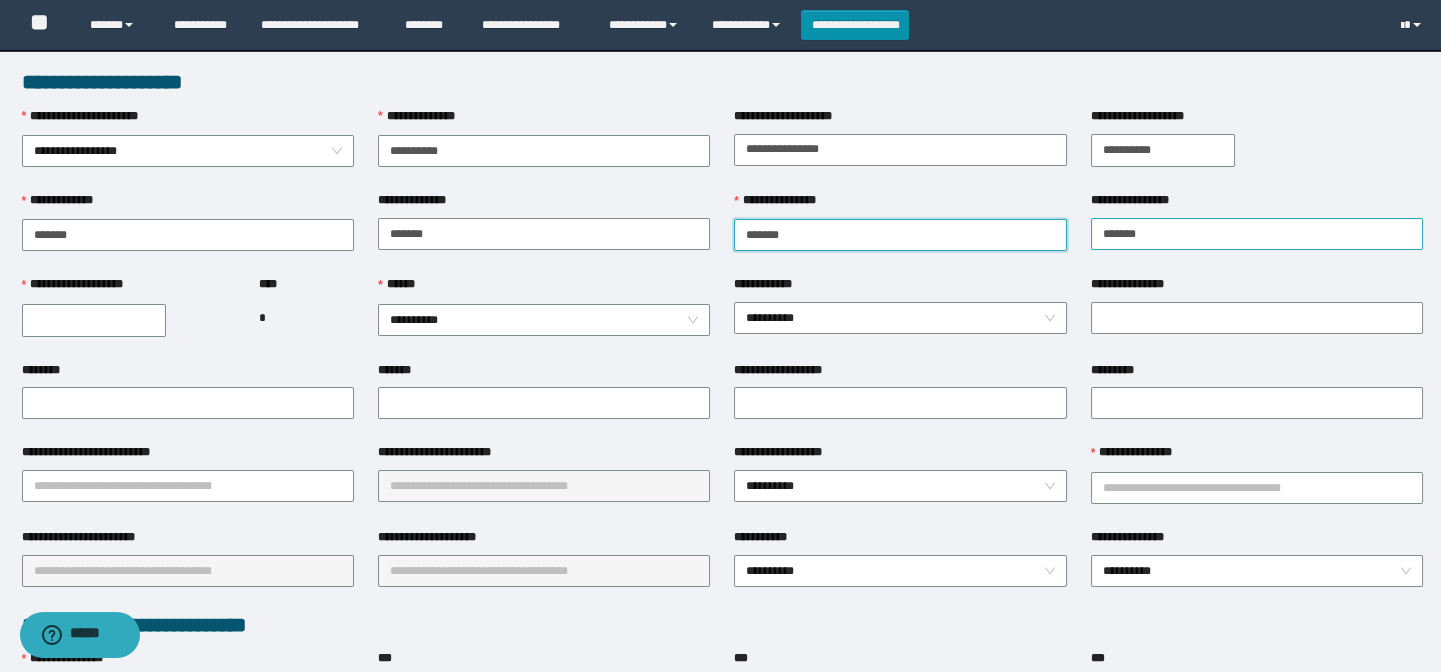 type on "******" 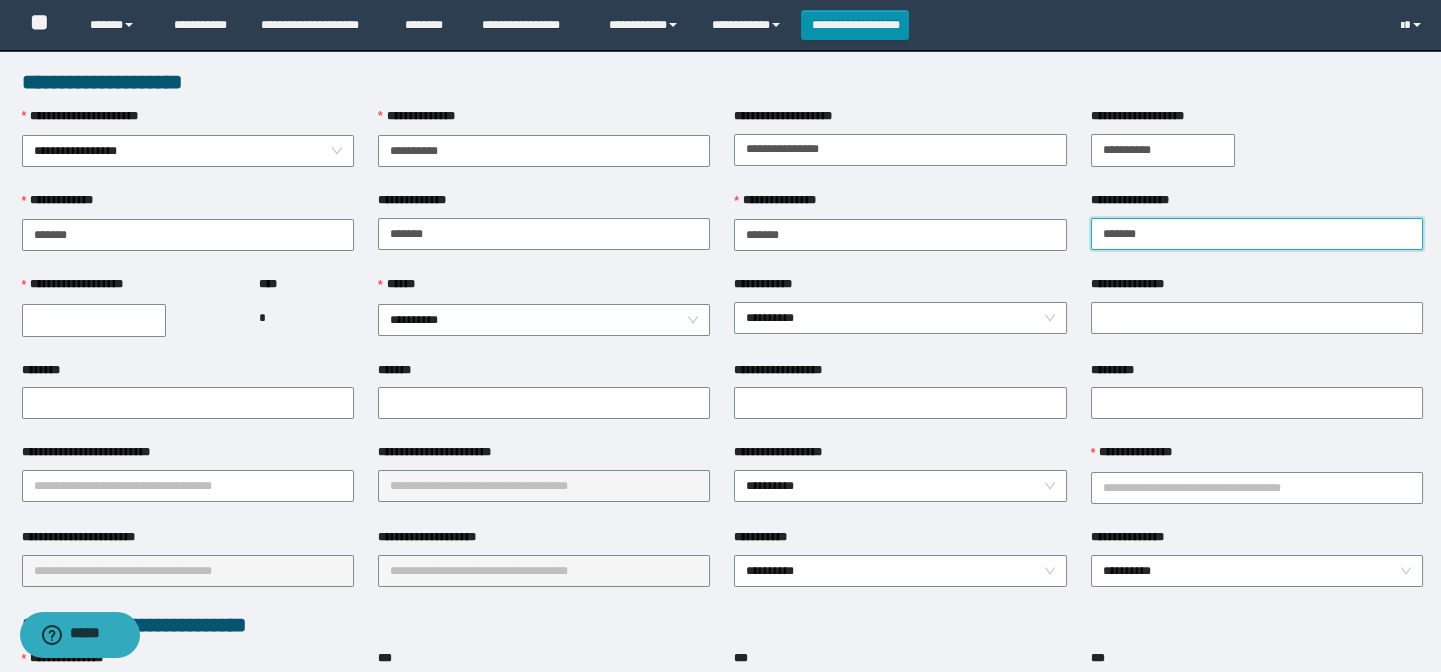 click on "**********" at bounding box center [1257, 234] 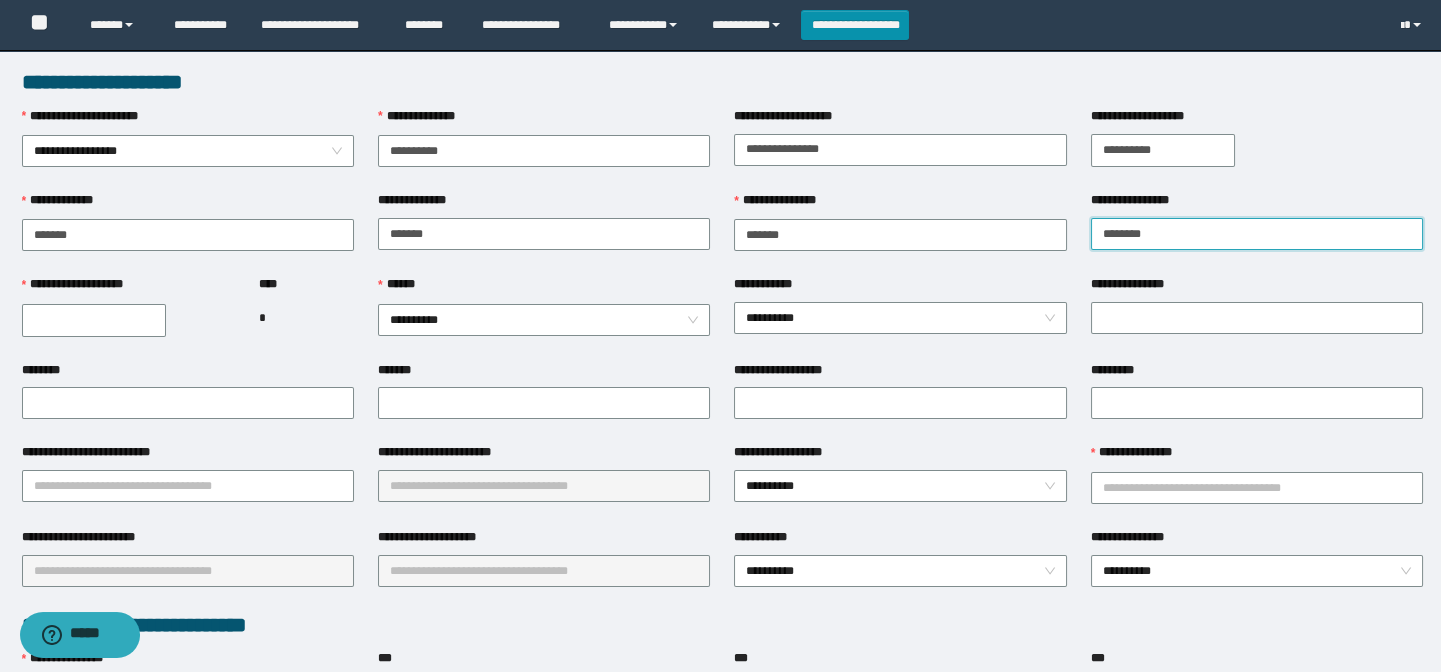 type on "******" 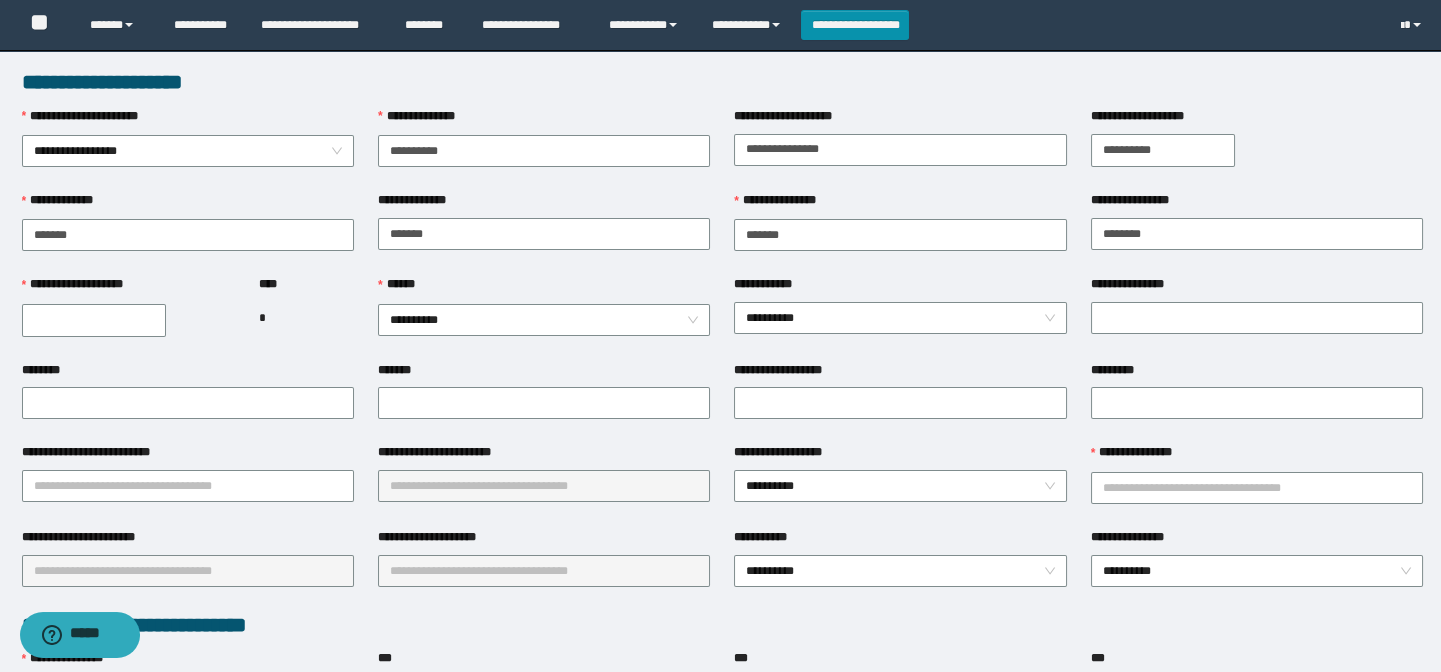click on "**********" at bounding box center (94, 320) 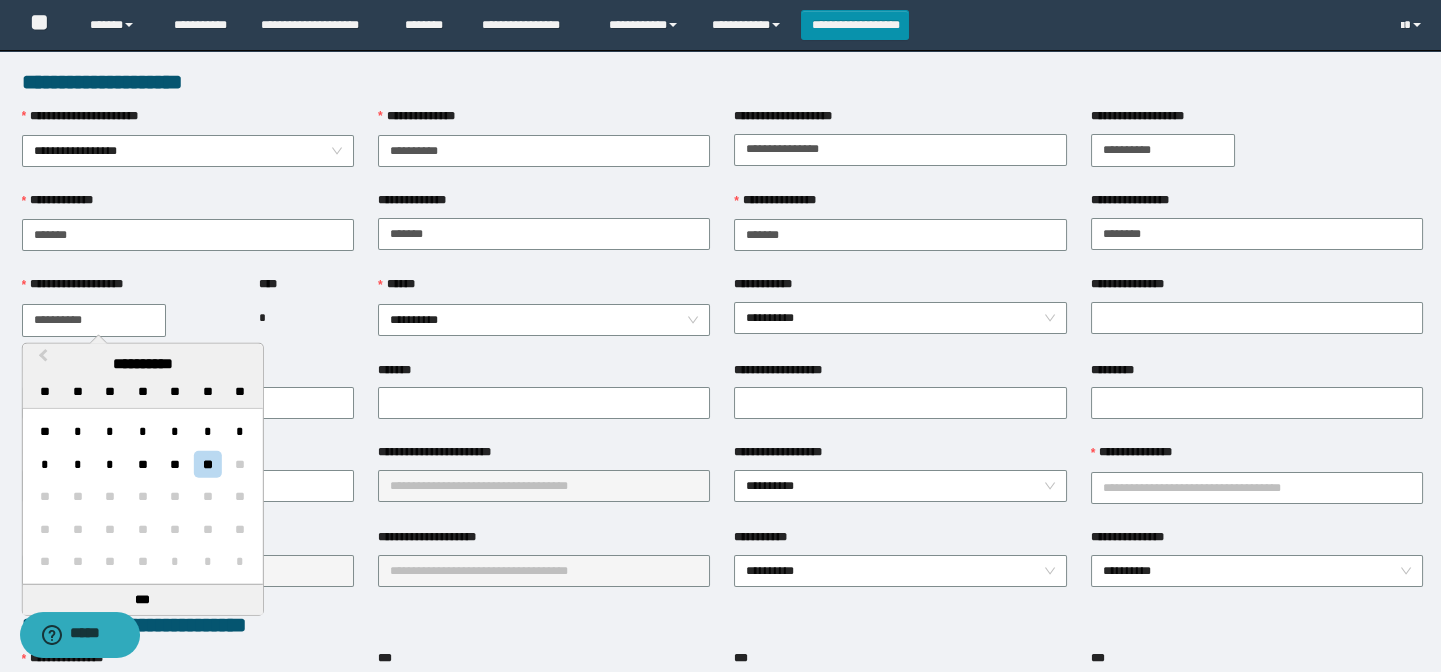 type on "**********" 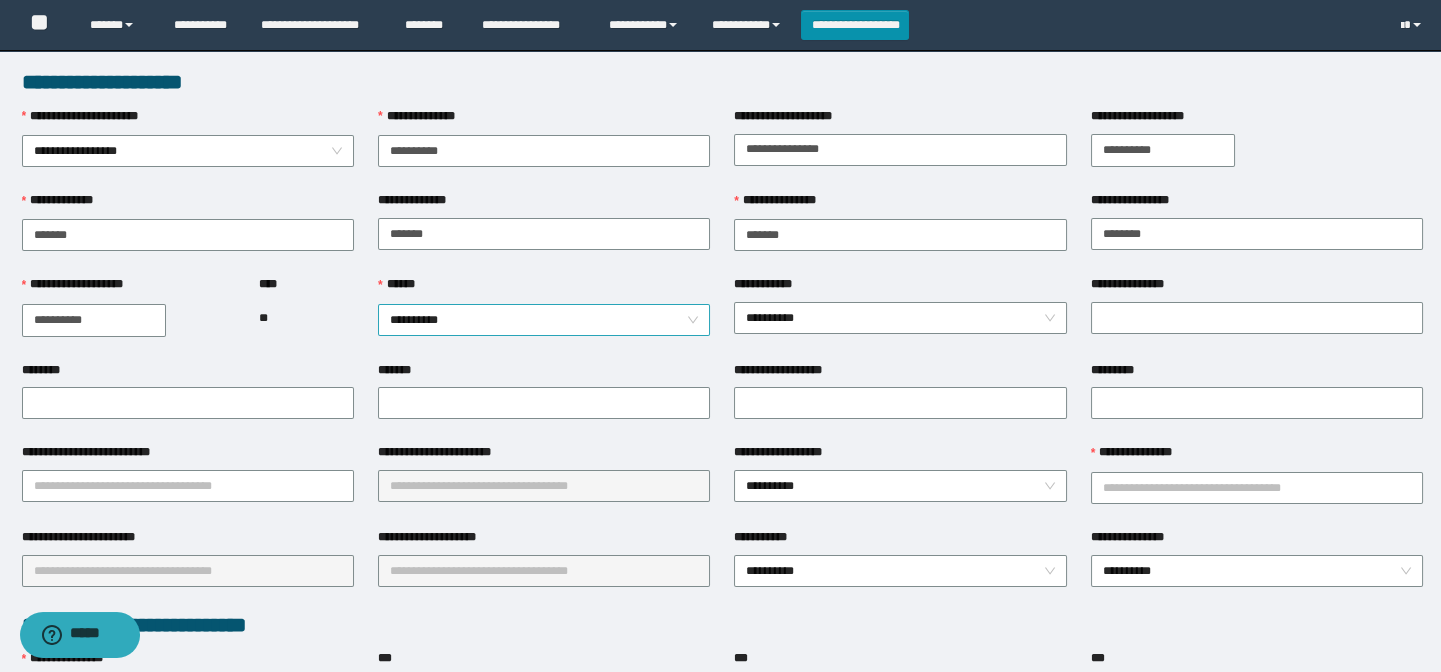click on "**********" at bounding box center [544, 320] 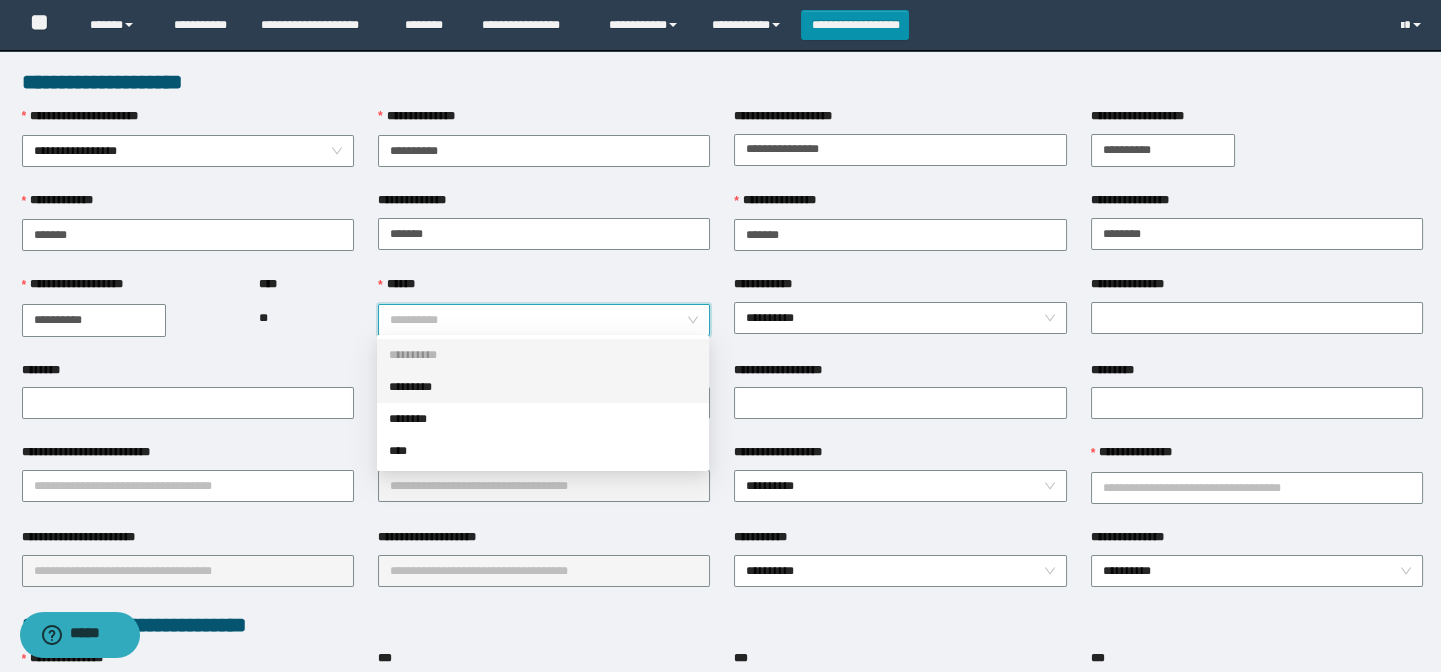 drag, startPoint x: 457, startPoint y: 390, endPoint x: 344, endPoint y: 419, distance: 116.6619 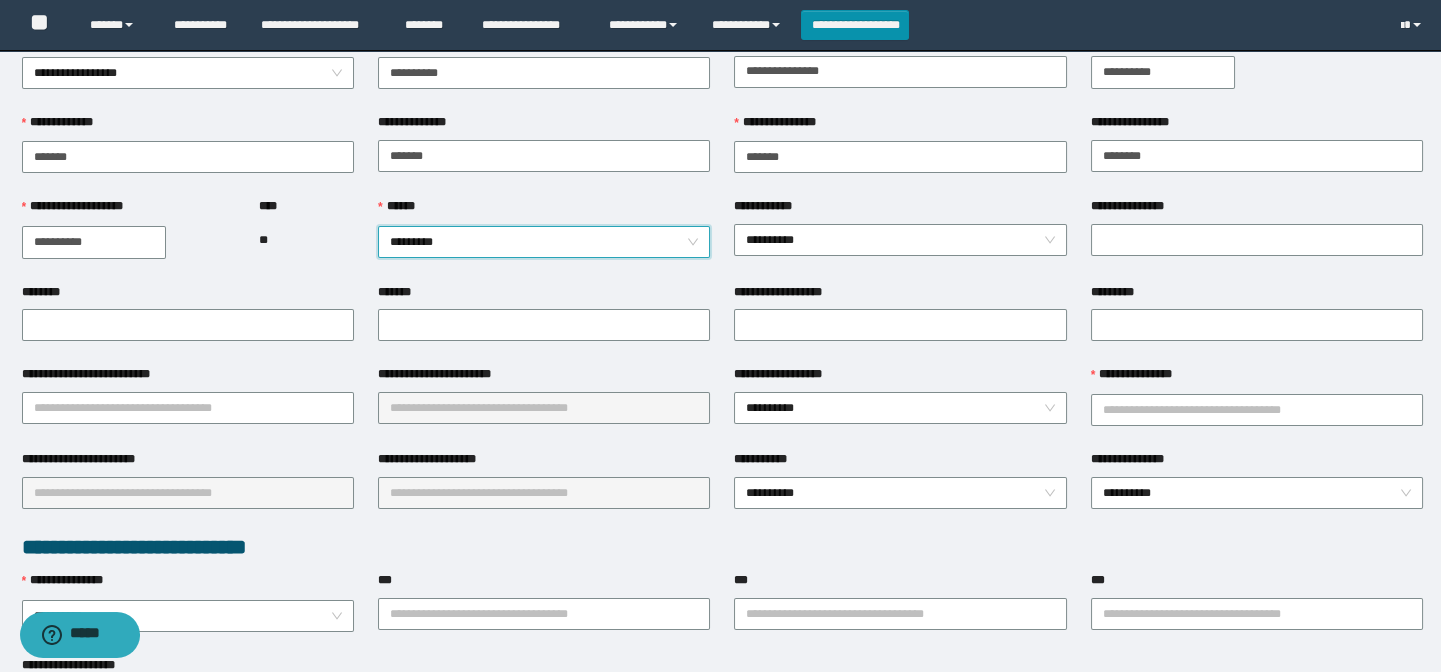 scroll, scrollTop: 181, scrollLeft: 0, axis: vertical 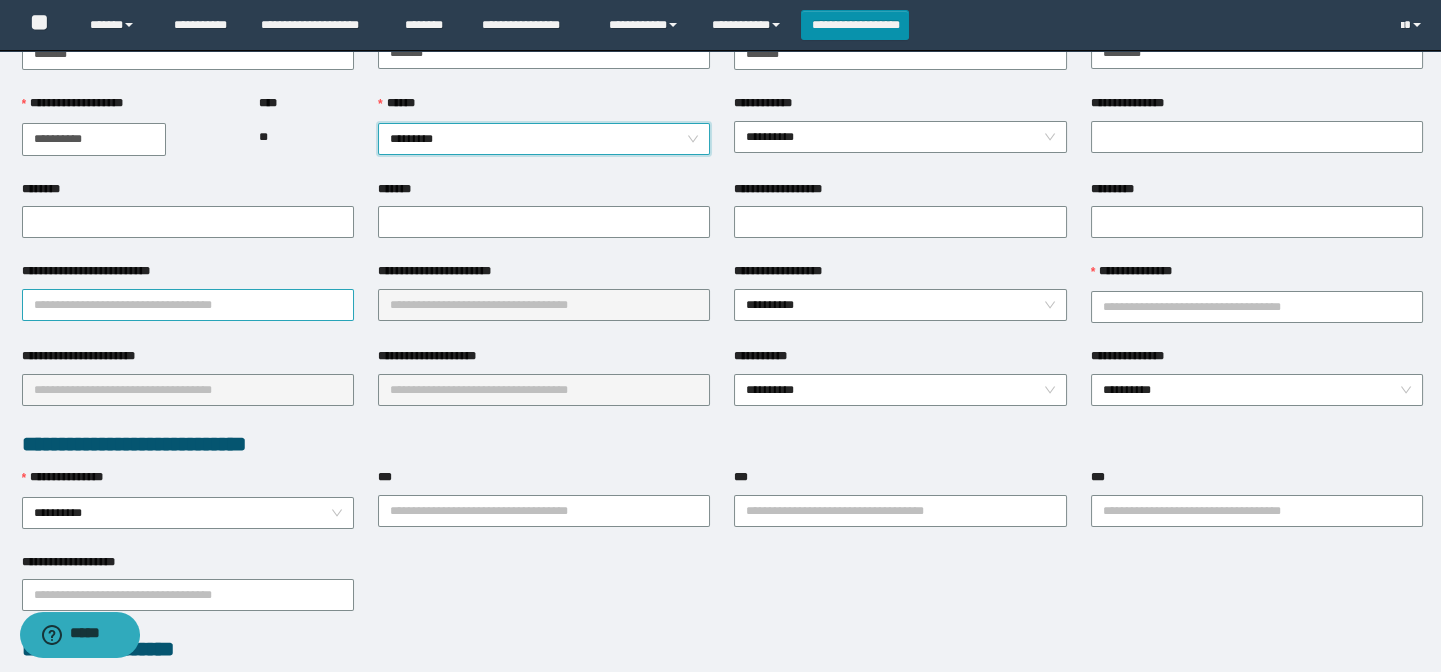 click on "**********" at bounding box center [188, 305] 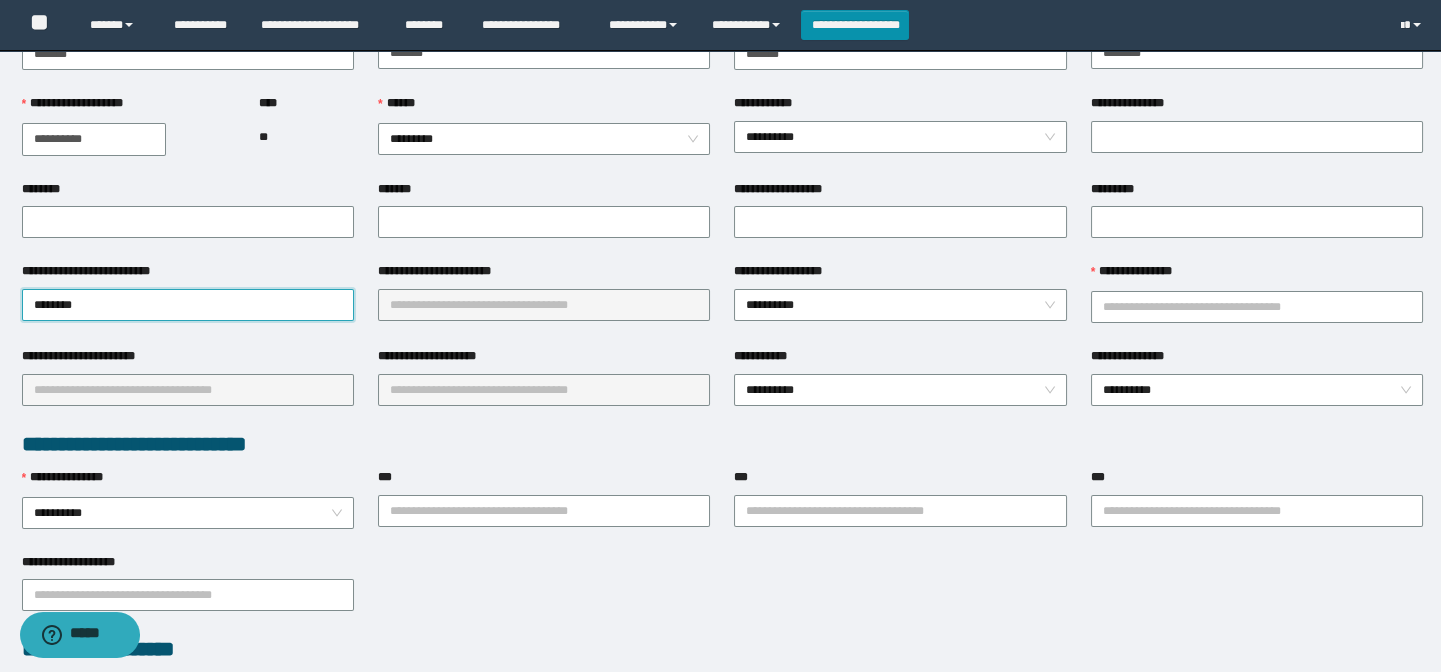 type on "*********" 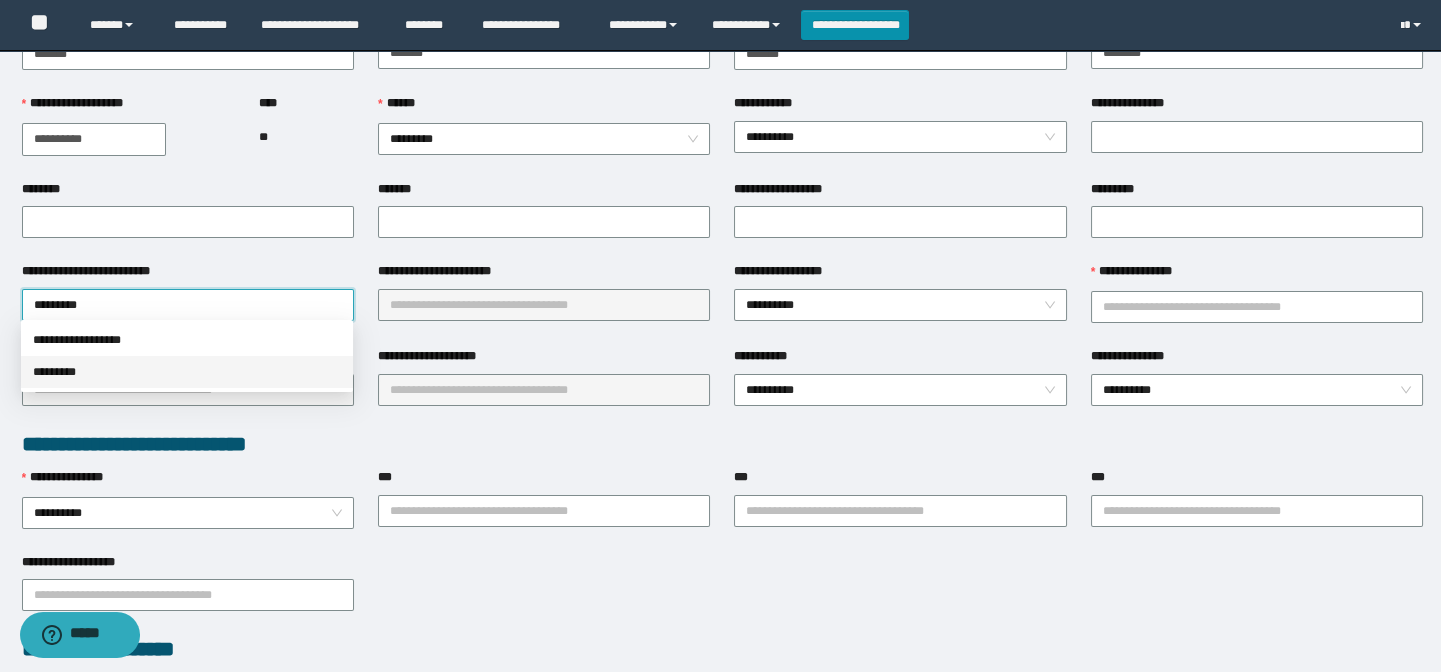 click on "*********" at bounding box center (187, 372) 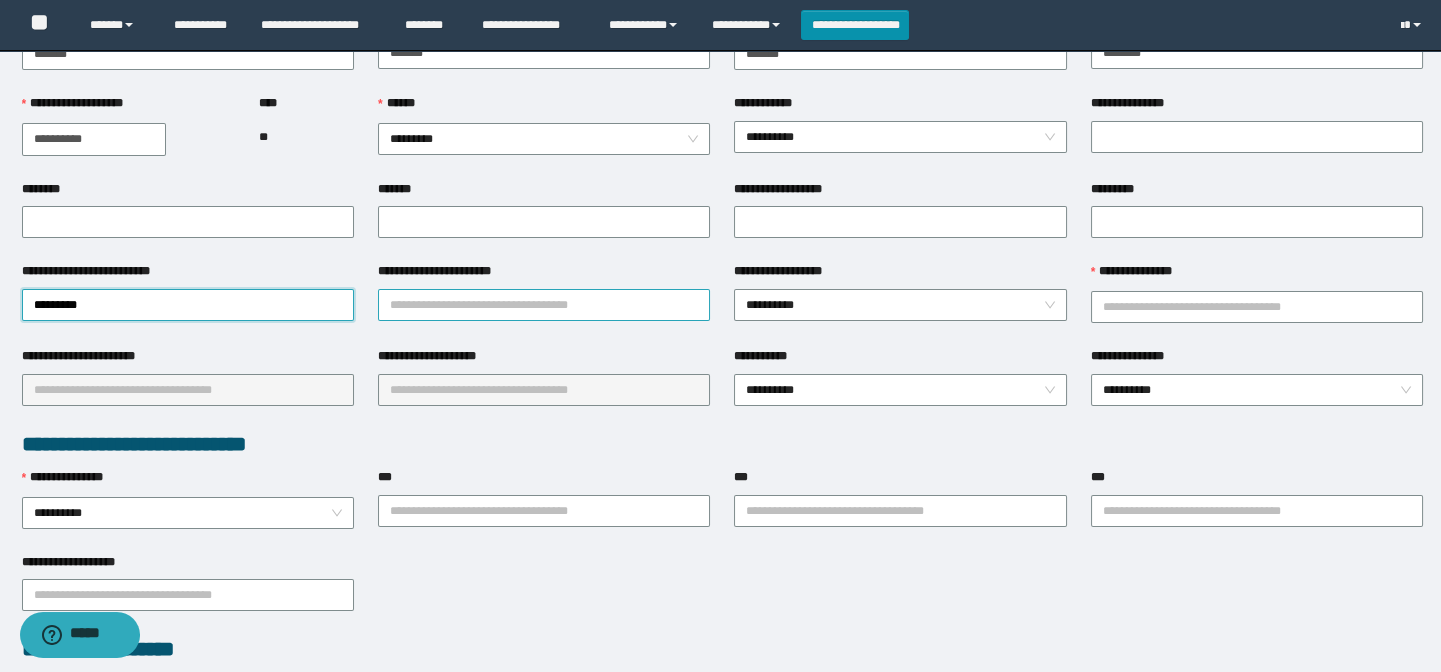 click on "**********" at bounding box center [544, 305] 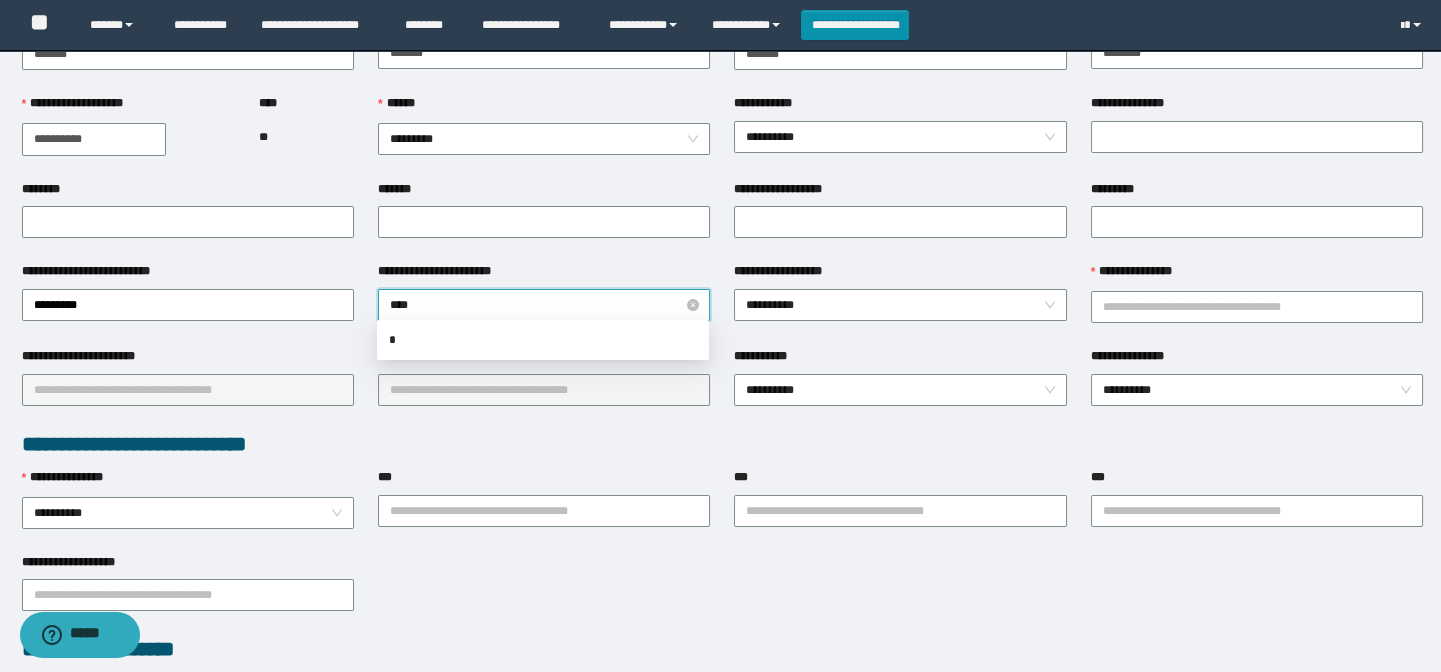 type on "*****" 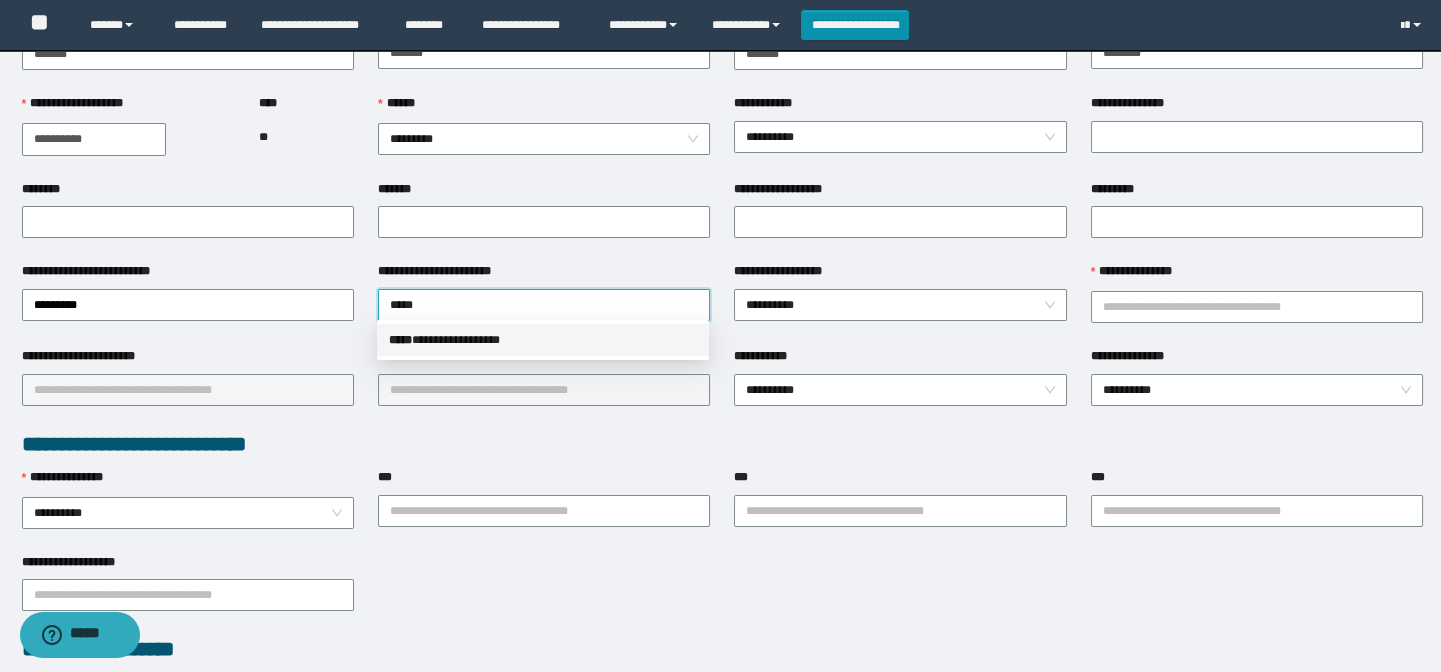 click on "**********" at bounding box center (543, 340) 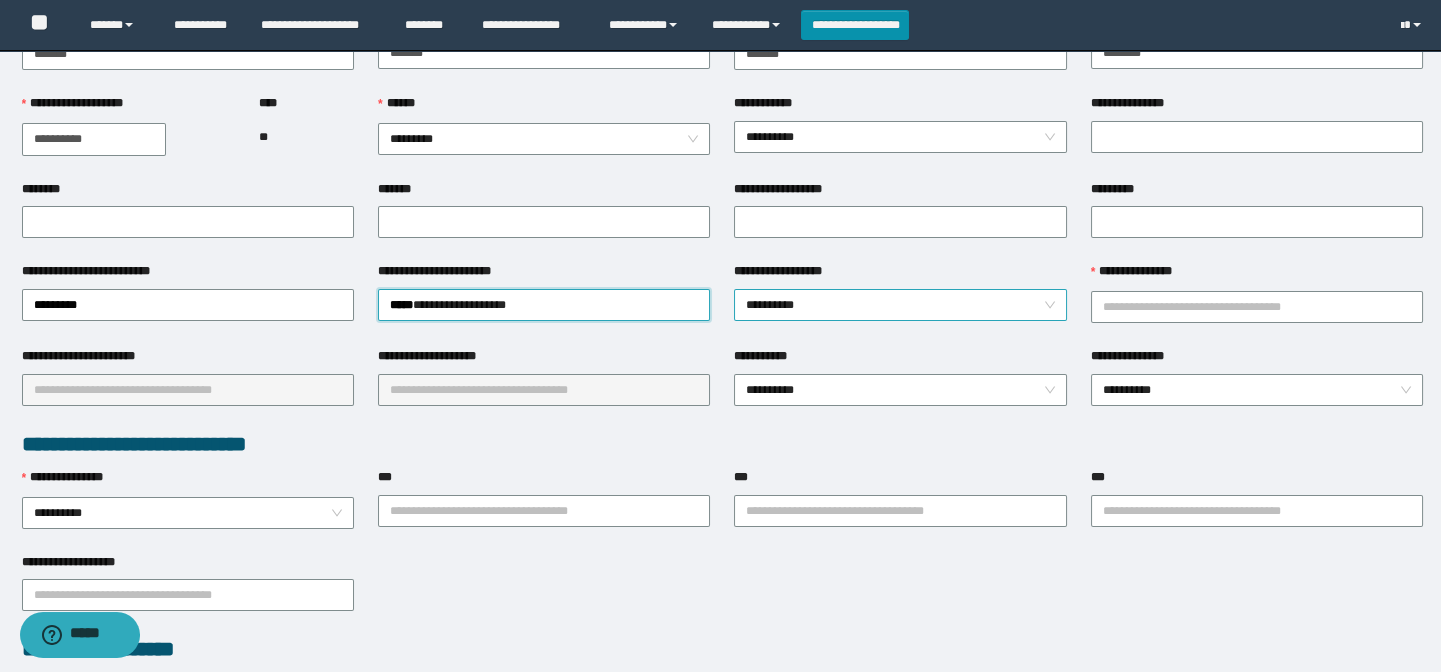 click on "**********" at bounding box center [900, 305] 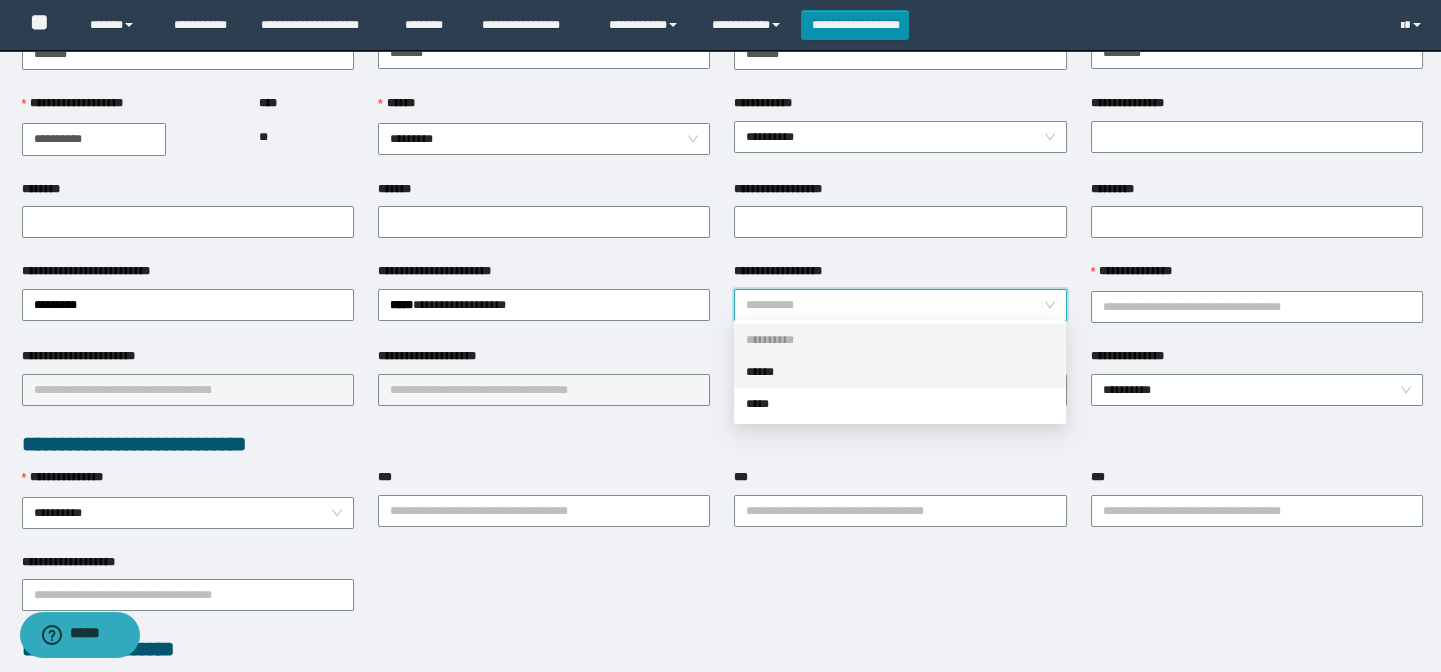 click on "******" at bounding box center (900, 372) 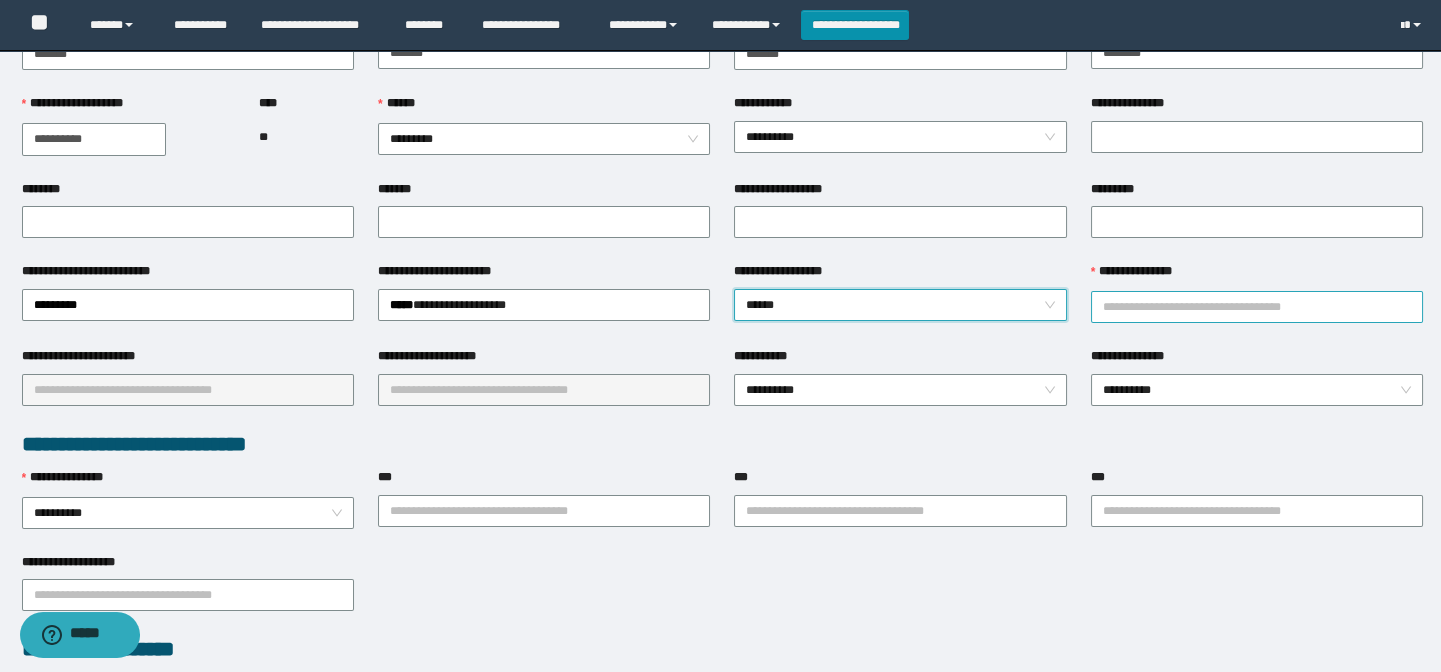 click on "**********" at bounding box center [1257, 307] 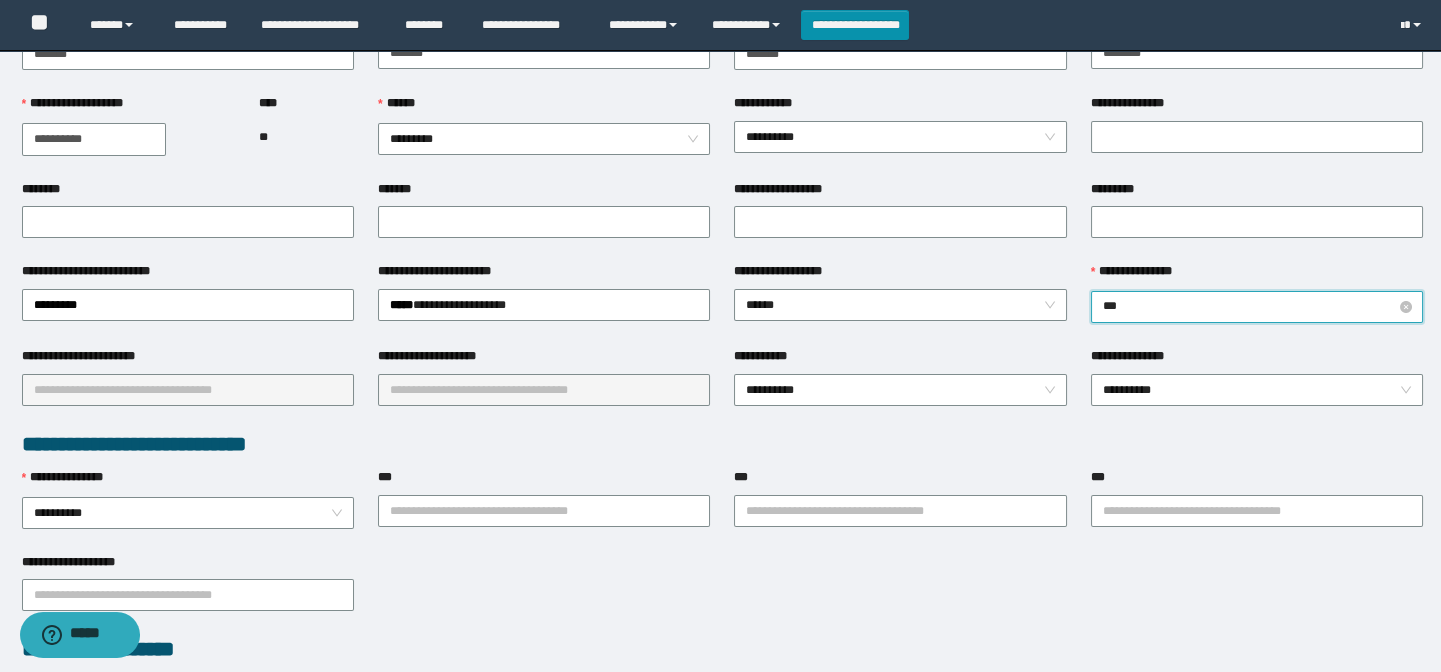 type on "****" 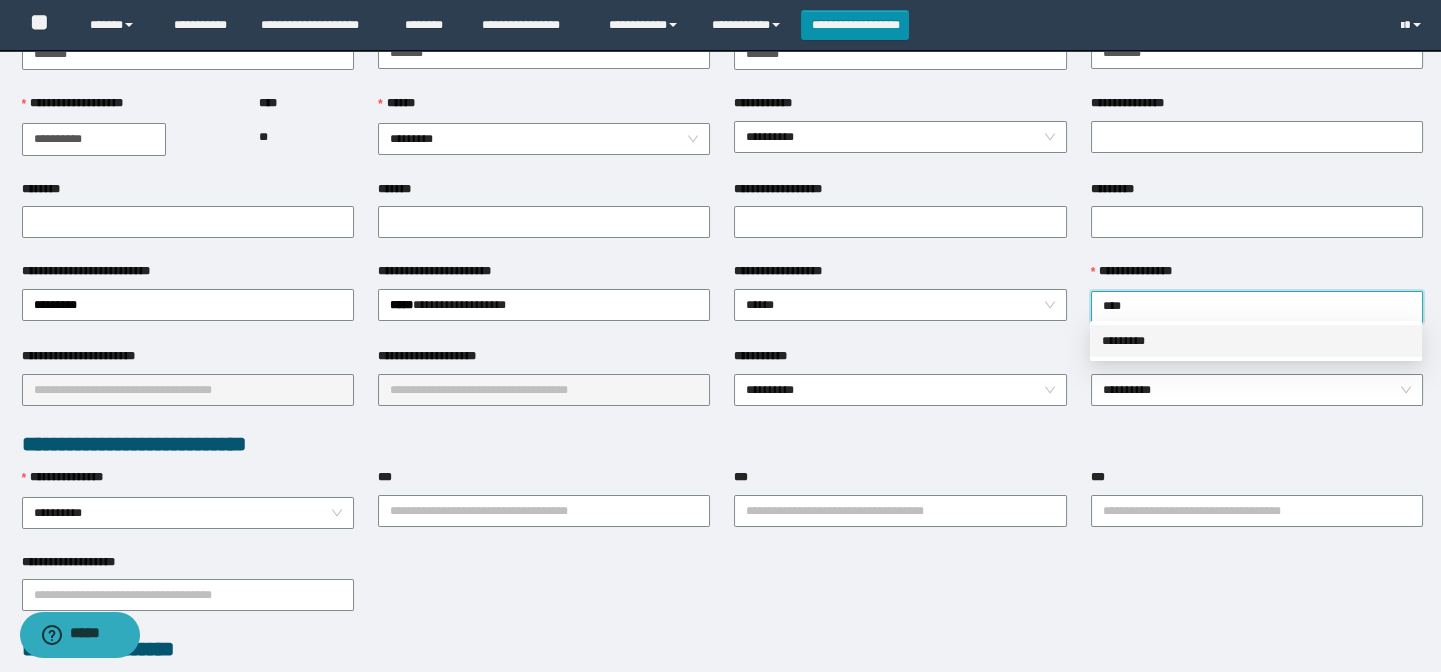 drag, startPoint x: 1138, startPoint y: 343, endPoint x: 620, endPoint y: 442, distance: 527.37555 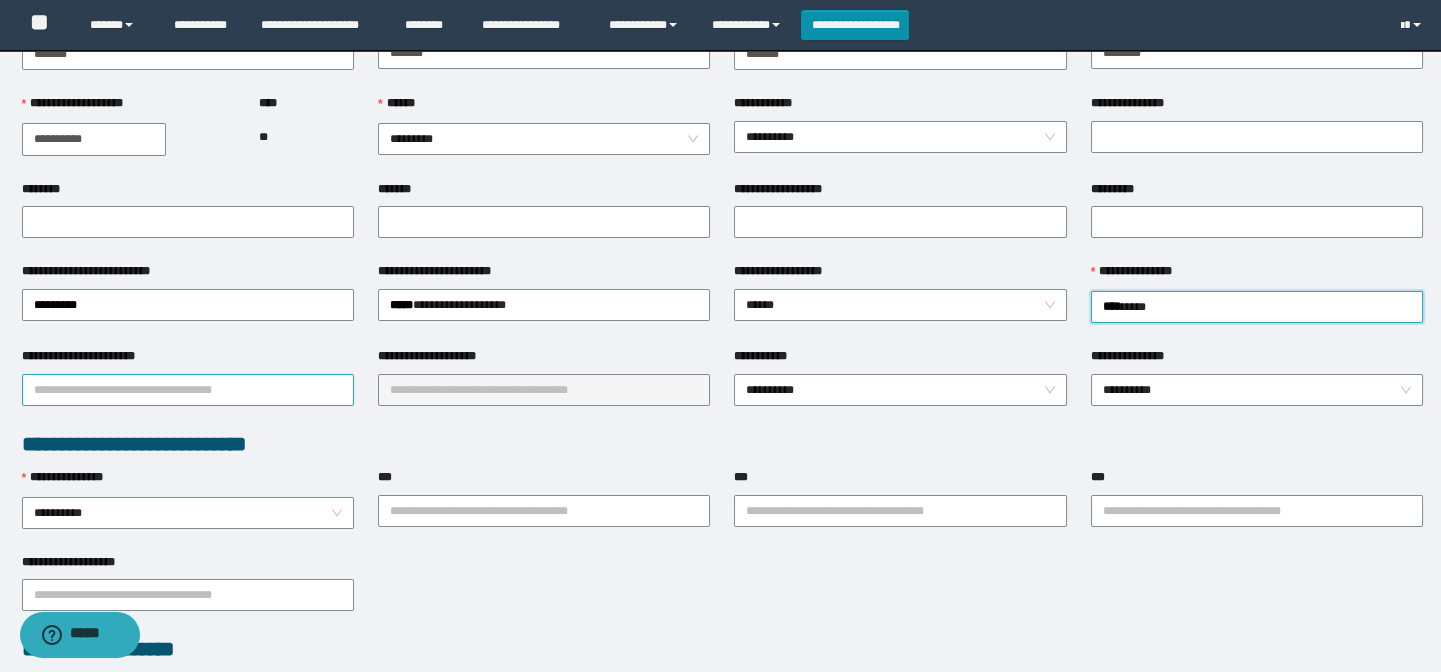 click on "**********" at bounding box center [188, 390] 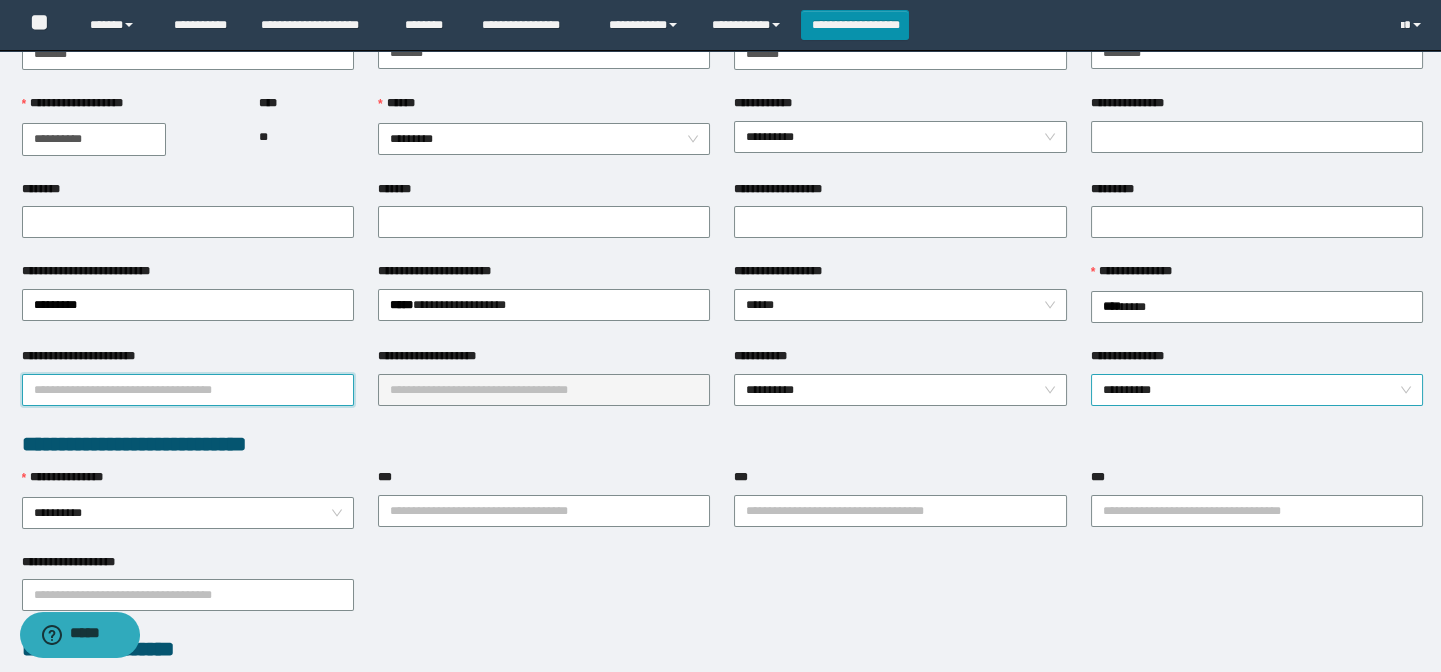click on "**********" at bounding box center (1257, 390) 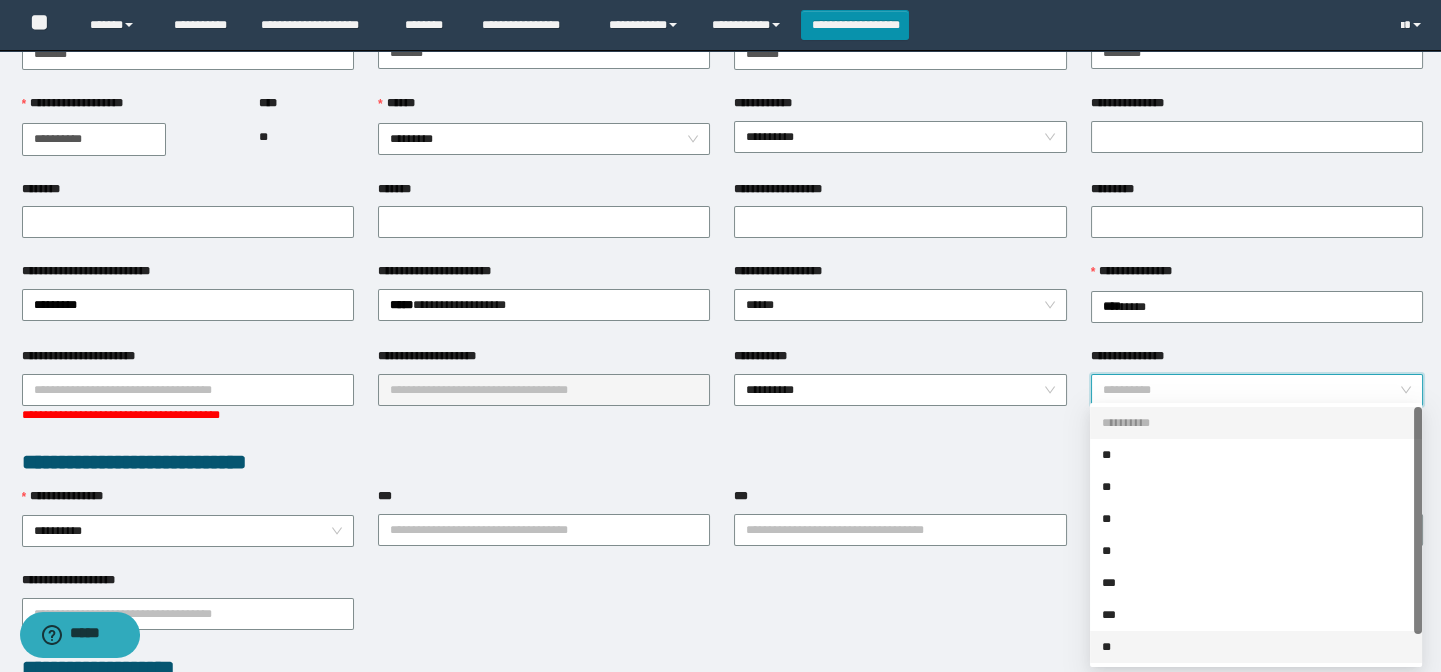 drag, startPoint x: 1140, startPoint y: 645, endPoint x: 1096, endPoint y: 617, distance: 52.153618 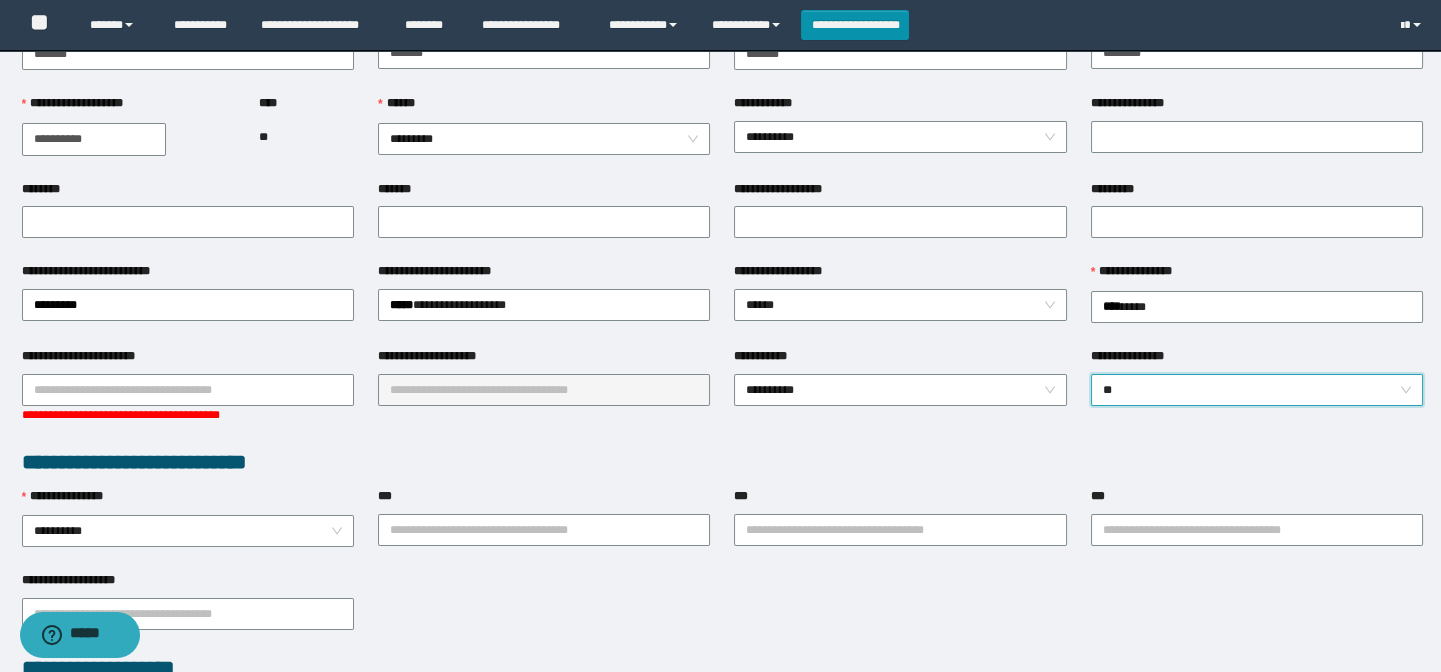 click on "**********" at bounding box center (722, 669) 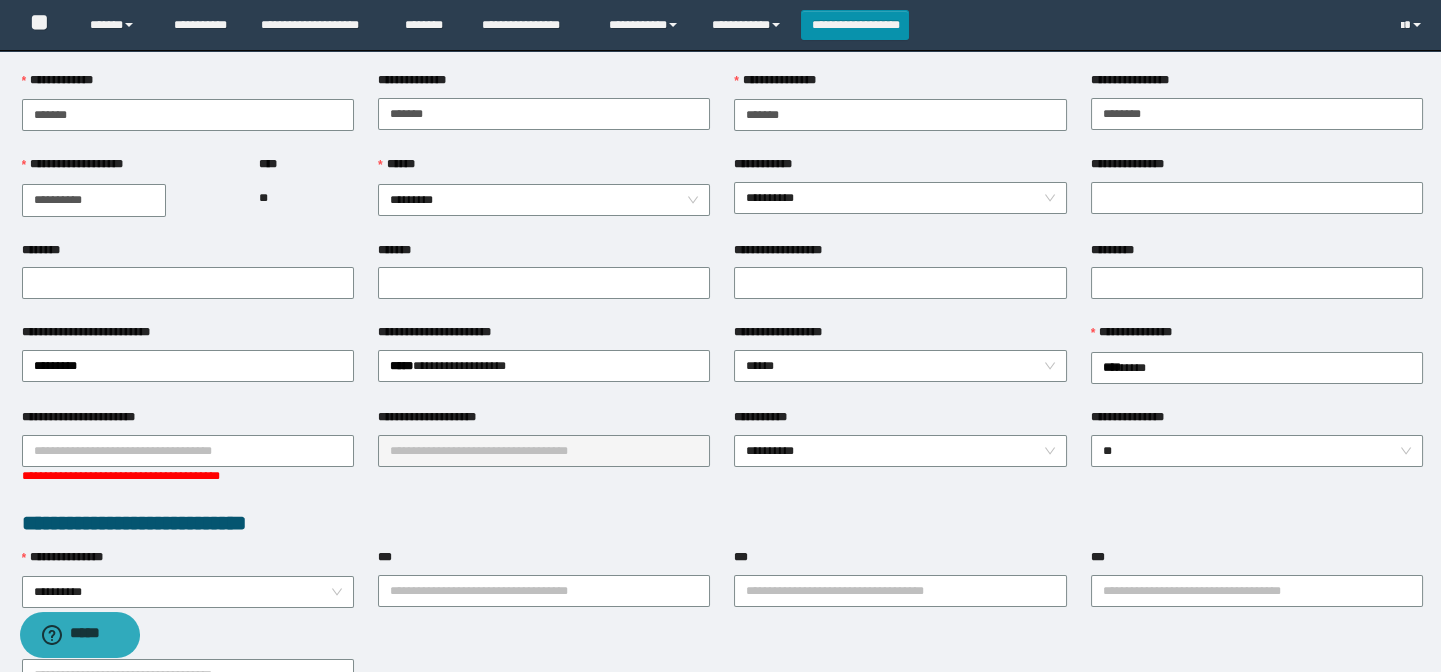 scroll, scrollTop: 90, scrollLeft: 0, axis: vertical 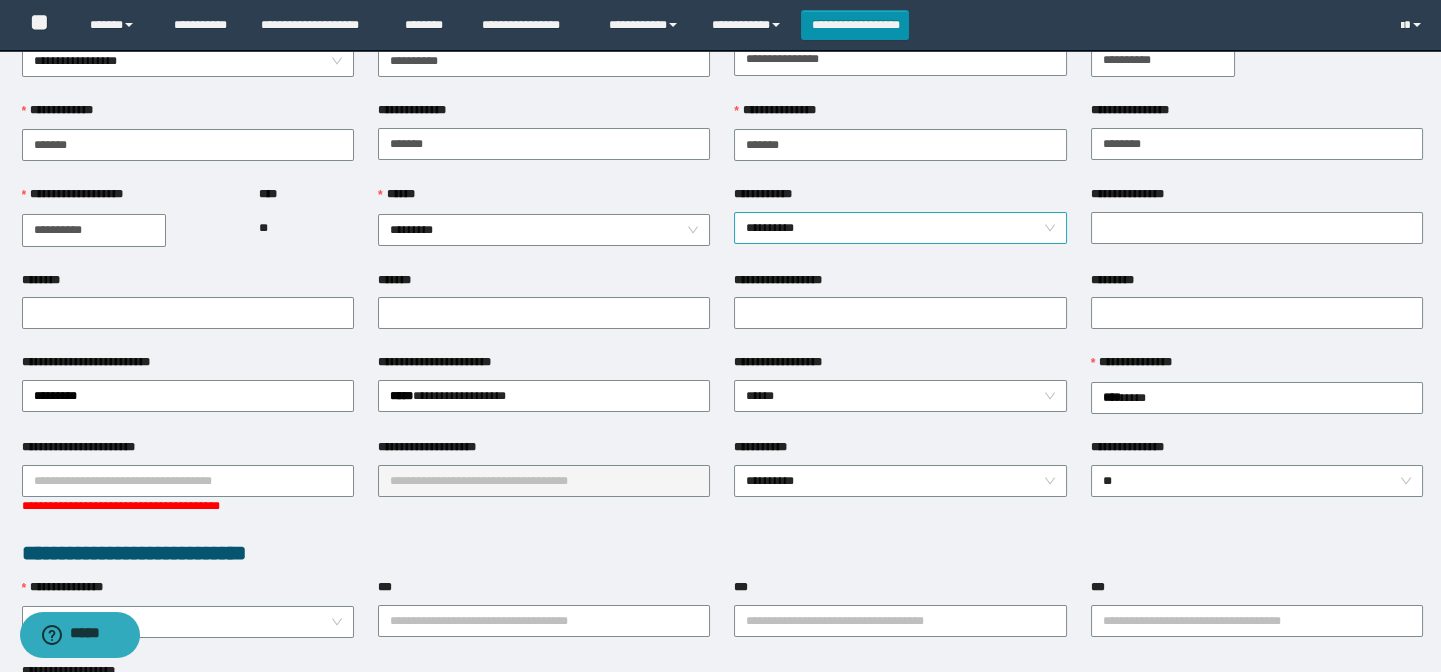 click on "**********" at bounding box center (900, 228) 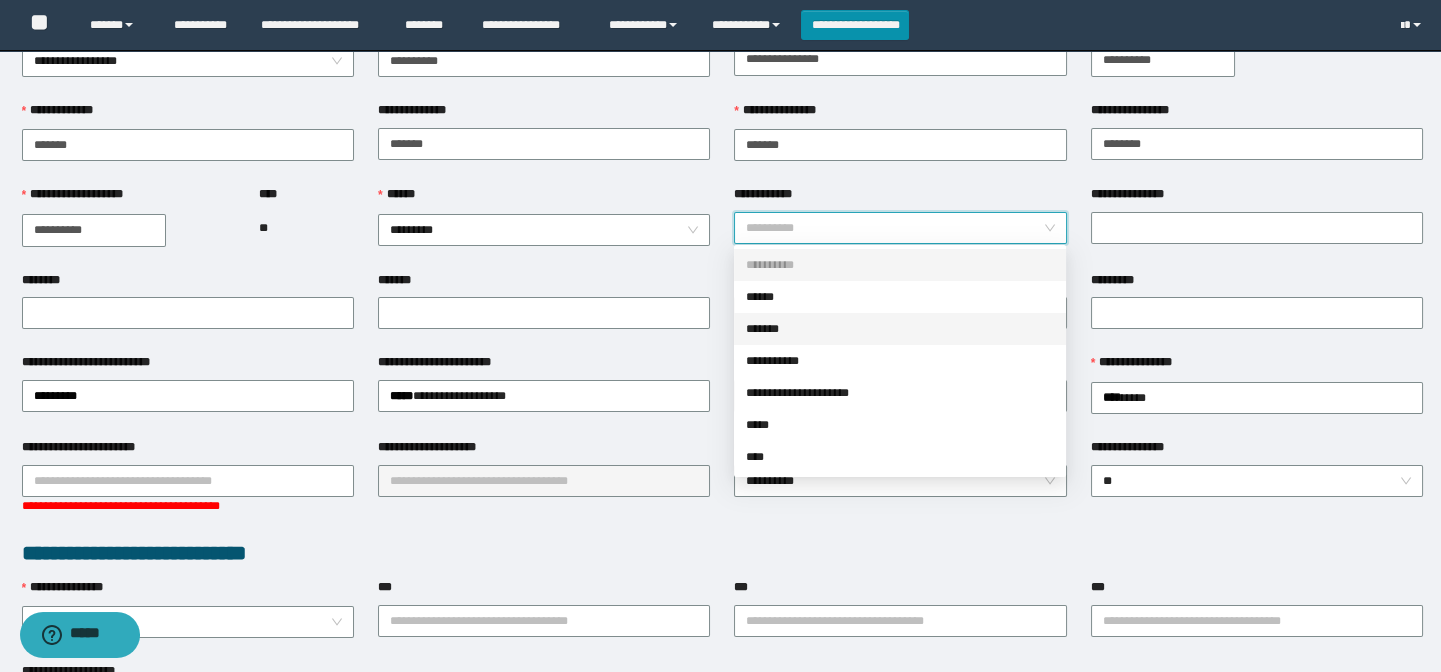 click on "*******" at bounding box center (900, 329) 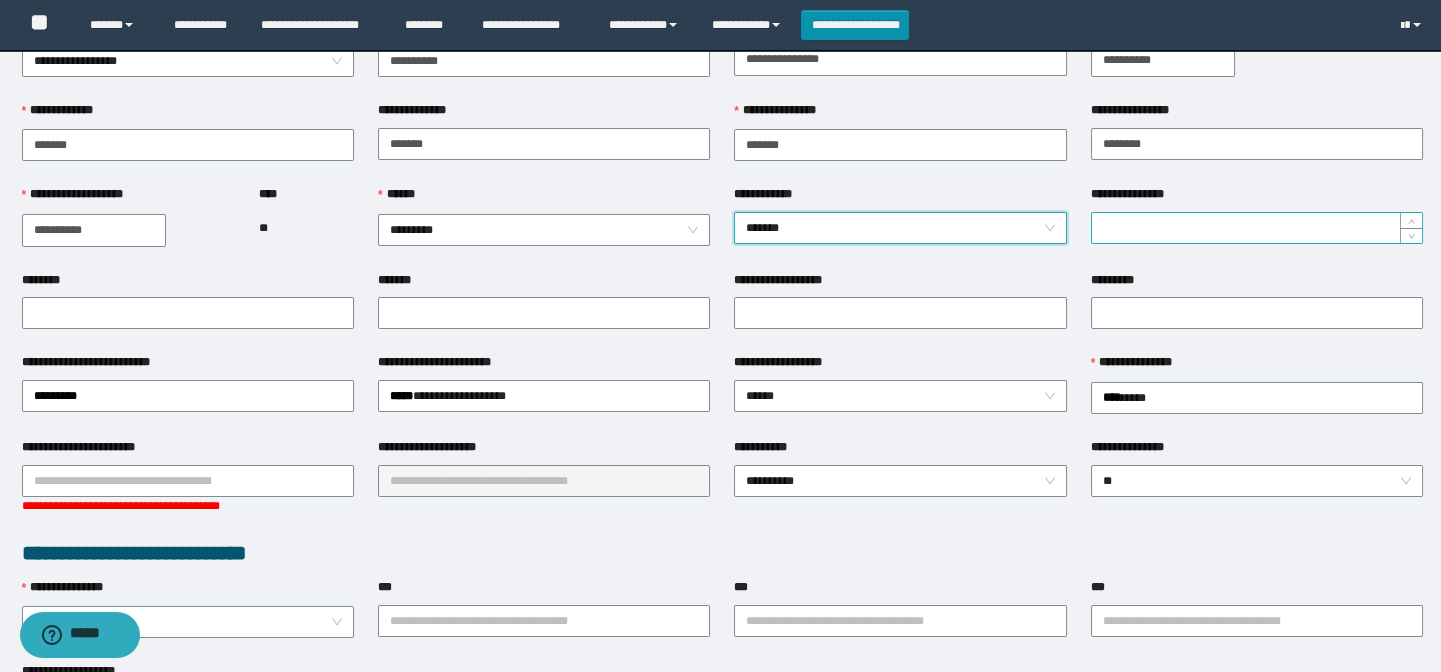 click on "**********" at bounding box center [1257, 228] 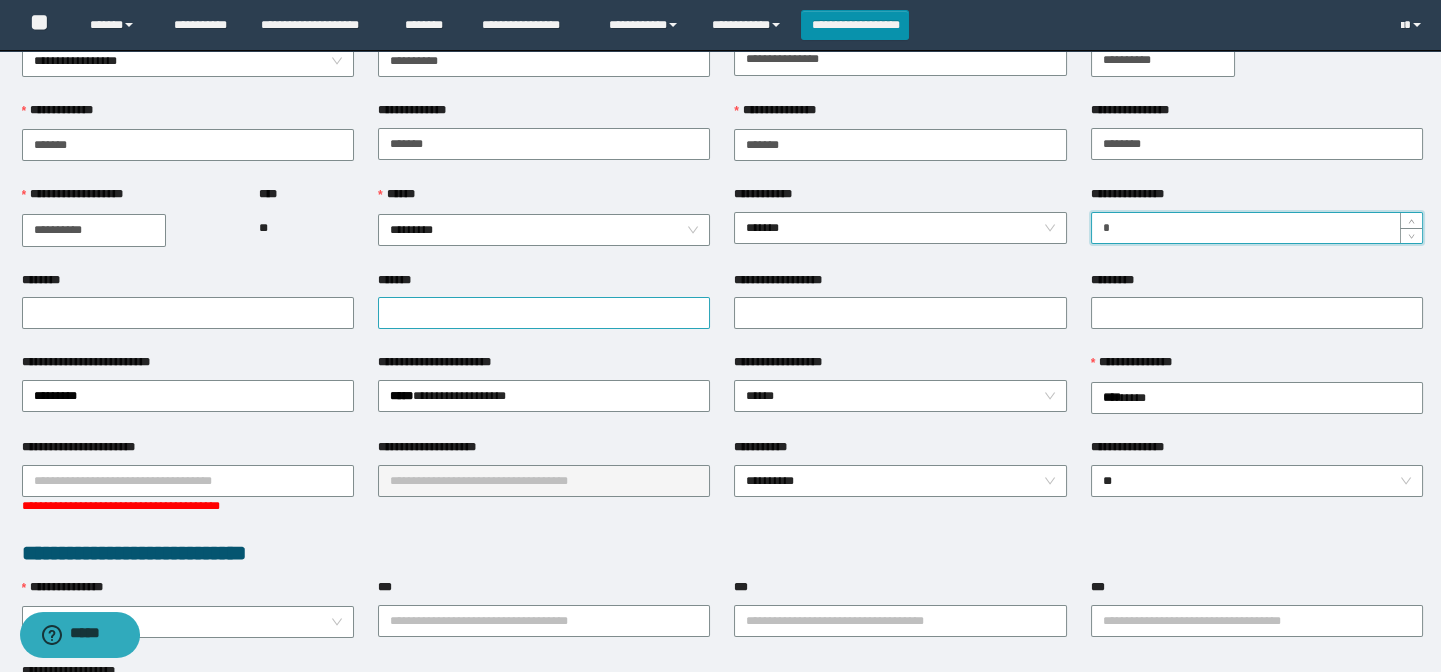type on "*" 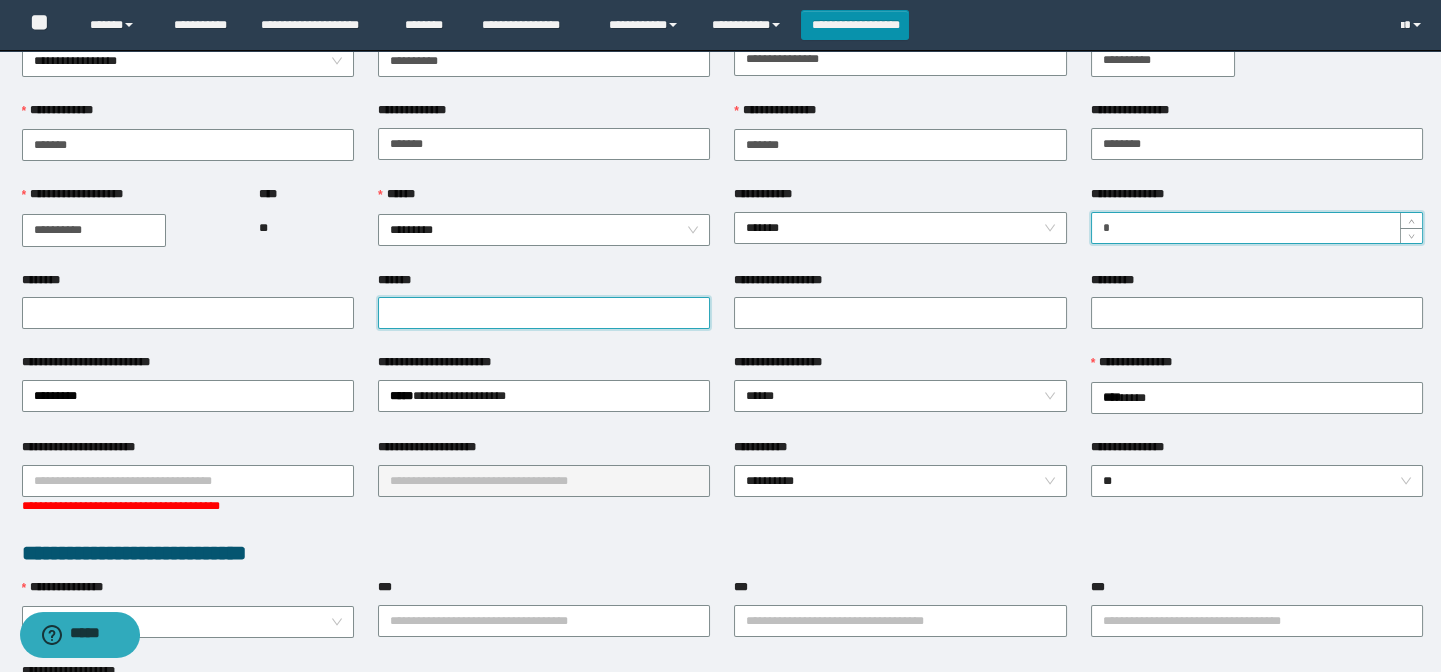 click on "*******" at bounding box center (544, 313) 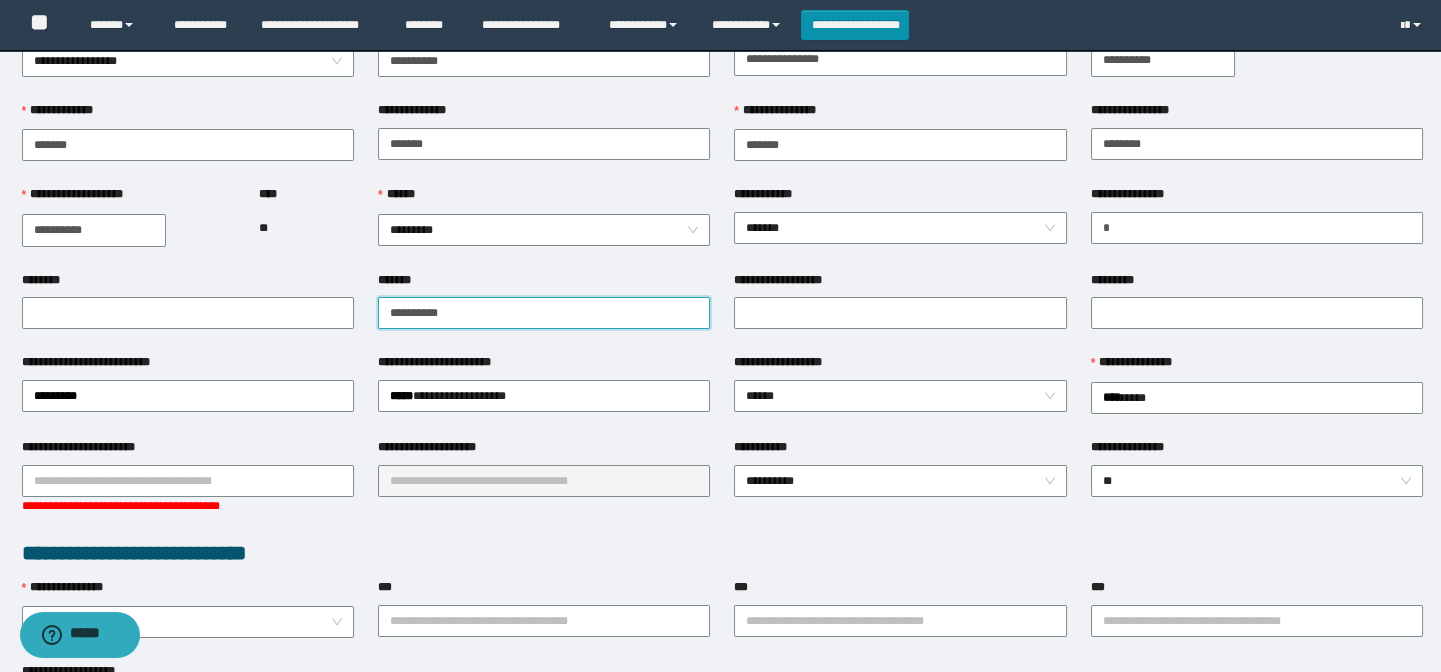 drag, startPoint x: 478, startPoint y: 313, endPoint x: 247, endPoint y: 341, distance: 232.69078 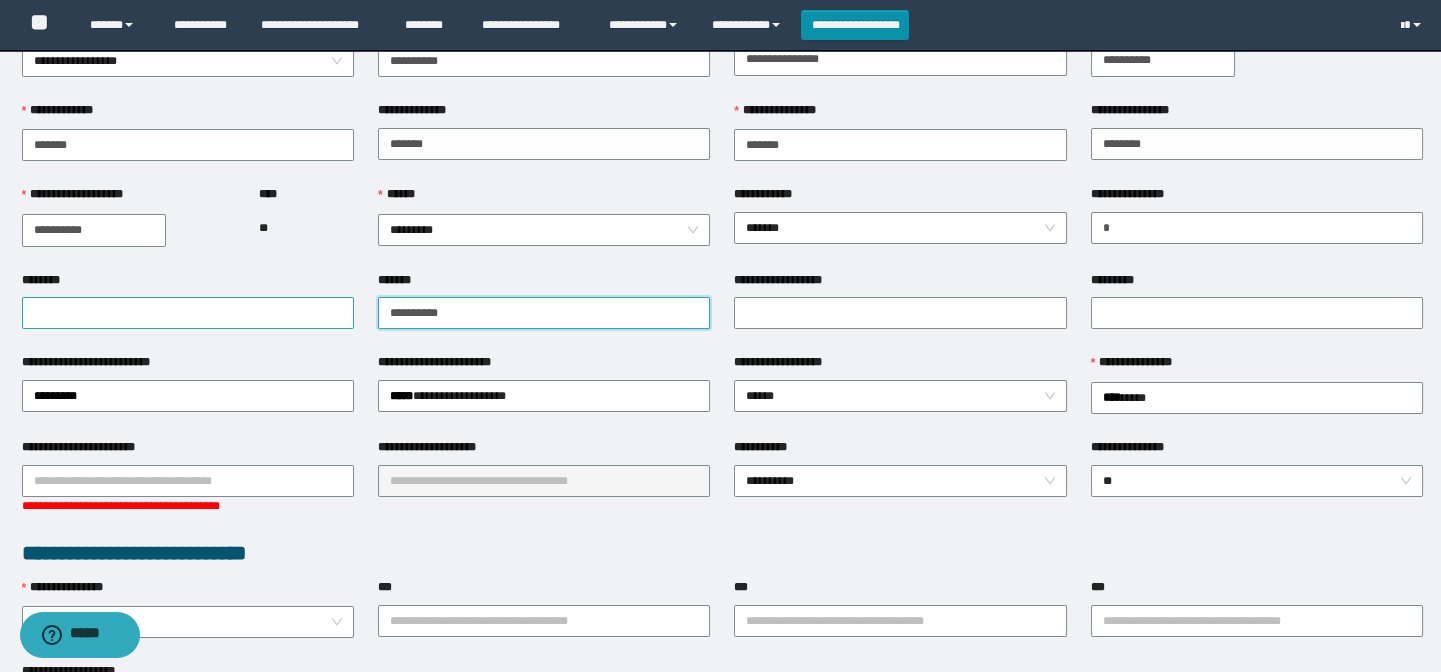 type on "**********" 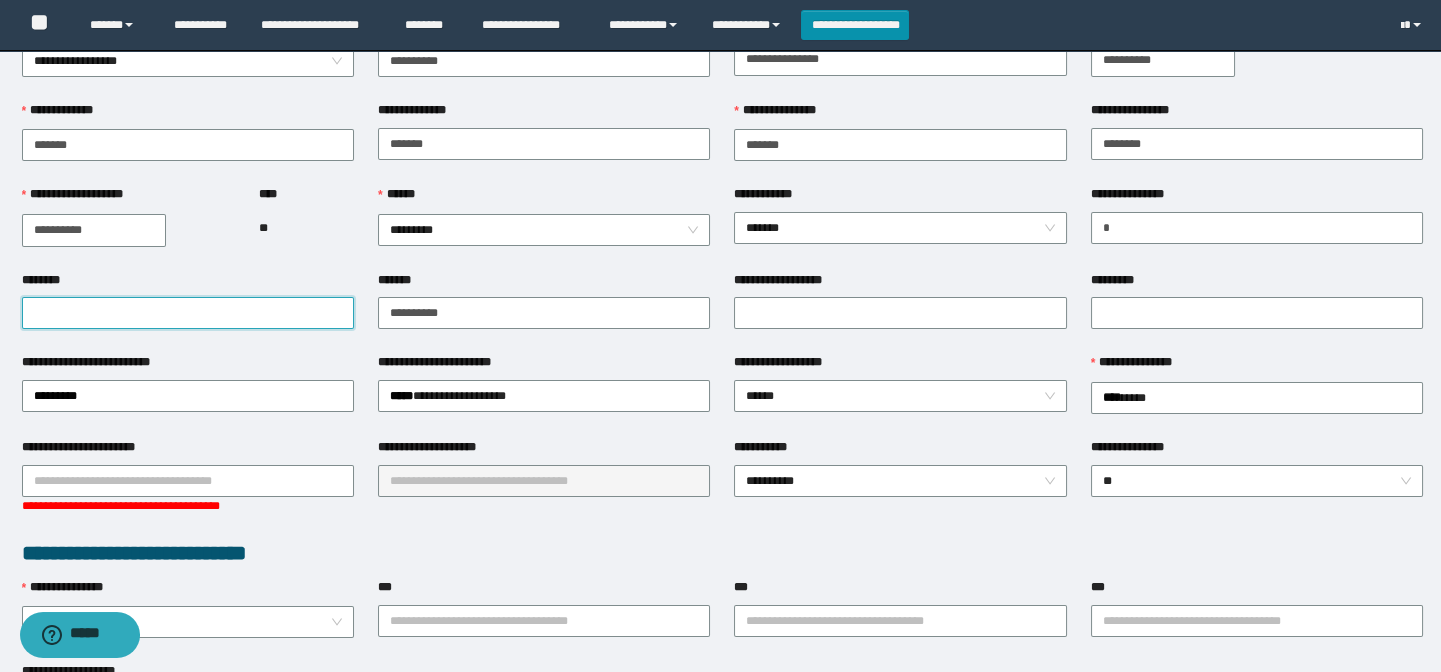 click on "********" at bounding box center [188, 313] 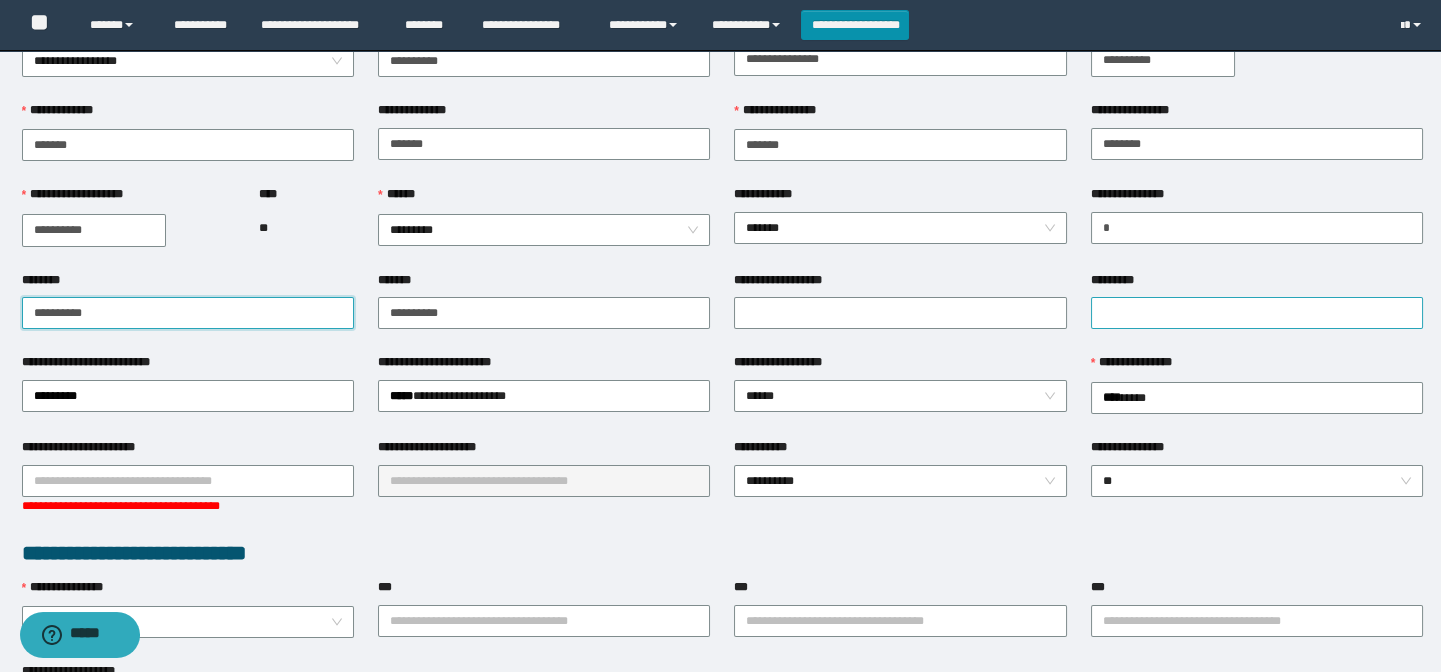type on "**********" 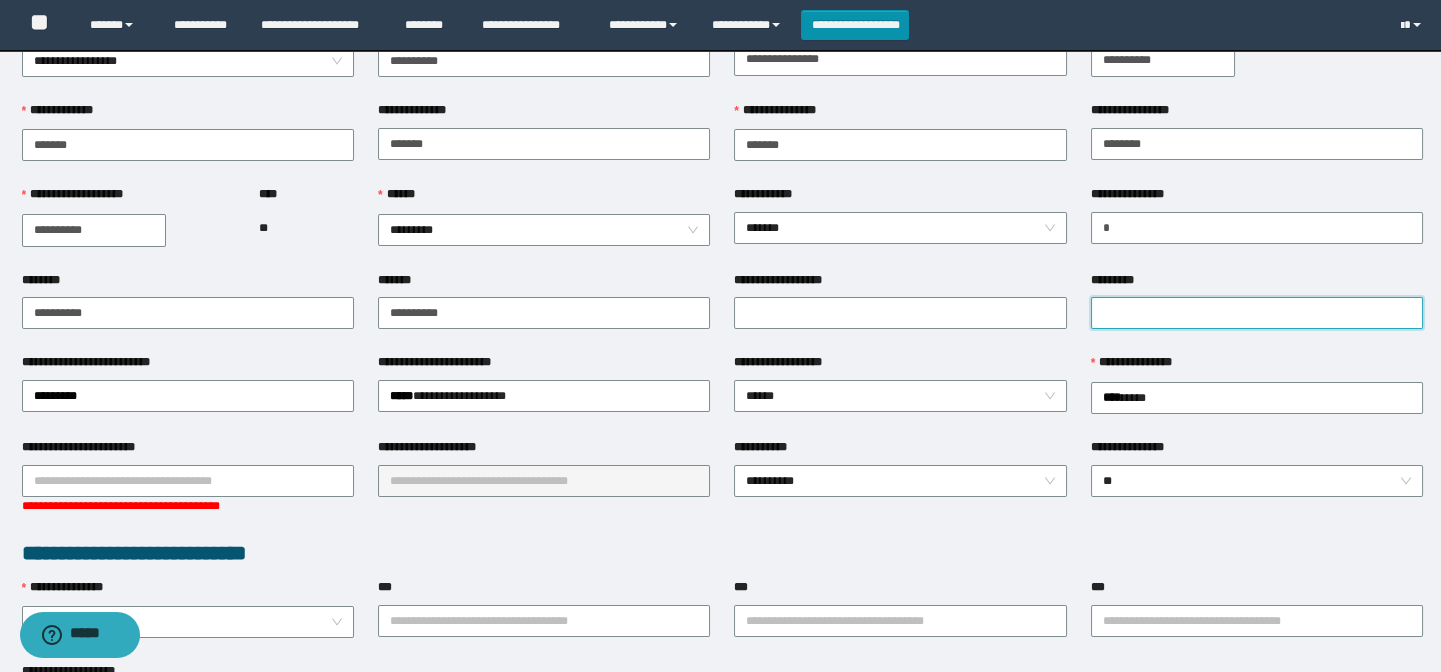 click on "*********" at bounding box center (1257, 313) 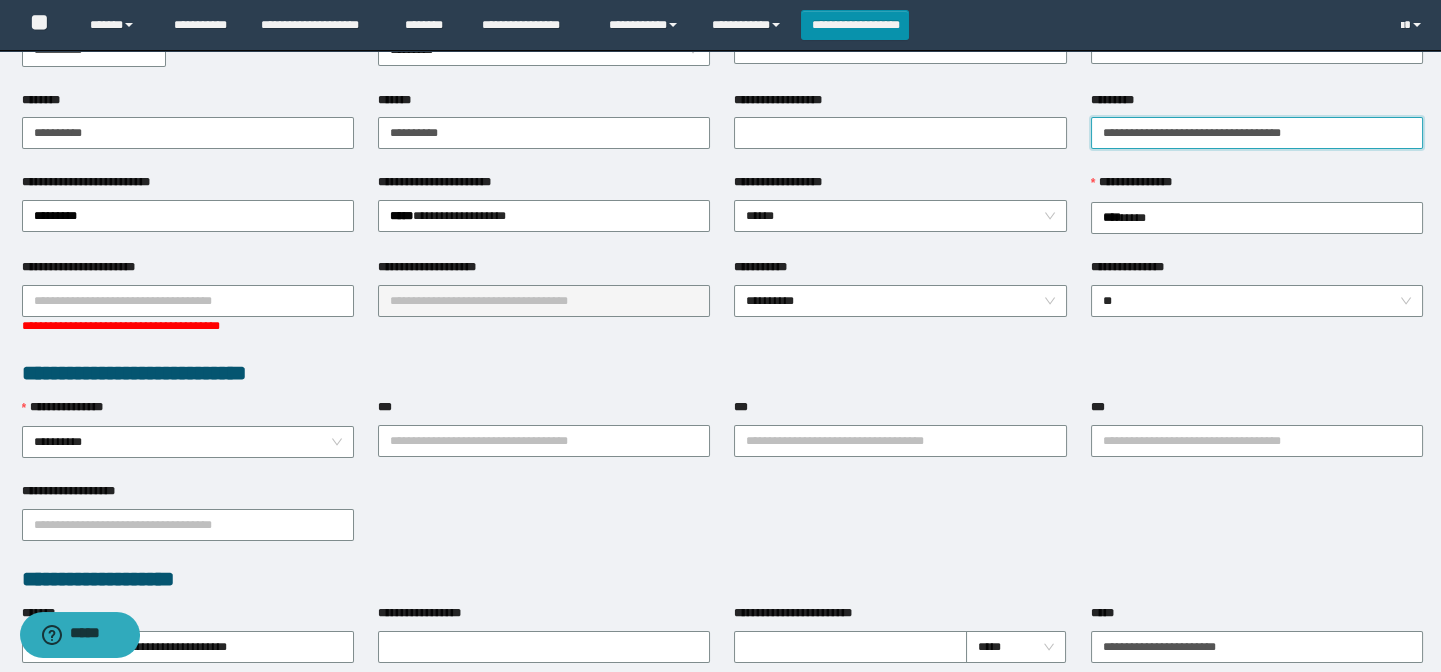 scroll, scrollTop: 272, scrollLeft: 0, axis: vertical 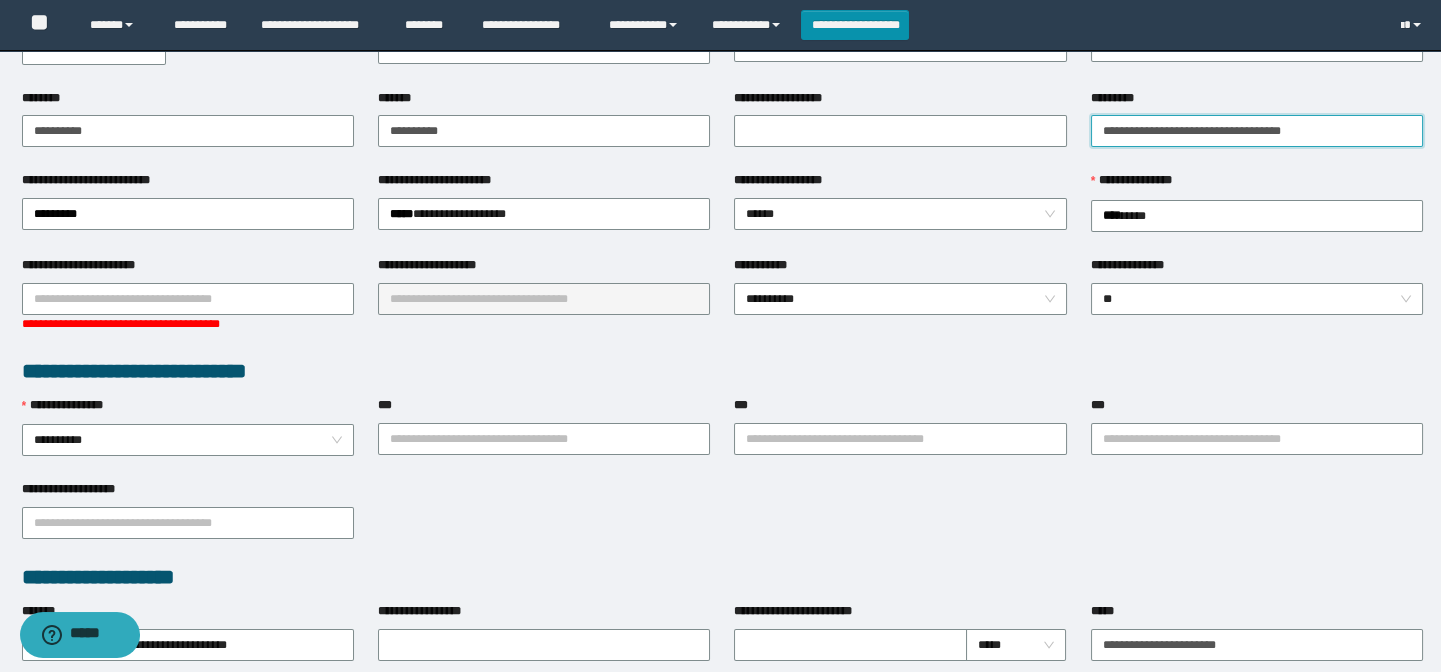 type on "**********" 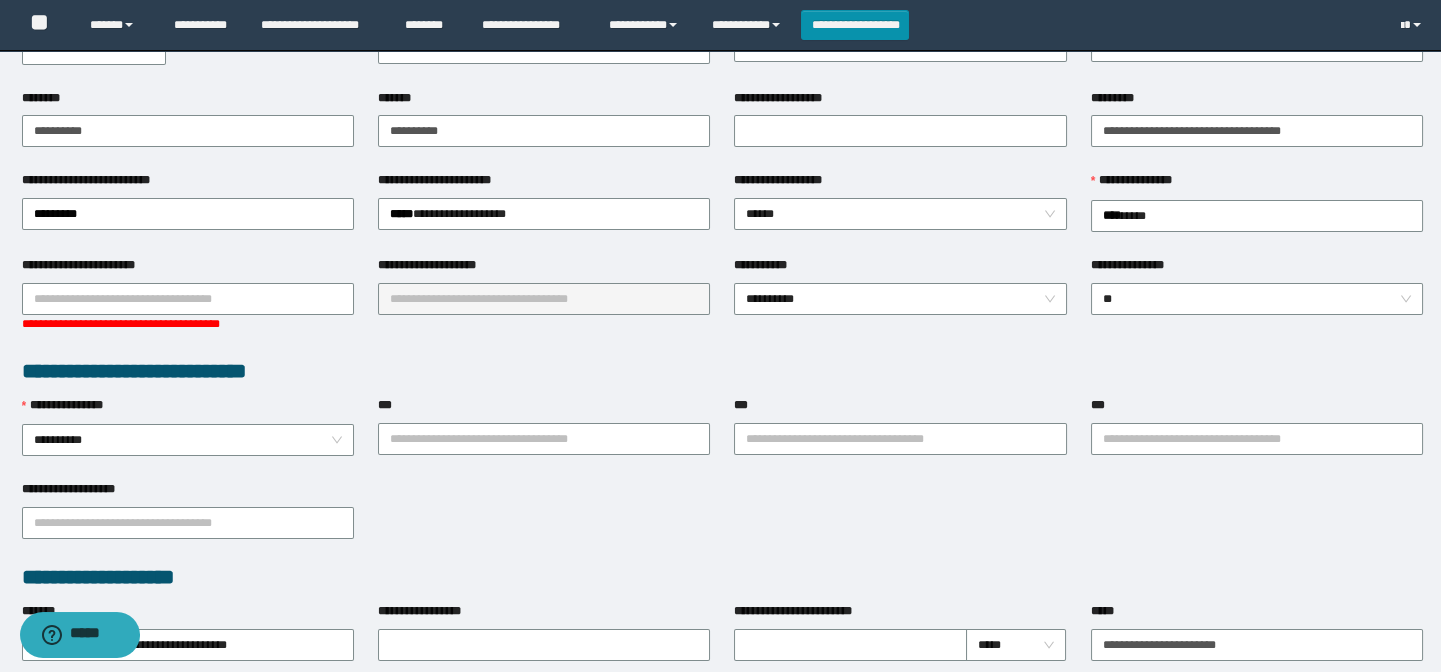 click on "**********" at bounding box center (722, 371) 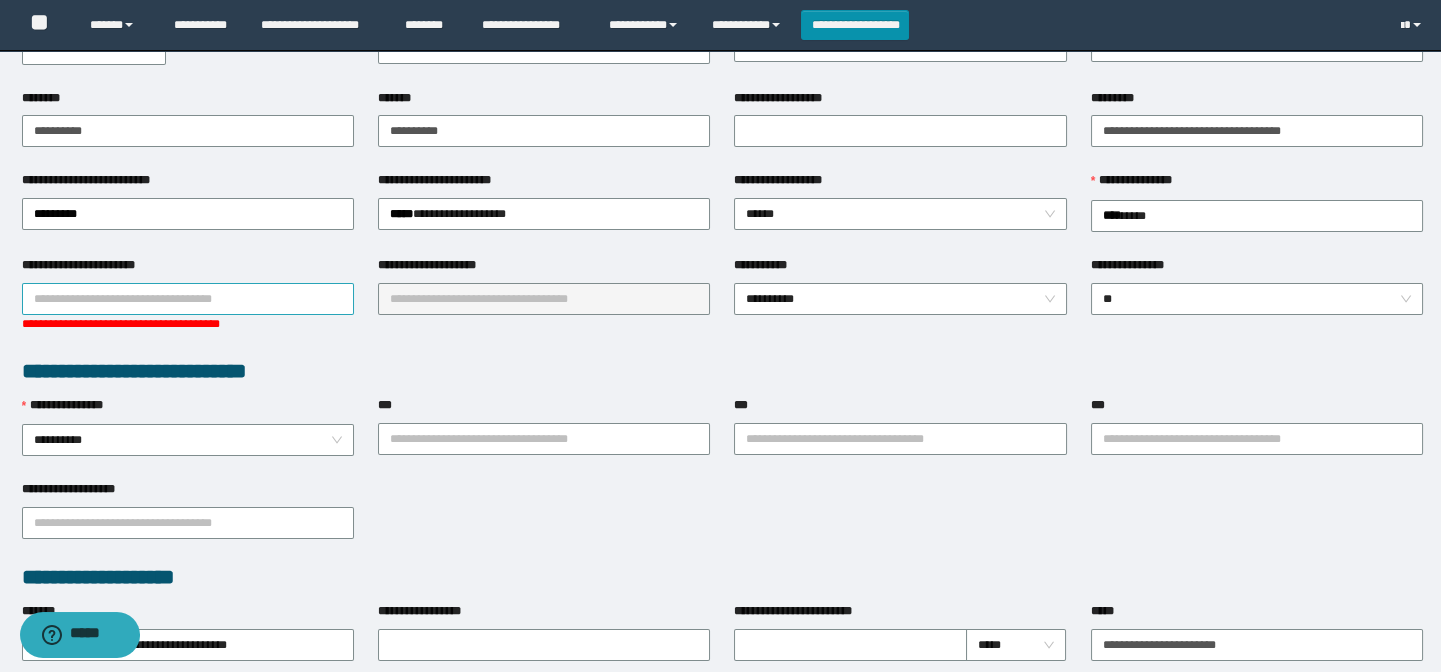 click on "**********" at bounding box center [188, 299] 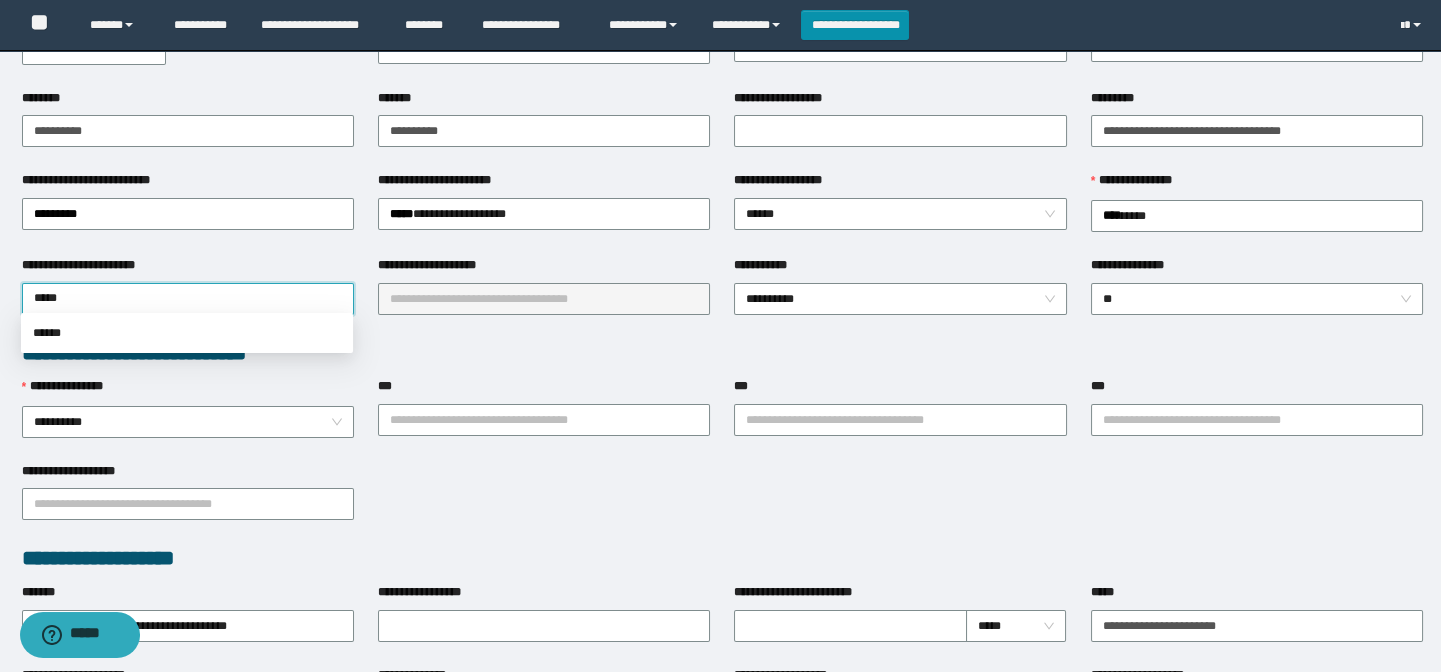 type on "******" 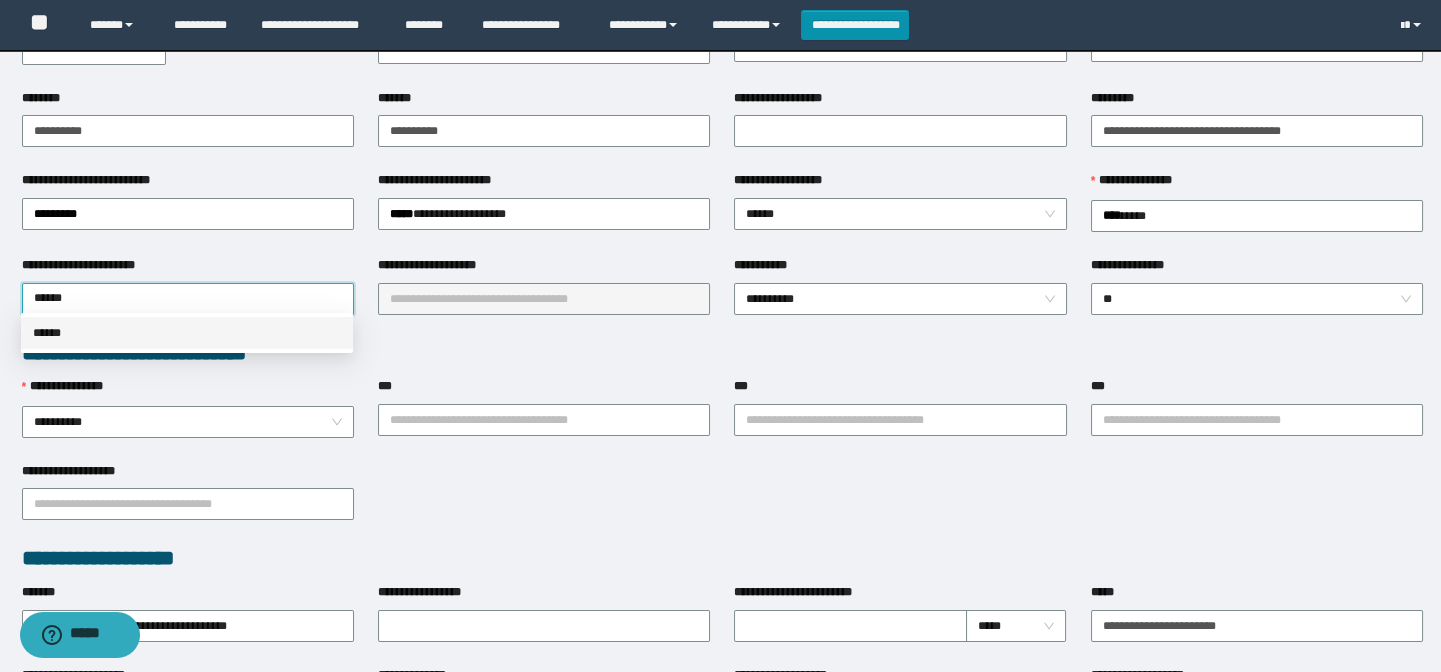 click on "******" at bounding box center (187, 333) 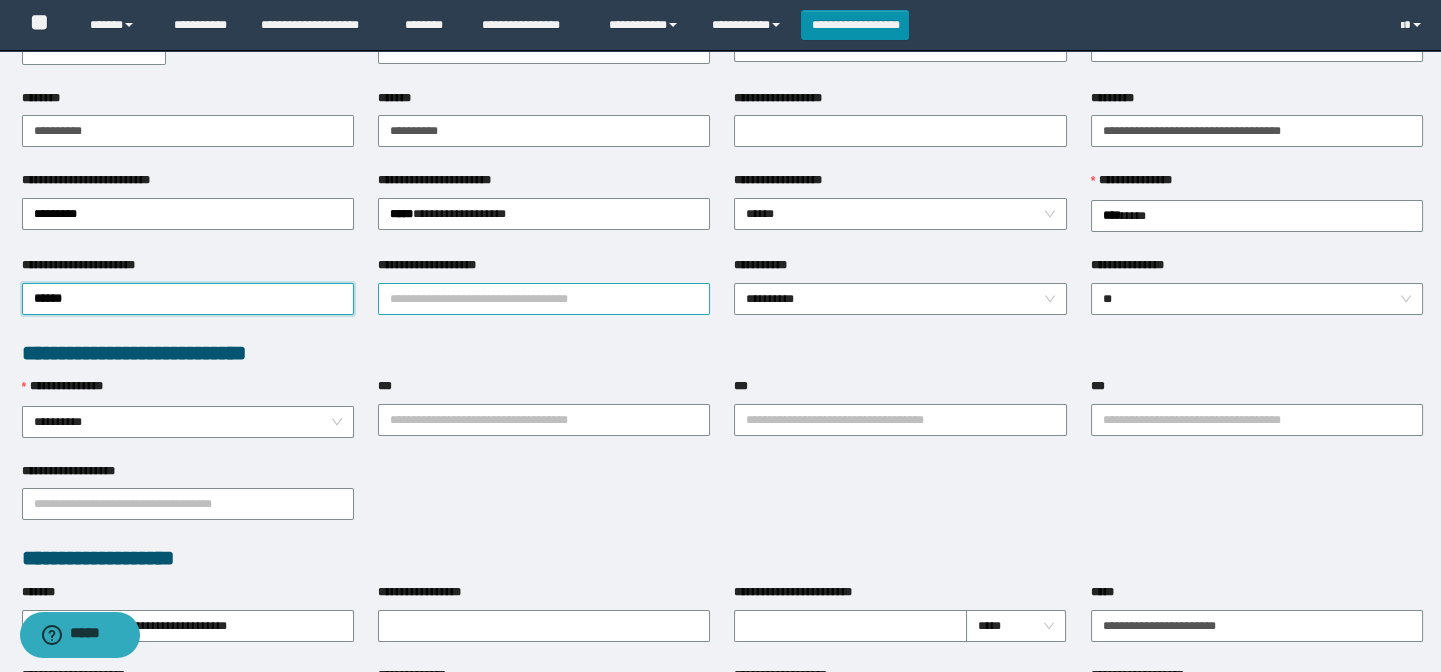 click on "**********" at bounding box center [544, 299] 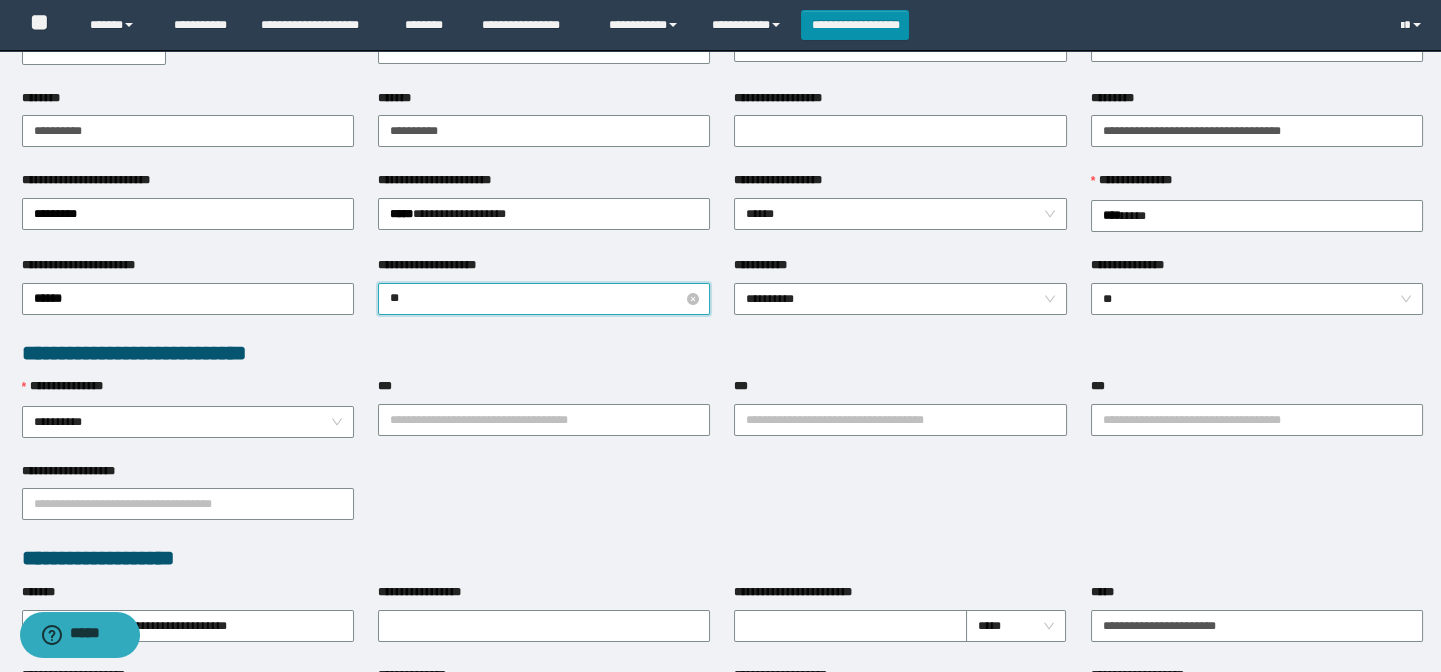 type on "*" 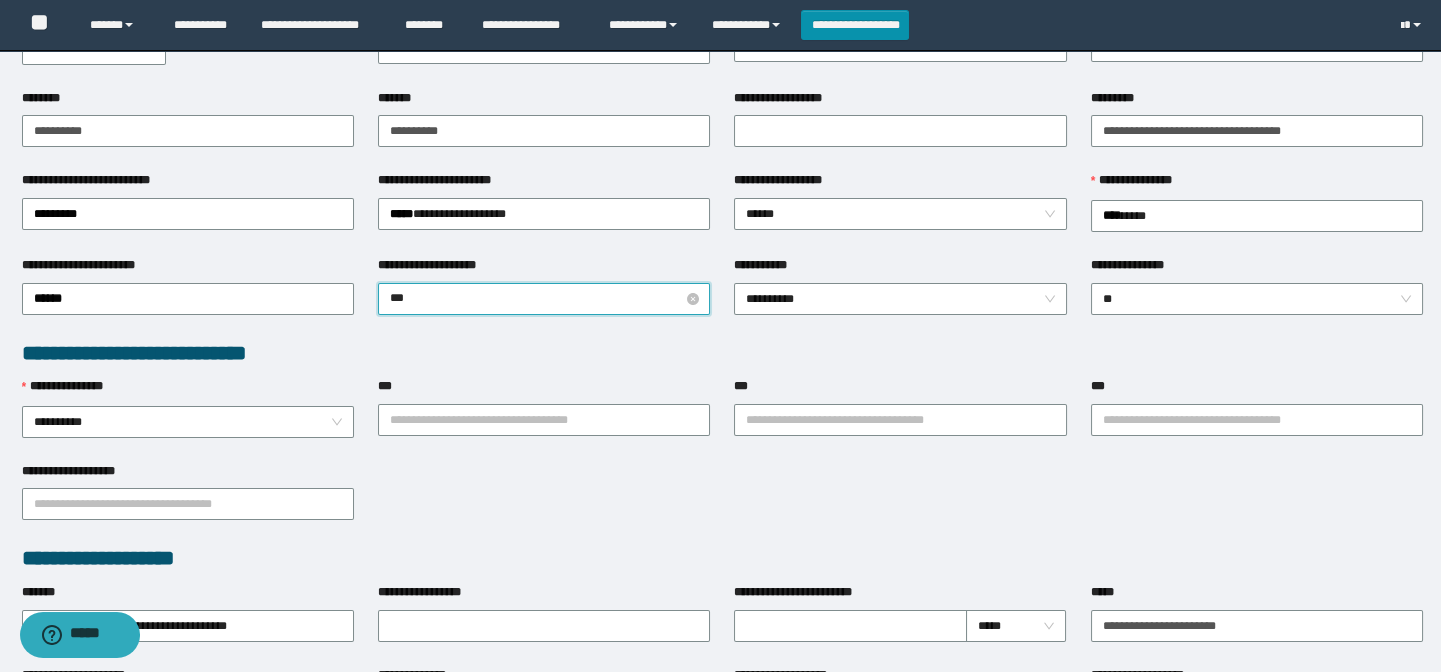 type on "****" 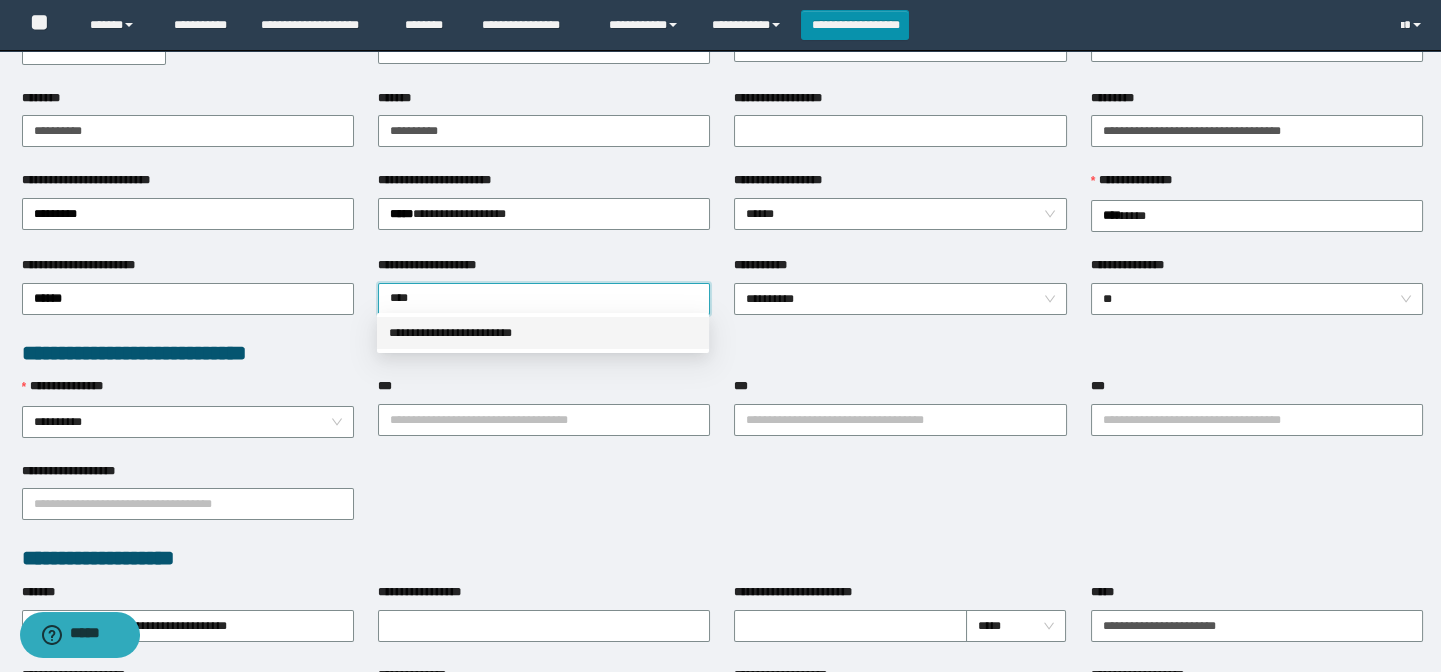 click on "**********" at bounding box center (543, 333) 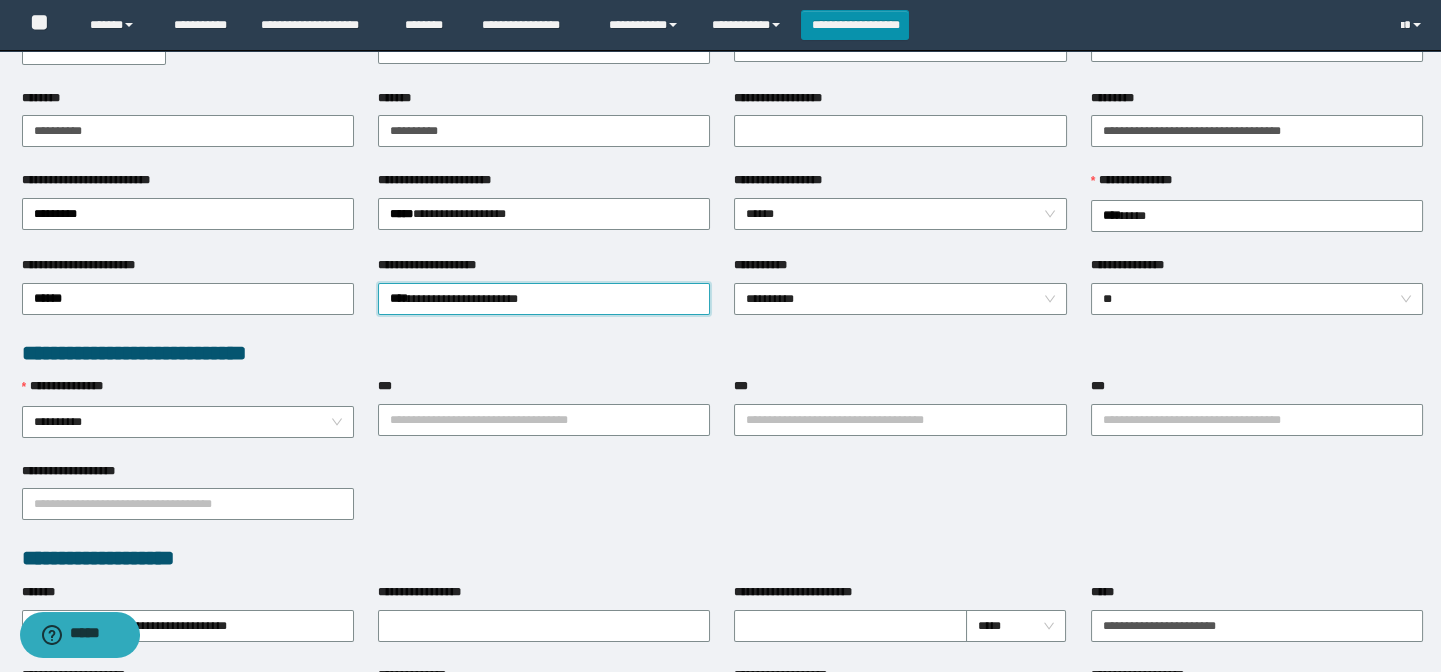 click on "**********" at bounding box center [722, 353] 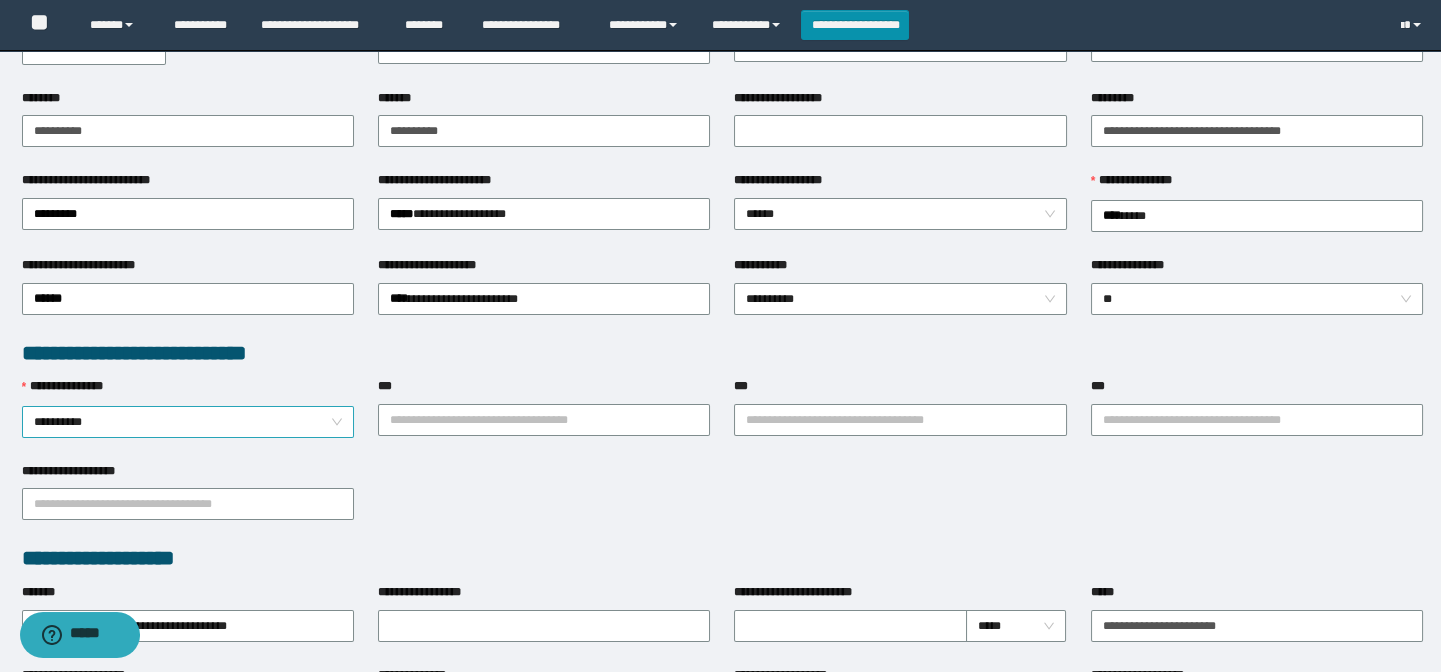 click on "**********" at bounding box center (188, 422) 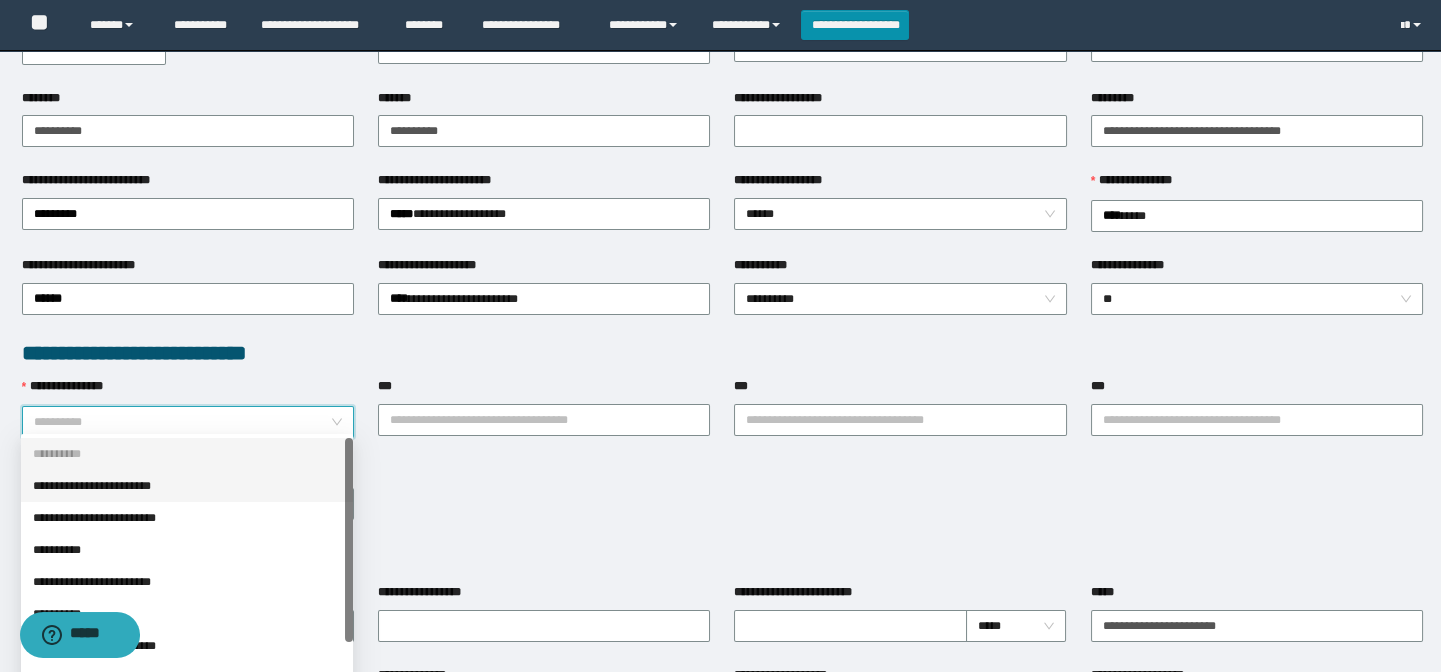 drag, startPoint x: 161, startPoint y: 487, endPoint x: 539, endPoint y: 437, distance: 381.29254 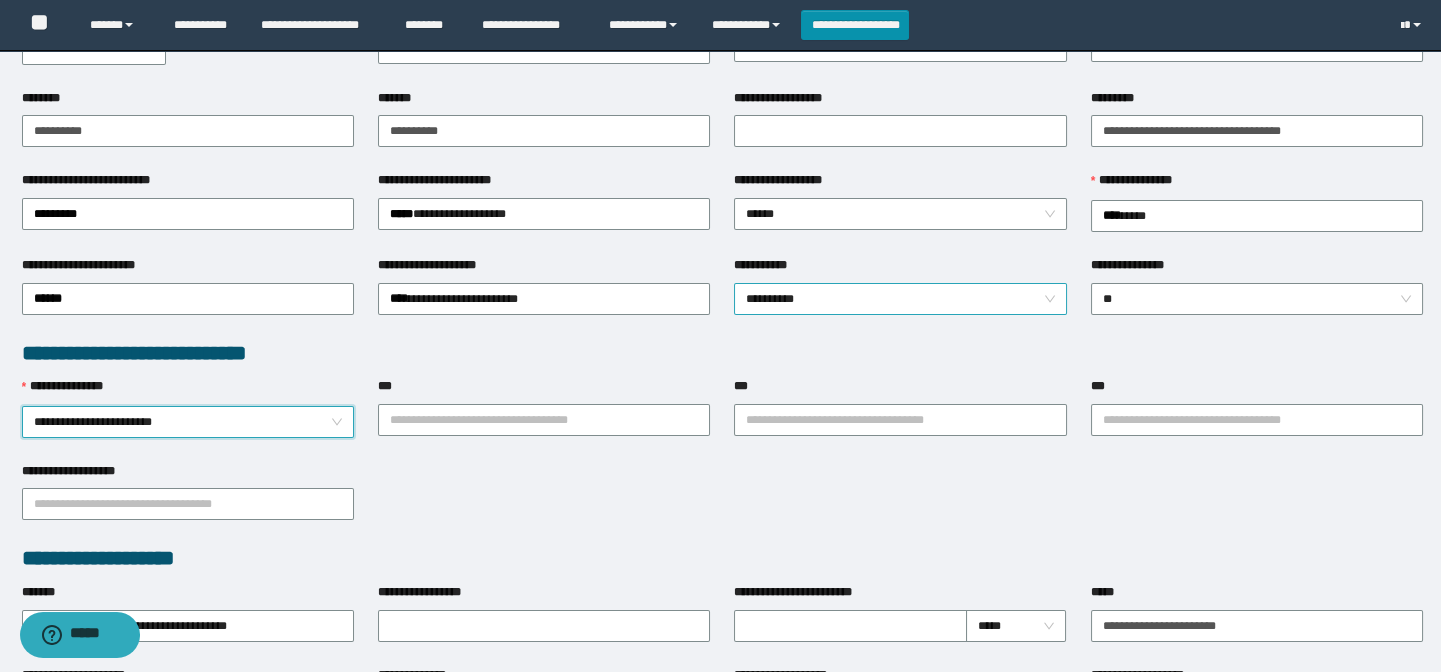 click on "**********" at bounding box center [900, 299] 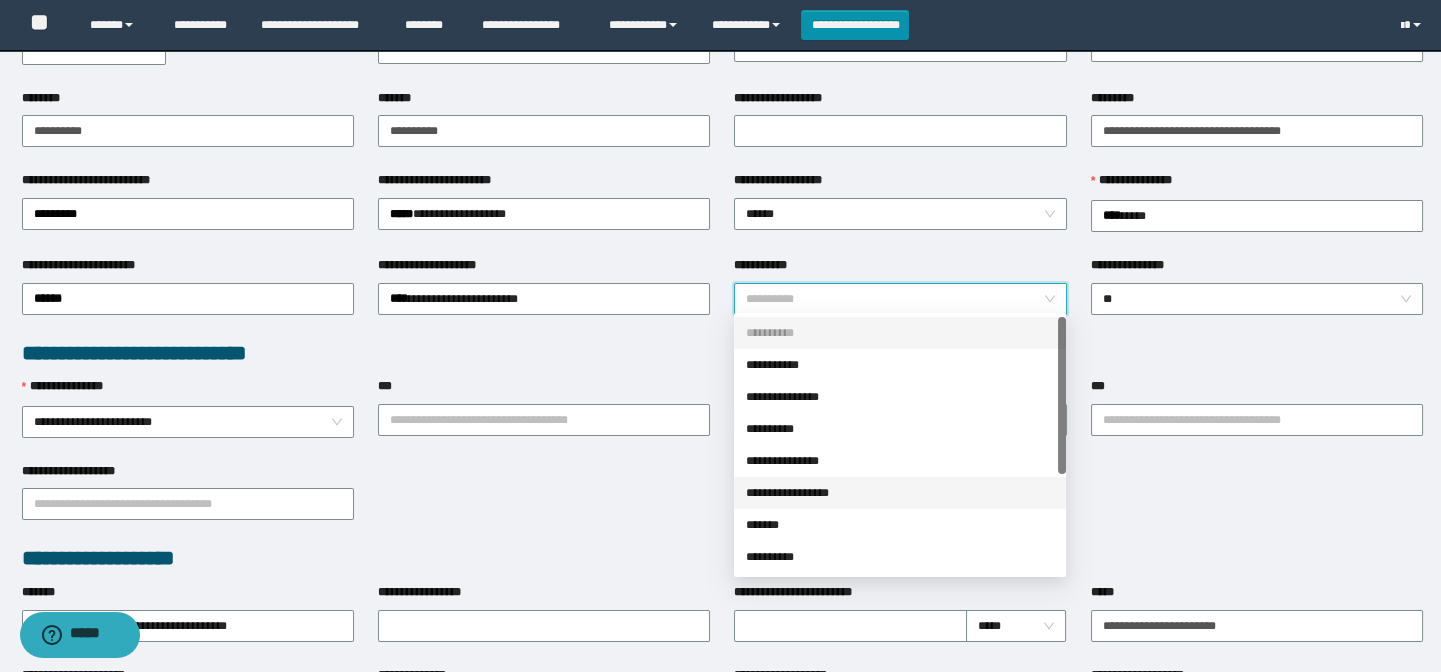 drag, startPoint x: 820, startPoint y: 490, endPoint x: 829, endPoint y: 484, distance: 10.816654 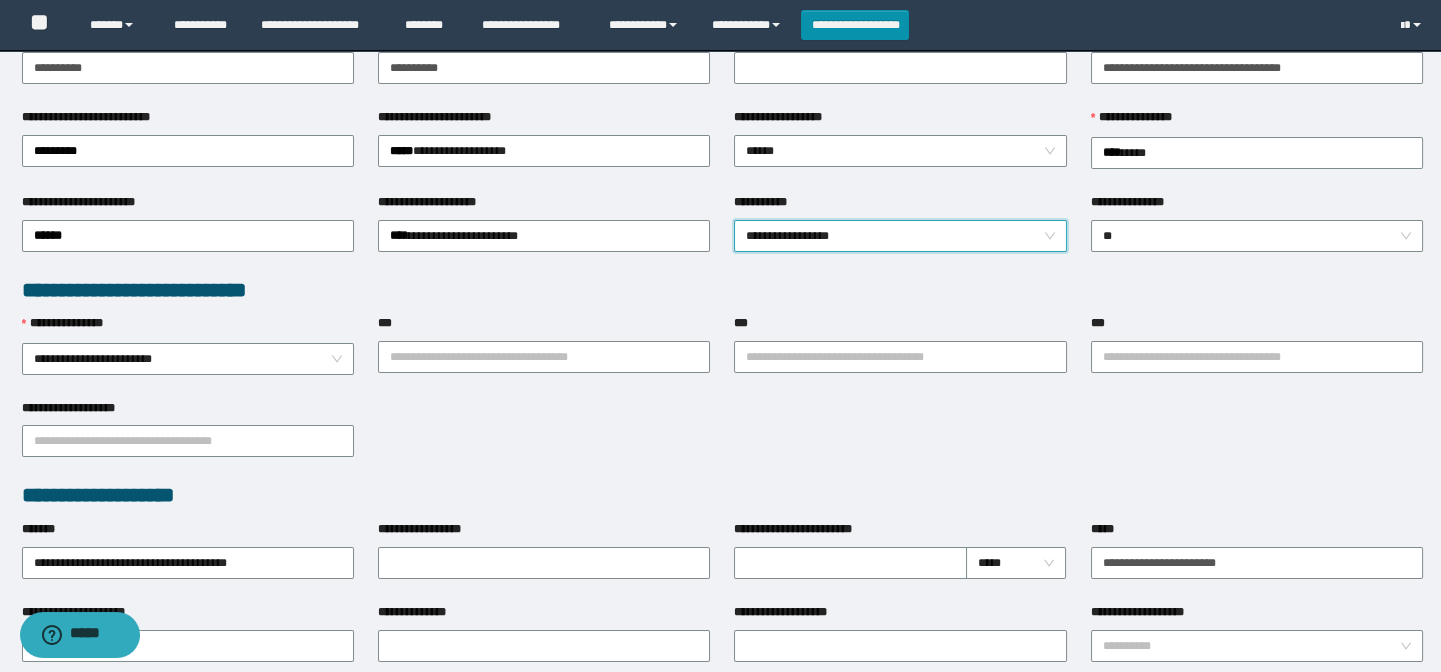 scroll, scrollTop: 363, scrollLeft: 0, axis: vertical 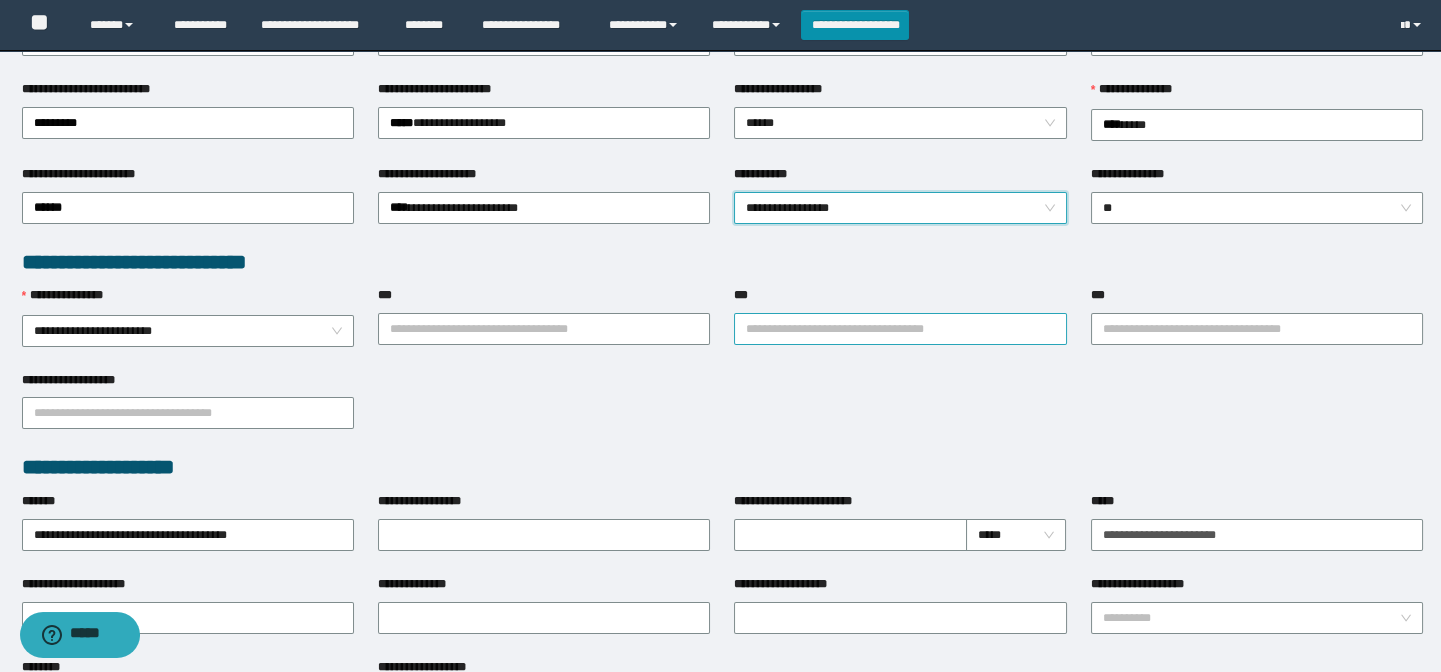 click on "***" at bounding box center (900, 329) 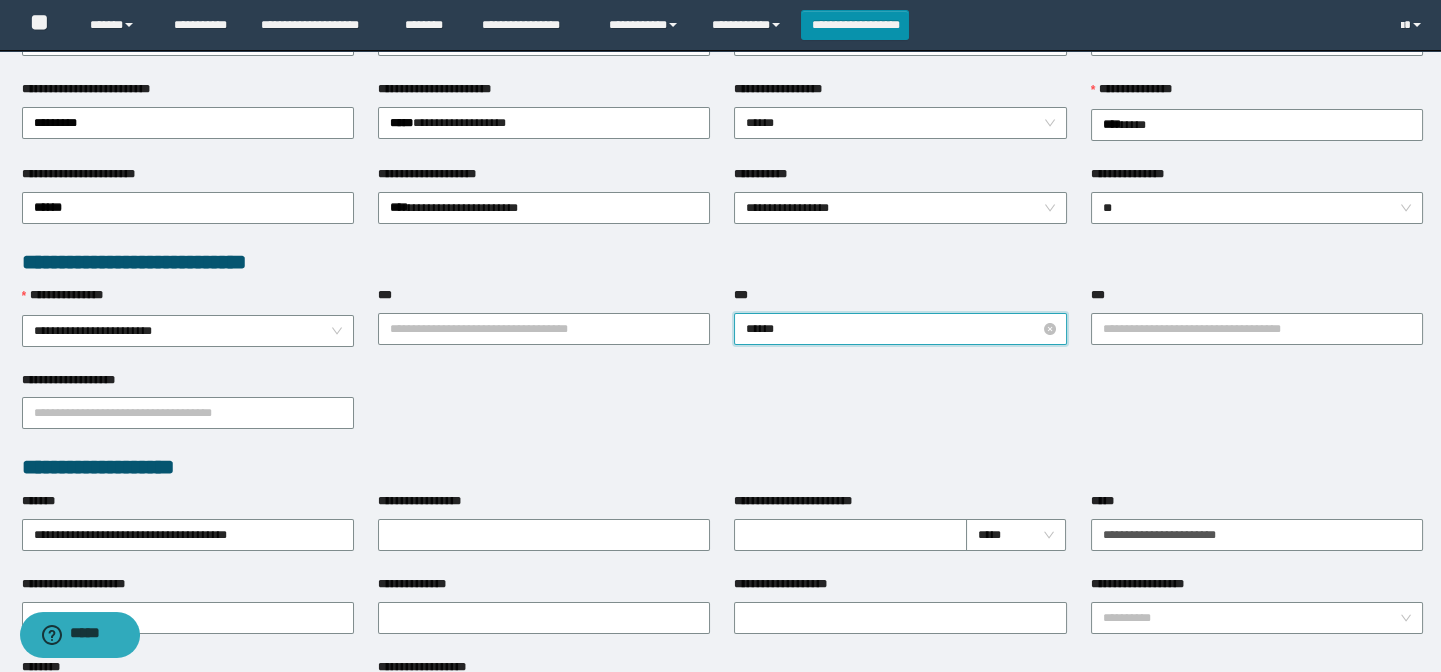 type on "*******" 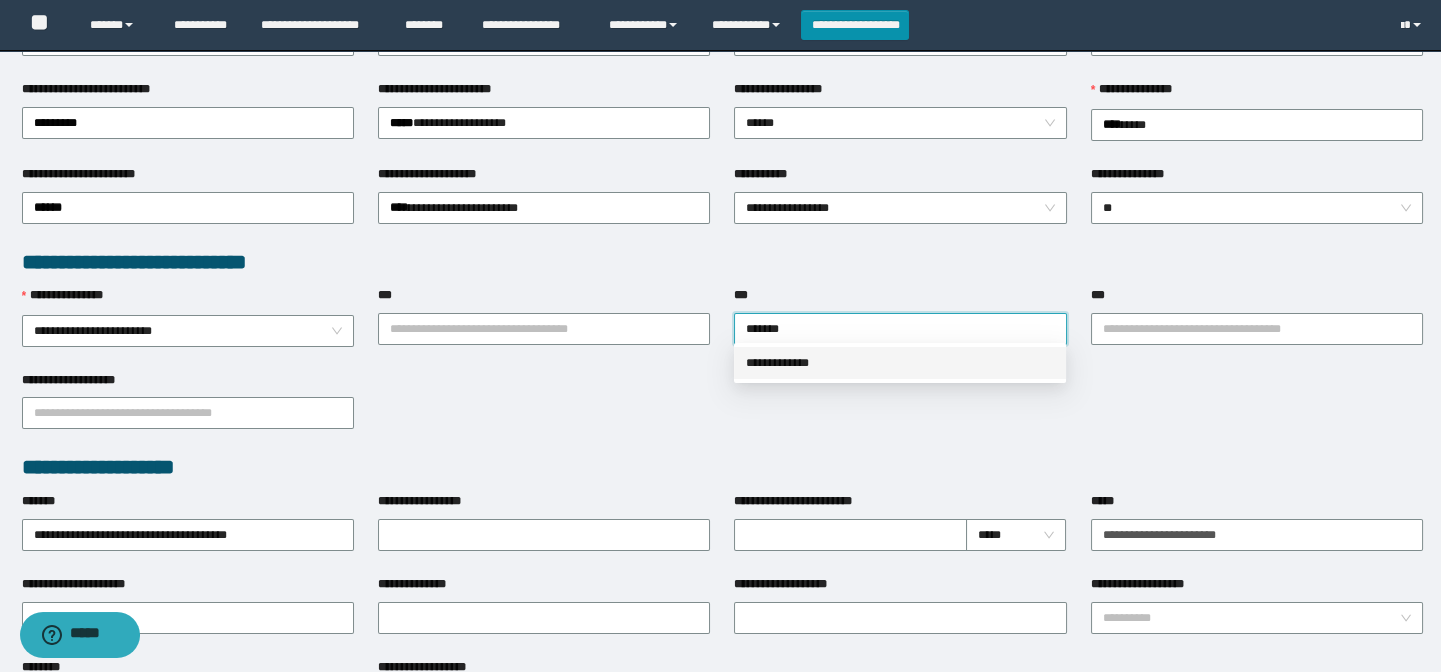 click on "**********" at bounding box center (900, 363) 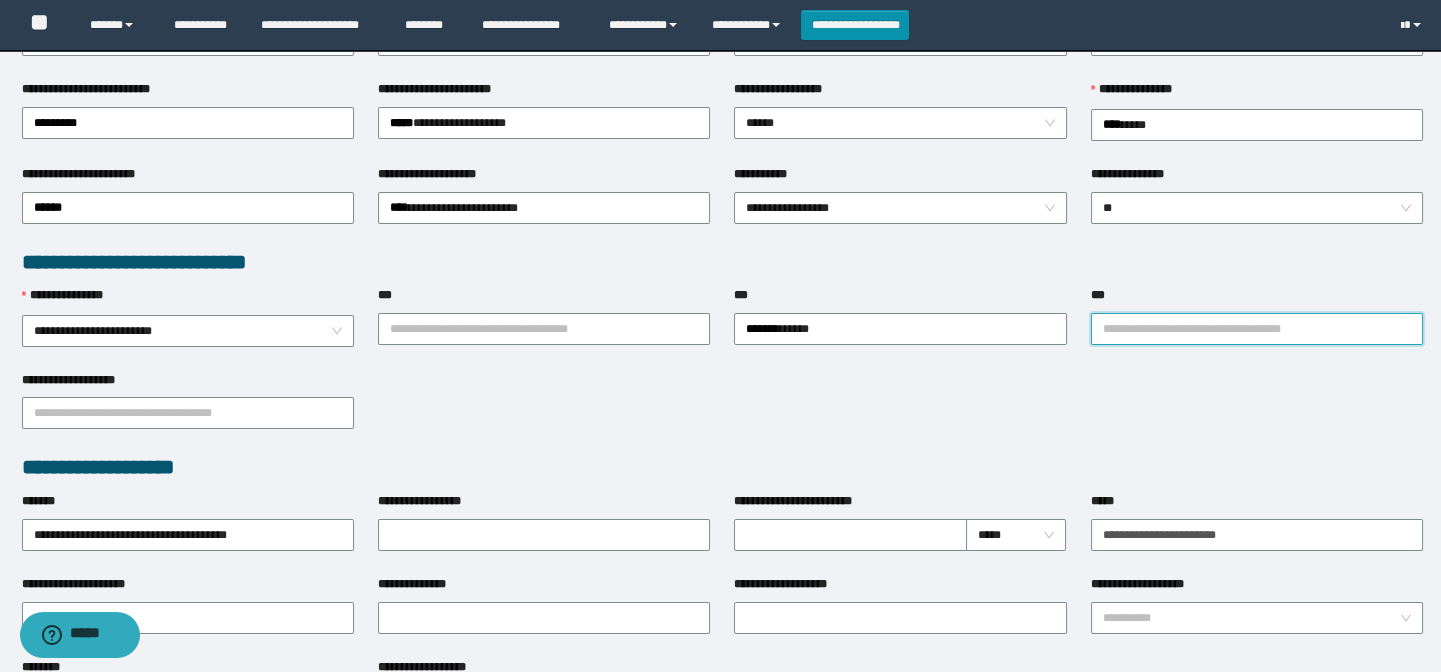 click on "***" at bounding box center [1257, 329] 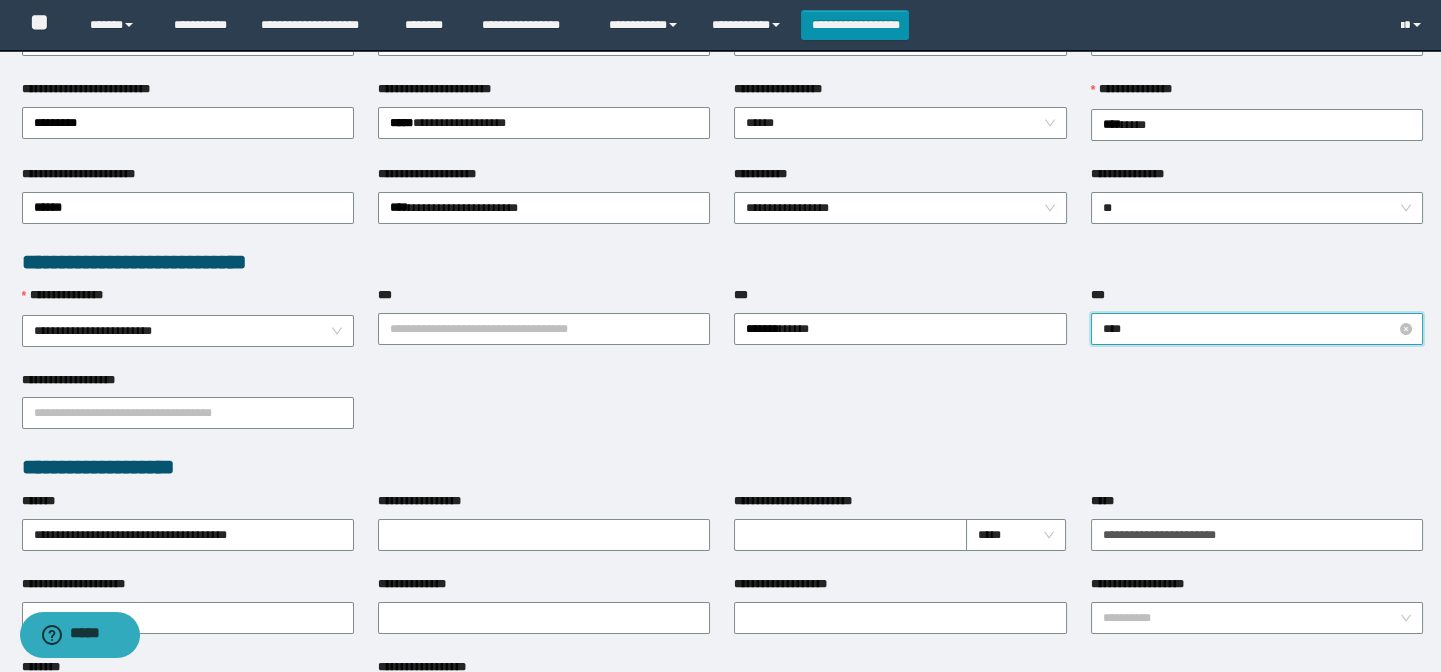 type on "*****" 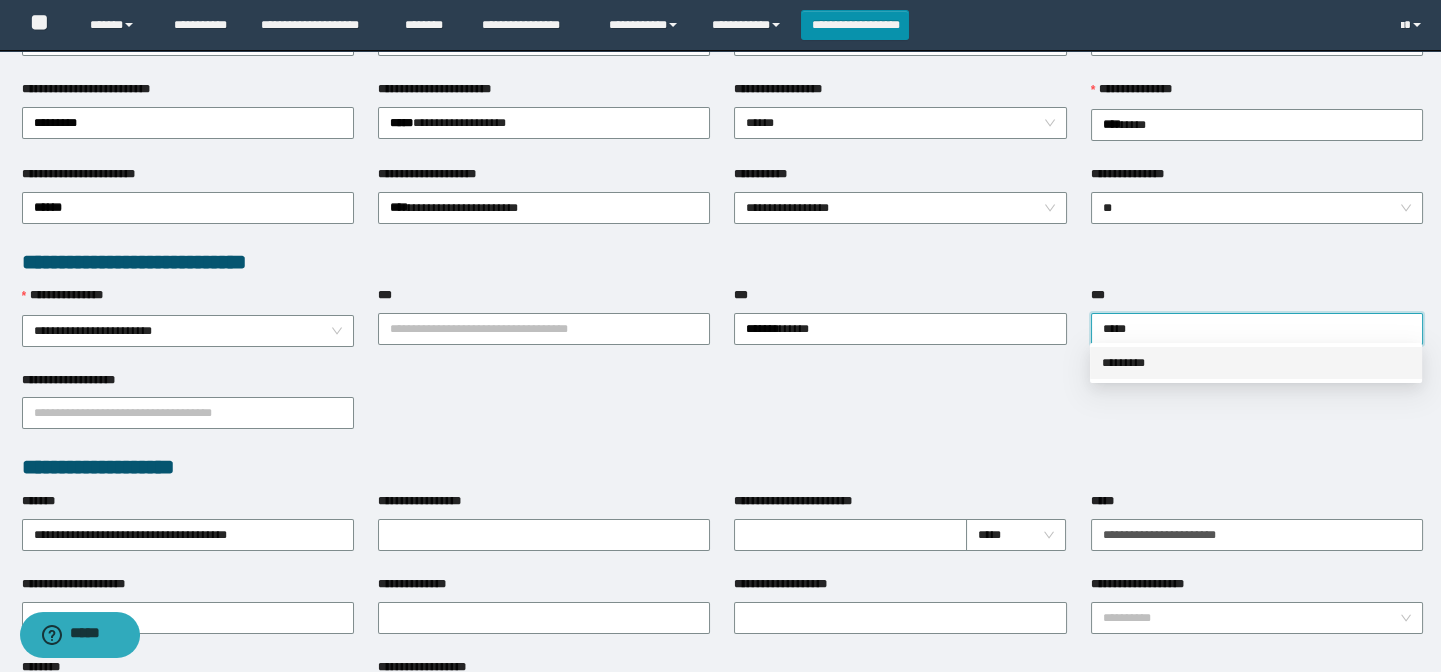 drag, startPoint x: 1179, startPoint y: 360, endPoint x: 1253, endPoint y: 505, distance: 162.79128 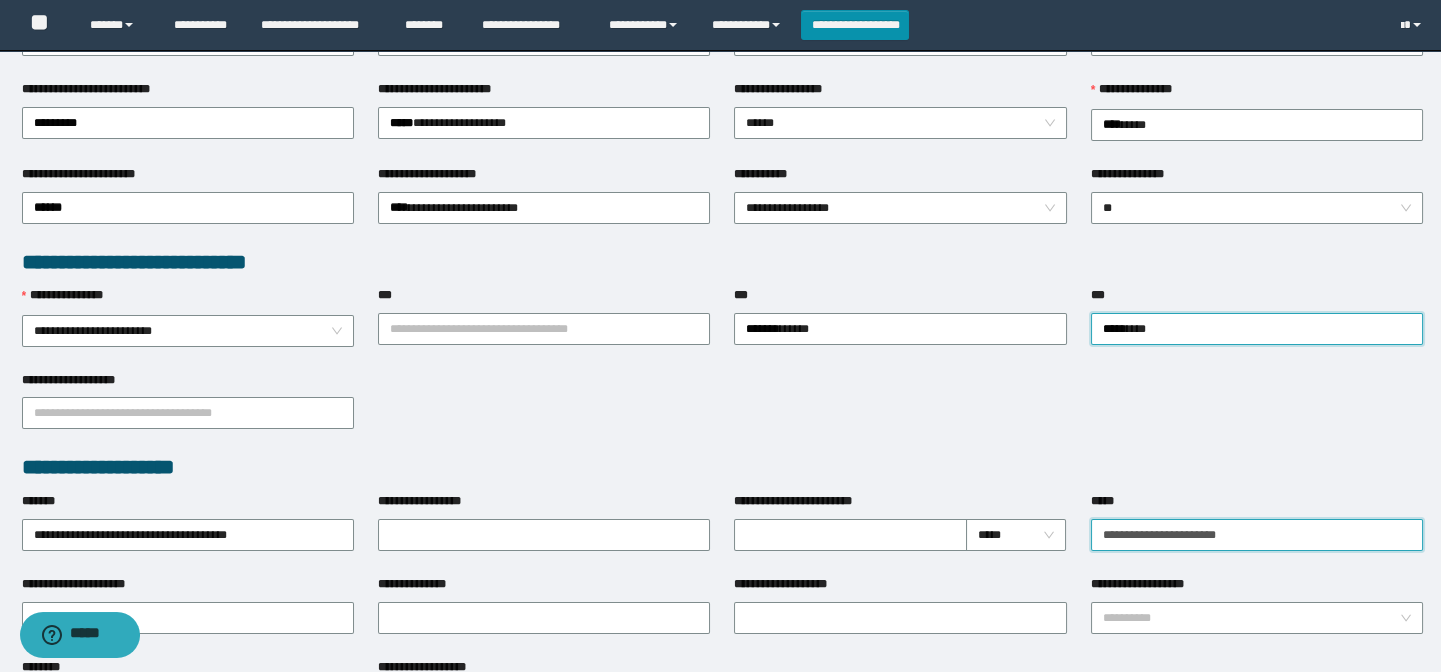 click on "*****" at bounding box center [1257, 535] 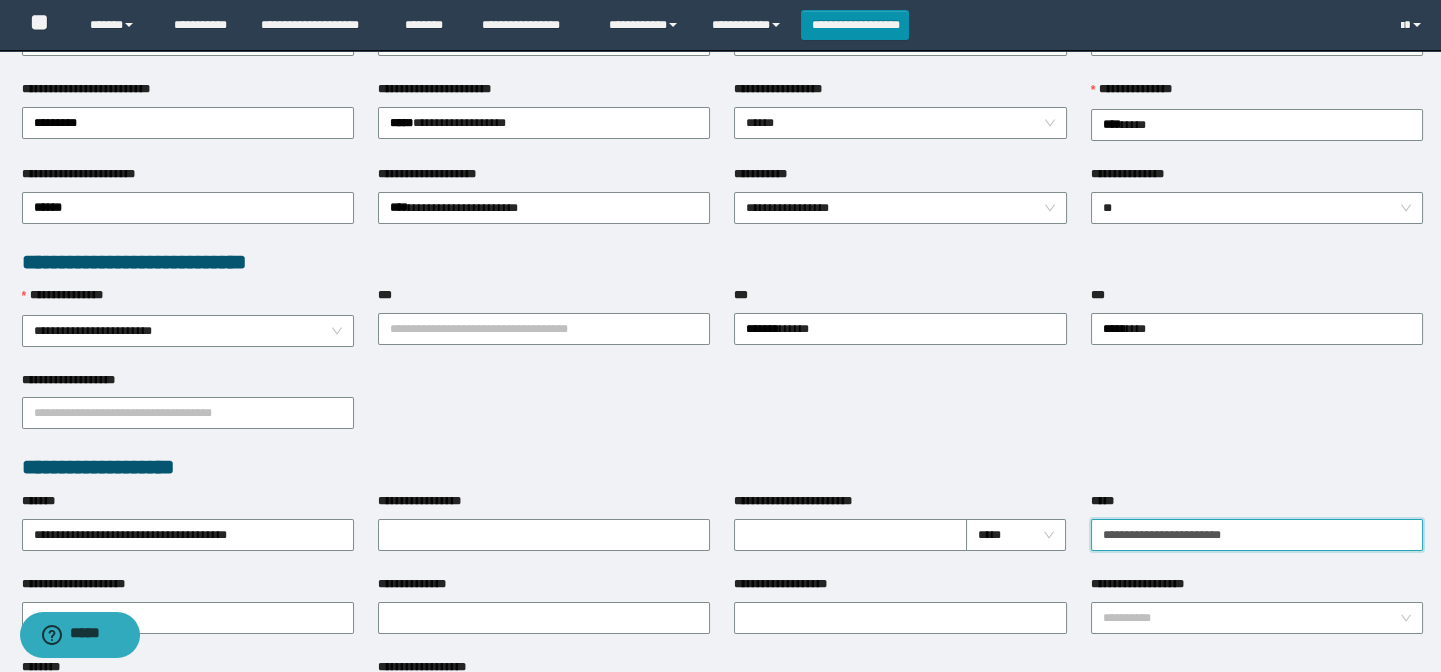 type on "**********" 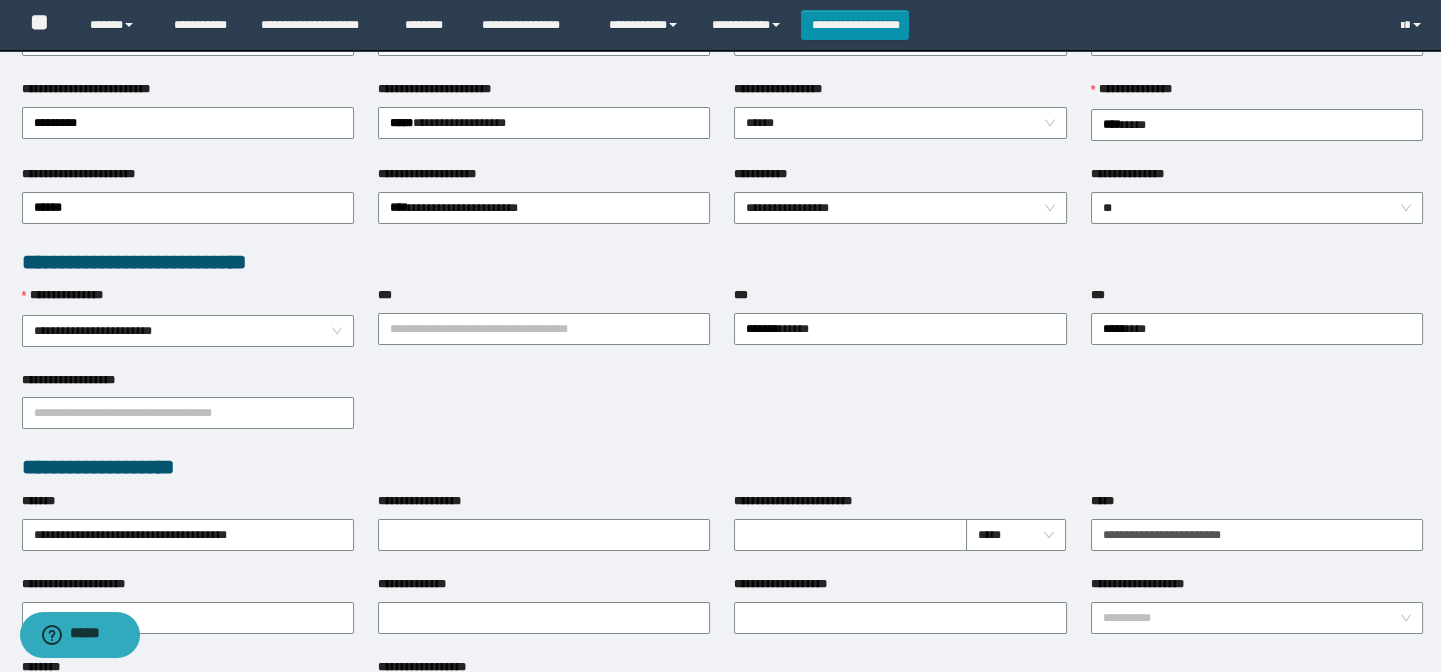 click on "**********" at bounding box center (722, 467) 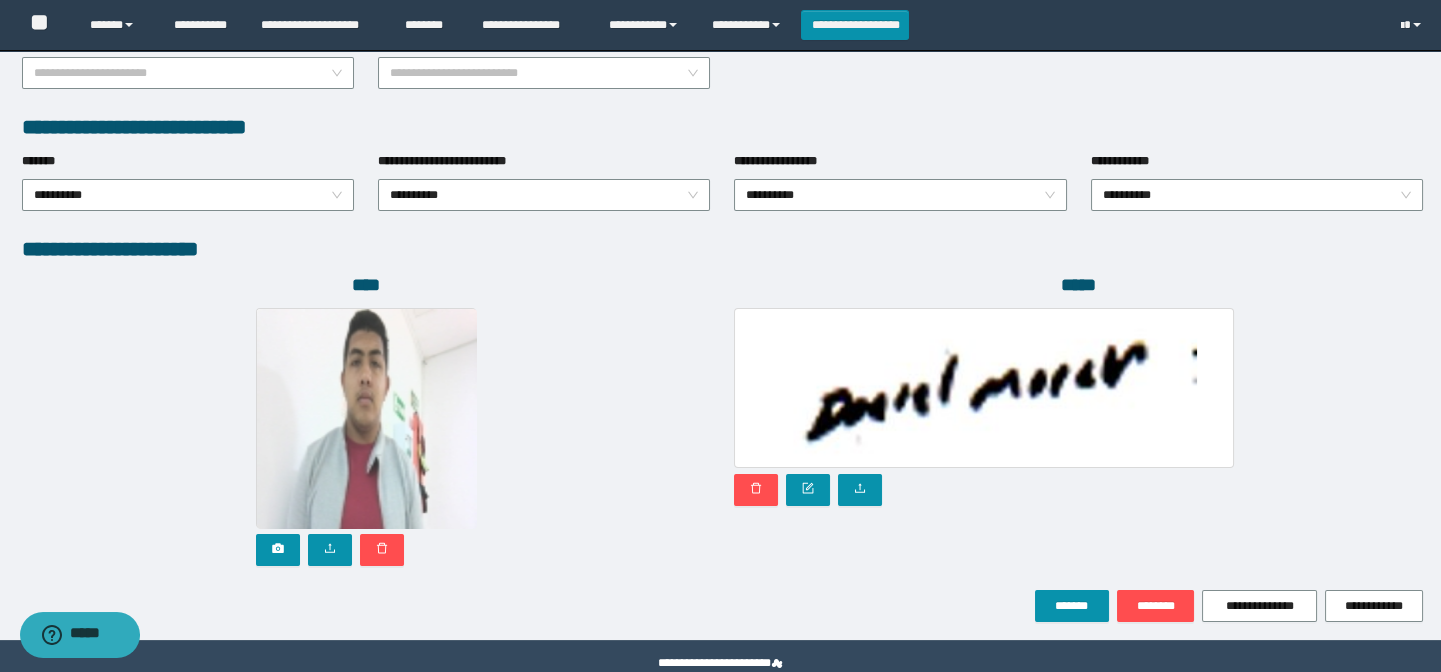 scroll, scrollTop: 1030, scrollLeft: 0, axis: vertical 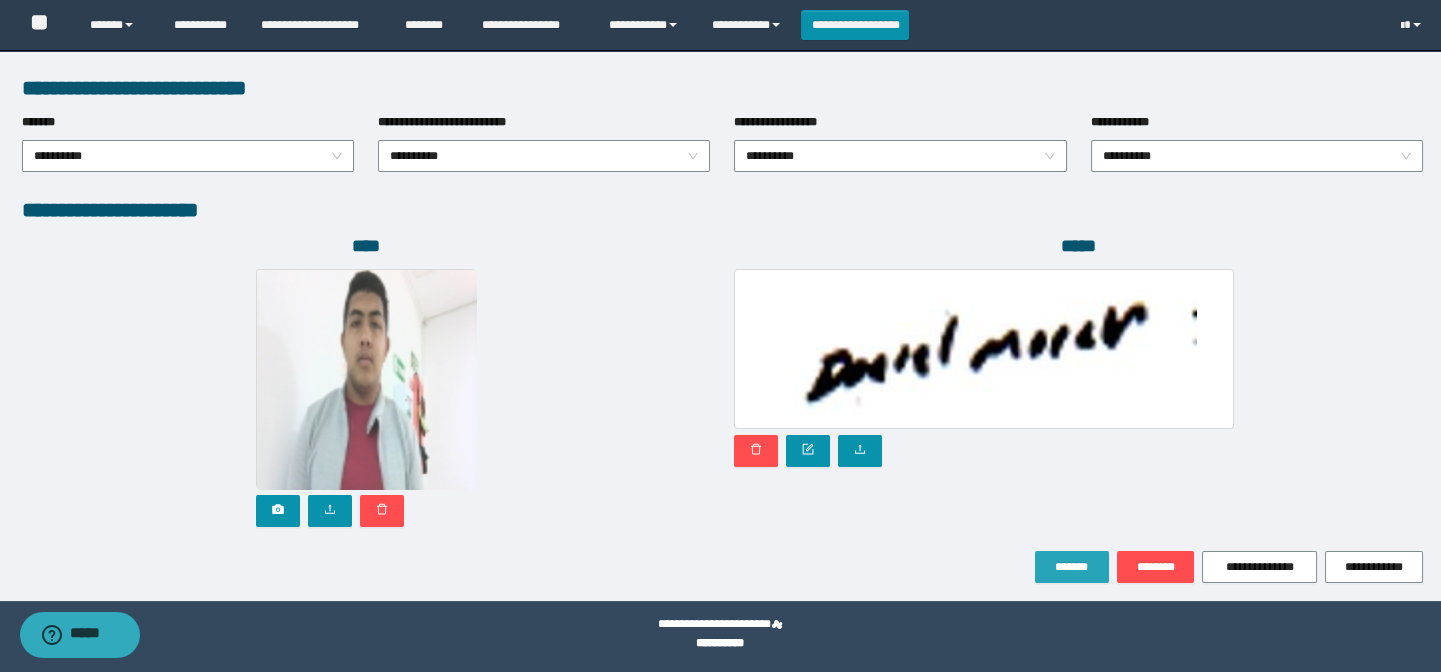 click on "*******" at bounding box center (1072, 567) 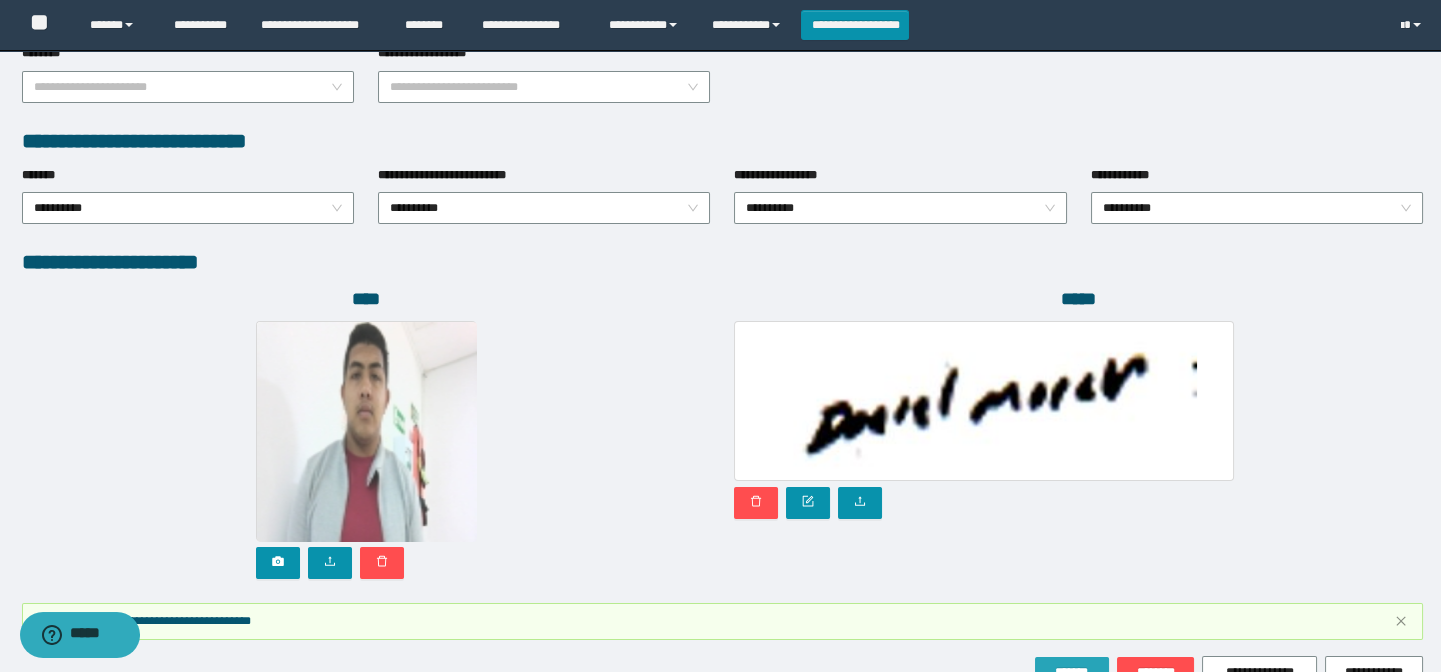 scroll, scrollTop: 1083, scrollLeft: 0, axis: vertical 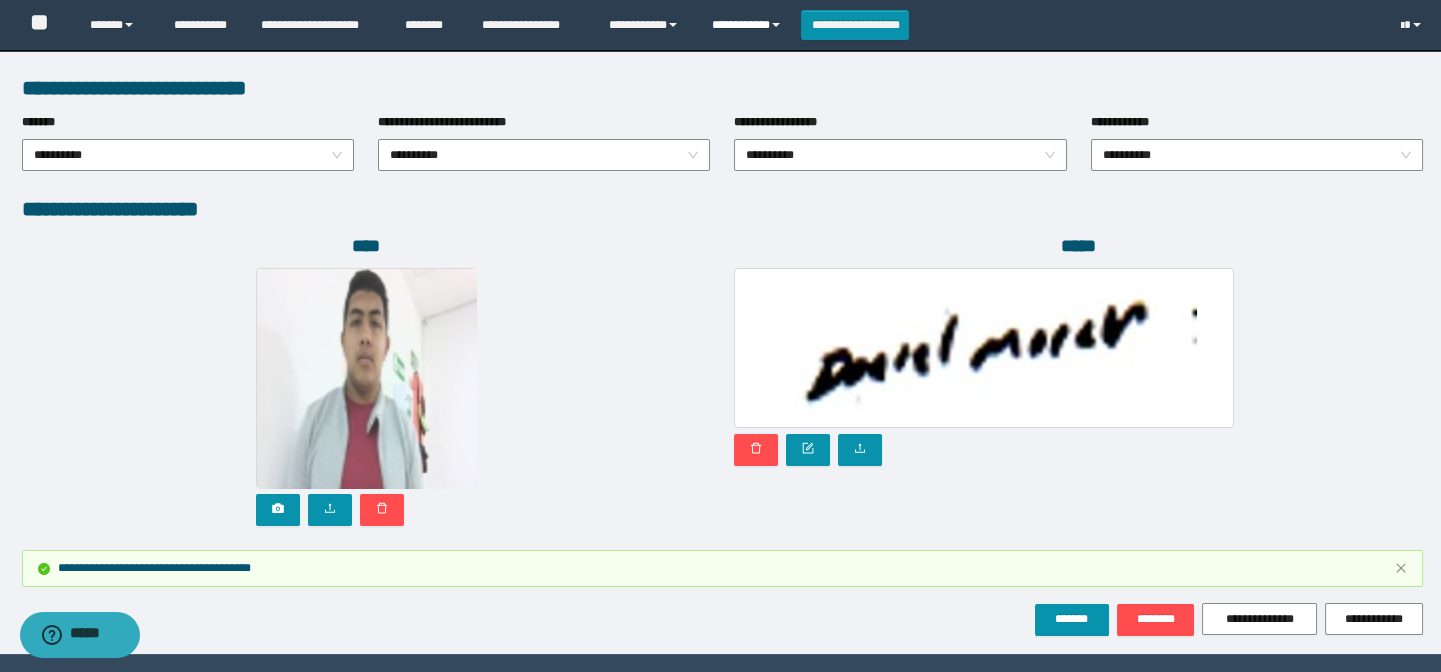 click on "**********" at bounding box center (749, 25) 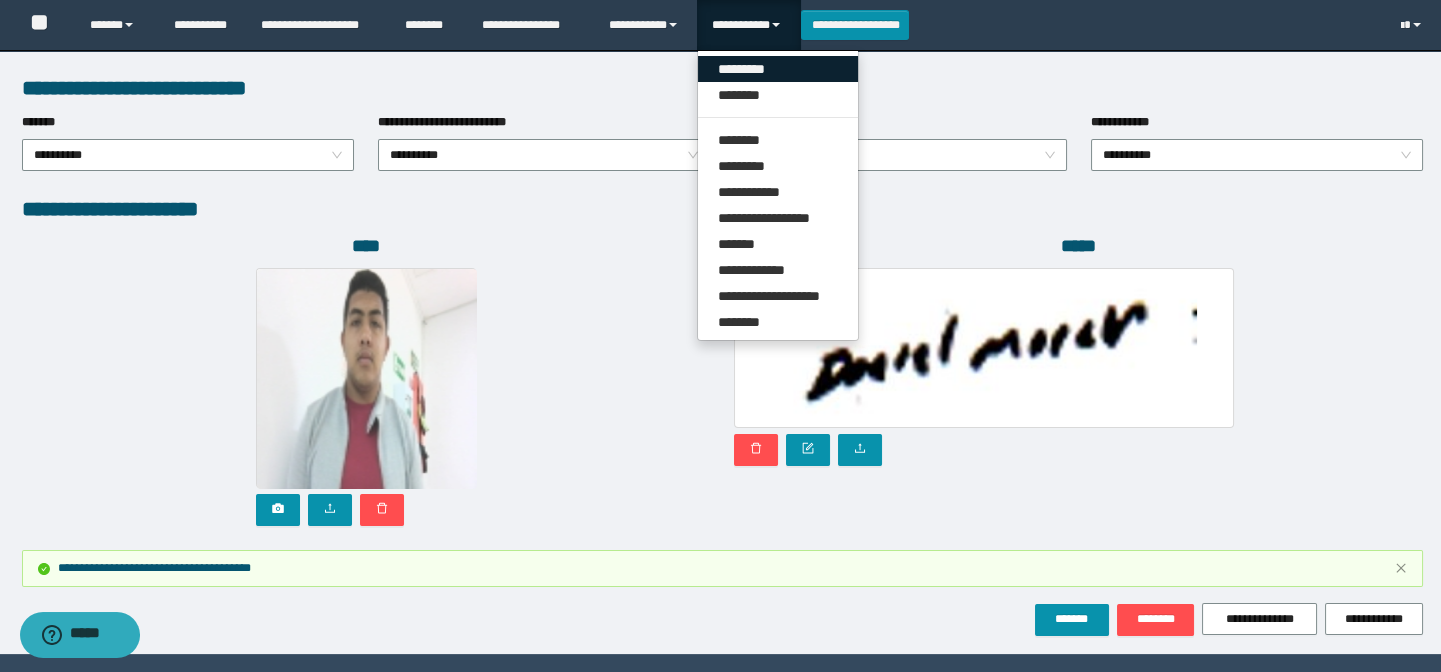 click on "*********" at bounding box center [778, 69] 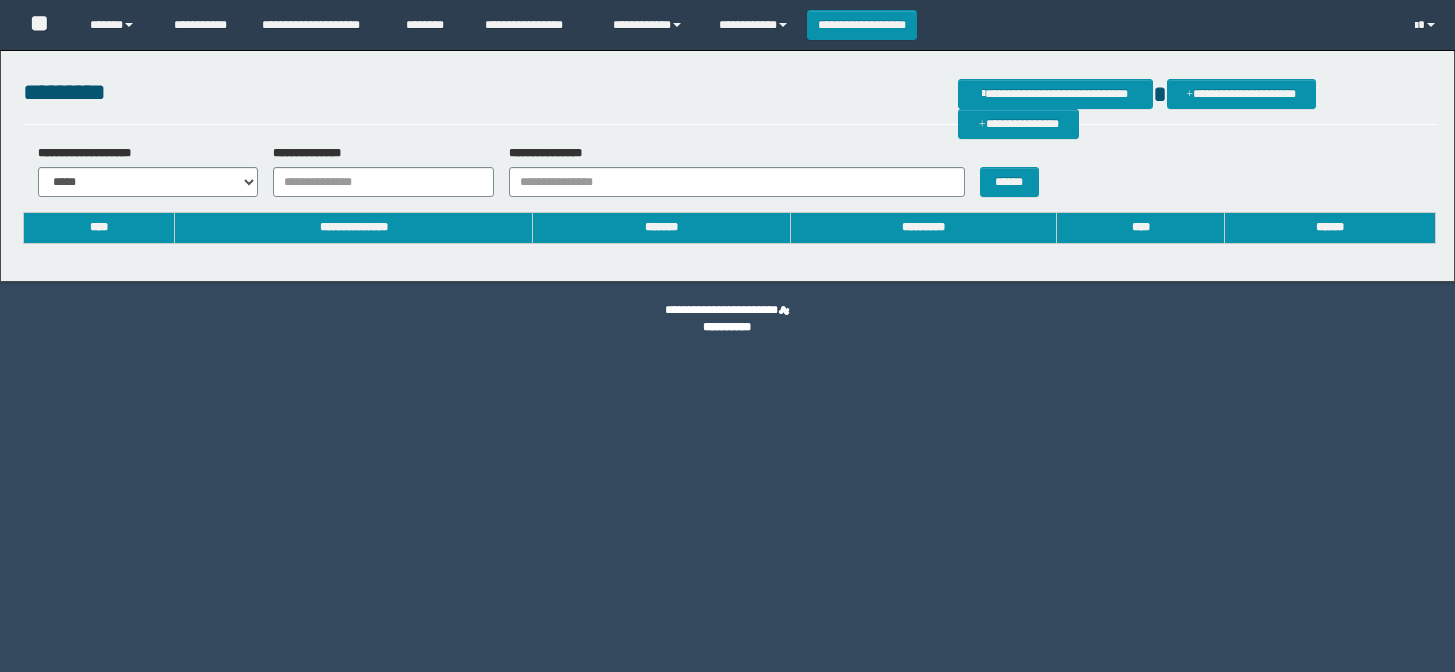 scroll, scrollTop: 0, scrollLeft: 0, axis: both 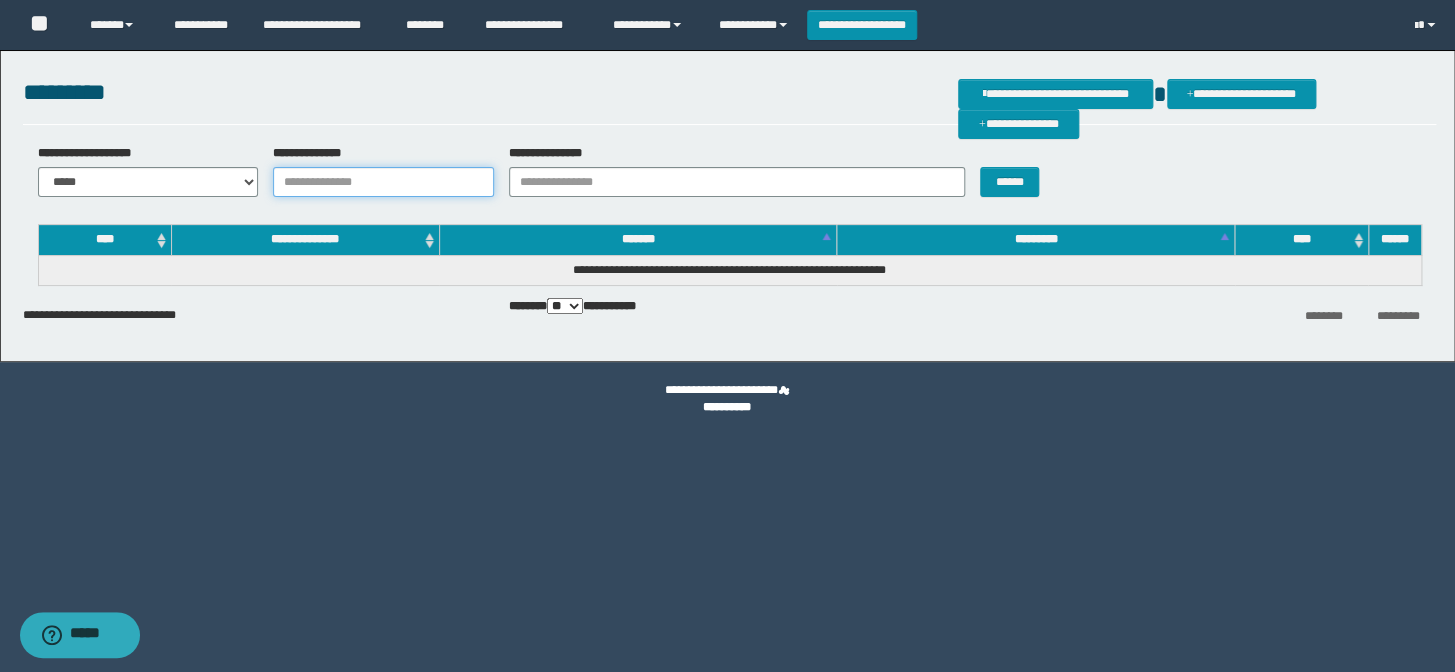 drag, startPoint x: 405, startPoint y: 179, endPoint x: 447, endPoint y: 187, distance: 42.755116 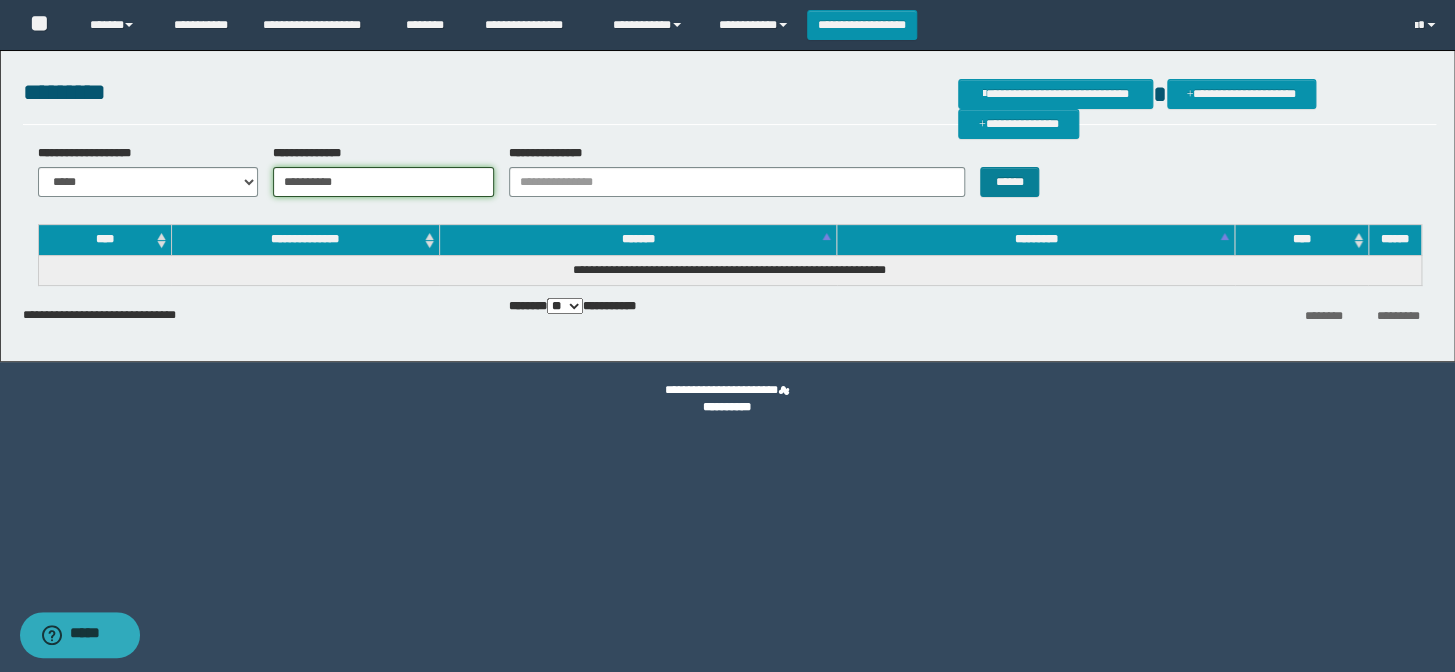 type on "**********" 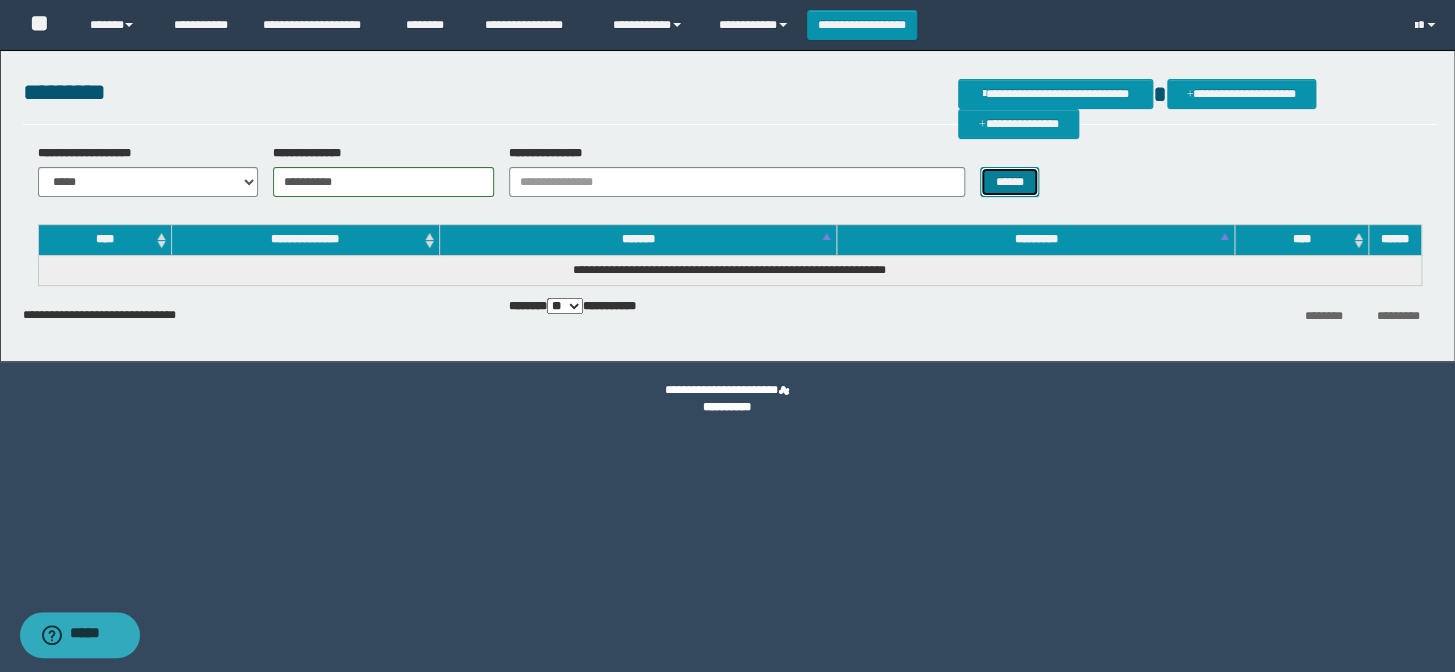 click on "******" at bounding box center (1009, 182) 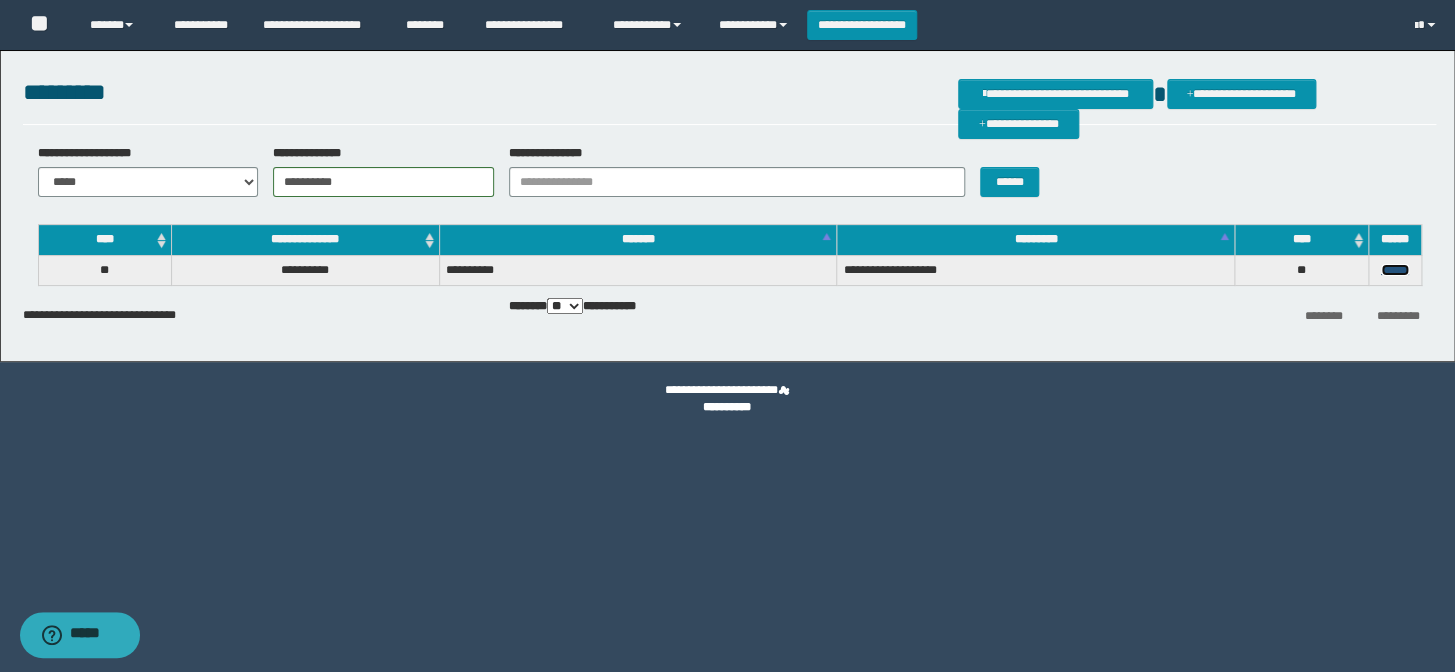 click on "******" at bounding box center (1395, 270) 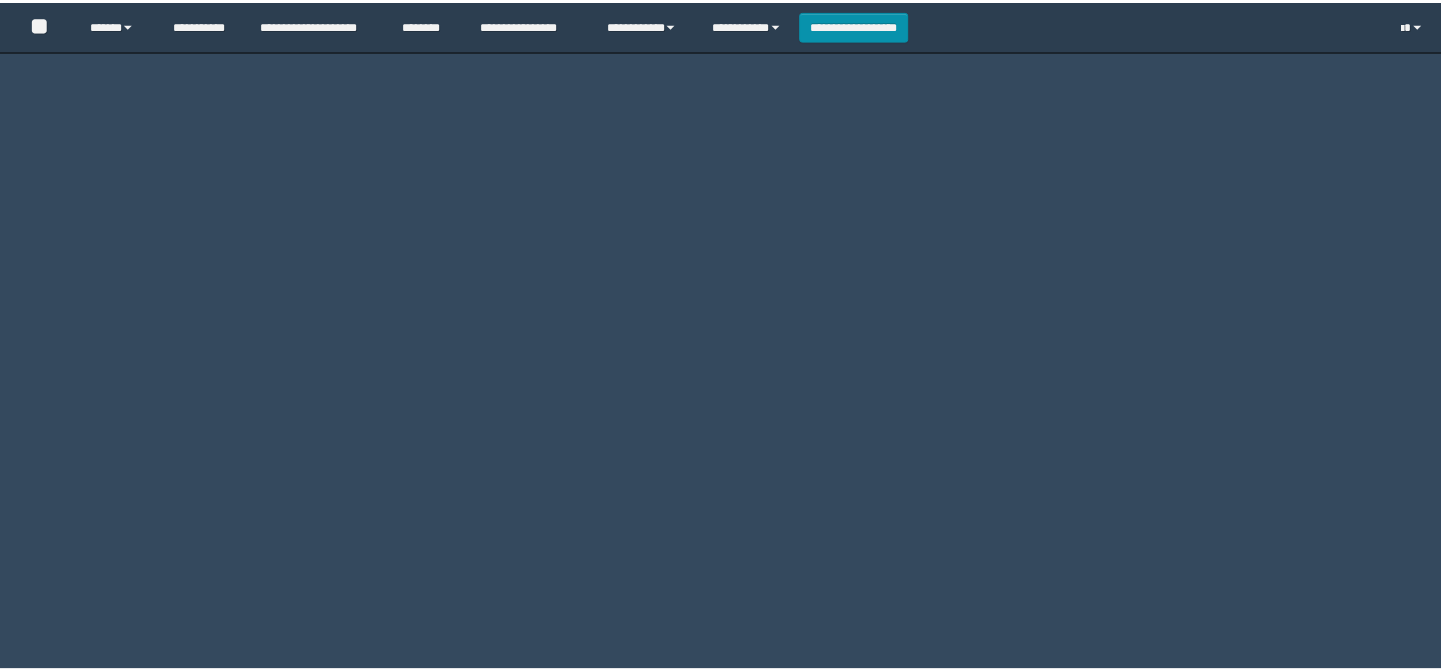 scroll, scrollTop: 0, scrollLeft: 0, axis: both 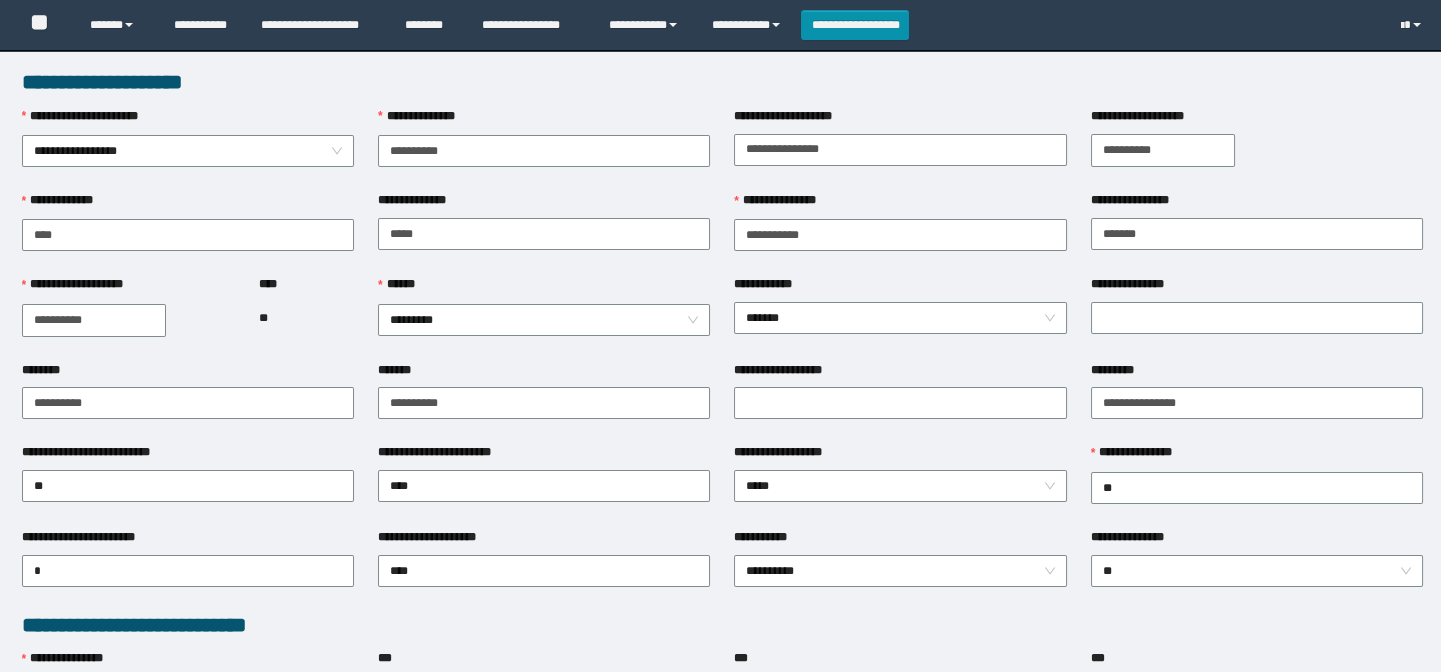 type on "**********" 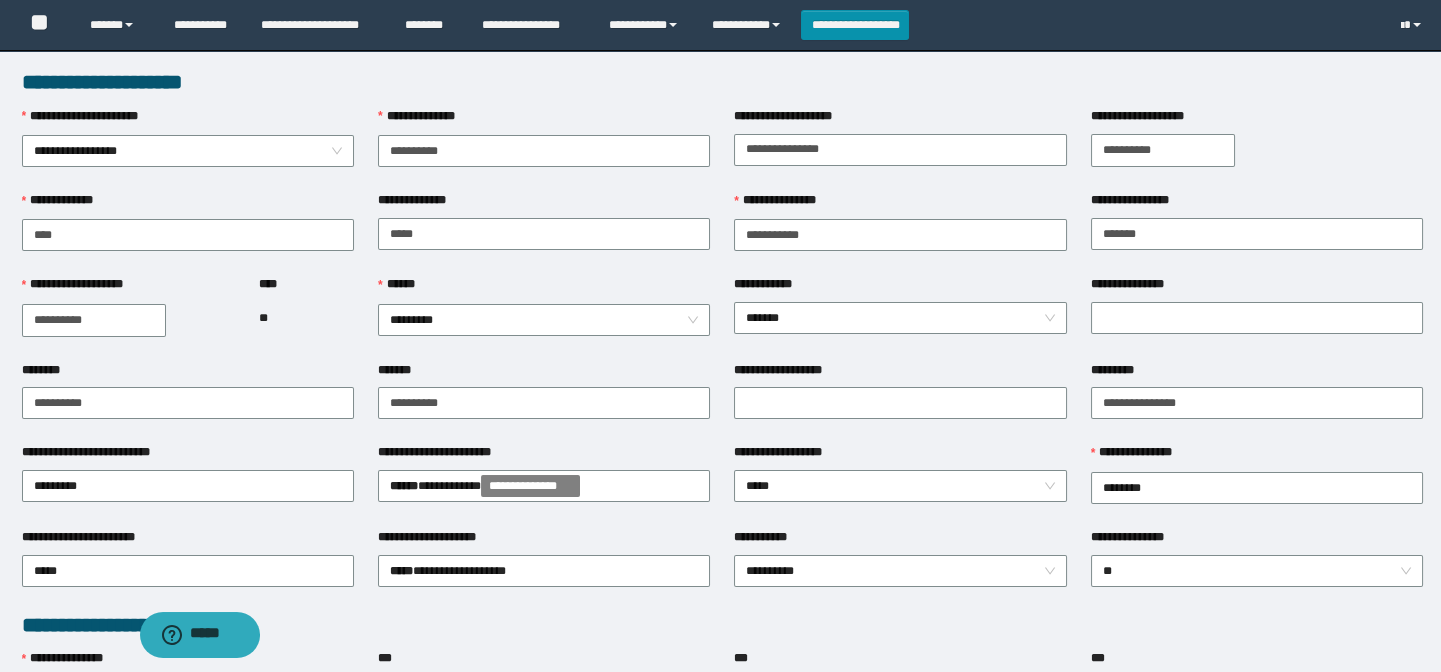 scroll, scrollTop: 0, scrollLeft: 0, axis: both 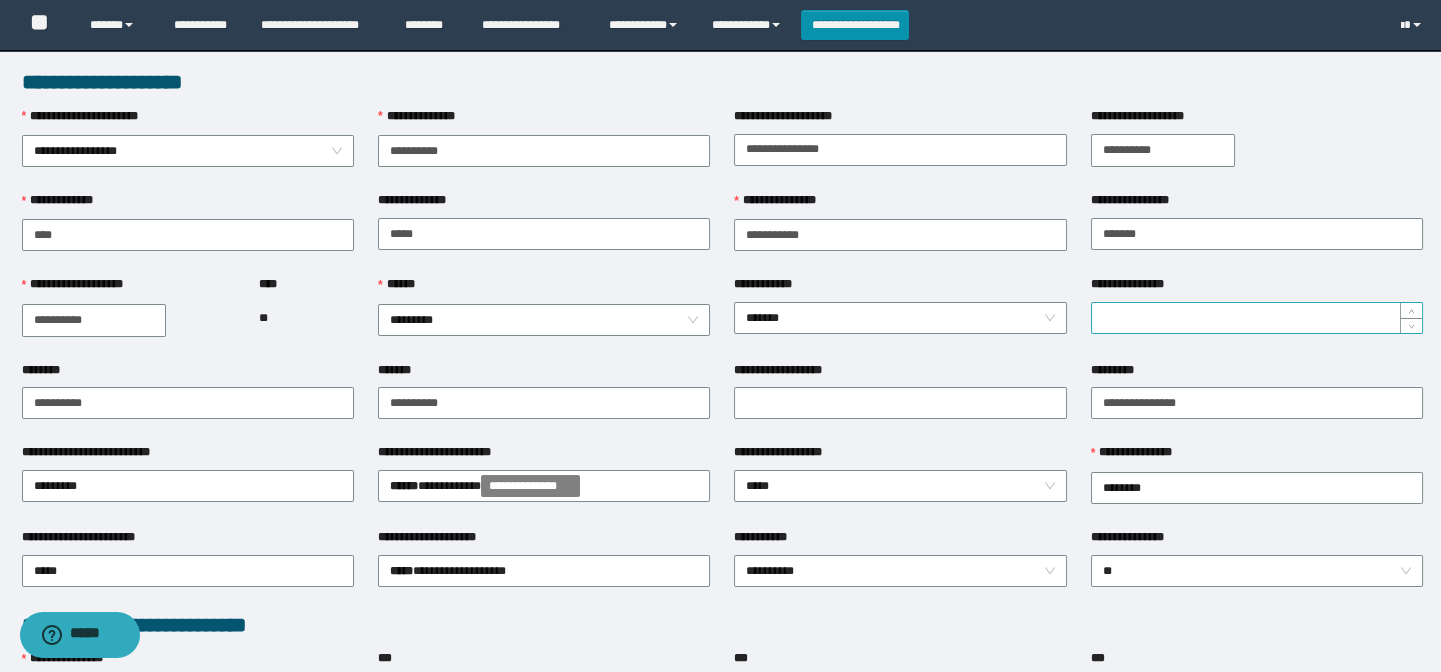click on "**********" at bounding box center [1257, 318] 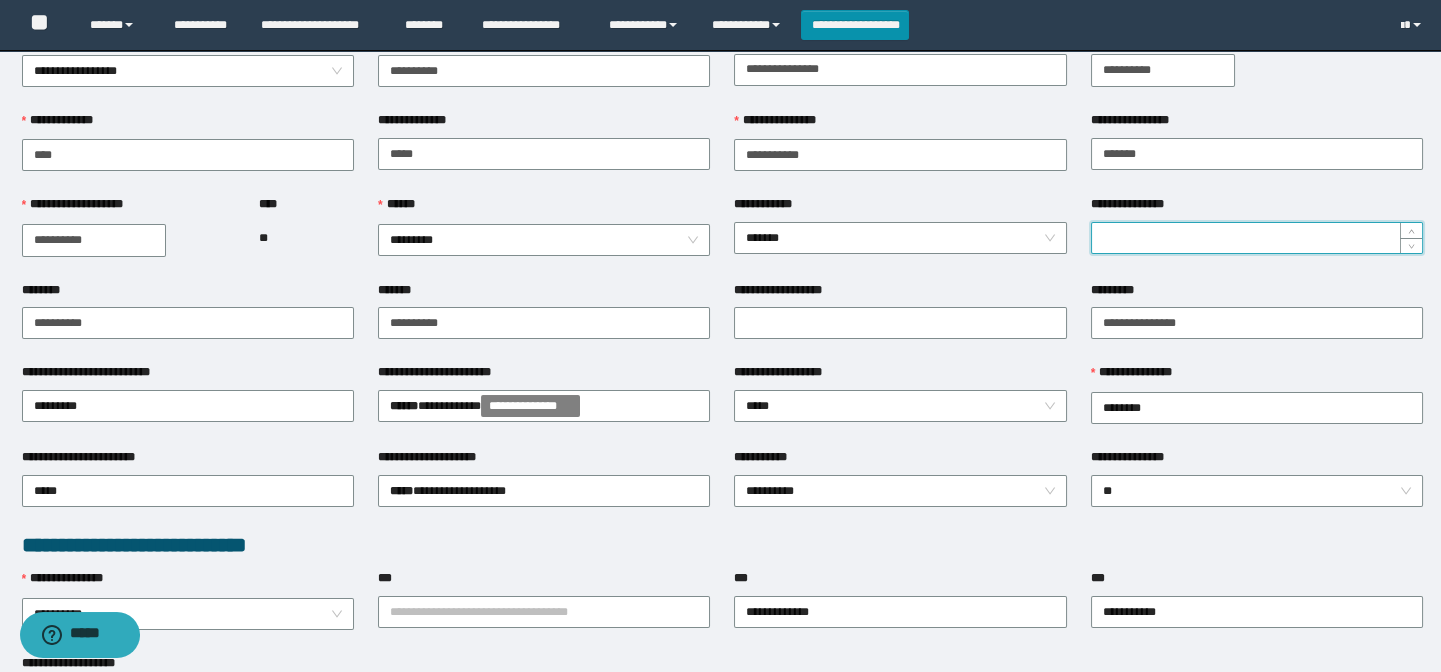 scroll, scrollTop: 181, scrollLeft: 0, axis: vertical 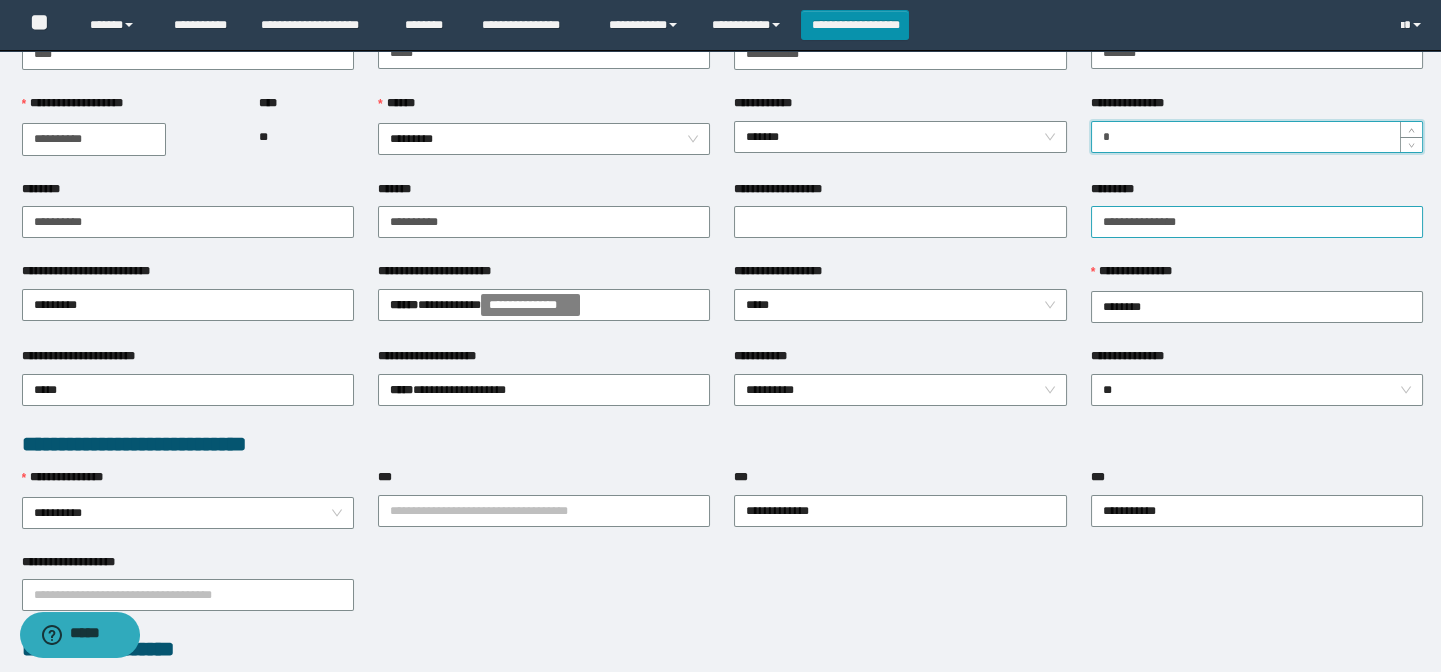 type on "*" 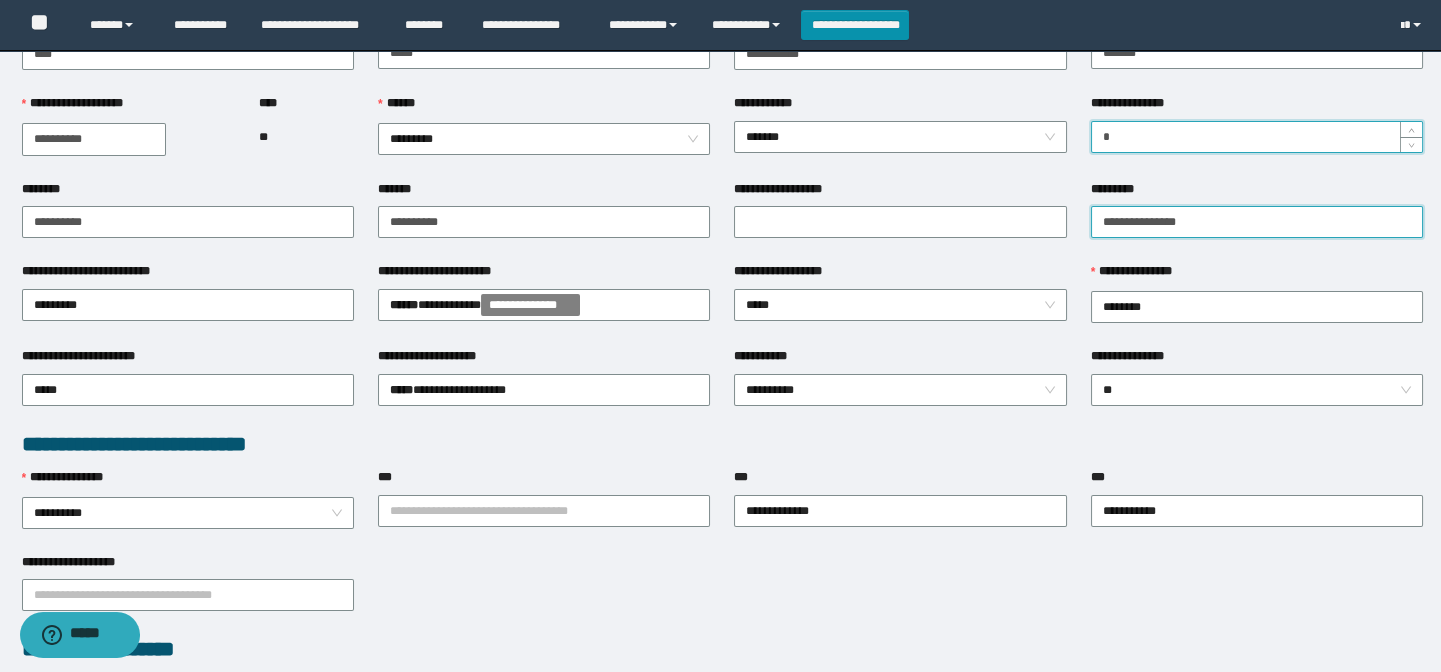 drag, startPoint x: 1257, startPoint y: 212, endPoint x: 1265, endPoint y: 225, distance: 15.264338 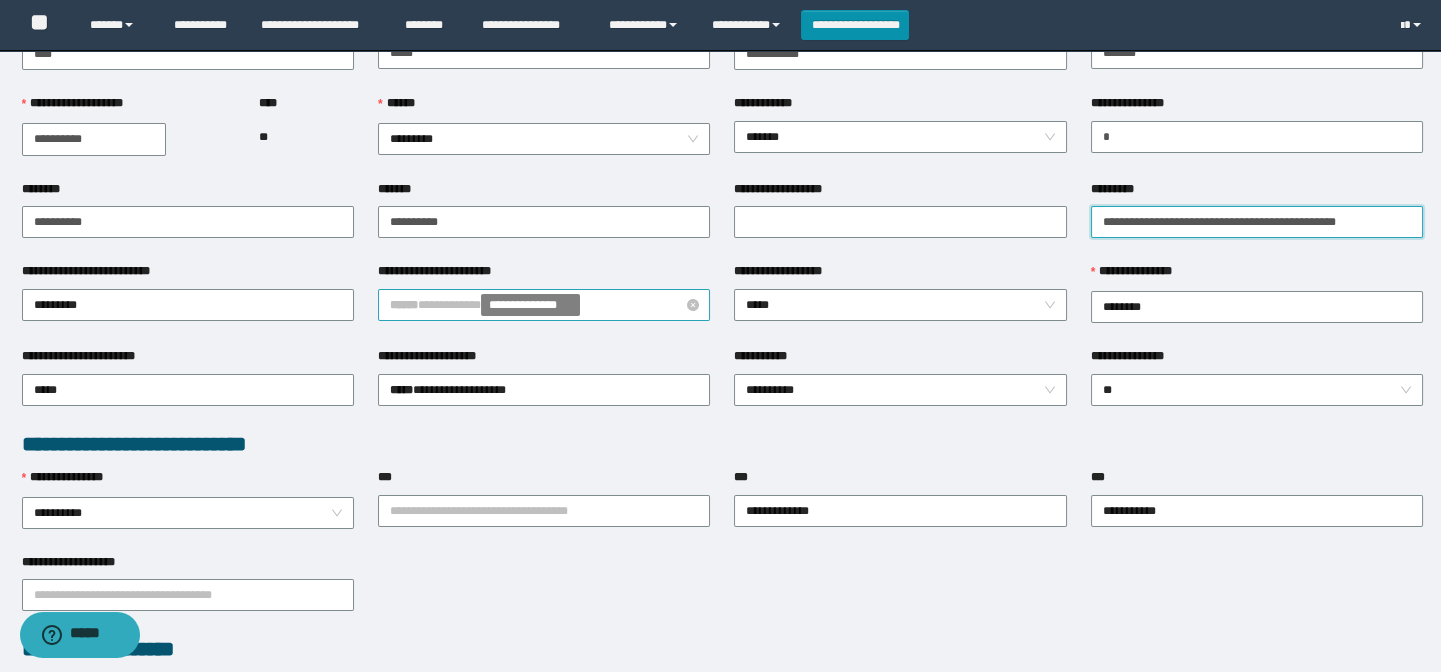 click on "**********" at bounding box center (544, 305) 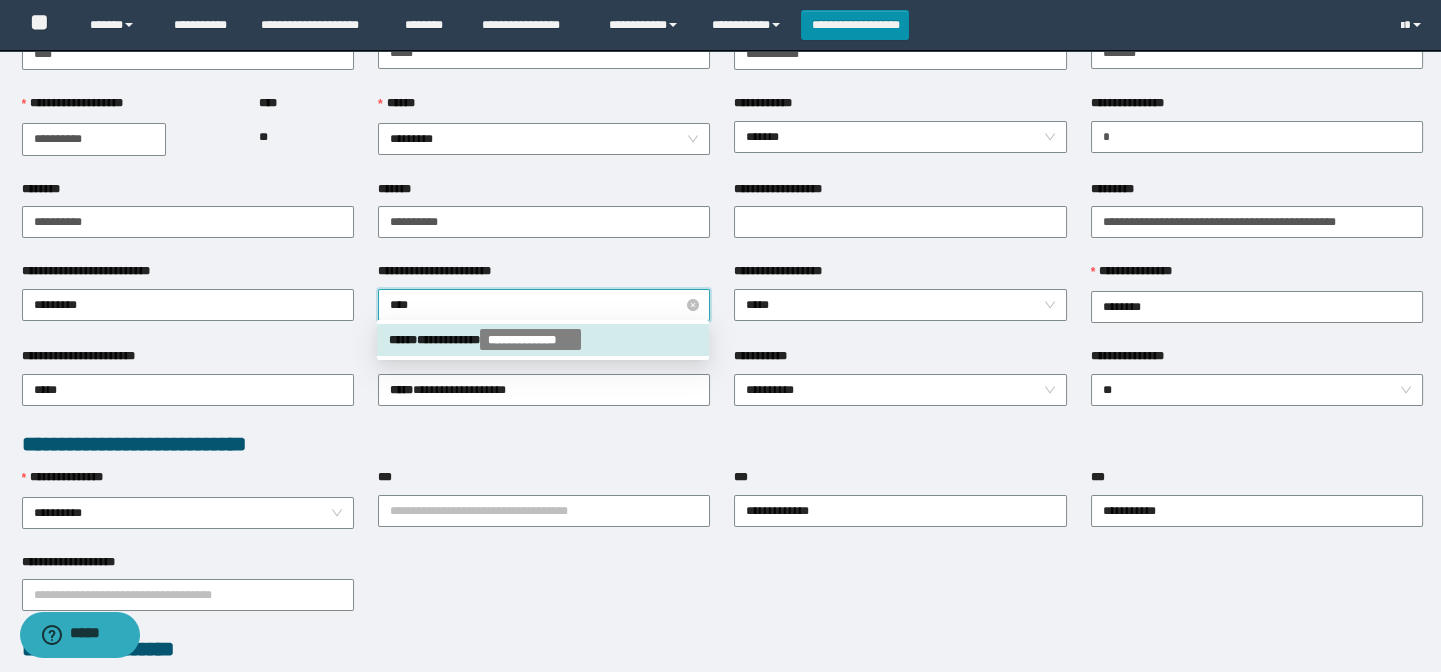 type on "*****" 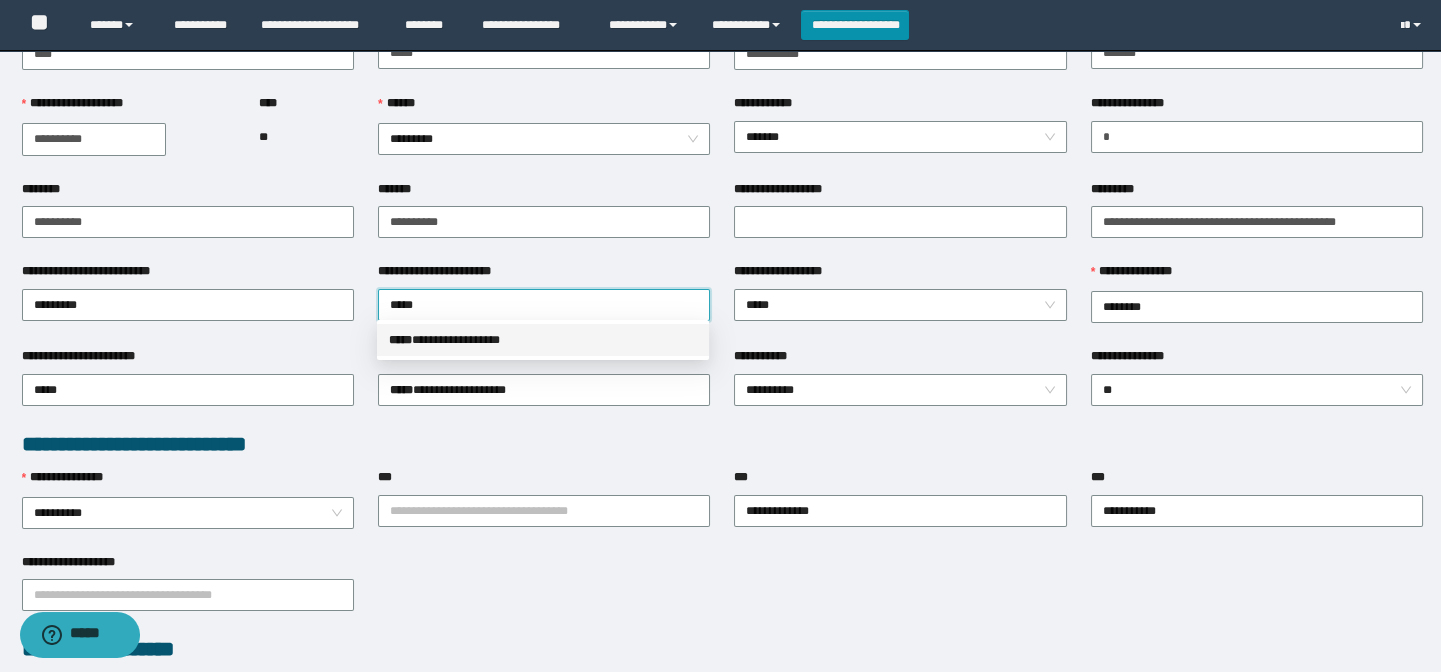 click on "**********" at bounding box center [543, 340] 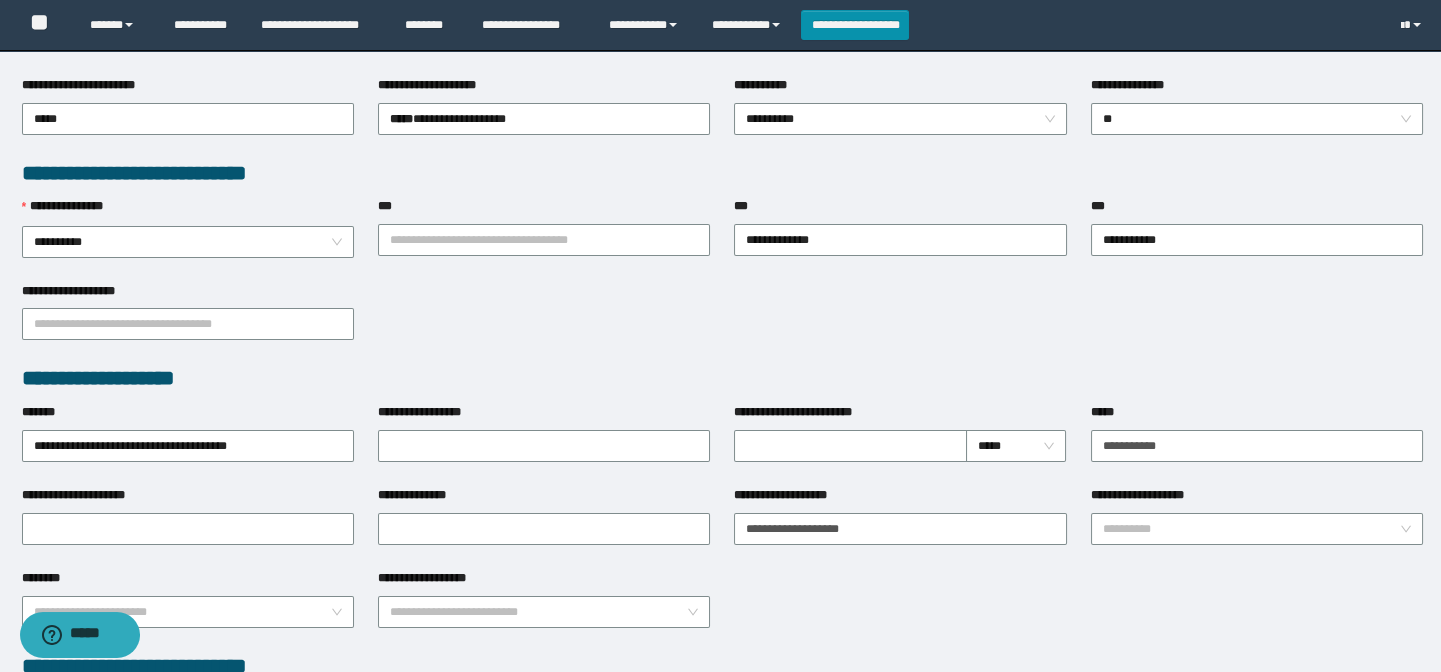 scroll, scrollTop: 454, scrollLeft: 0, axis: vertical 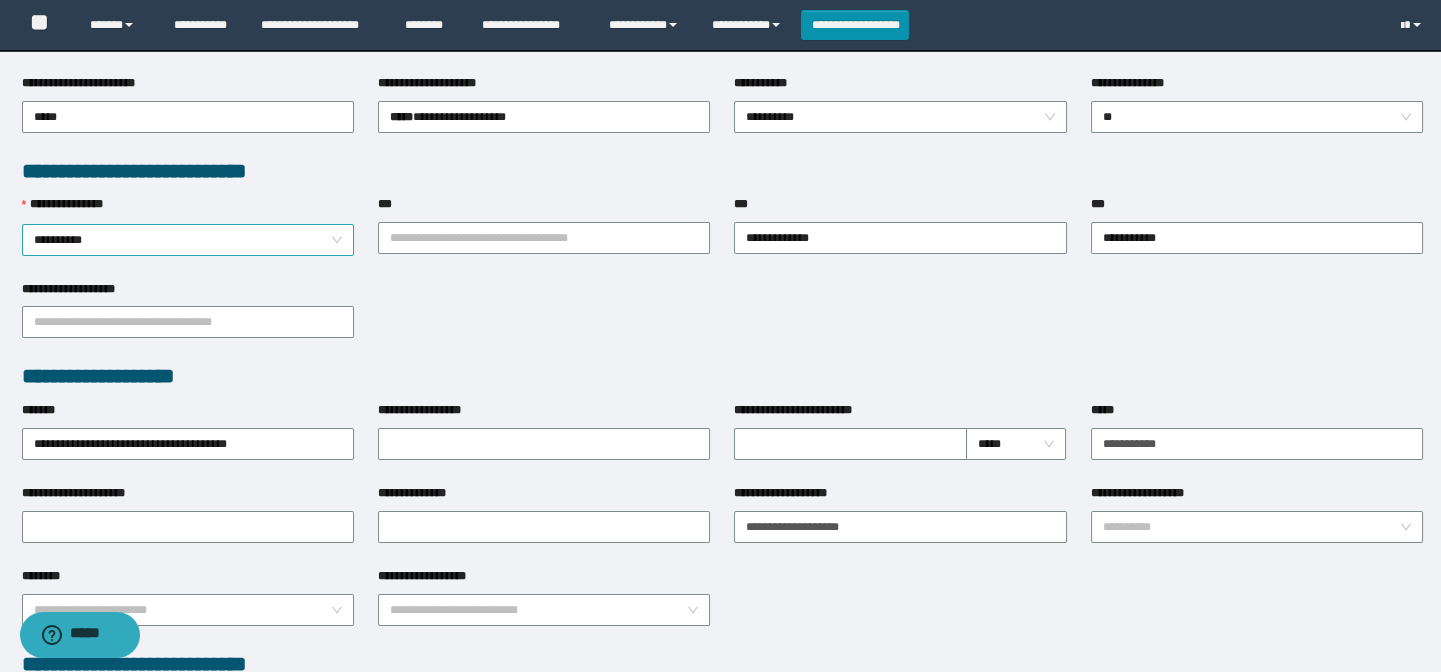 drag, startPoint x: 124, startPoint y: 232, endPoint x: 125, endPoint y: 242, distance: 10.049875 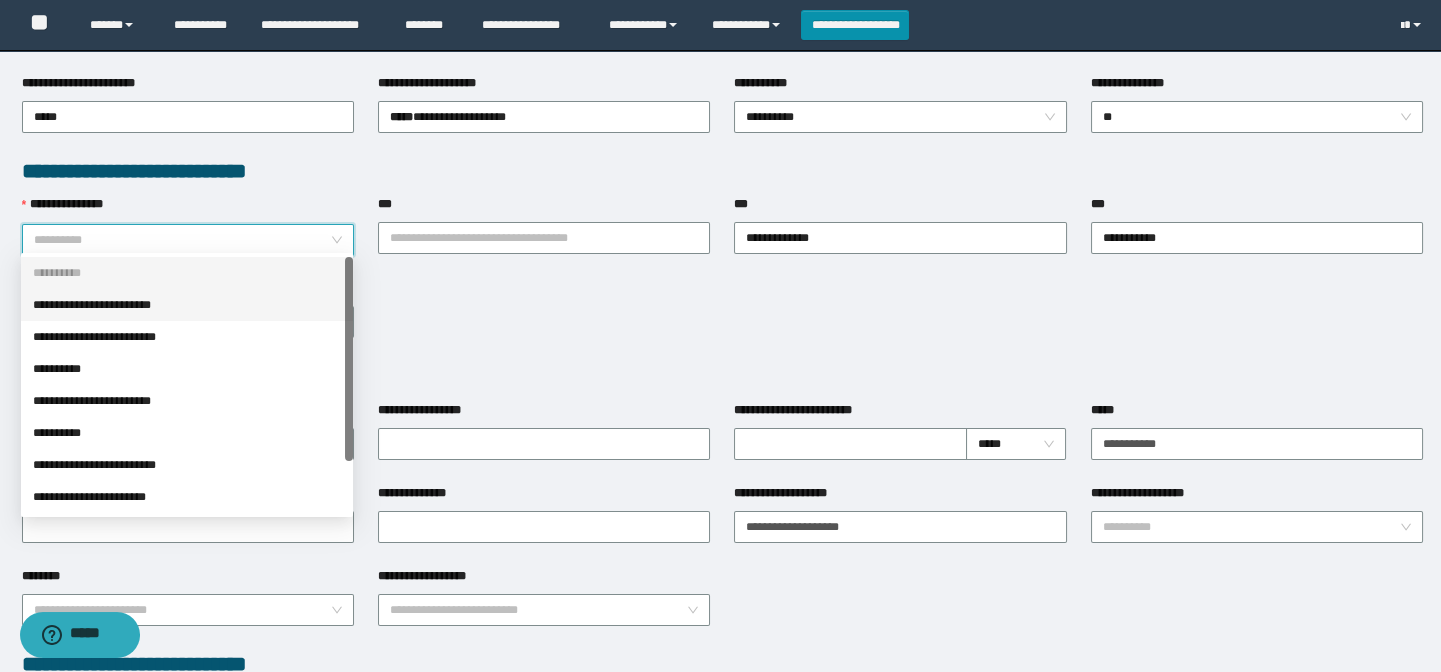 click on "**********" at bounding box center (187, 305) 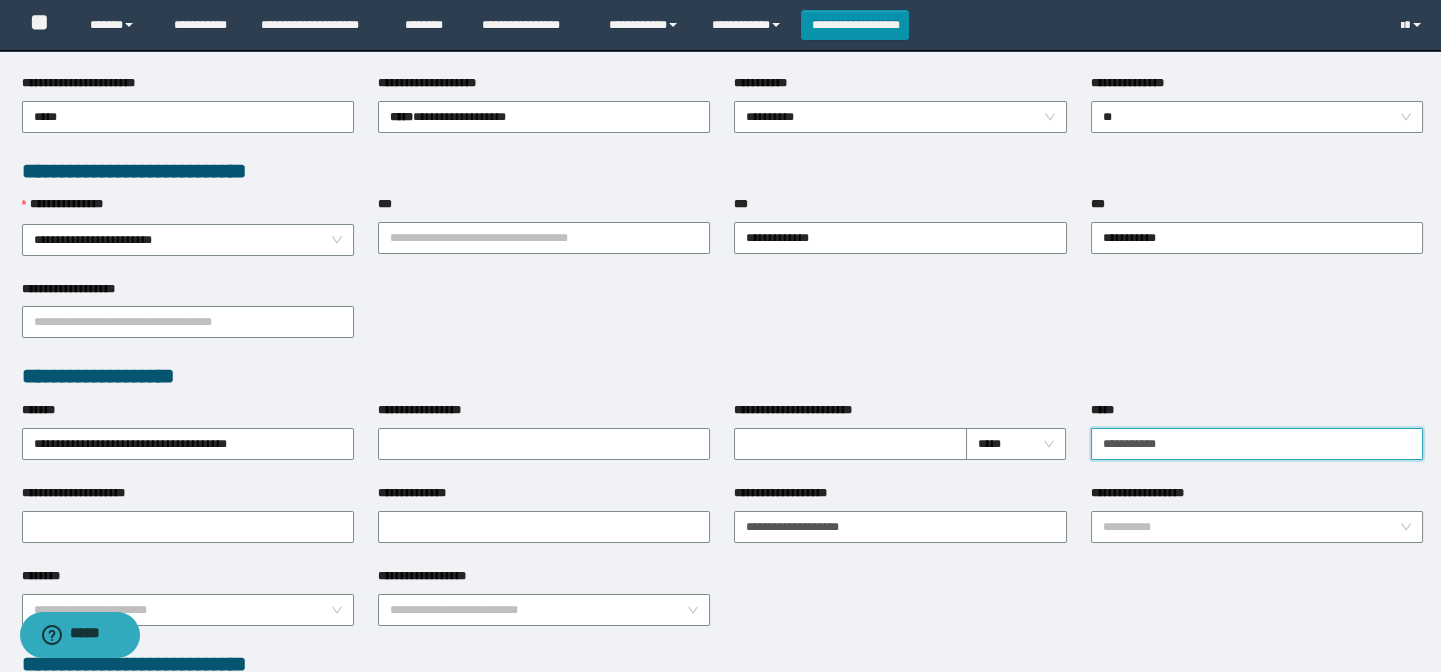 click on "**********" at bounding box center [1257, 444] 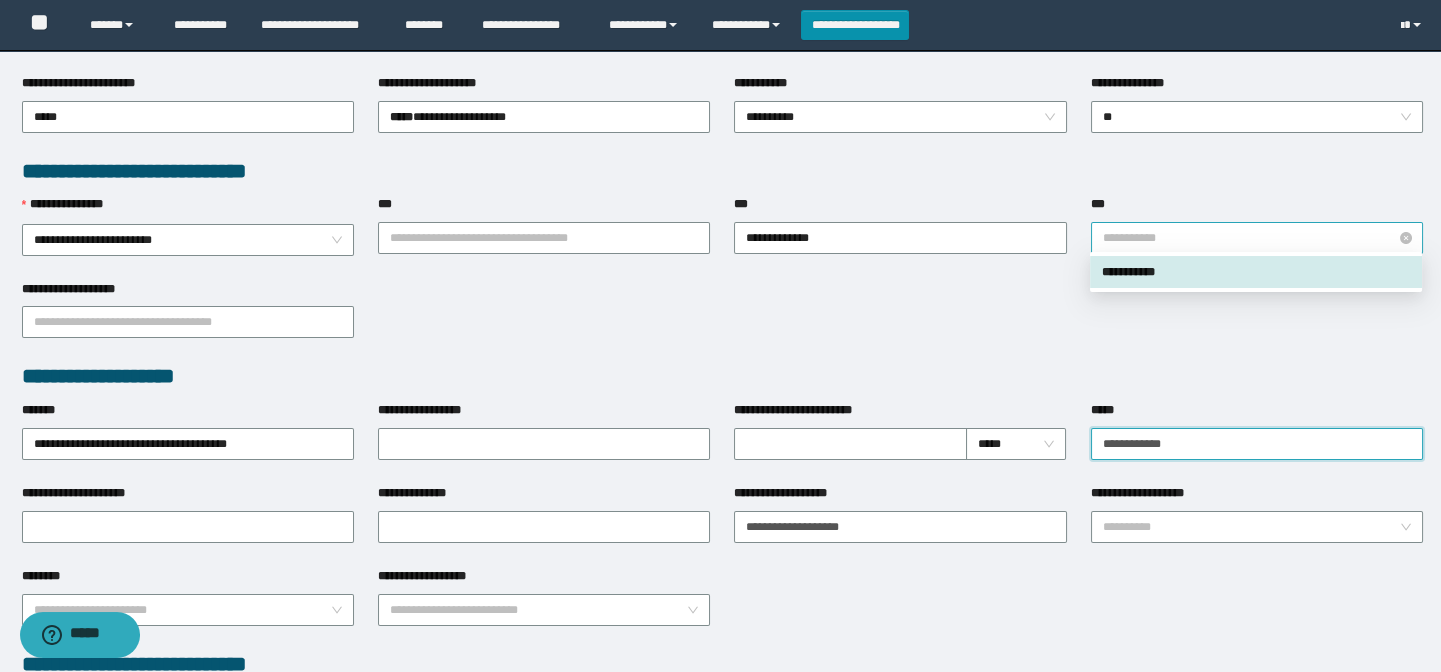 click on "**********" at bounding box center (1257, 238) 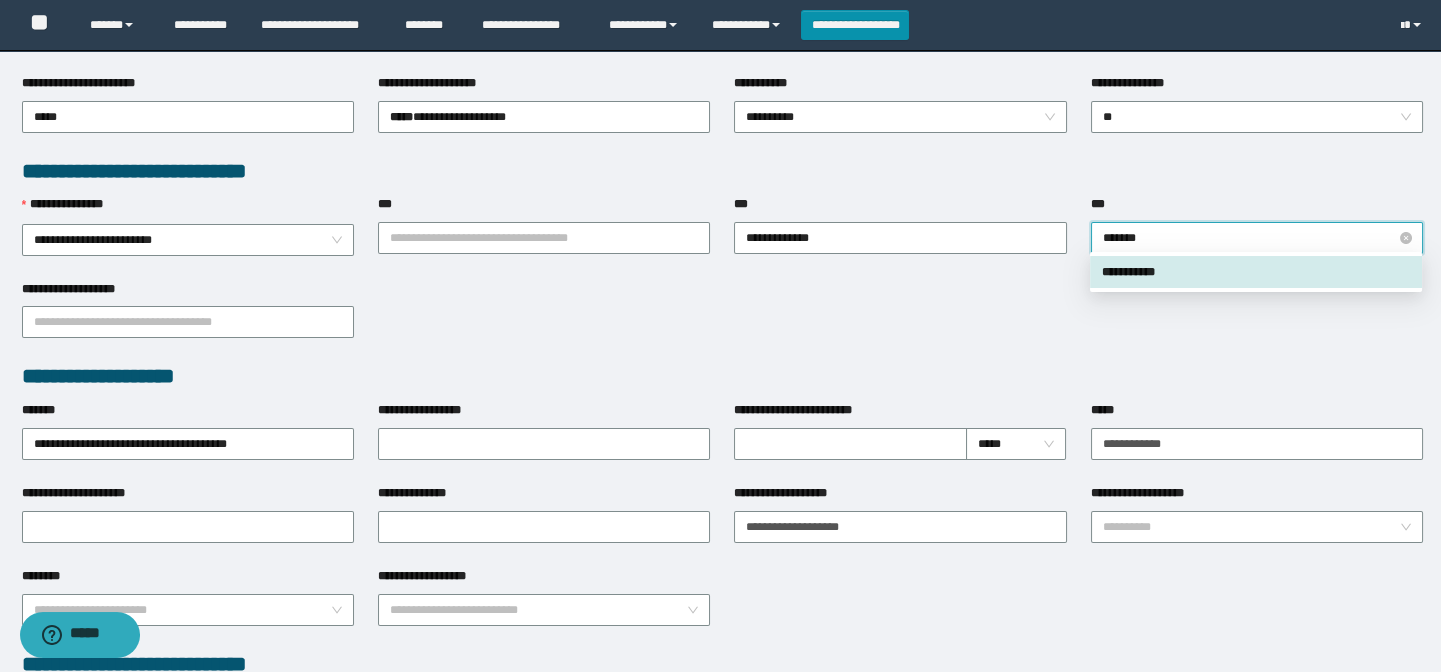type on "********" 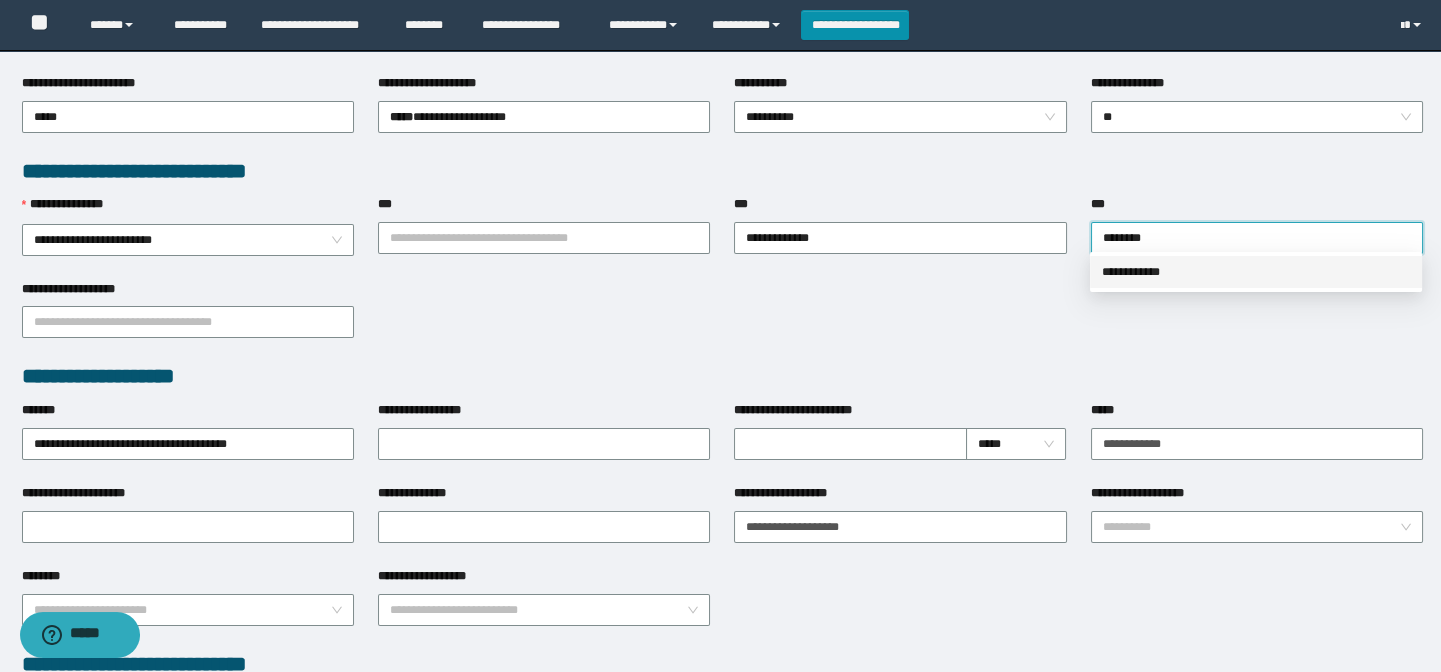click on "**********" at bounding box center (1256, 272) 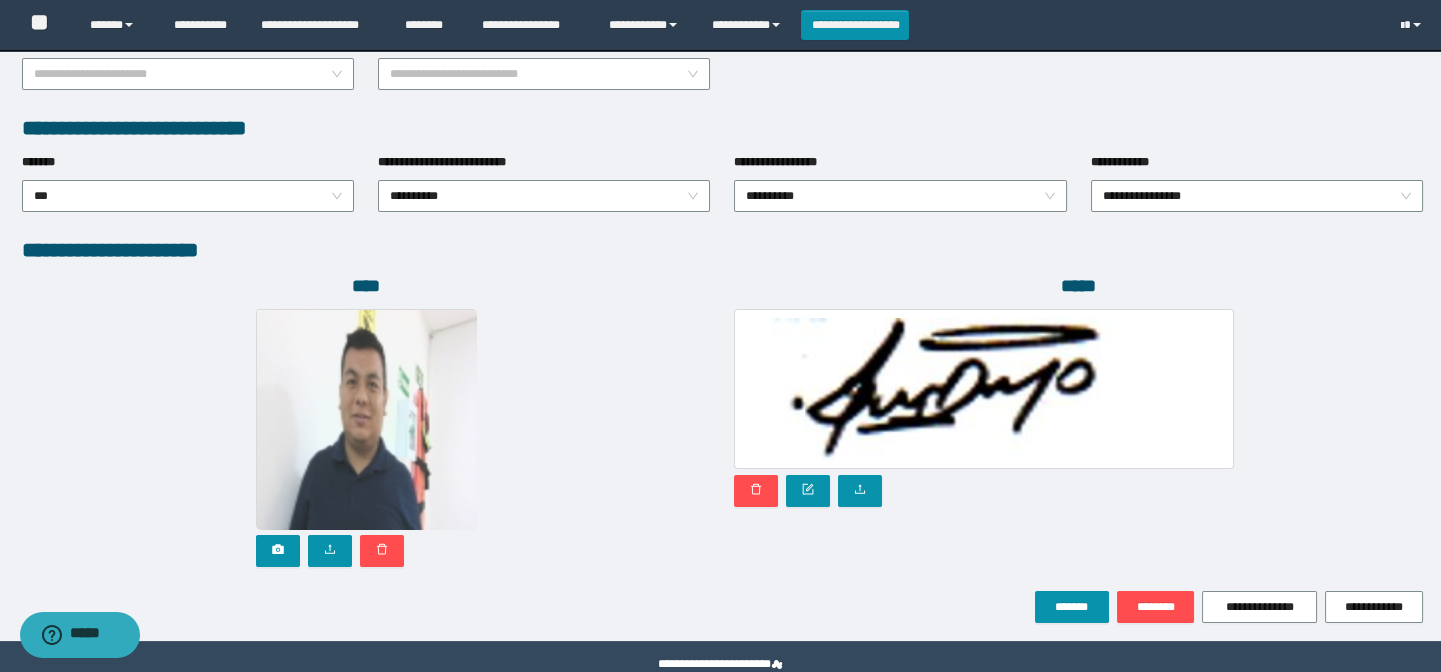 scroll, scrollTop: 1030, scrollLeft: 0, axis: vertical 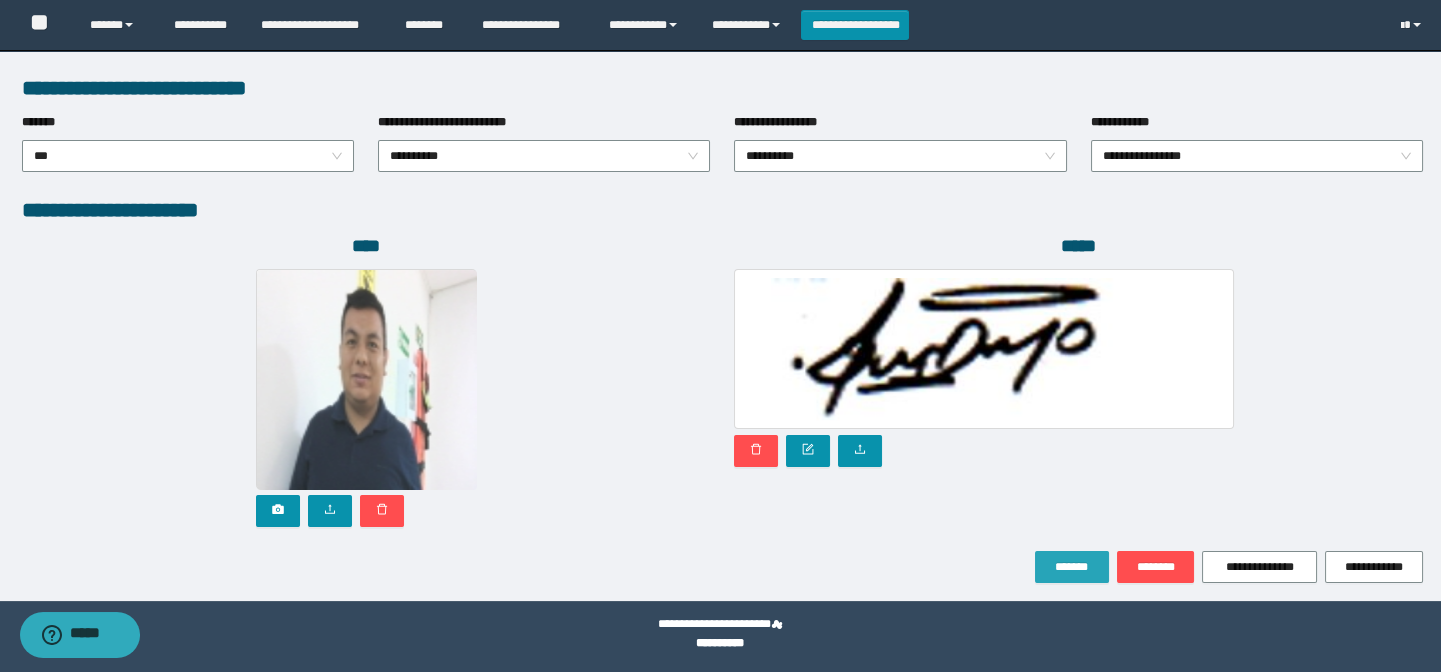 click on "*******" at bounding box center (1072, 567) 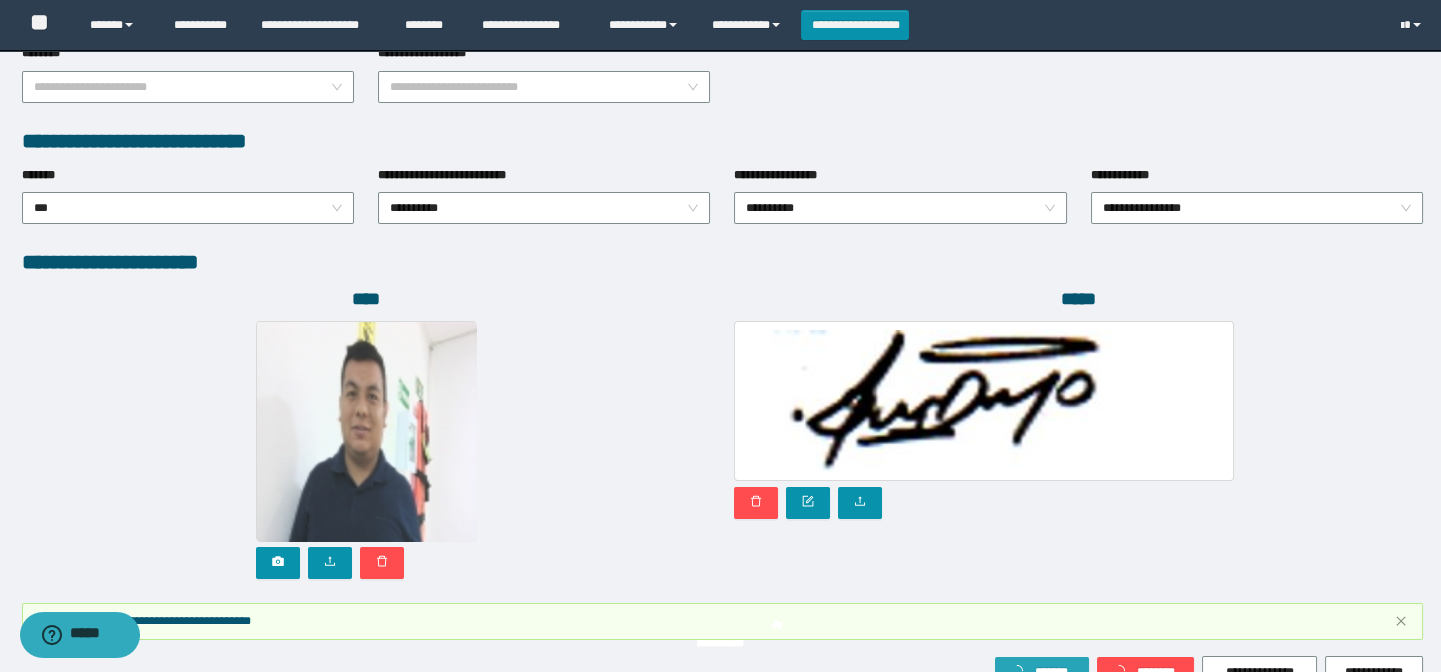 scroll, scrollTop: 1083, scrollLeft: 0, axis: vertical 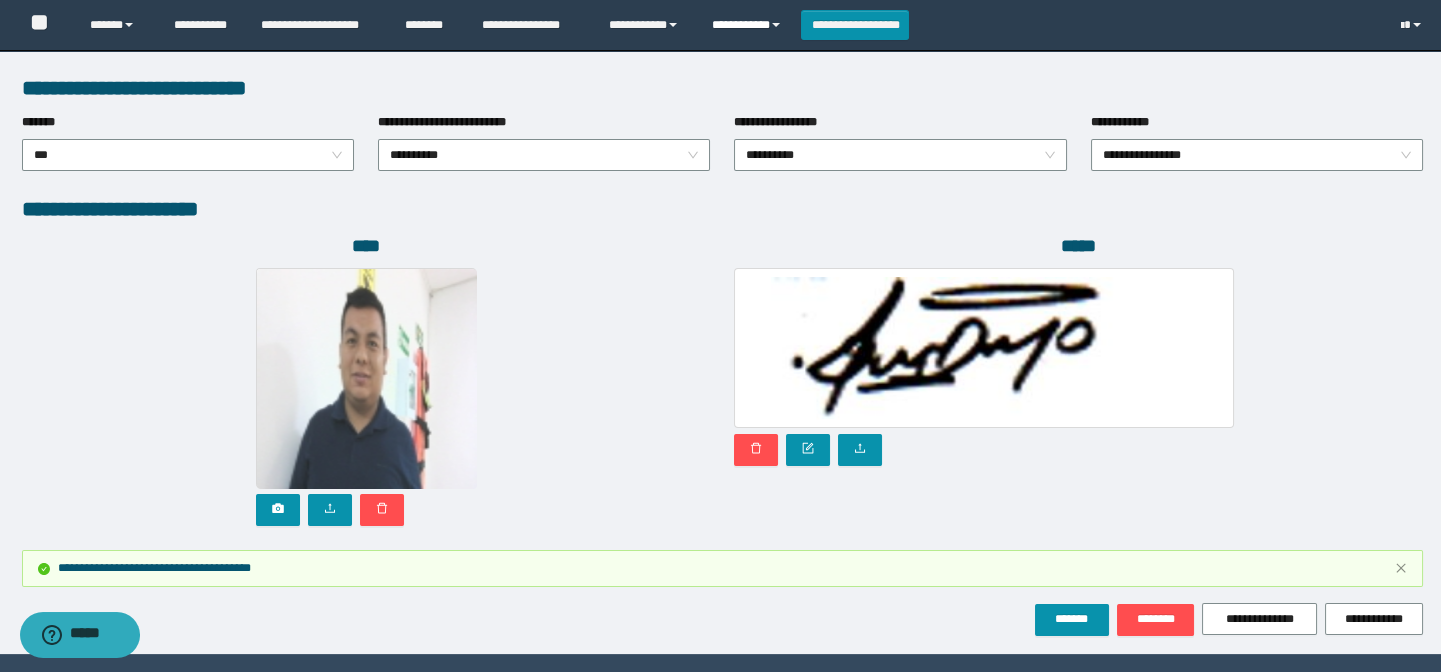 click on "**********" at bounding box center (749, 25) 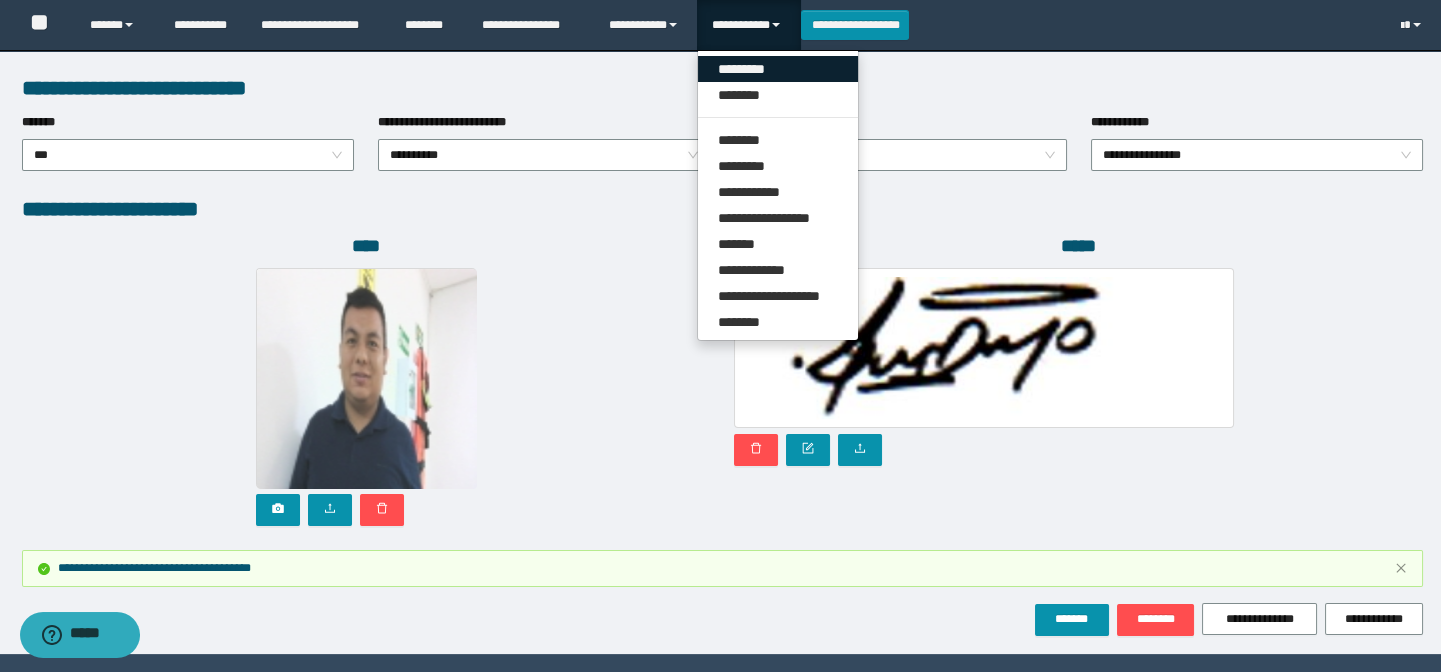 click on "*********" at bounding box center [778, 69] 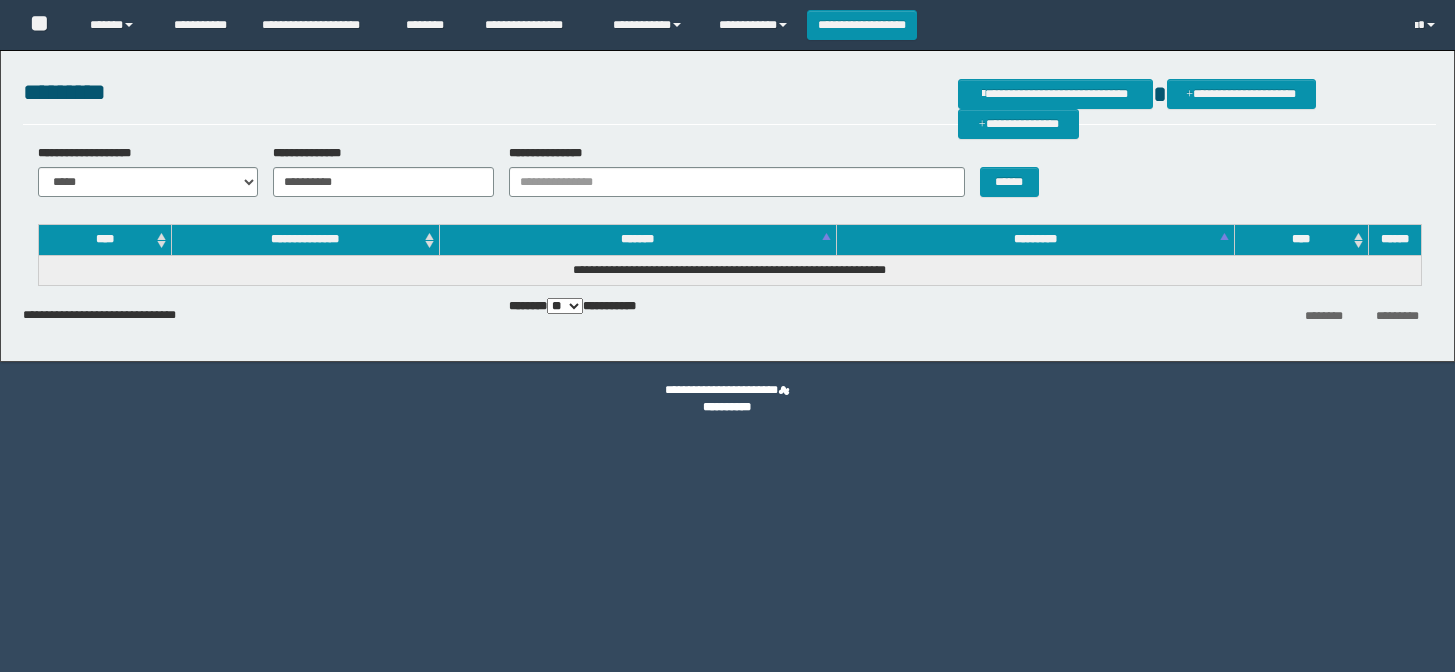 scroll, scrollTop: 0, scrollLeft: 0, axis: both 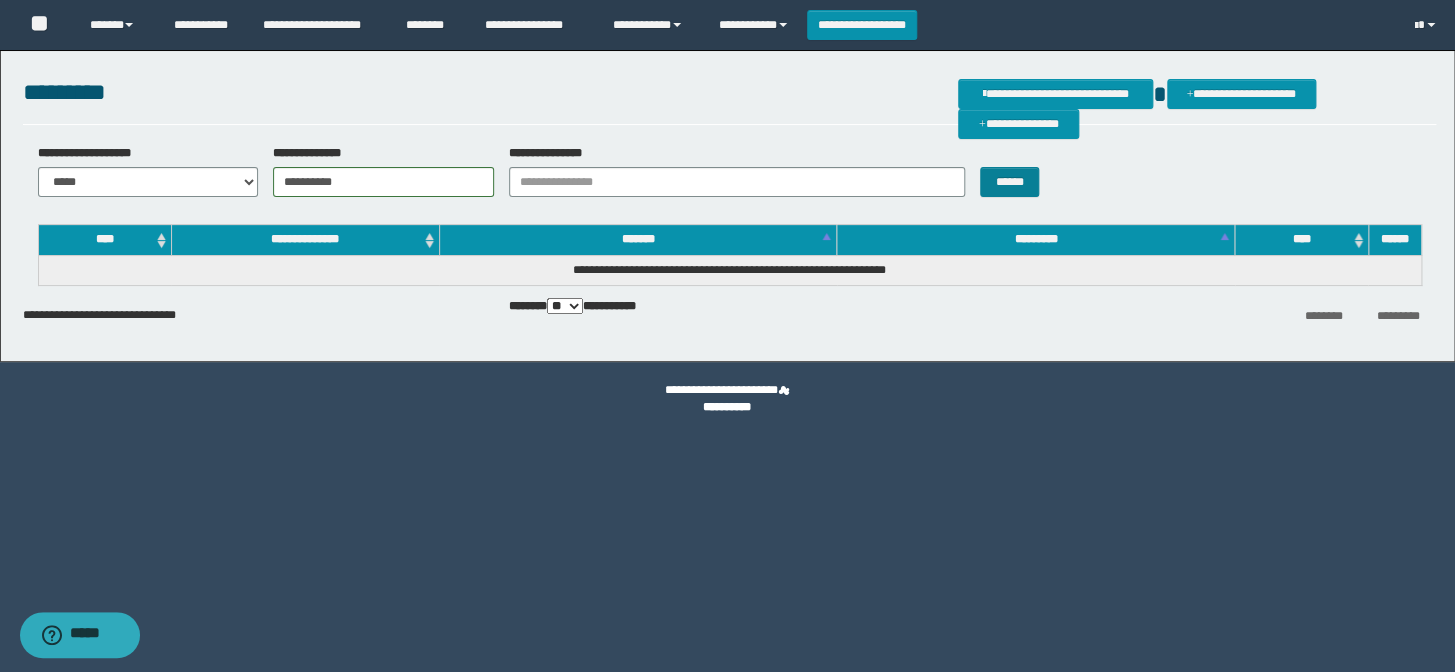 type on "**********" 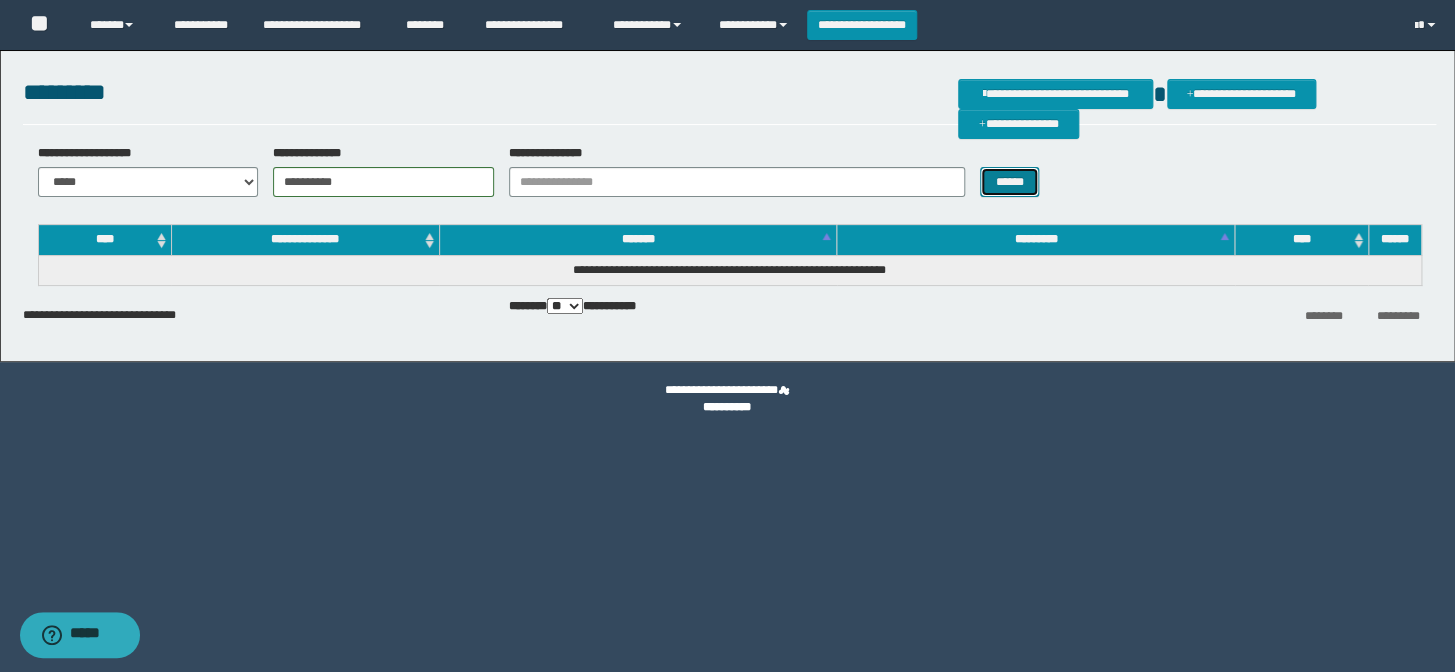 click on "******" at bounding box center [1009, 182] 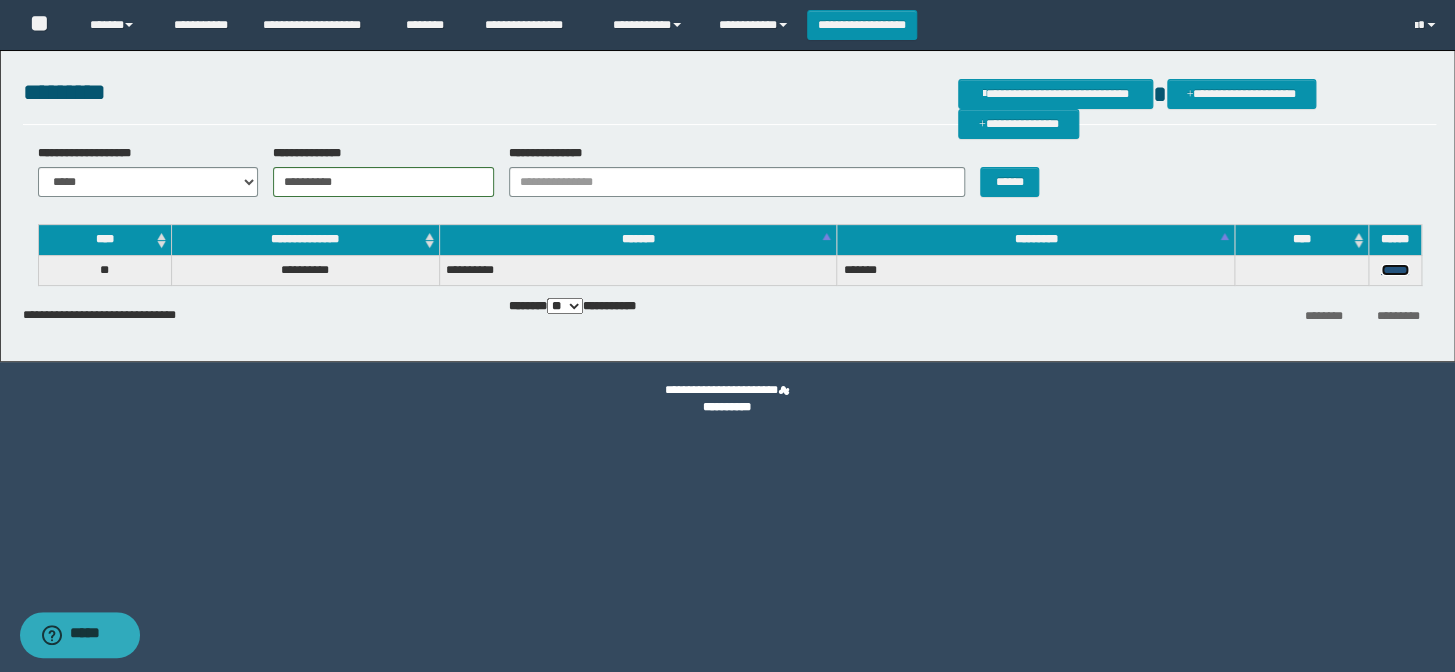 click on "******" at bounding box center [1395, 270] 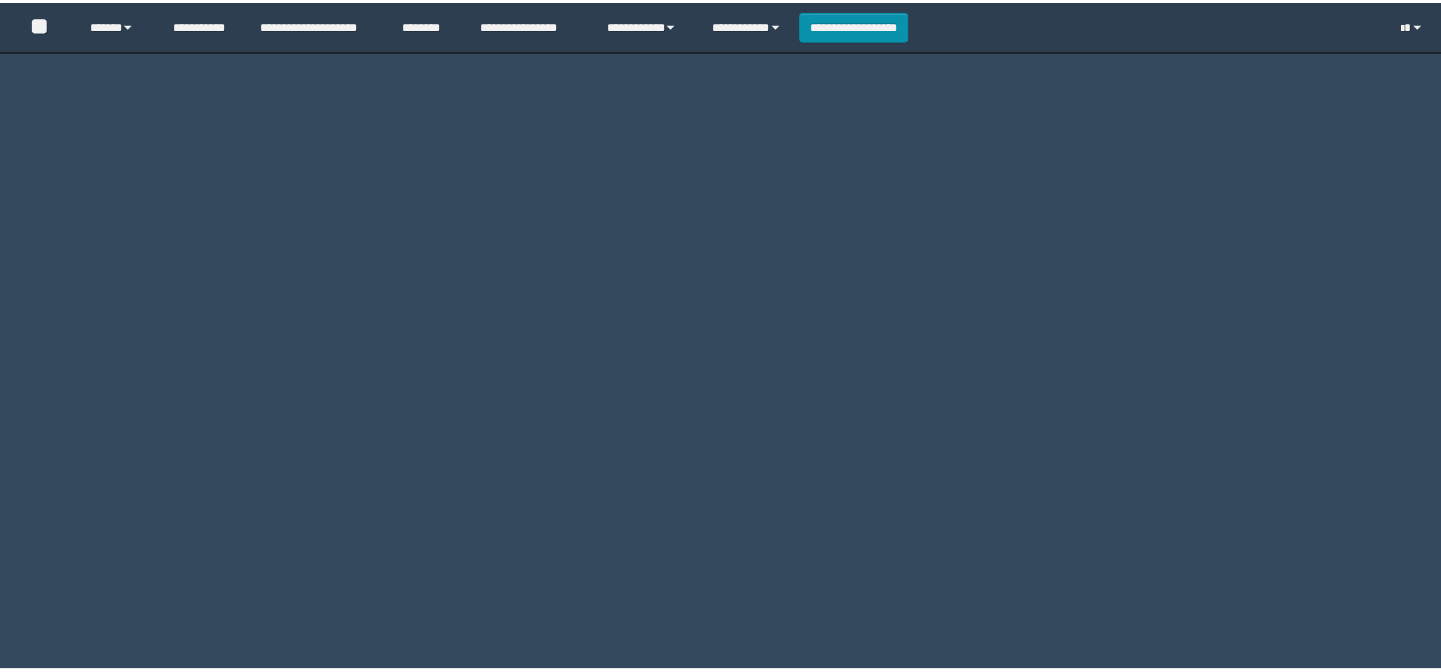 scroll, scrollTop: 0, scrollLeft: 0, axis: both 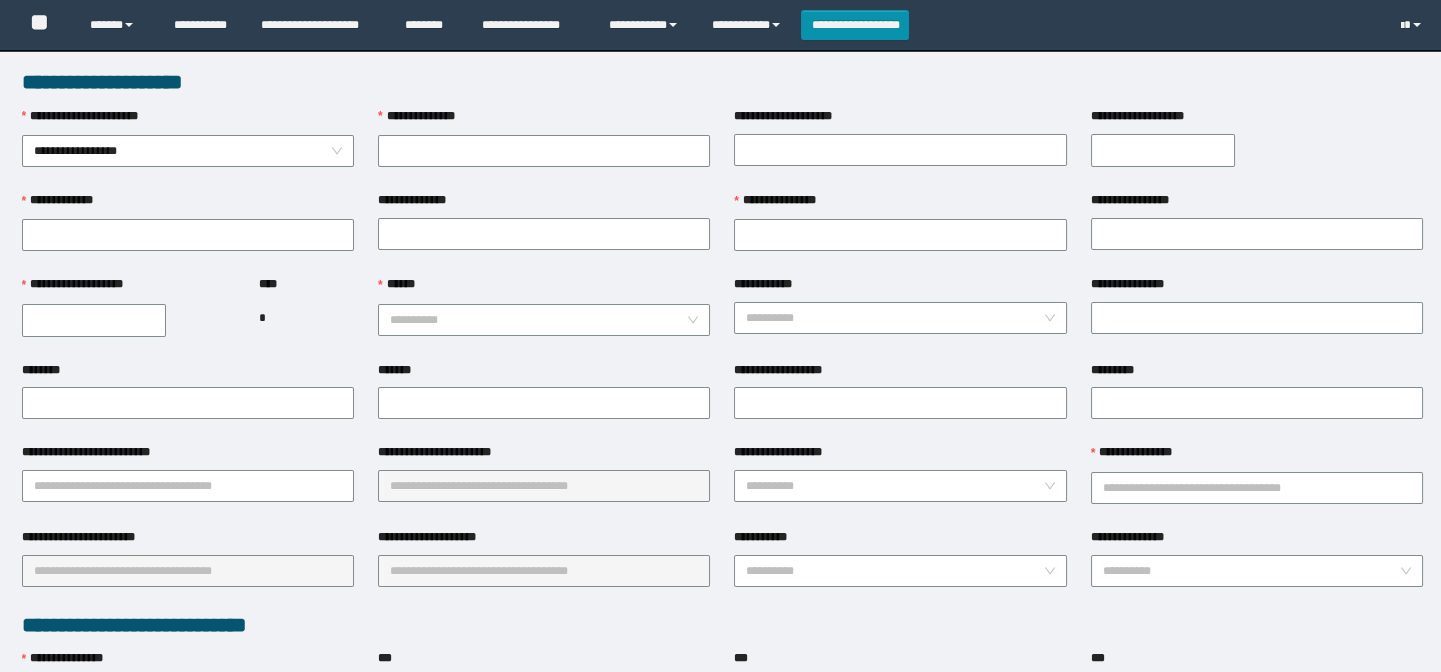 type on "**********" 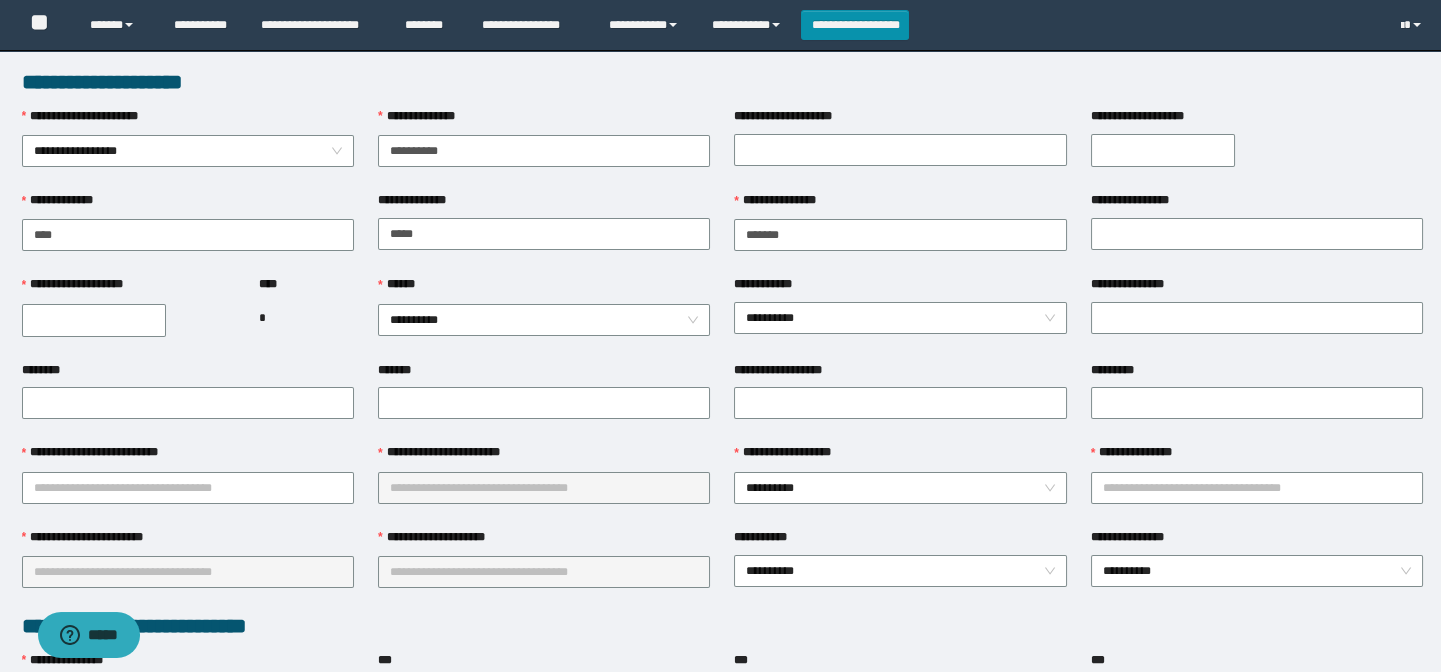 scroll, scrollTop: 0, scrollLeft: 0, axis: both 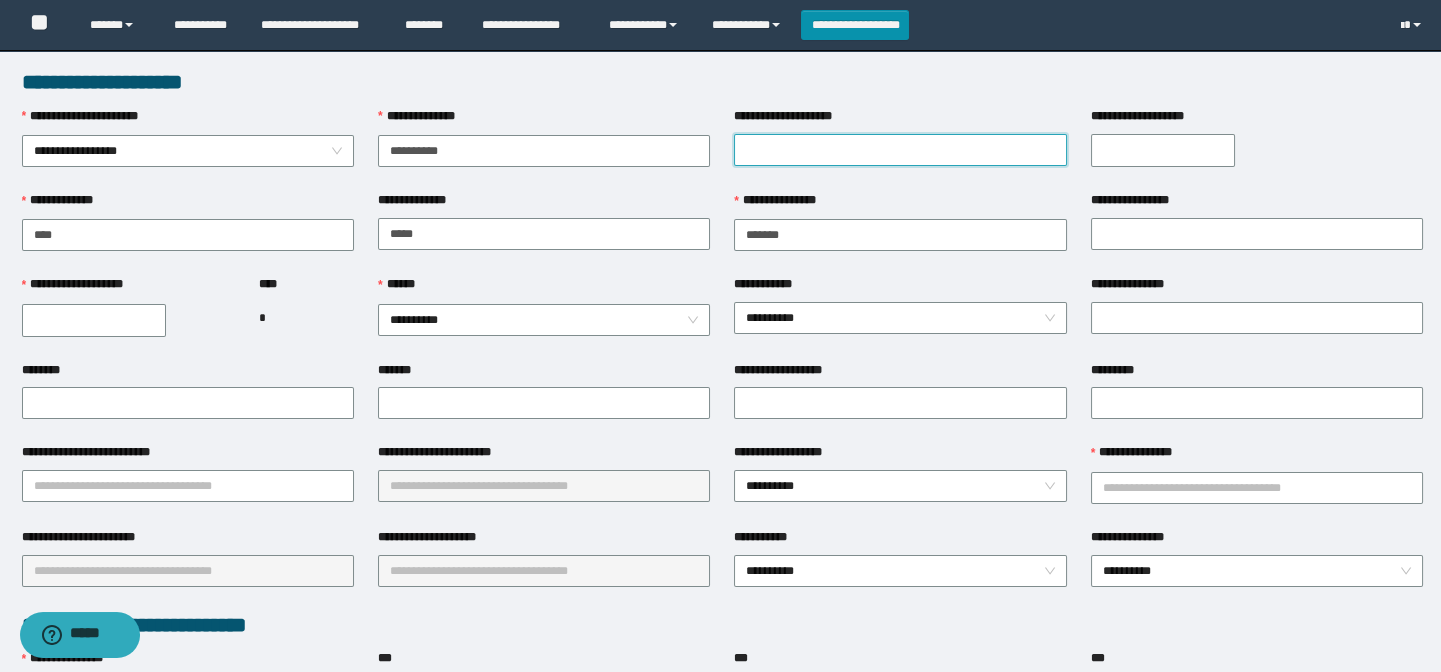 click on "**********" at bounding box center [900, 150] 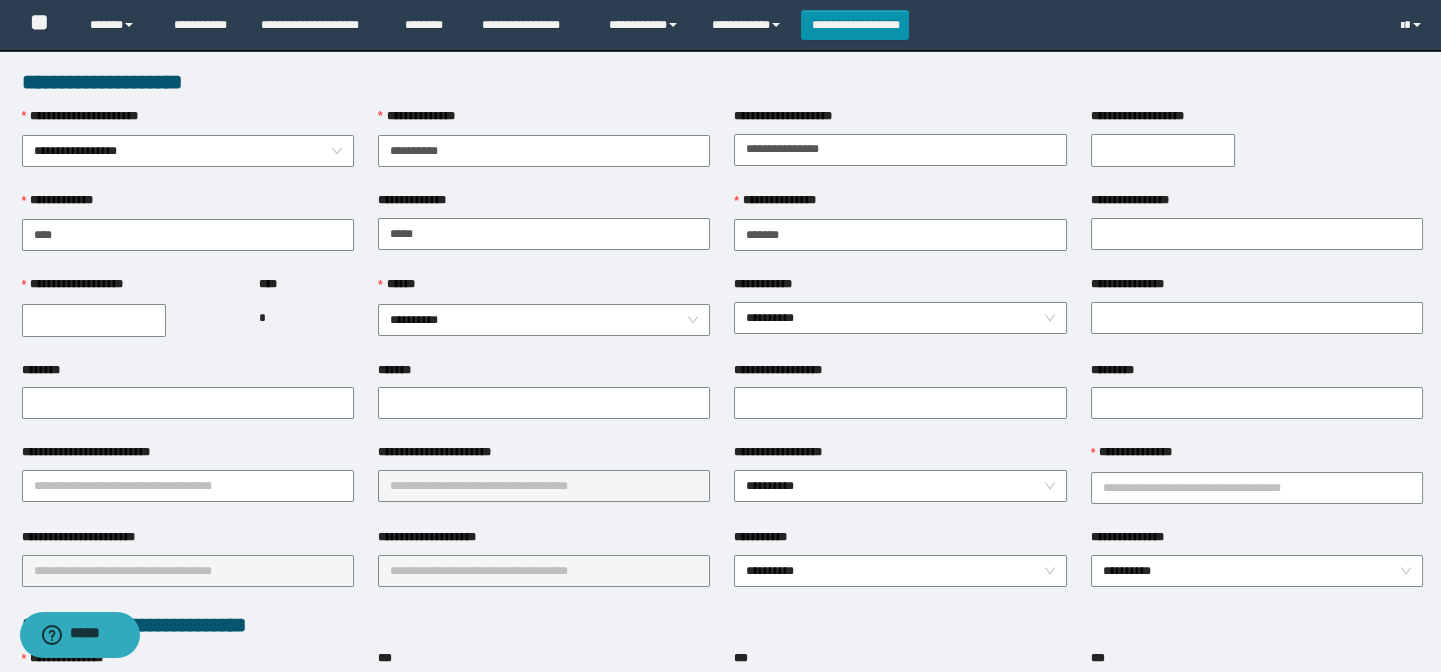 click on "**********" at bounding box center [1163, 150] 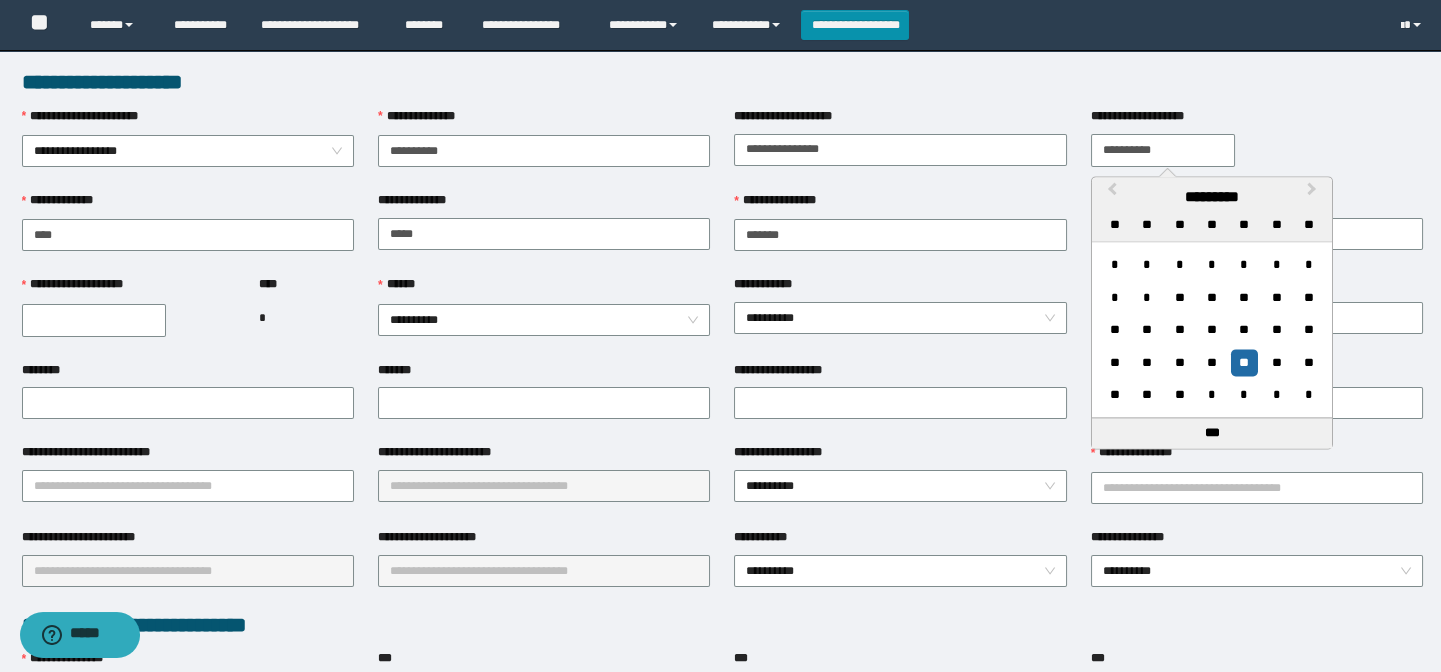 type on "**********" 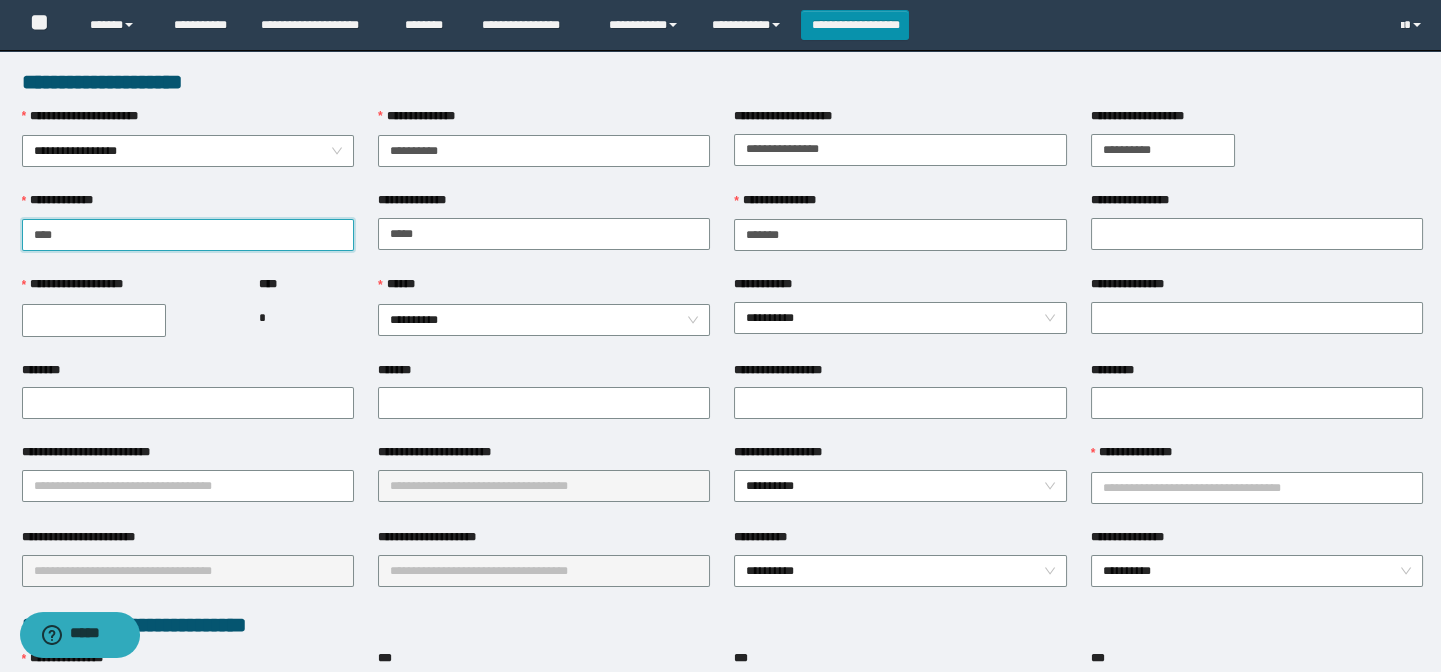 click on "****" at bounding box center [188, 235] 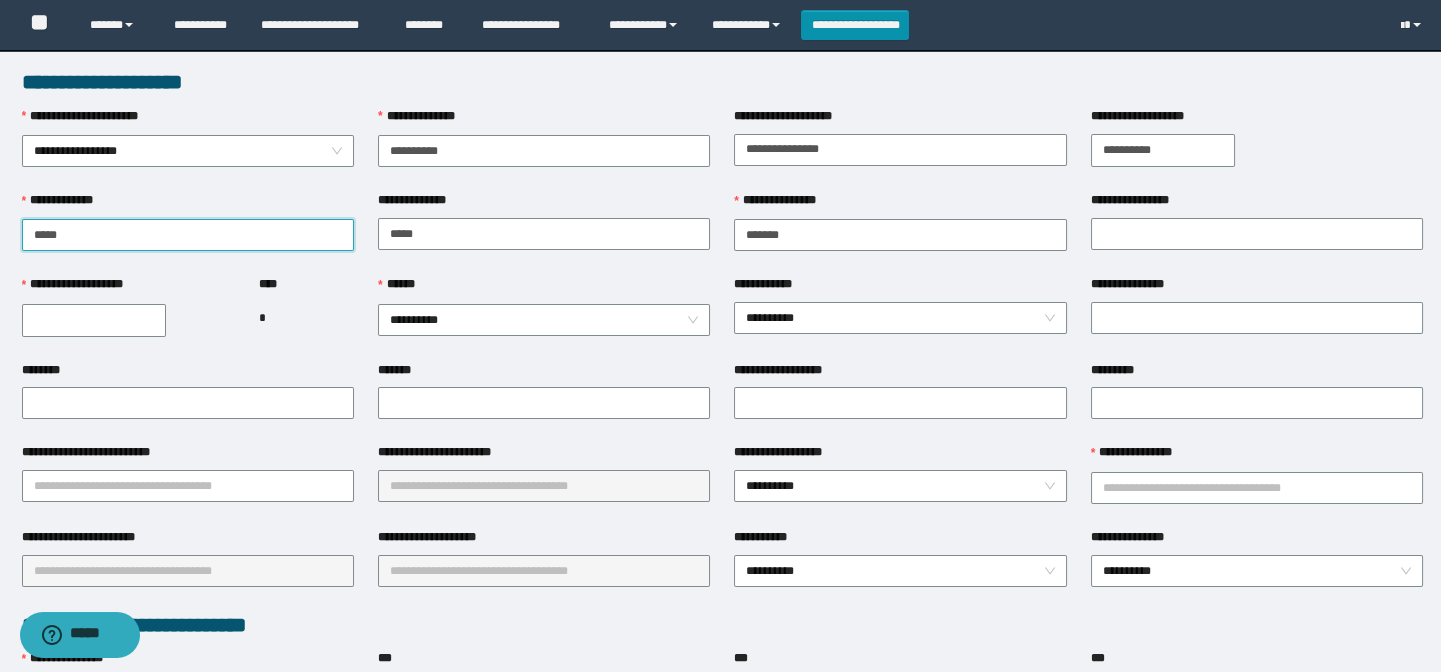 type on "****" 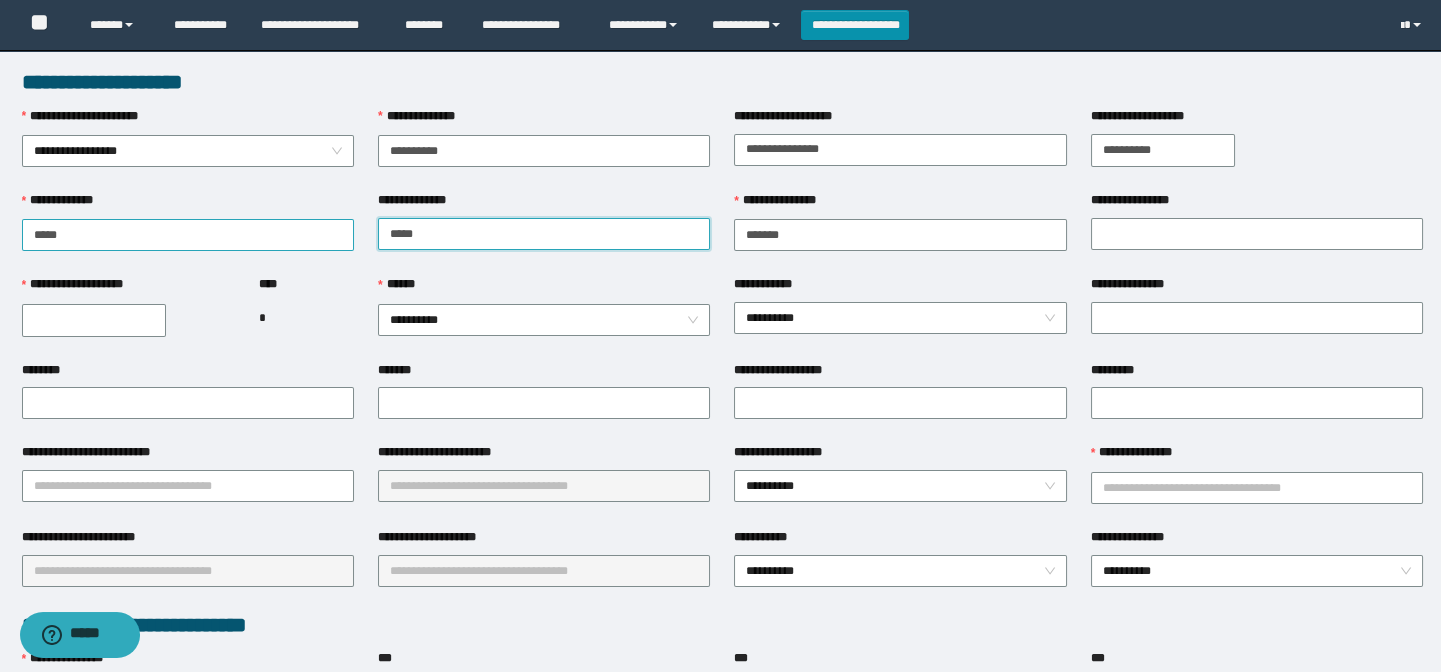 click on "**********" at bounding box center (722, 233) 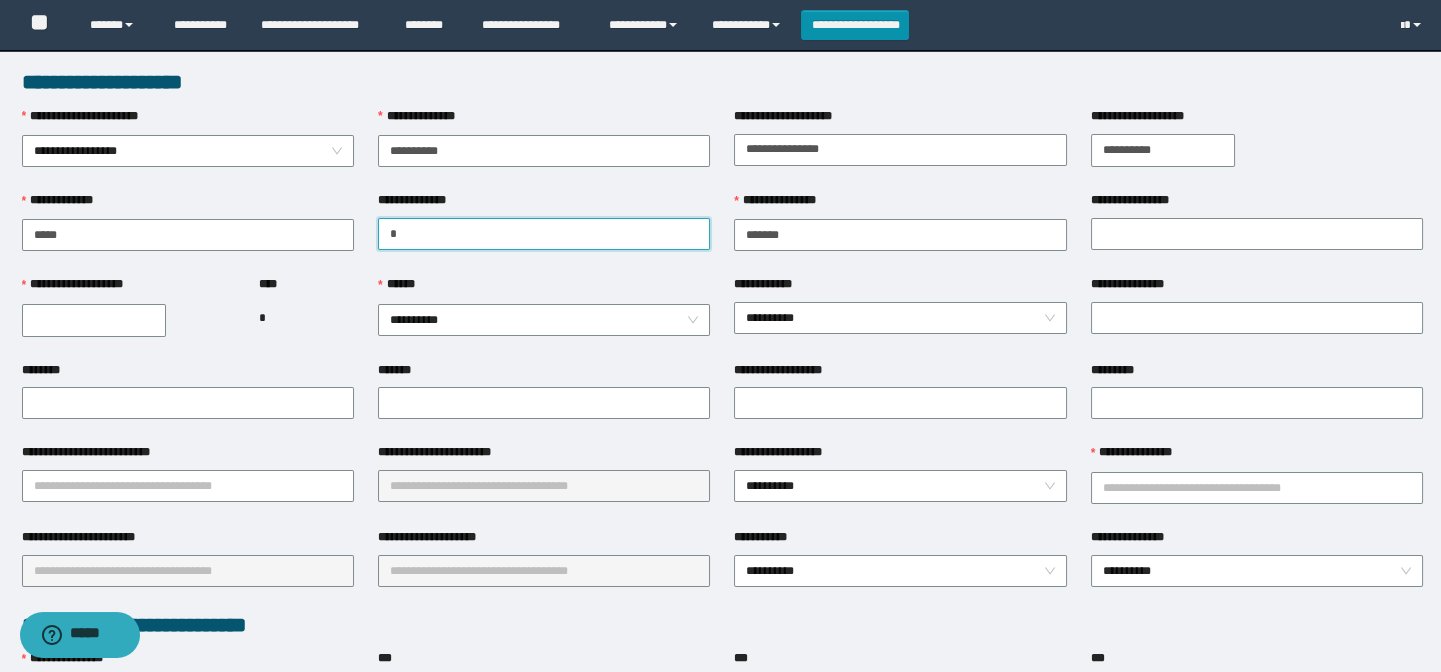 type 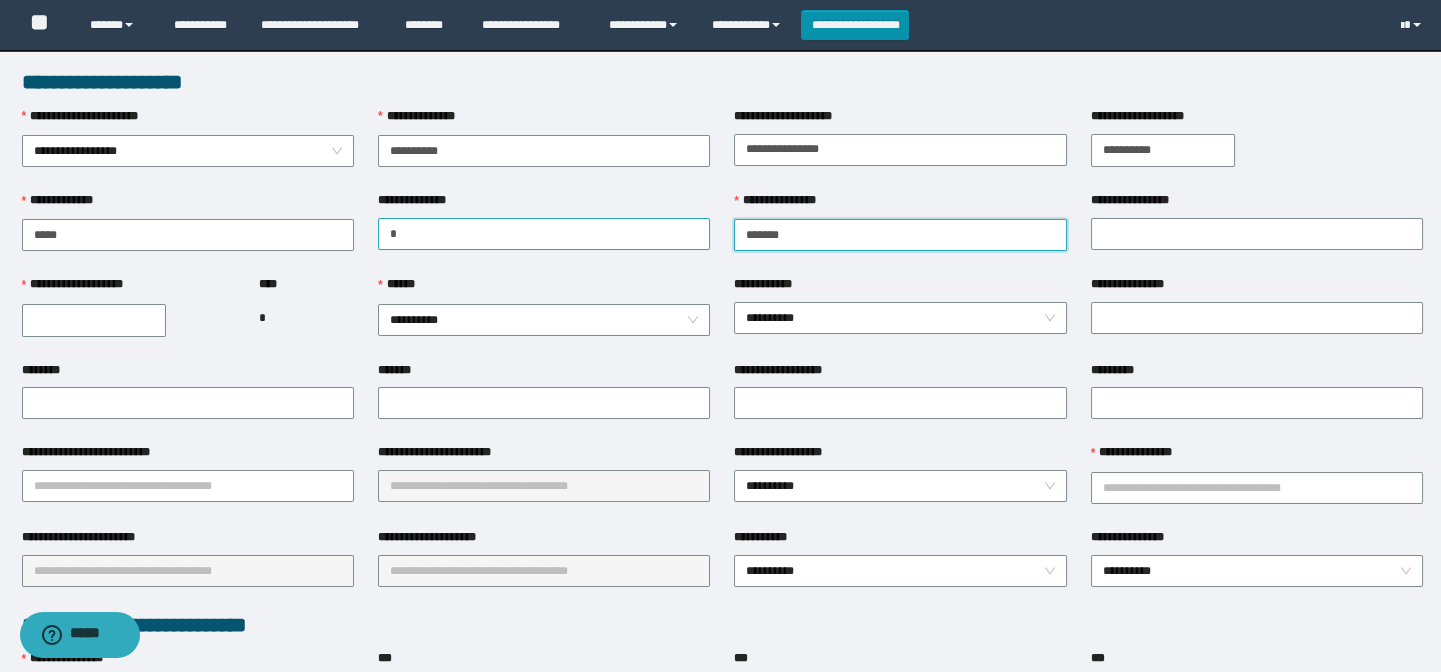 click on "**********" at bounding box center (722, 233) 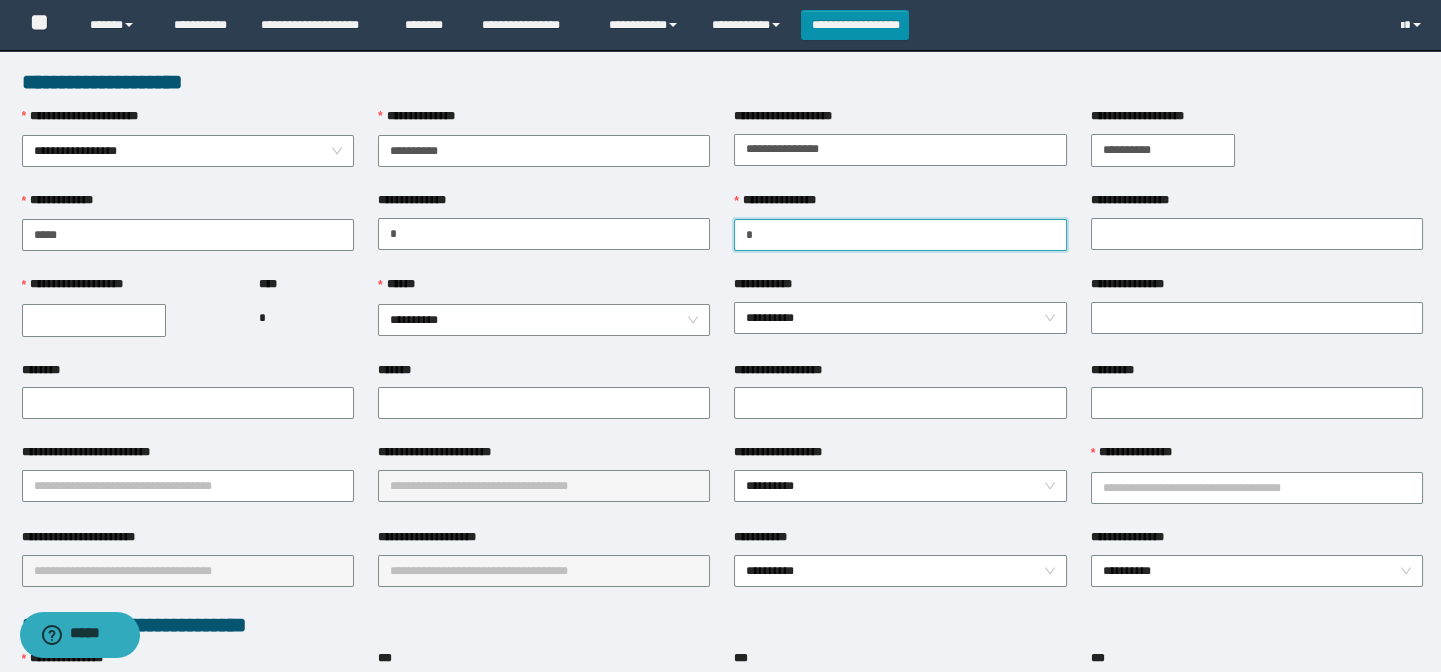 click on "**********" at bounding box center (900, 235) 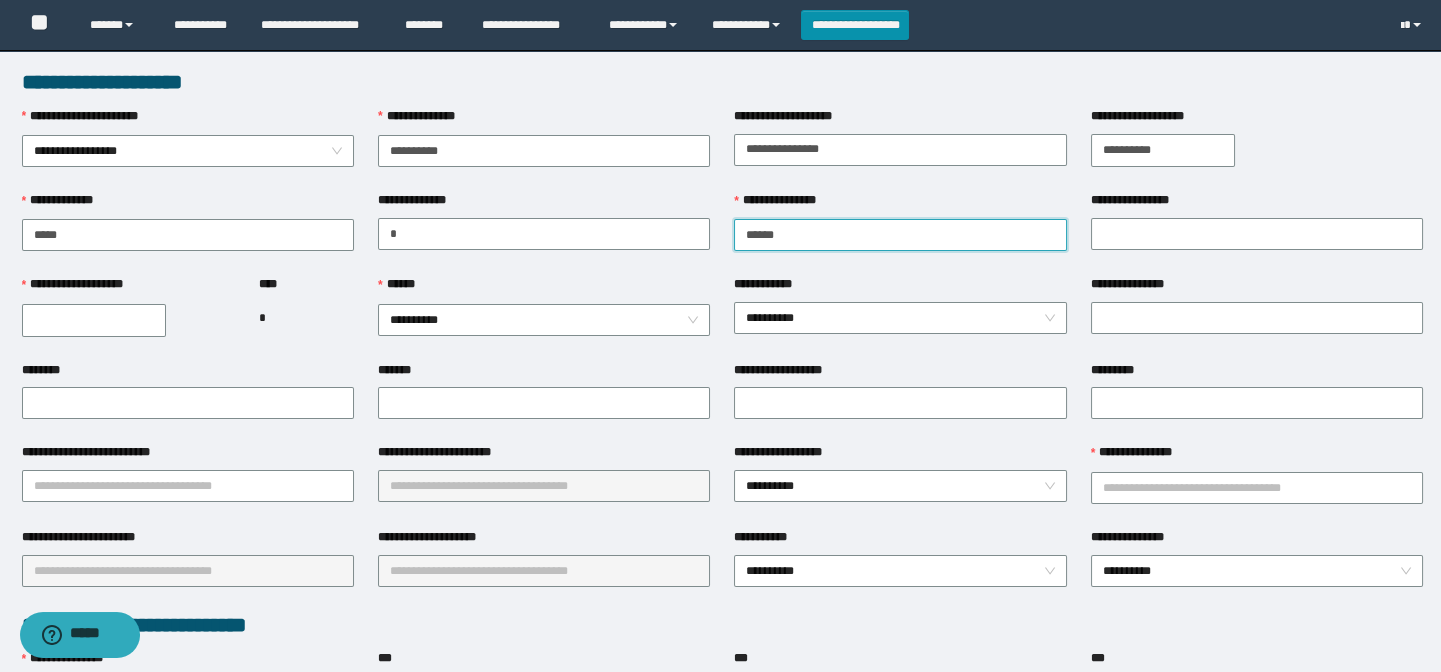 type on "*****" 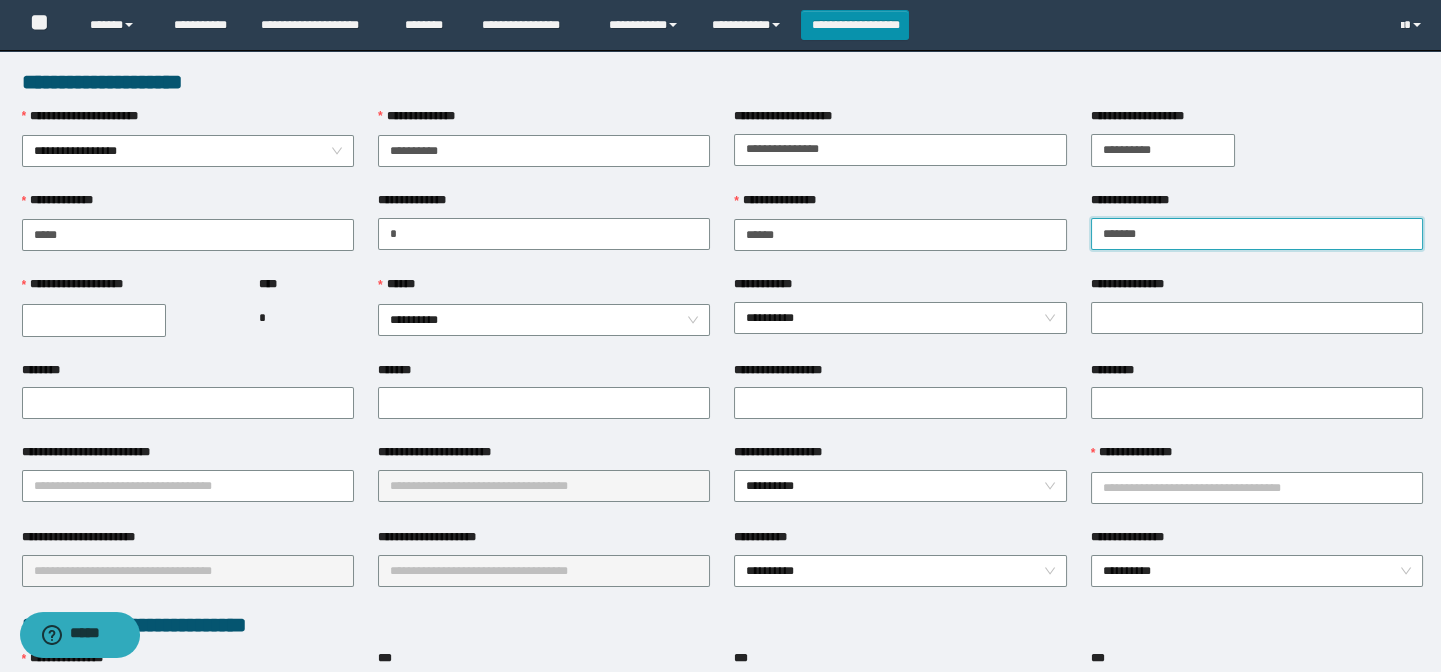 type on "*******" 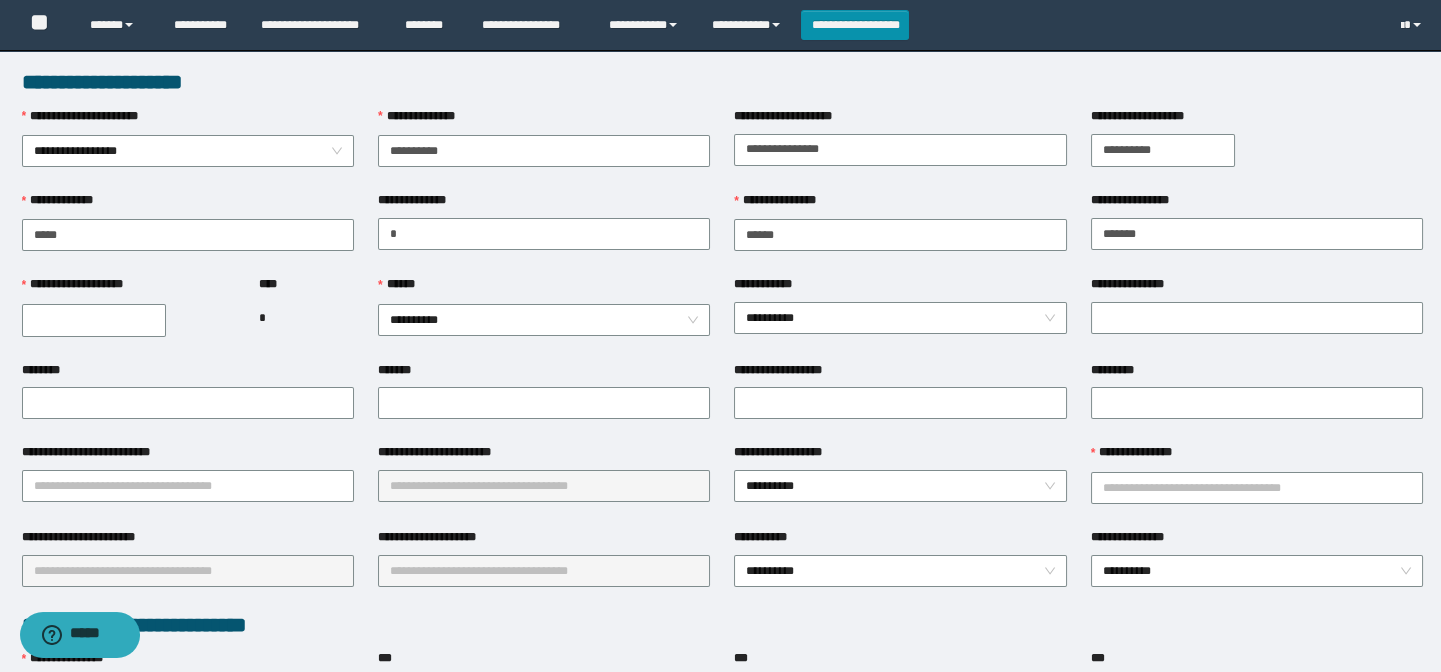 click on "**********" at bounding box center (94, 320) 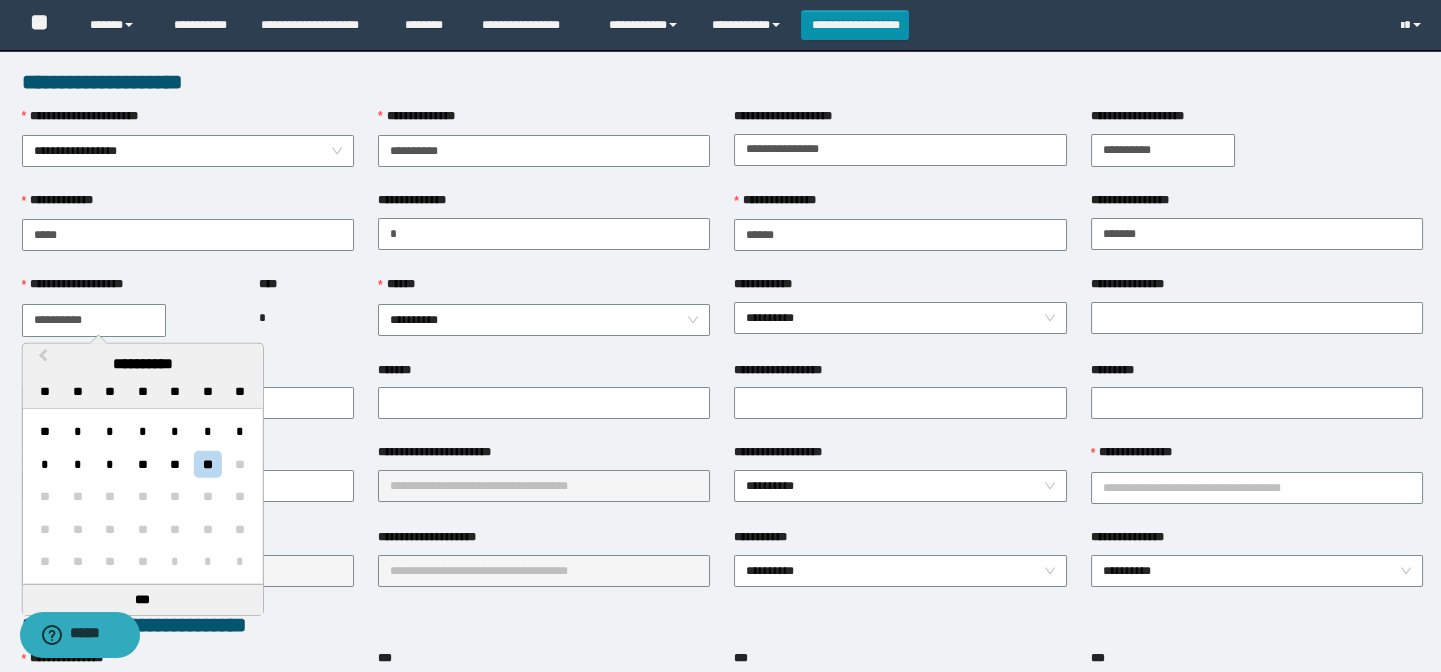 type on "**********" 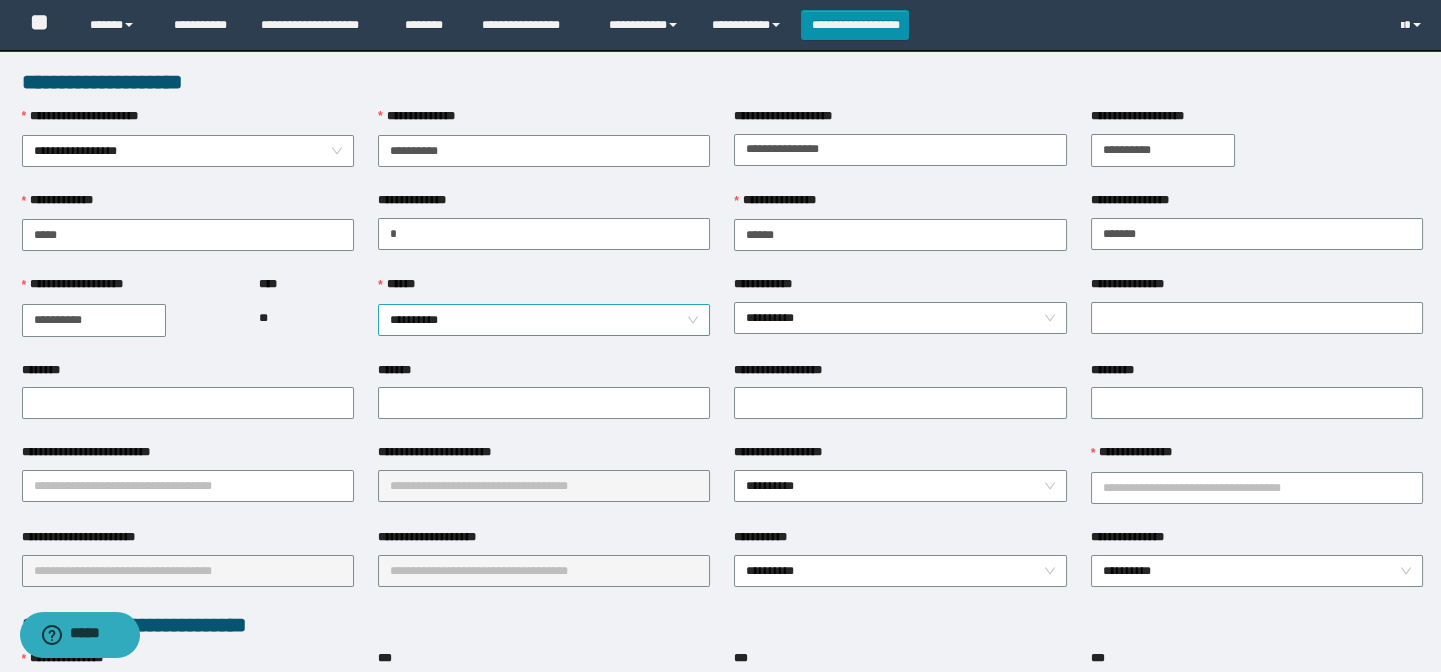 click on "**********" at bounding box center [544, 320] 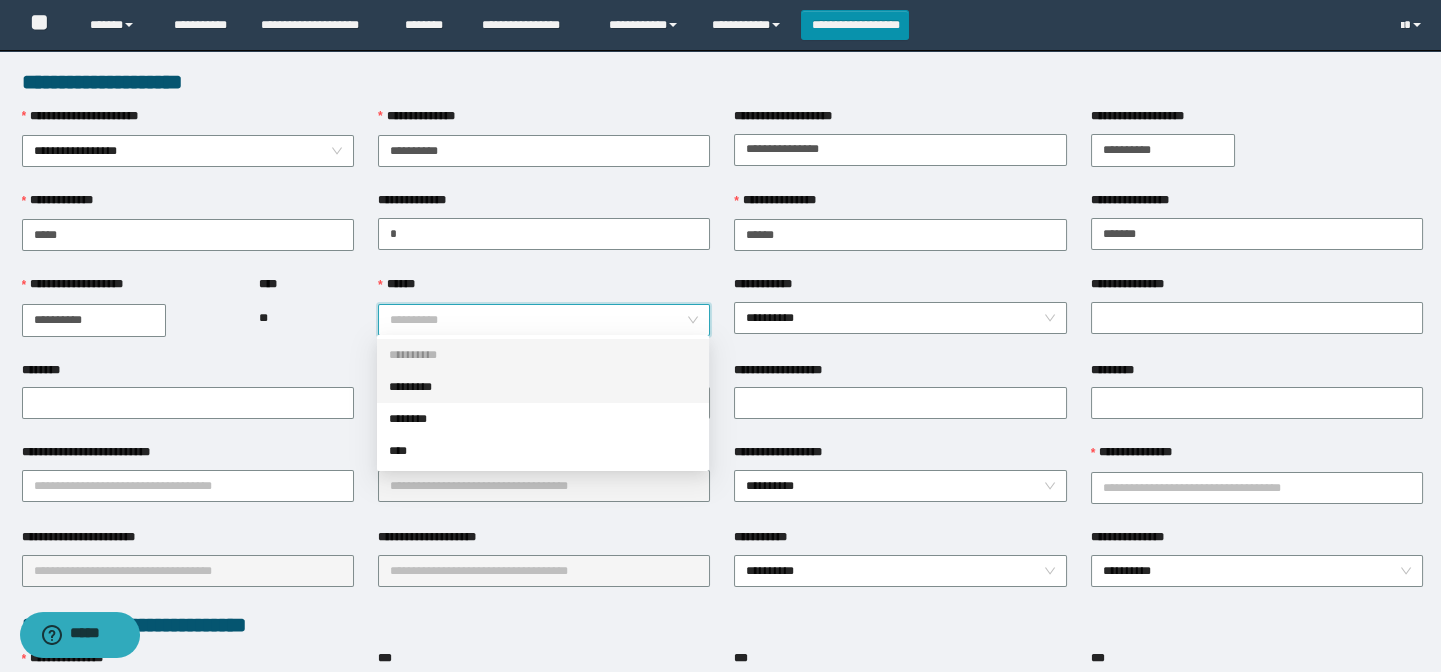 click on "*********" at bounding box center (543, 387) 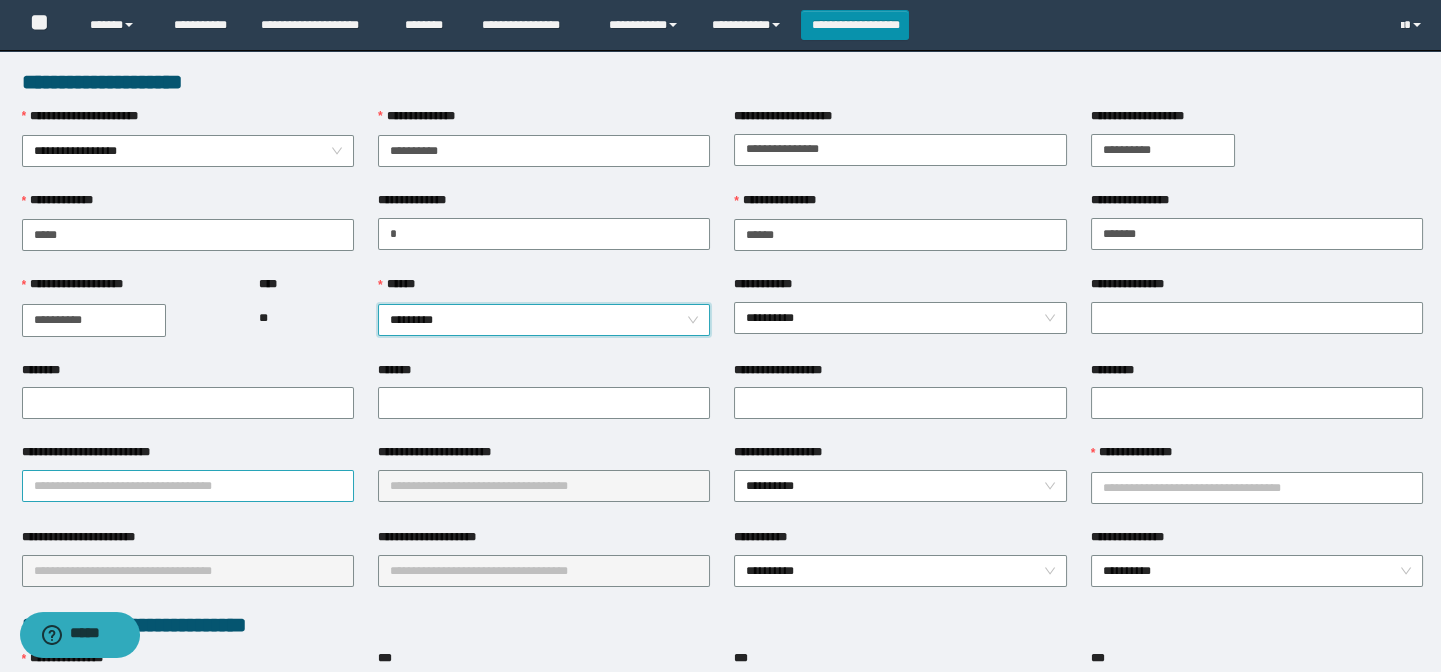 click on "**********" at bounding box center (188, 486) 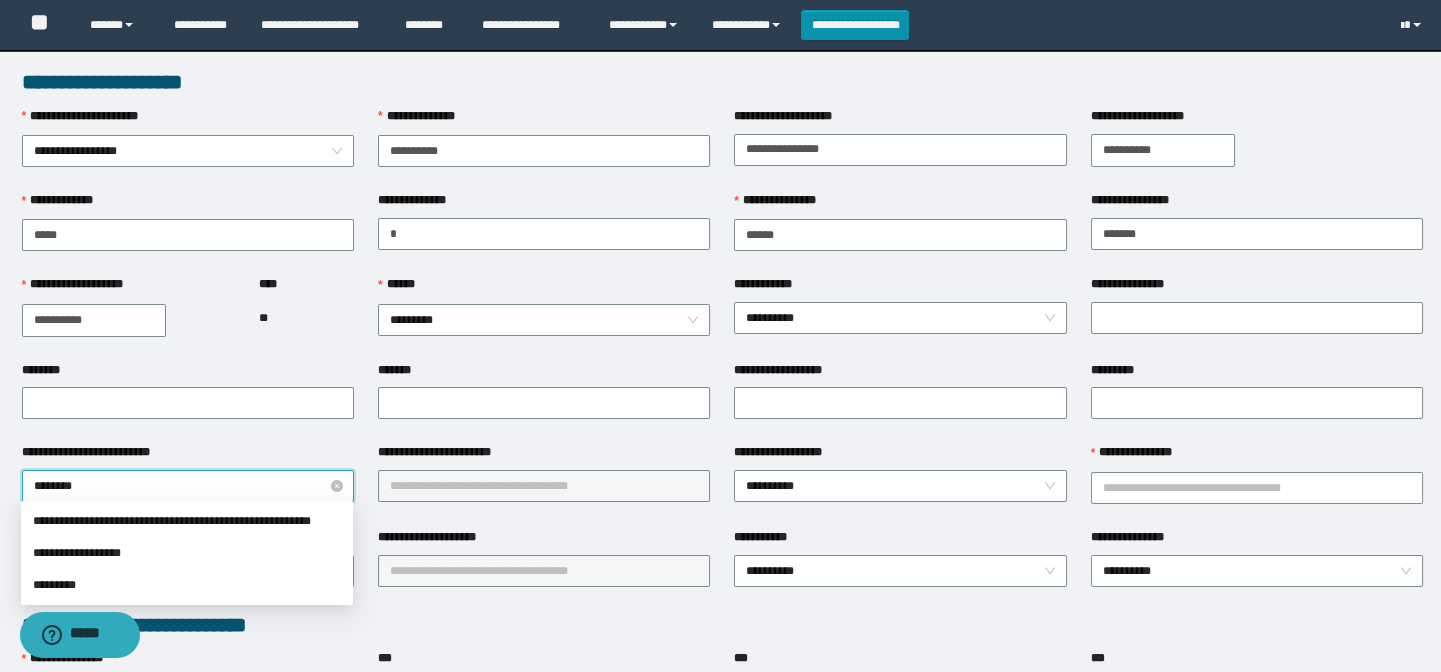 type on "*********" 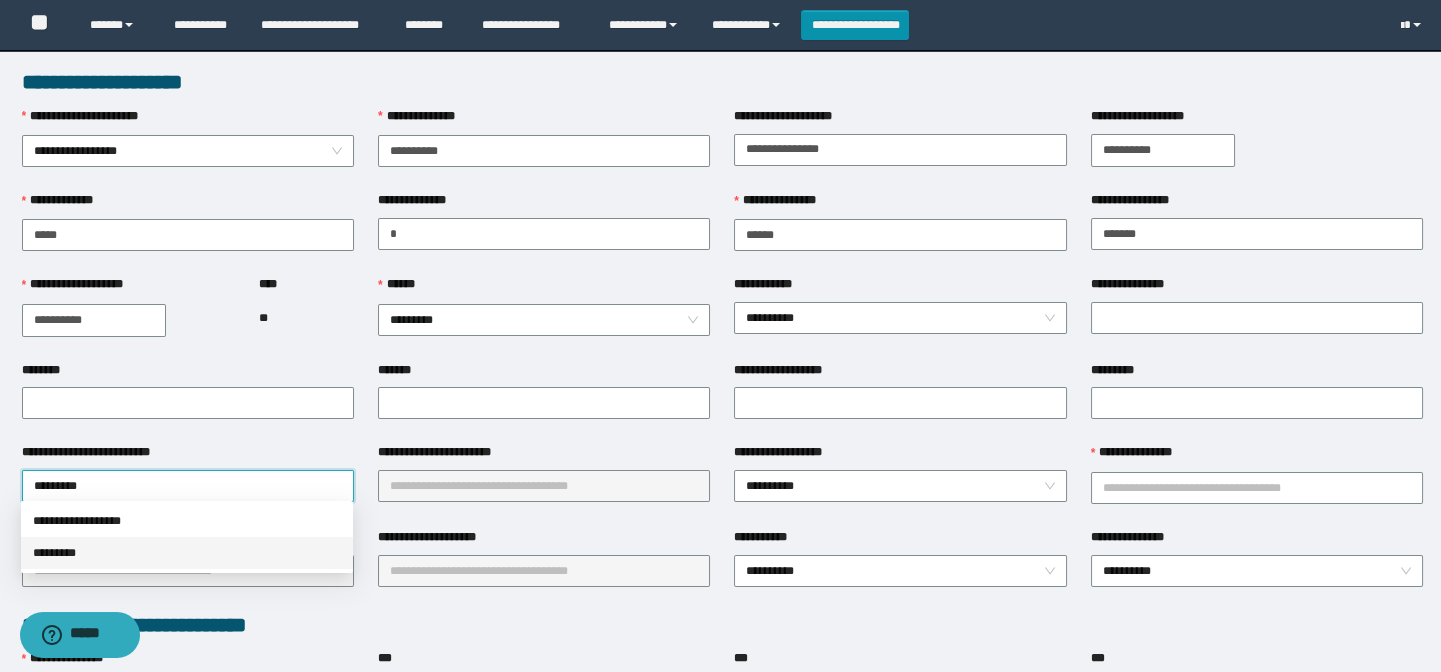 click on "*********" at bounding box center [187, 553] 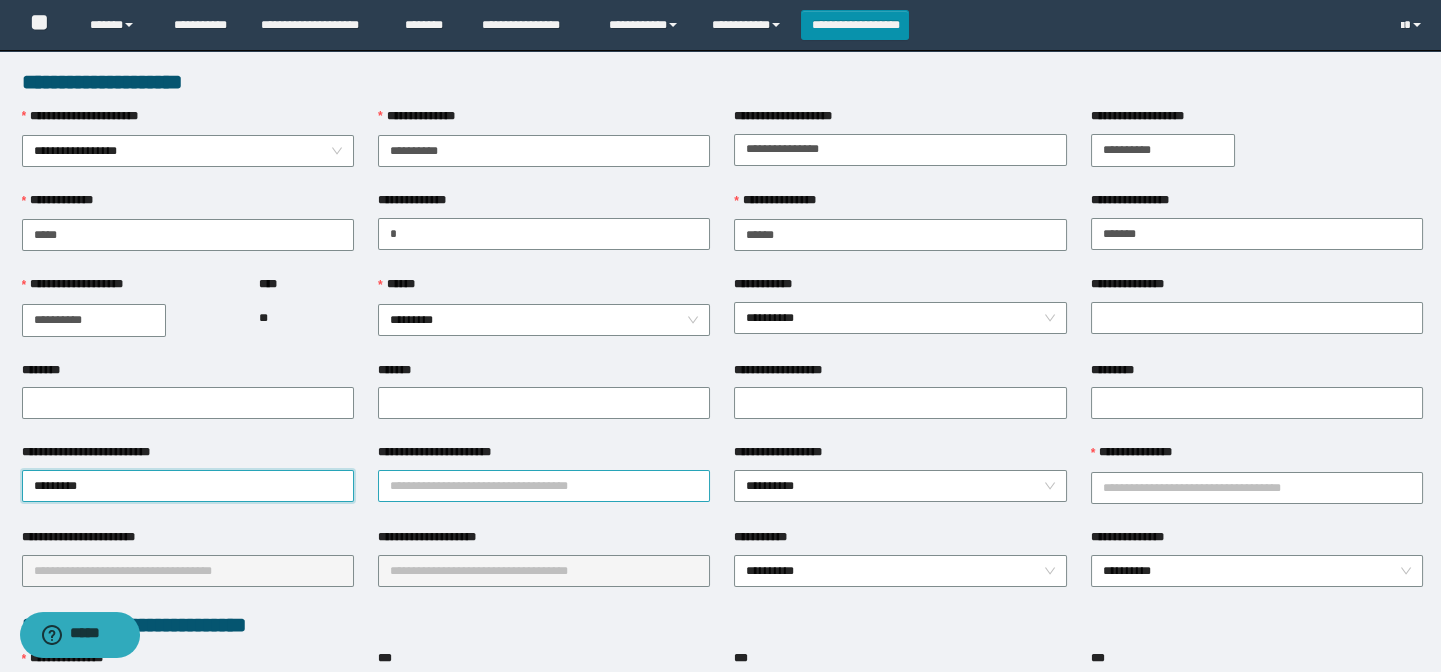 click on "**********" at bounding box center (544, 486) 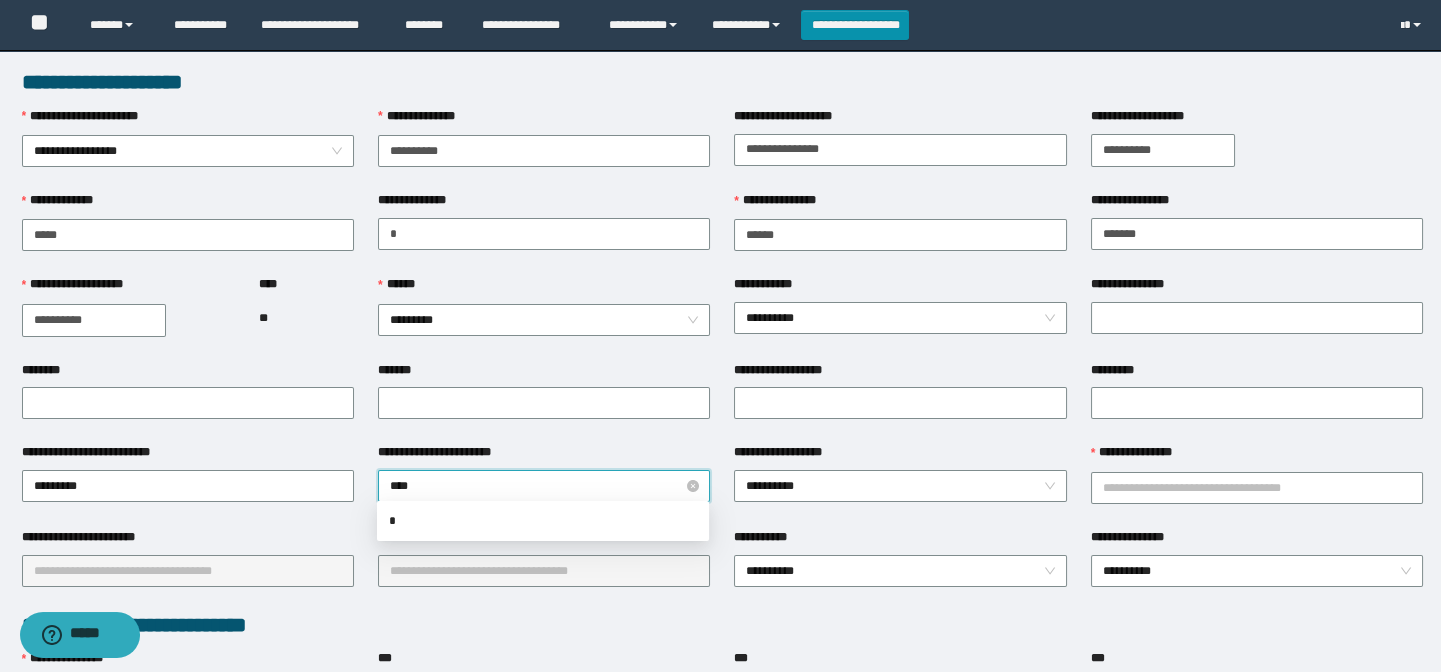 type on "*****" 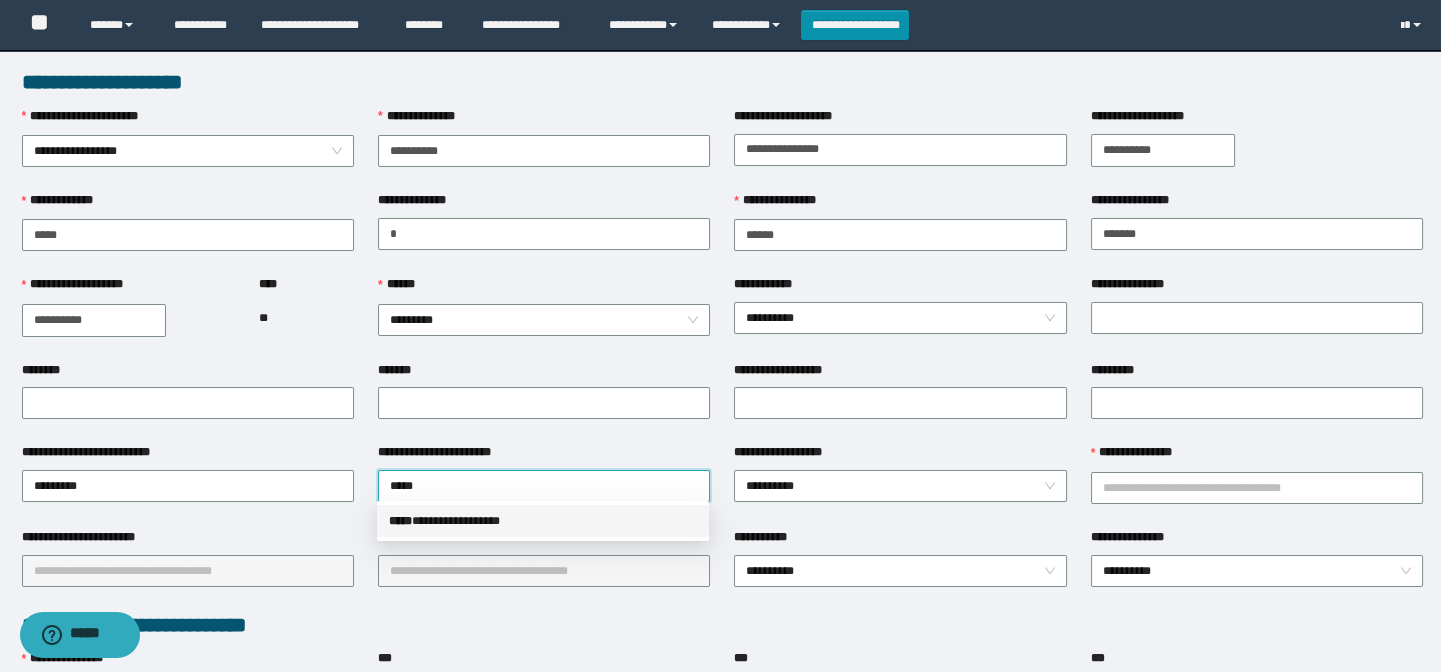 click on "**********" at bounding box center (543, 521) 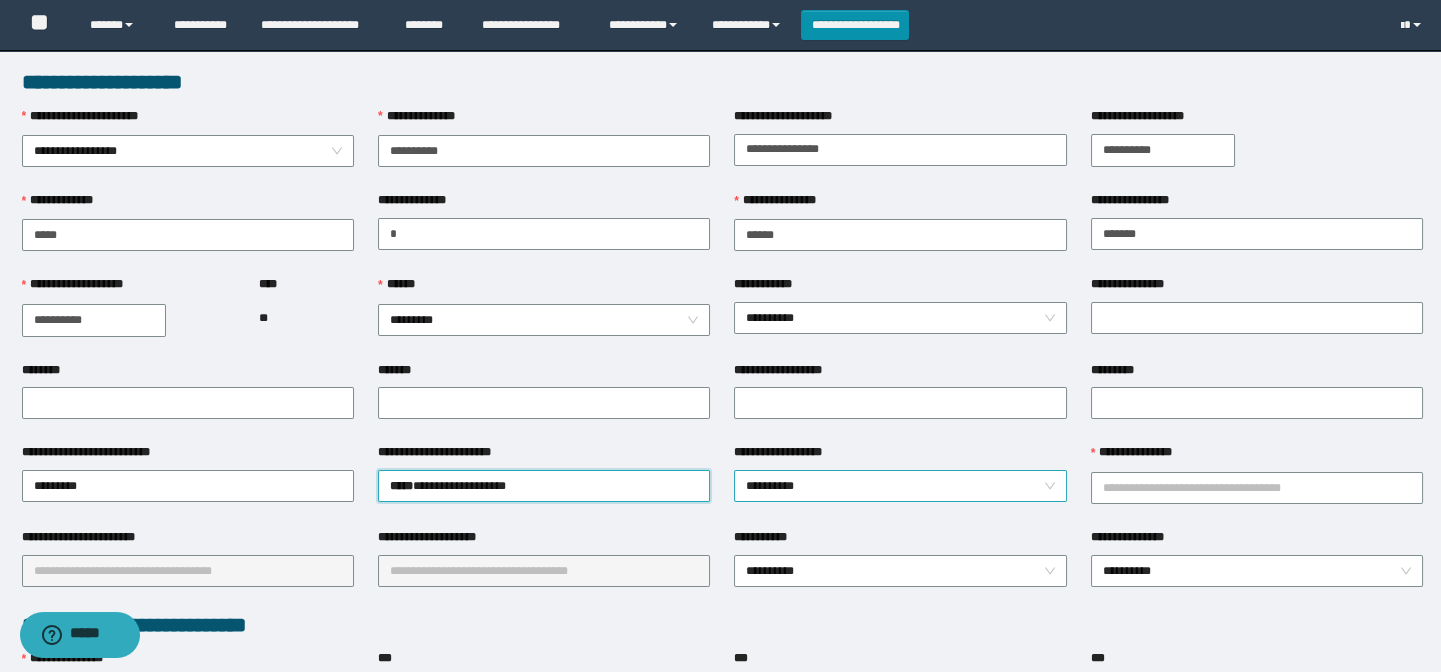 click on "**********" at bounding box center [900, 486] 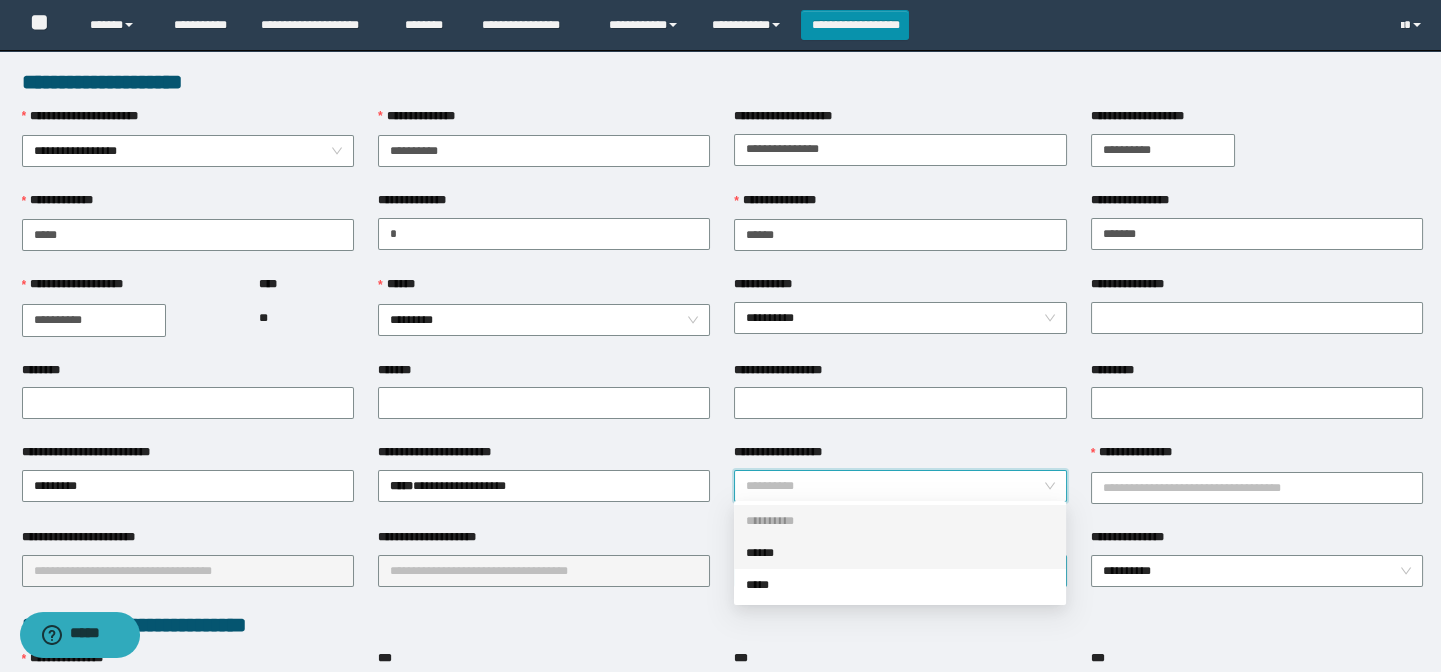 click on "******" at bounding box center [900, 553] 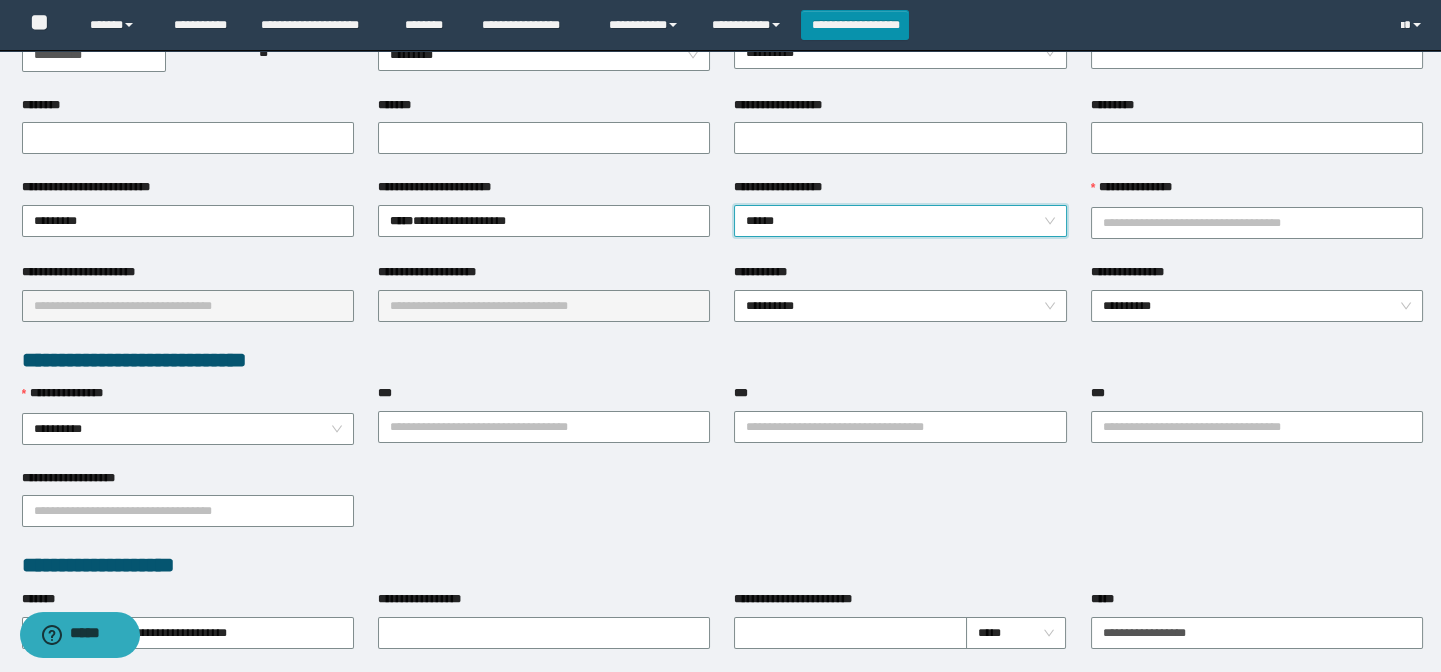 scroll, scrollTop: 272, scrollLeft: 0, axis: vertical 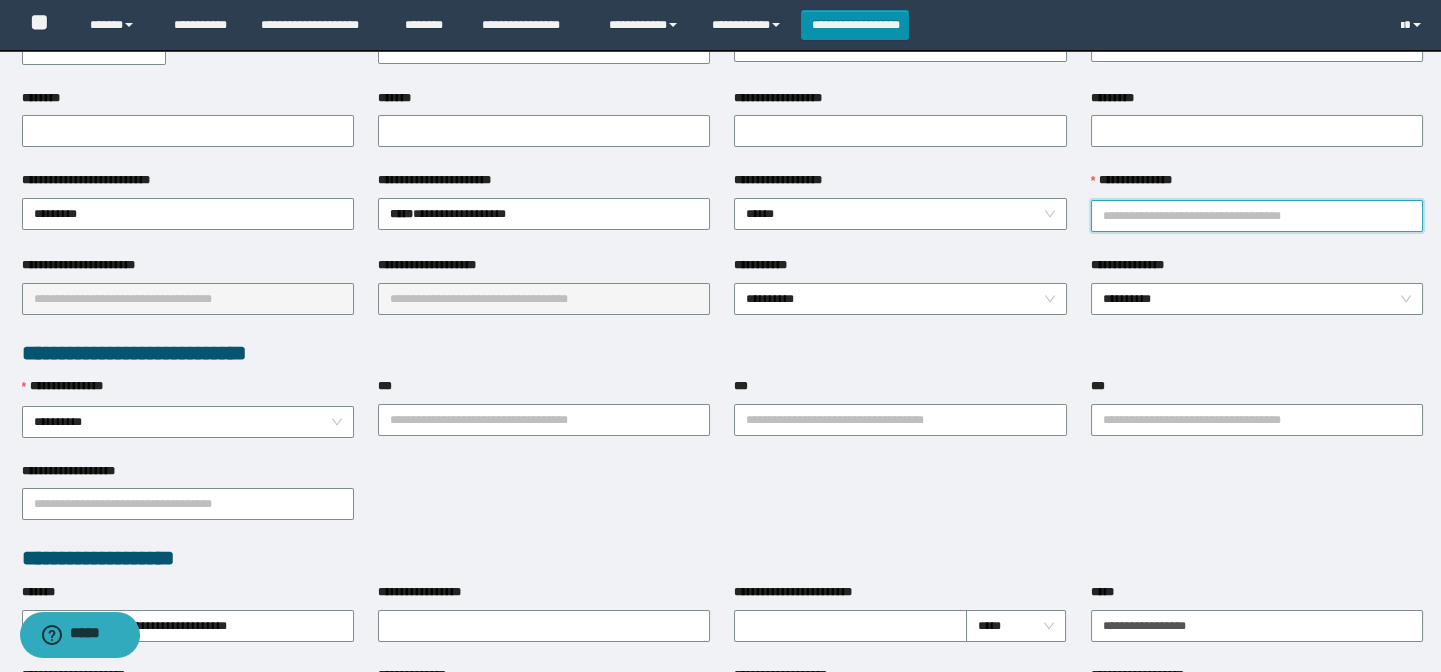 click on "**********" at bounding box center [1257, 216] 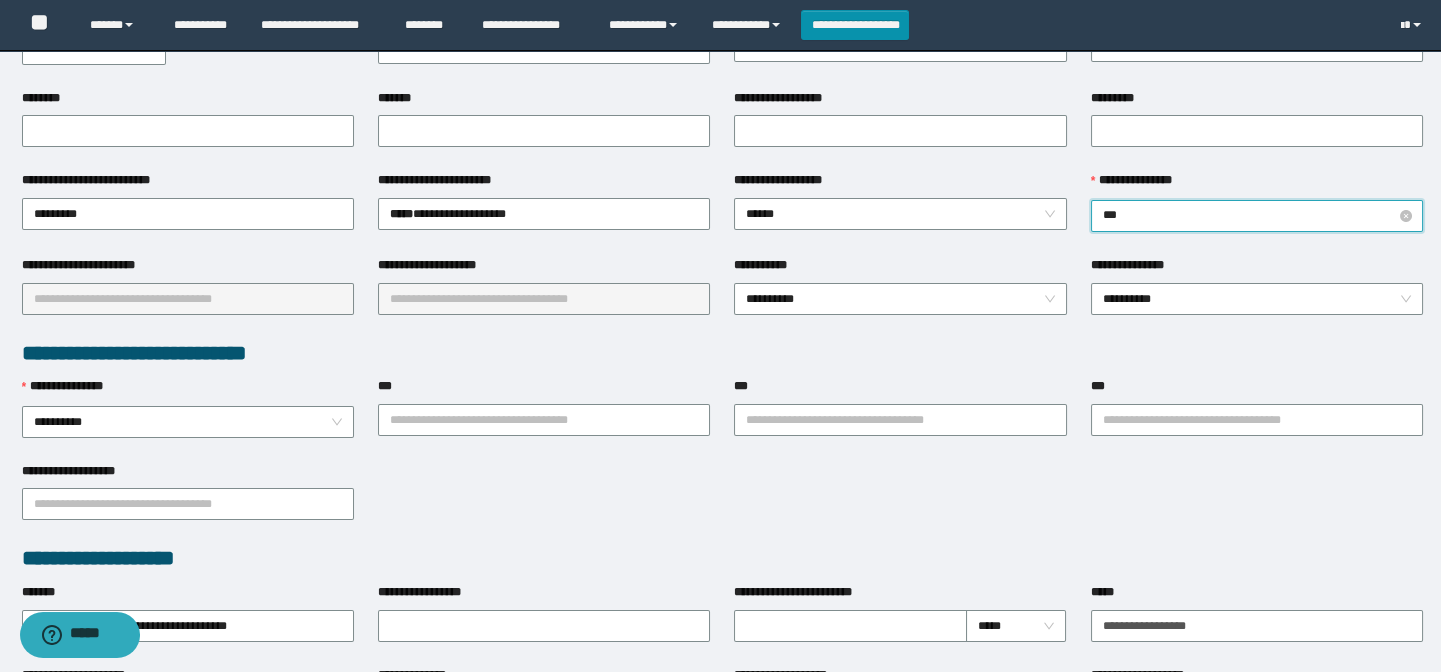 type on "****" 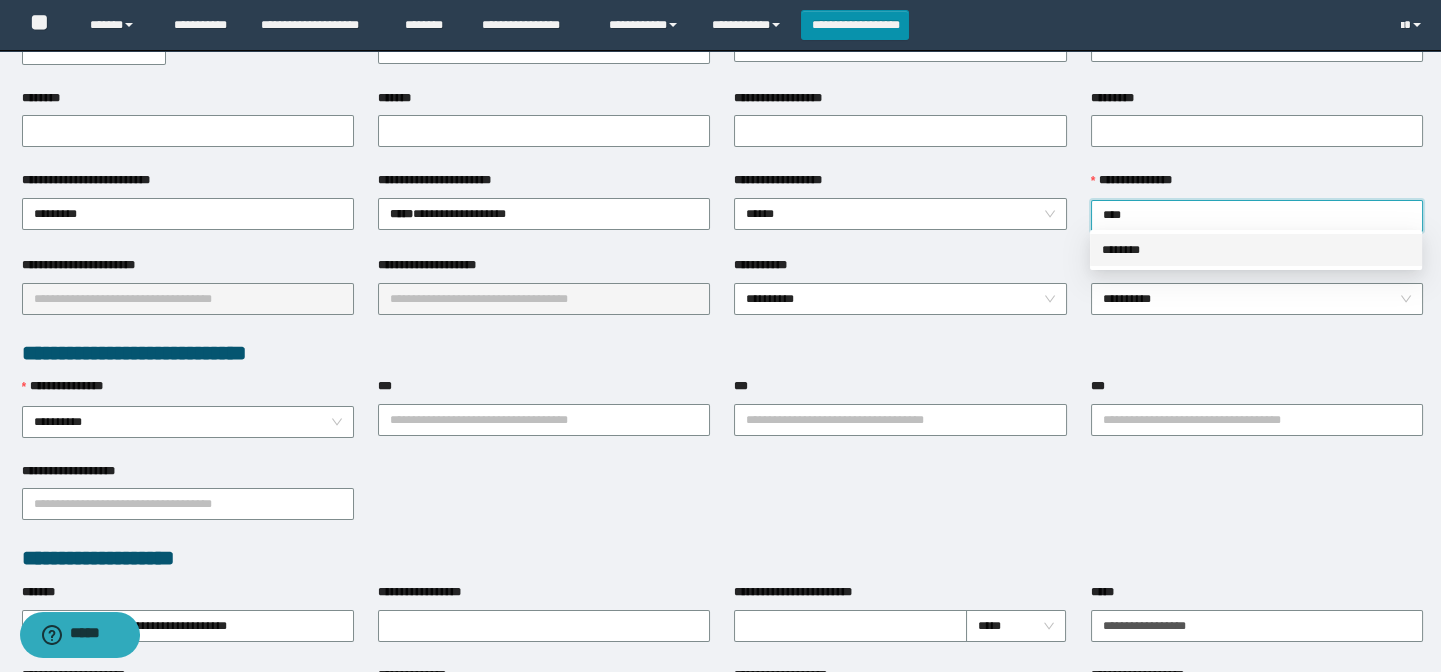 drag, startPoint x: 1173, startPoint y: 249, endPoint x: 507, endPoint y: 351, distance: 673.76556 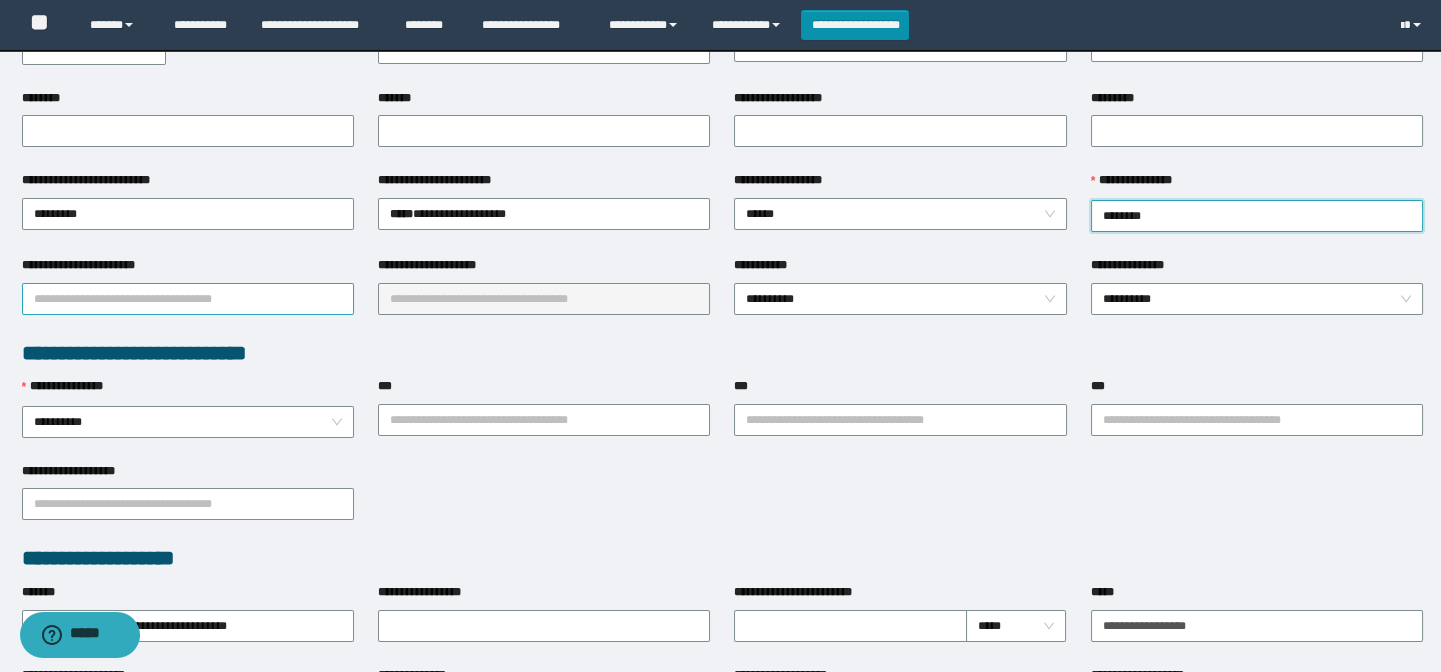 click on "**********" at bounding box center (188, 299) 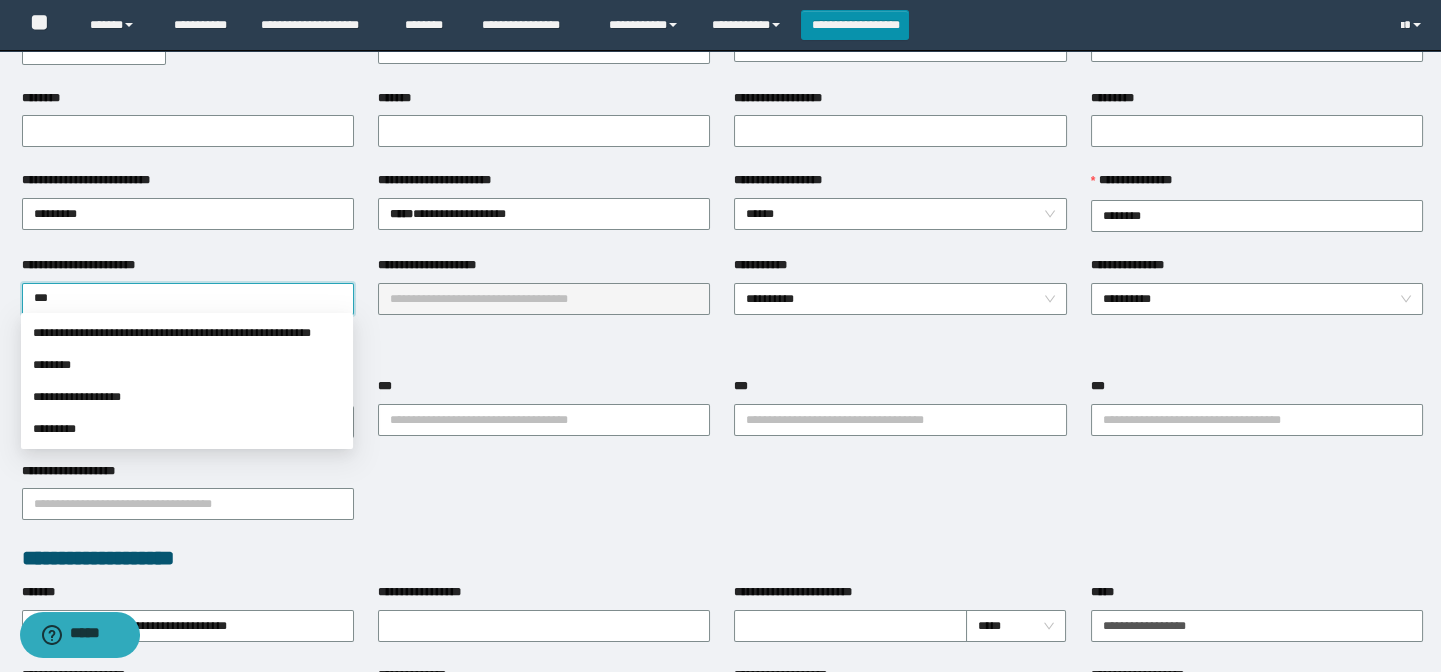 type on "***" 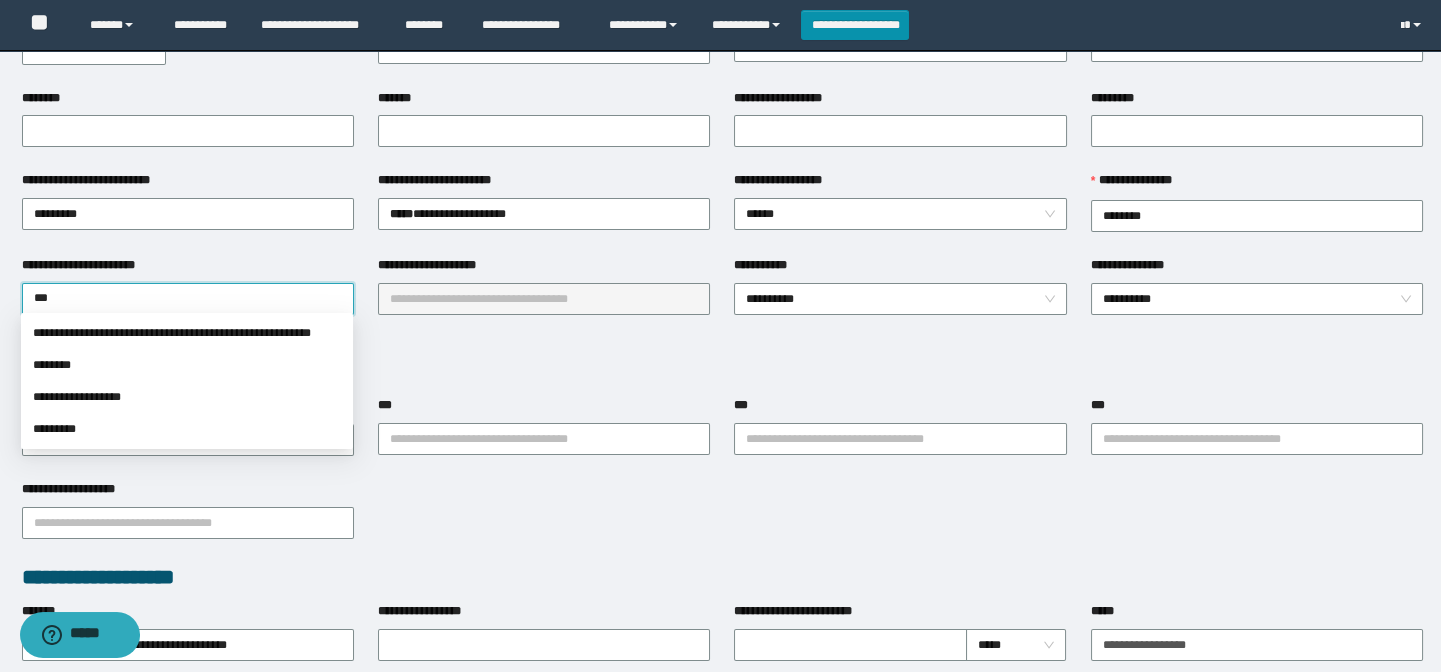 type 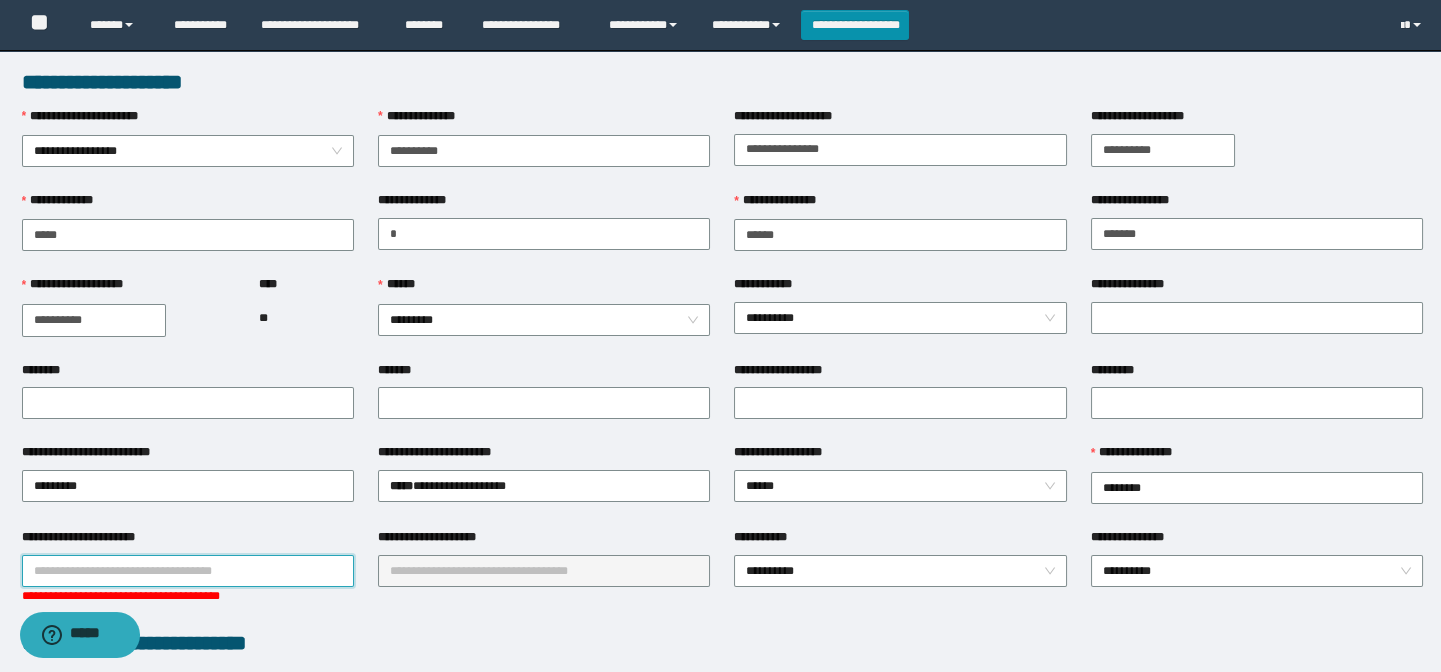scroll, scrollTop: 90, scrollLeft: 0, axis: vertical 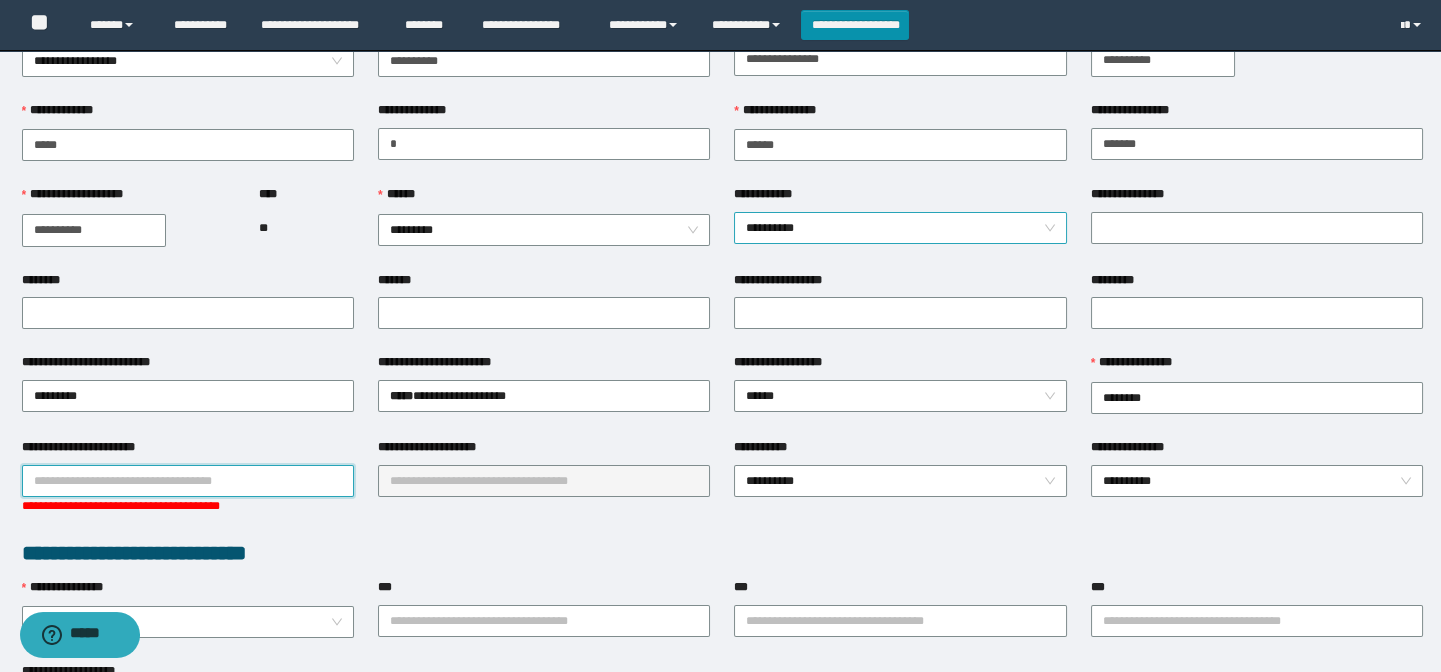 click on "**********" at bounding box center (900, 228) 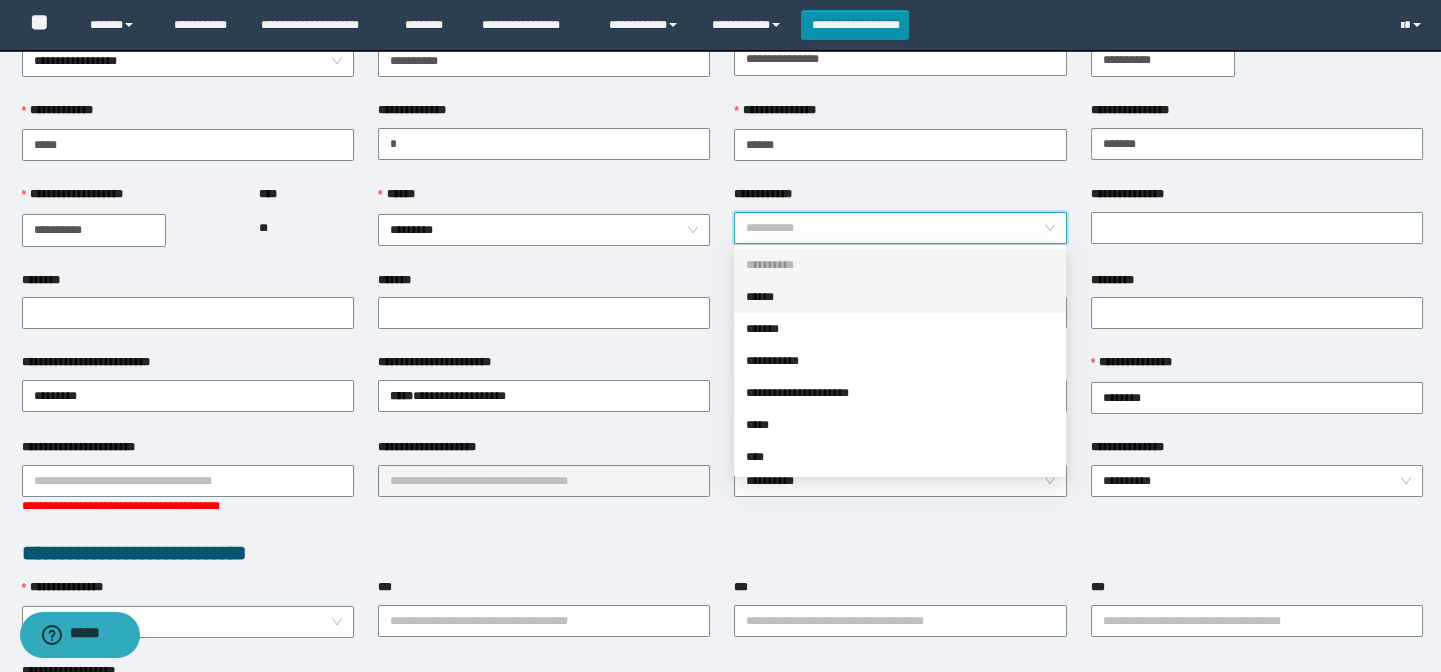 click on "******" at bounding box center (900, 297) 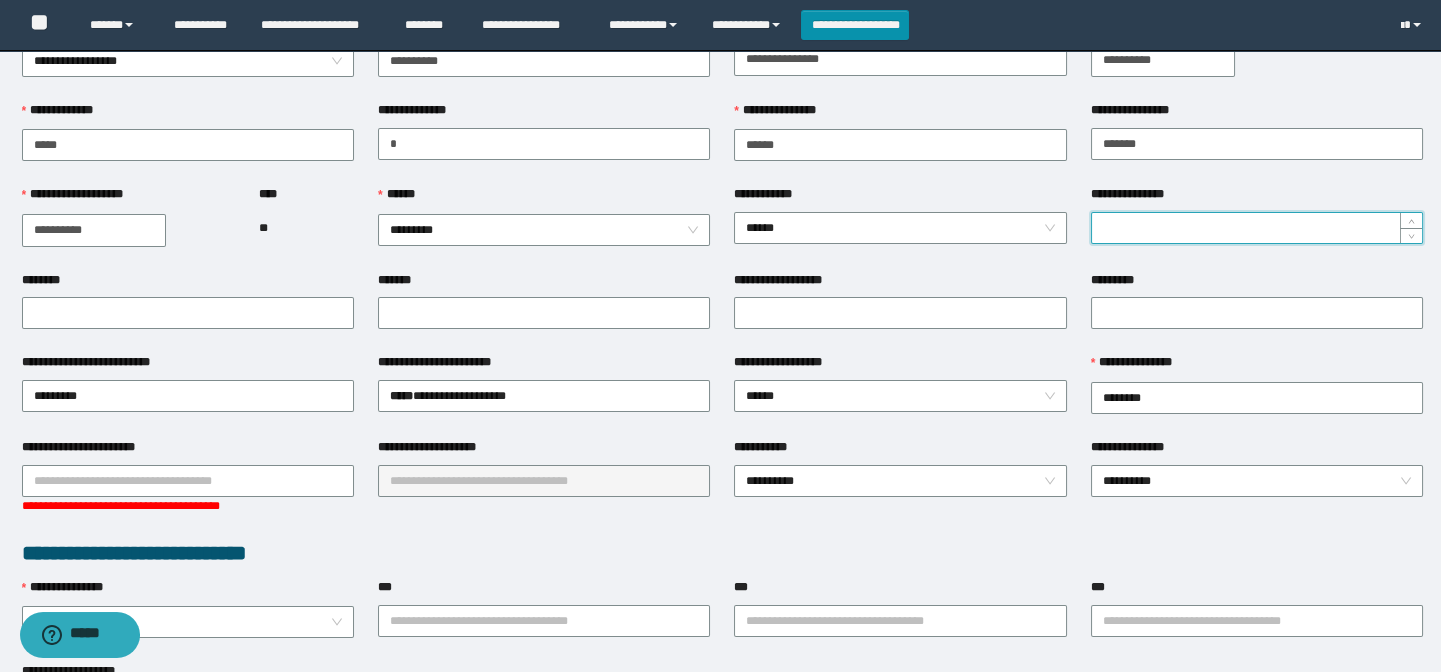 click on "**********" at bounding box center (1257, 228) 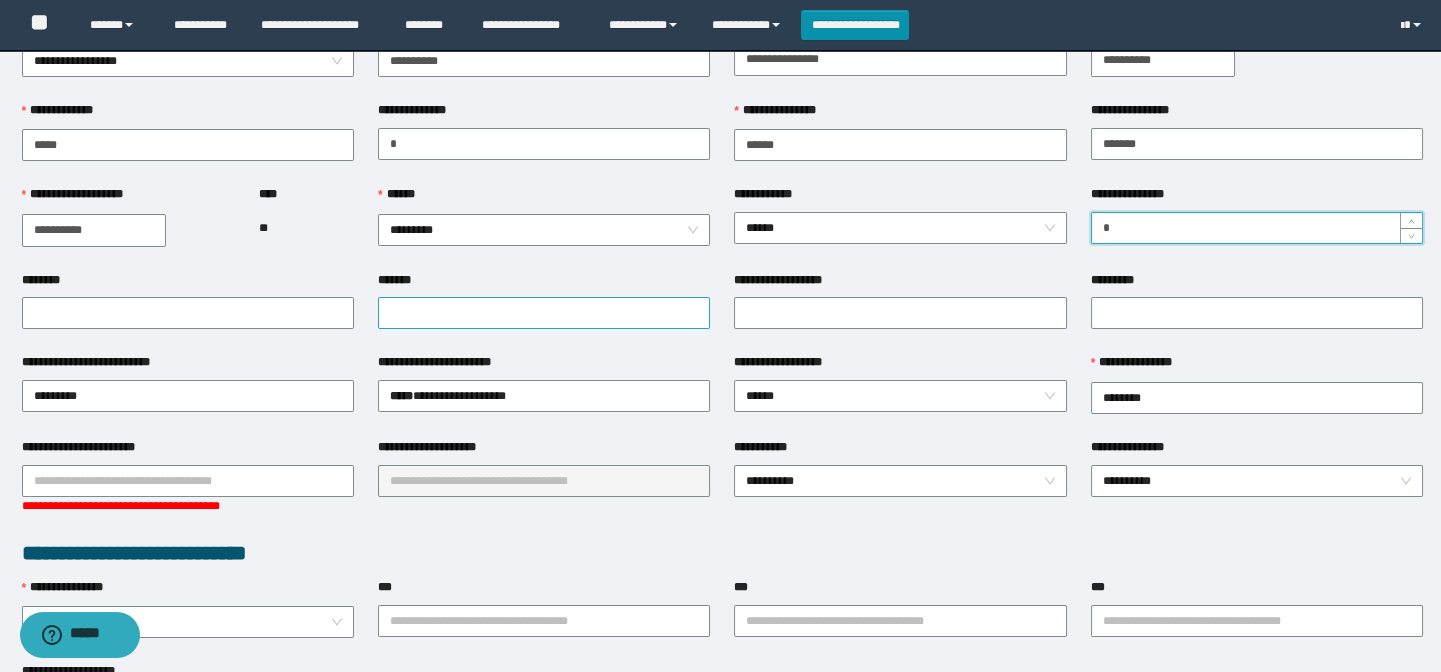 type on "*" 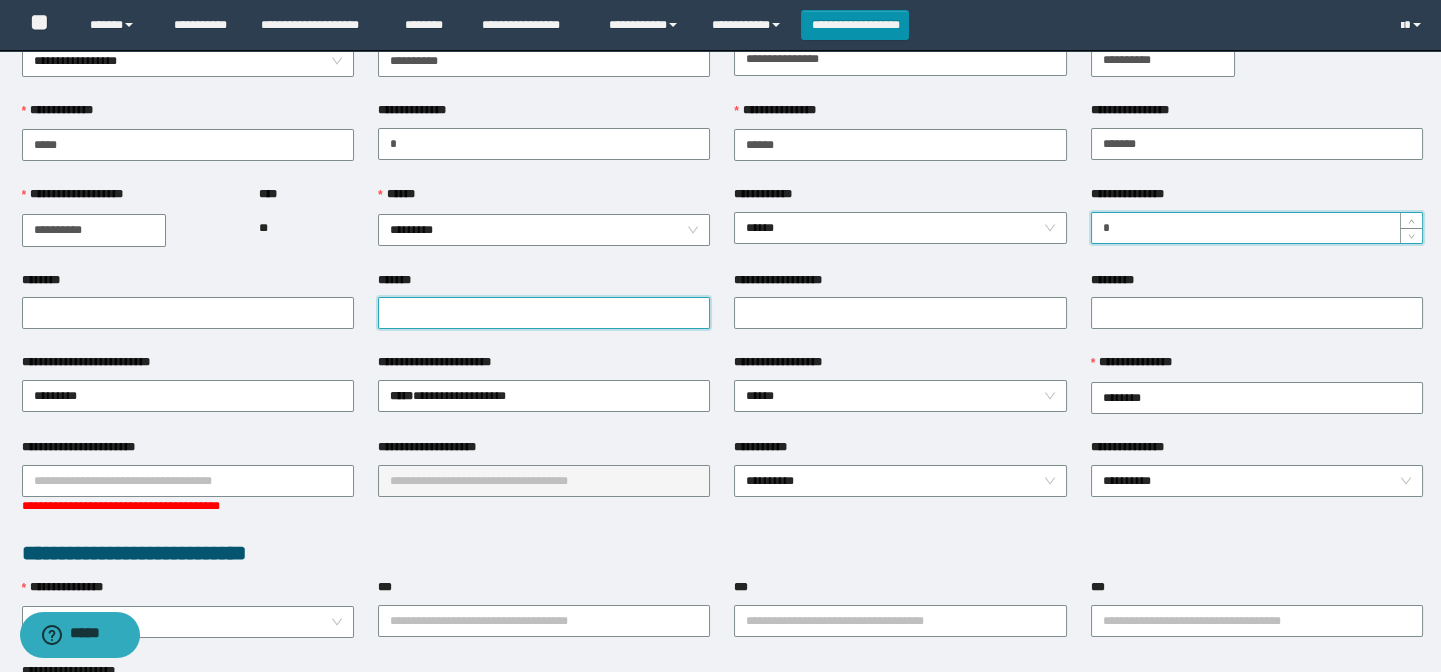 click on "*******" at bounding box center [544, 313] 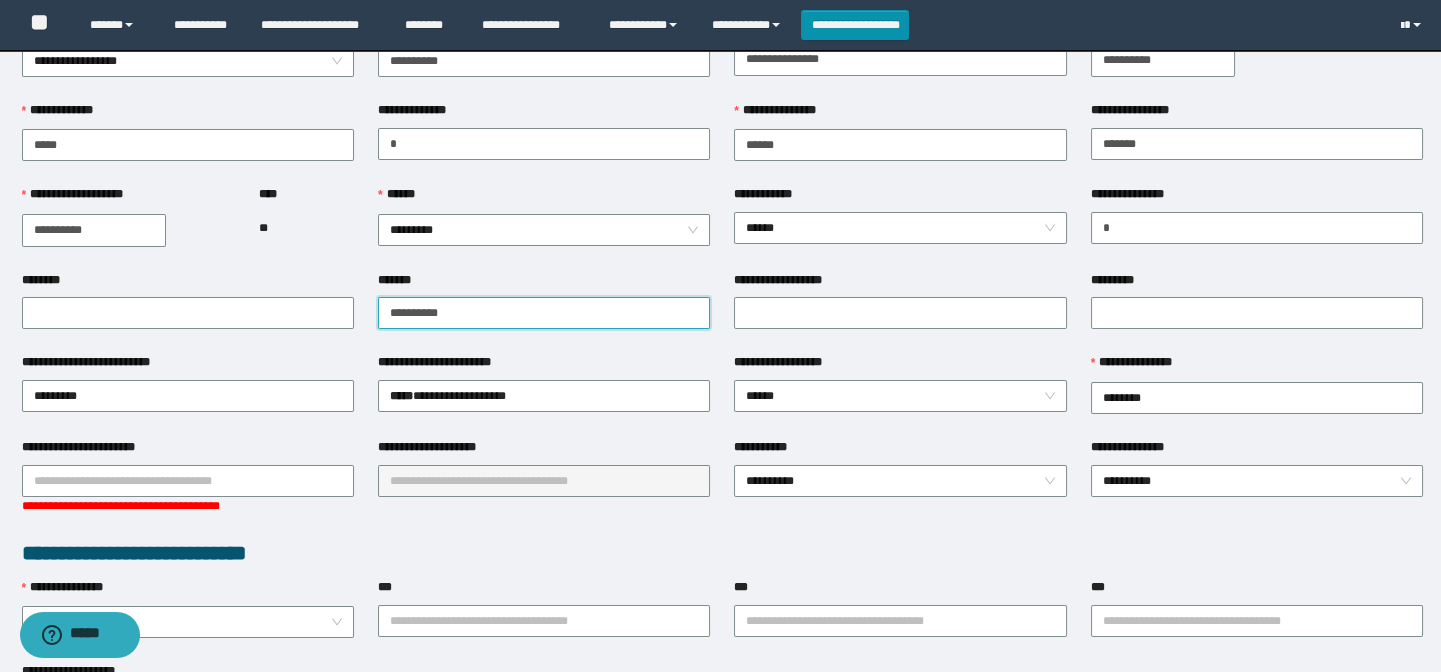 drag, startPoint x: 507, startPoint y: 310, endPoint x: 149, endPoint y: 335, distance: 358.87186 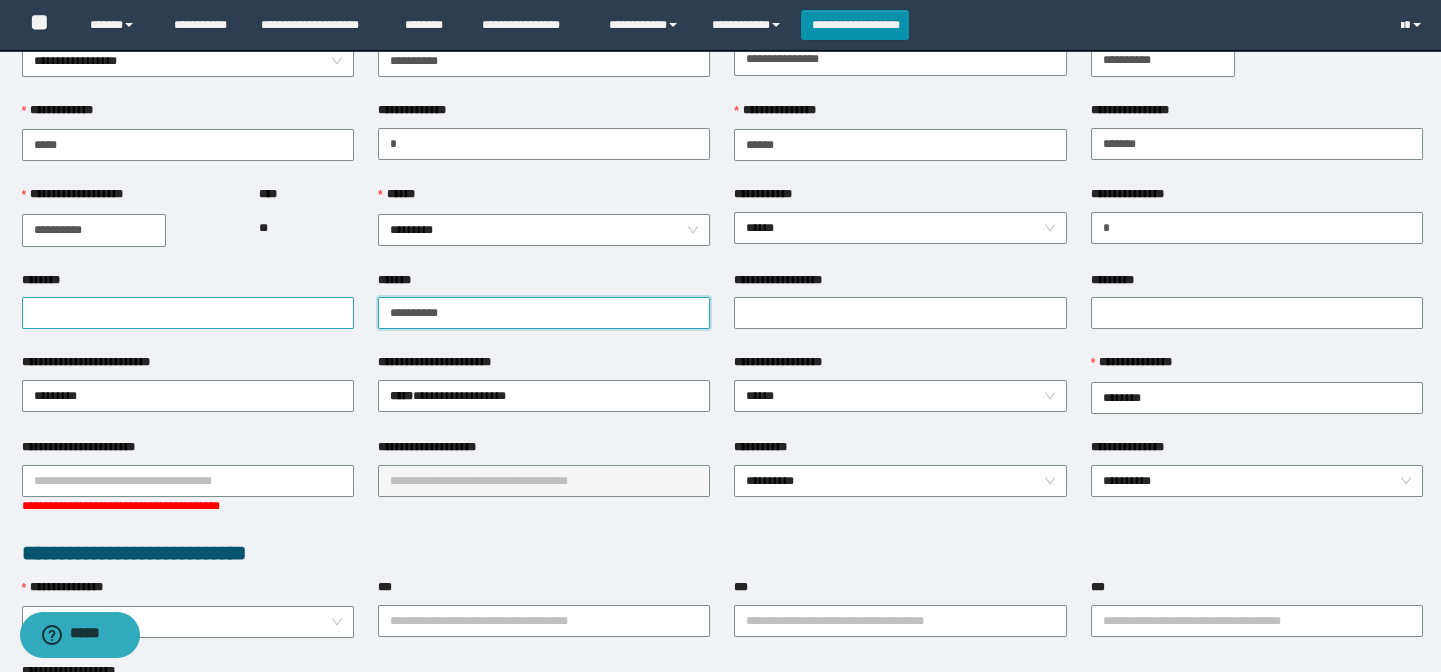 type on "**********" 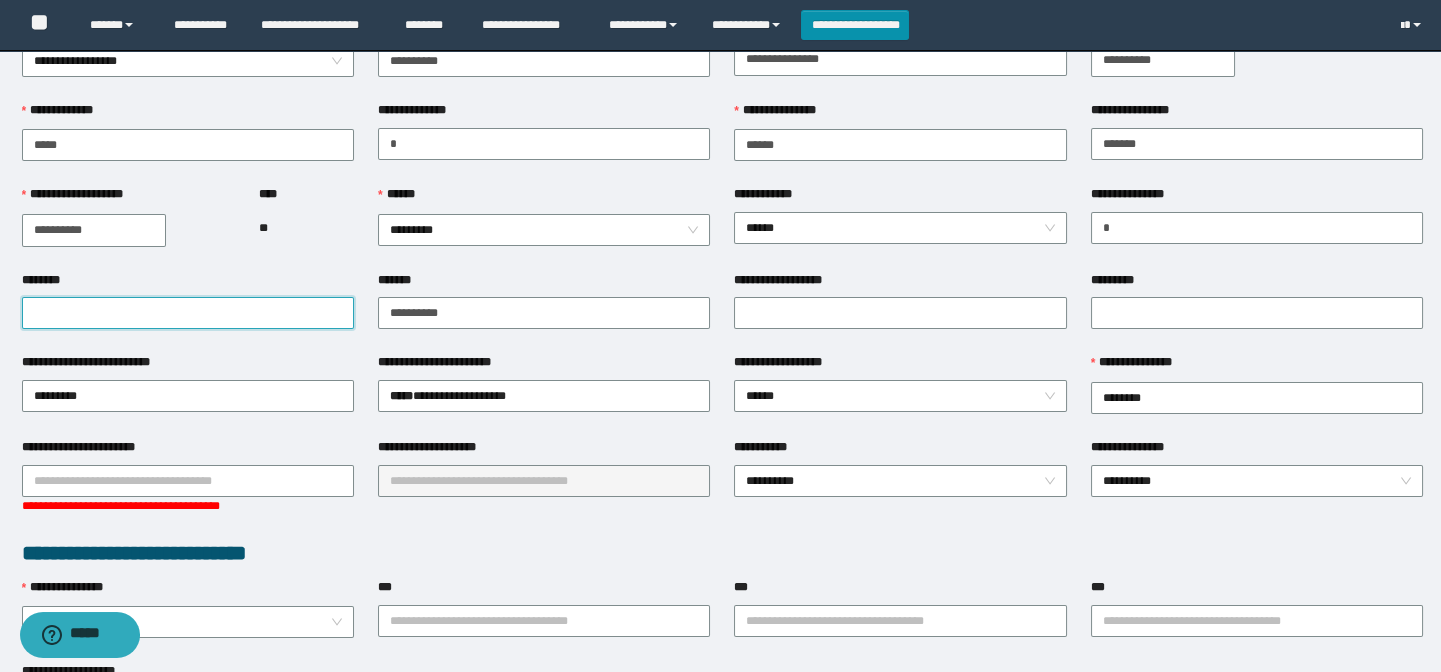 click on "********" at bounding box center [188, 313] 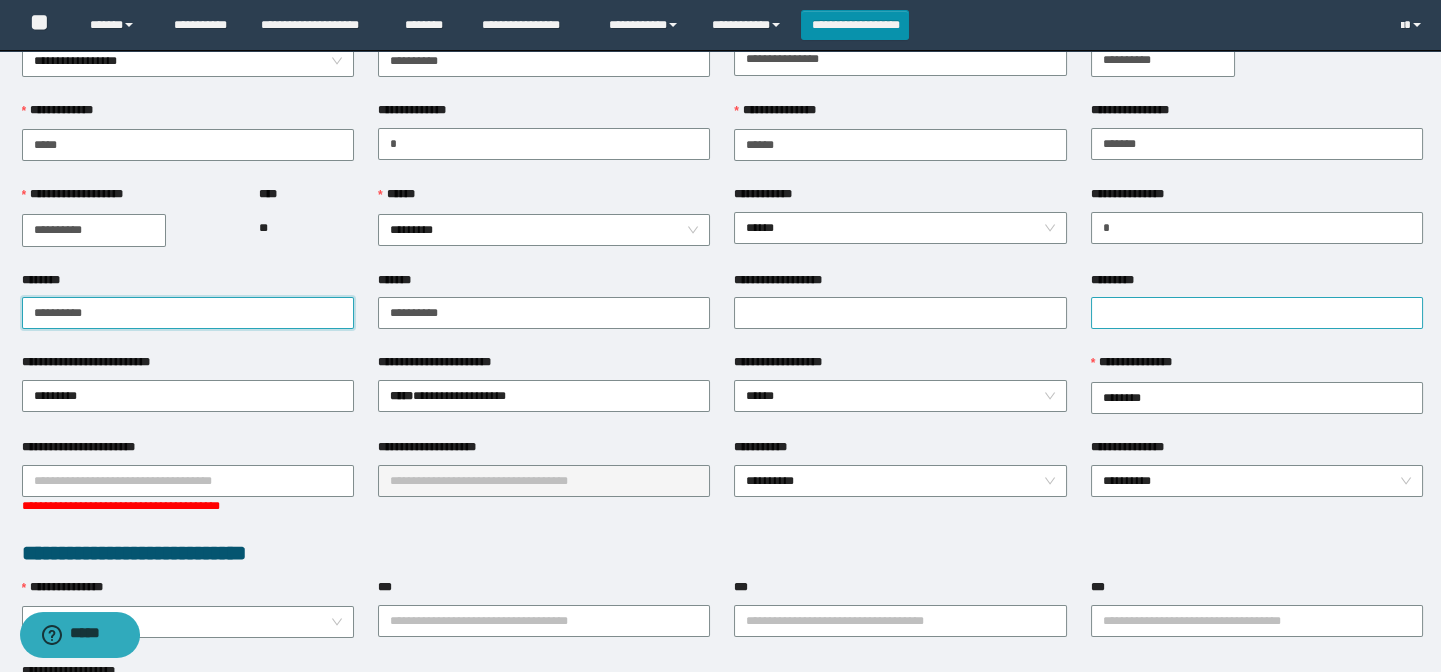 type on "**********" 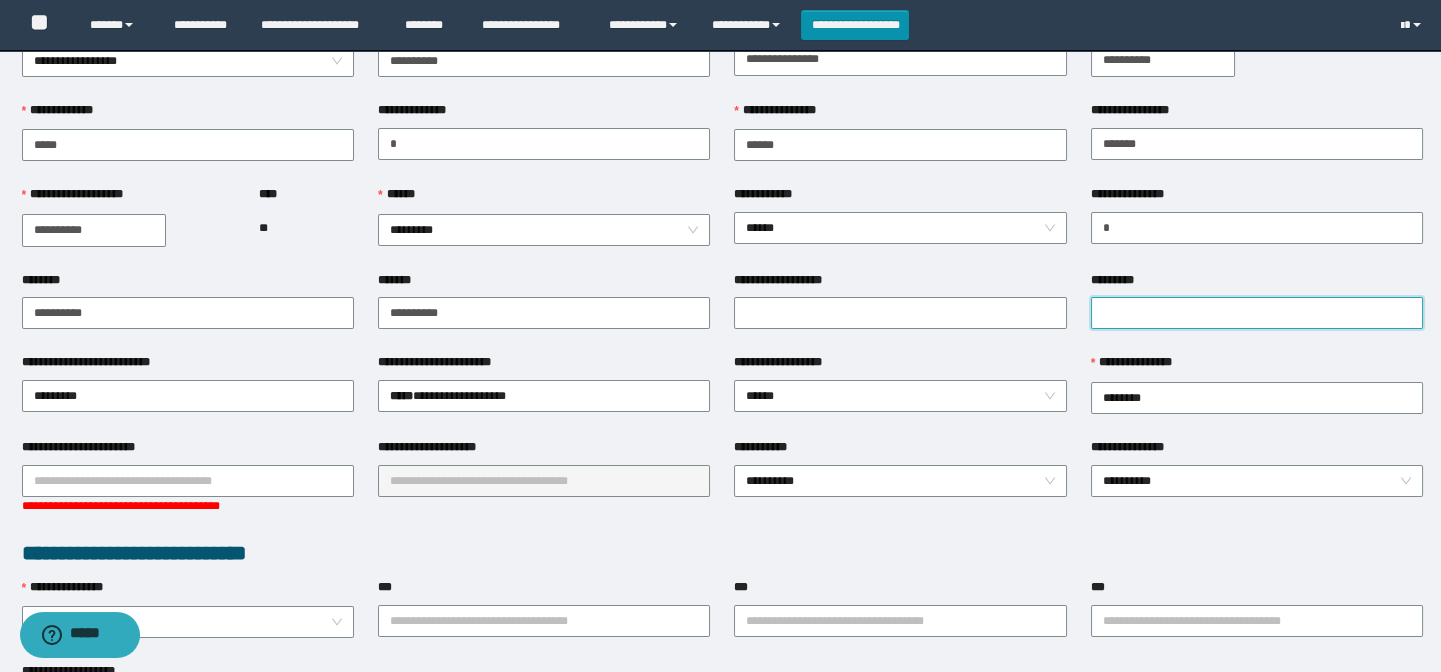 click on "*********" at bounding box center (1257, 313) 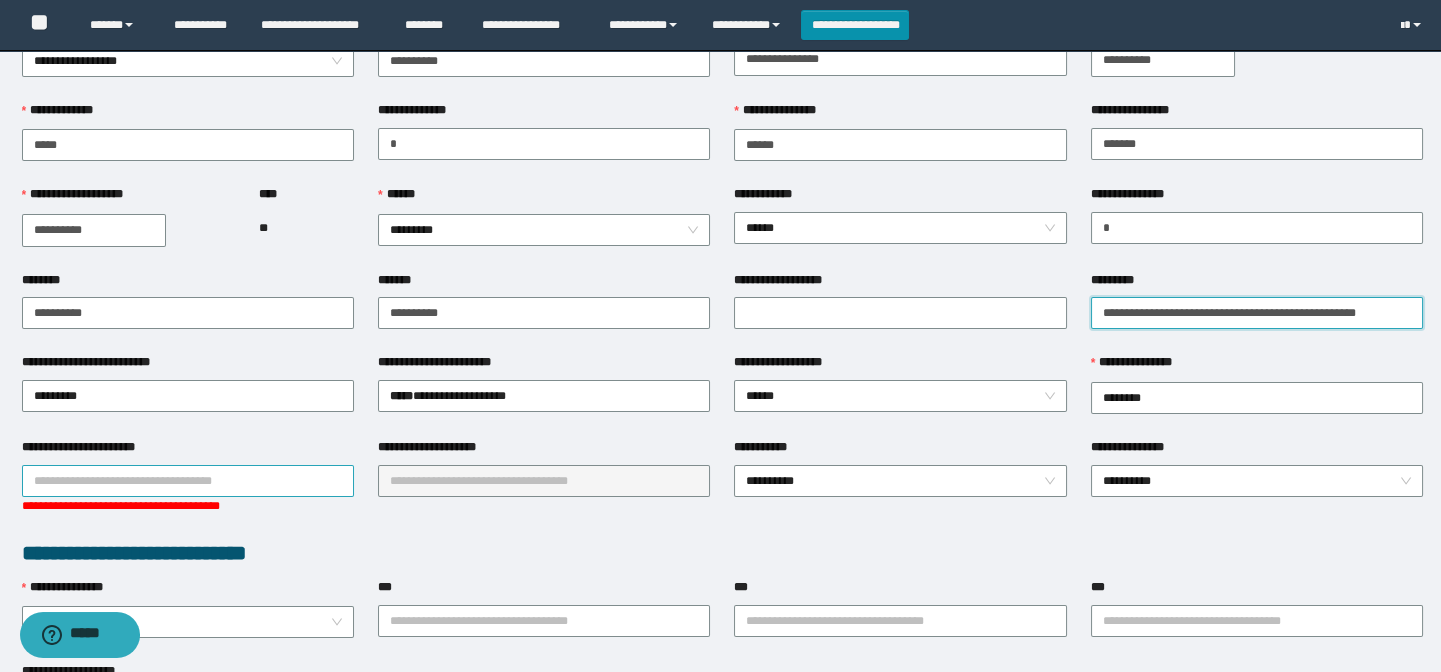 type on "**********" 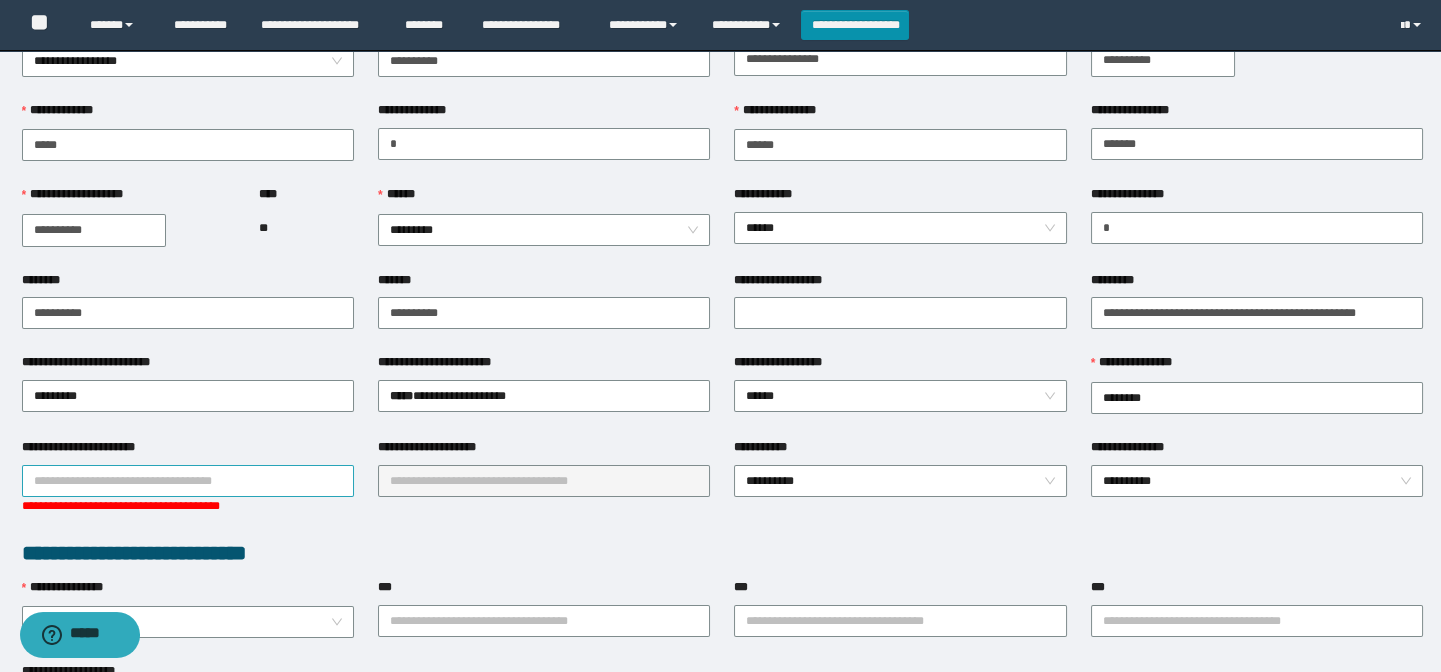 click on "**********" at bounding box center (188, 481) 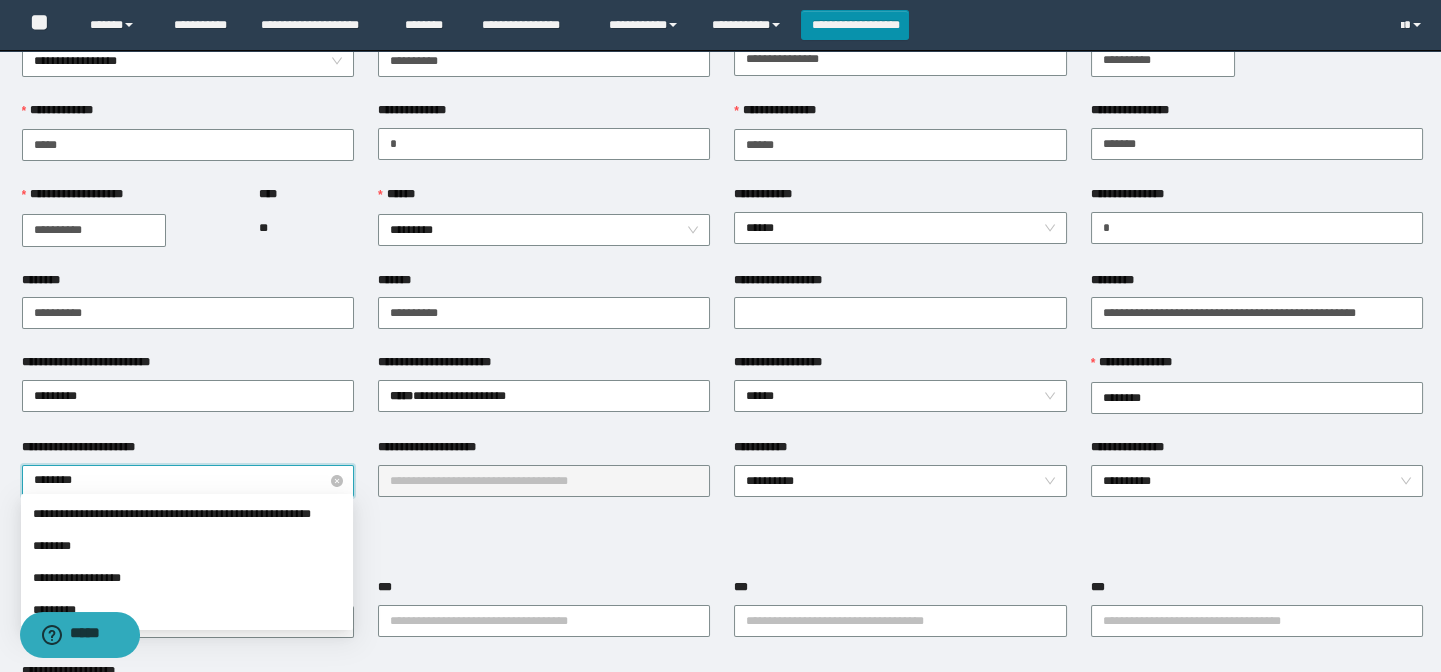 type on "*********" 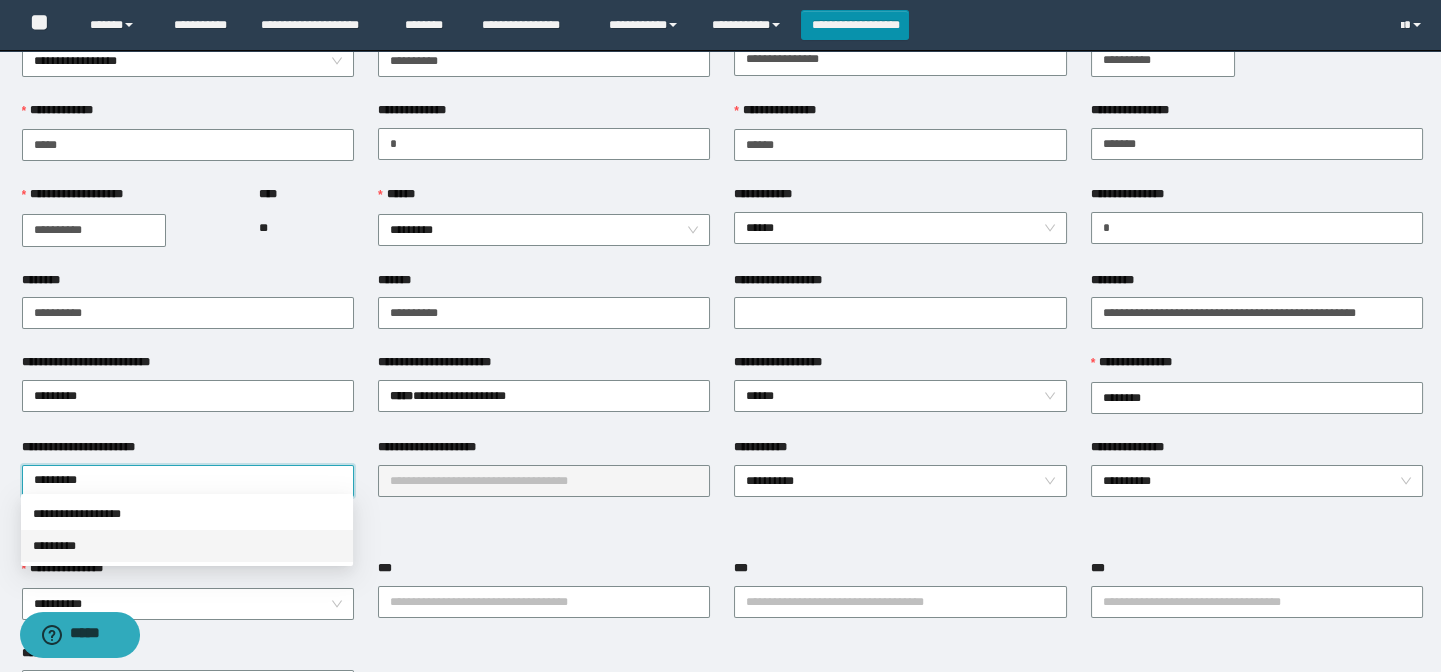 click on "*********" at bounding box center [187, 546] 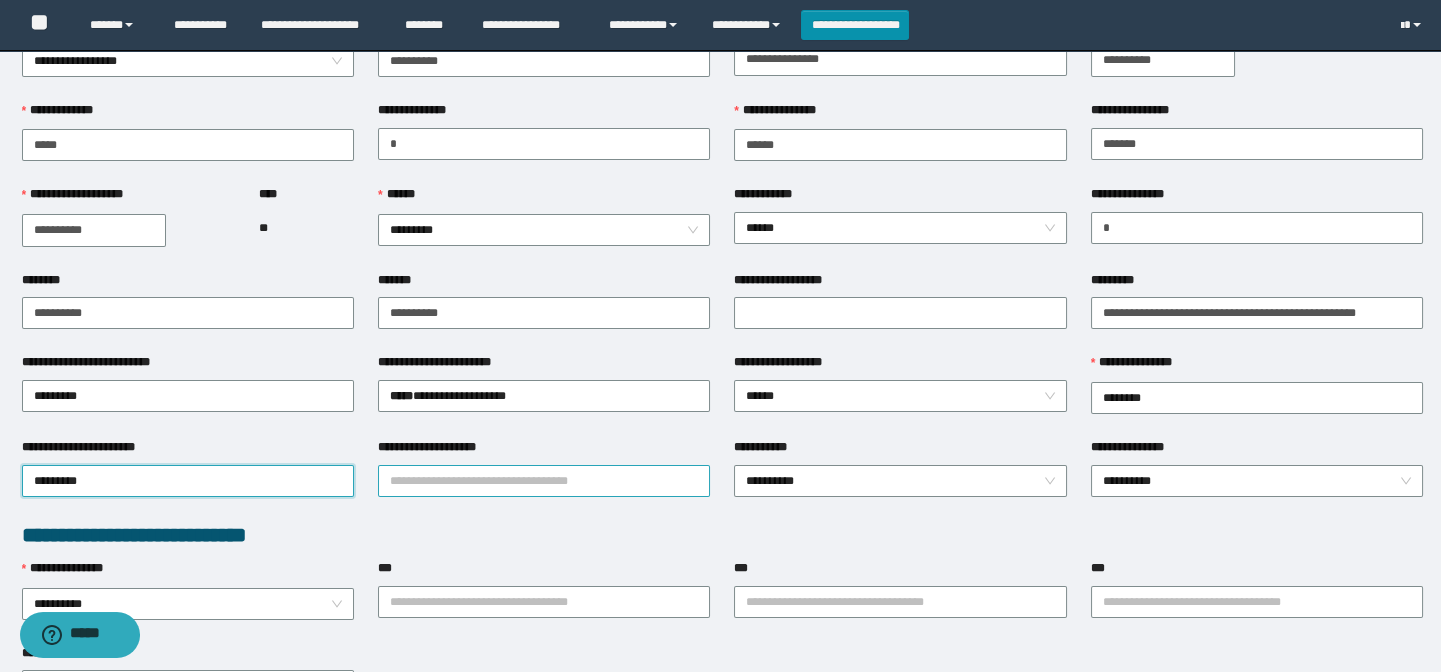 click on "**********" at bounding box center [544, 481] 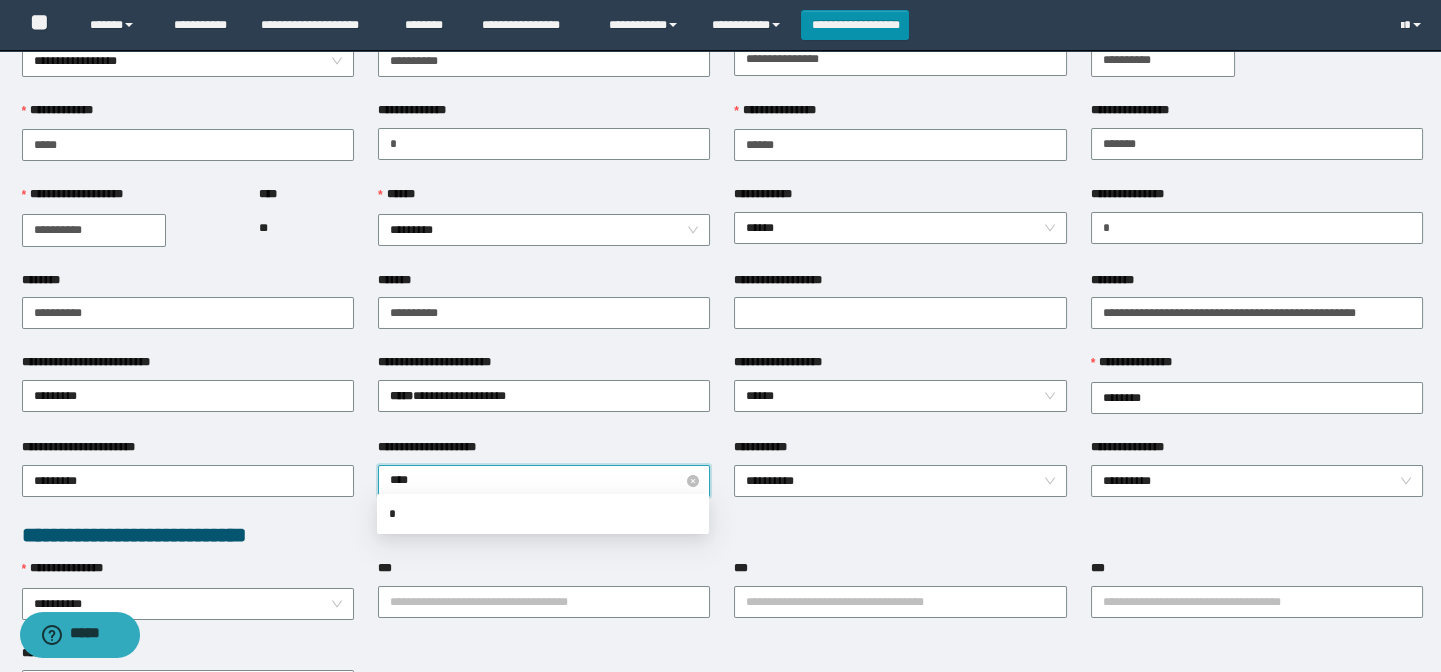 type on "*****" 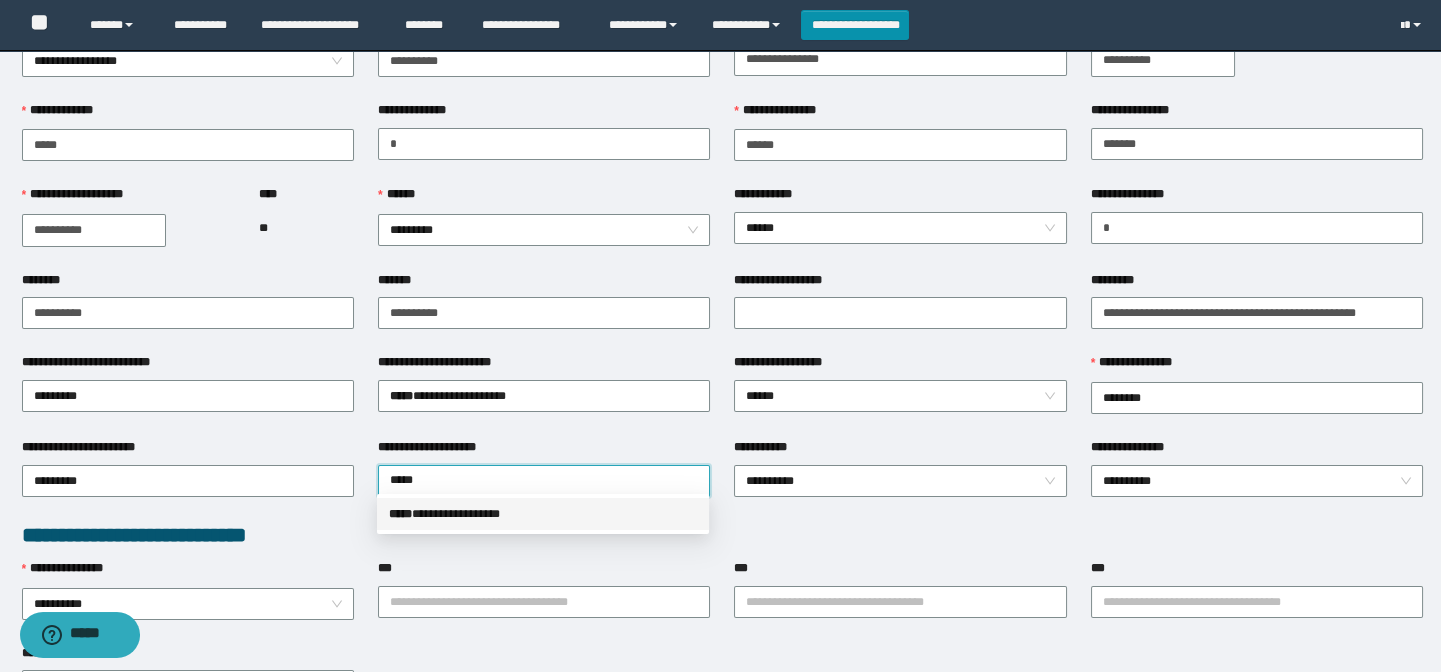 drag, startPoint x: 463, startPoint y: 517, endPoint x: 960, endPoint y: 536, distance: 497.36304 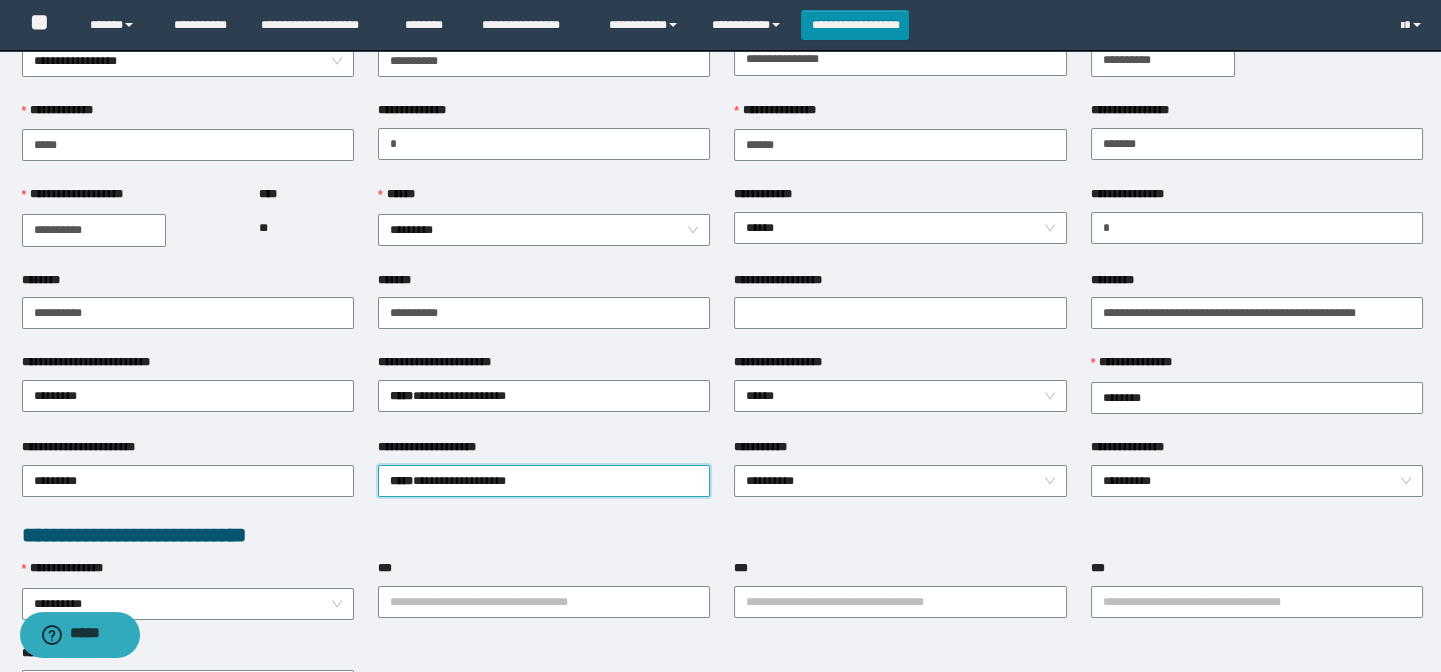 scroll, scrollTop: 272, scrollLeft: 0, axis: vertical 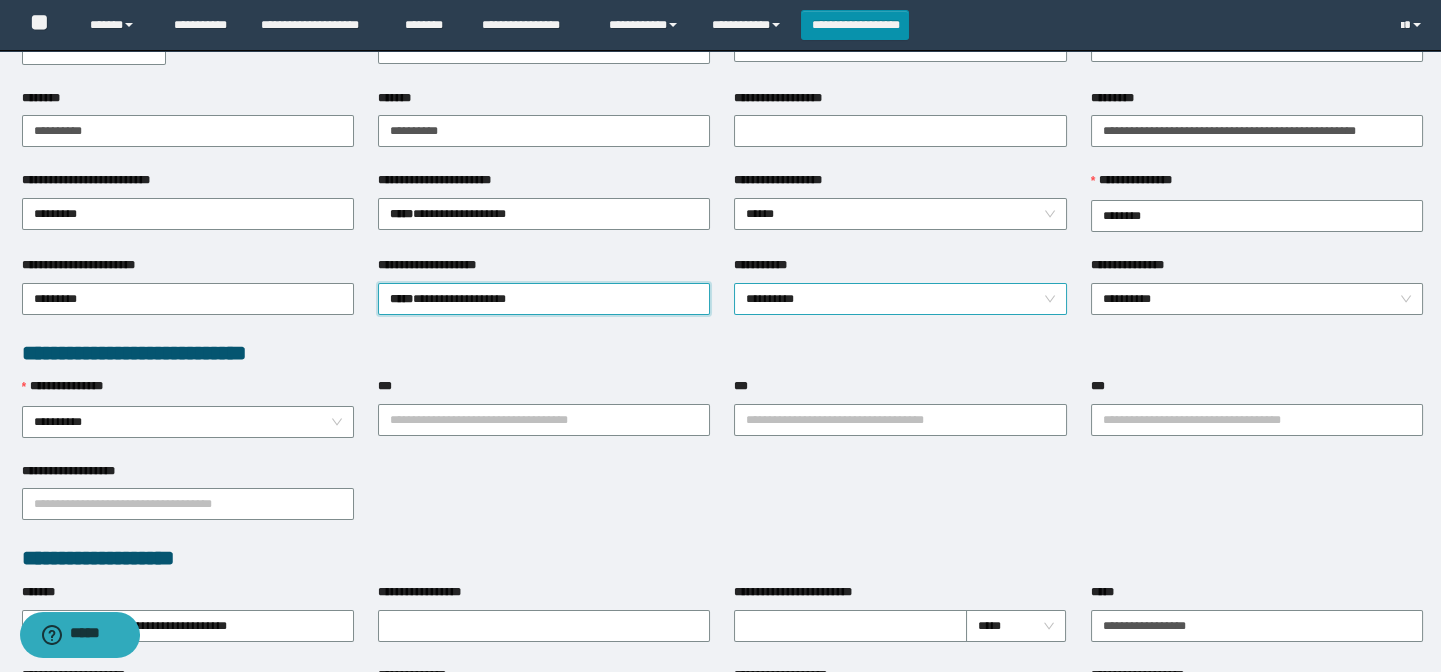 click on "**********" at bounding box center (900, 299) 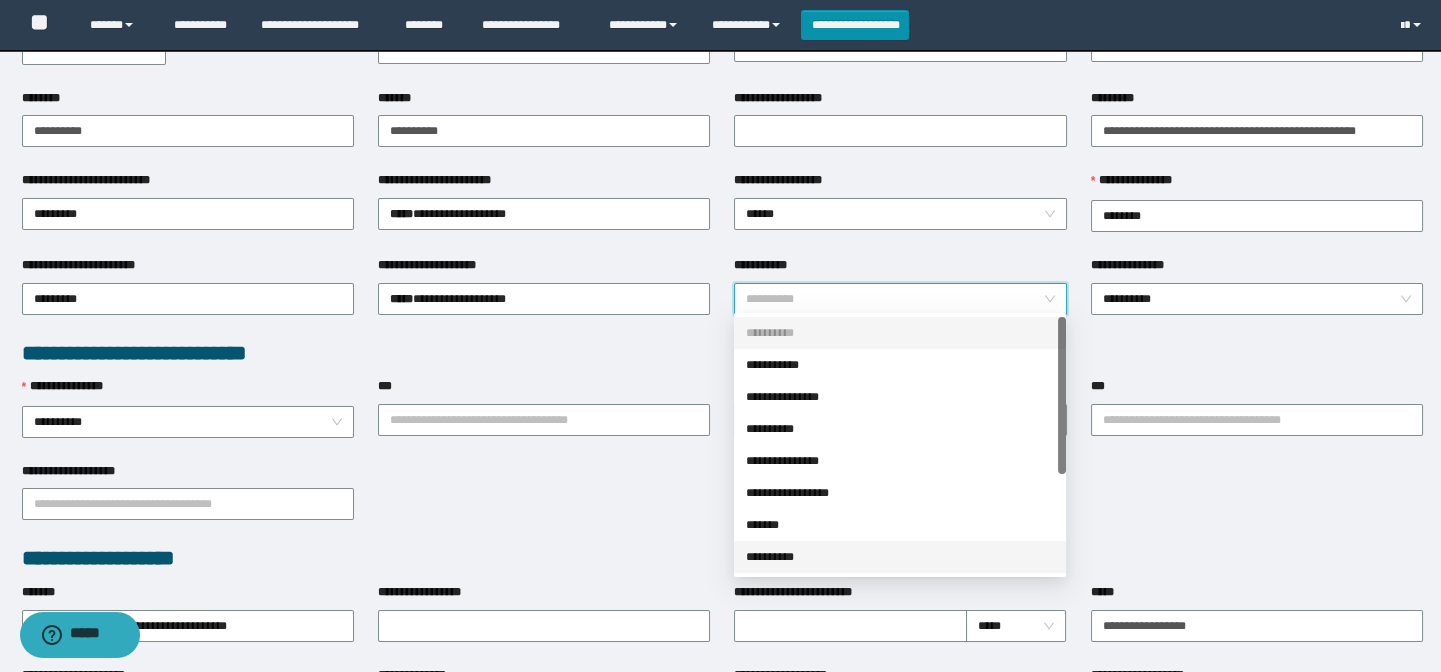 click on "**********" at bounding box center [900, 557] 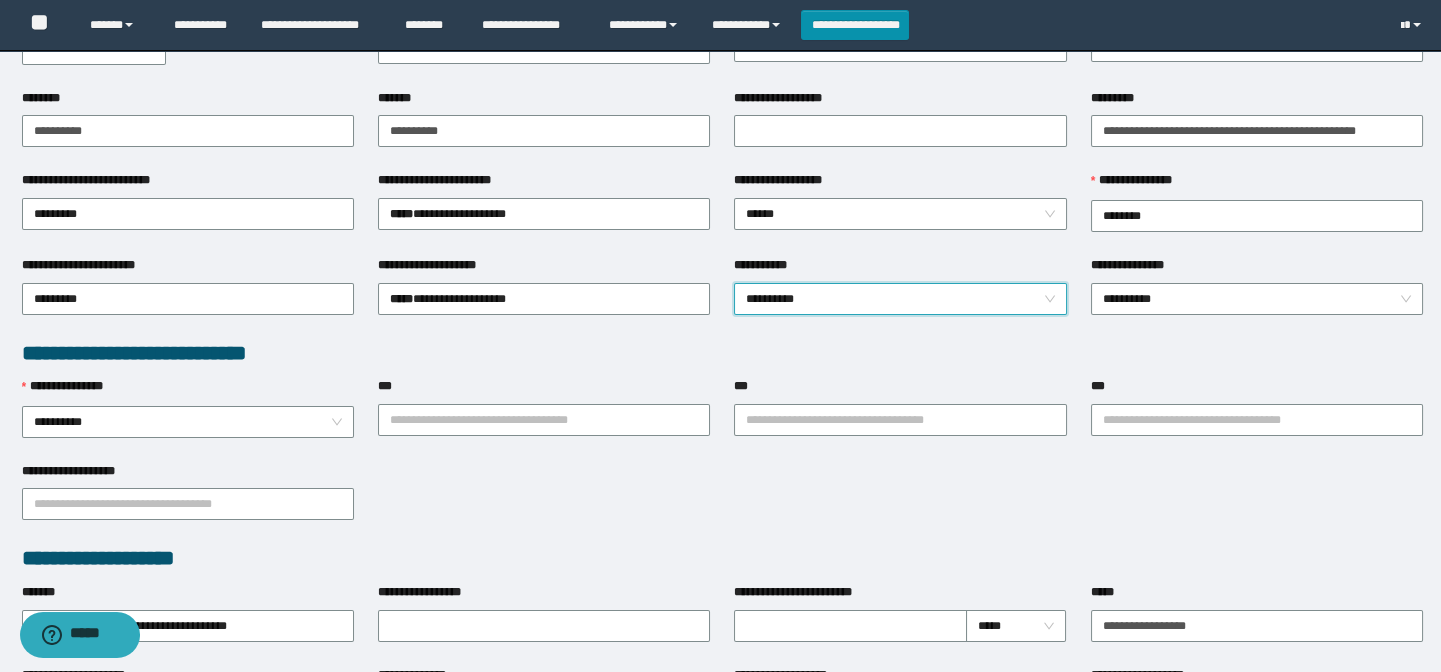 scroll, scrollTop: 363, scrollLeft: 0, axis: vertical 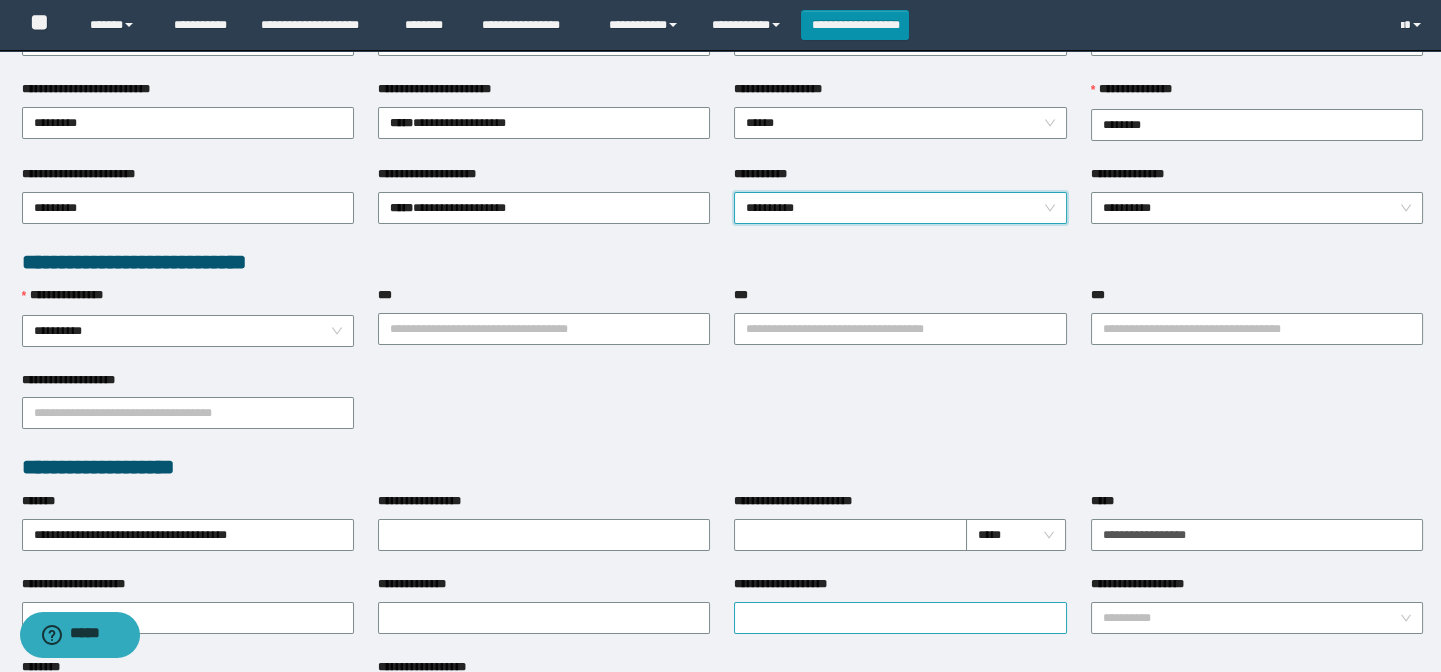 drag, startPoint x: 910, startPoint y: 593, endPoint x: 916, endPoint y: 610, distance: 18.027756 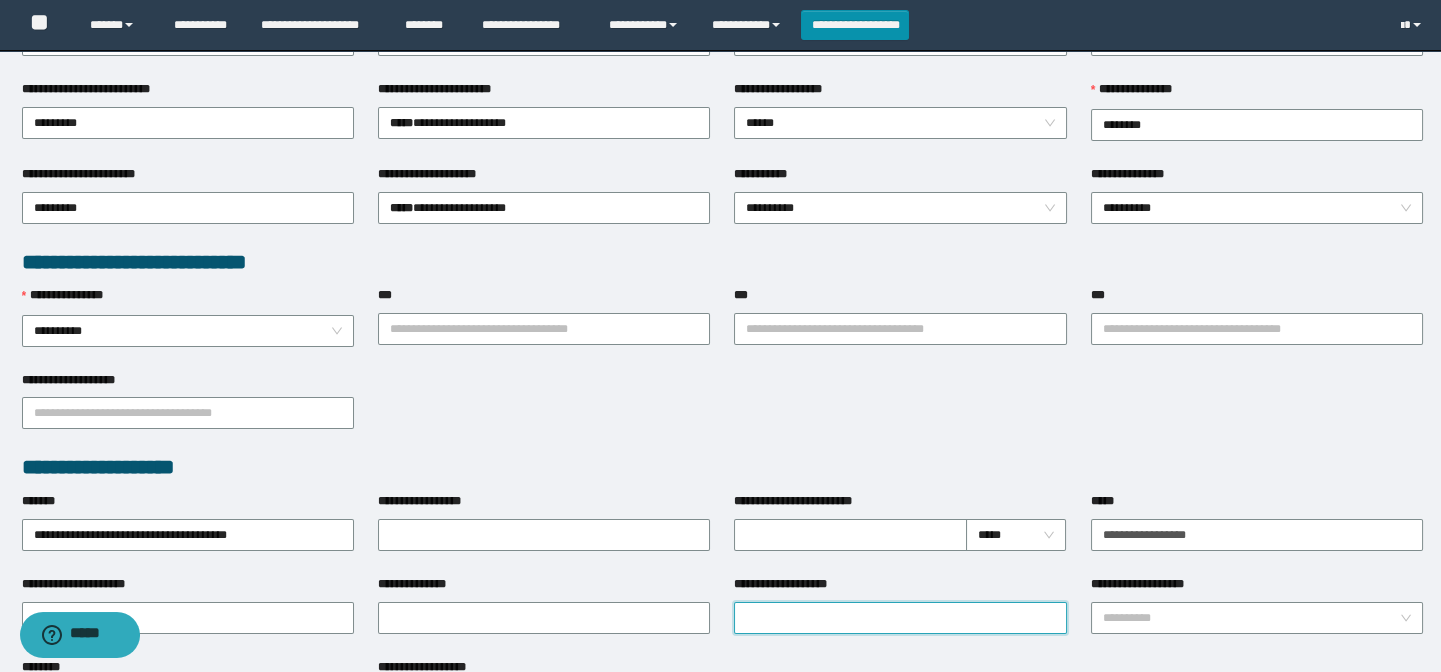 click on "**********" at bounding box center [900, 618] 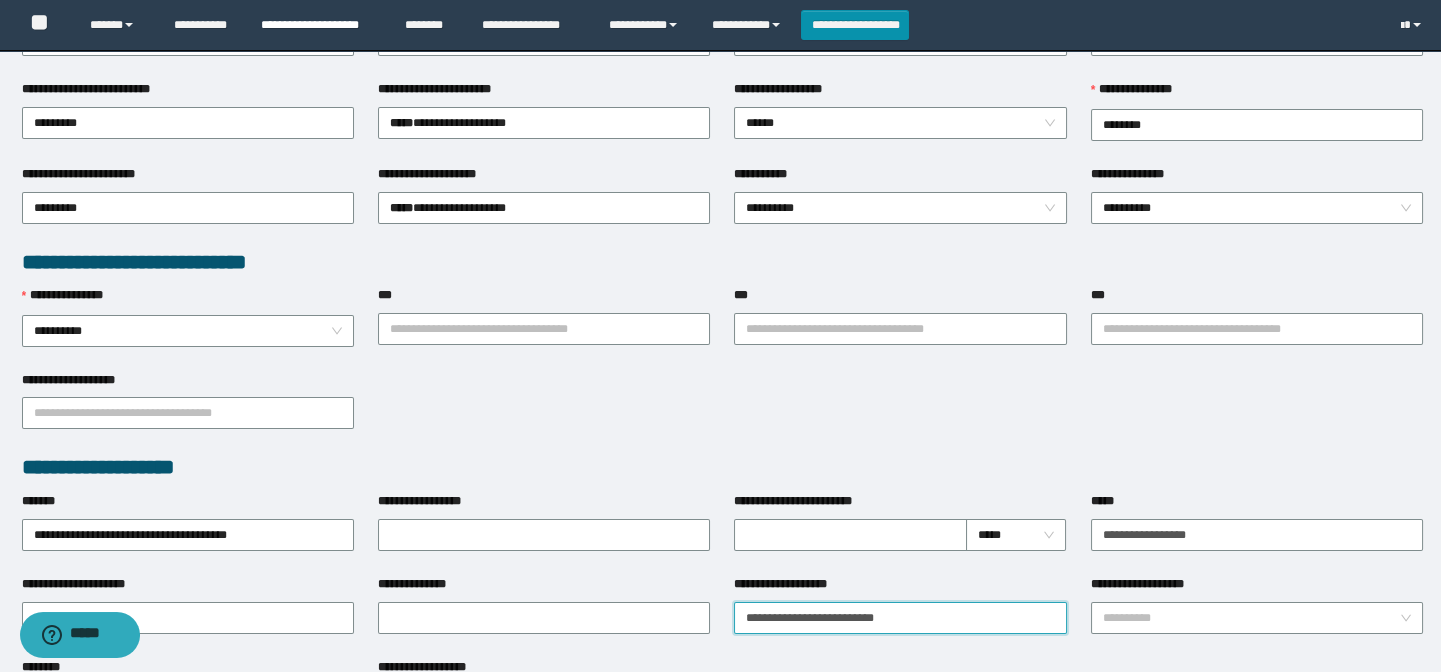 type on "**********" 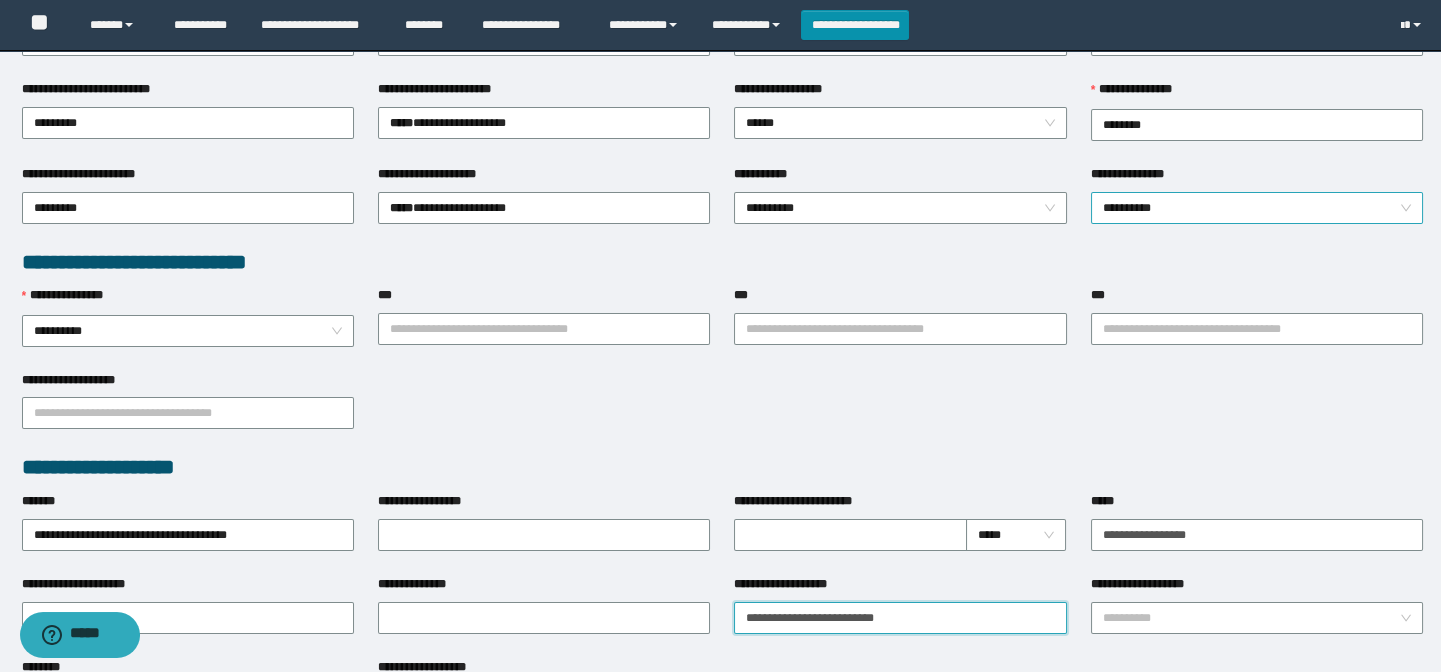 click on "**********" at bounding box center [1257, 208] 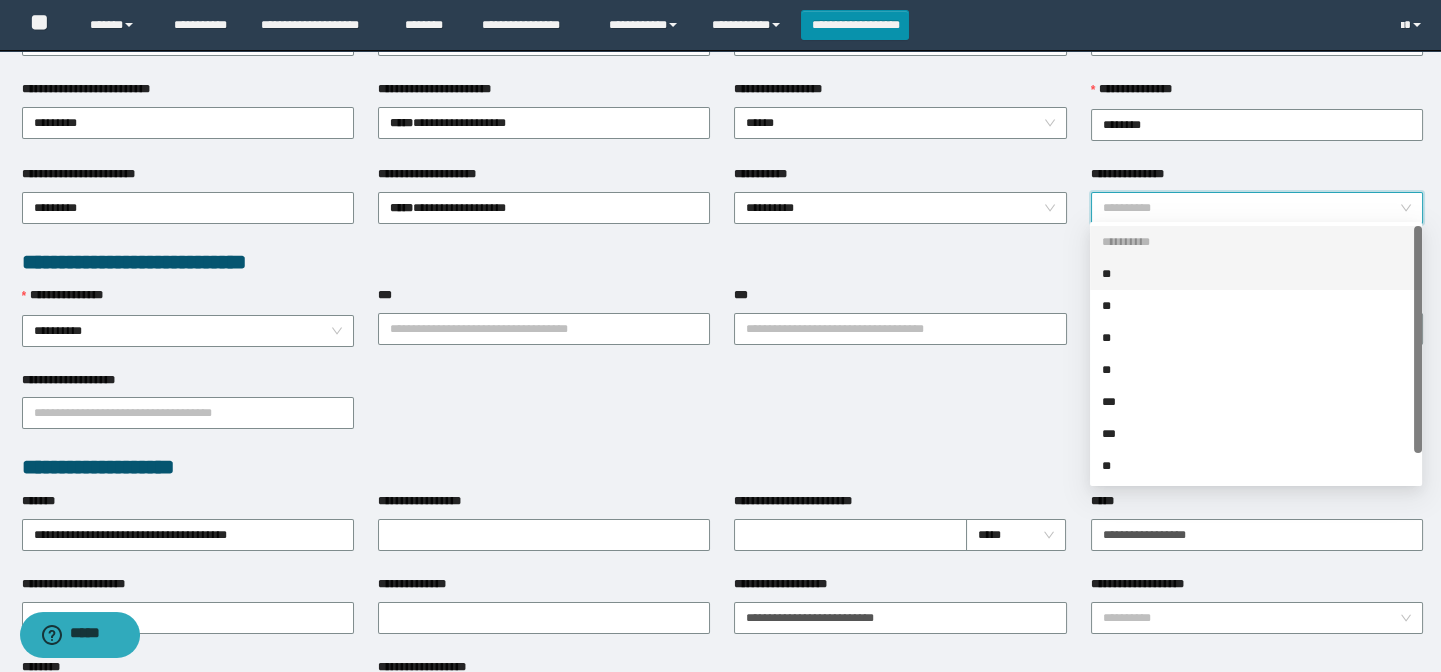 click on "**" at bounding box center (1256, 274) 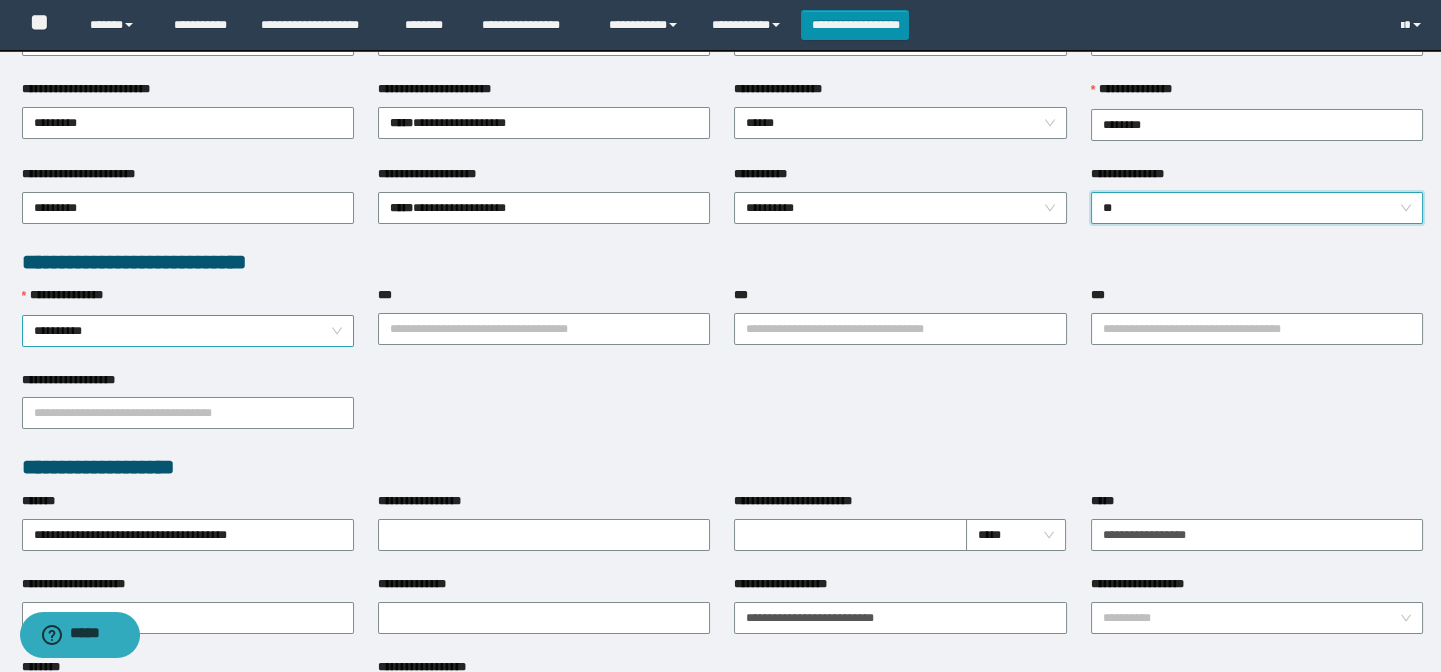 click on "**********" at bounding box center [188, 331] 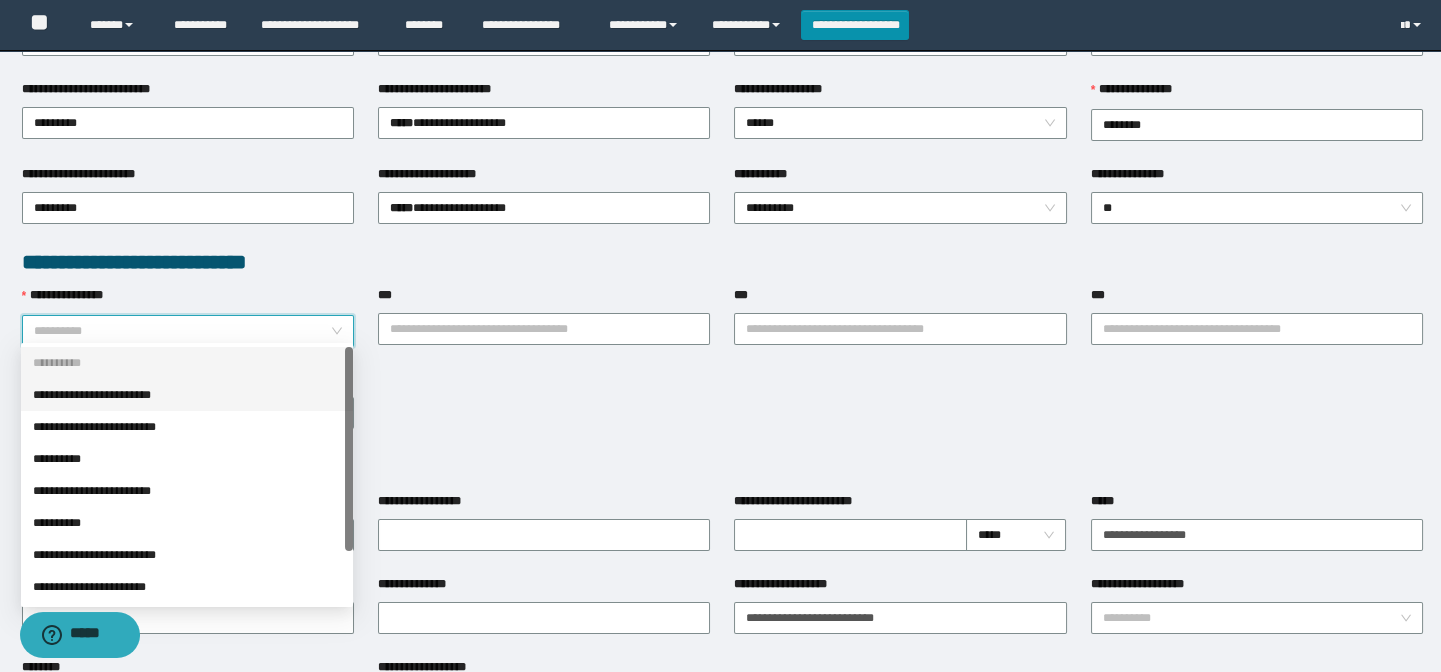 drag, startPoint x: 101, startPoint y: 397, endPoint x: 782, endPoint y: 418, distance: 681.3237 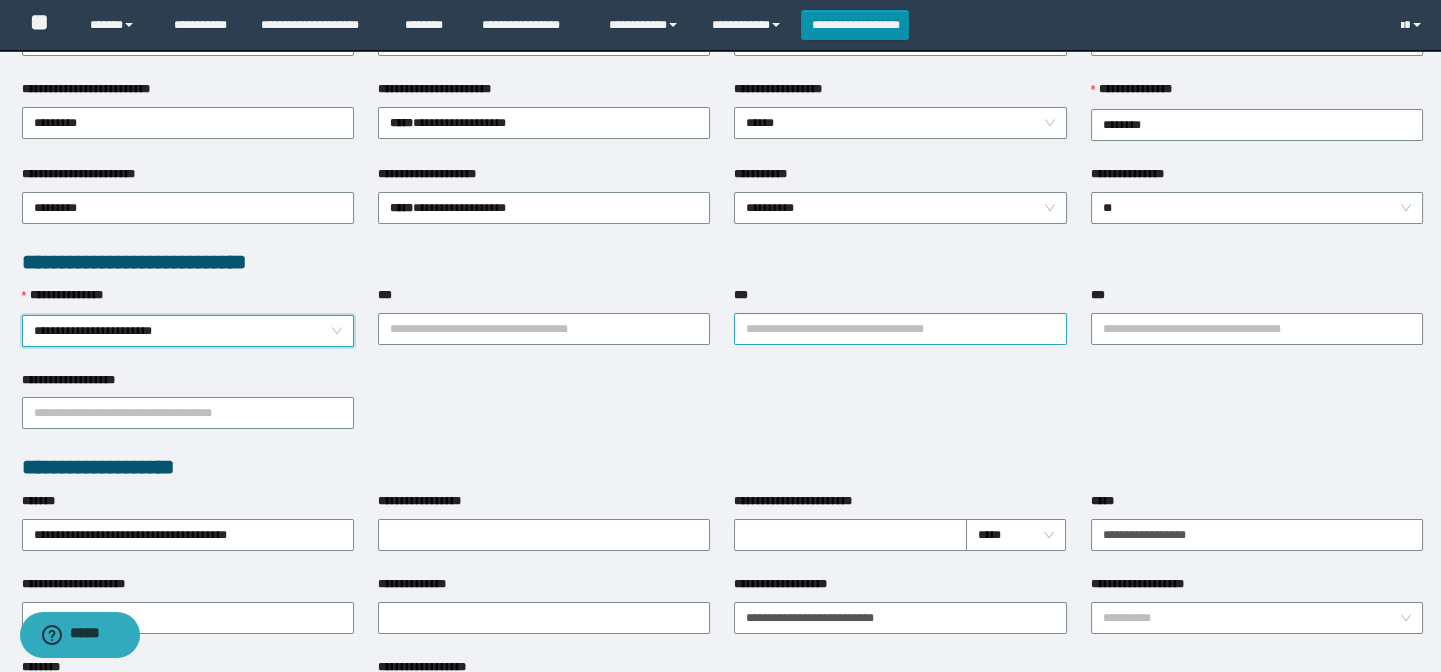 click on "***" at bounding box center (900, 329) 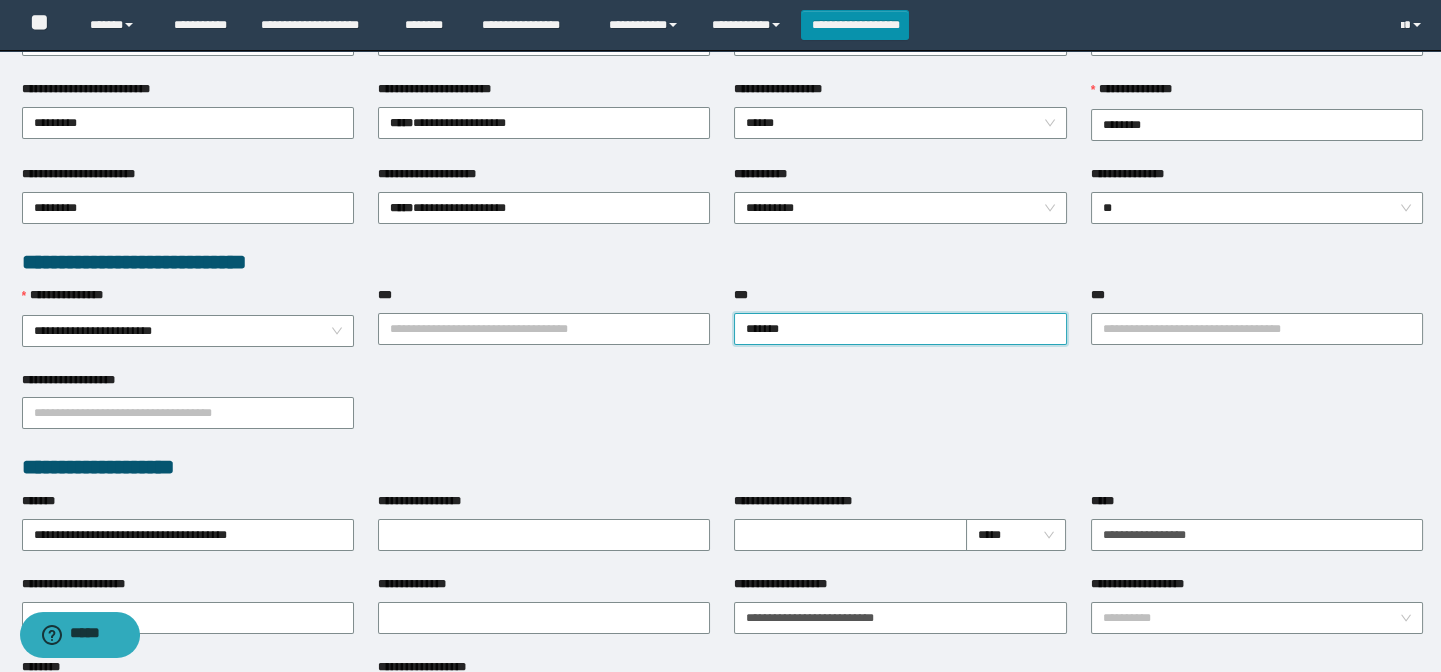 type on "********" 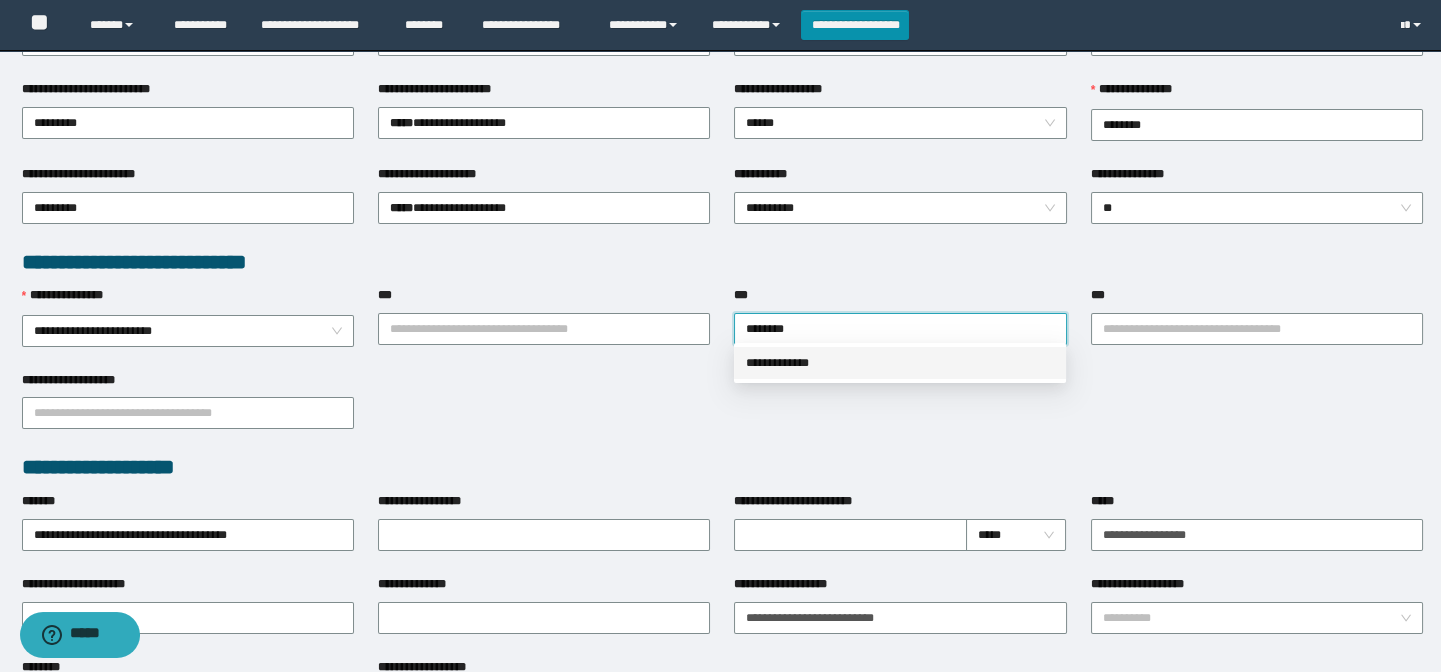 drag, startPoint x: 787, startPoint y: 360, endPoint x: 1034, endPoint y: 364, distance: 247.03238 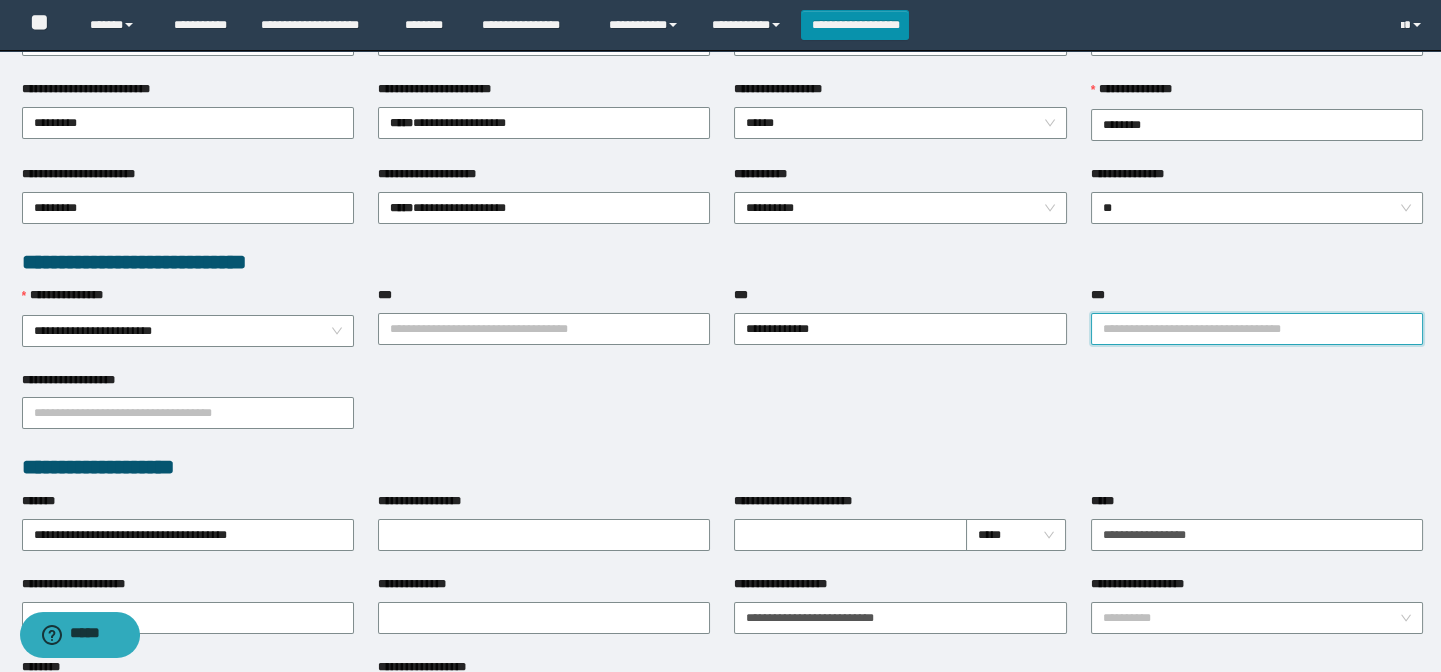 click on "***" at bounding box center (1257, 329) 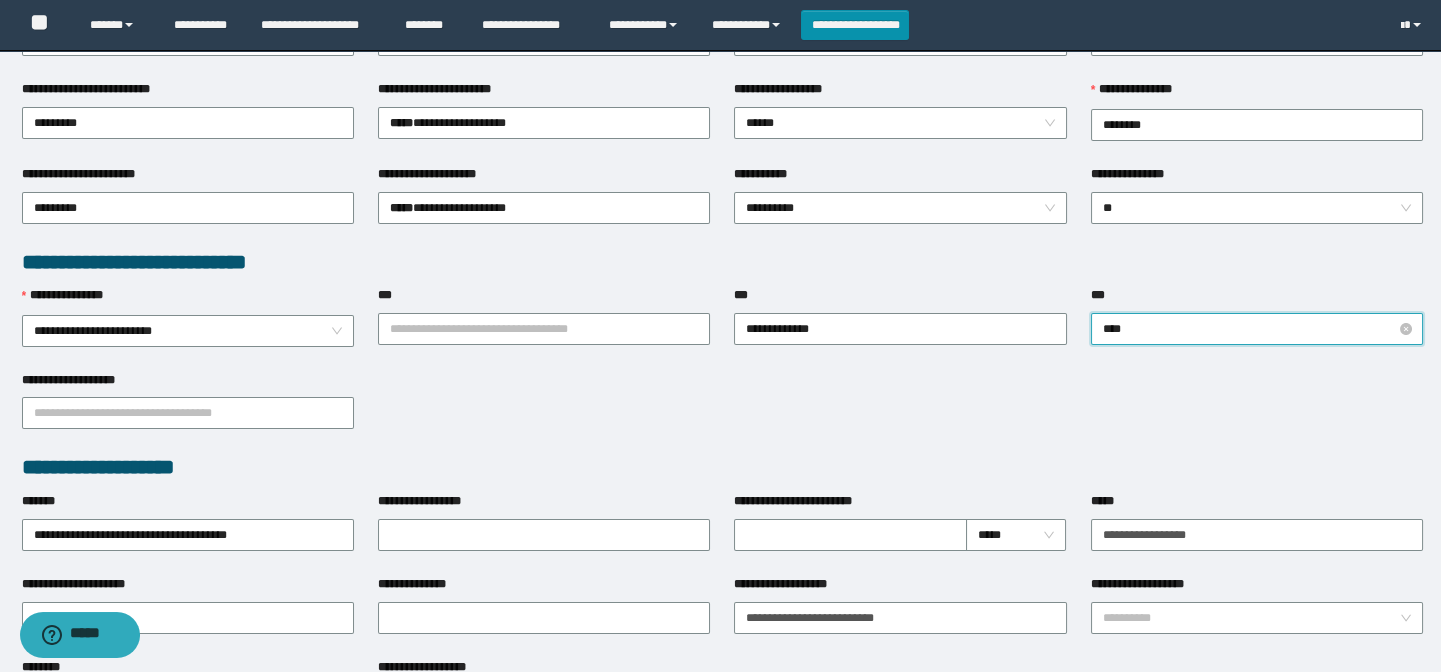 type on "*****" 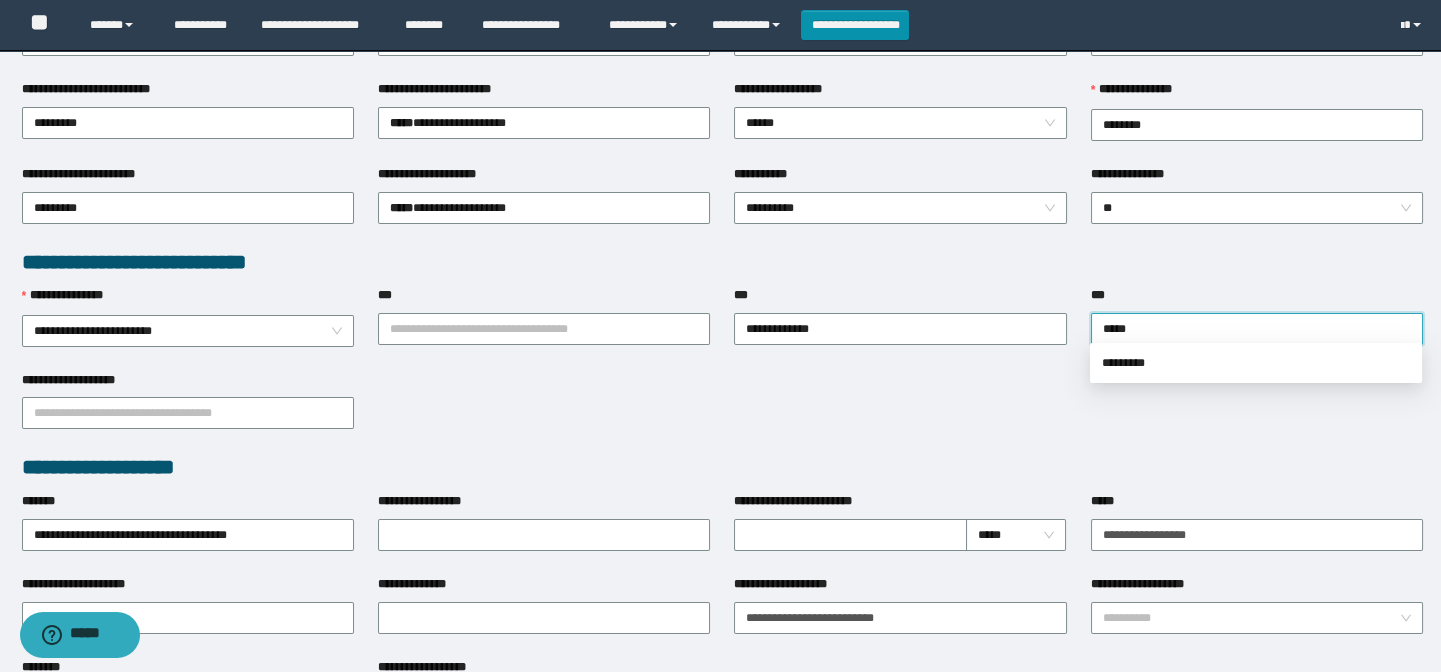 click on "*********" at bounding box center (1256, 363) 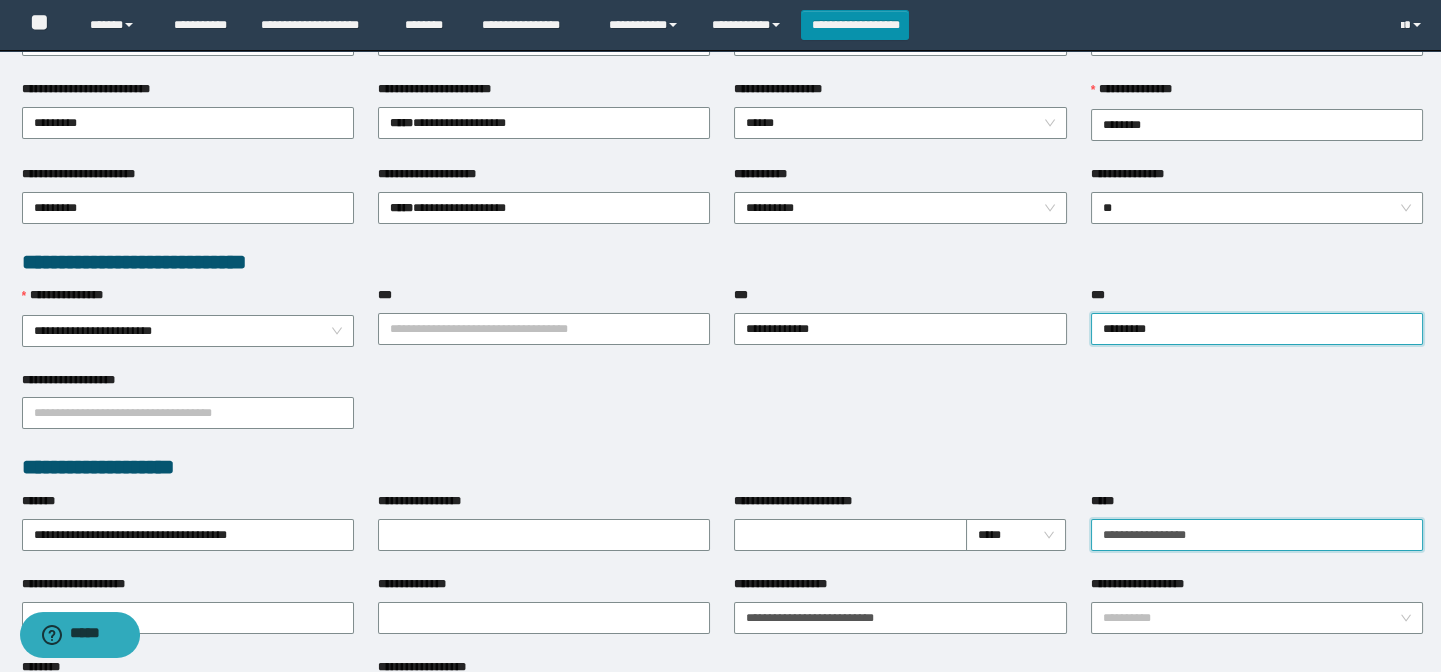 click on "**********" at bounding box center [1257, 535] 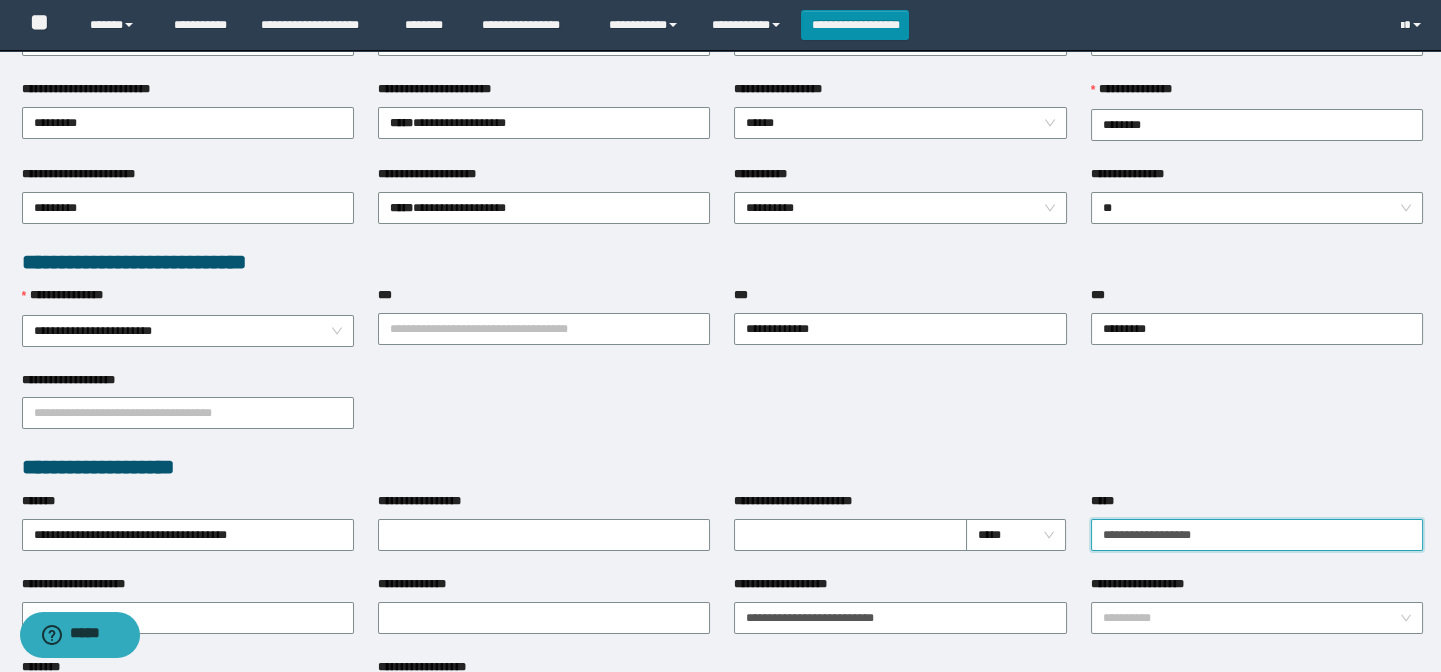 type on "**********" 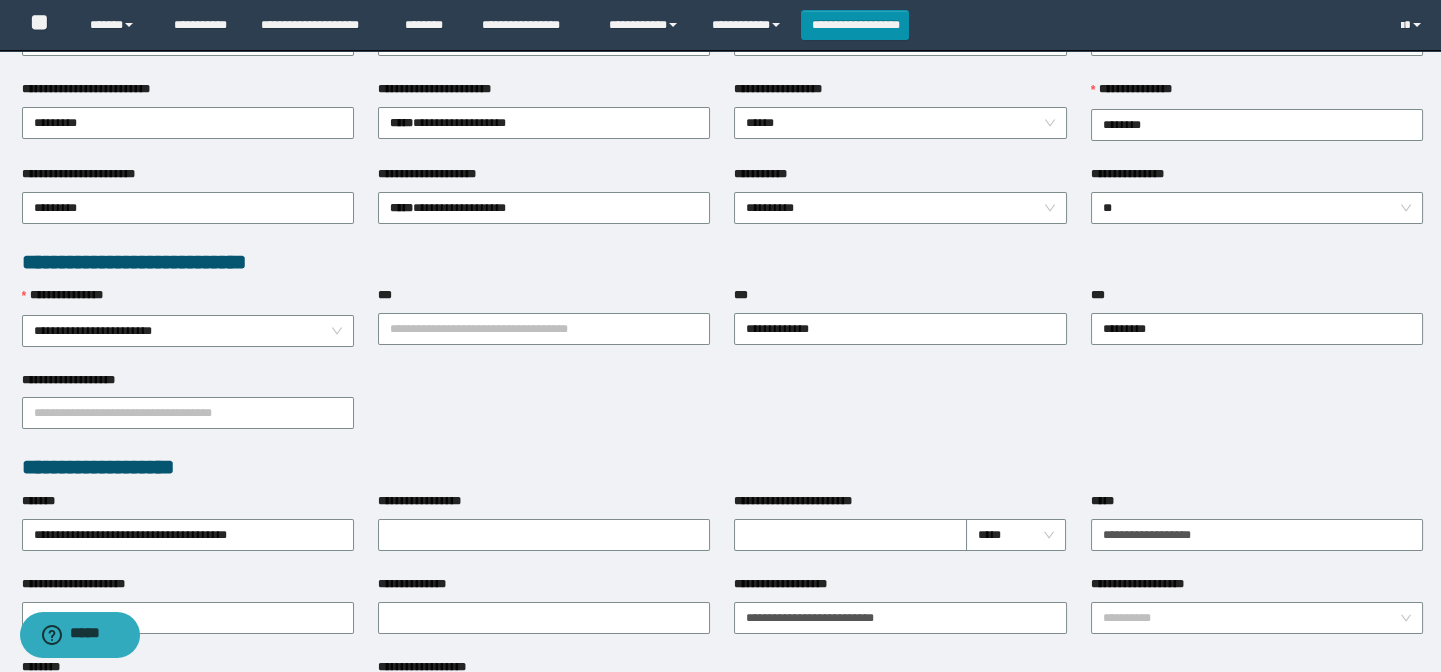 click on "**********" at bounding box center [722, 477] 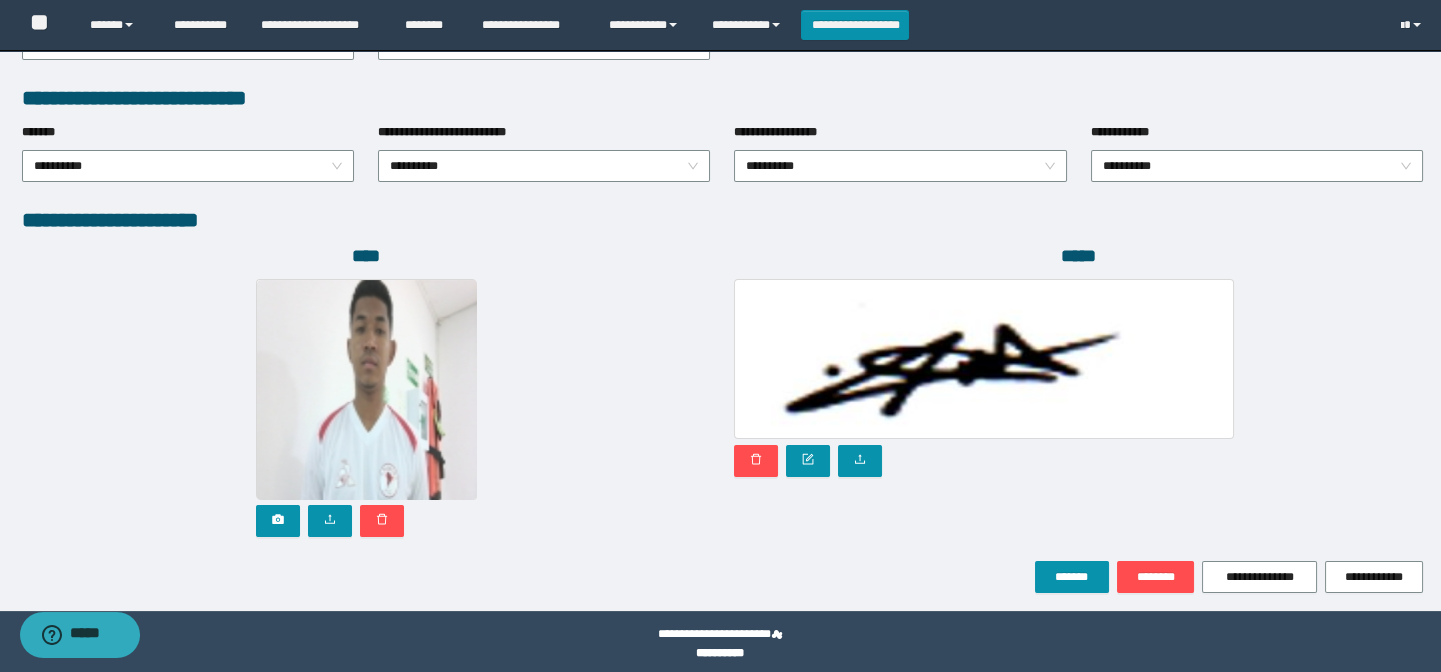 scroll, scrollTop: 1030, scrollLeft: 0, axis: vertical 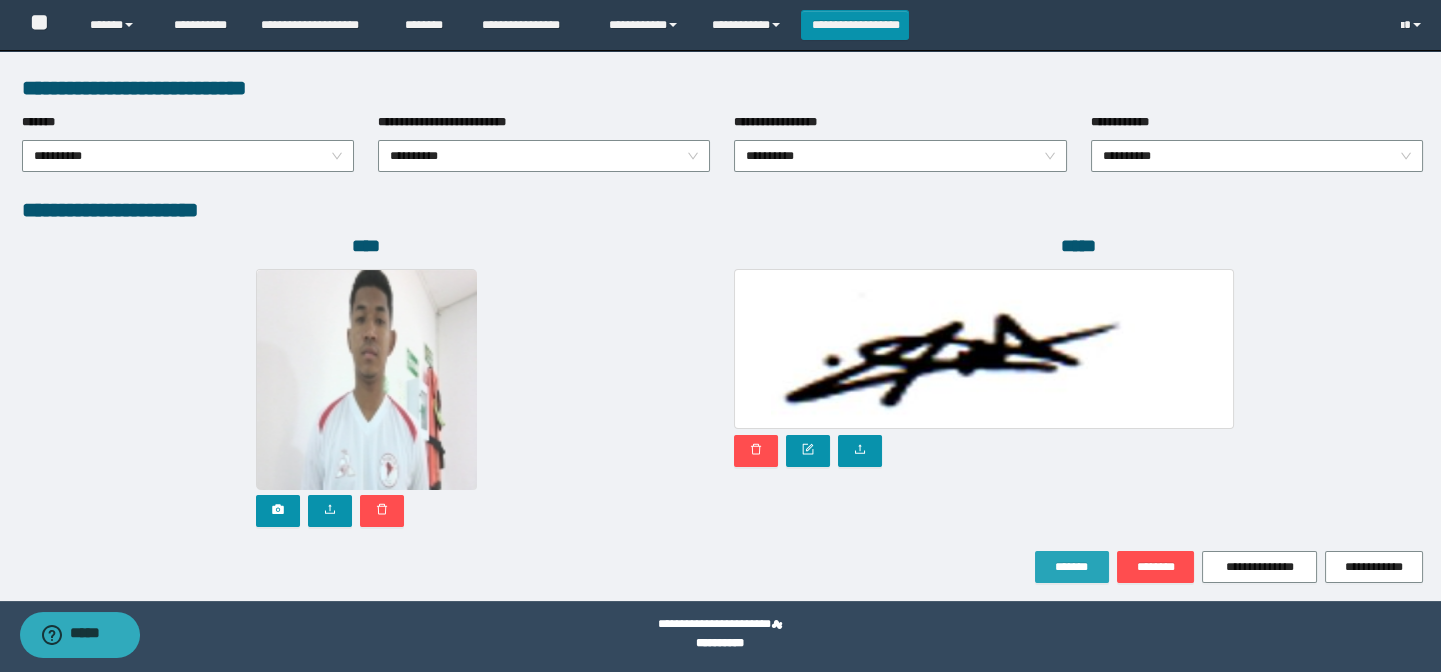 drag, startPoint x: 1086, startPoint y: 568, endPoint x: 1071, endPoint y: 565, distance: 15.297058 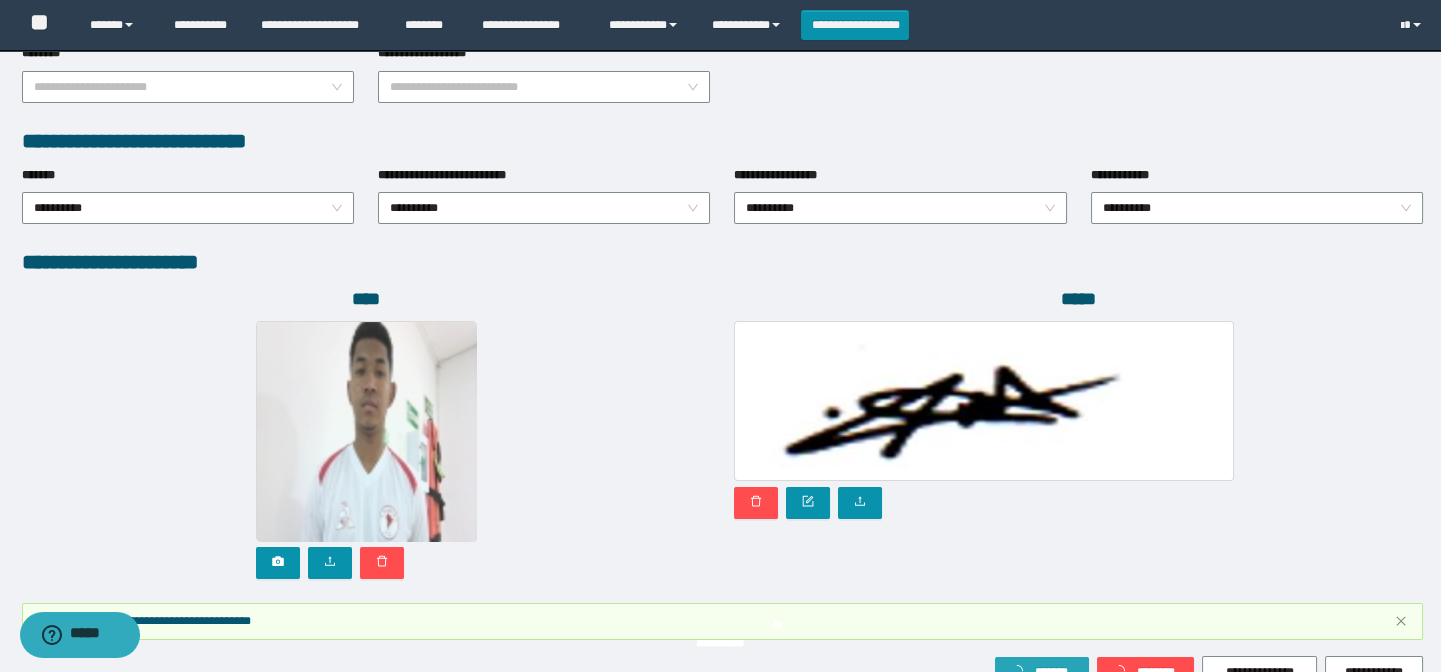 scroll, scrollTop: 1083, scrollLeft: 0, axis: vertical 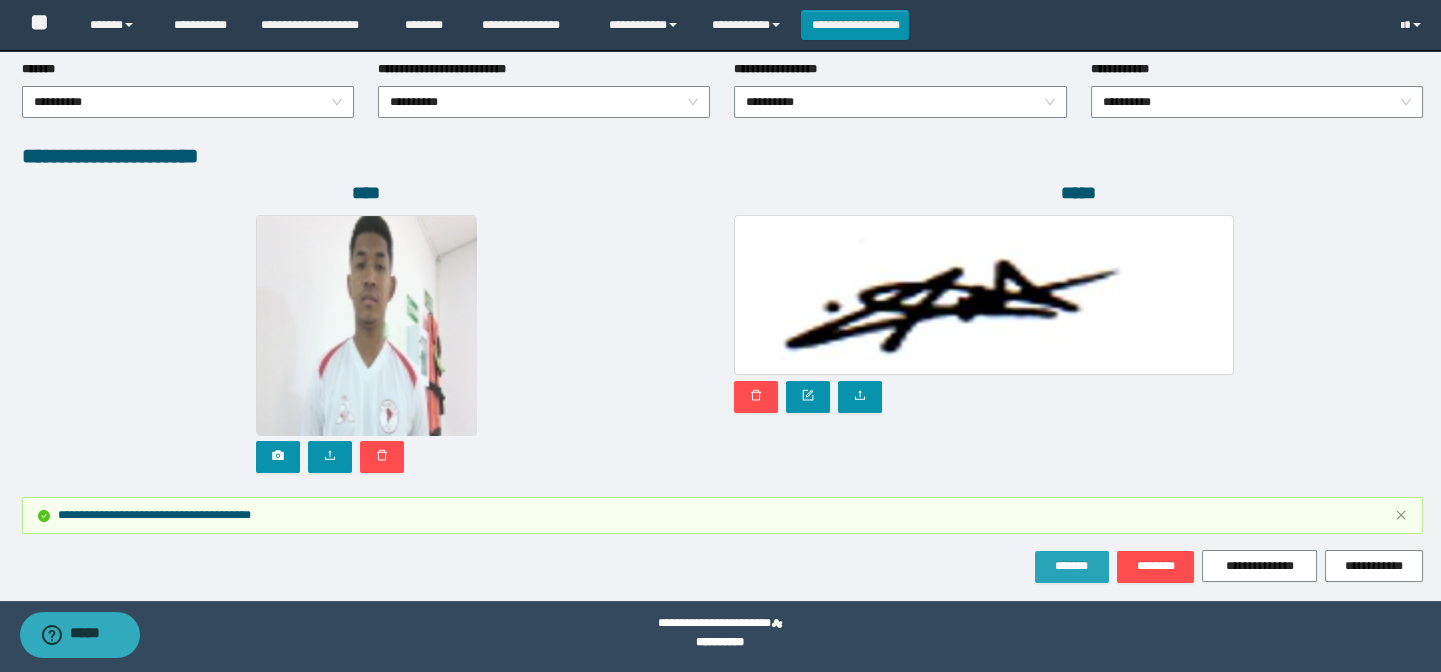 click on "*******" at bounding box center [1072, 566] 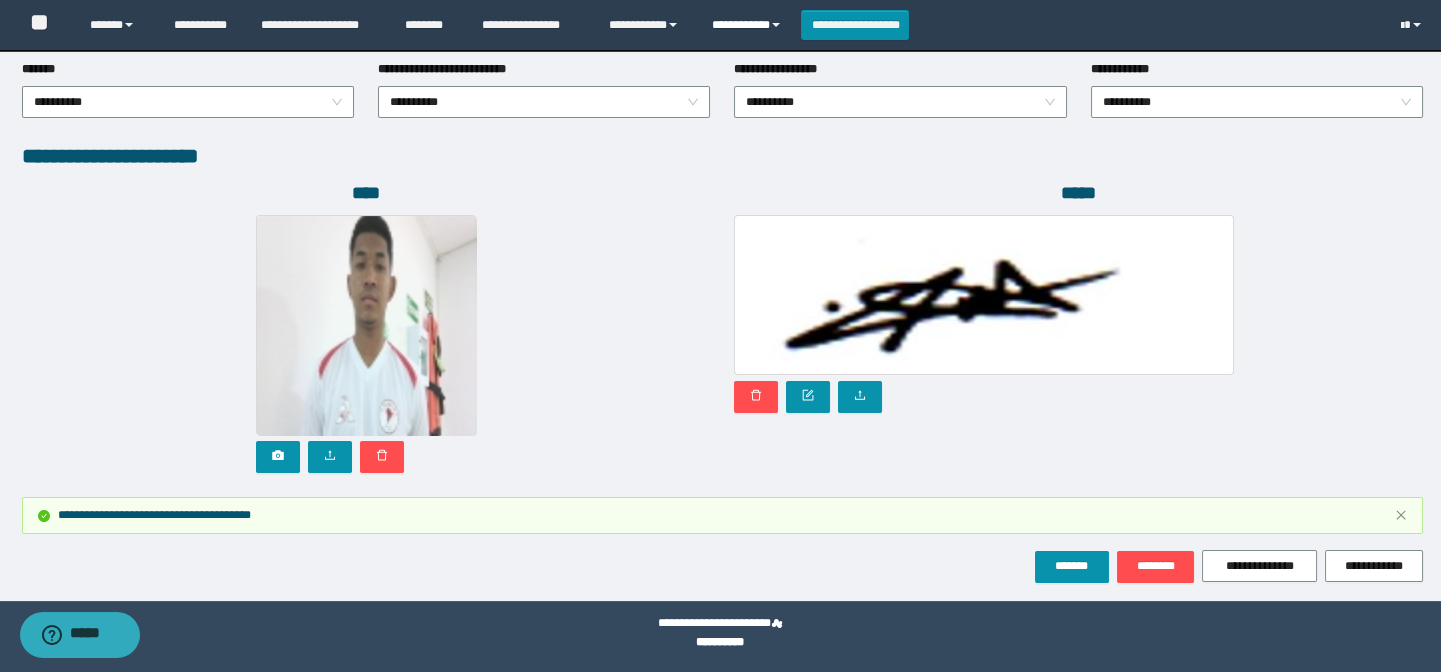 click on "**********" at bounding box center [749, 25] 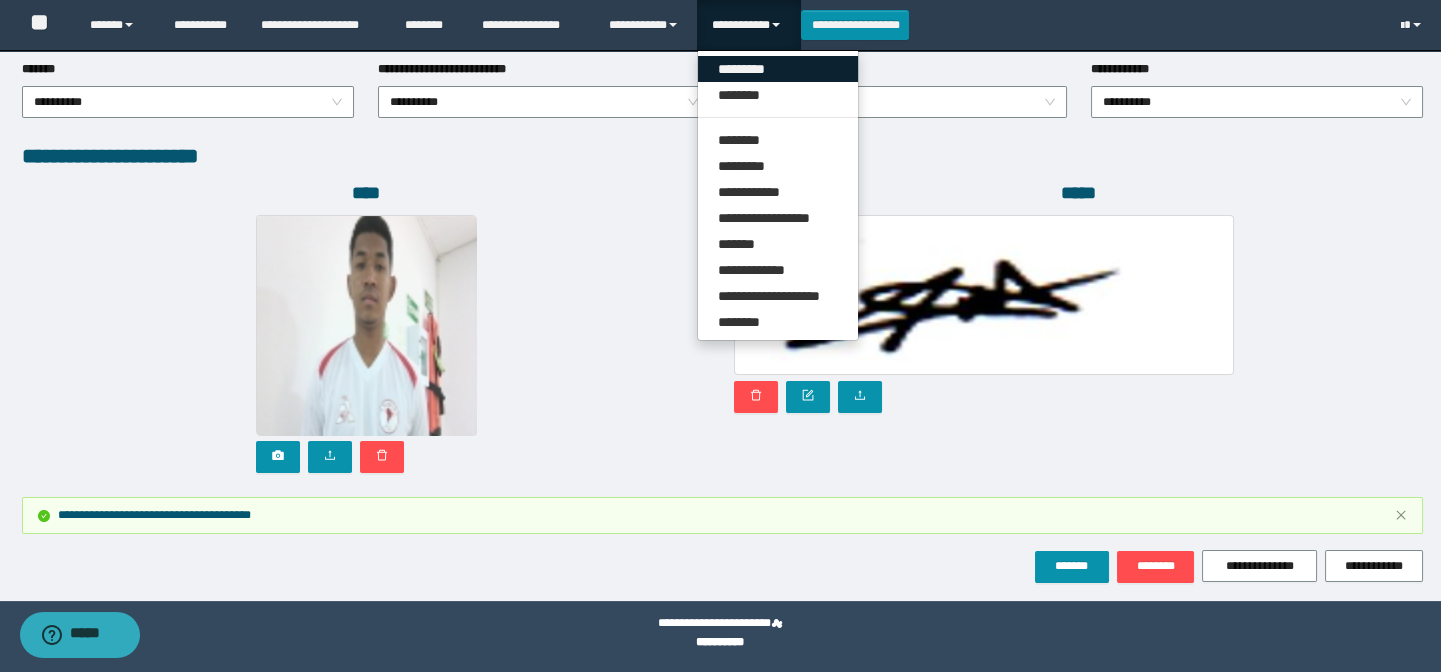 click on "*********" at bounding box center [778, 69] 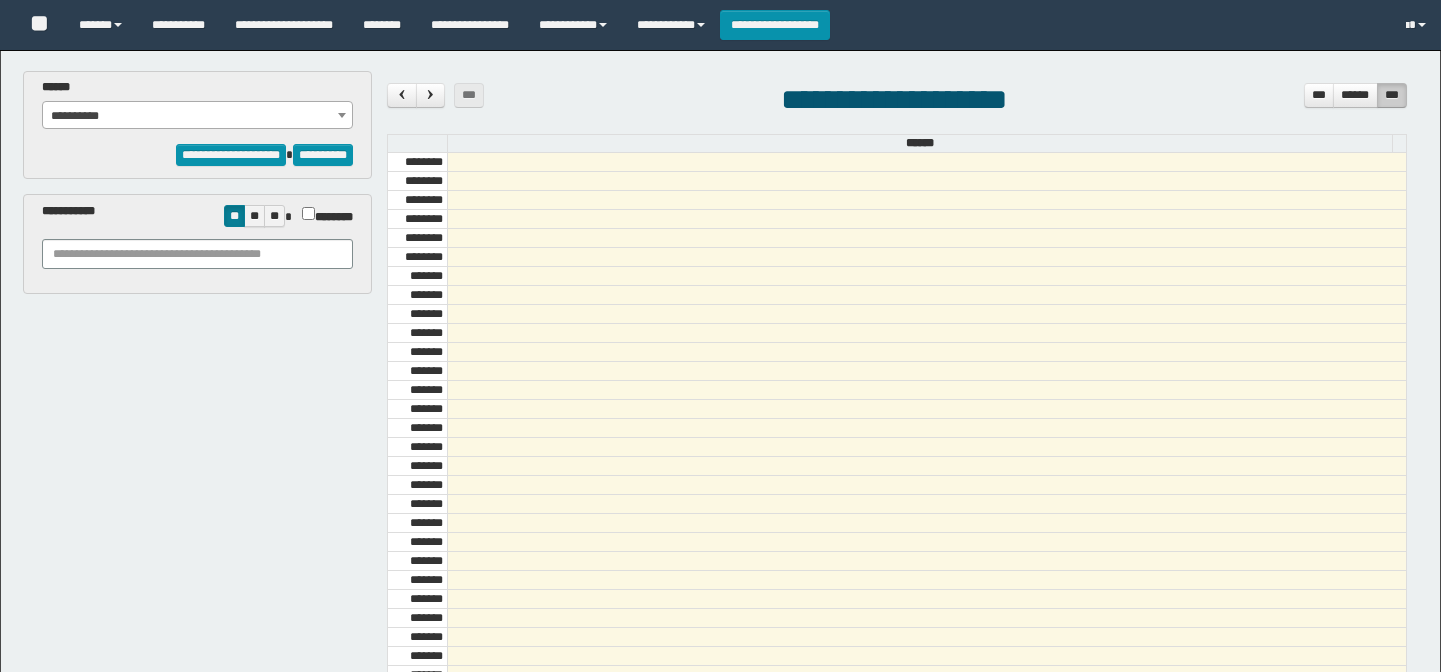 click on "**********" at bounding box center [198, 116] 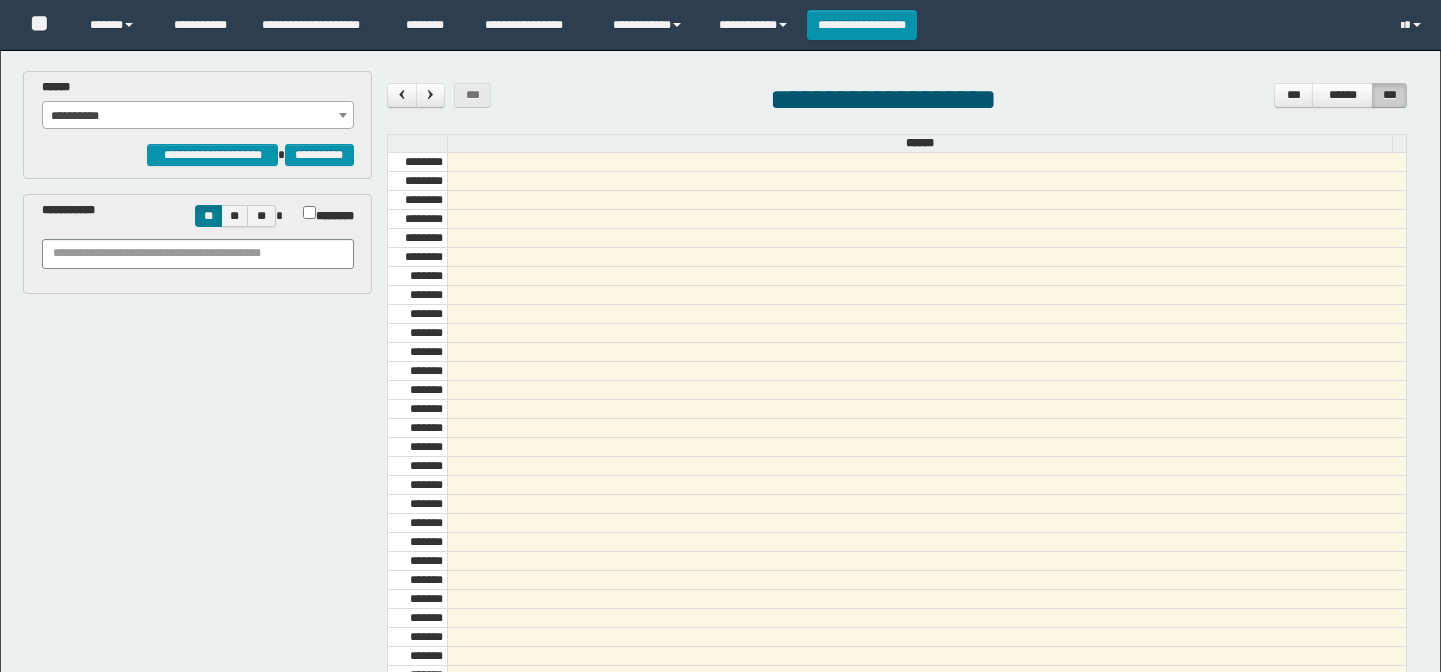 scroll, scrollTop: 0, scrollLeft: 0, axis: both 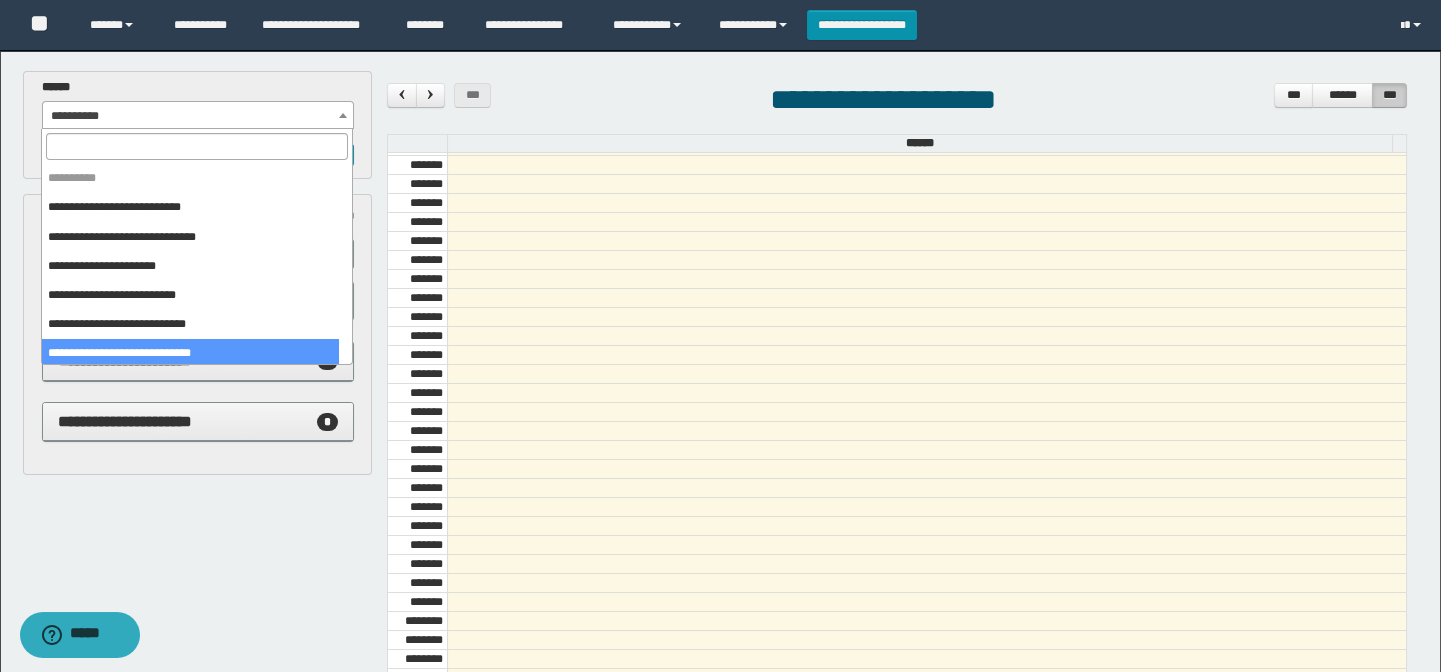 drag, startPoint x: 189, startPoint y: 353, endPoint x: 368, endPoint y: 362, distance: 179.22612 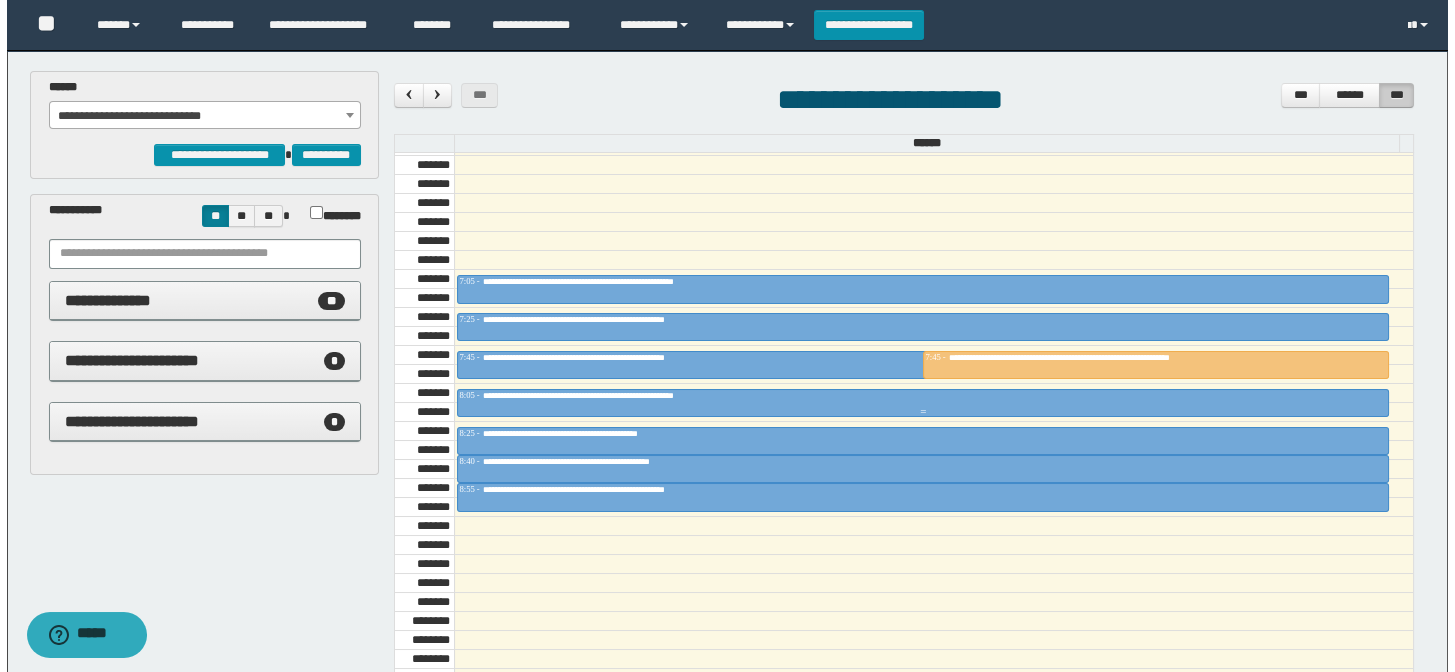 scroll, scrollTop: 863, scrollLeft: 0, axis: vertical 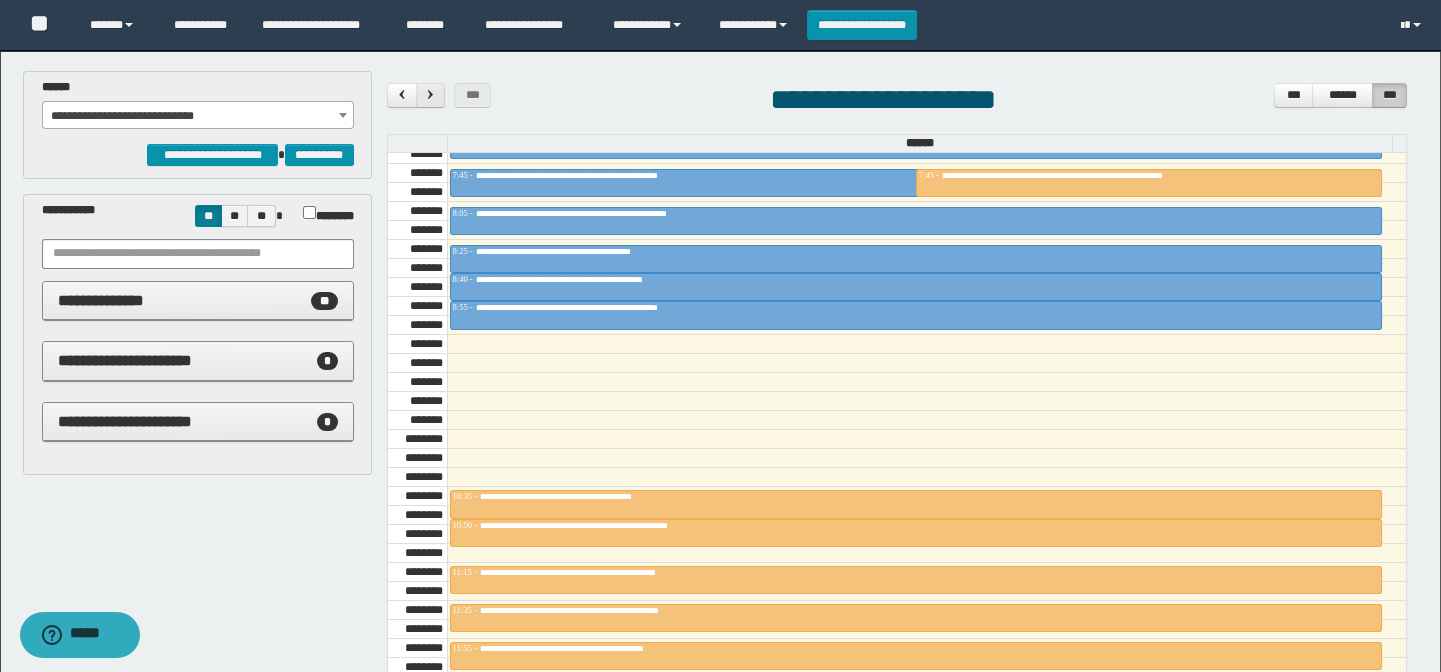 click at bounding box center (401, 95) 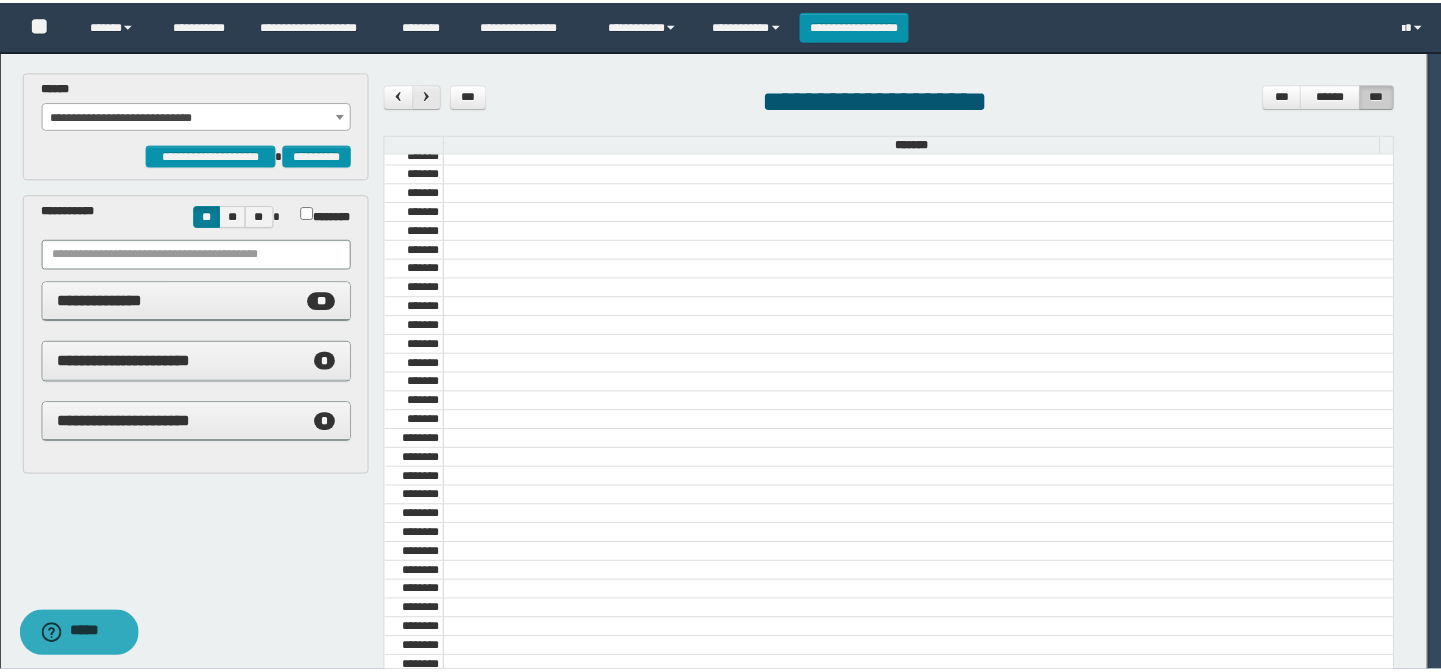 scroll, scrollTop: 681, scrollLeft: 0, axis: vertical 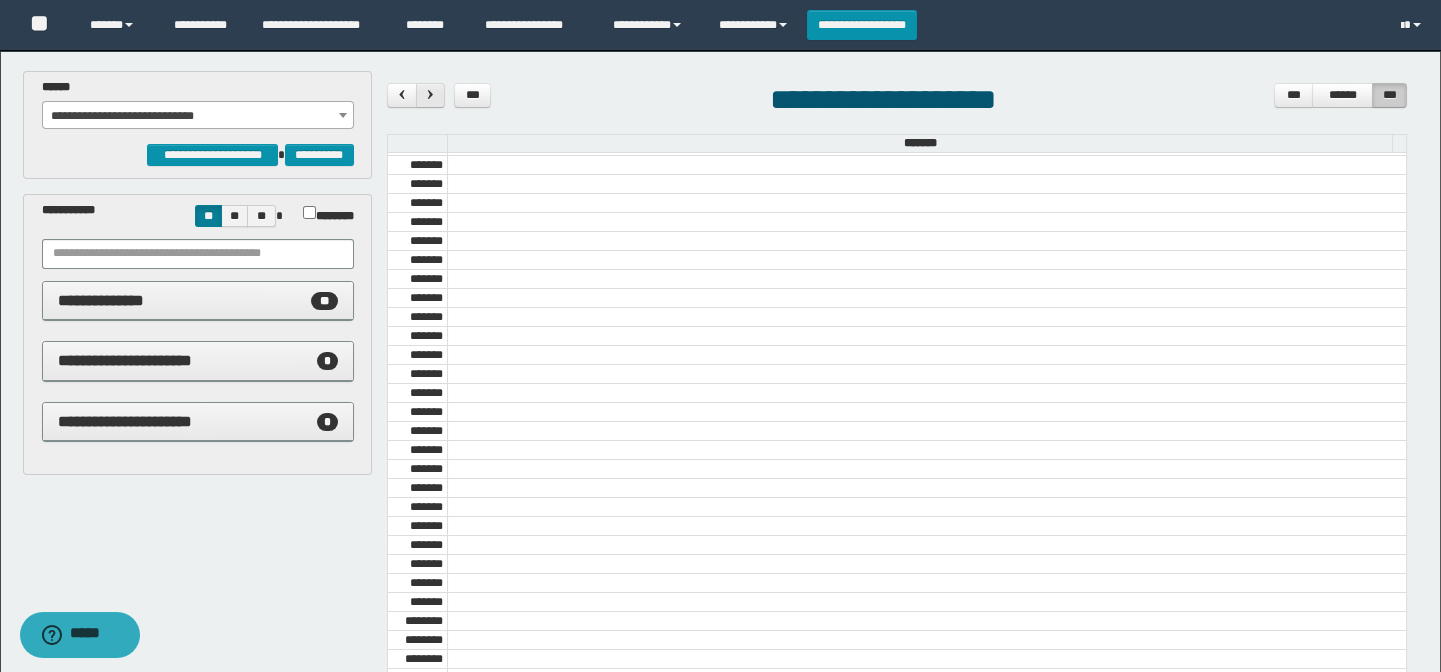 click at bounding box center (430, 94) 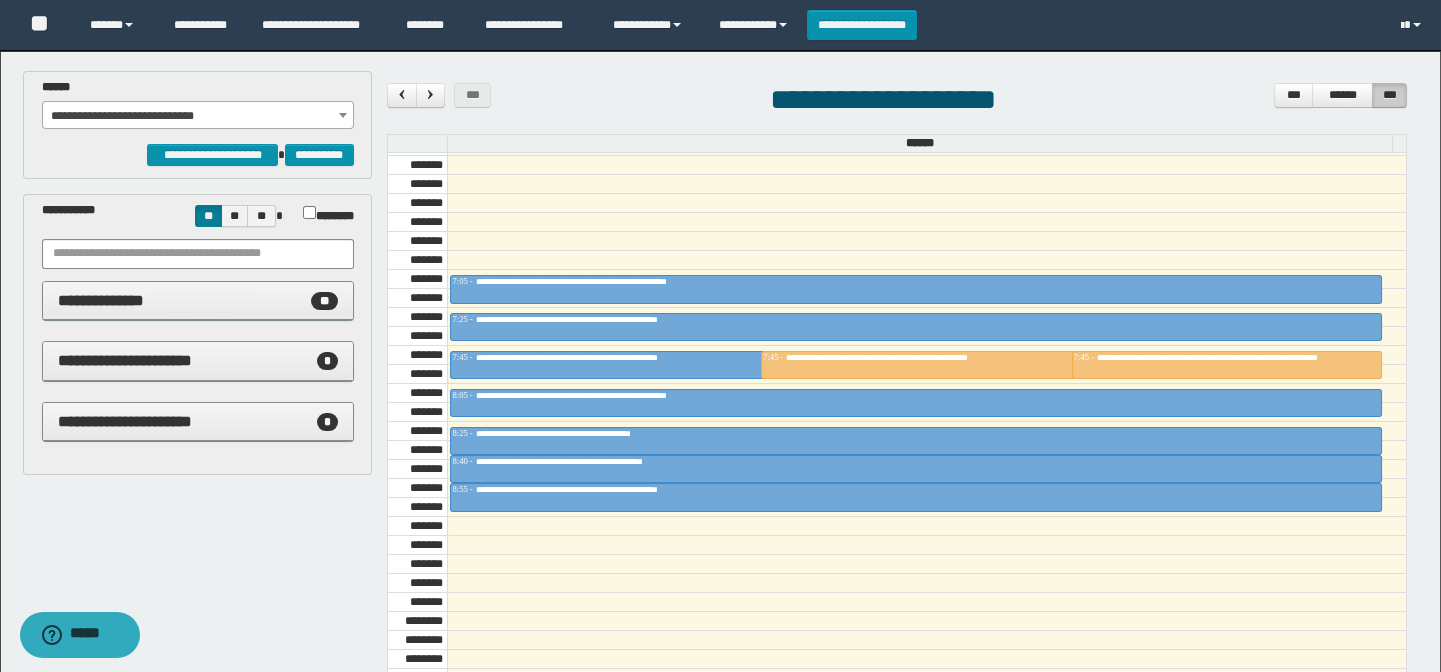 click at bounding box center (927, 203) 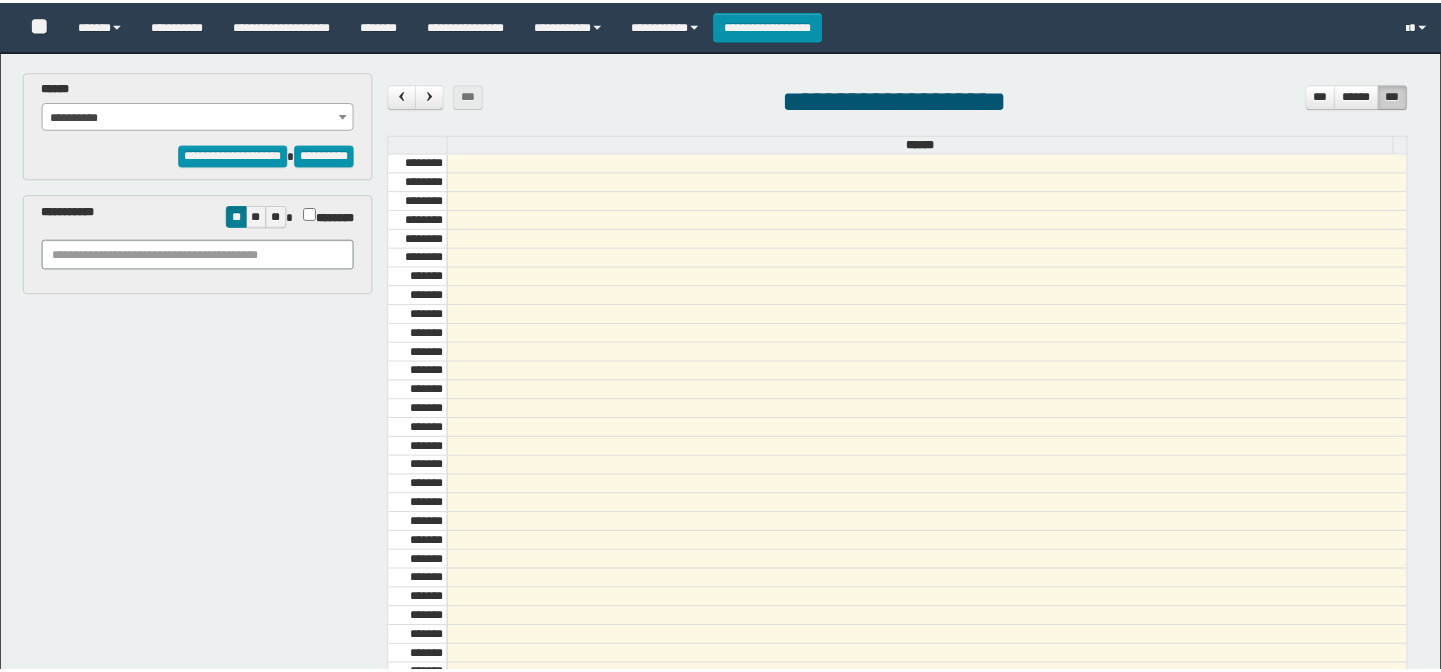 scroll, scrollTop: 0, scrollLeft: 0, axis: both 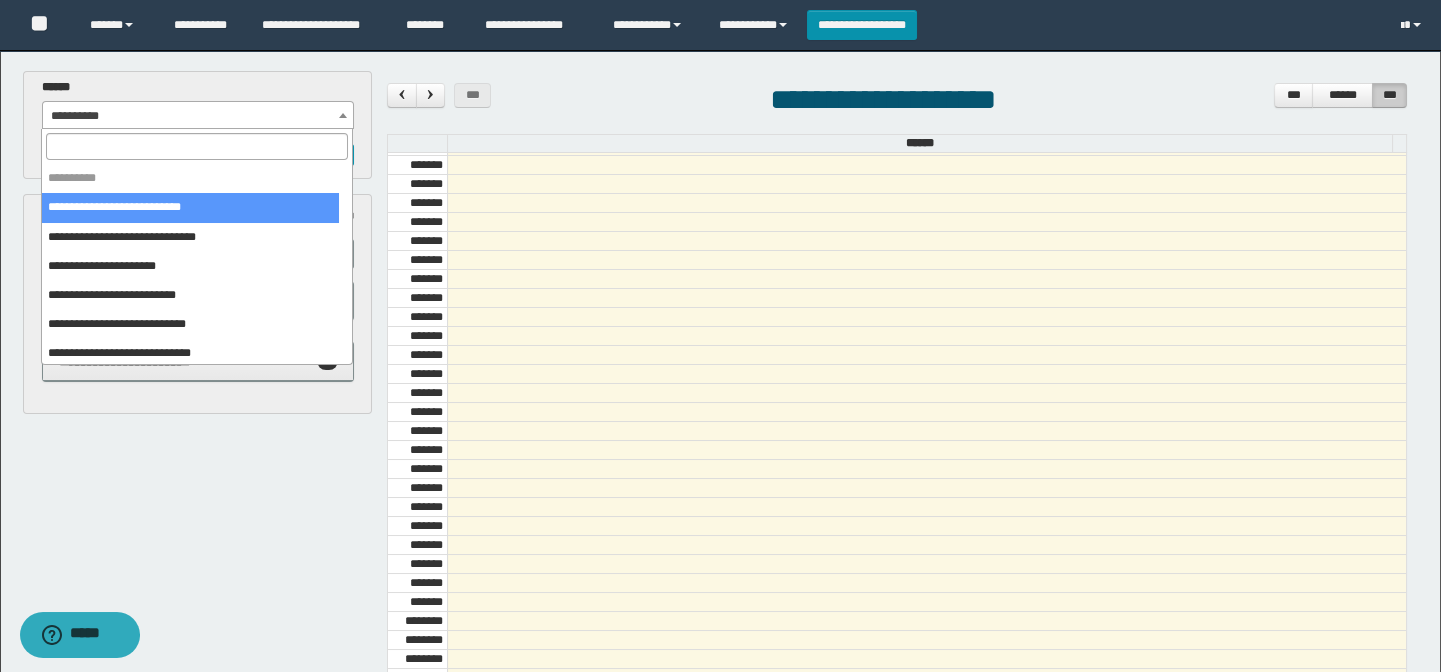 click on "**********" at bounding box center [198, 116] 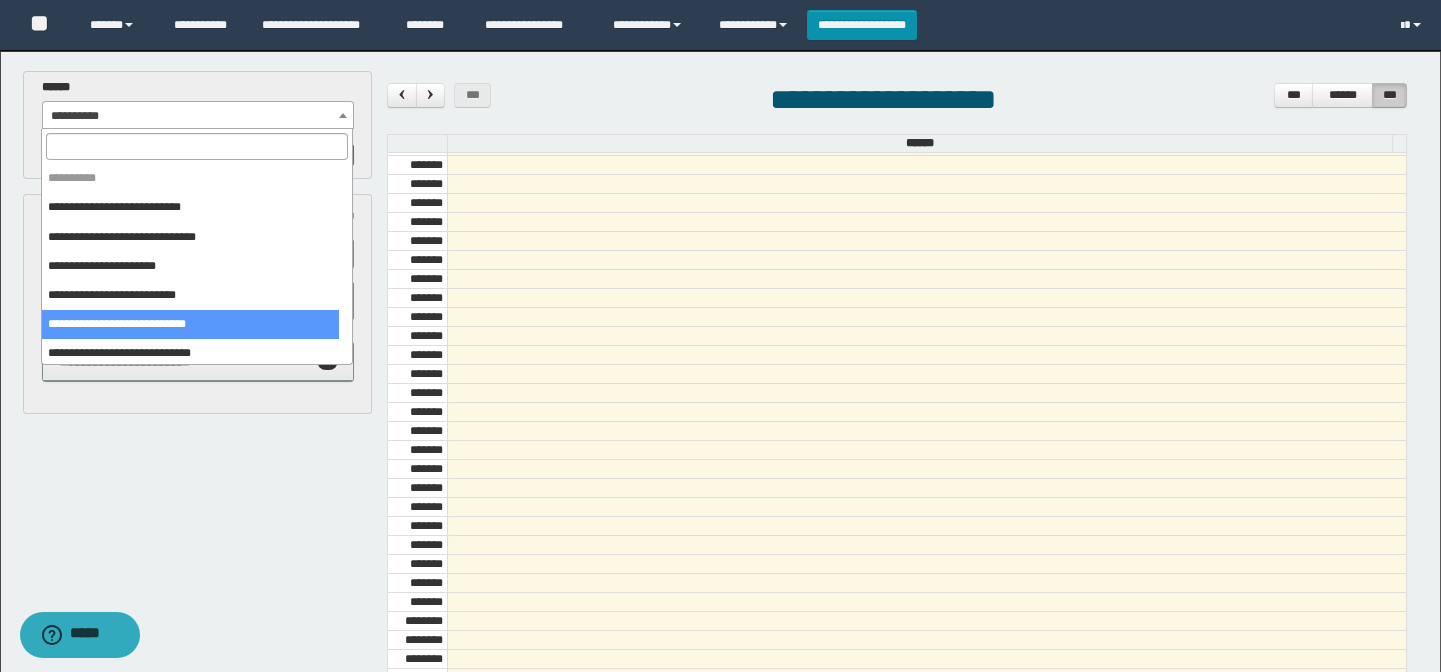 drag, startPoint x: 169, startPoint y: 343, endPoint x: 213, endPoint y: 342, distance: 44.011364 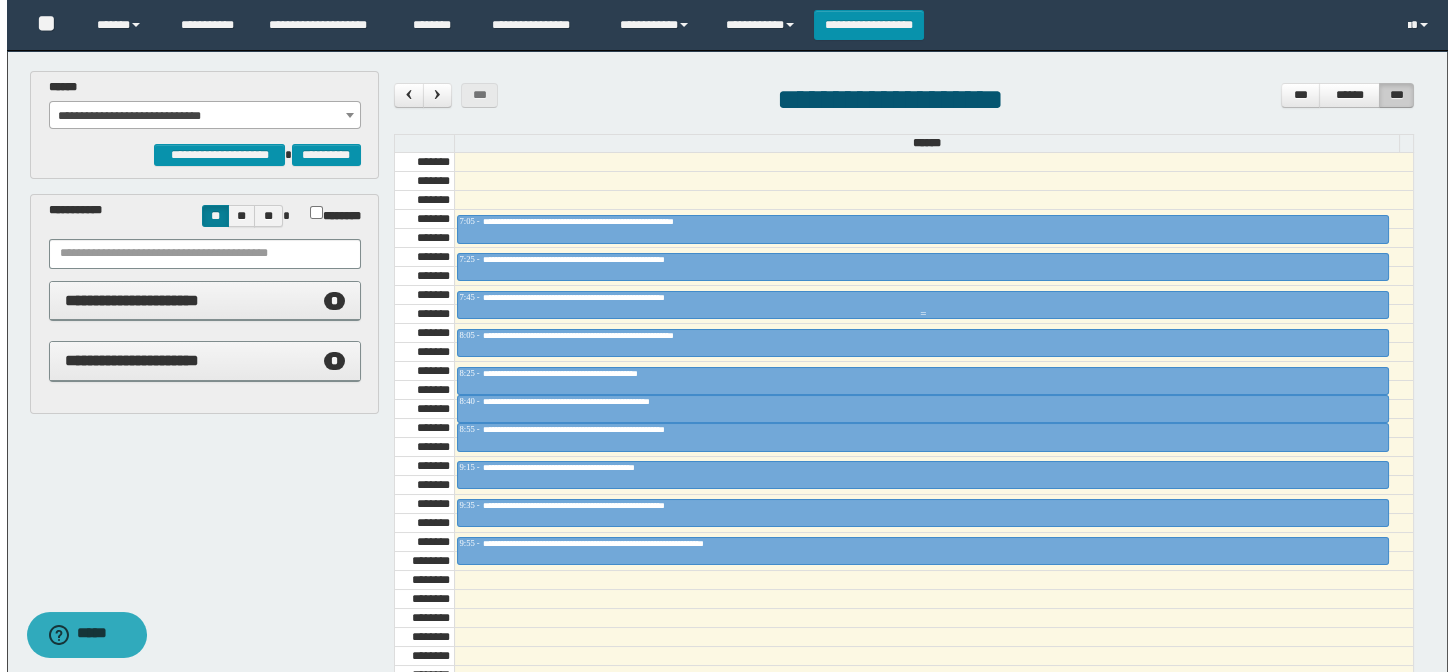 scroll, scrollTop: 772, scrollLeft: 0, axis: vertical 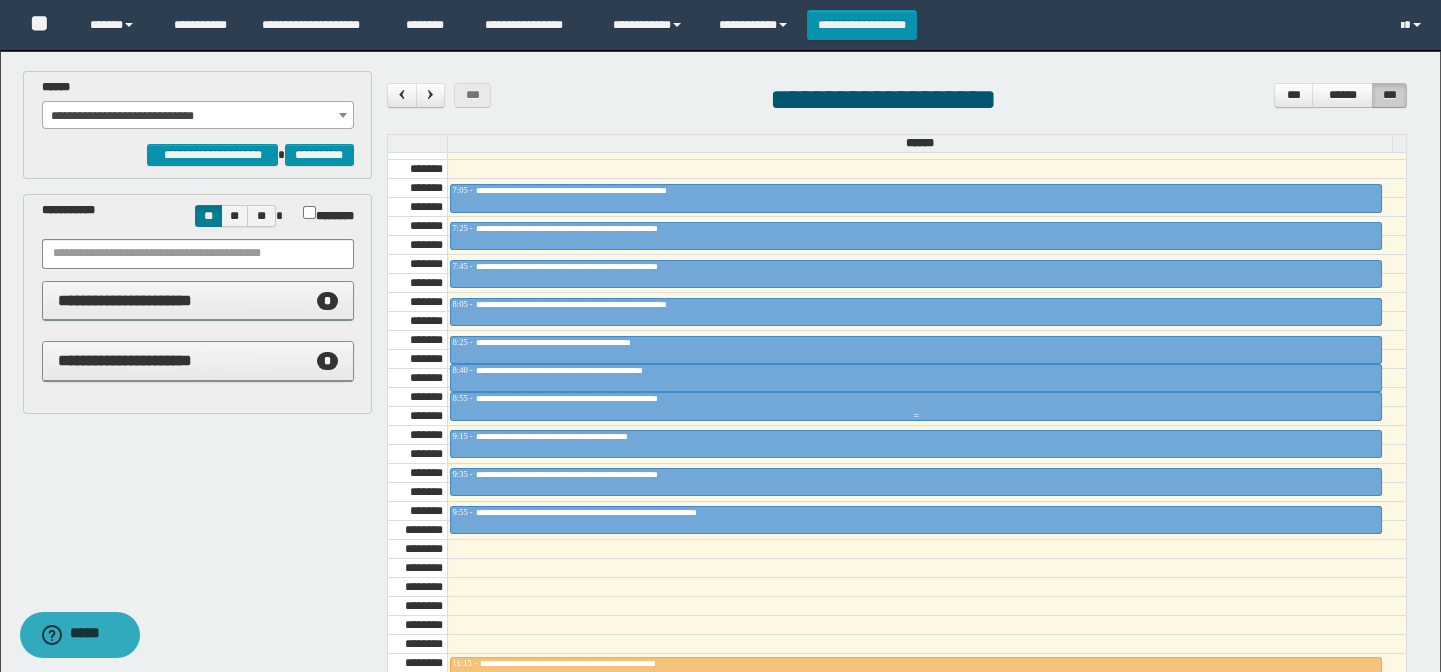 click on "**********" at bounding box center (618, 398) 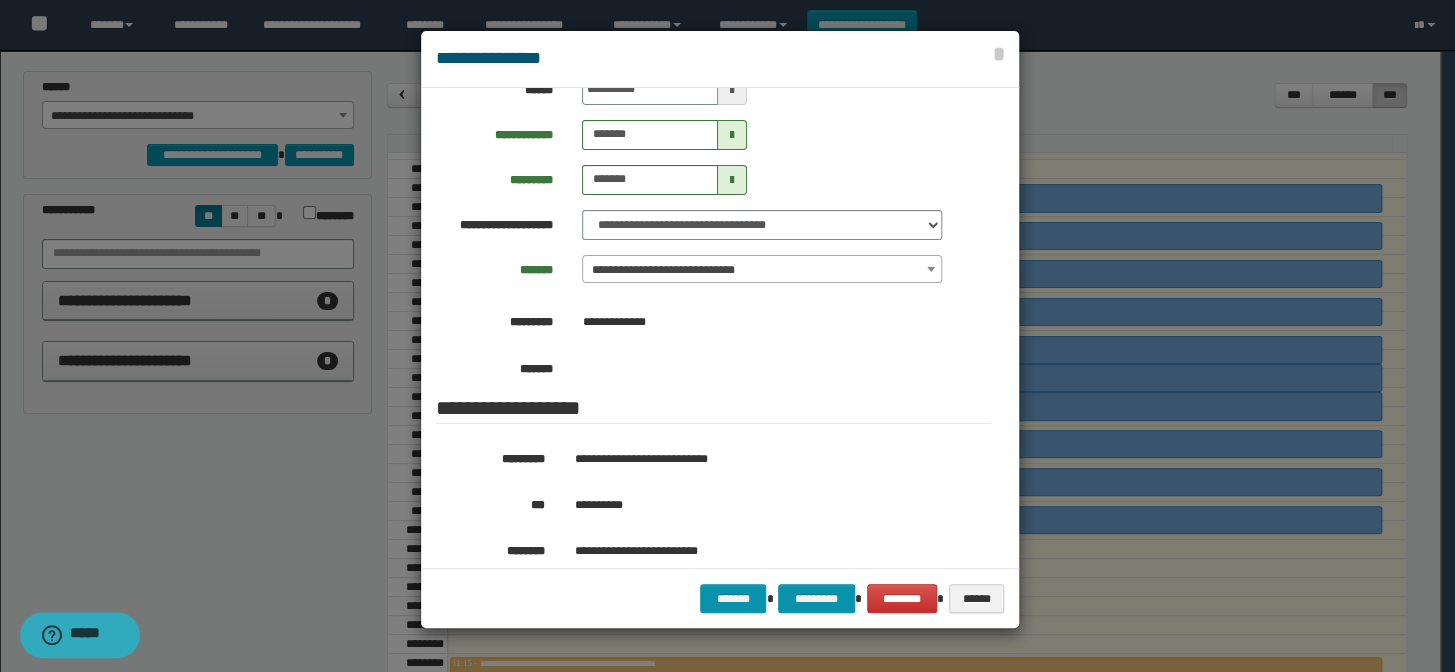 scroll, scrollTop: 0, scrollLeft: 0, axis: both 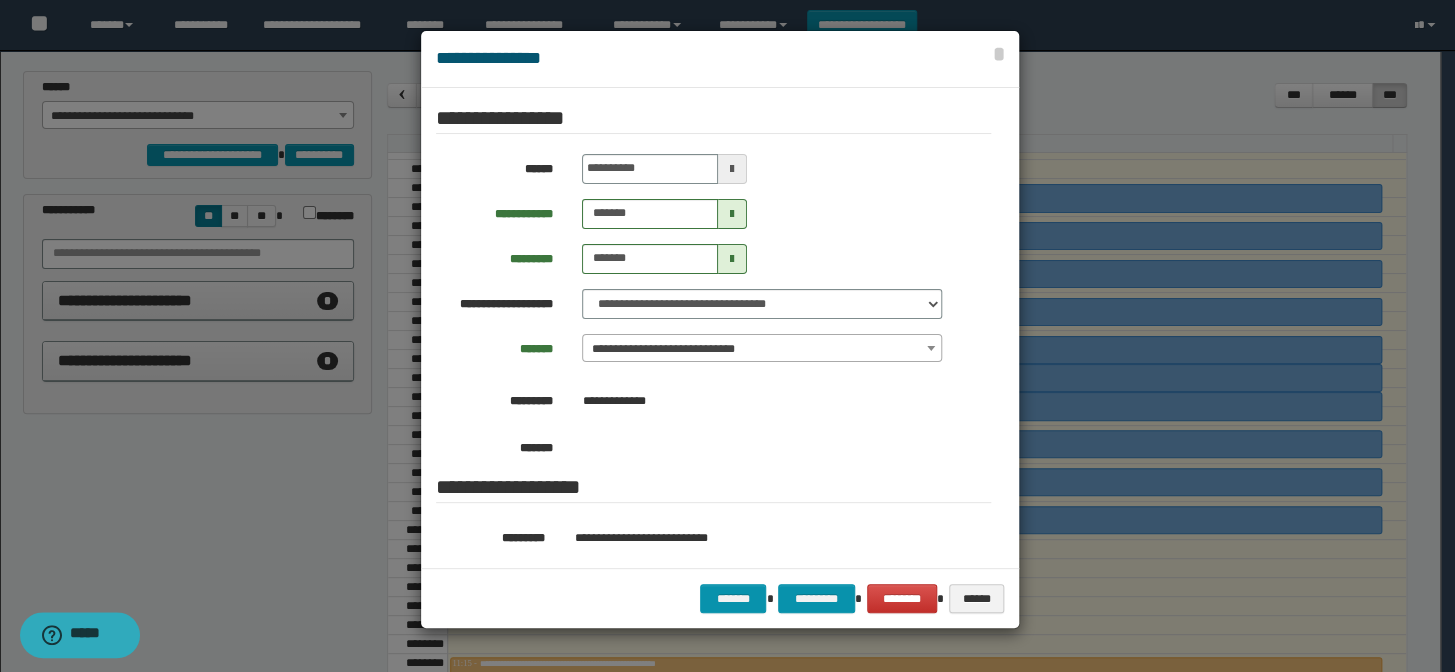 click at bounding box center (727, 336) 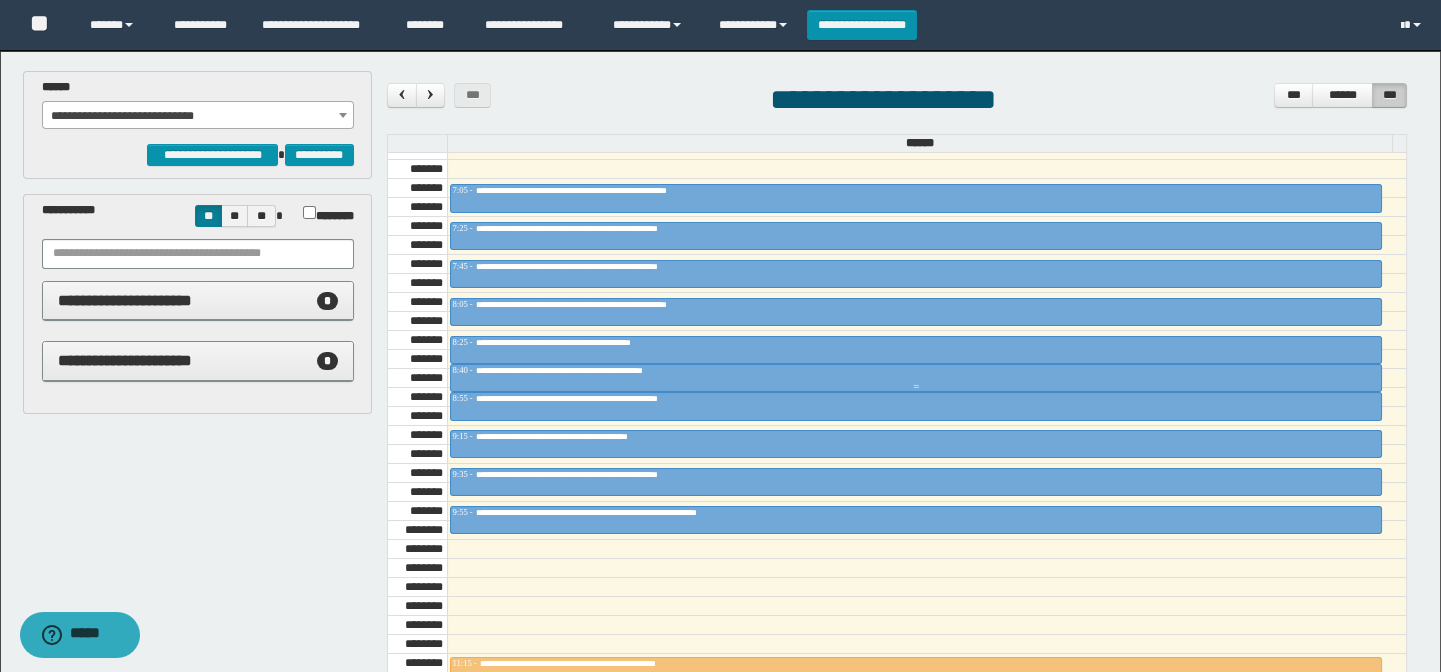 click on "**********" at bounding box center [593, 370] 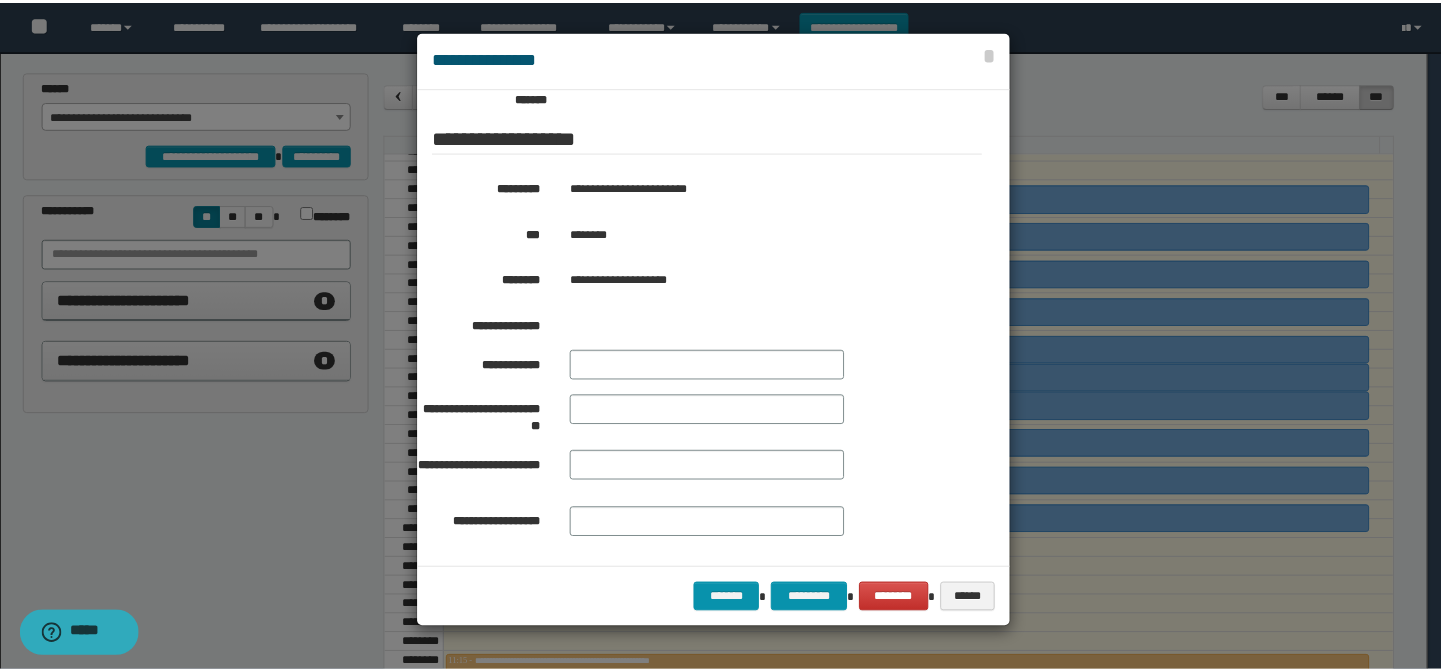 scroll, scrollTop: 0, scrollLeft: 0, axis: both 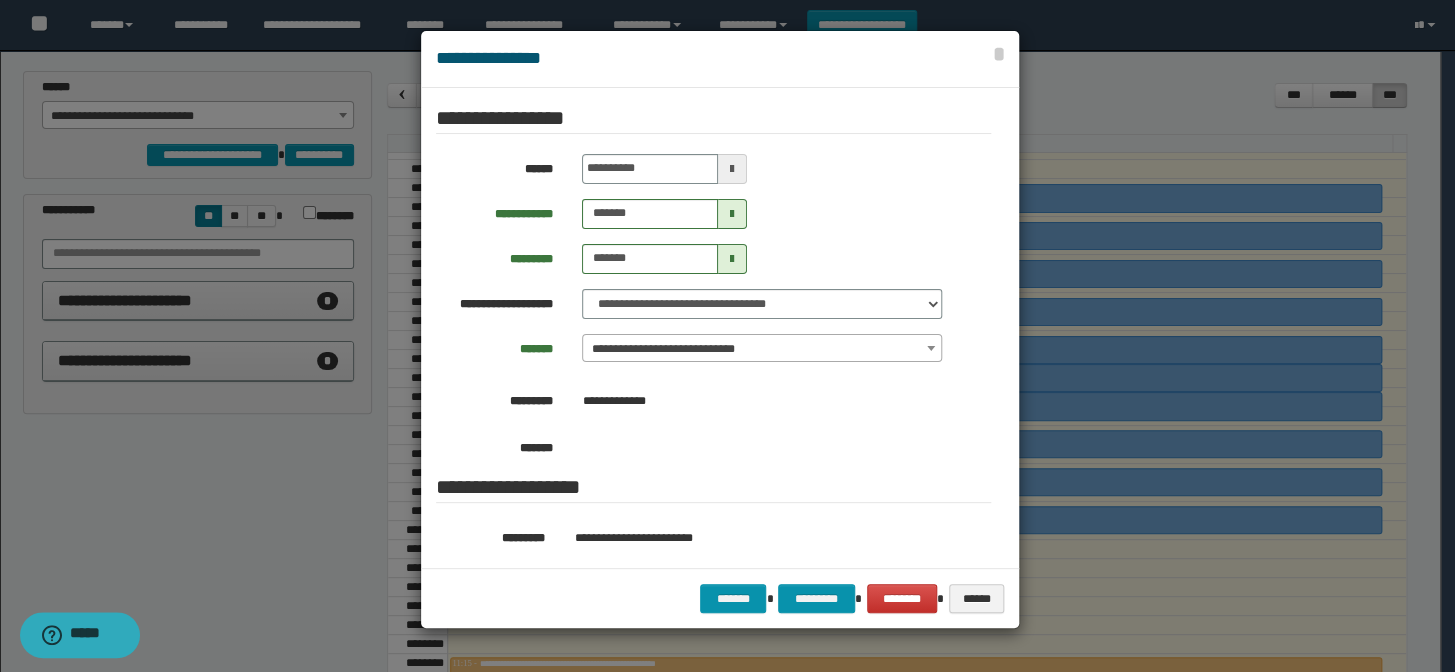 click at bounding box center [727, 336] 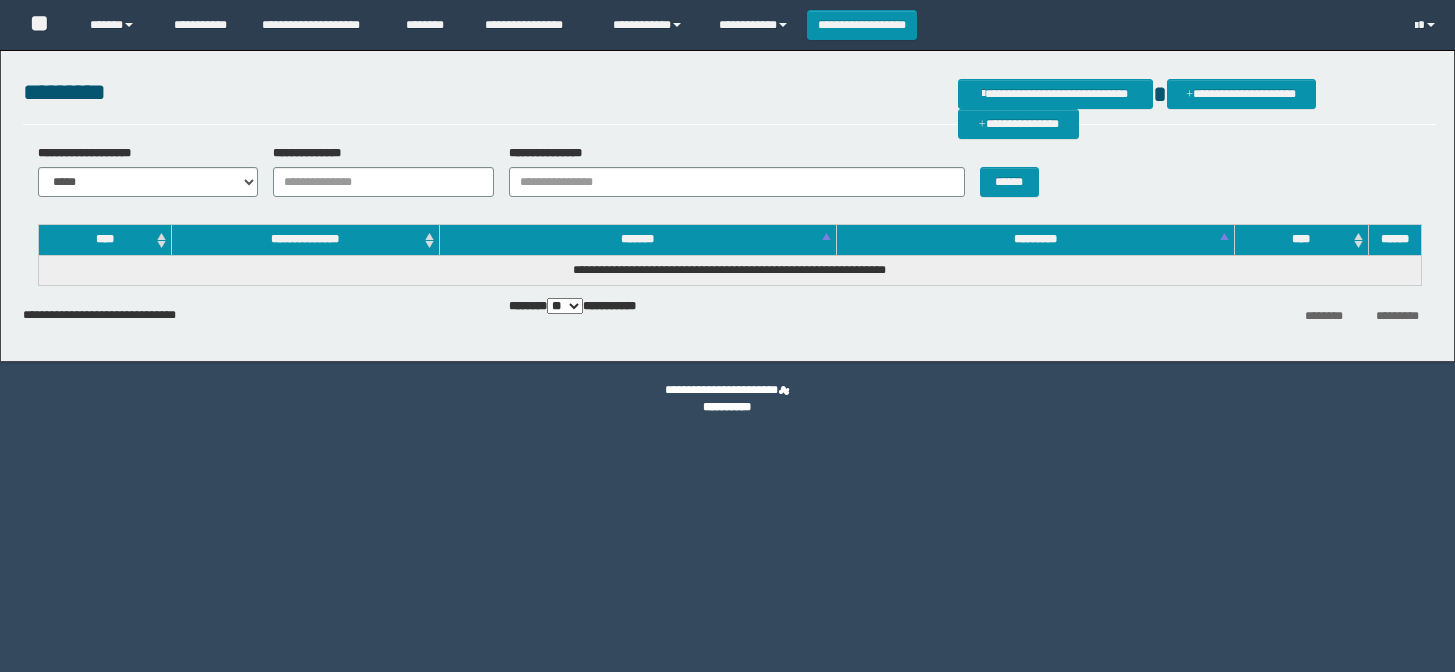scroll, scrollTop: 0, scrollLeft: 0, axis: both 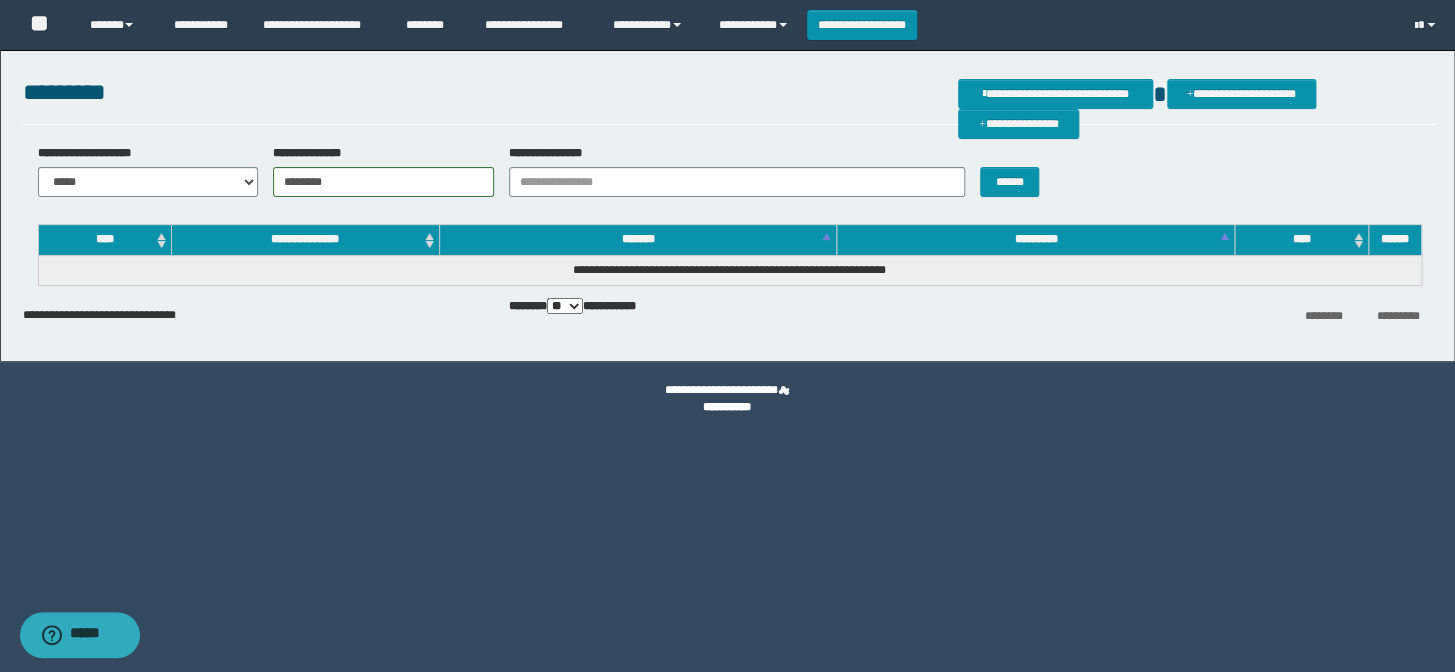 type on "********" 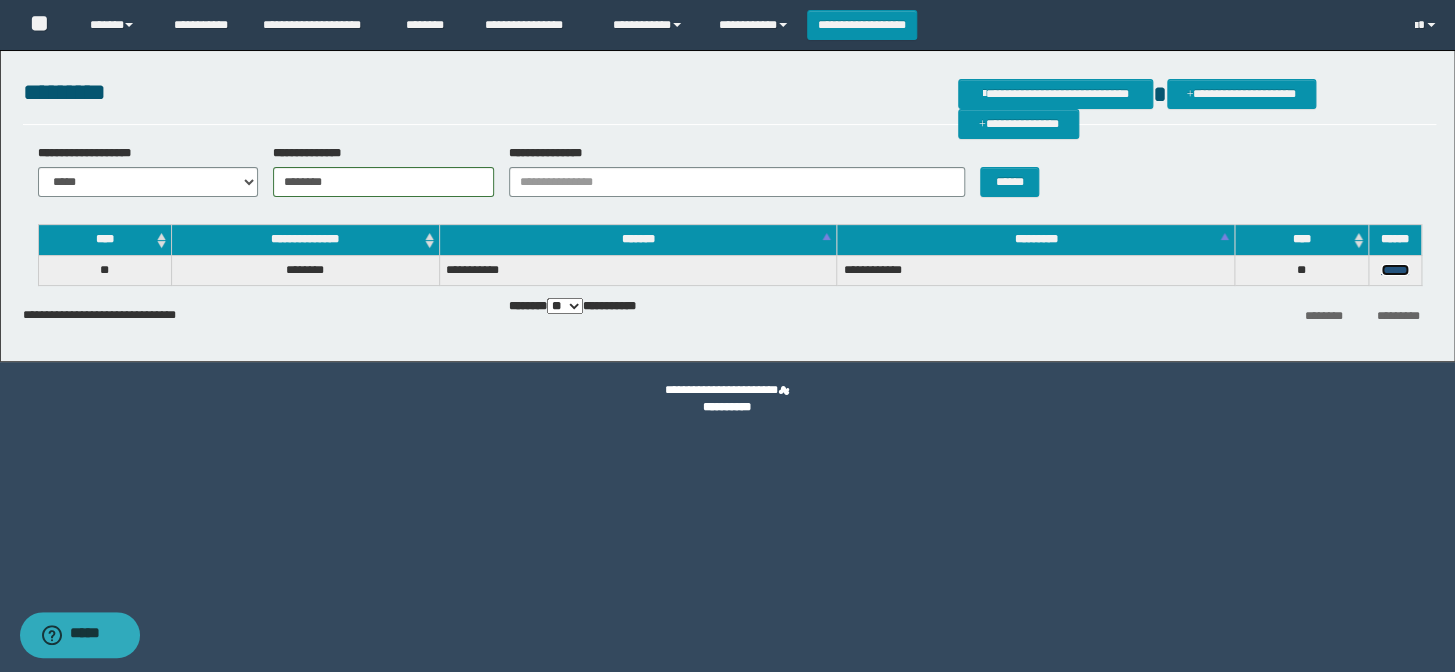 click on "******" at bounding box center [1395, 270] 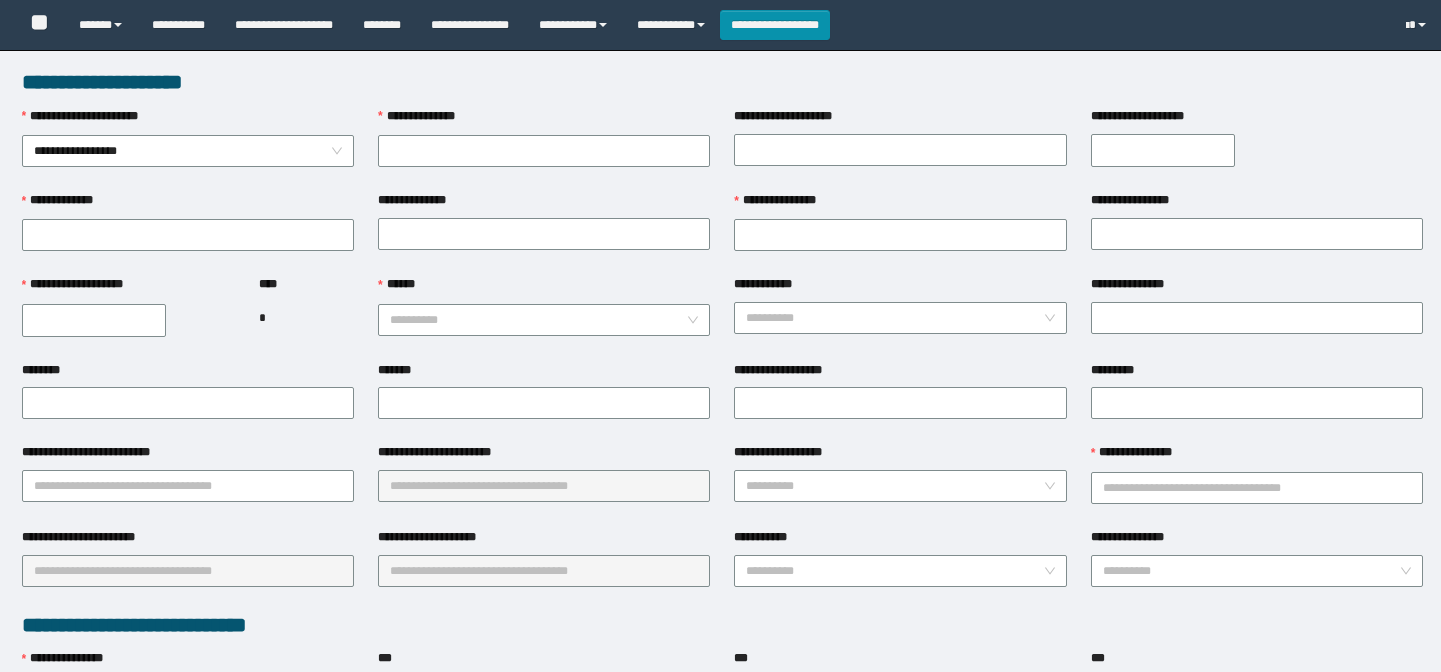 scroll, scrollTop: 0, scrollLeft: 0, axis: both 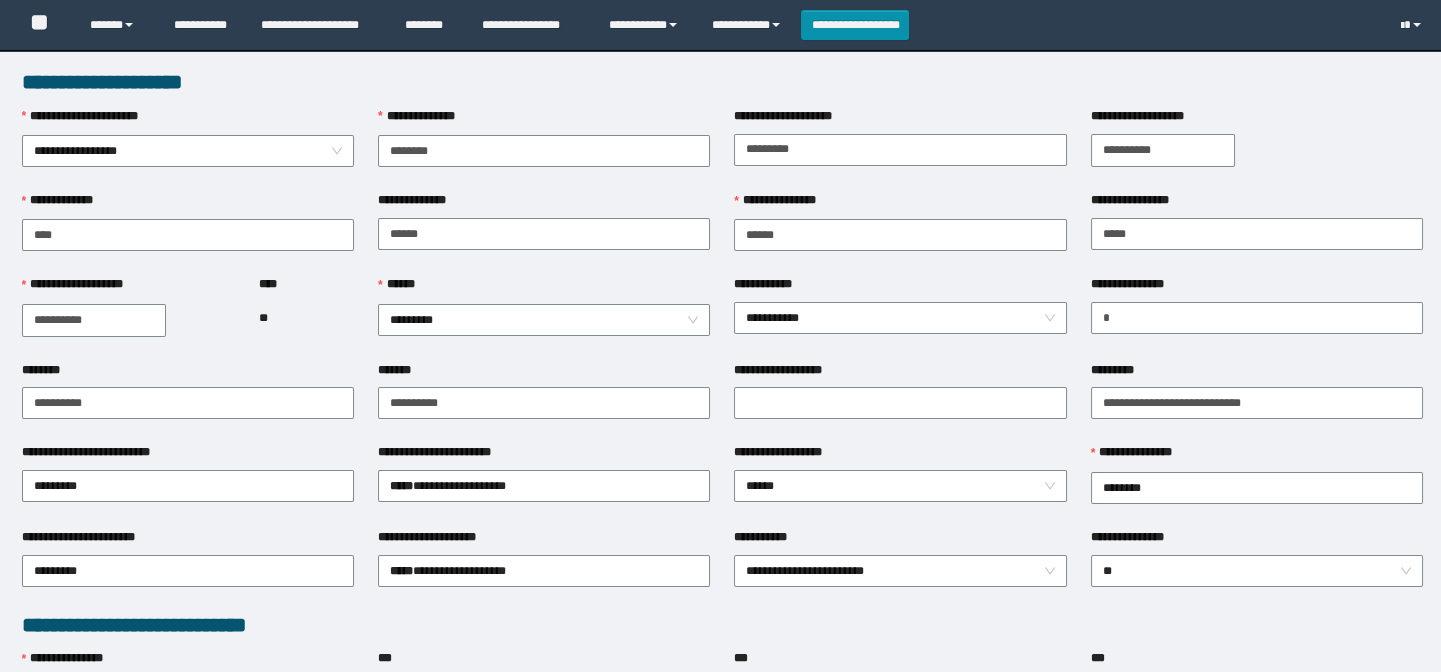 click on "**********" at bounding box center (900, 233) 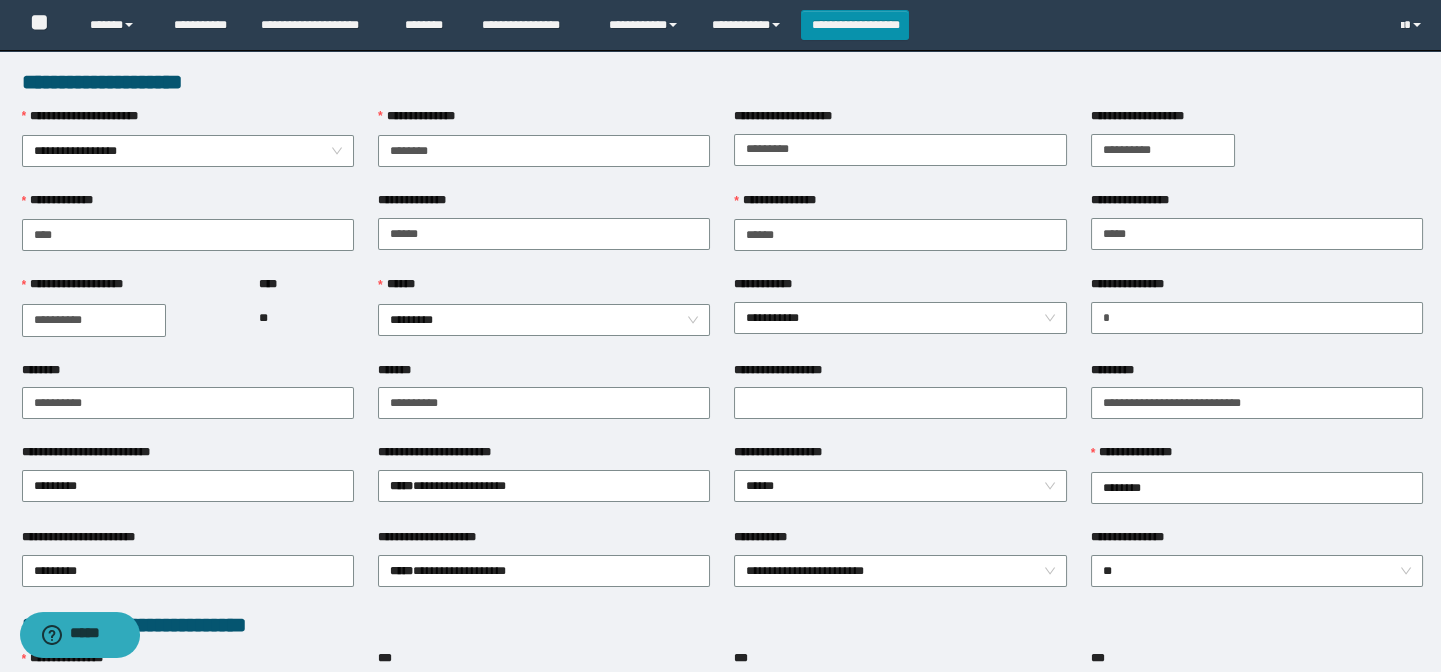 scroll, scrollTop: 0, scrollLeft: 0, axis: both 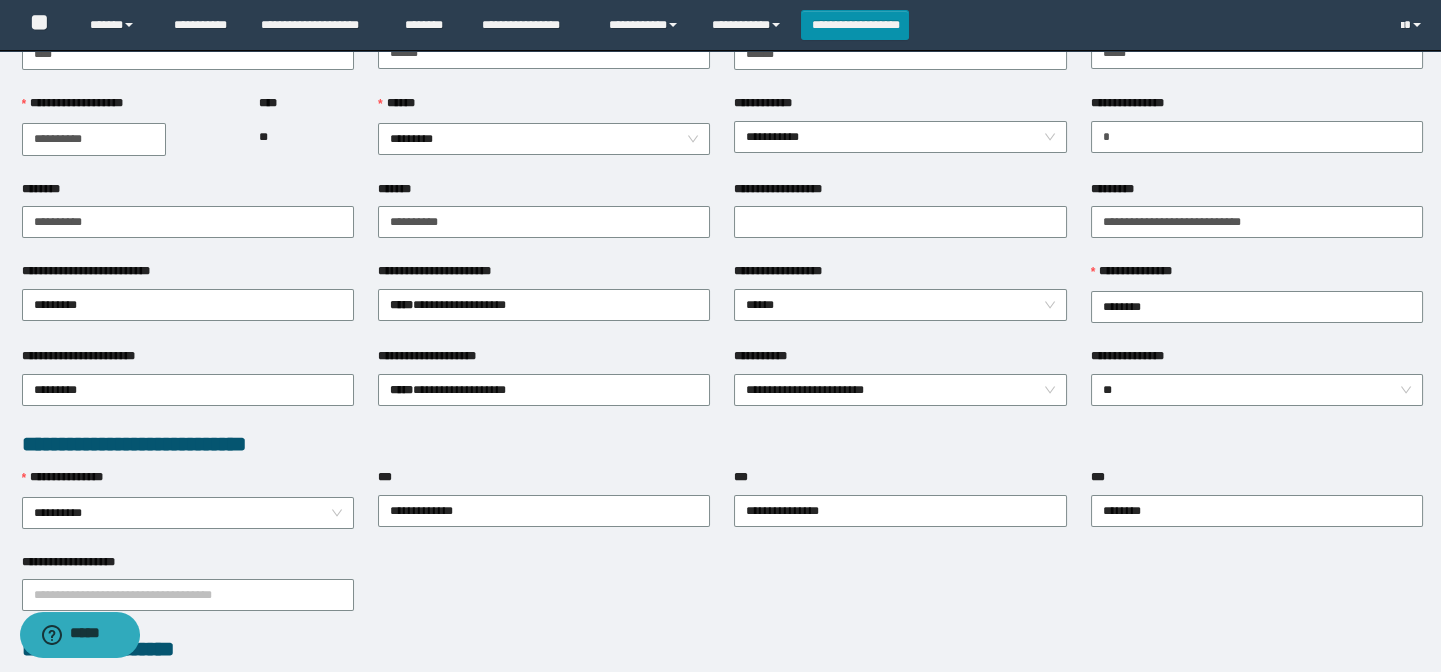 click on "*********" at bounding box center (1257, 221) 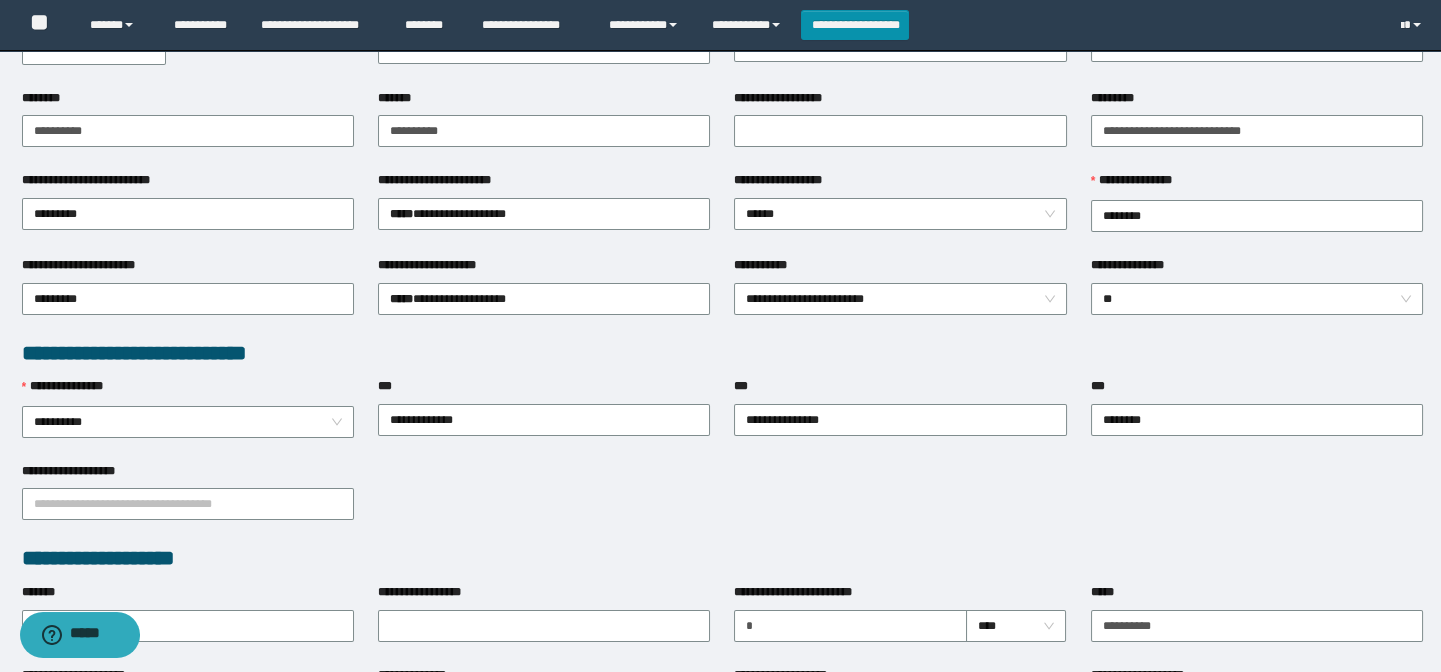 scroll, scrollTop: 363, scrollLeft: 0, axis: vertical 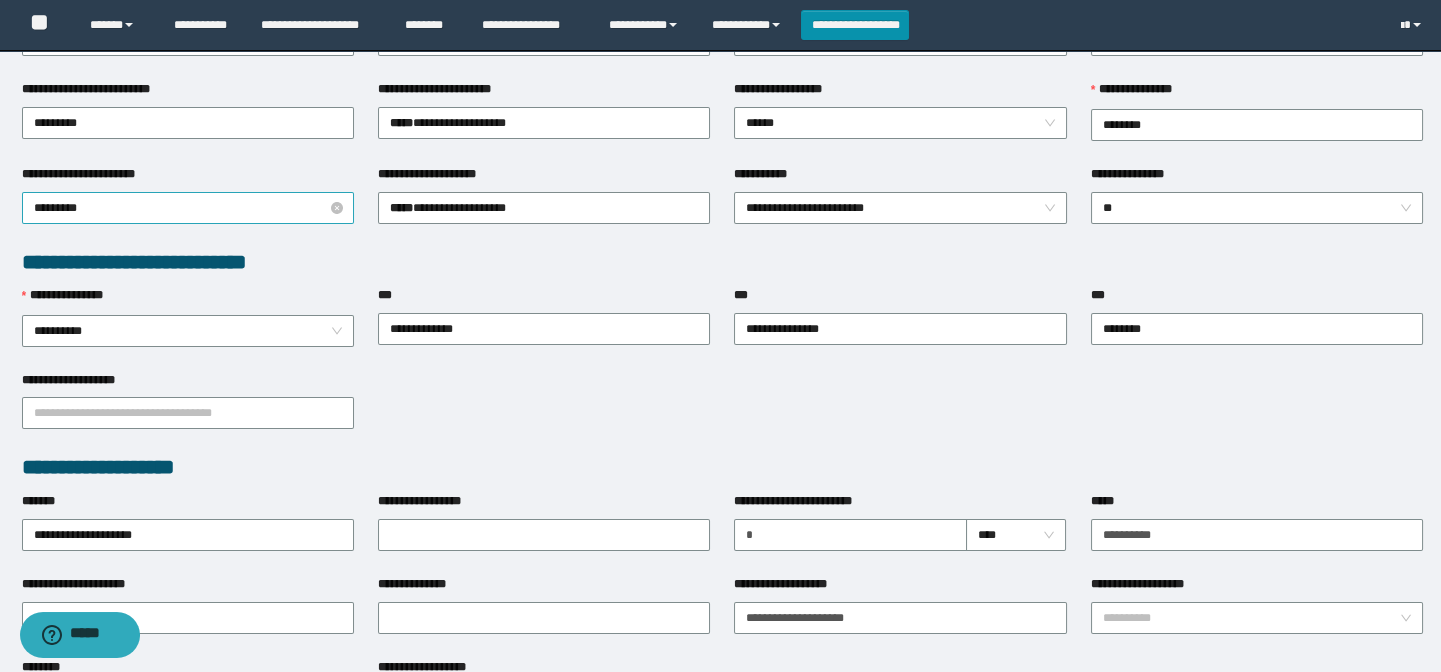 click on "*********" at bounding box center [188, 208] 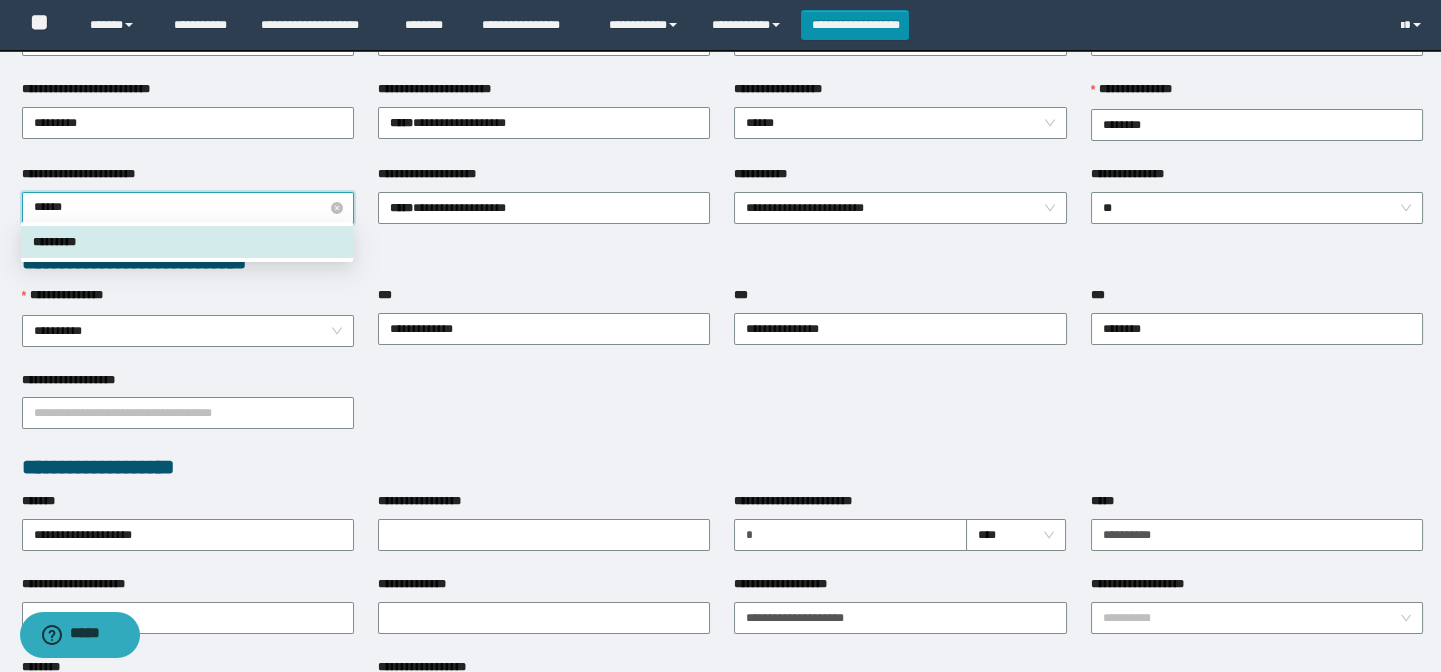 type on "*******" 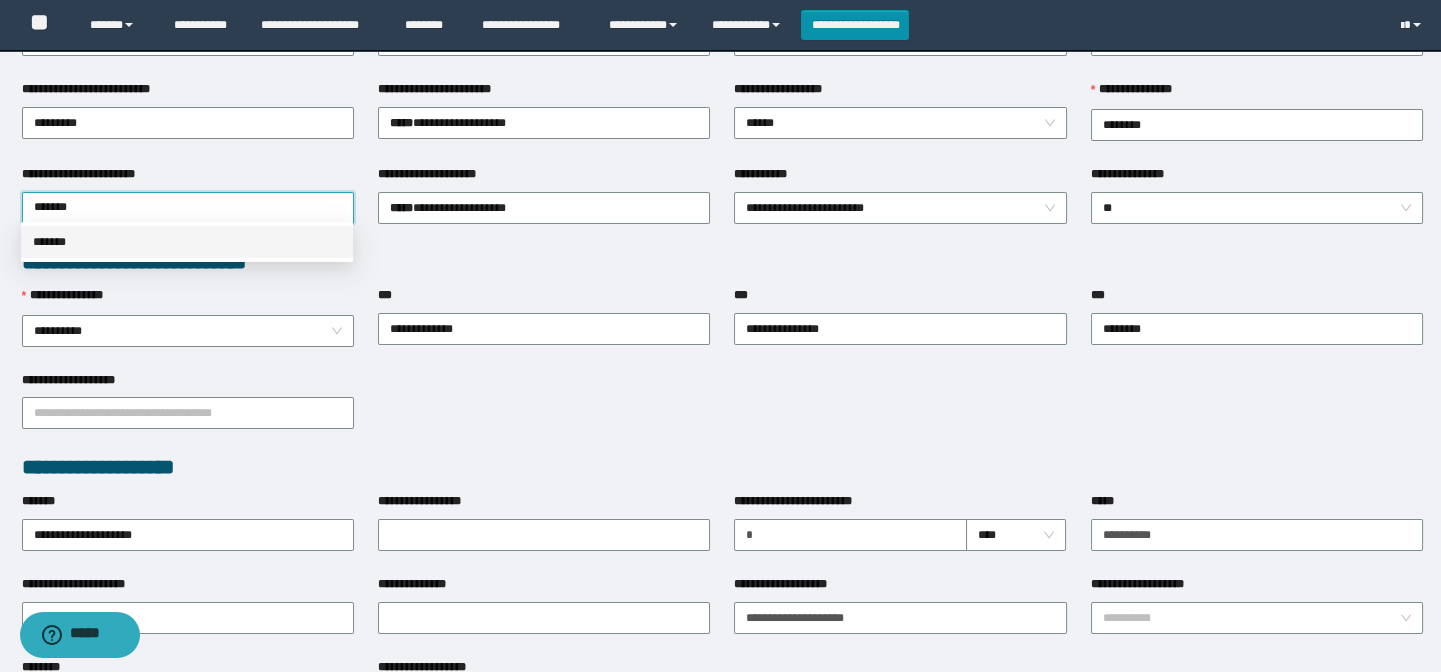 drag, startPoint x: 140, startPoint y: 243, endPoint x: 511, endPoint y: 237, distance: 371.04852 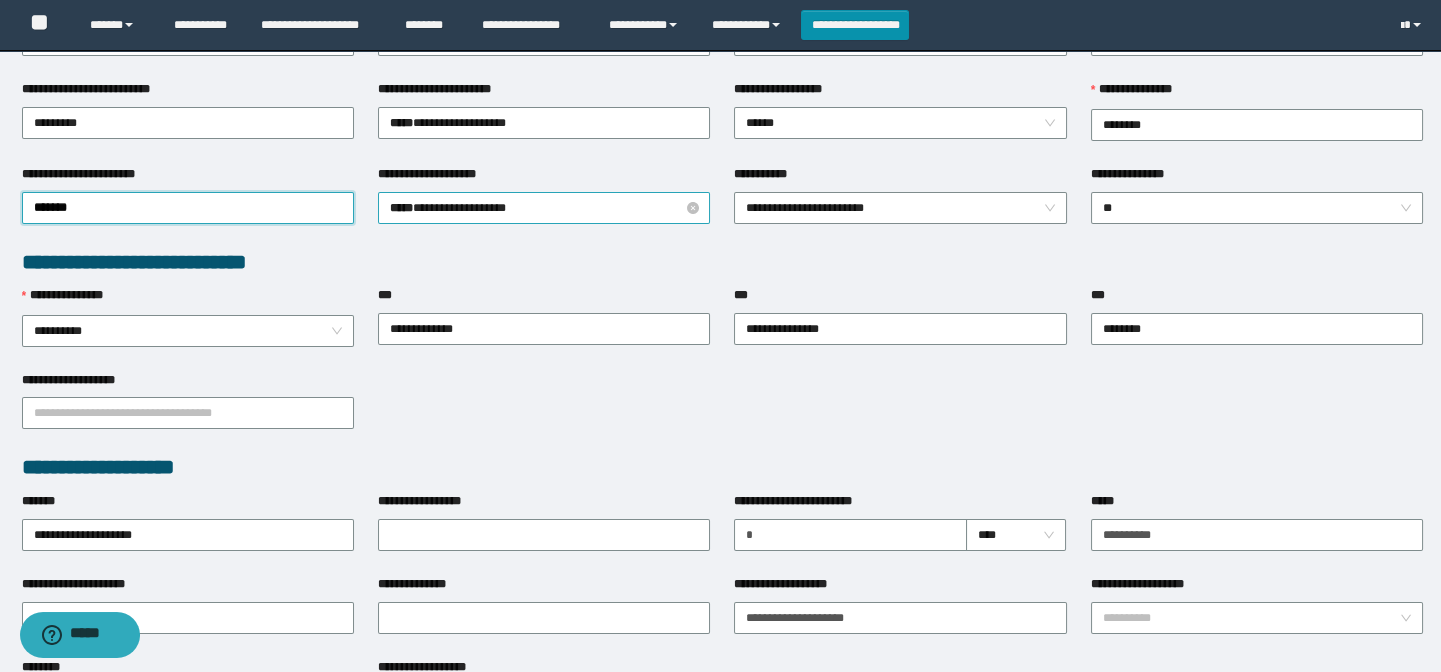 click on "**********" at bounding box center [544, 208] 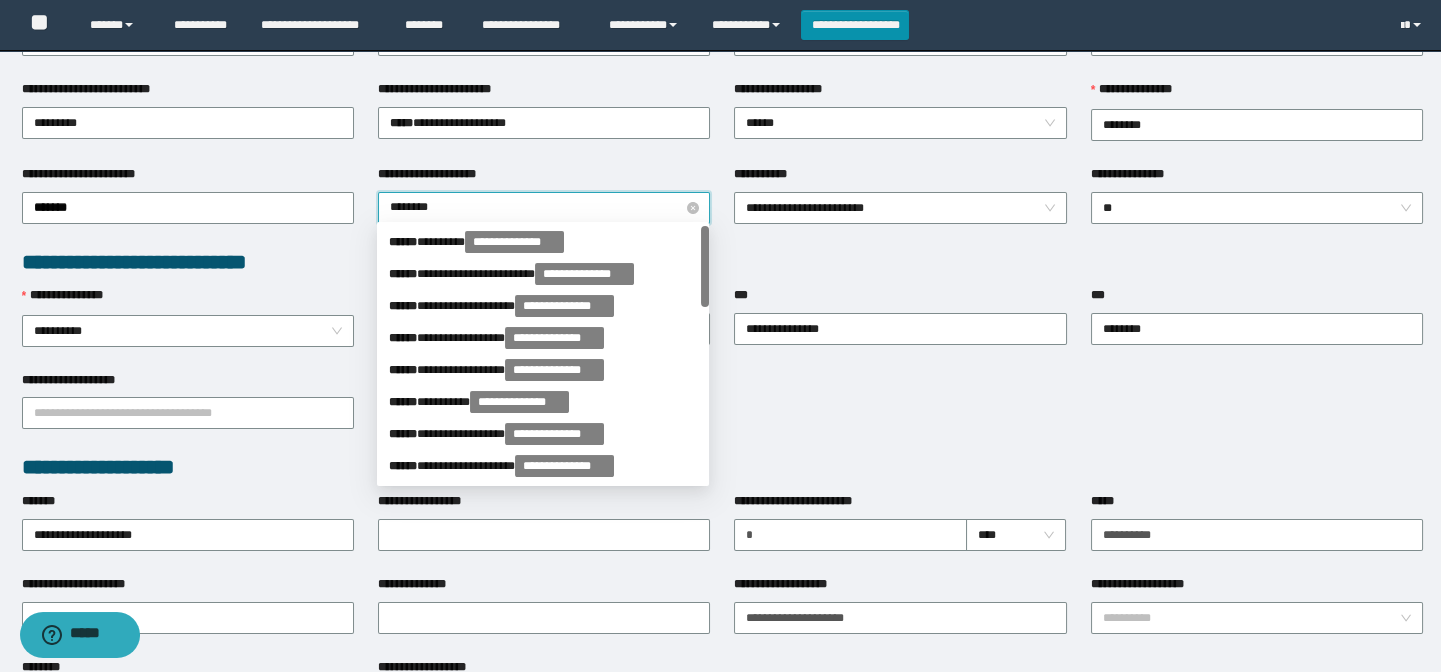 type on "*********" 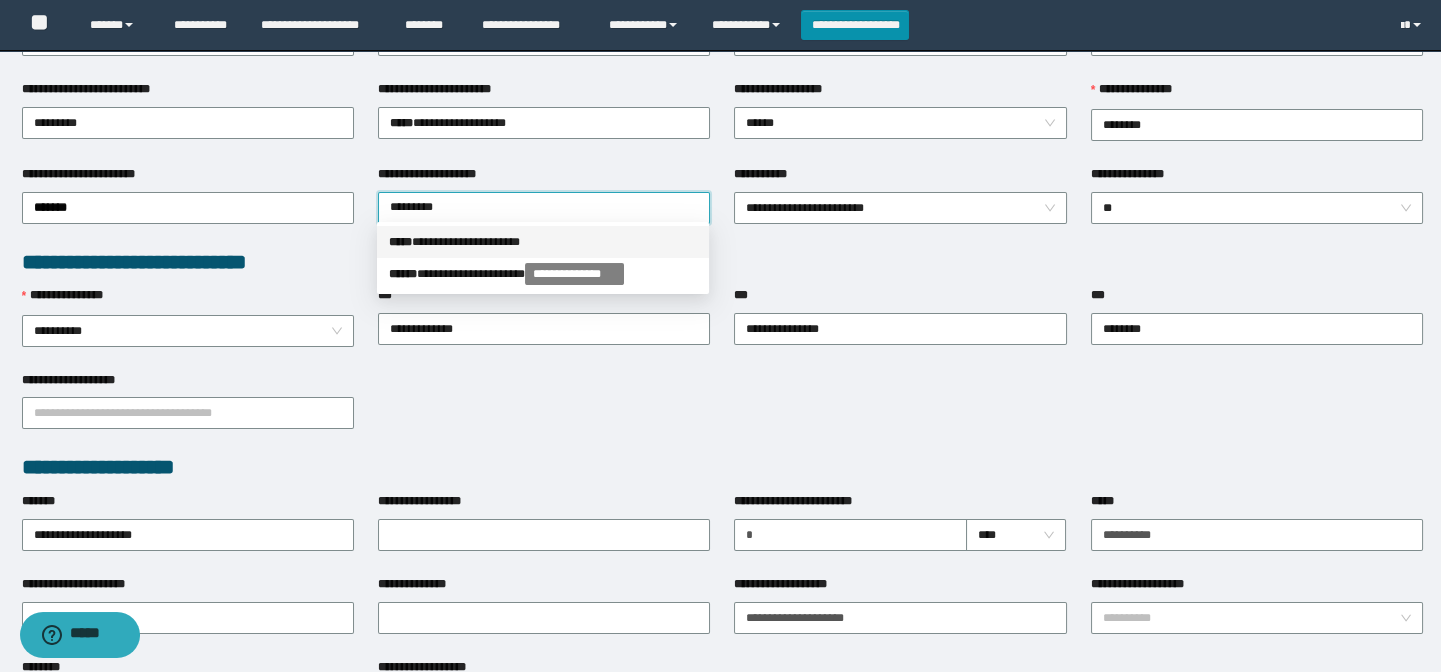 click on "**********" at bounding box center (543, 242) 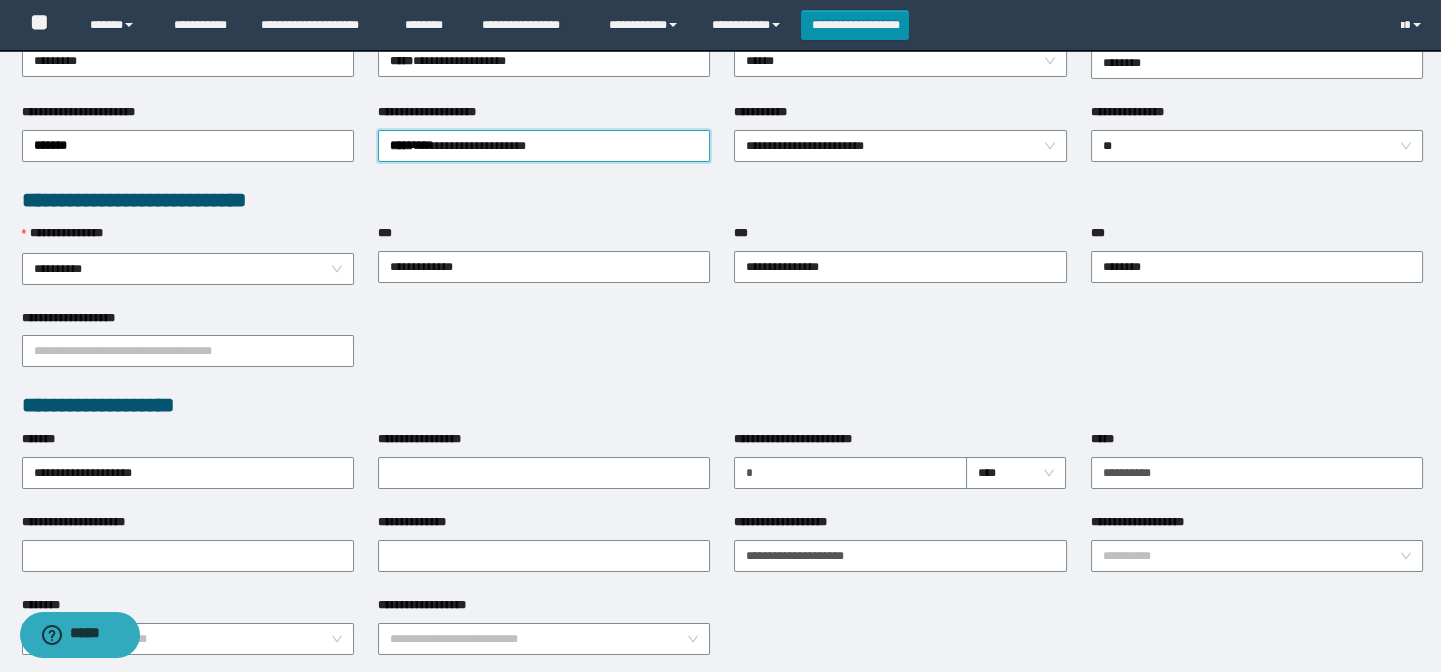 scroll, scrollTop: 454, scrollLeft: 0, axis: vertical 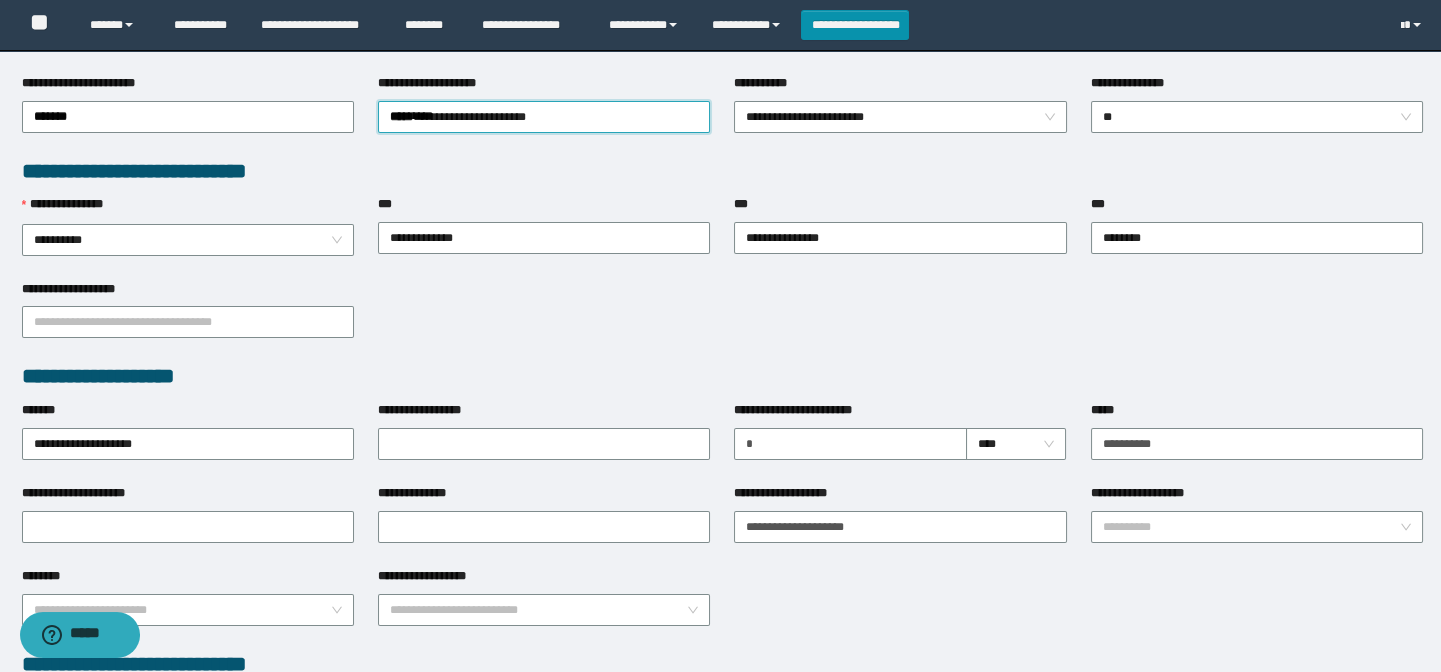 click on "**********" at bounding box center (188, 209) 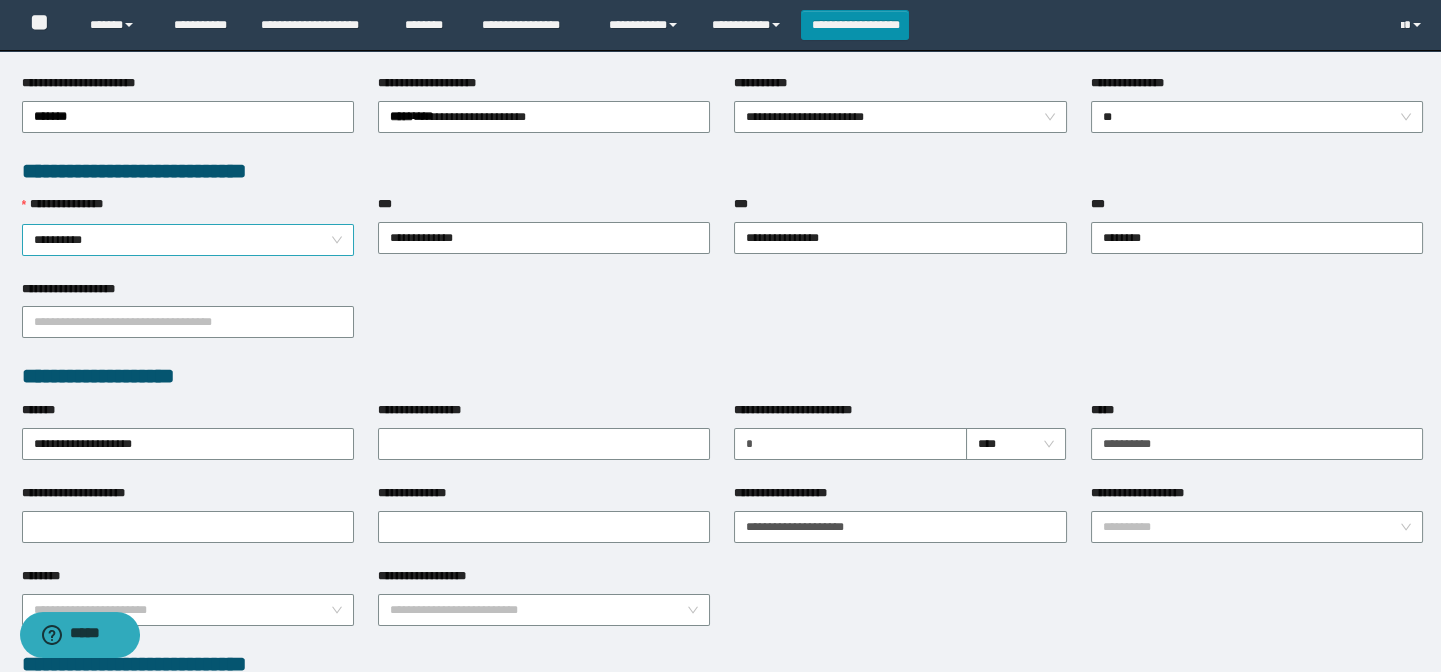 click on "**********" at bounding box center [188, 240] 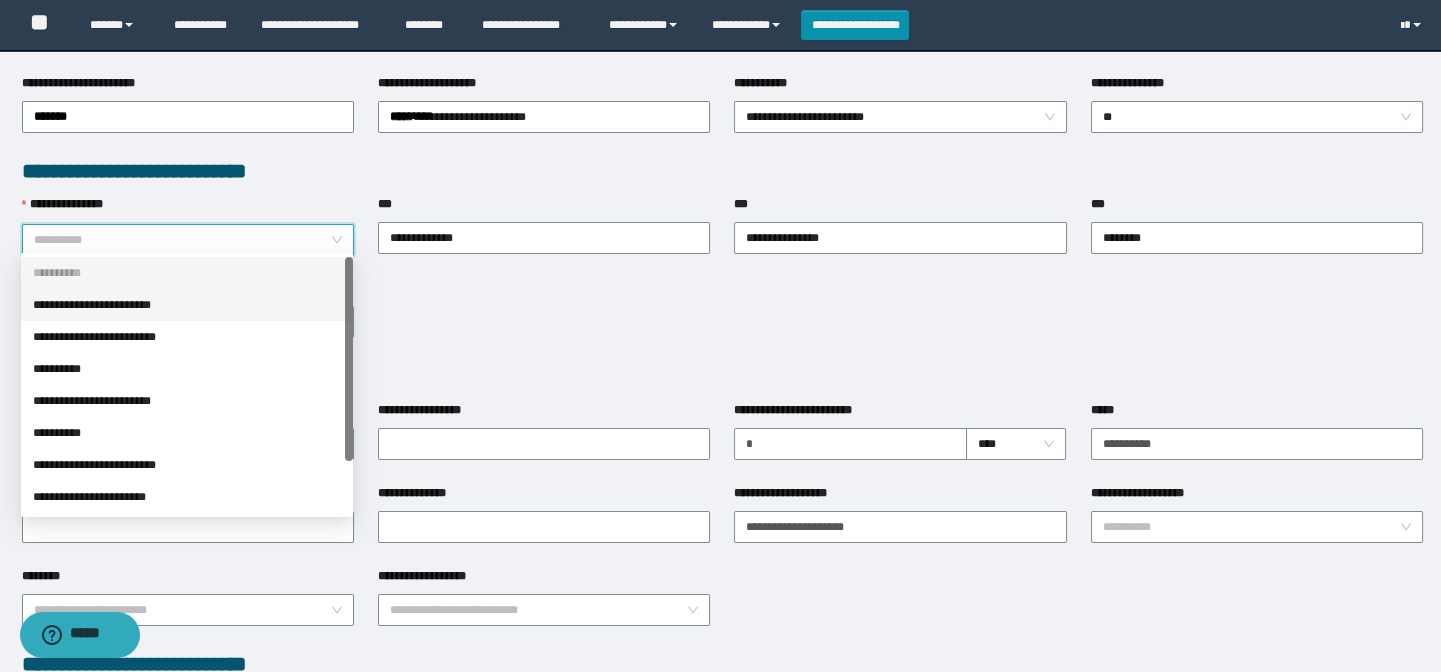 click on "**********" at bounding box center (187, 305) 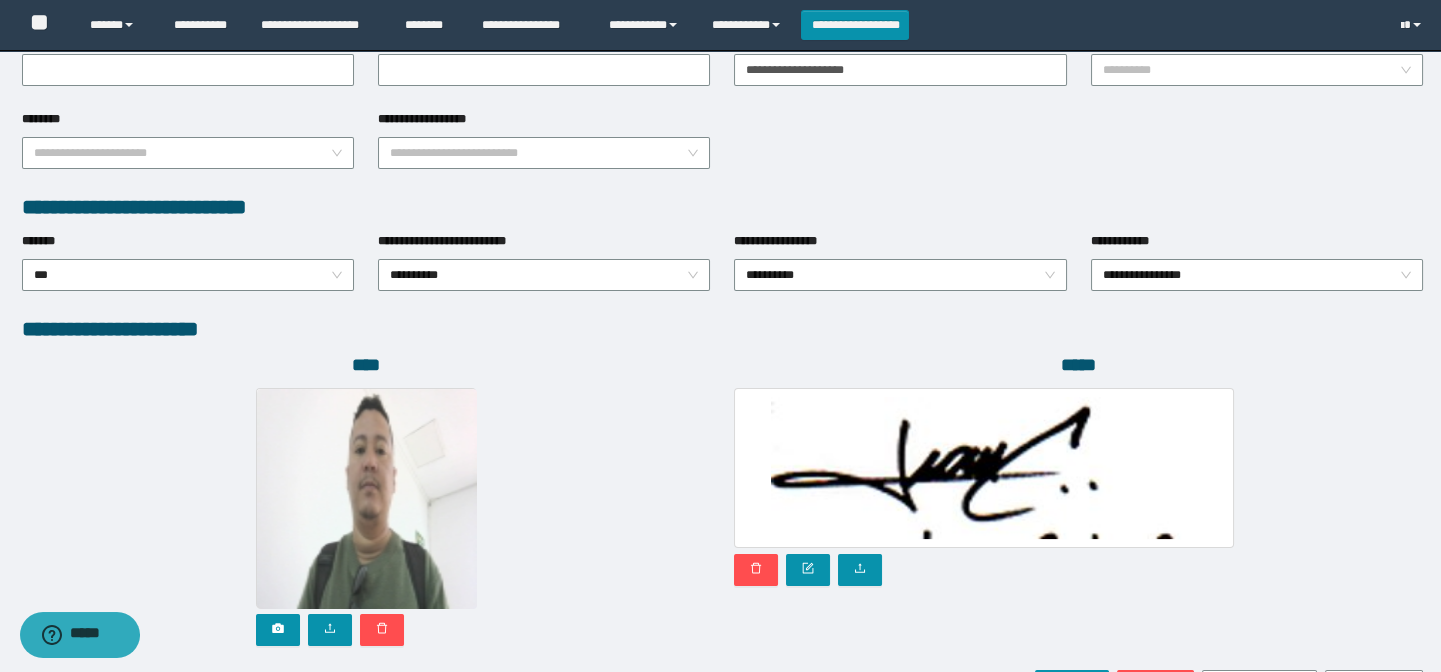 scroll, scrollTop: 1030, scrollLeft: 0, axis: vertical 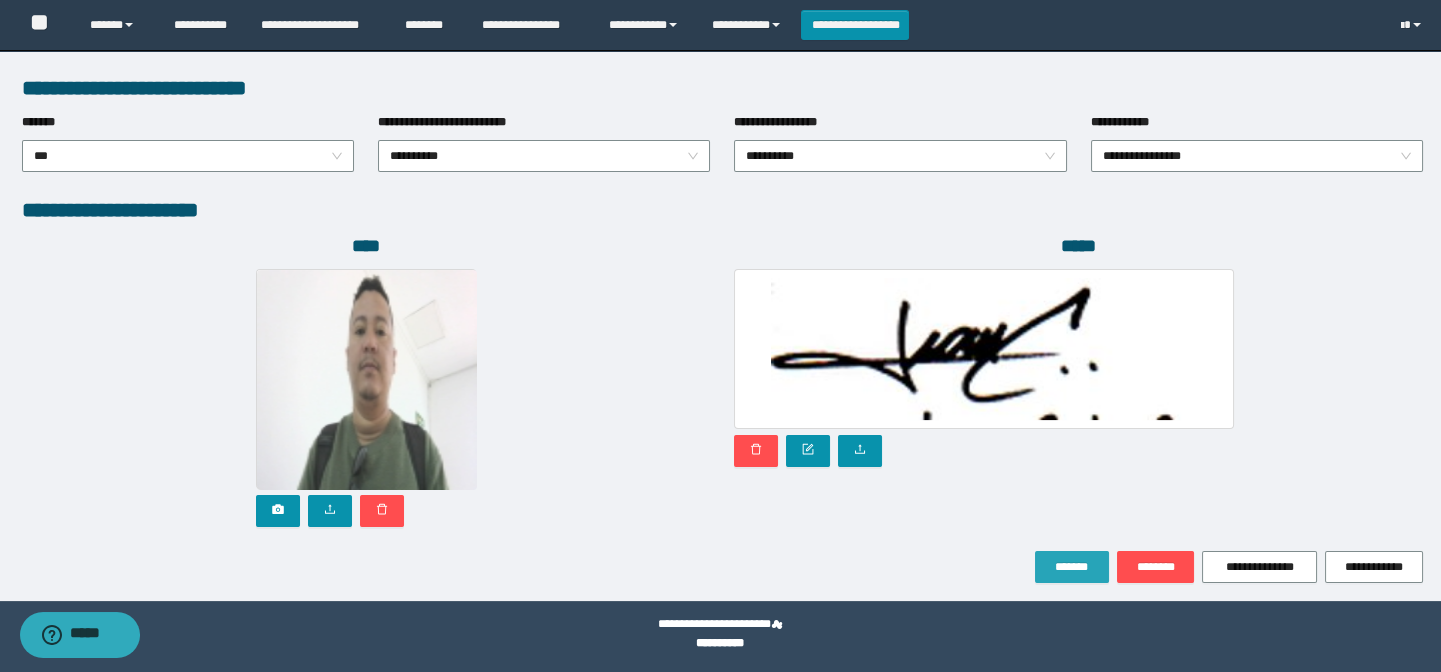 click on "*******" at bounding box center [1072, 567] 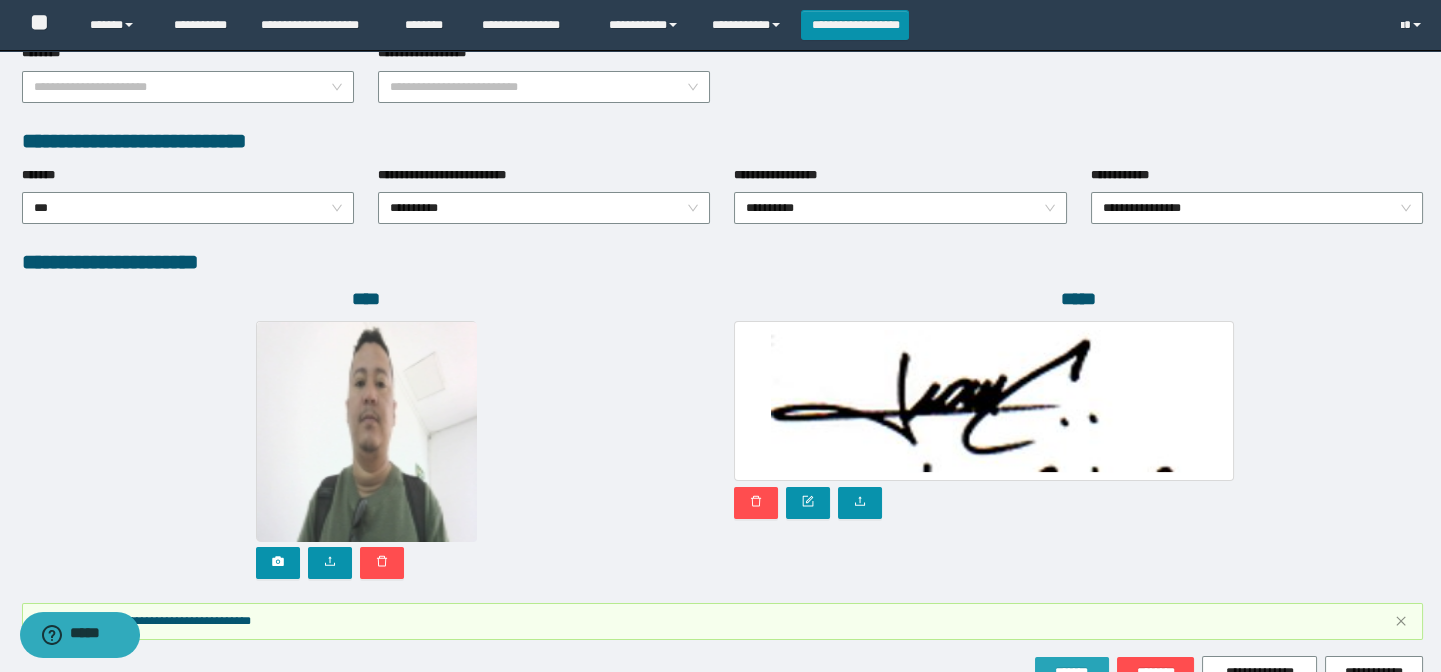 scroll, scrollTop: 1083, scrollLeft: 0, axis: vertical 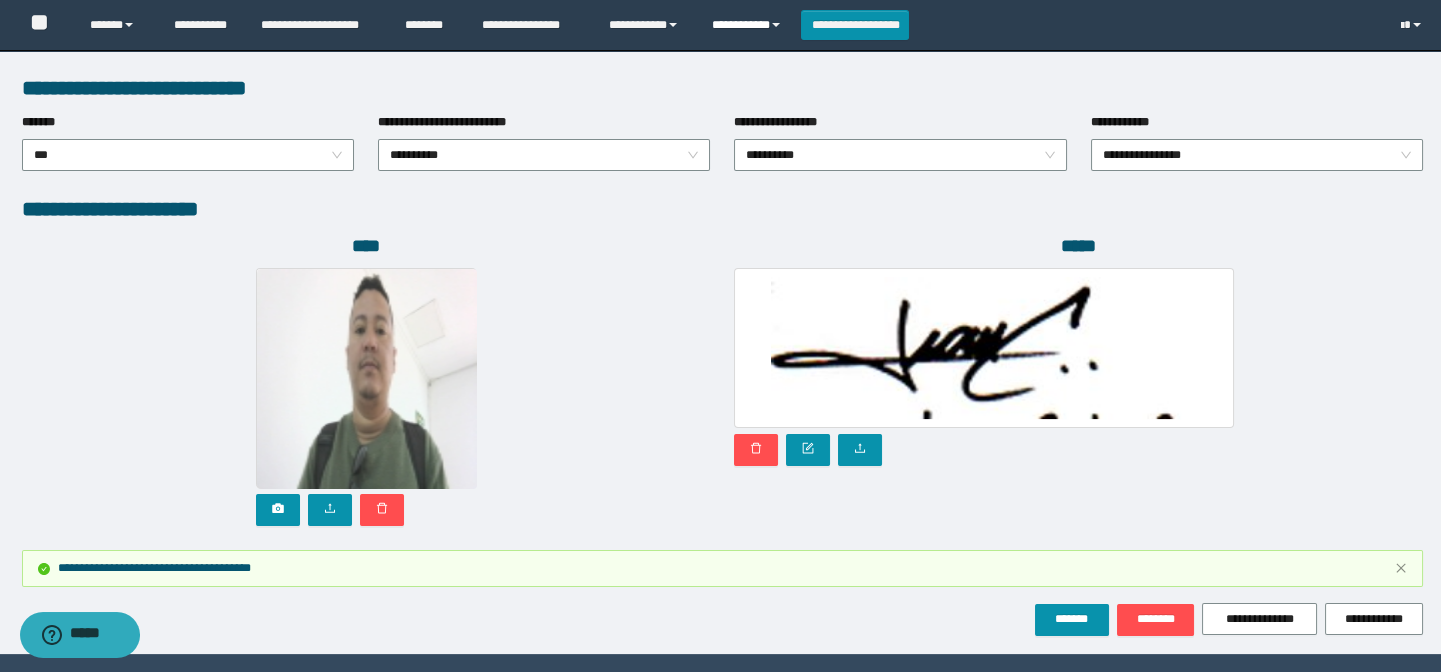 click on "**********" at bounding box center [749, 25] 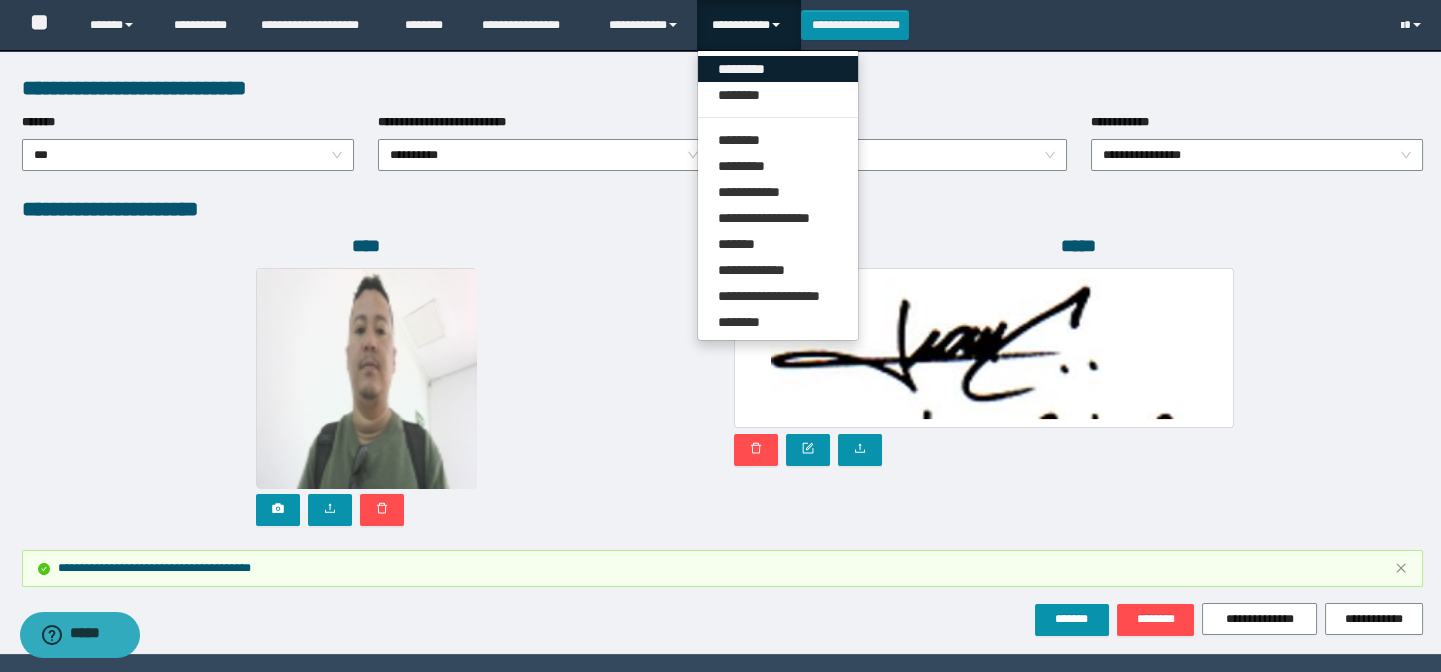 drag, startPoint x: 743, startPoint y: 74, endPoint x: 752, endPoint y: 79, distance: 10.29563 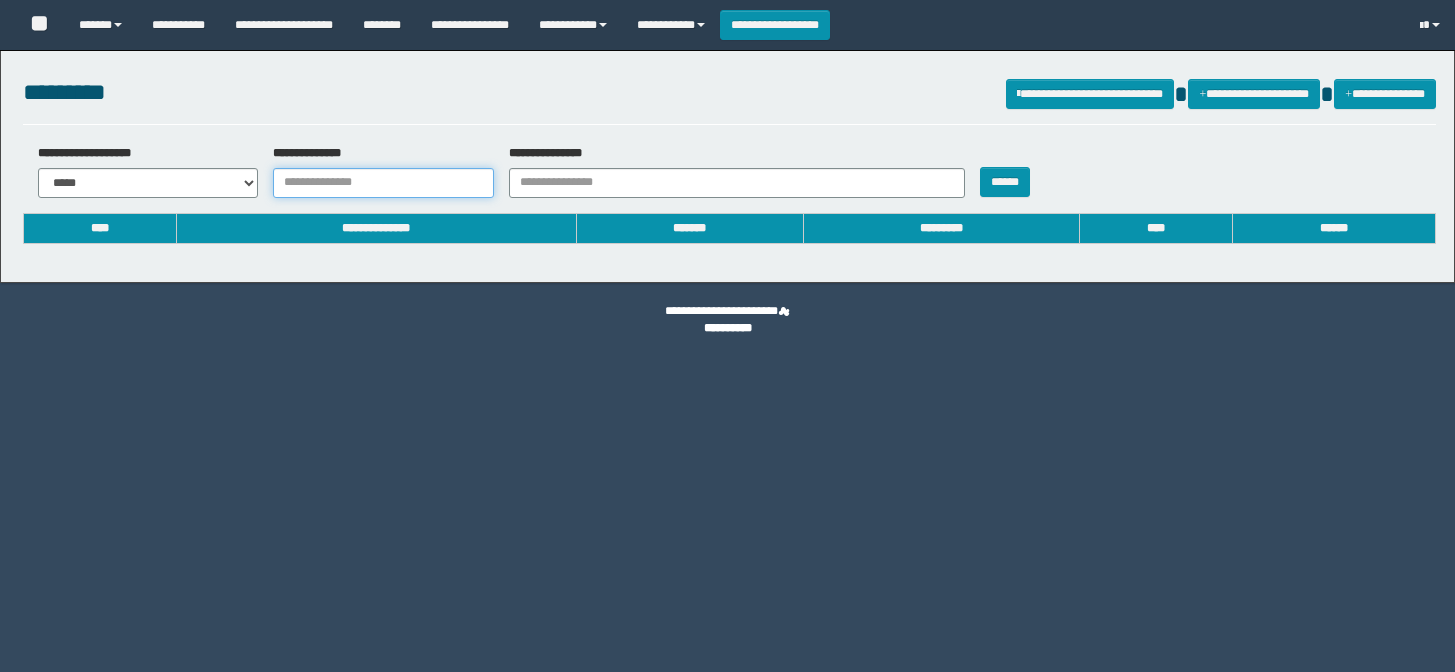 click on "**********" at bounding box center [383, 183] 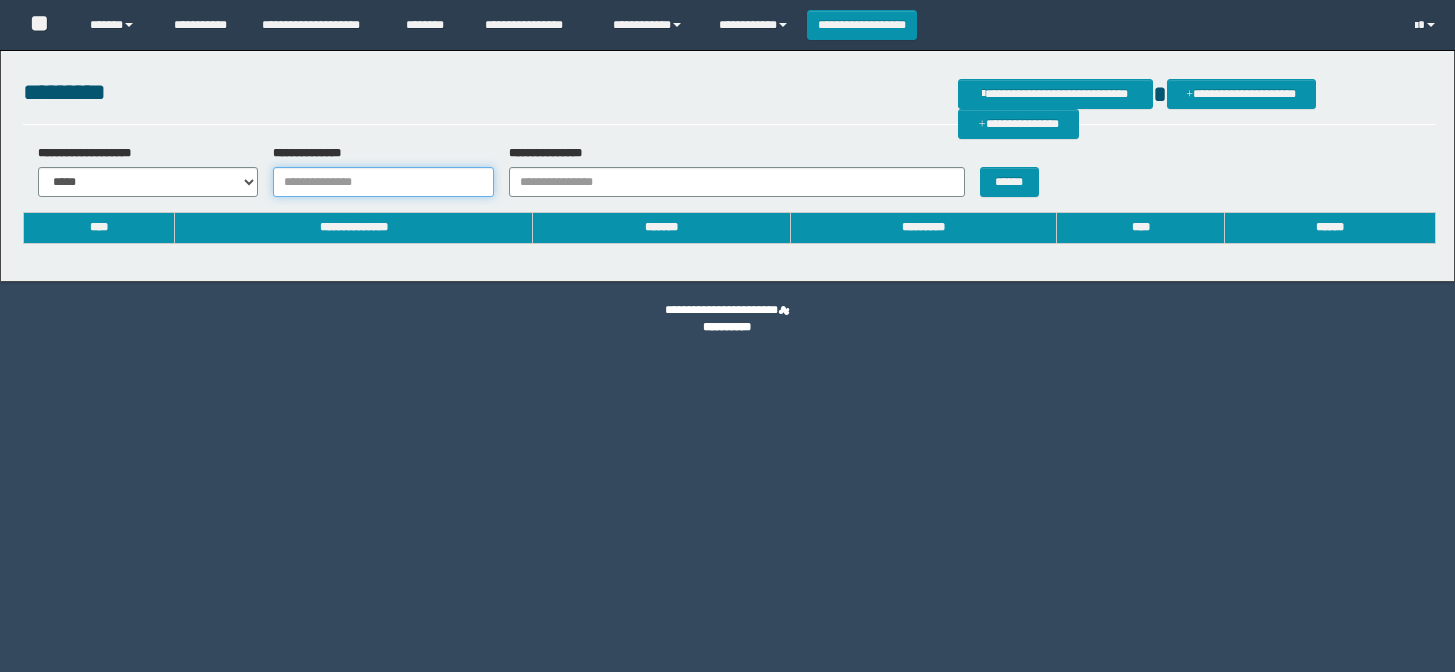 scroll, scrollTop: 0, scrollLeft: 0, axis: both 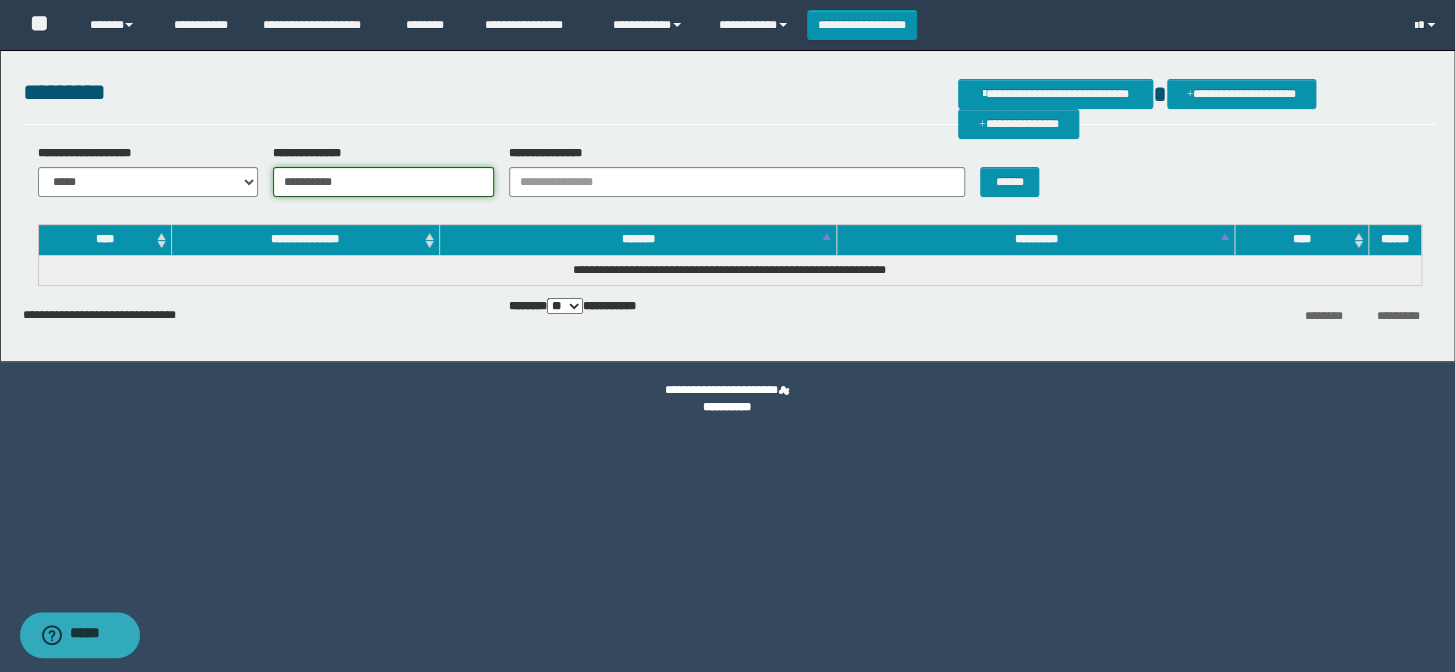 type on "**********" 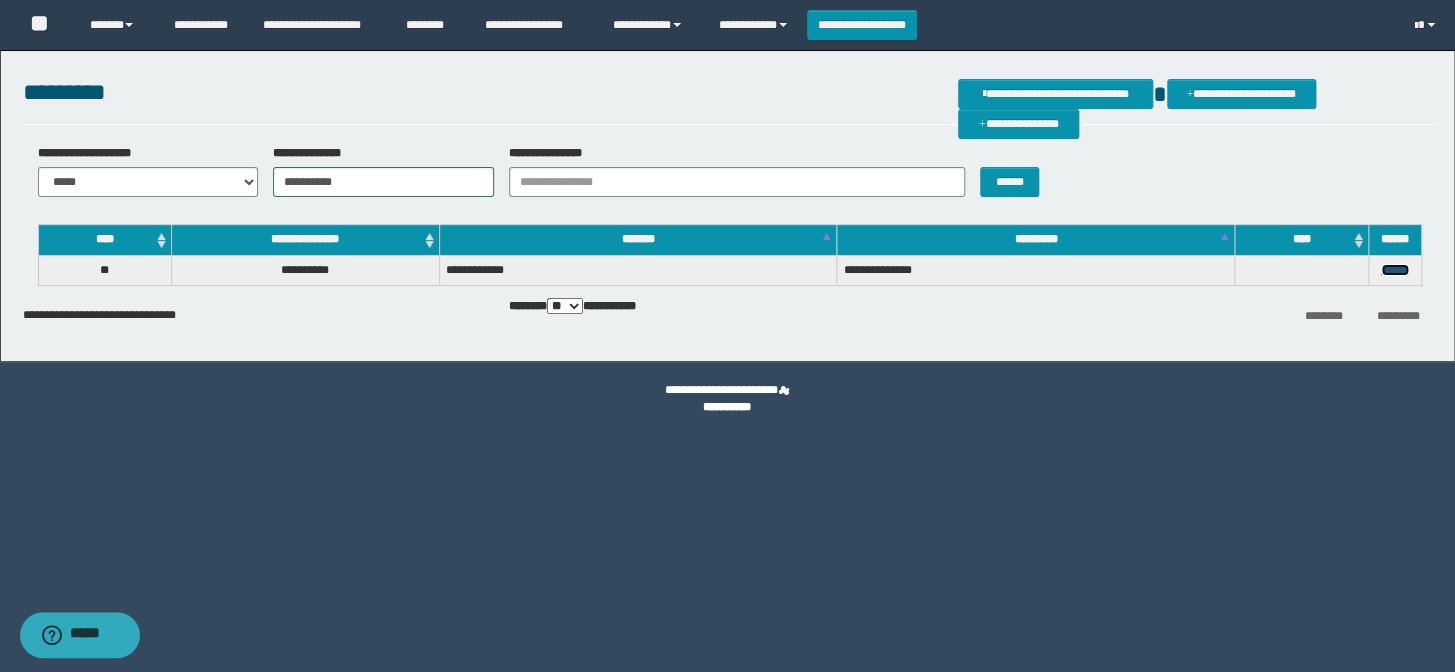 click on "******" at bounding box center [1395, 270] 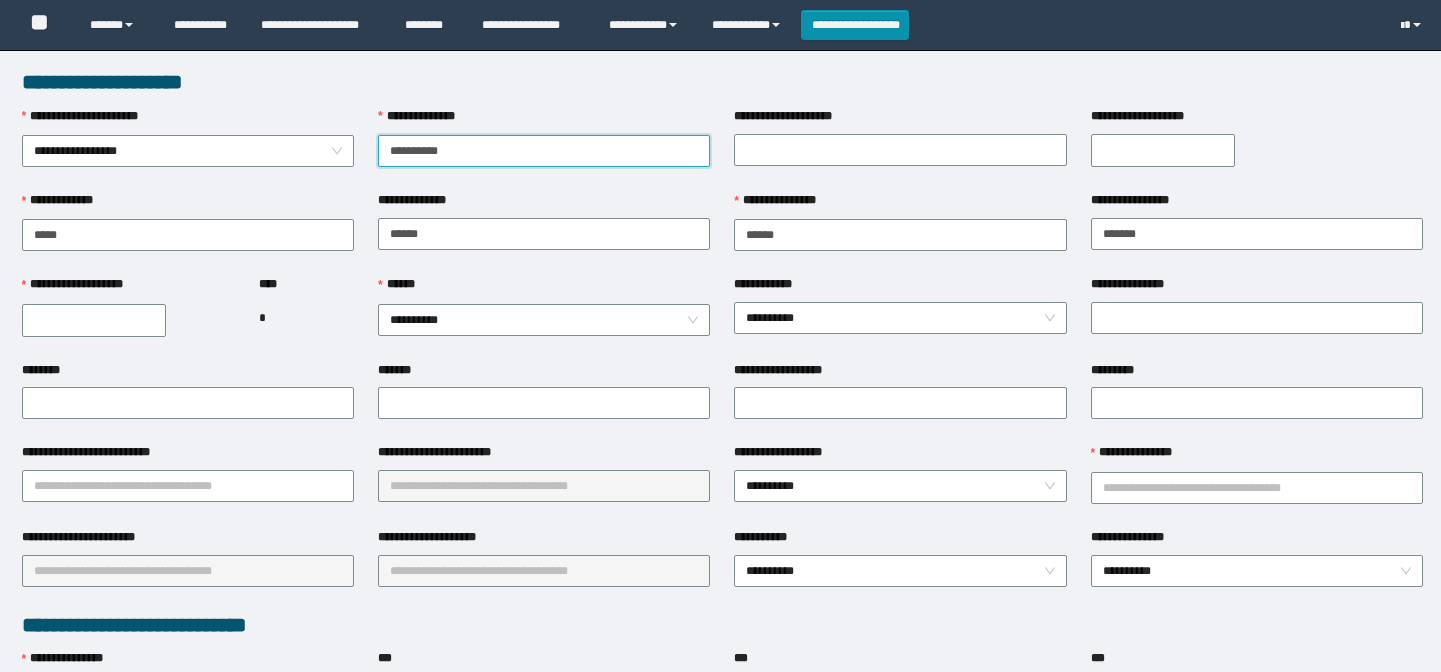 scroll, scrollTop: 0, scrollLeft: 0, axis: both 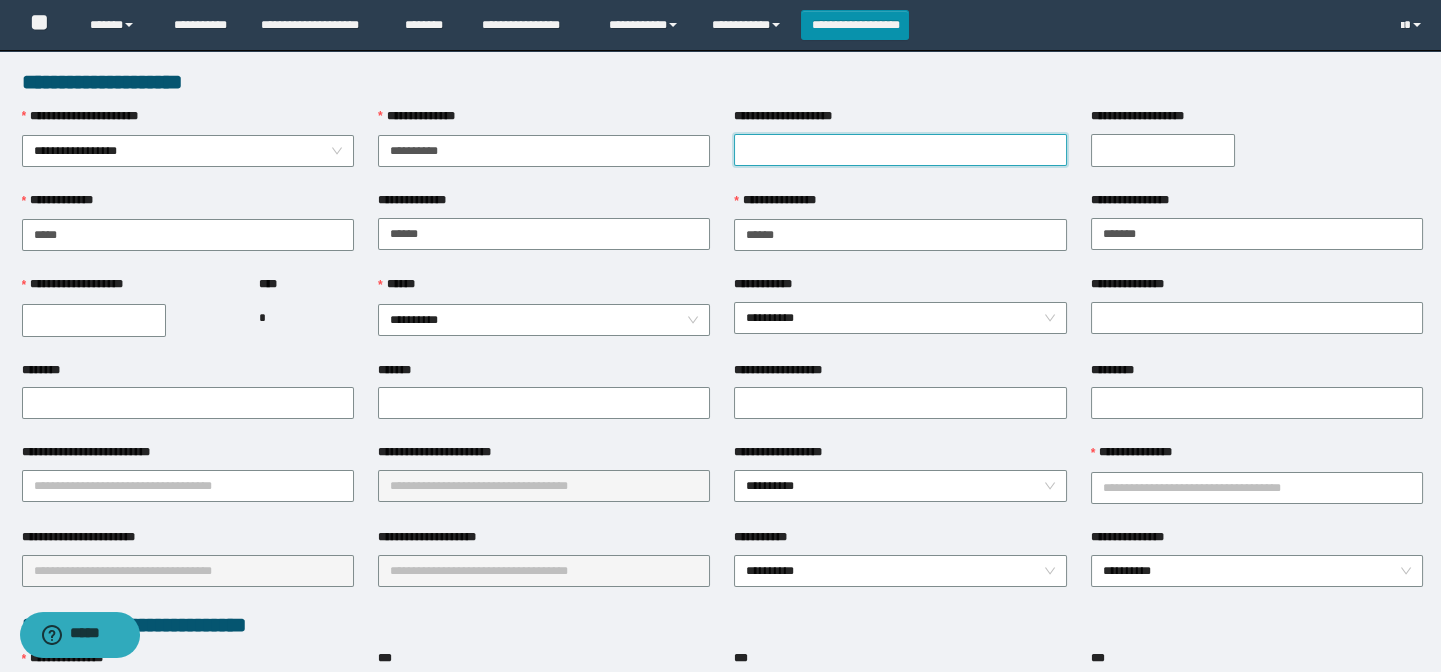click on "**********" at bounding box center (900, 150) 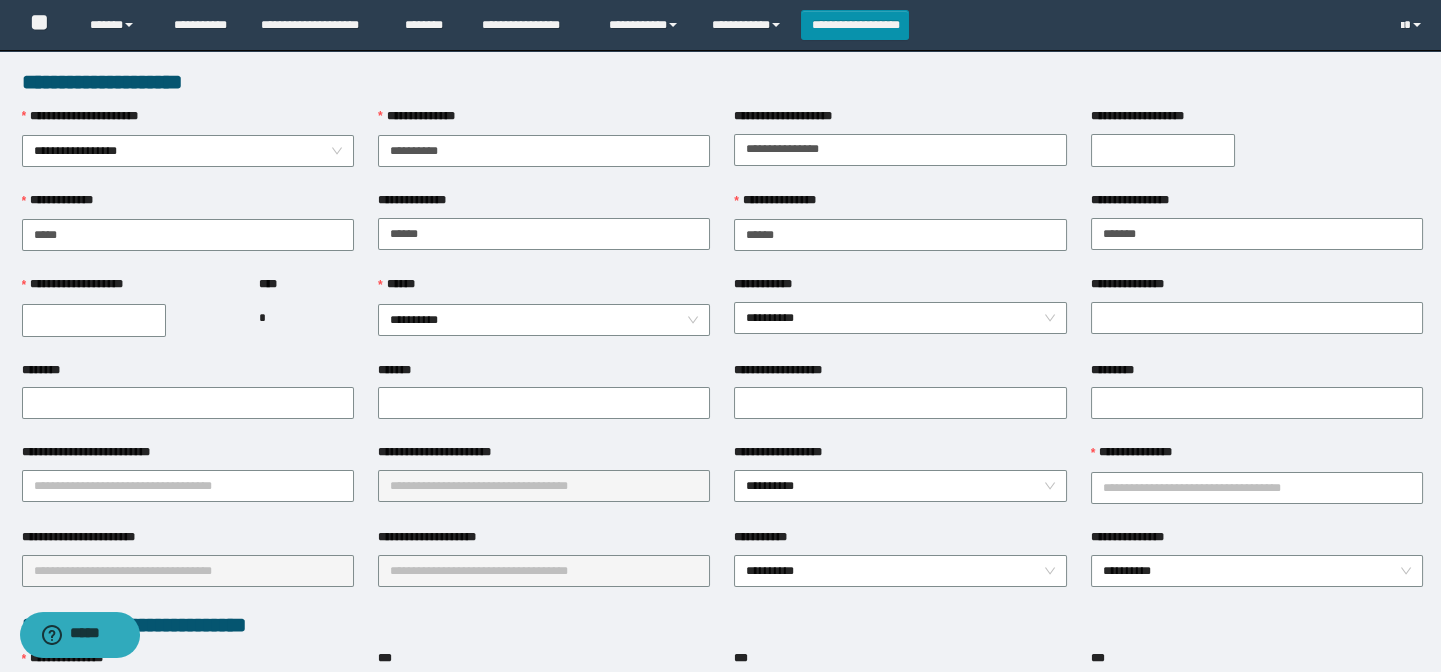 click on "**********" at bounding box center [1163, 150] 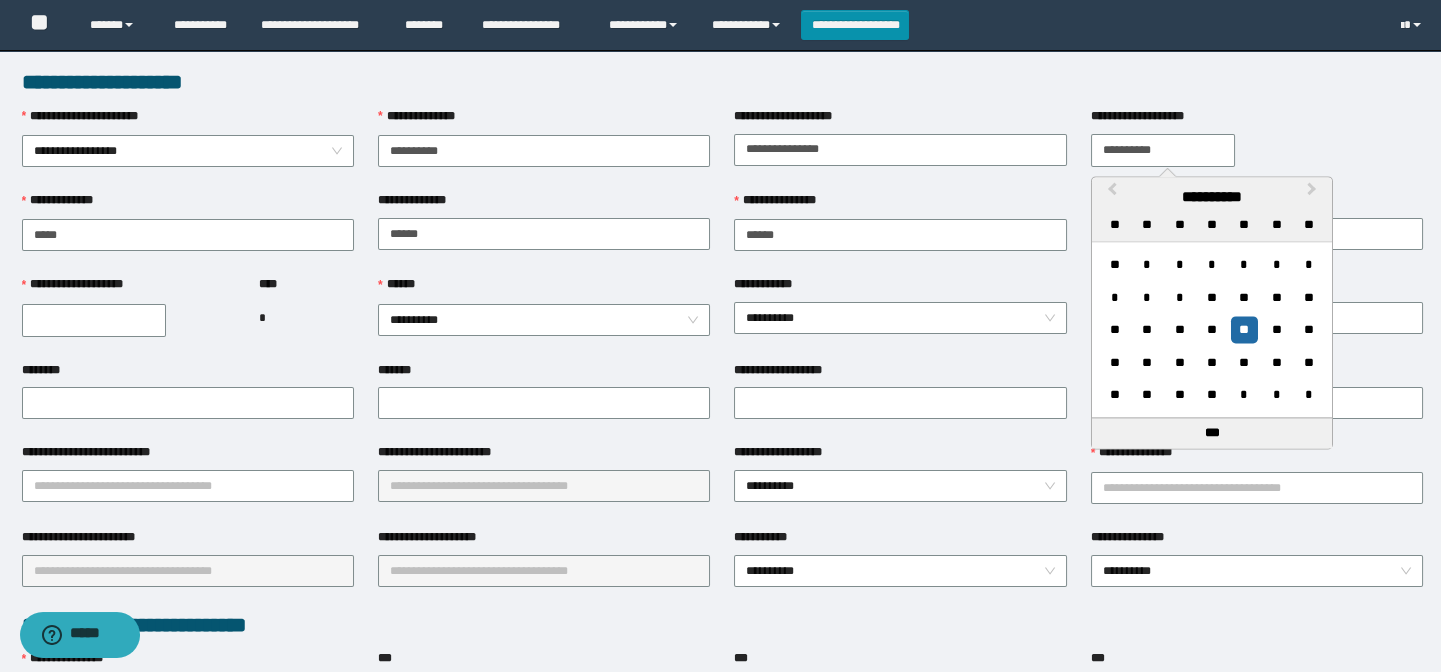 type on "**********" 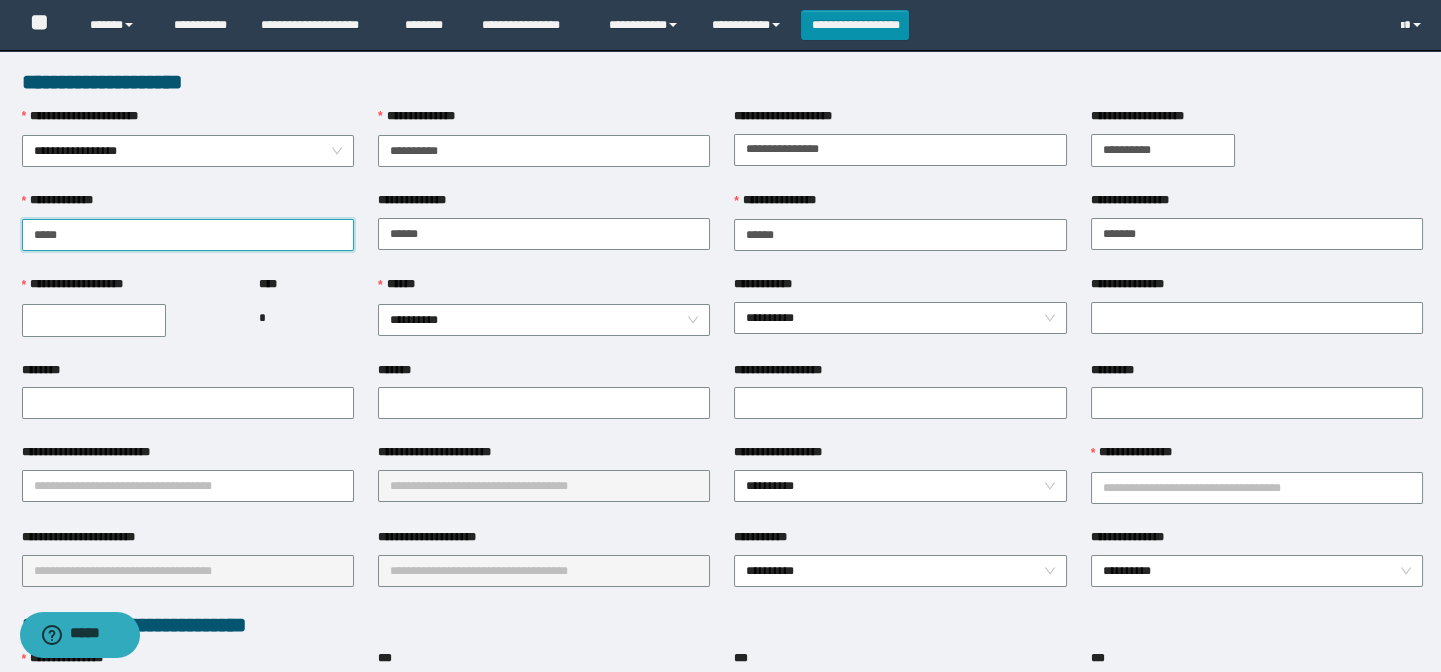 click on "**********" at bounding box center (188, 235) 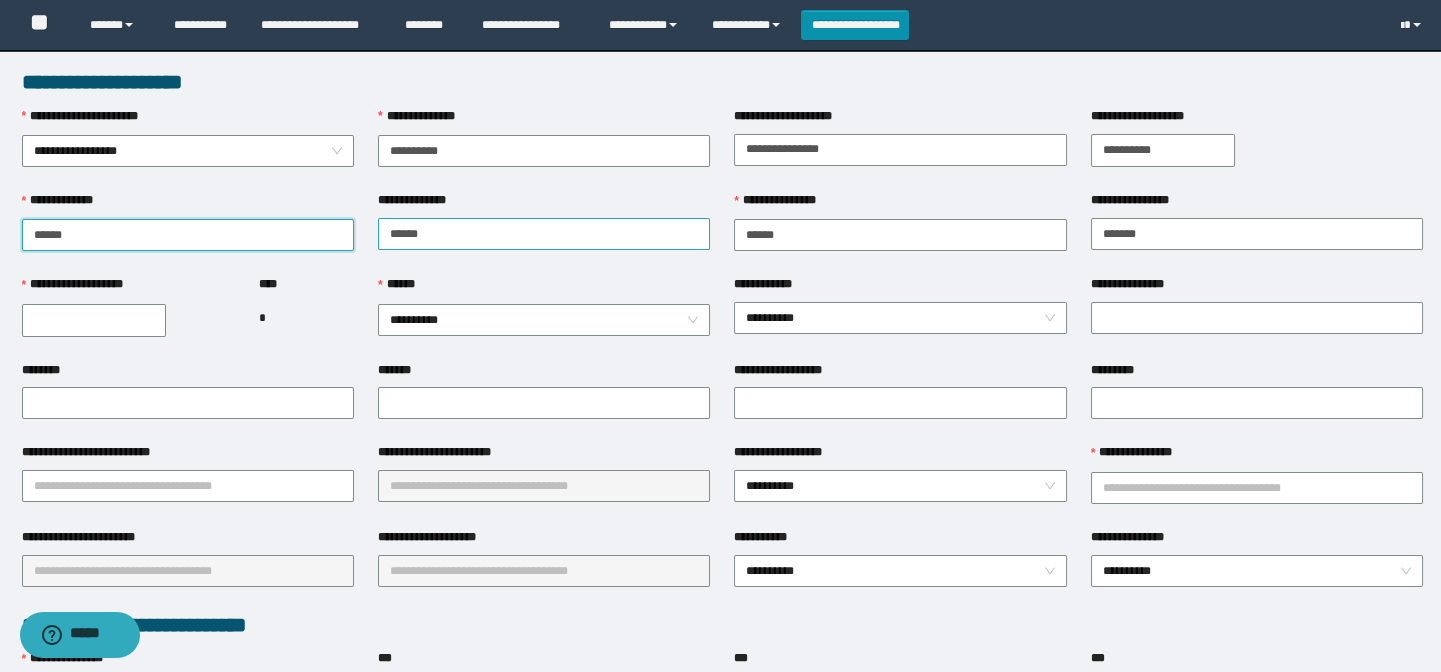 type on "*****" 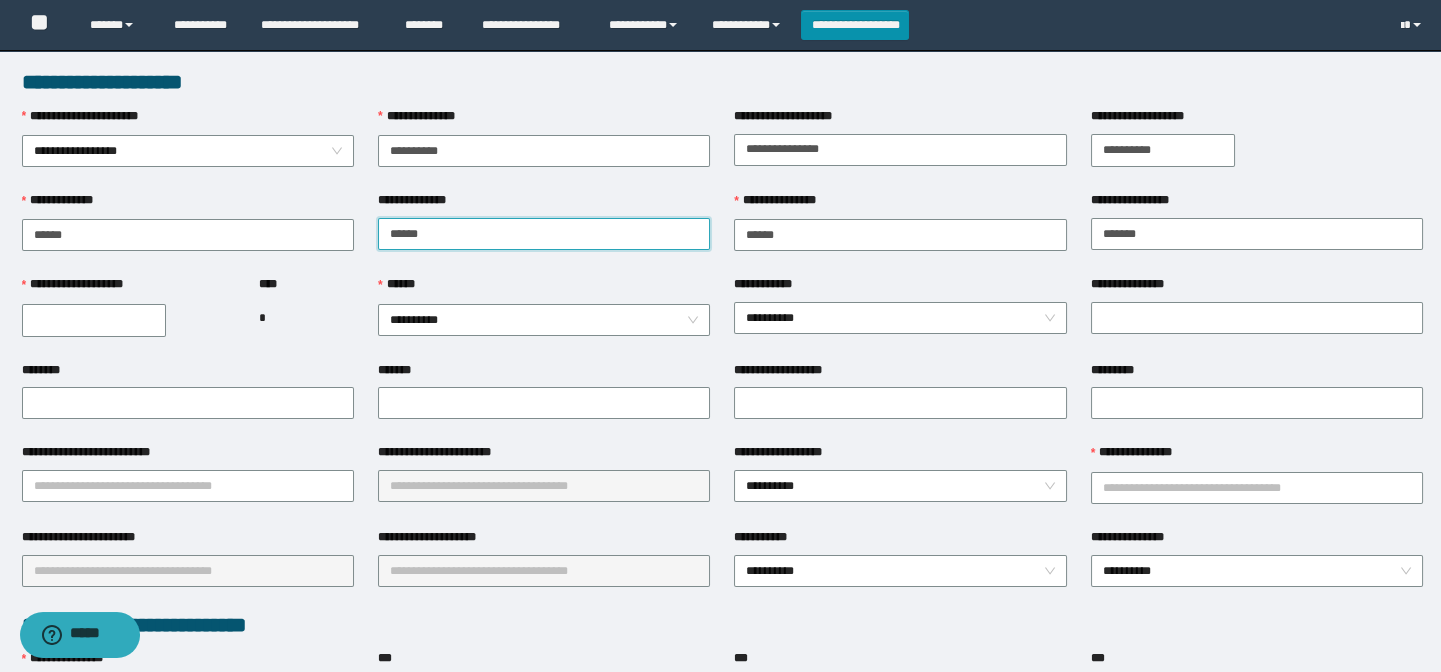 click on "**********" at bounding box center (544, 234) 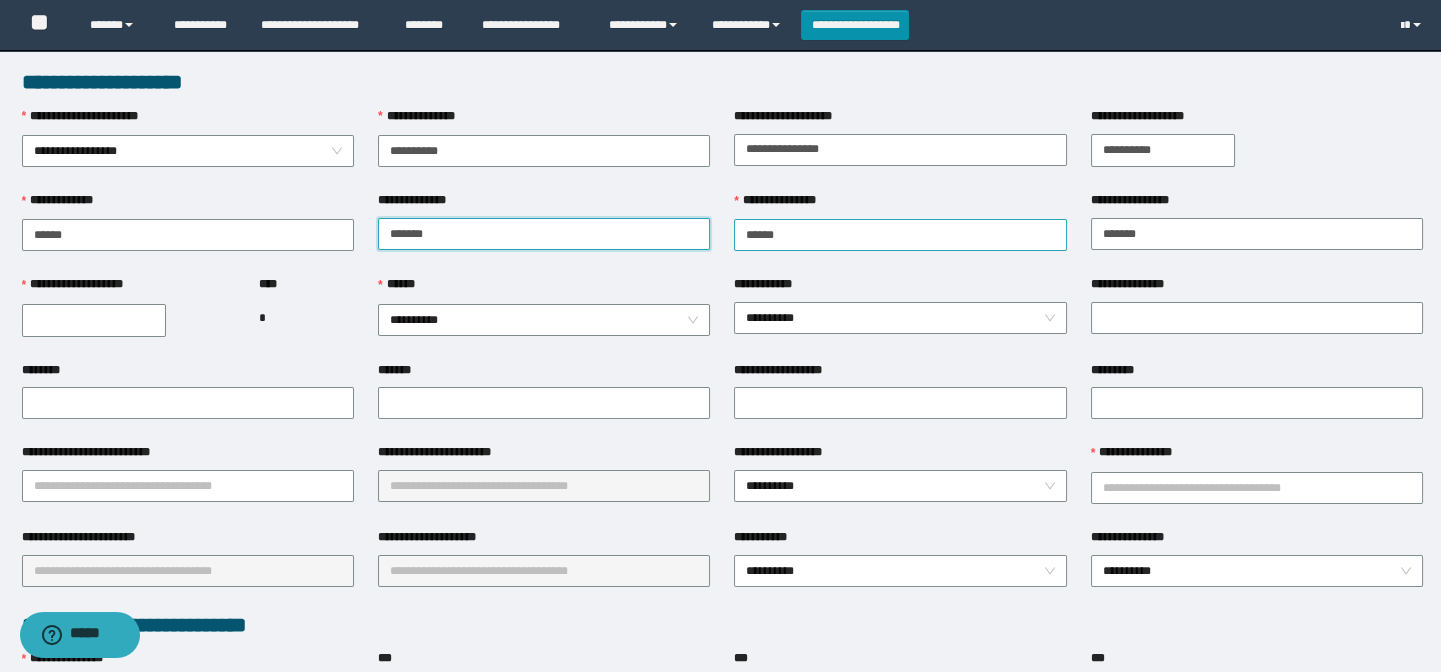 type on "******" 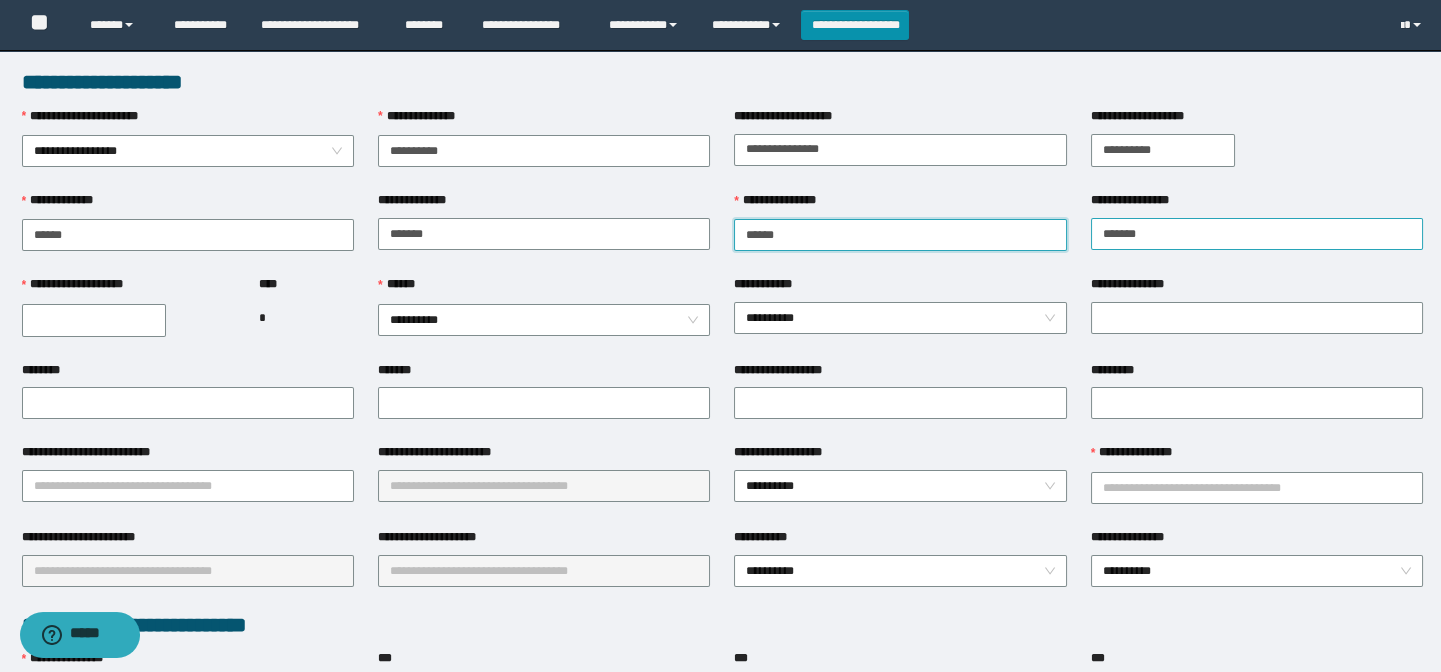 drag, startPoint x: 969, startPoint y: 241, endPoint x: 1225, endPoint y: 245, distance: 256.03125 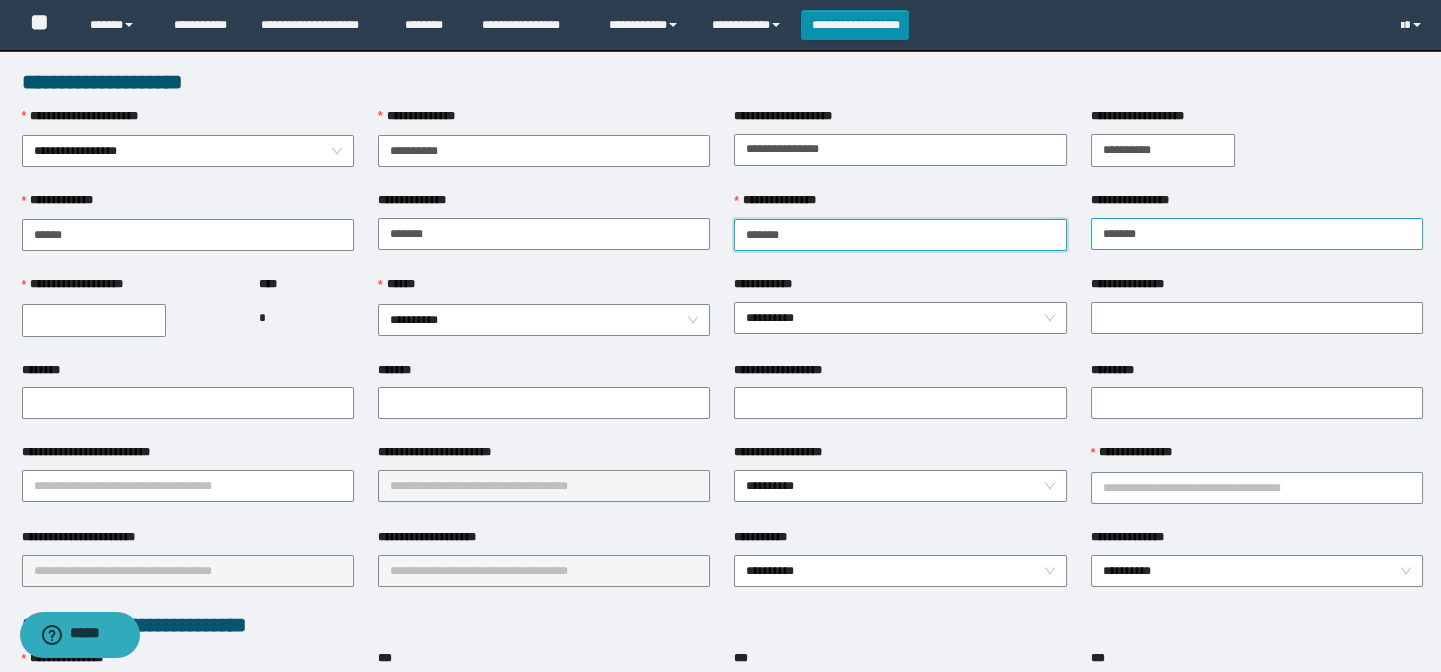 type on "******" 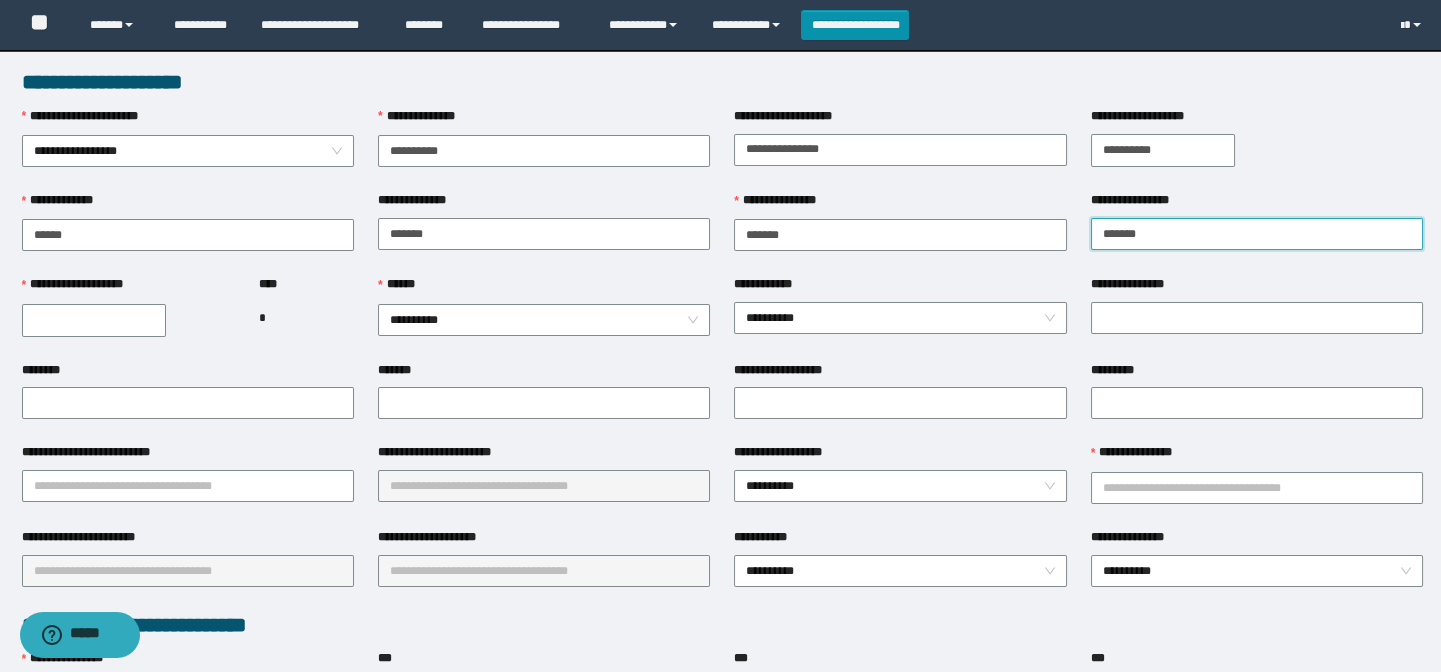 click on "**********" at bounding box center (1257, 234) 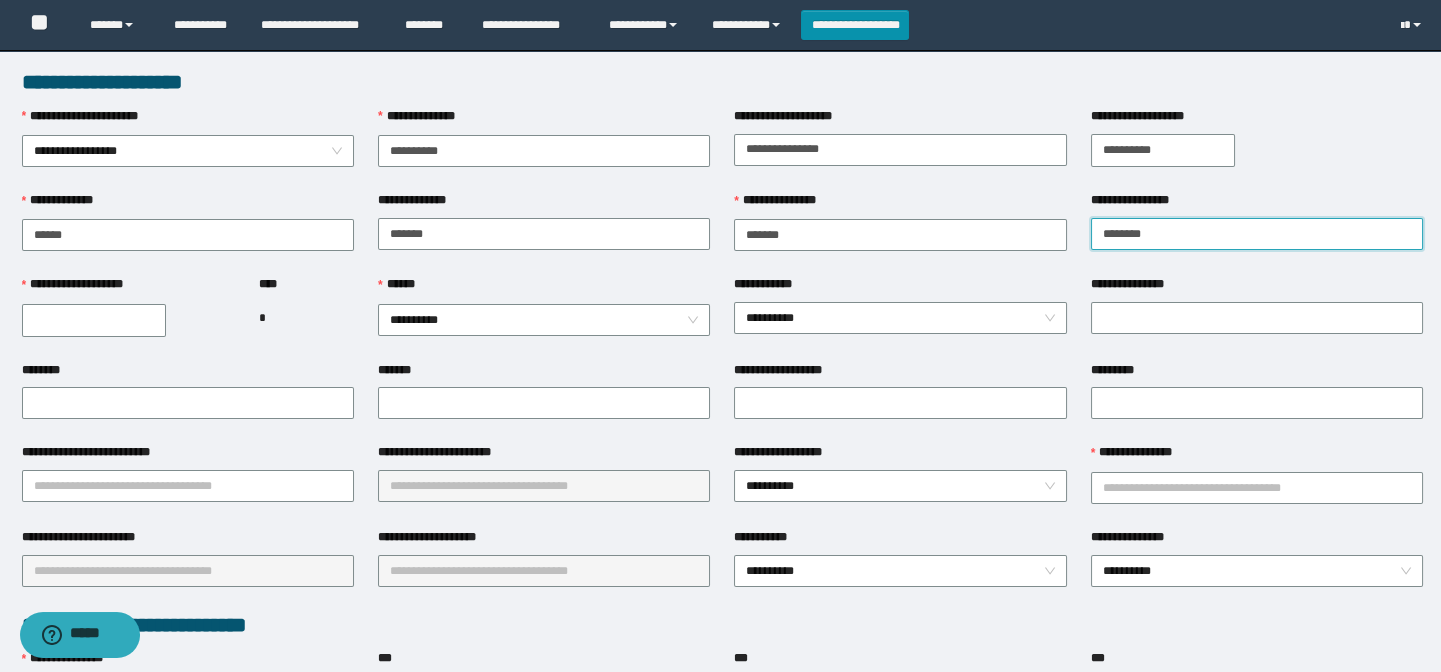 type on "*******" 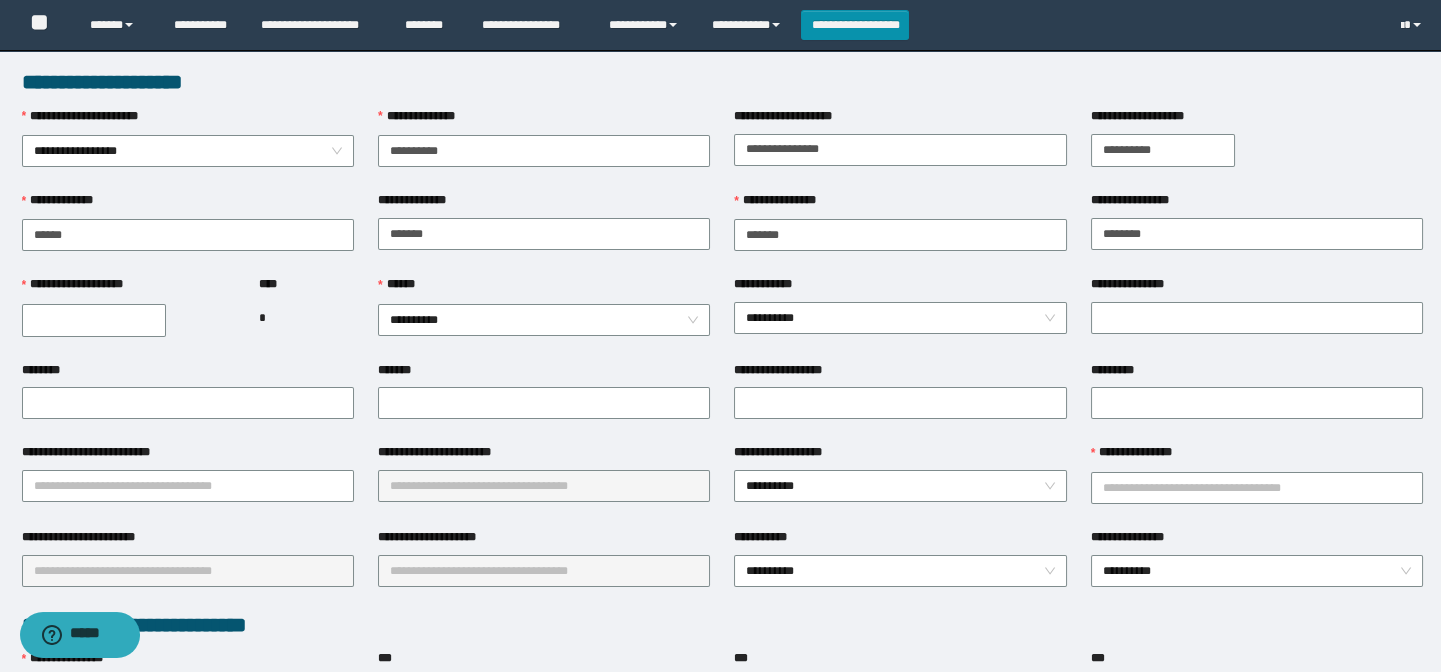 drag, startPoint x: 132, startPoint y: 312, endPoint x: 130, endPoint y: 325, distance: 13.152946 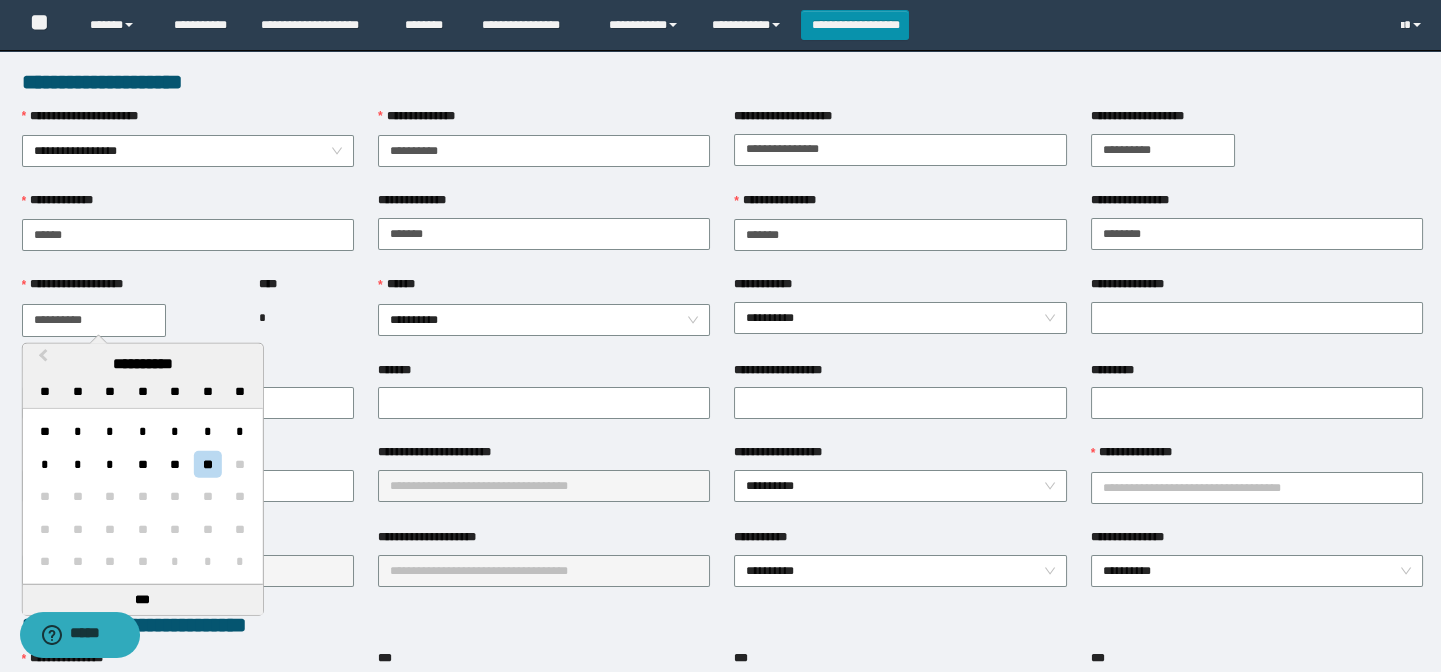 type on "**********" 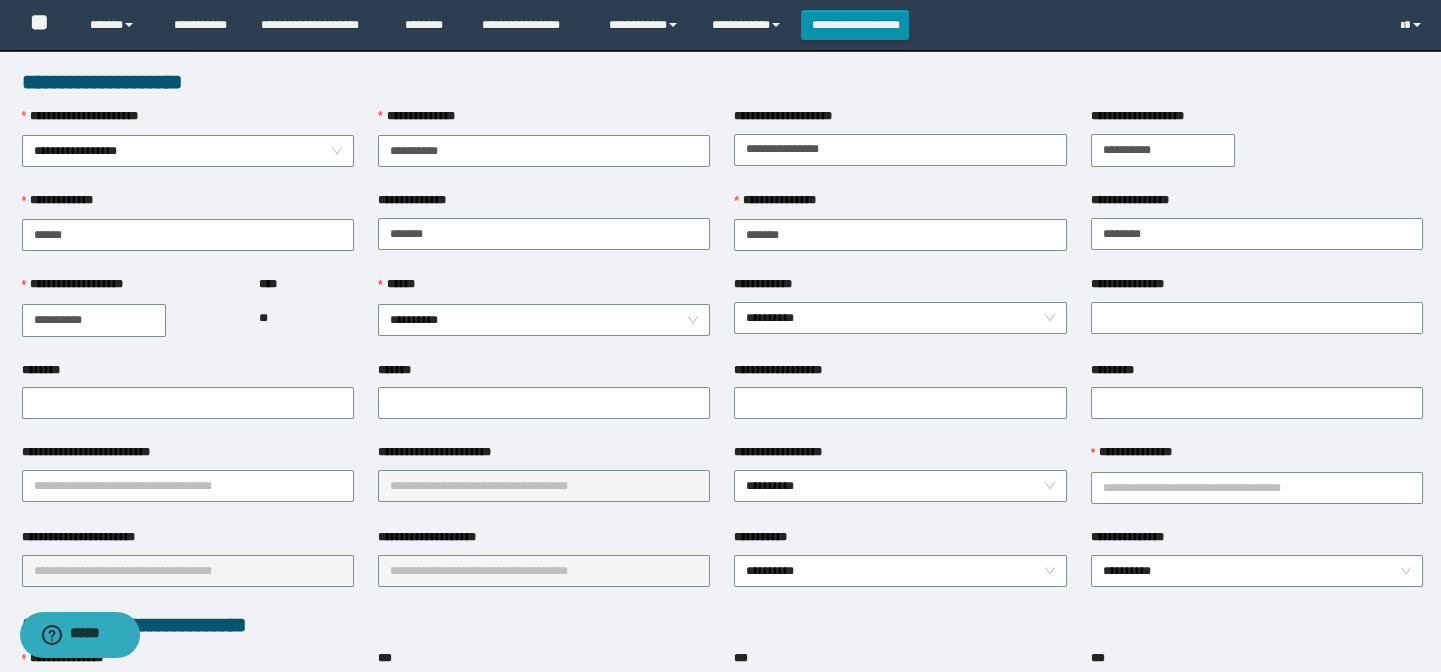 click on "**********" at bounding box center (544, 317) 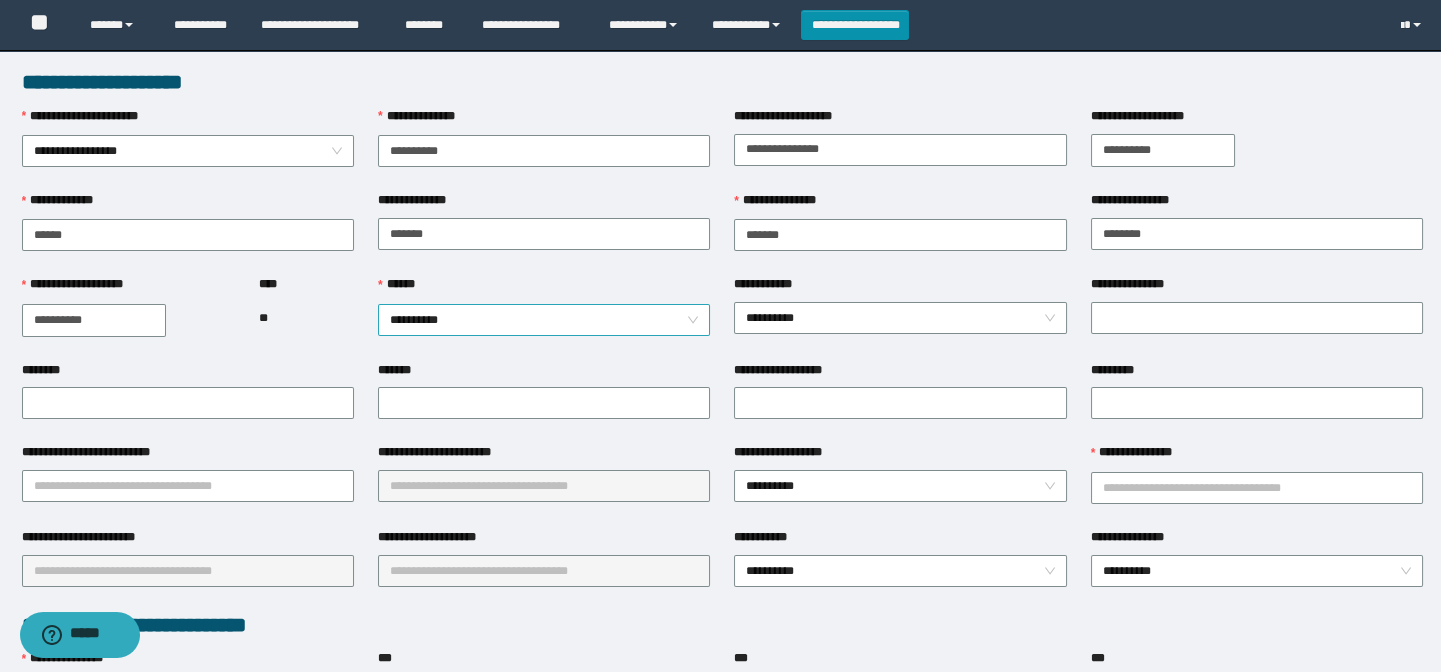 click on "**********" at bounding box center (544, 320) 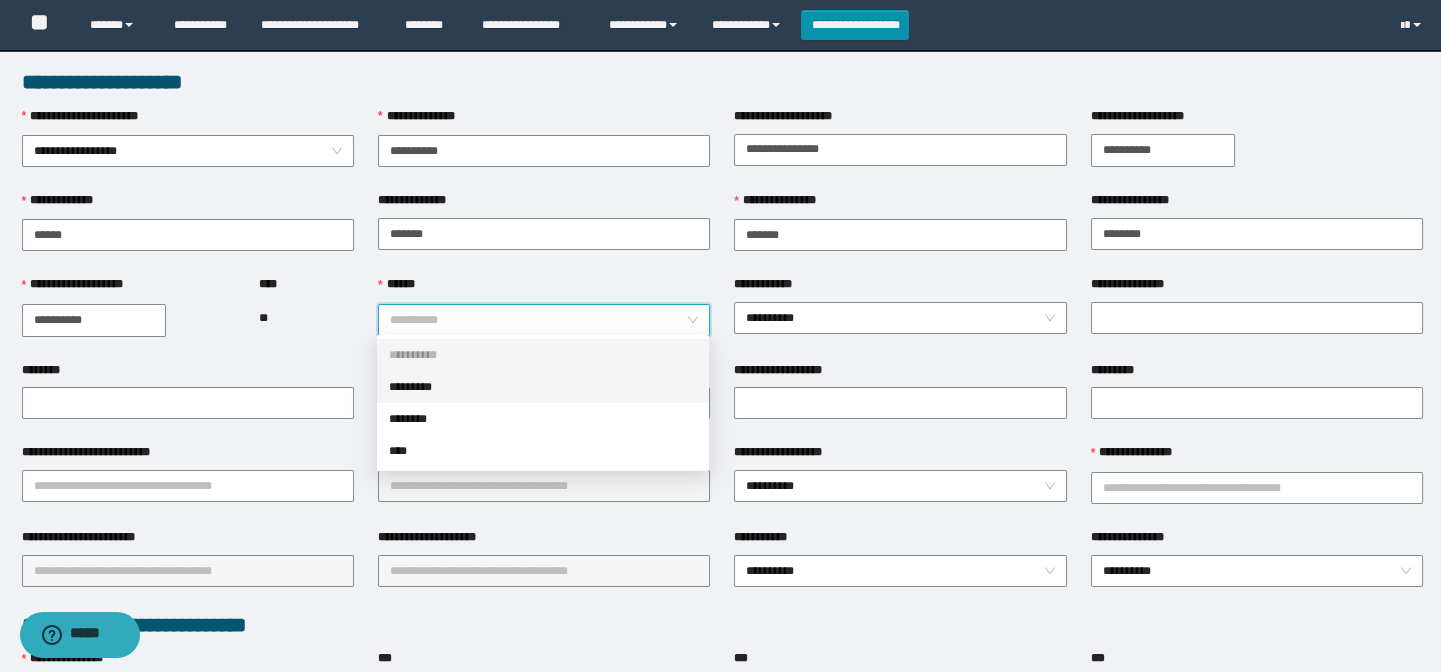 click on "*********" at bounding box center (543, 387) 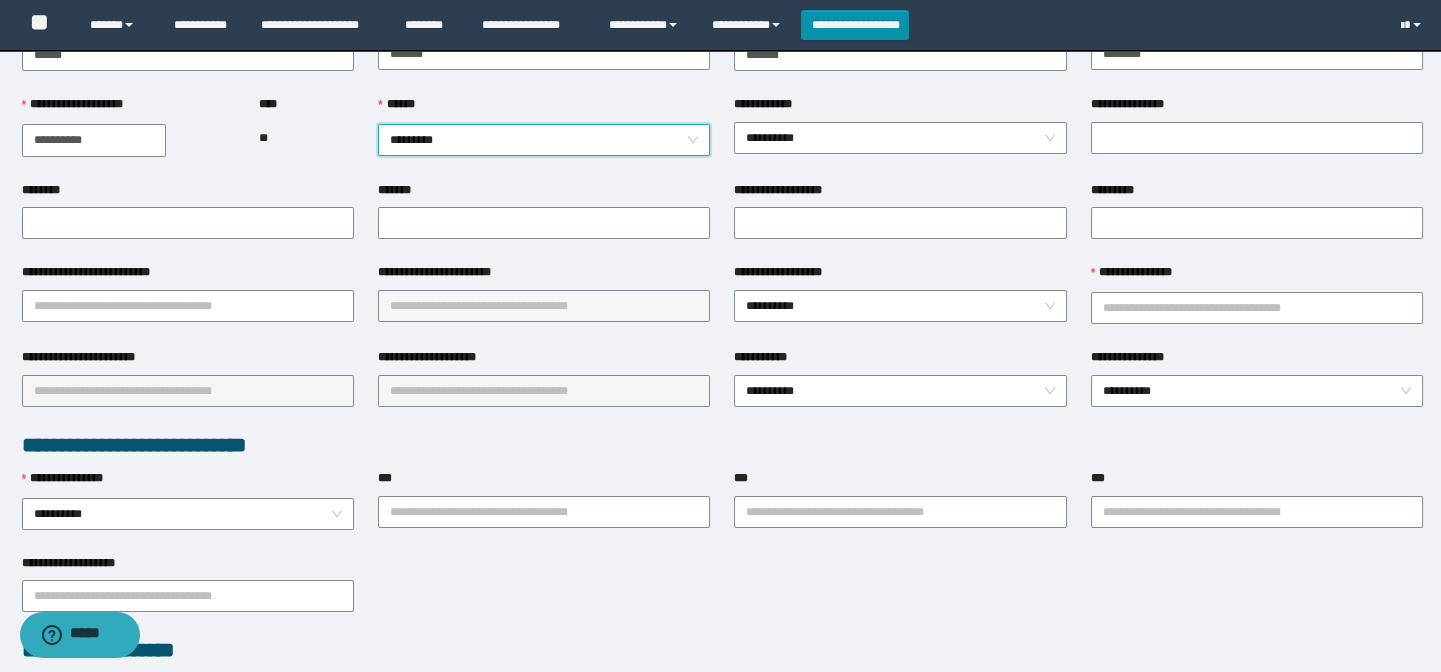 scroll, scrollTop: 181, scrollLeft: 0, axis: vertical 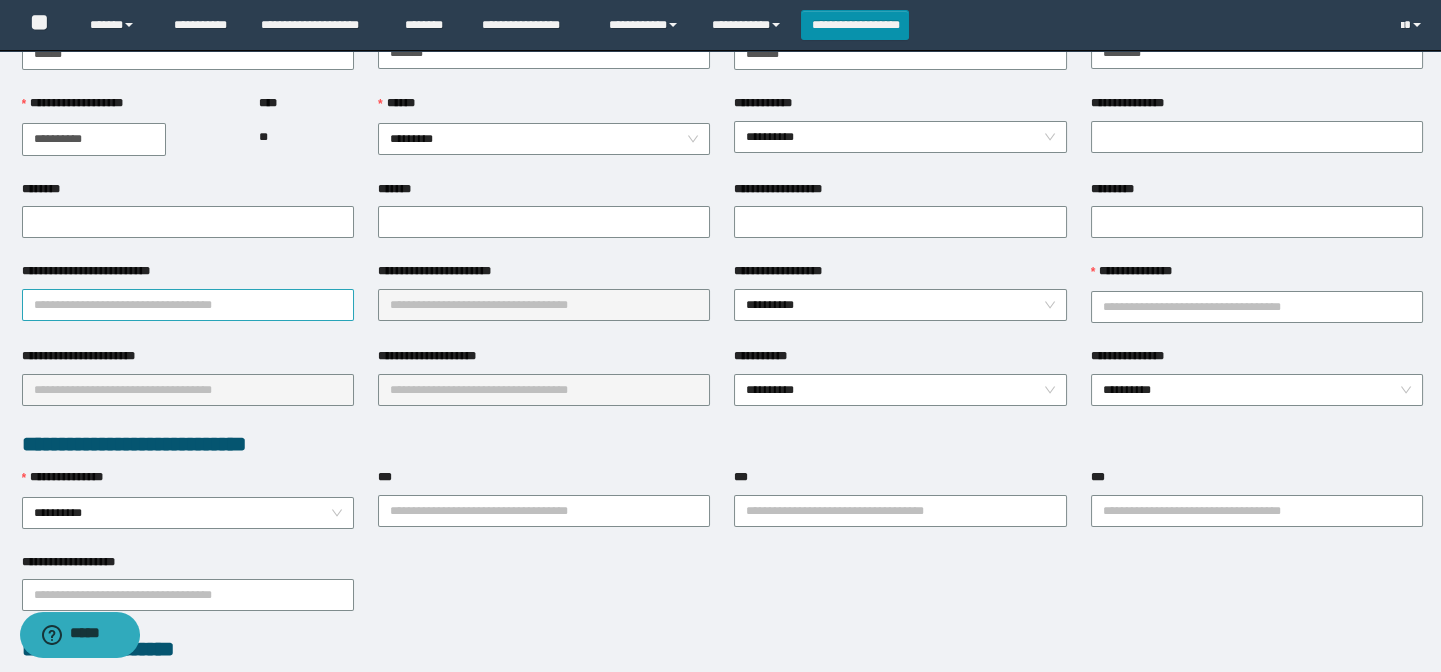 click on "**********" at bounding box center (188, 305) 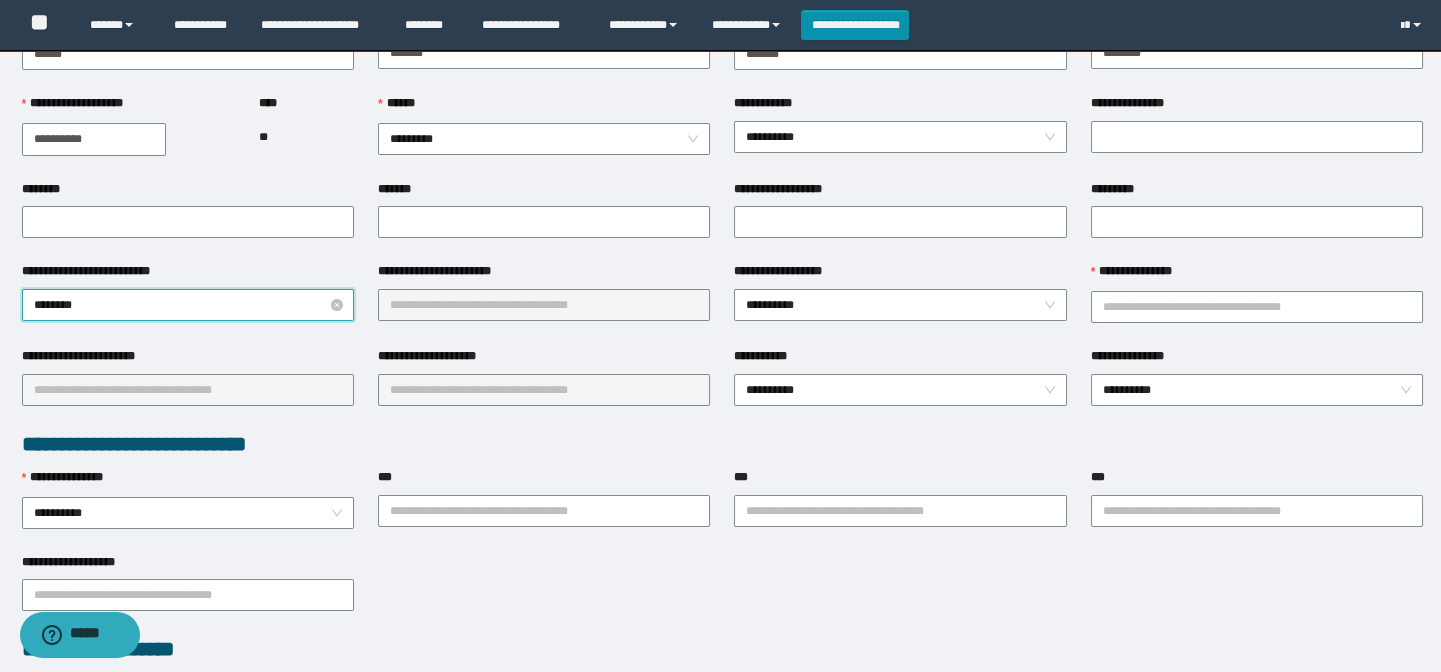 type on "*********" 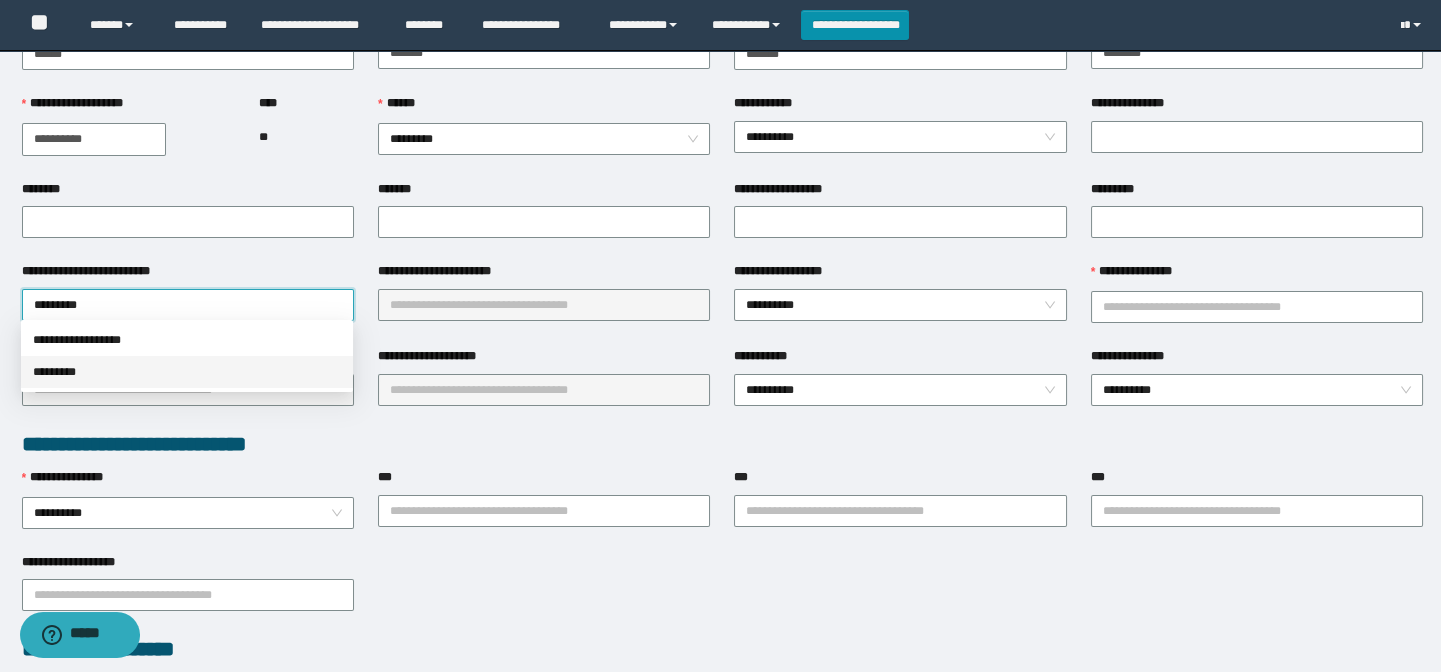 click on "*********" at bounding box center (187, 372) 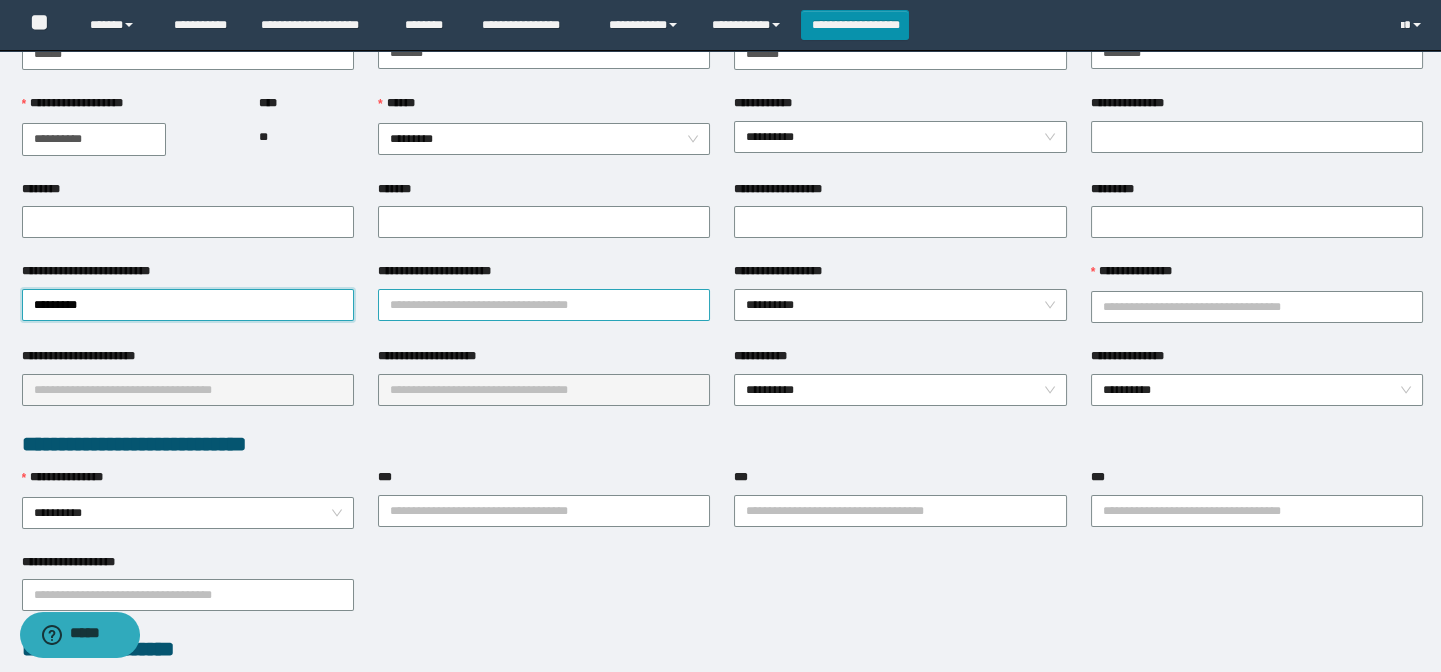 click on "**********" at bounding box center (544, 305) 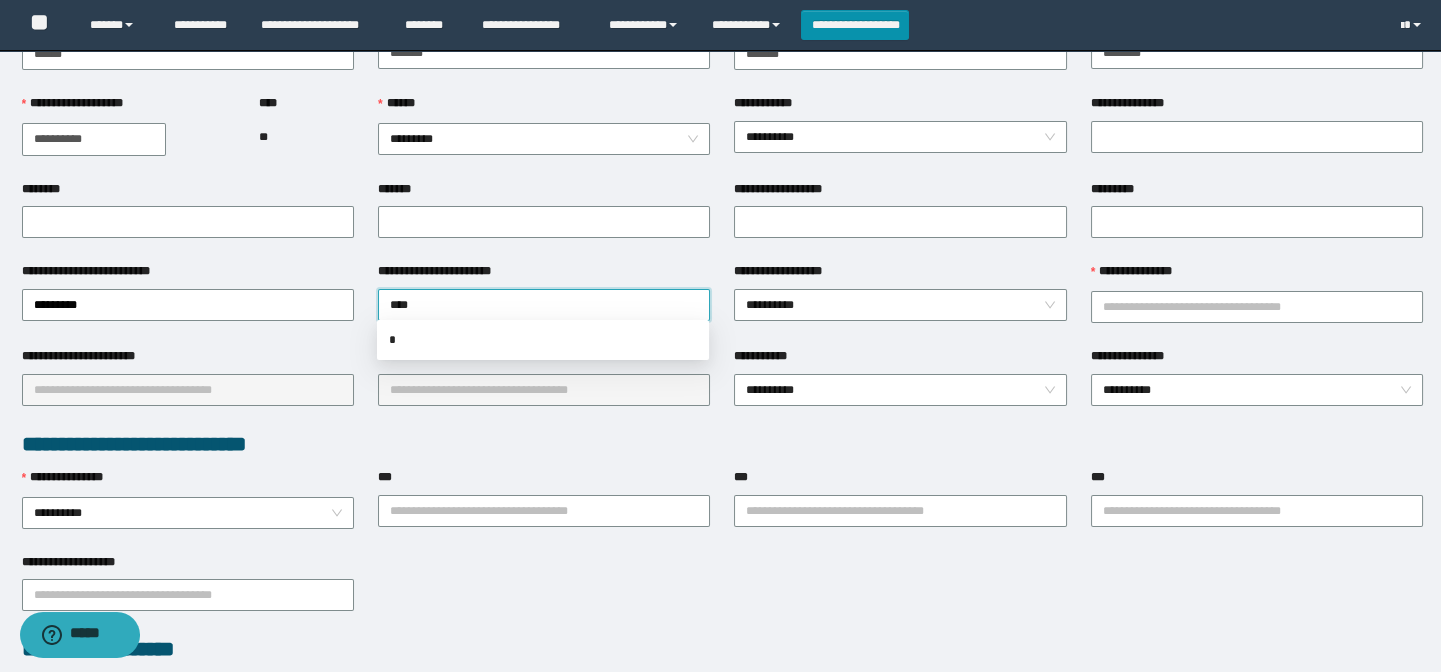 type on "*****" 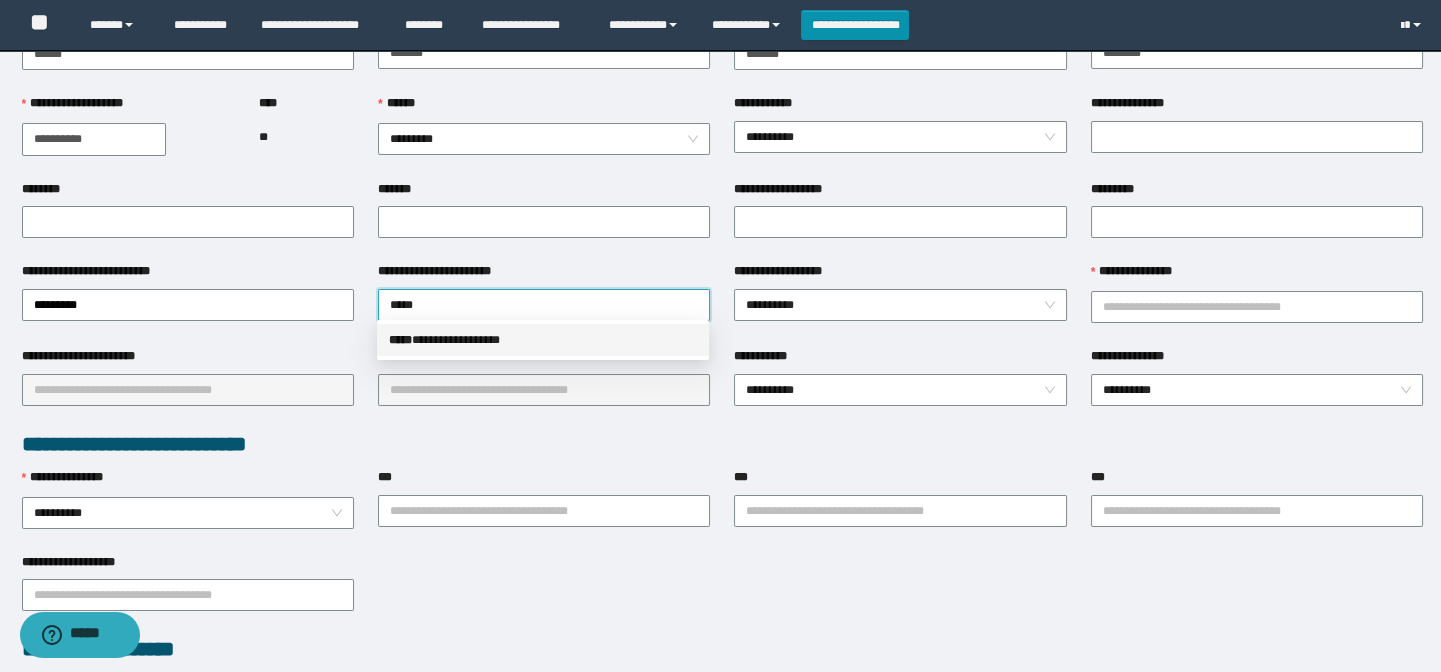 click on "**********" at bounding box center (543, 340) 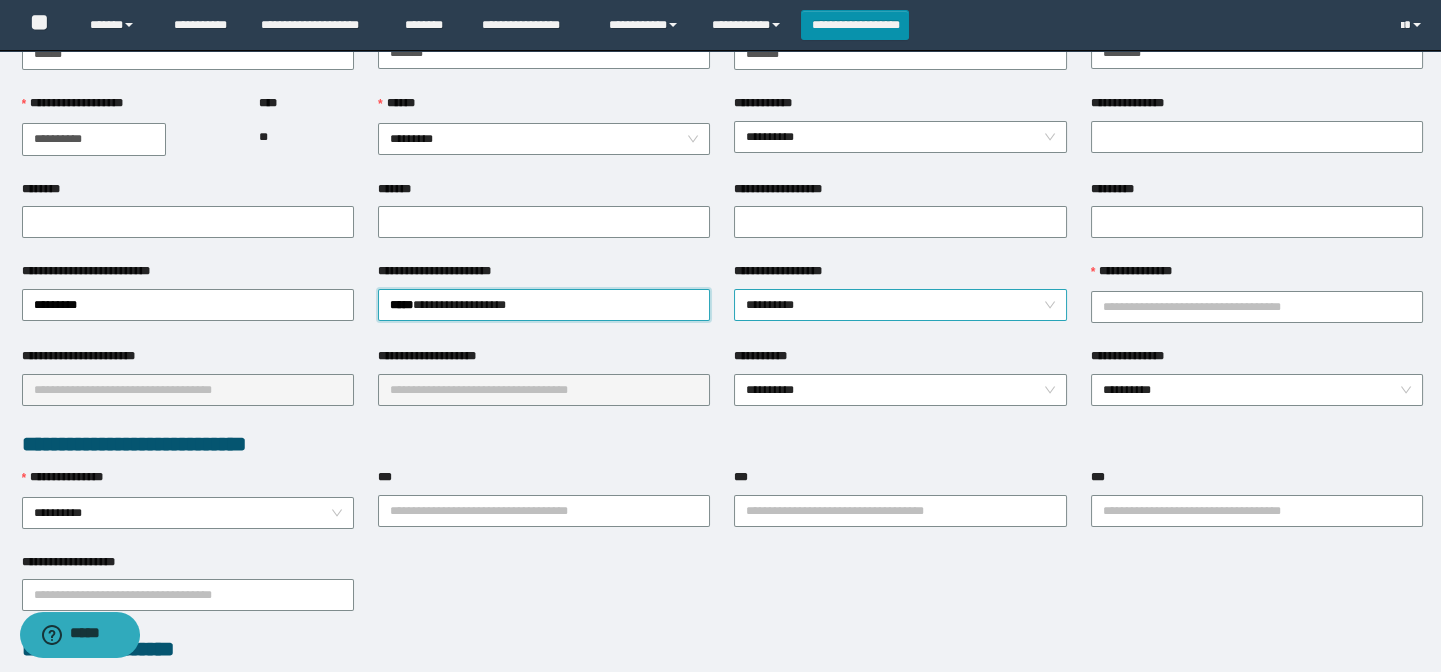 click on "**********" at bounding box center [900, 305] 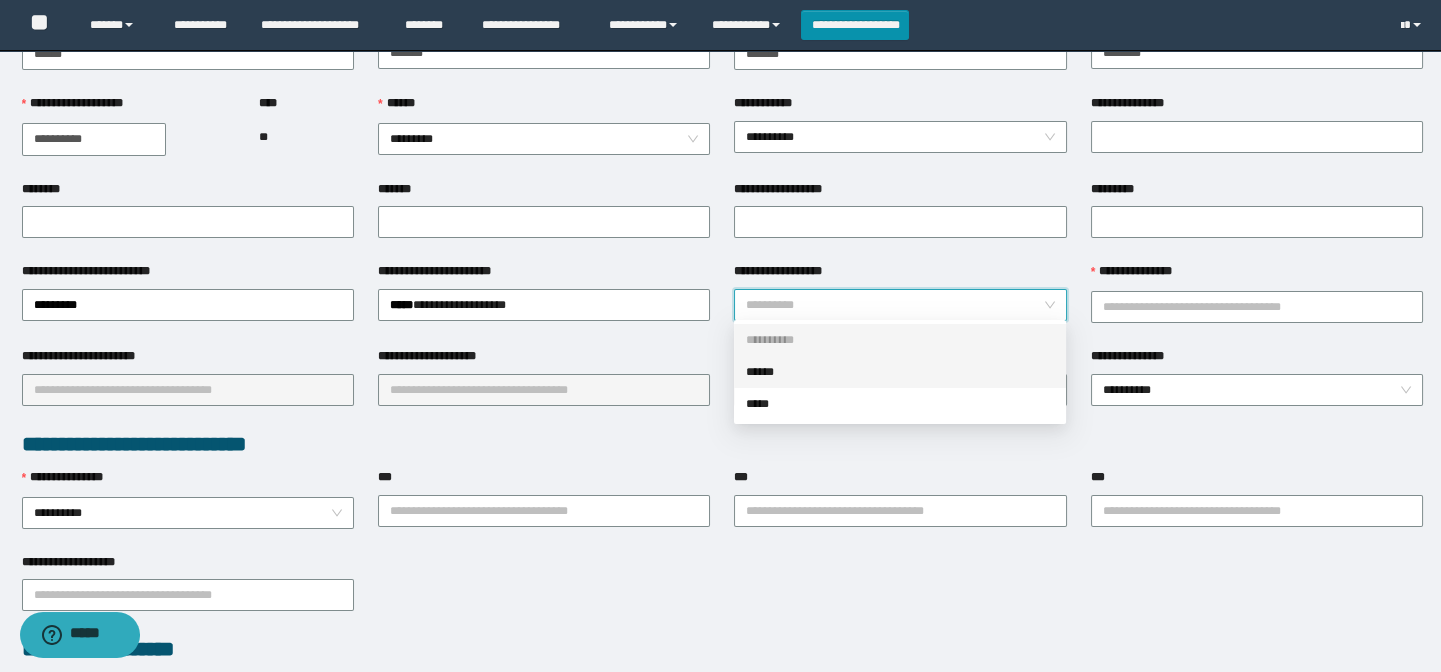click on "******" at bounding box center [900, 372] 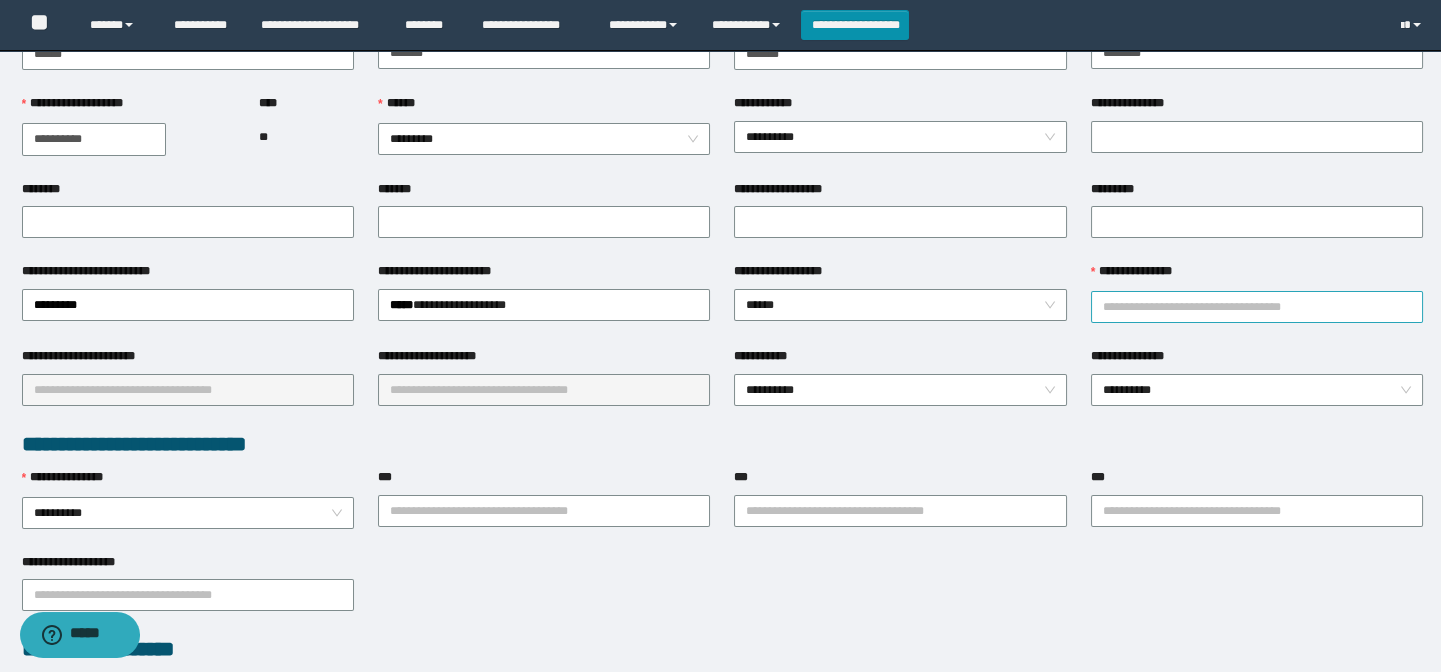 click on "**********" at bounding box center [1257, 307] 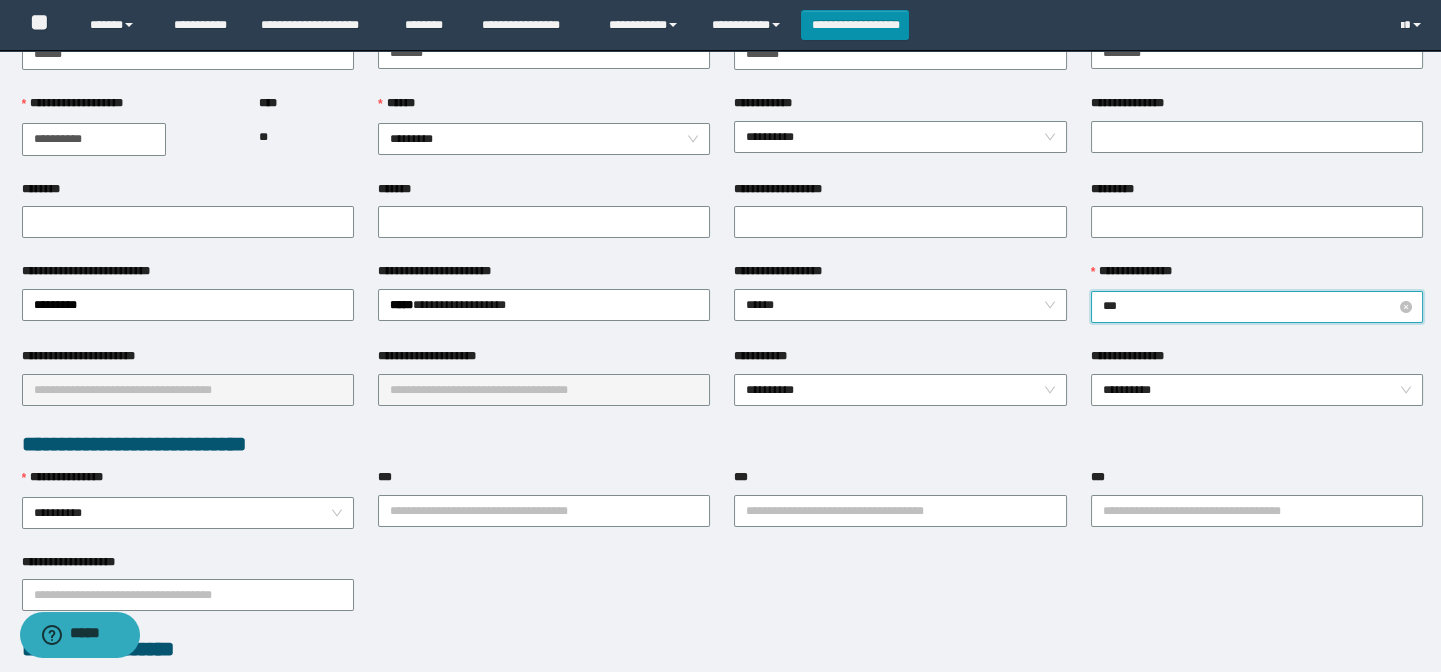 type on "****" 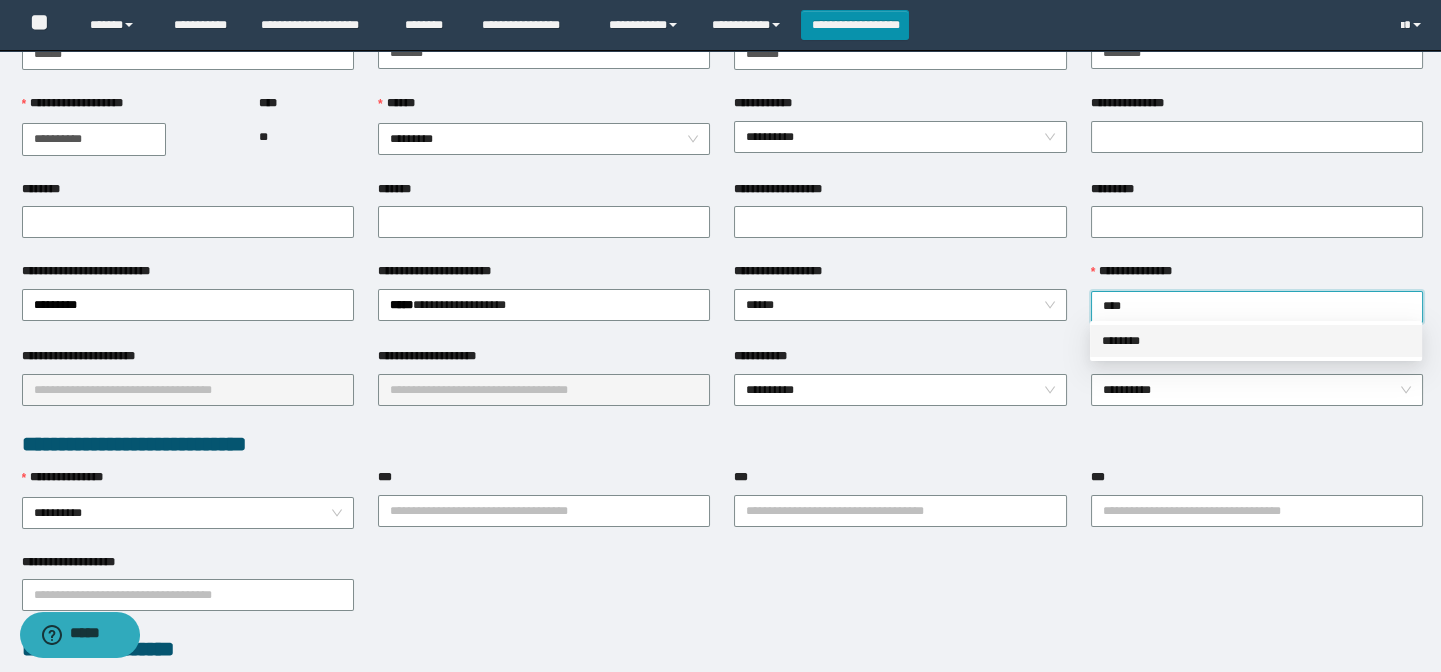drag, startPoint x: 1143, startPoint y: 340, endPoint x: 287, endPoint y: 390, distance: 857.45905 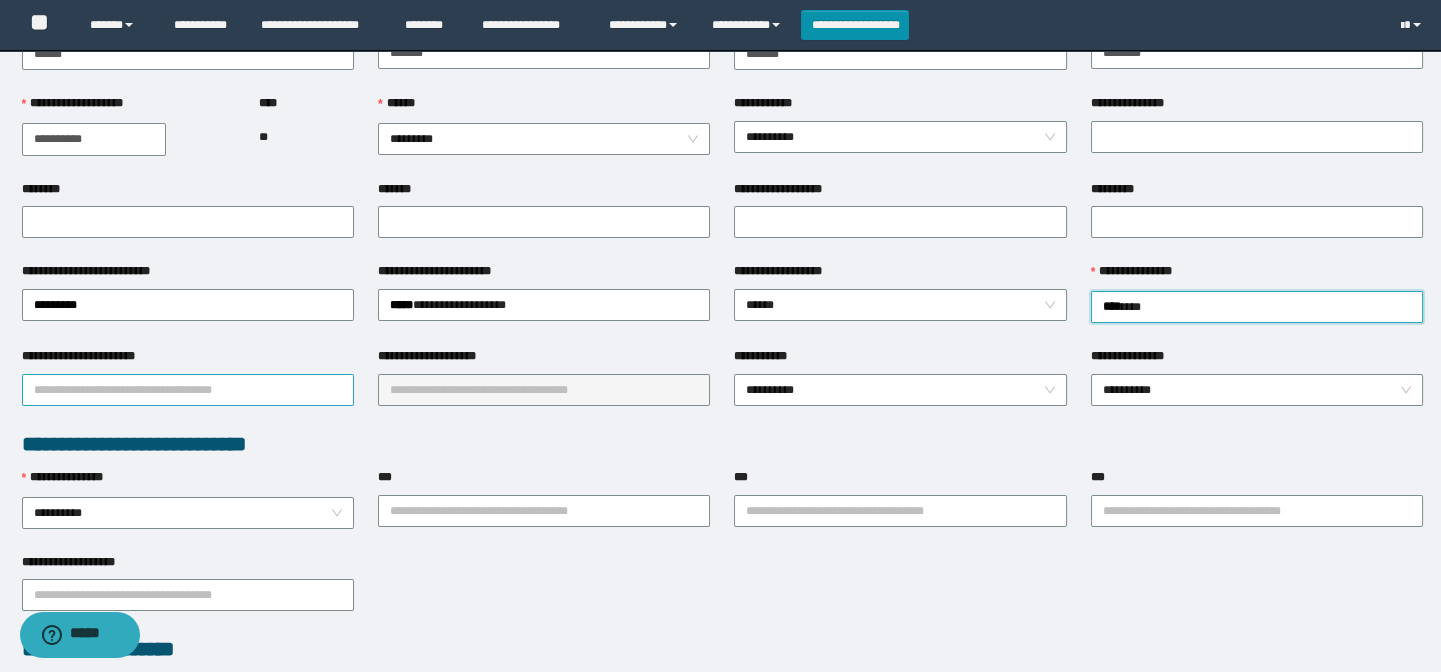click on "**********" at bounding box center [188, 390] 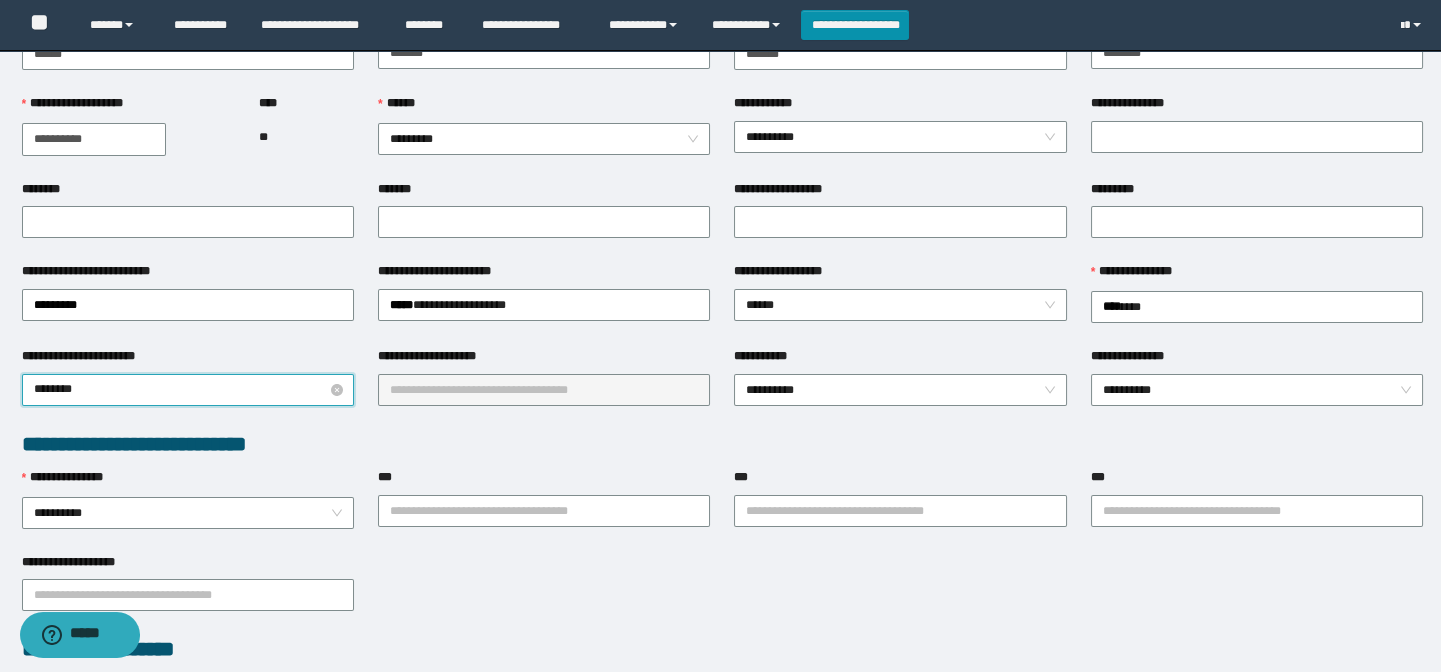 type on "*********" 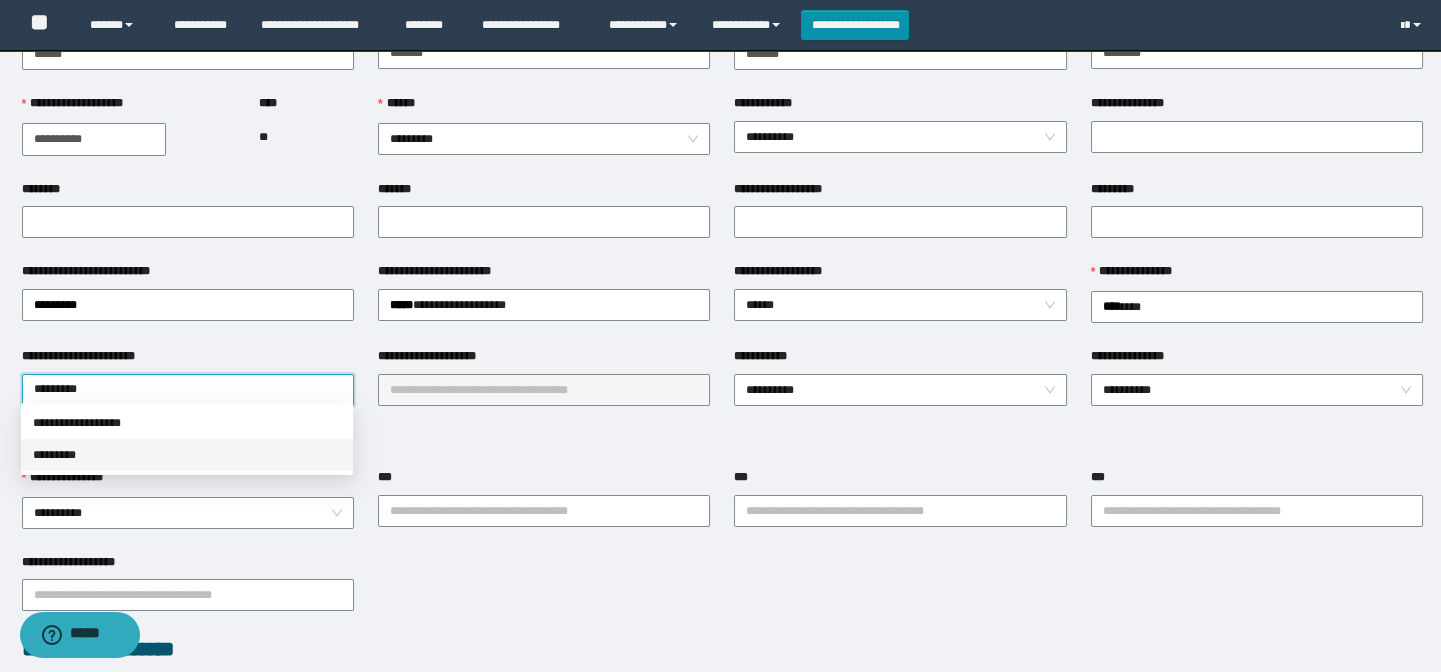 click on "*********" at bounding box center [187, 455] 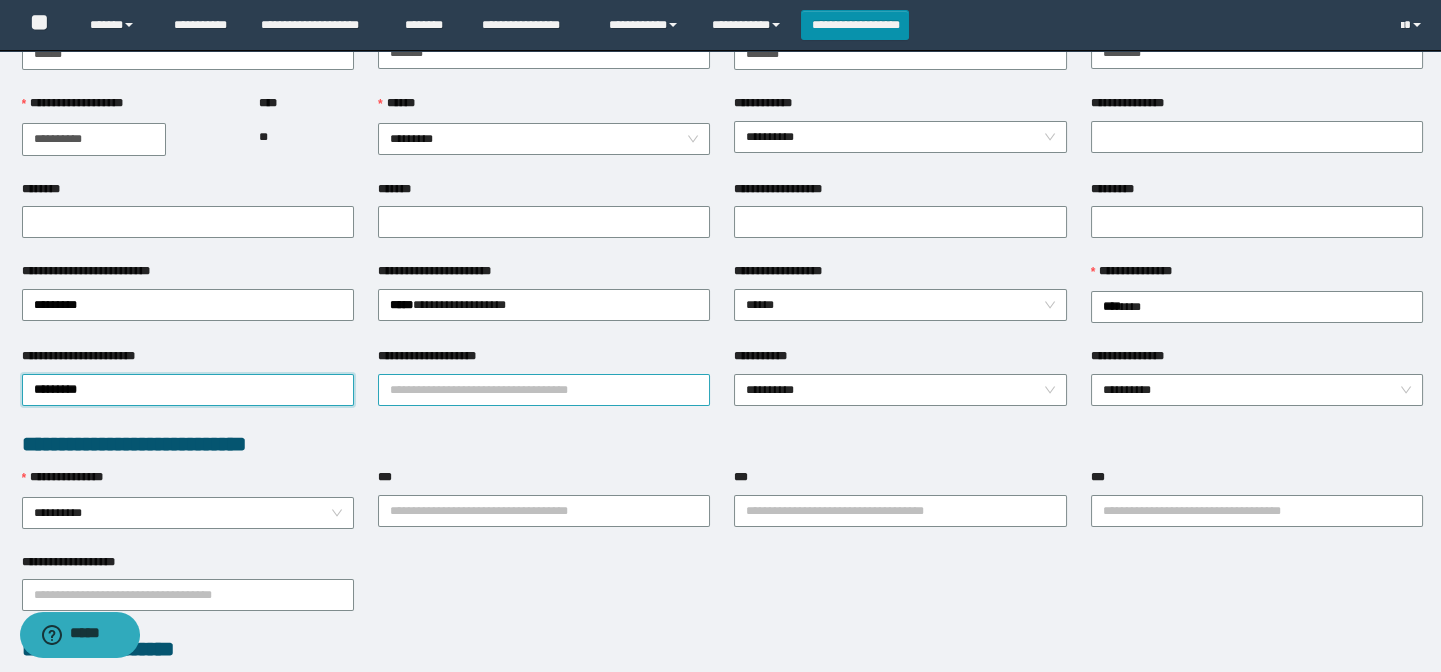 click on "**********" at bounding box center (544, 390) 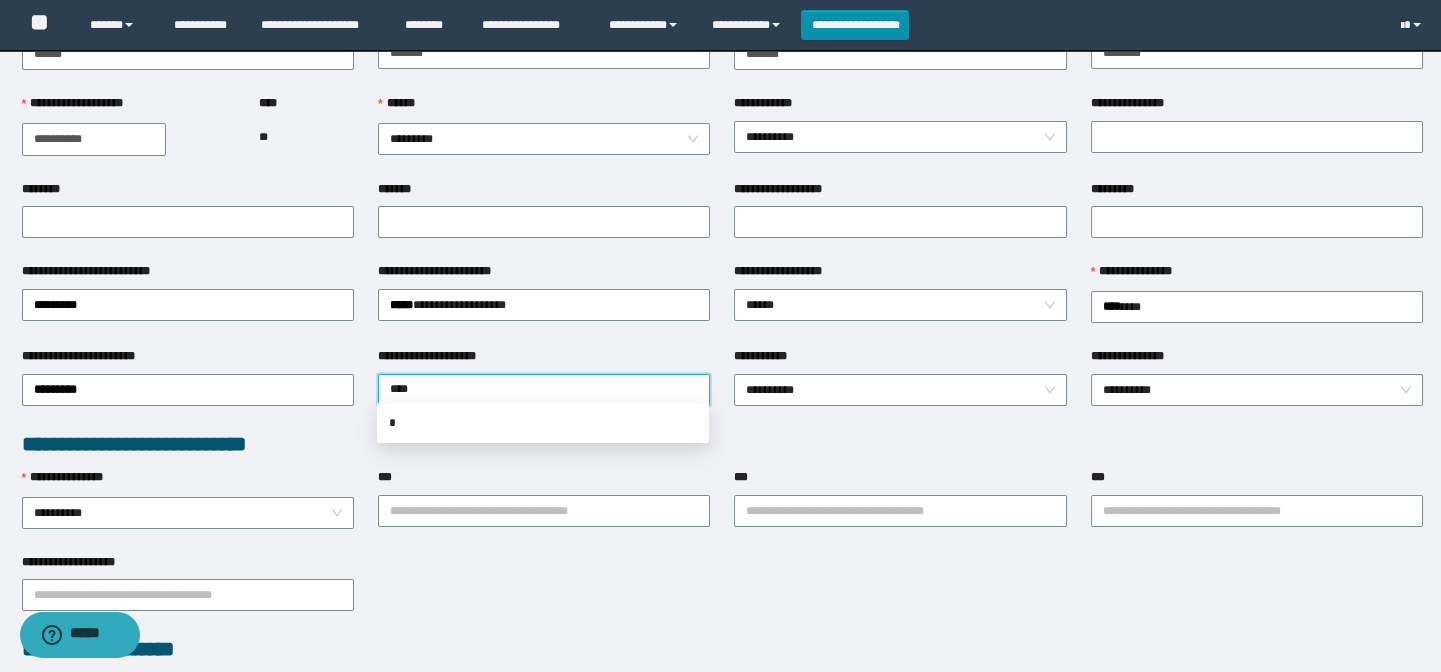 type on "*****" 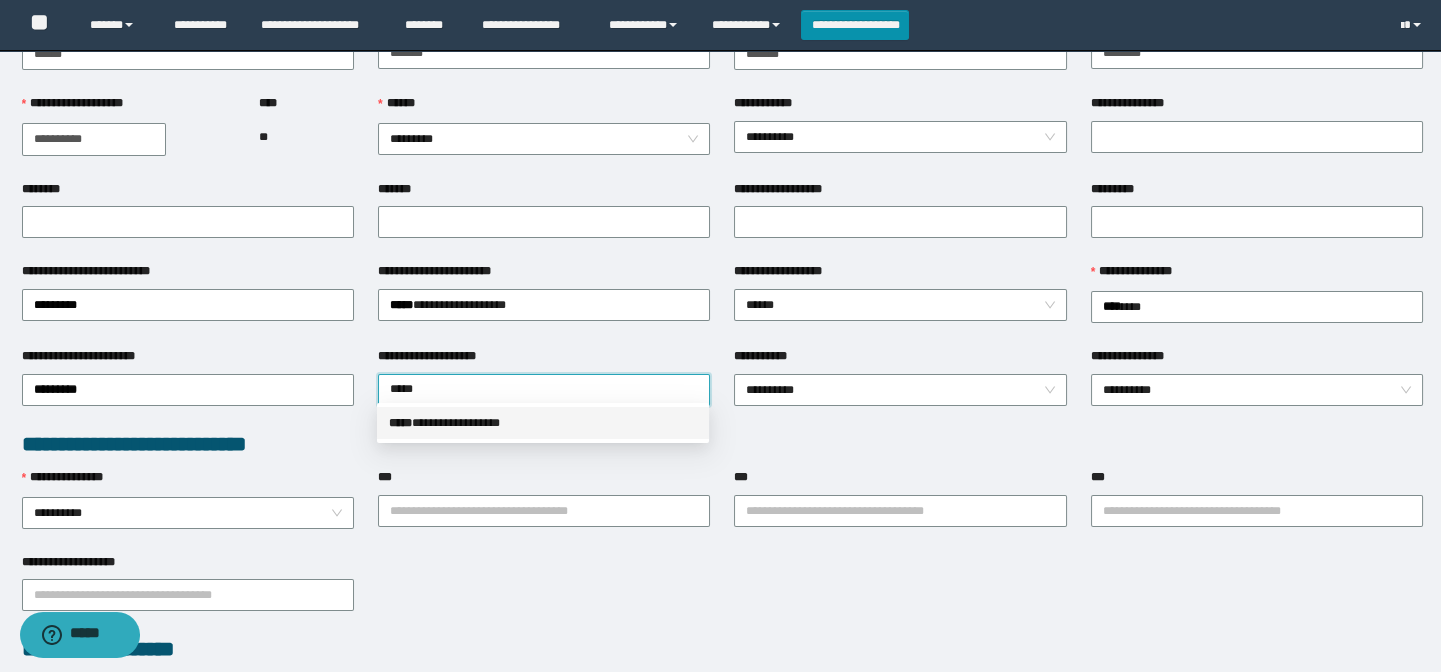 drag, startPoint x: 491, startPoint y: 423, endPoint x: 1204, endPoint y: 420, distance: 713.0063 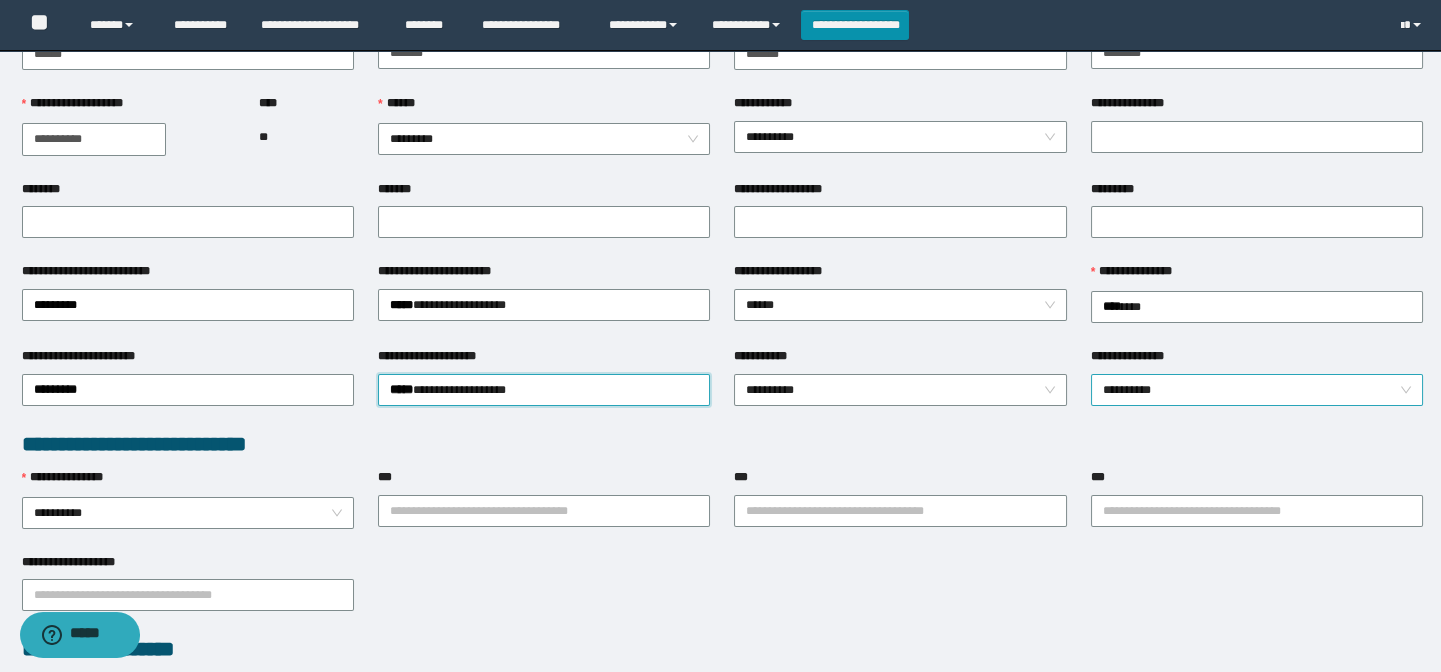 click on "**********" at bounding box center (1257, 390) 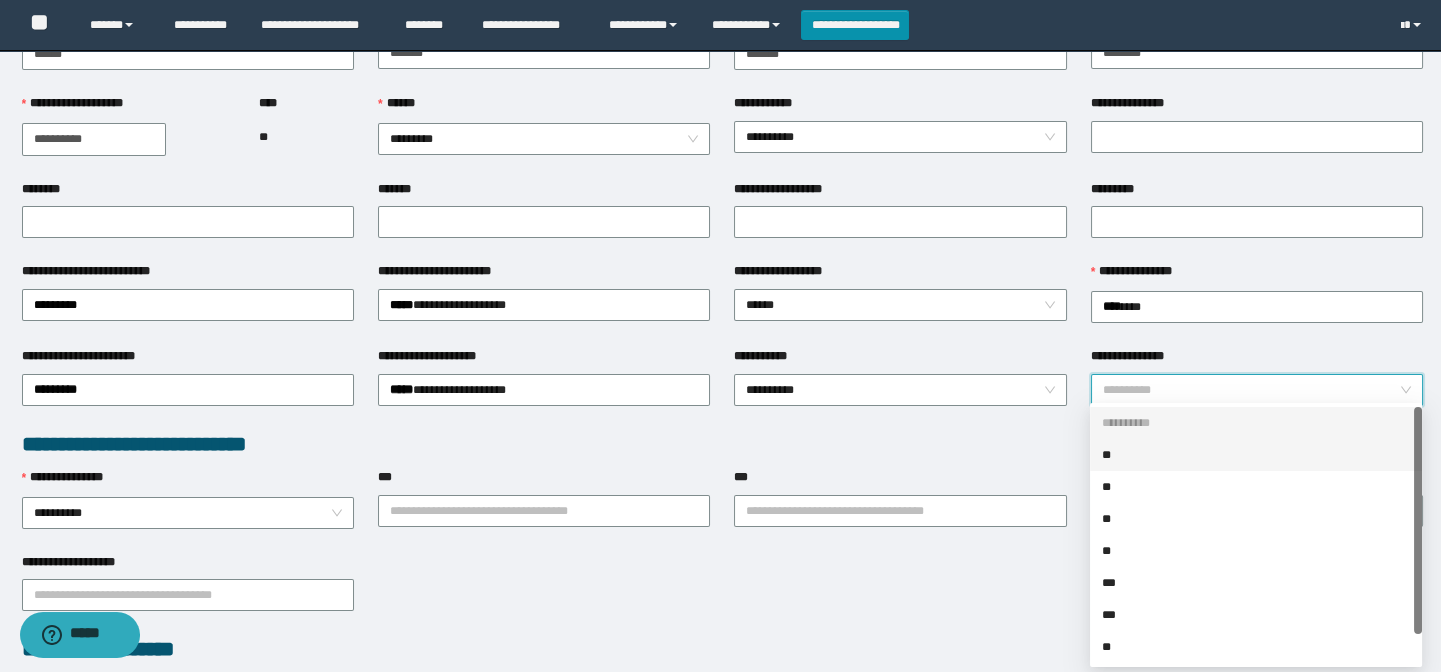 drag, startPoint x: 1126, startPoint y: 452, endPoint x: 867, endPoint y: 420, distance: 260.96936 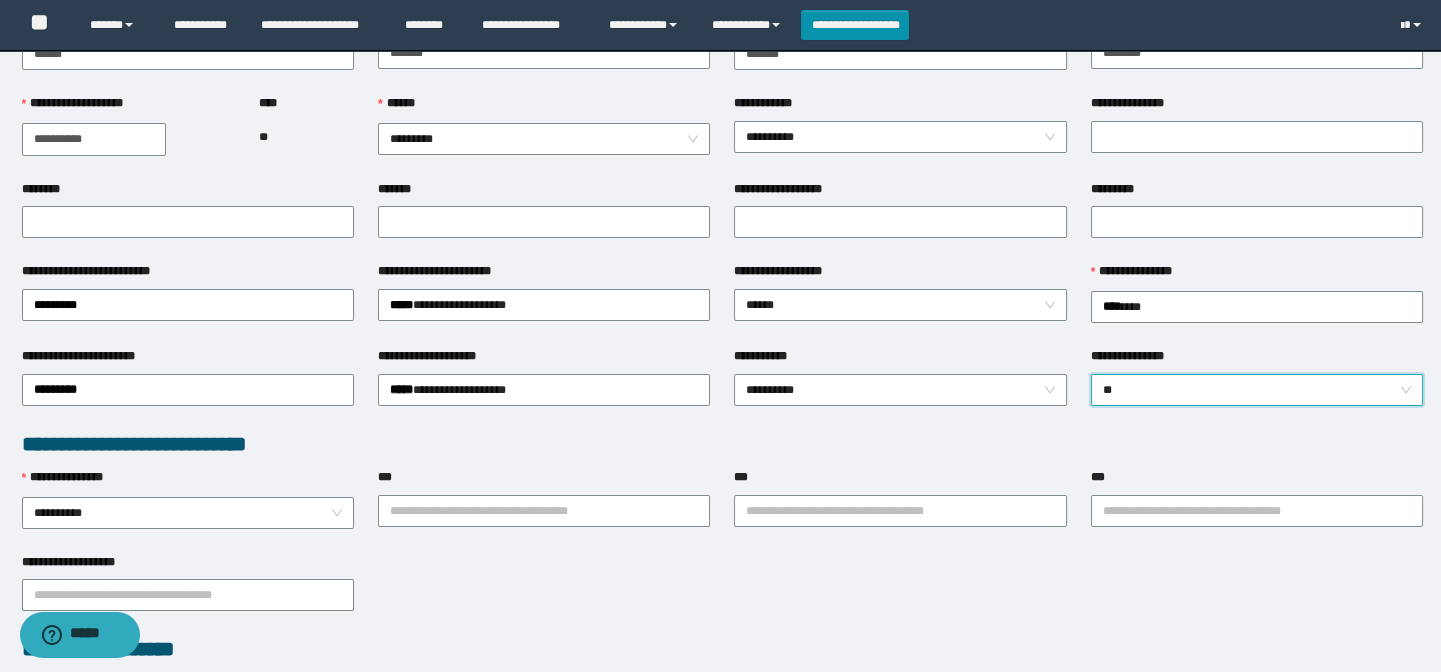 click on "**********" at bounding box center [900, 388] 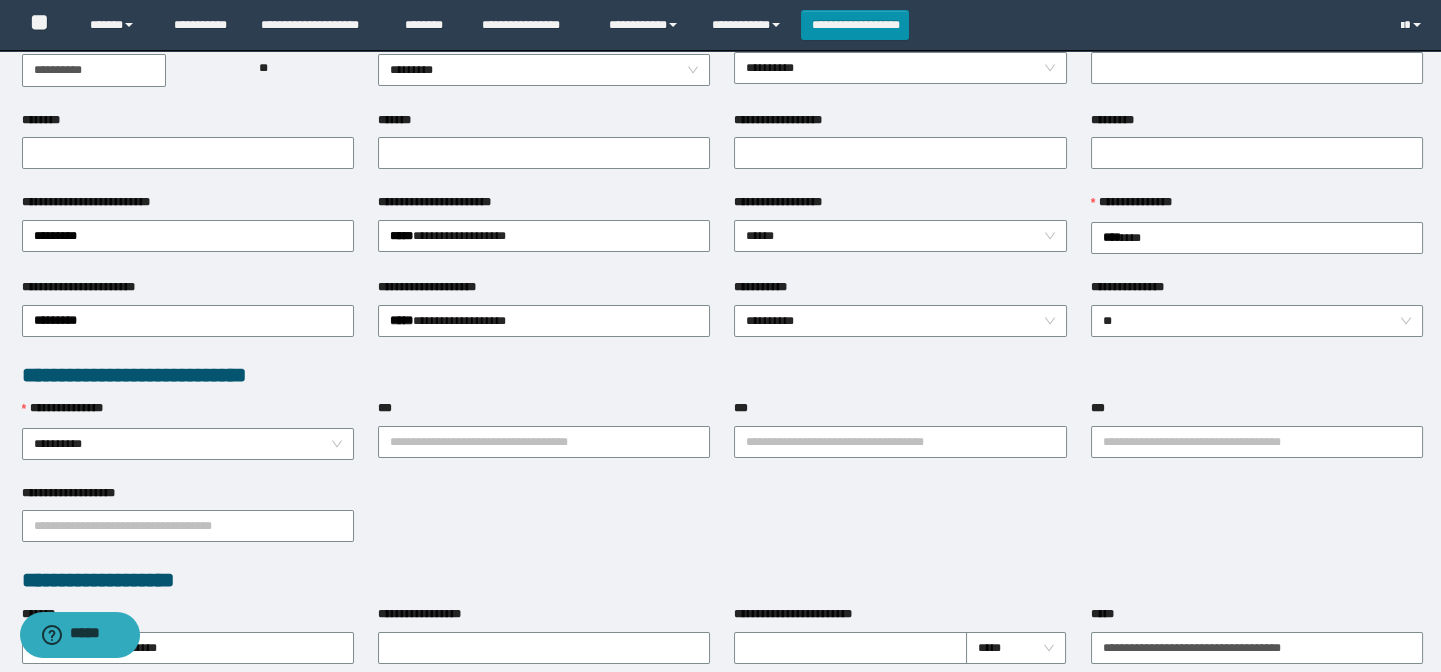 scroll, scrollTop: 363, scrollLeft: 0, axis: vertical 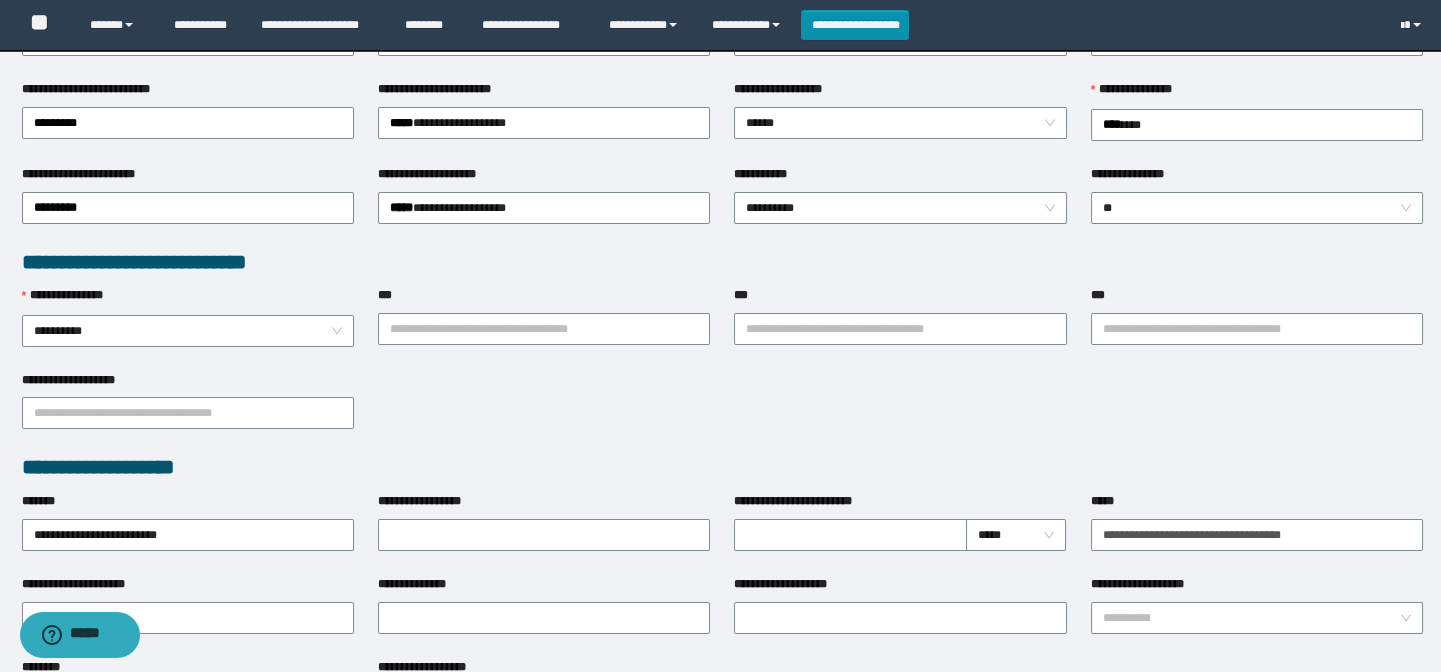 drag, startPoint x: 219, startPoint y: 330, endPoint x: 155, endPoint y: 346, distance: 65.96969 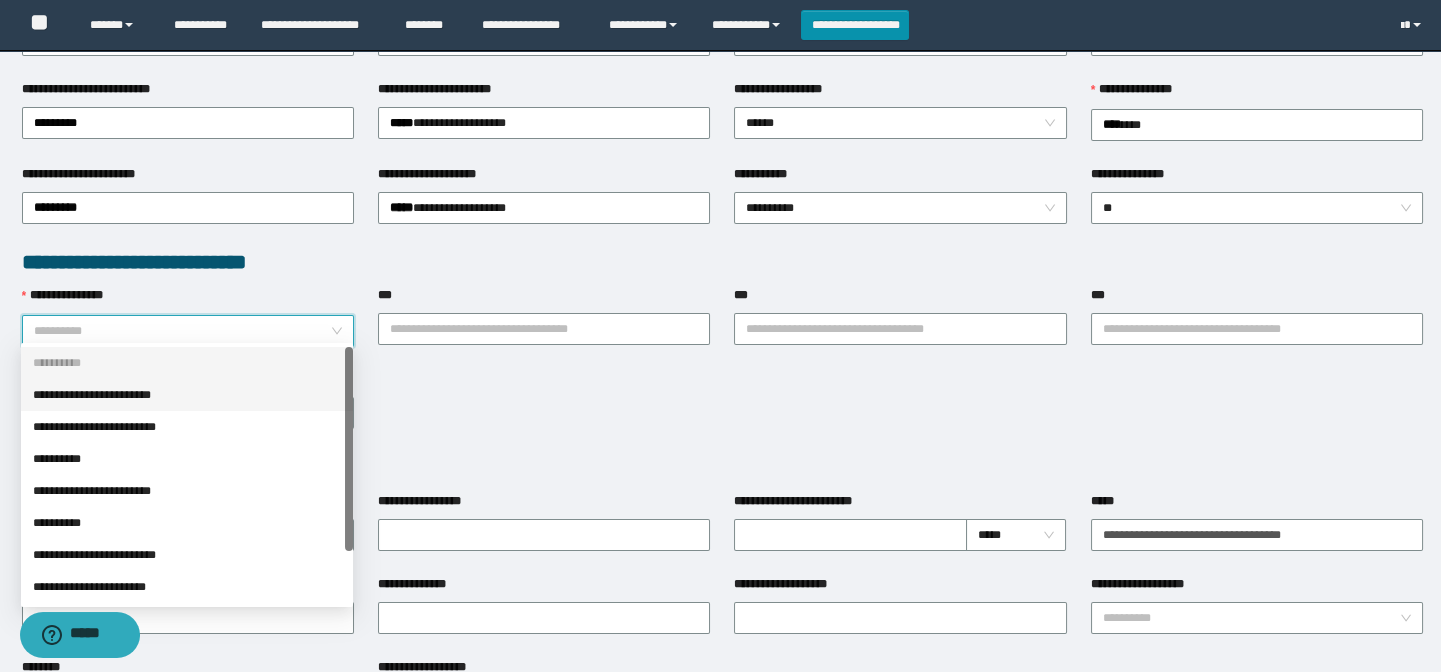 click on "**********" at bounding box center (187, 395) 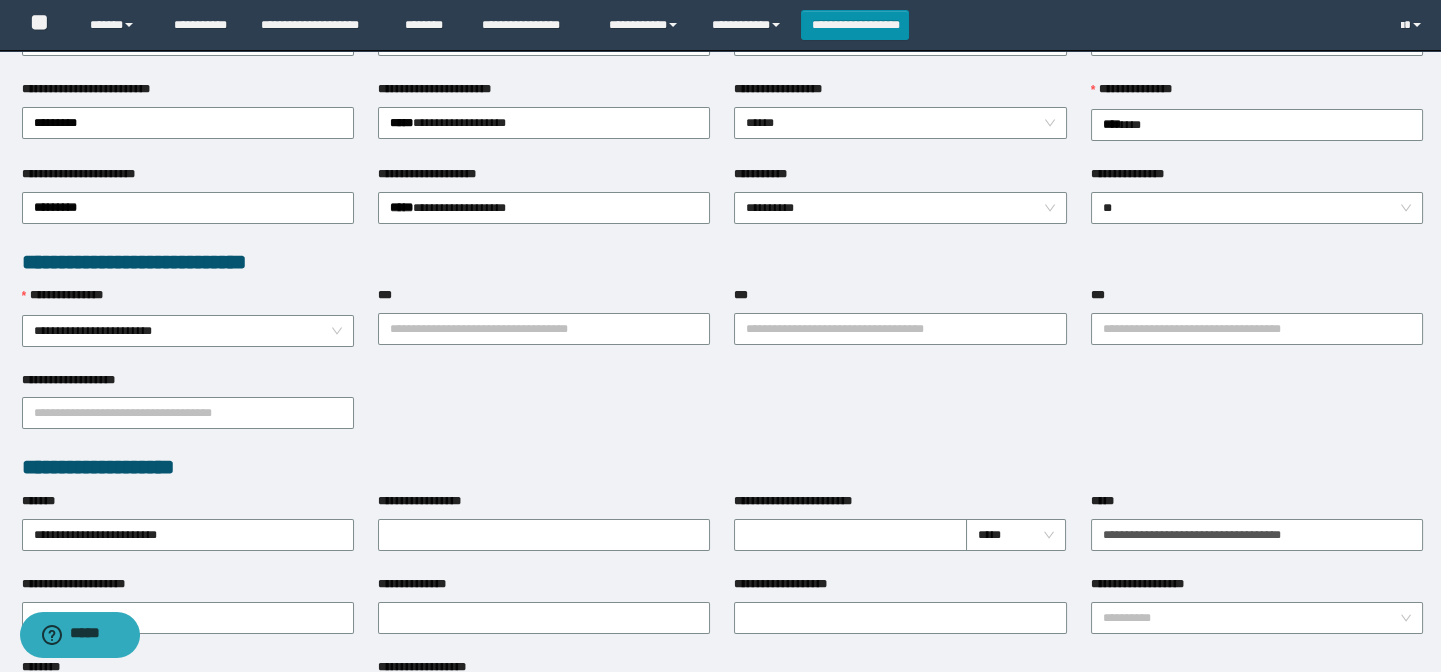 click on "**********" at bounding box center [722, 412] 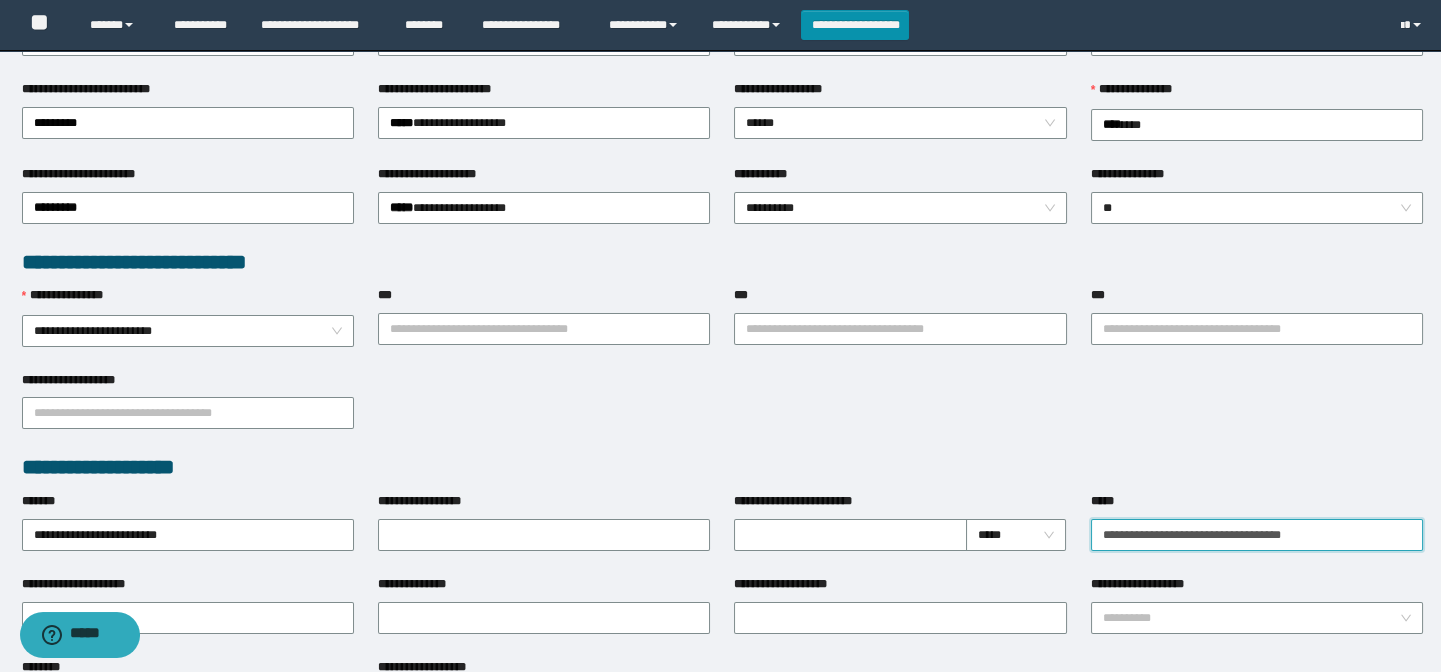 click on "*****" at bounding box center (1257, 535) 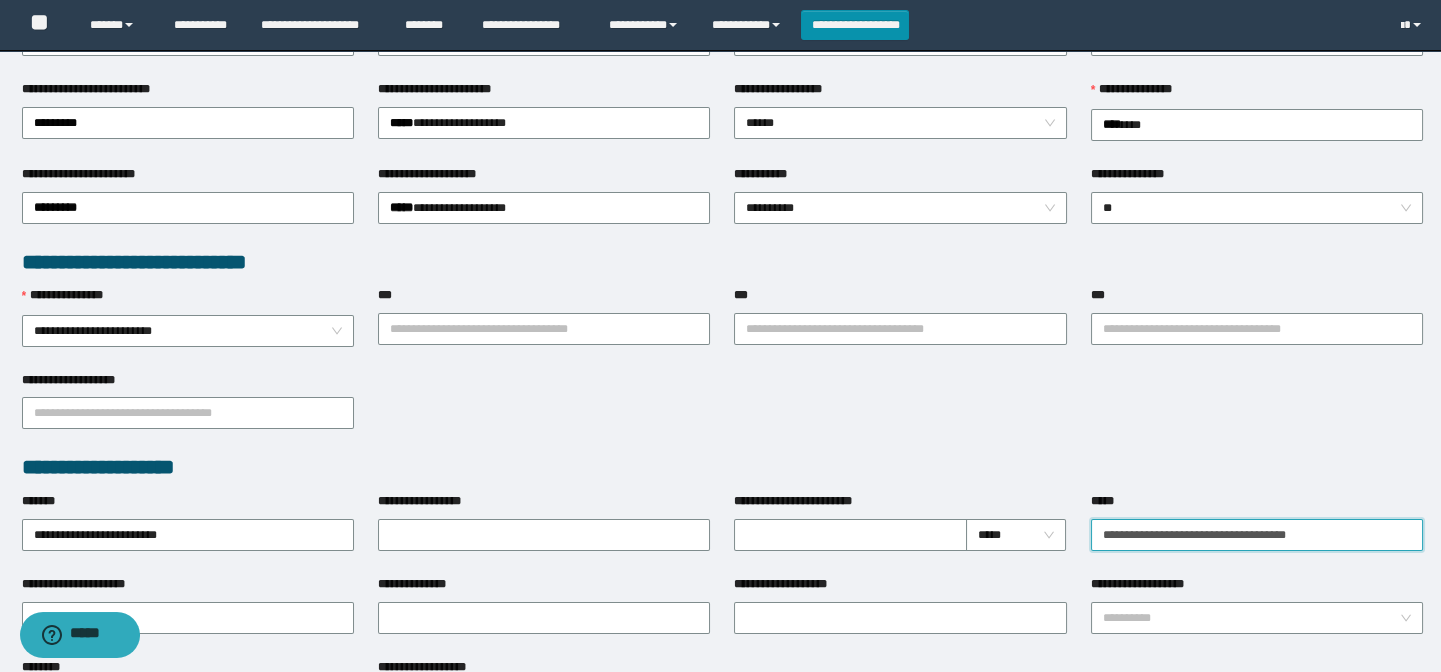 type on "**********" 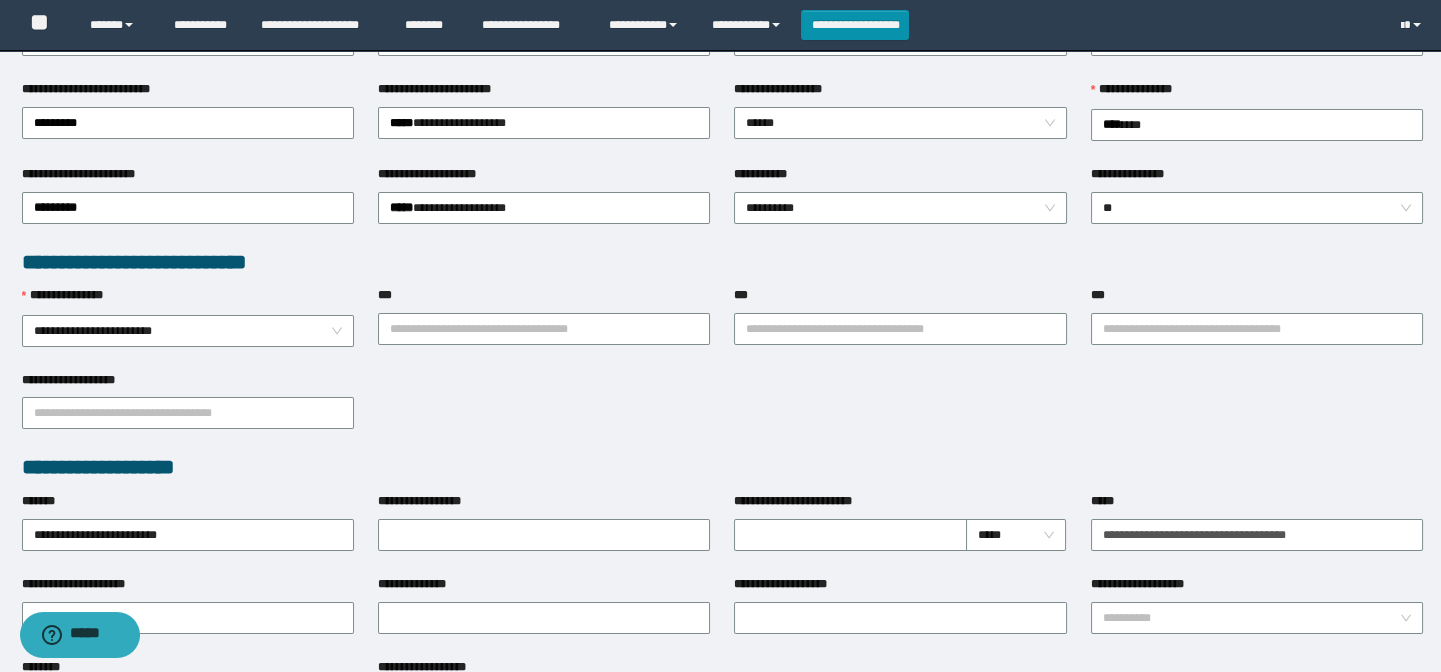 click on "**********" at bounding box center (722, 412) 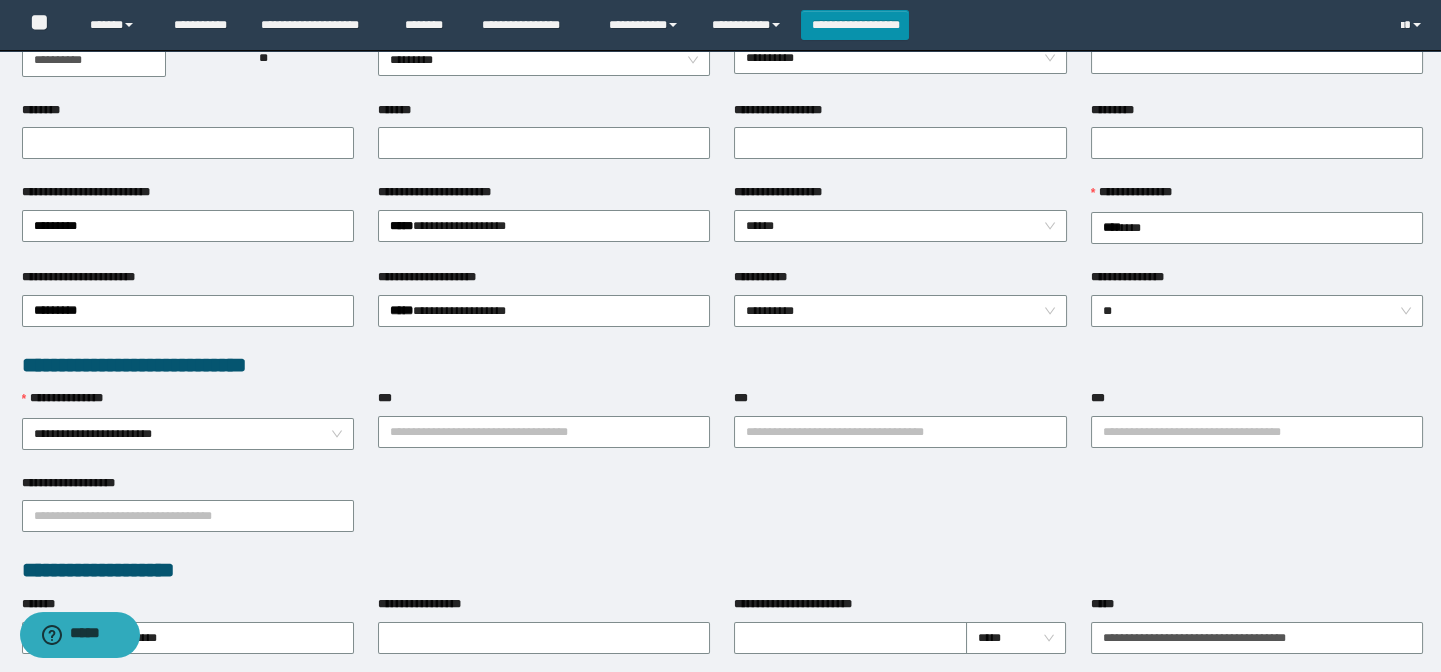 scroll, scrollTop: 0, scrollLeft: 0, axis: both 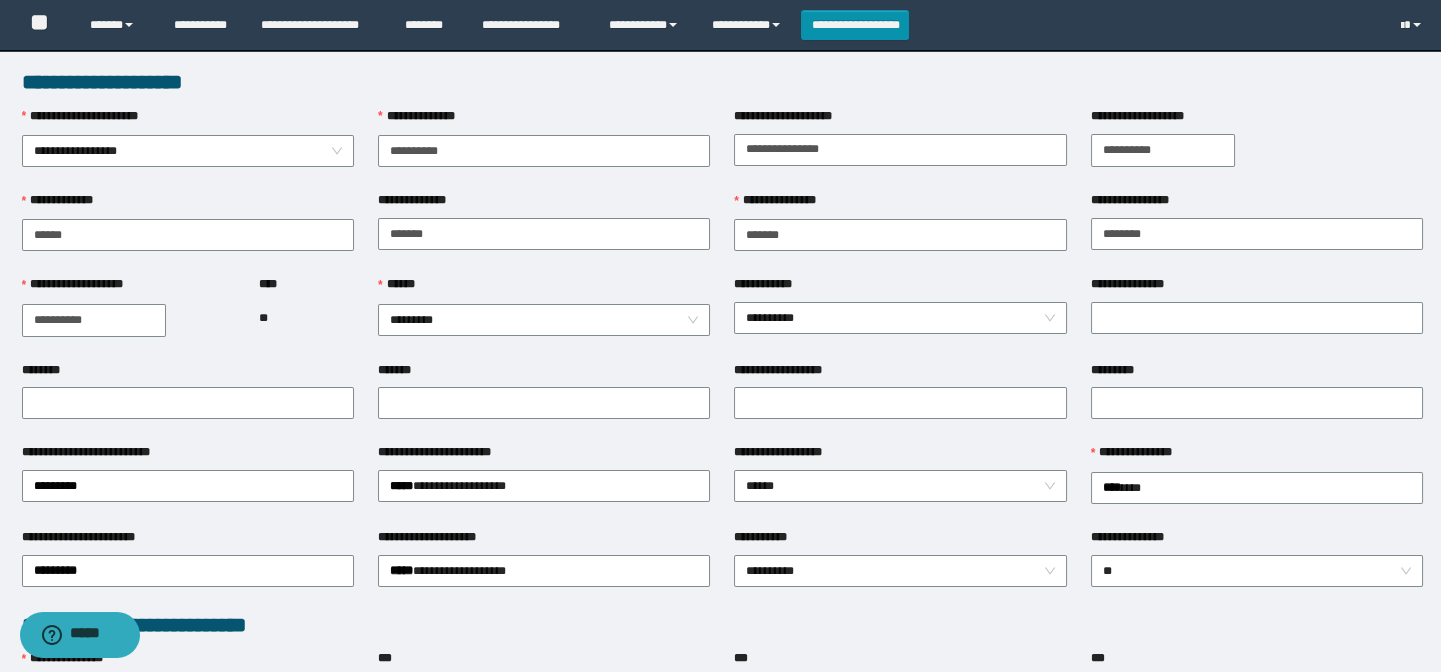 click on "**********" at bounding box center (900, 288) 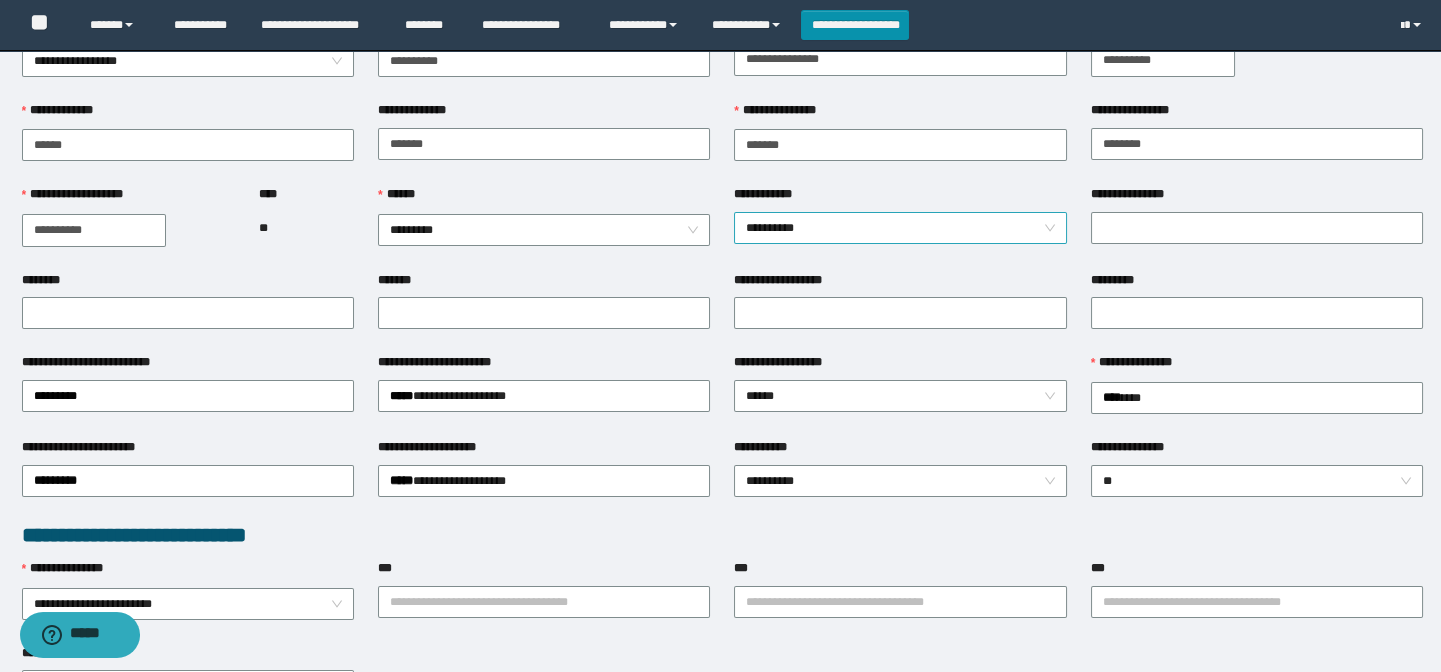 click on "**********" at bounding box center (900, 228) 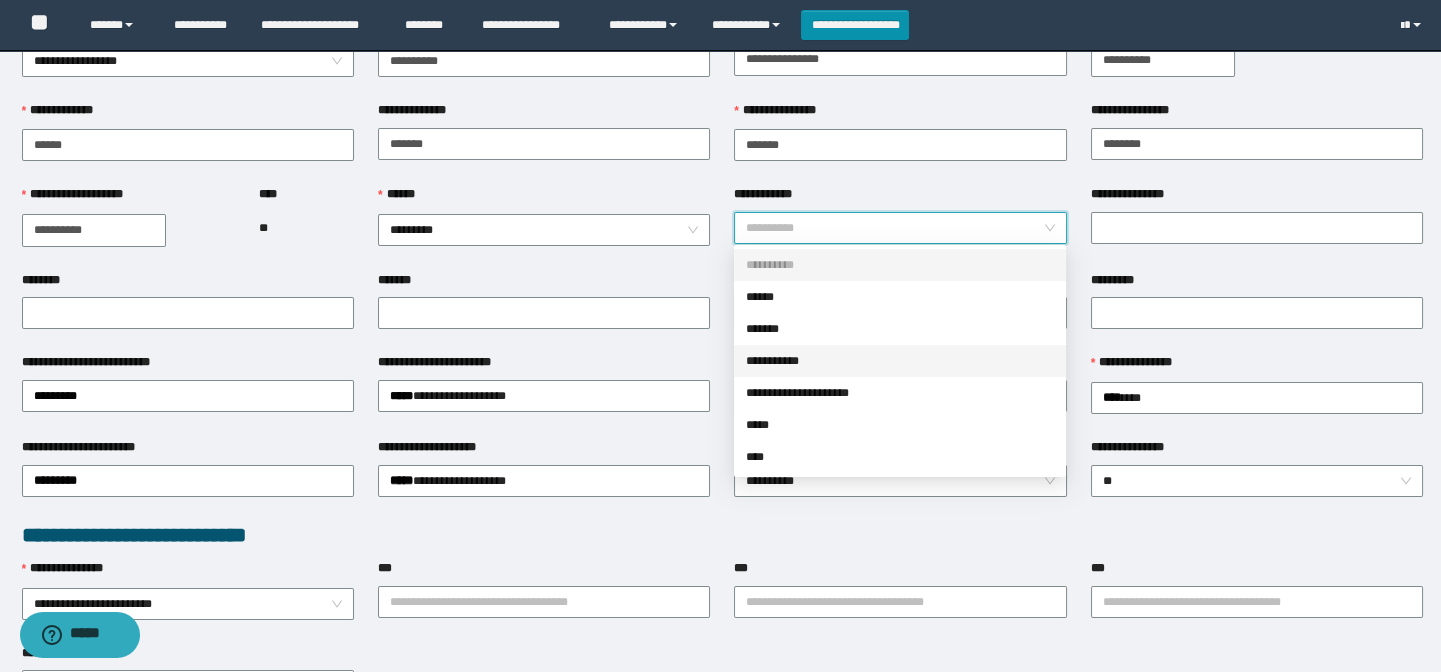 drag, startPoint x: 800, startPoint y: 359, endPoint x: 1065, endPoint y: 338, distance: 265.83078 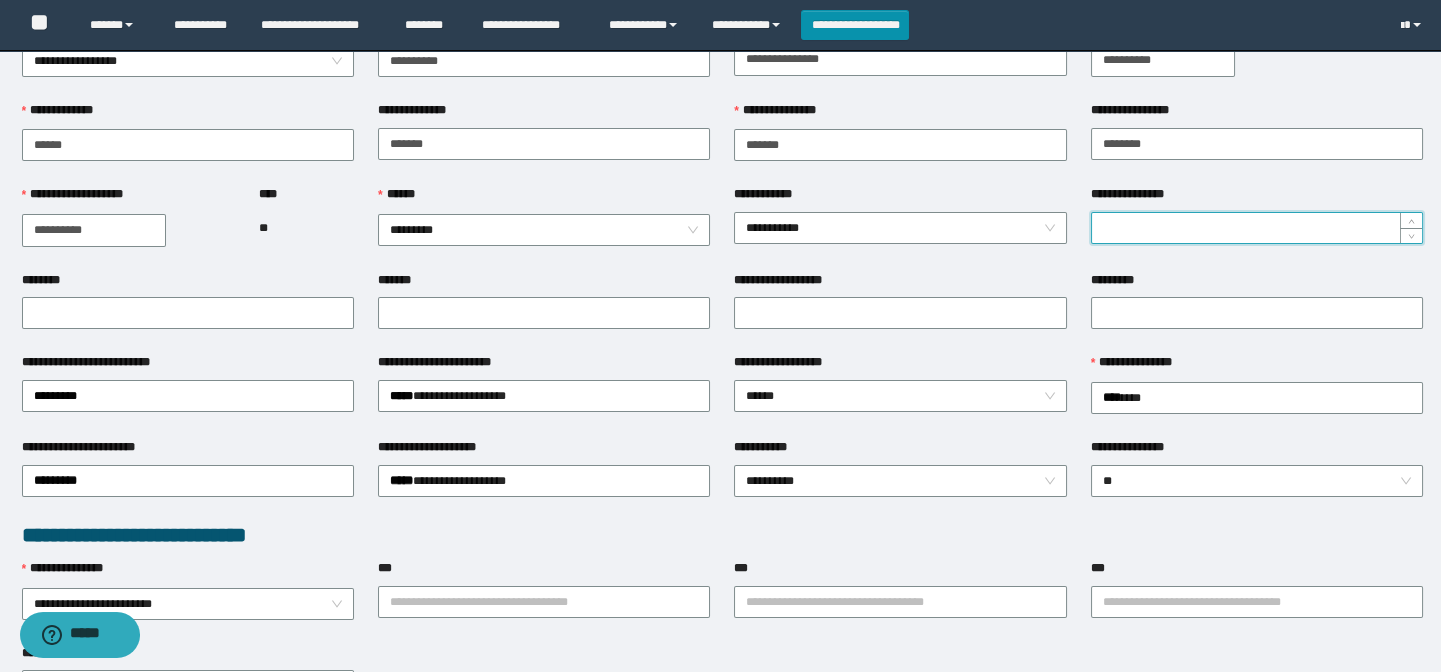 click on "**********" at bounding box center [1257, 228] 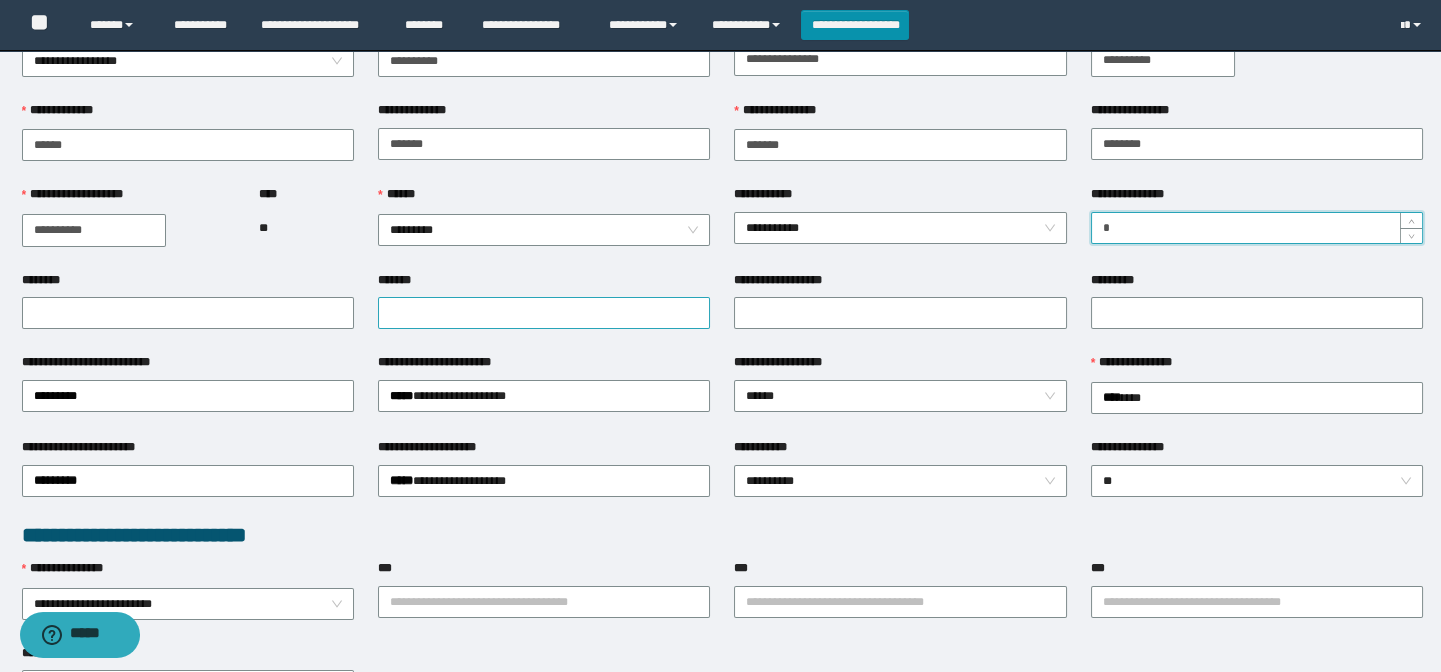 type on "*" 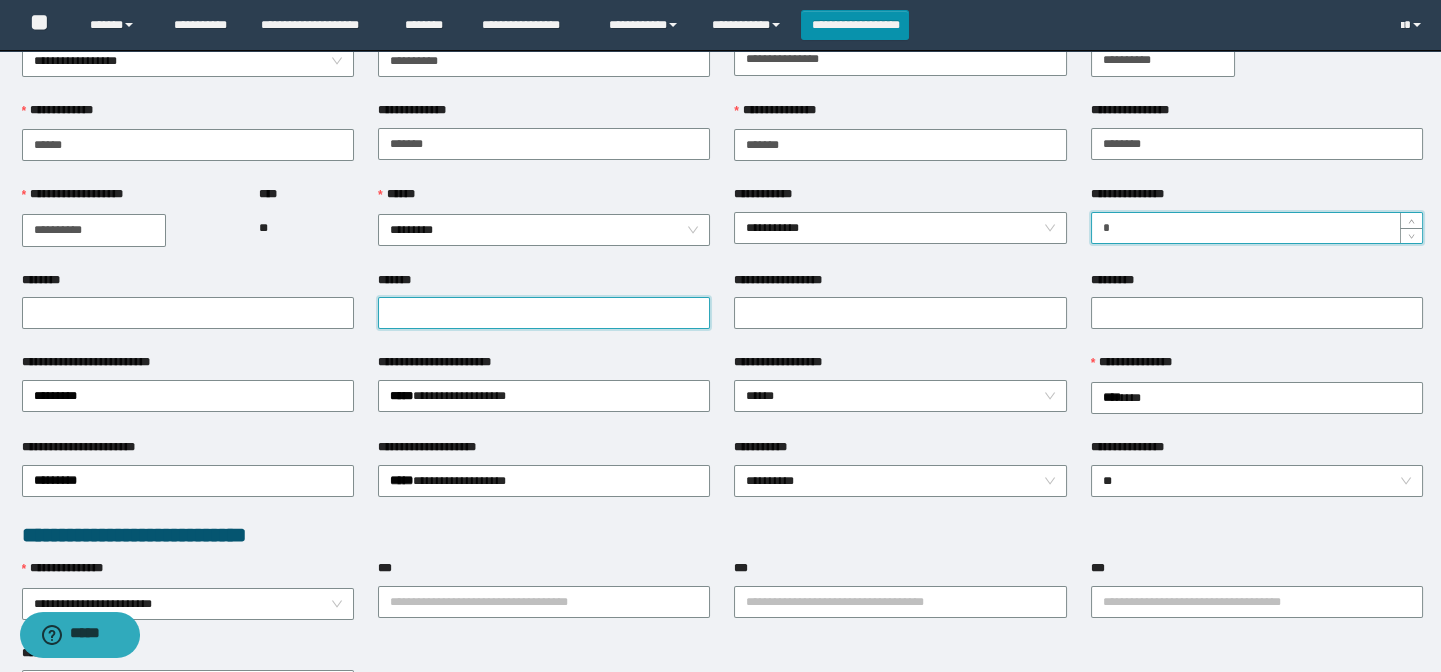 click on "*******" at bounding box center (544, 313) 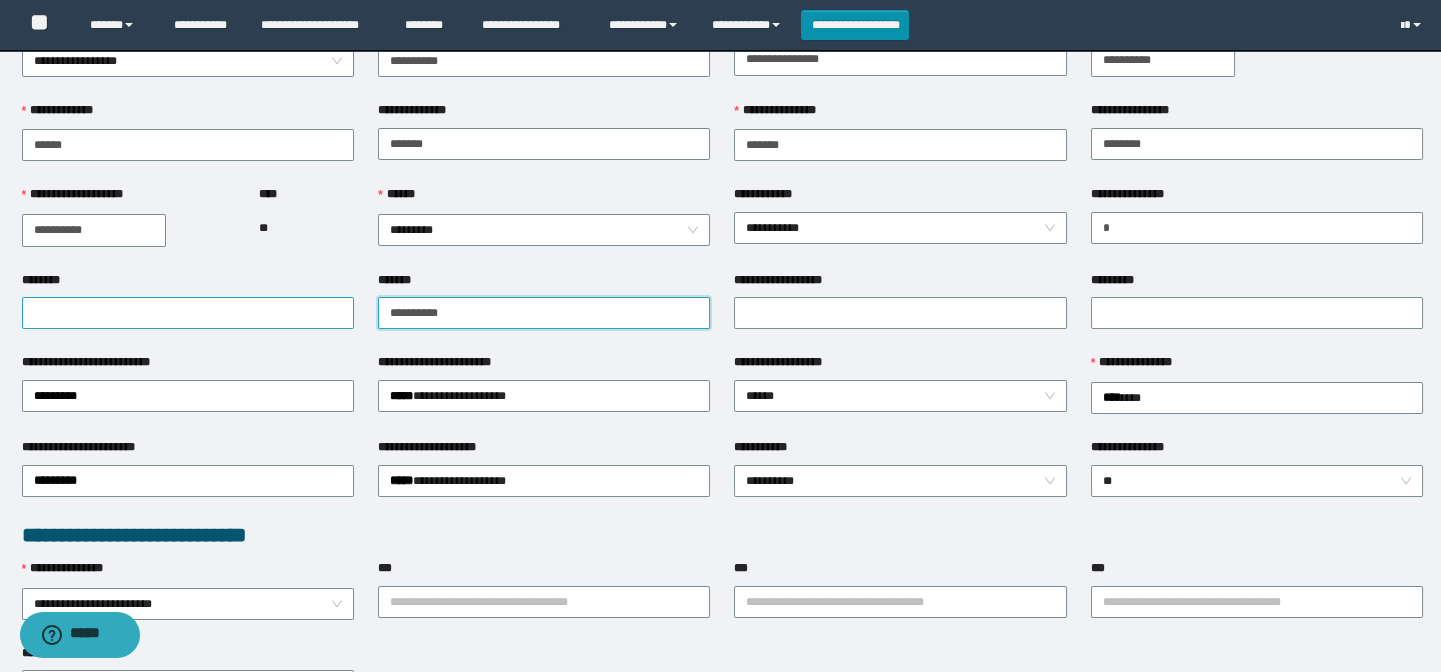drag, startPoint x: 531, startPoint y: 304, endPoint x: 329, endPoint y: 314, distance: 202.24738 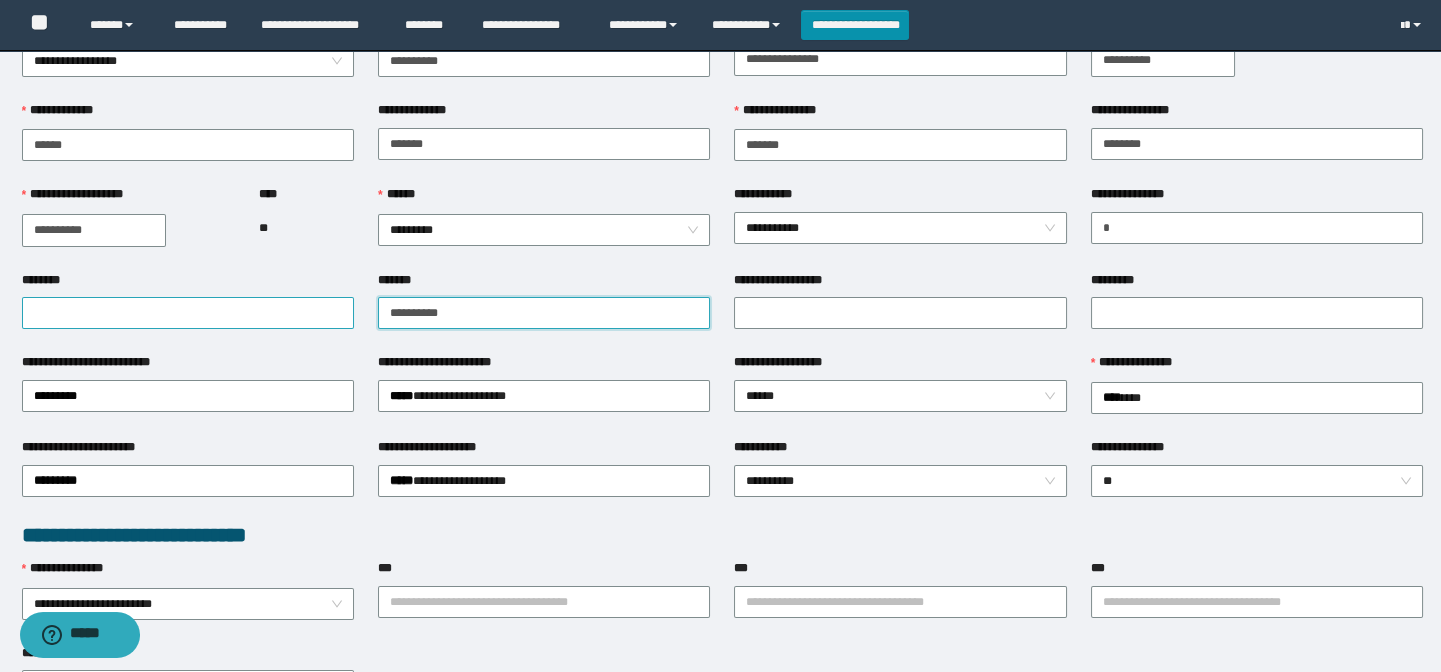 type on "**********" 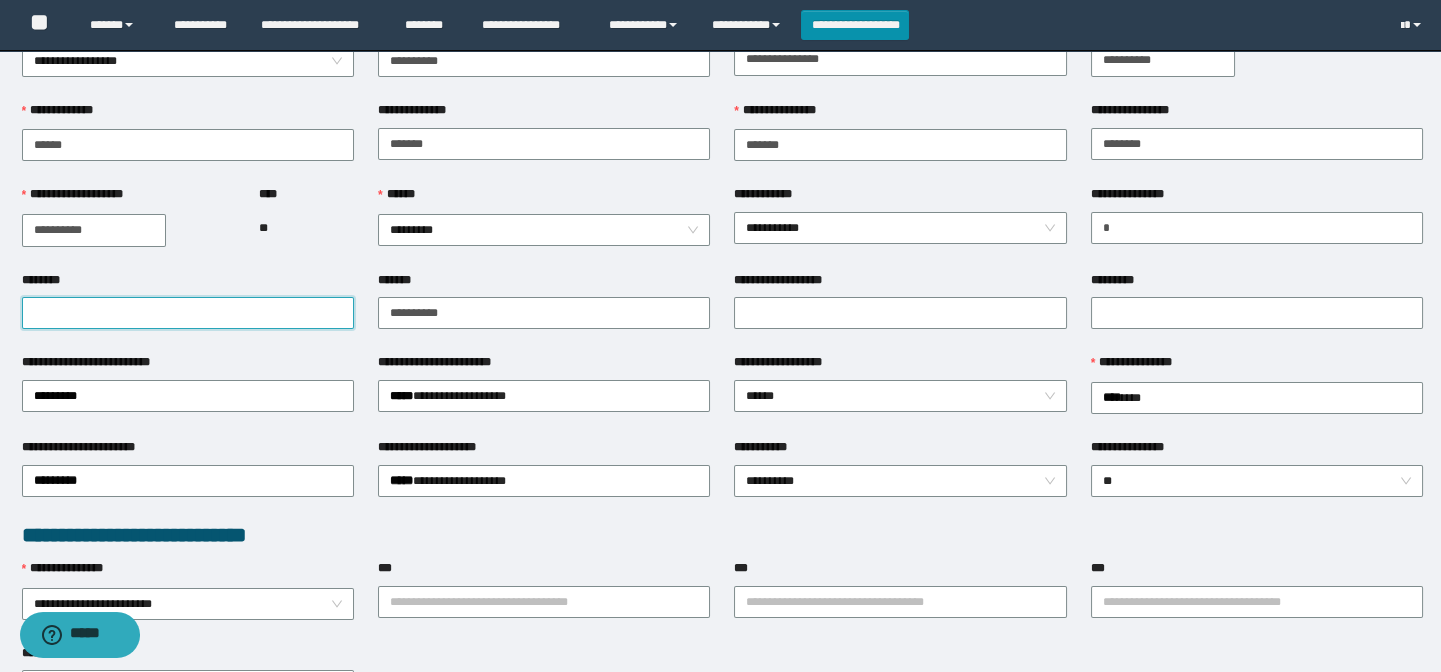 click on "********" at bounding box center [188, 313] 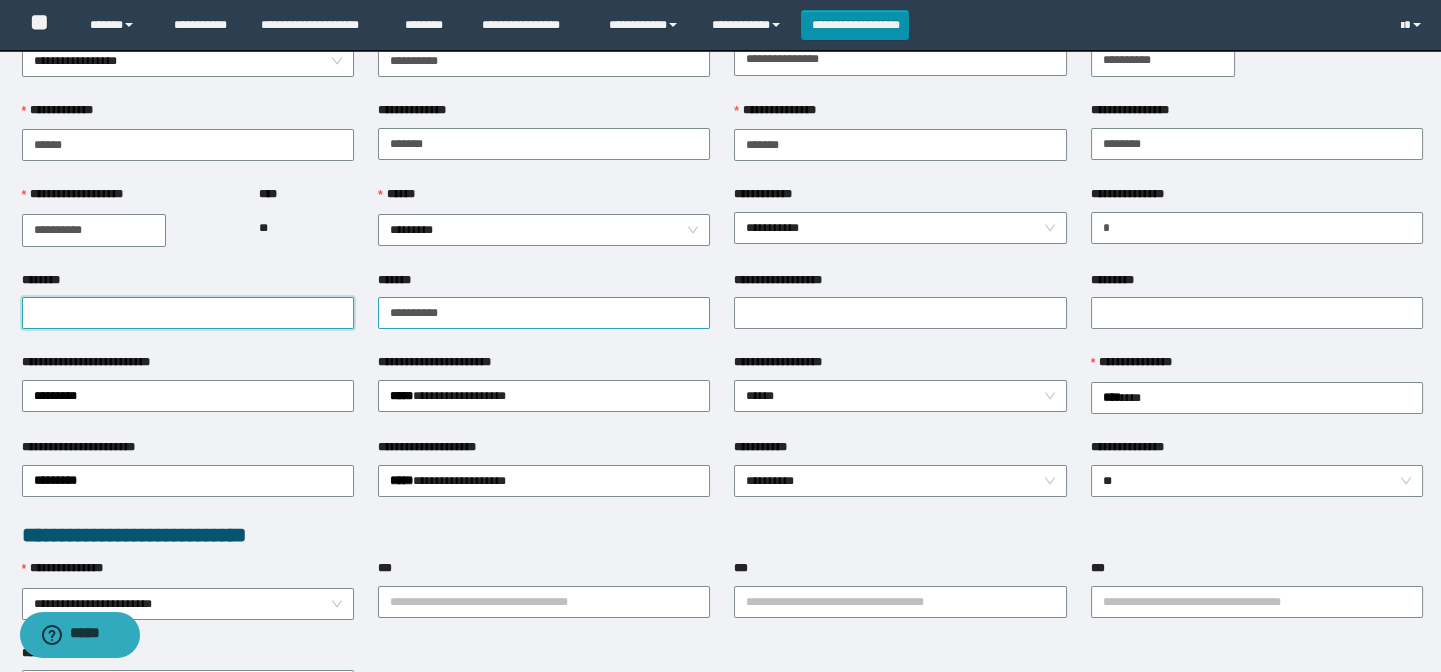 paste on "**********" 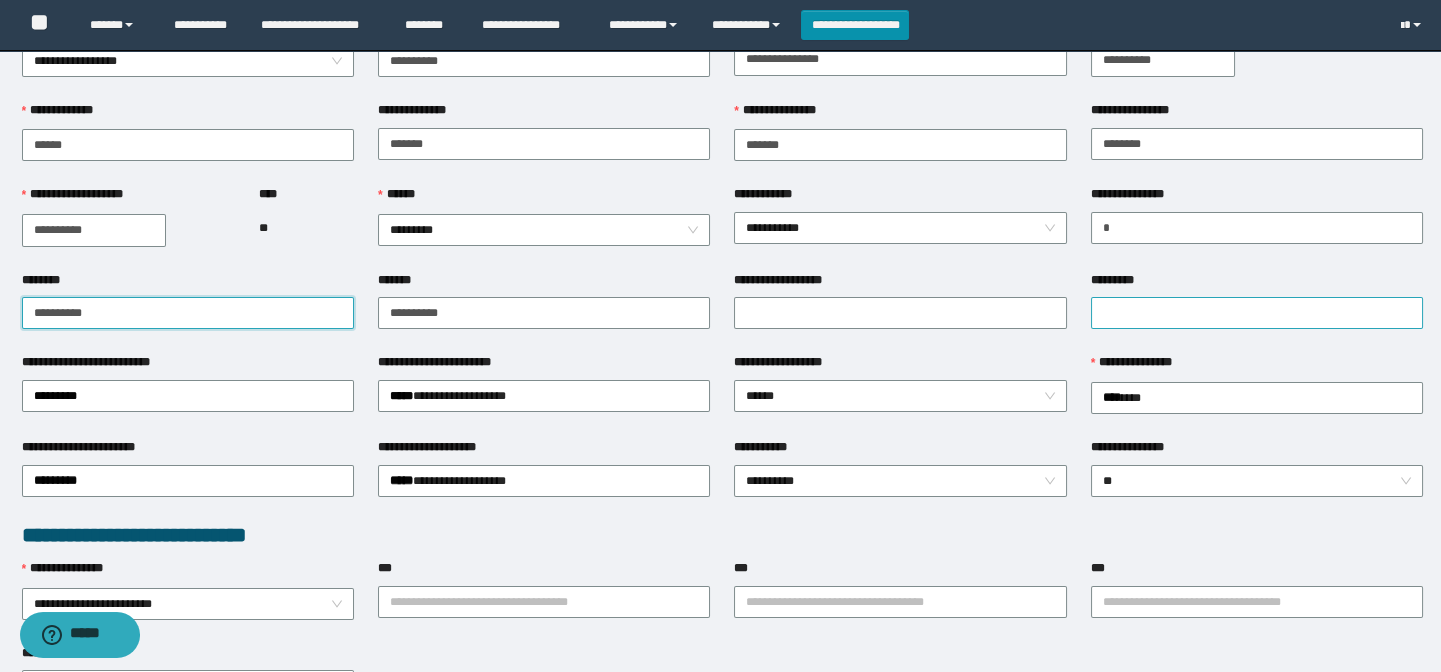 type on "**********" 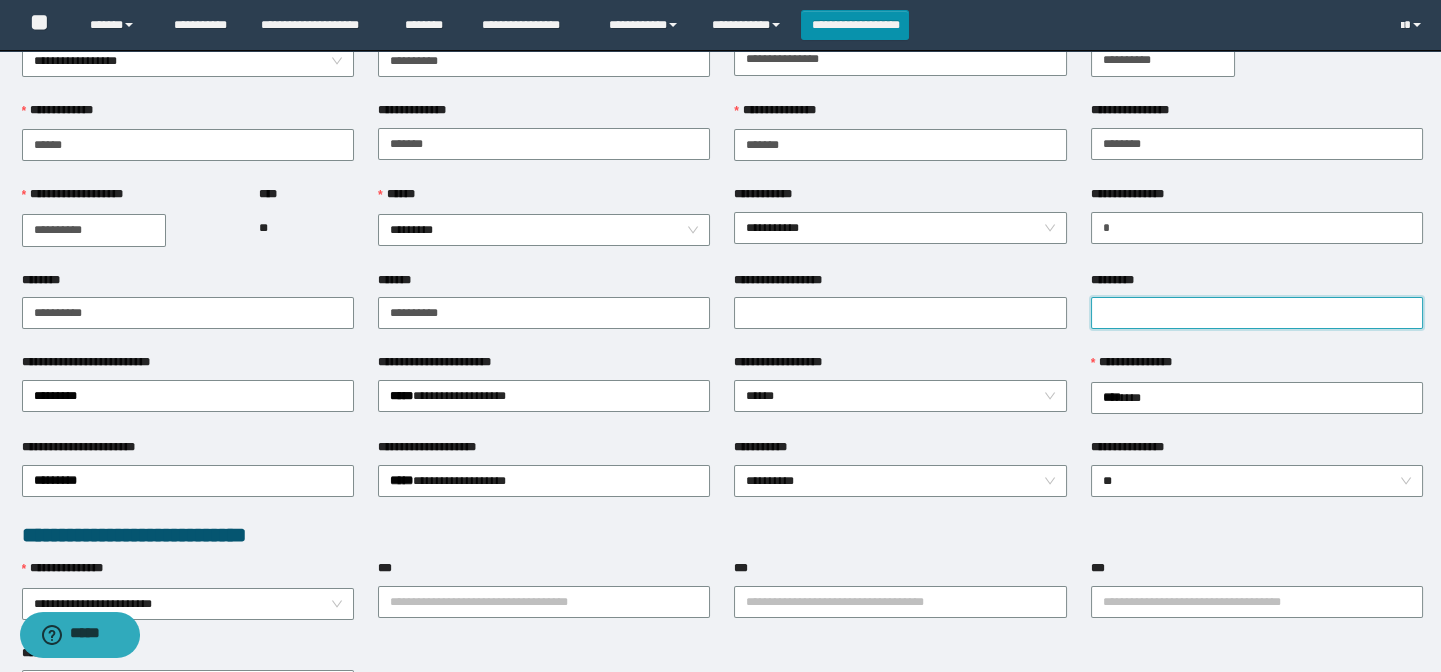 click on "*********" at bounding box center [1257, 313] 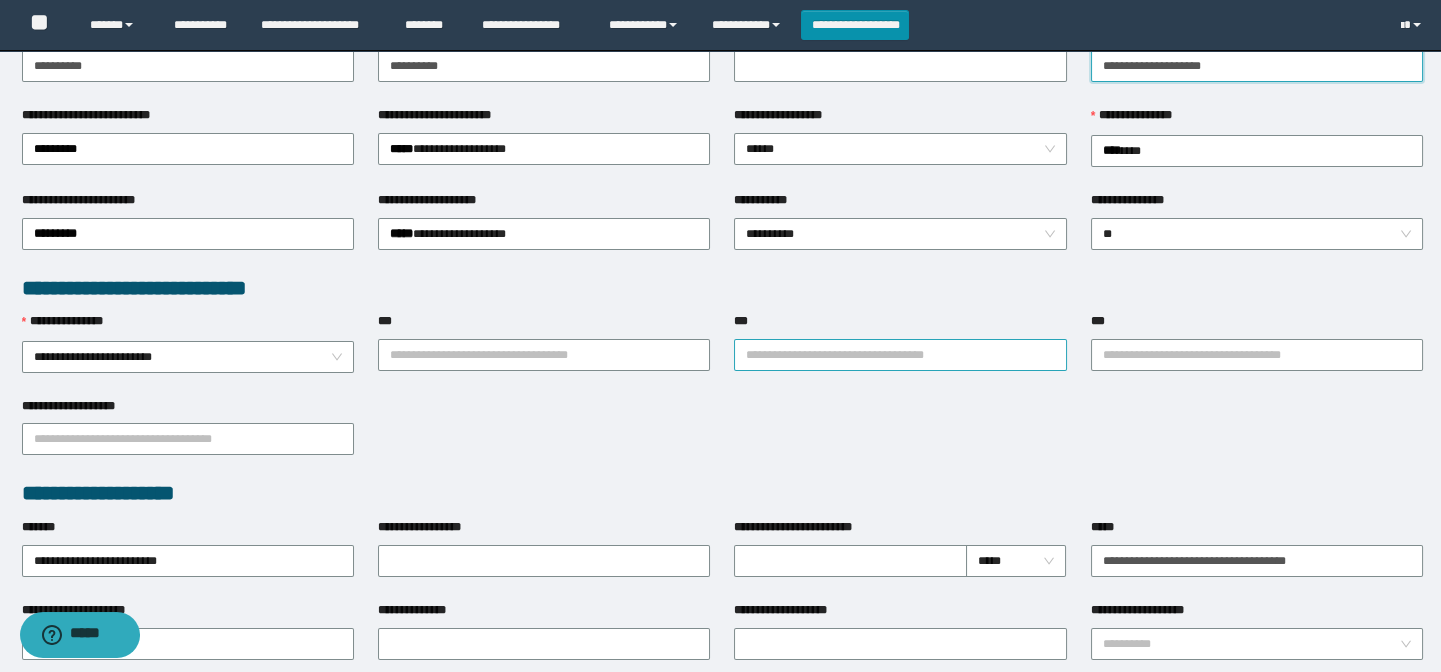 scroll, scrollTop: 363, scrollLeft: 0, axis: vertical 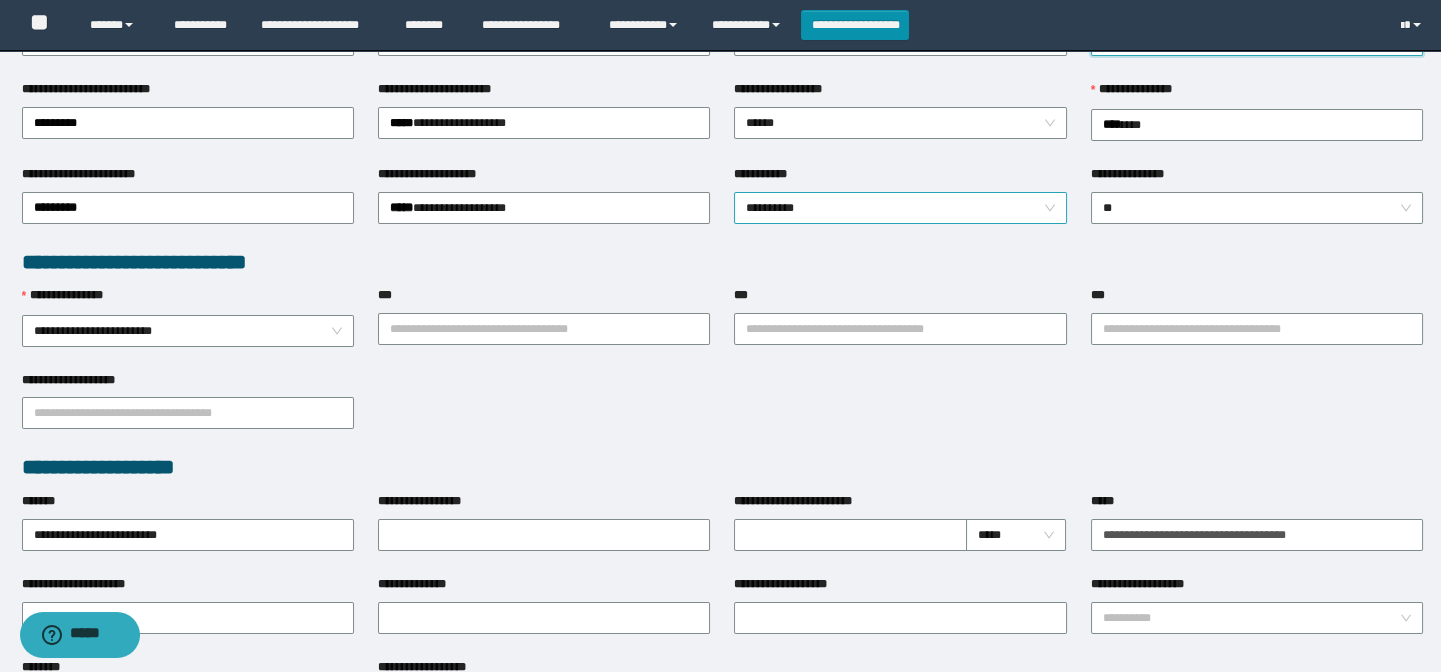 click on "**********" at bounding box center [900, 208] 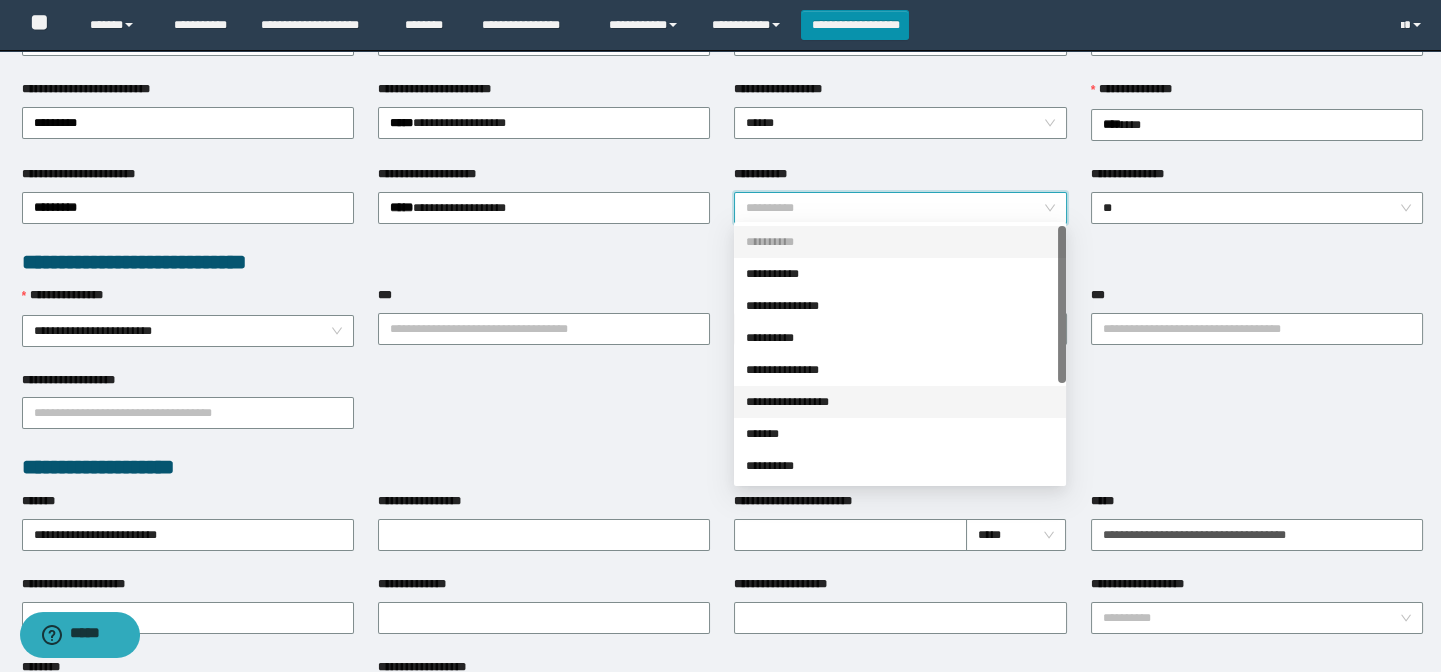 scroll, scrollTop: 90, scrollLeft: 0, axis: vertical 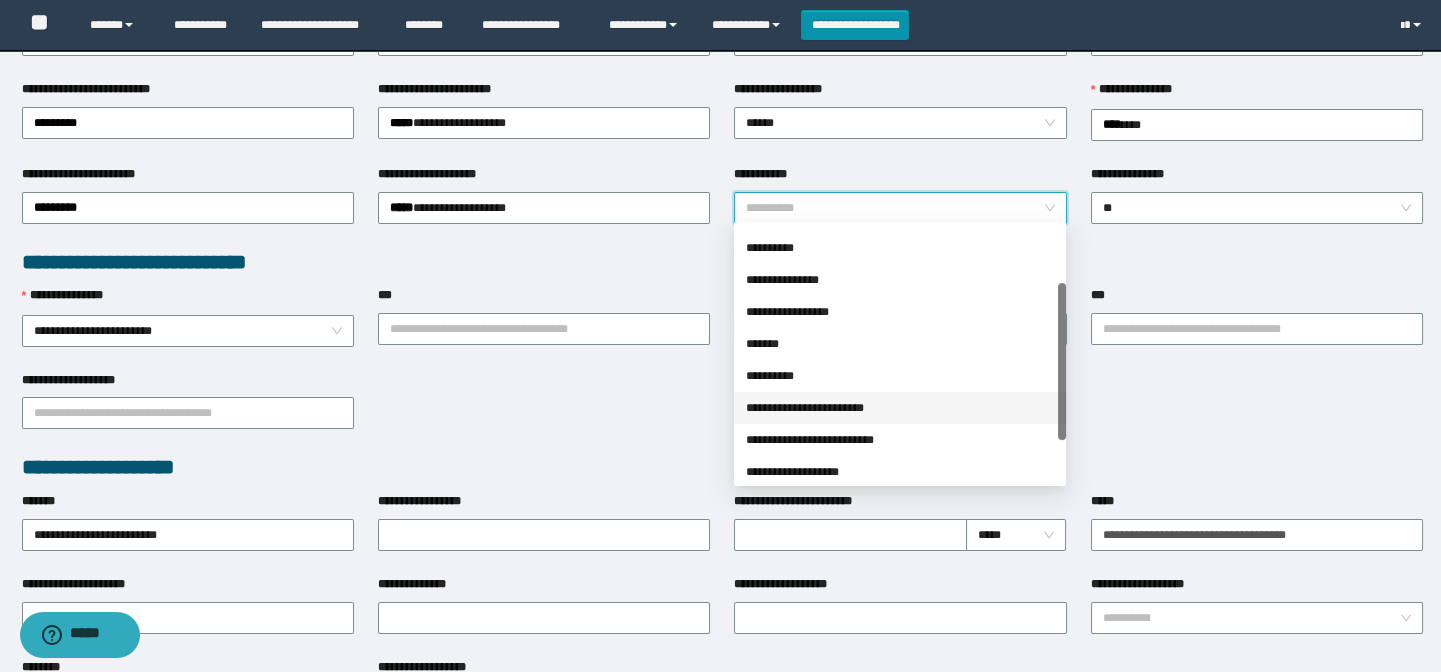 click on "**********" at bounding box center [900, 408] 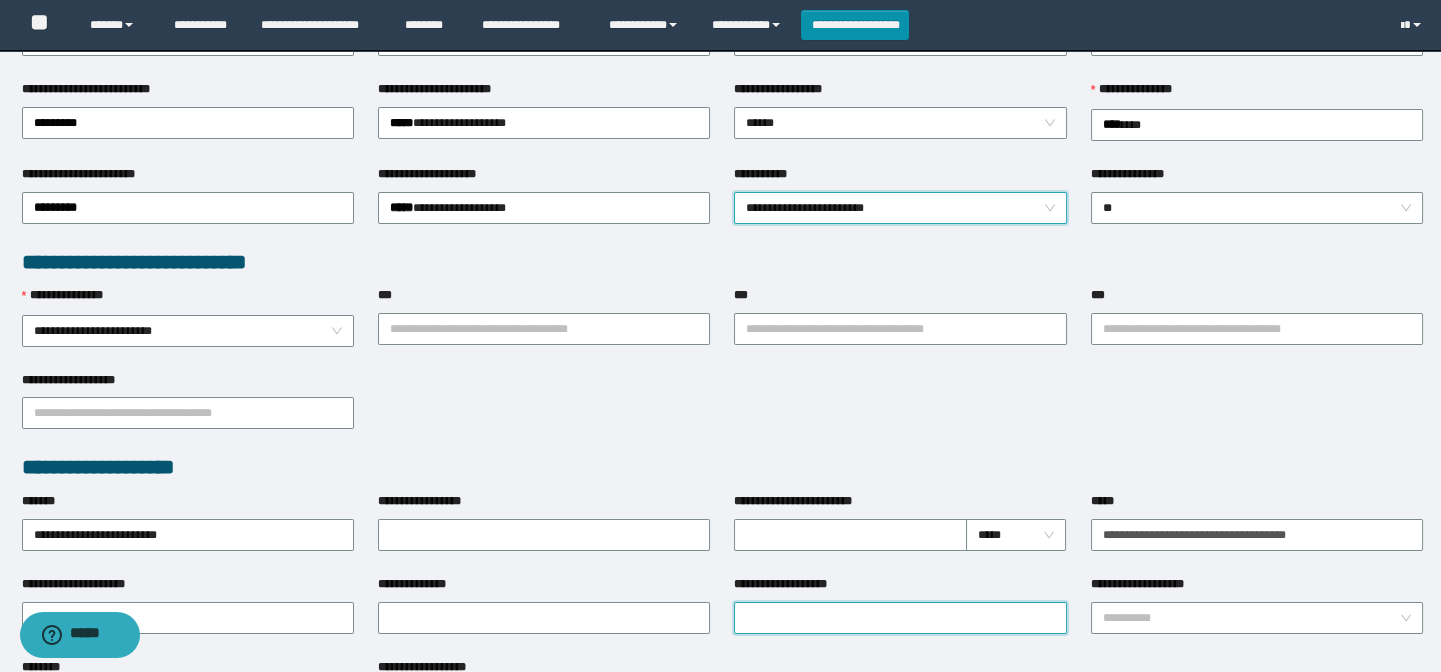 click on "**********" at bounding box center (900, 618) 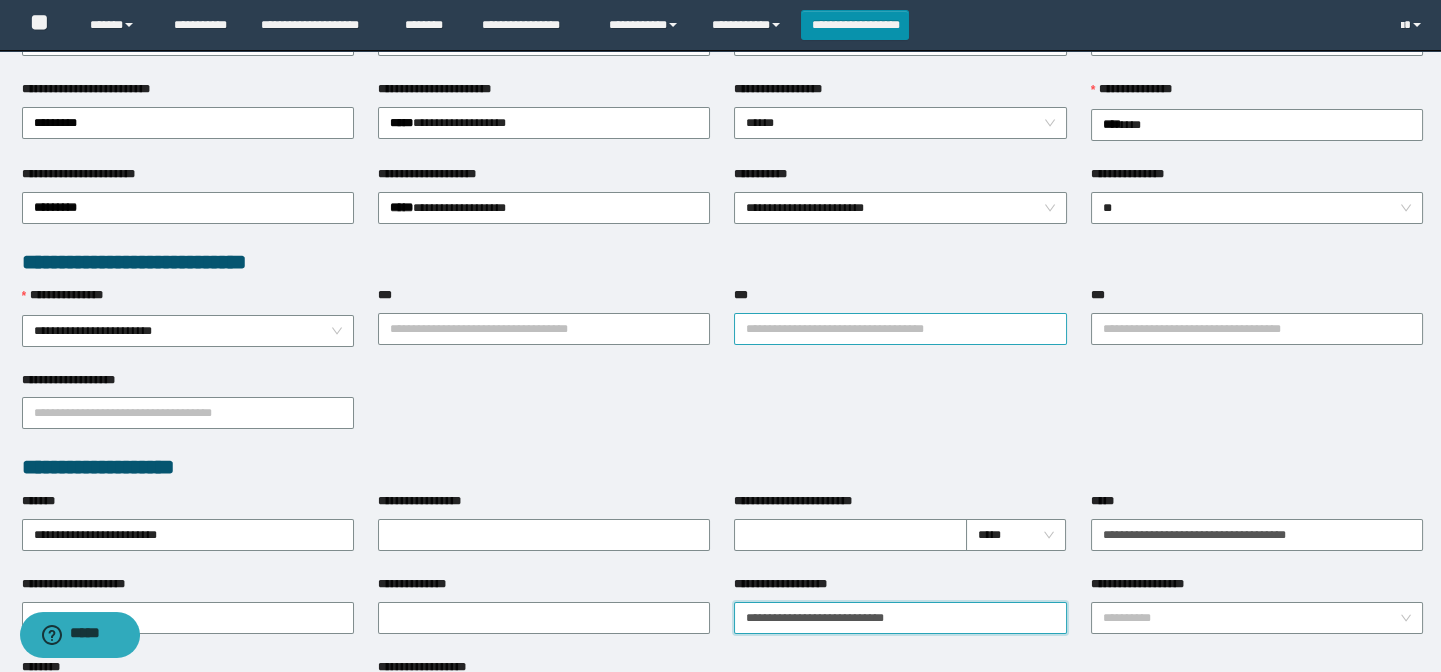type on "**********" 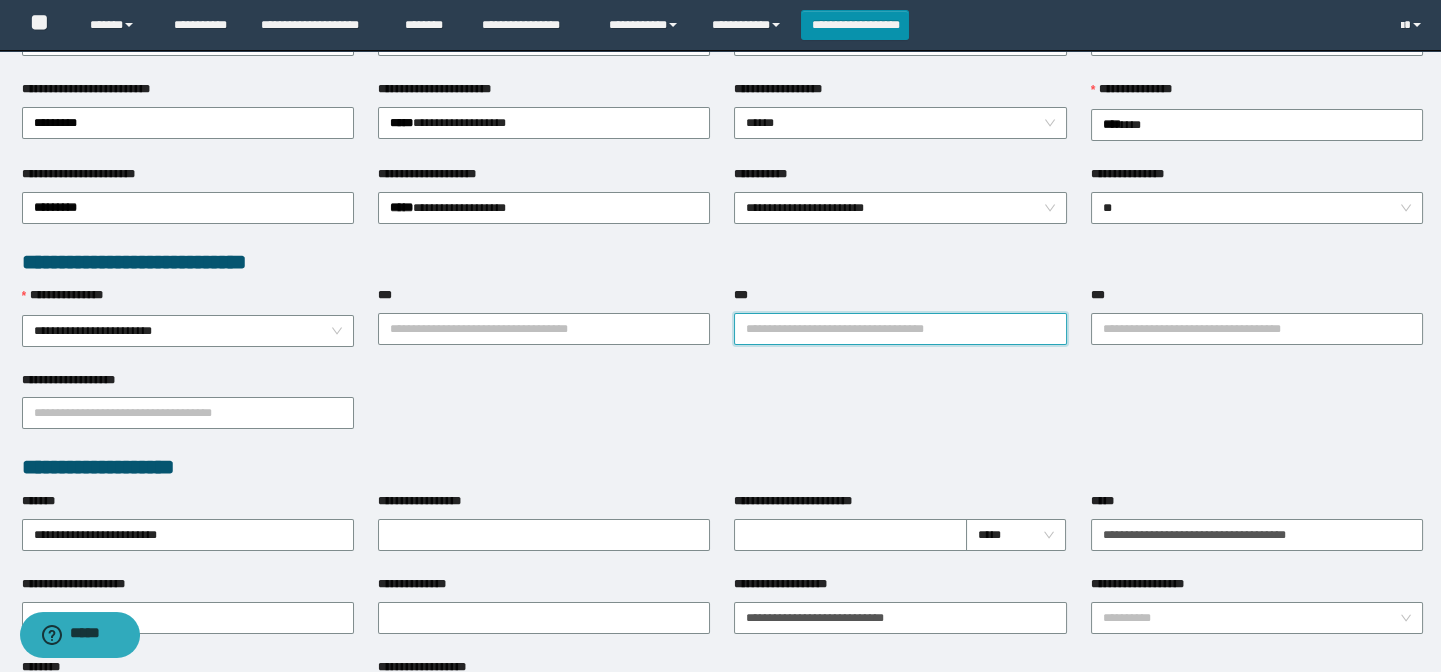 click on "***" at bounding box center (900, 329) 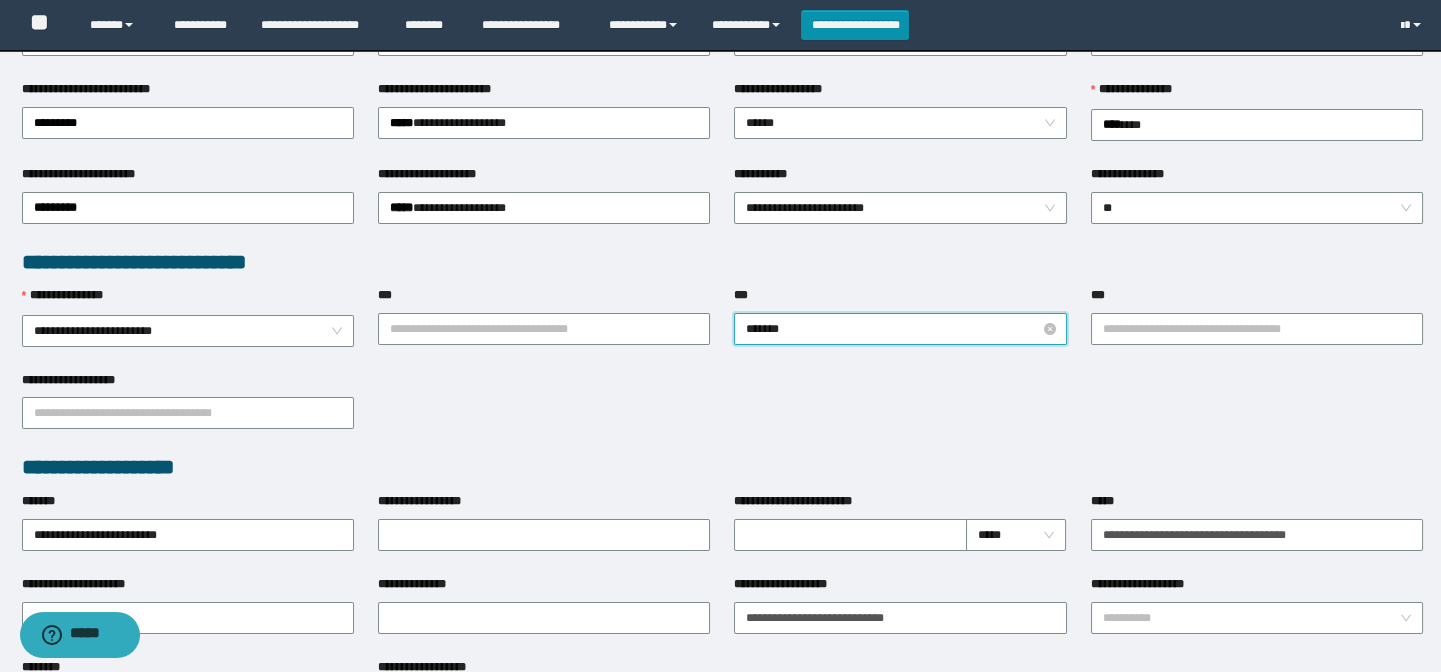 type on "********" 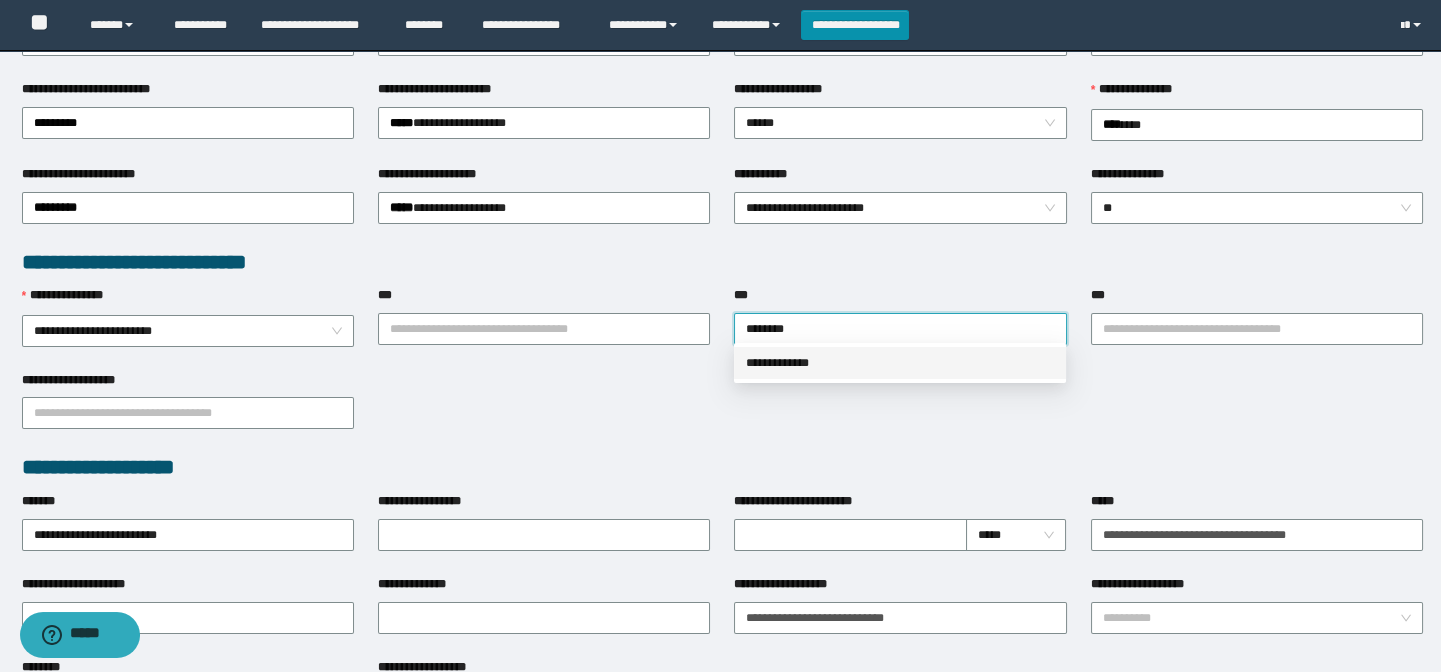 drag, startPoint x: 814, startPoint y: 350, endPoint x: 884, endPoint y: 361, distance: 70.85902 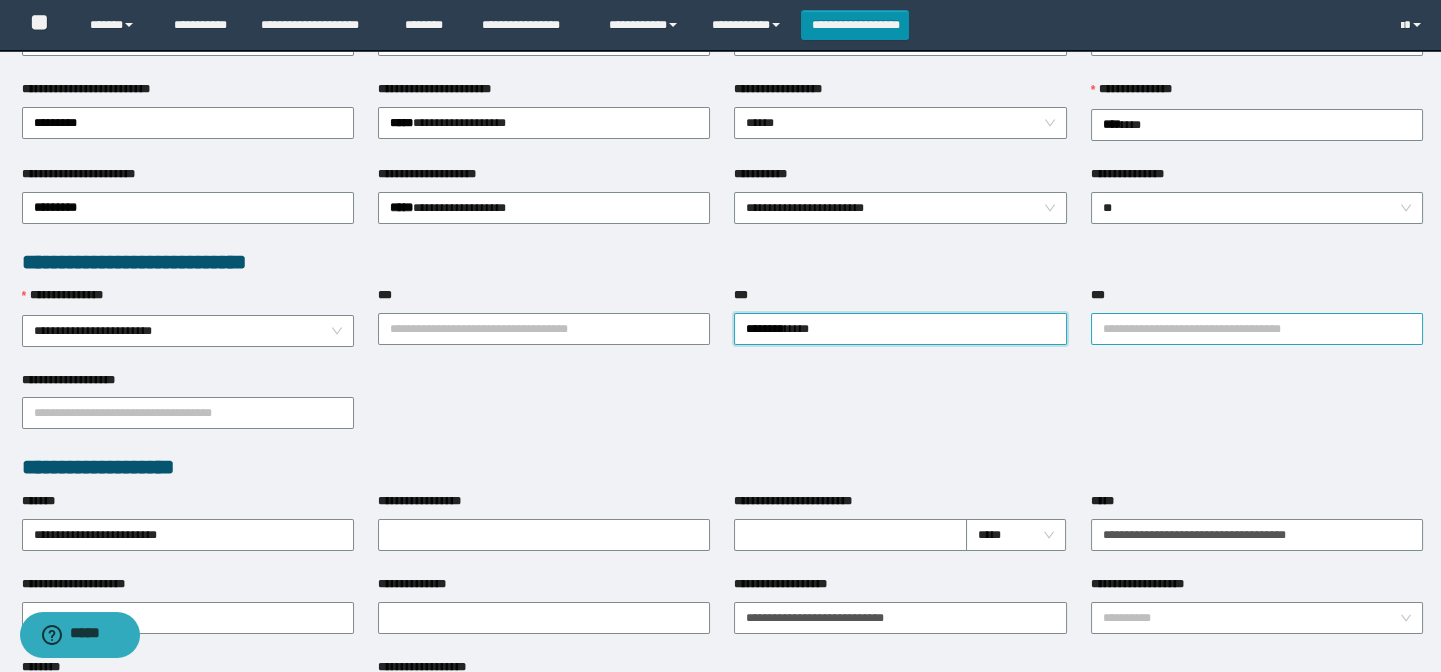 click on "***" at bounding box center (1257, 329) 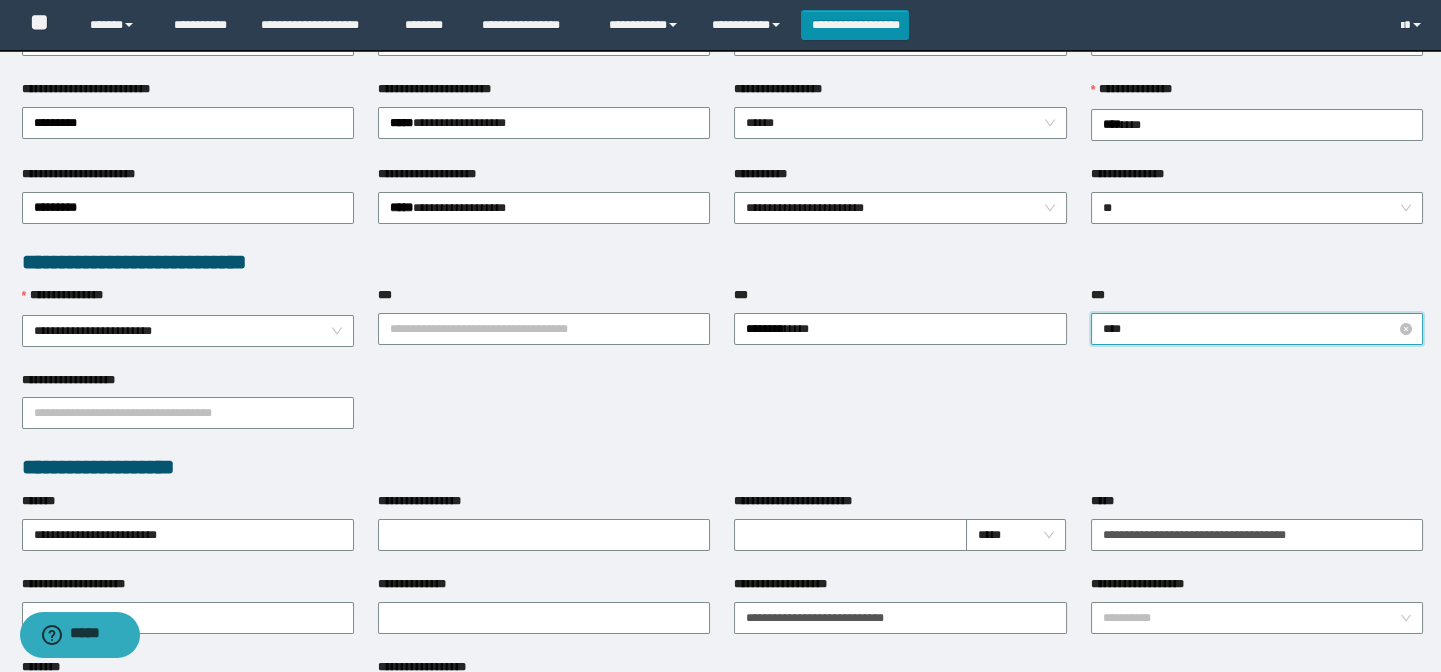 type on "*****" 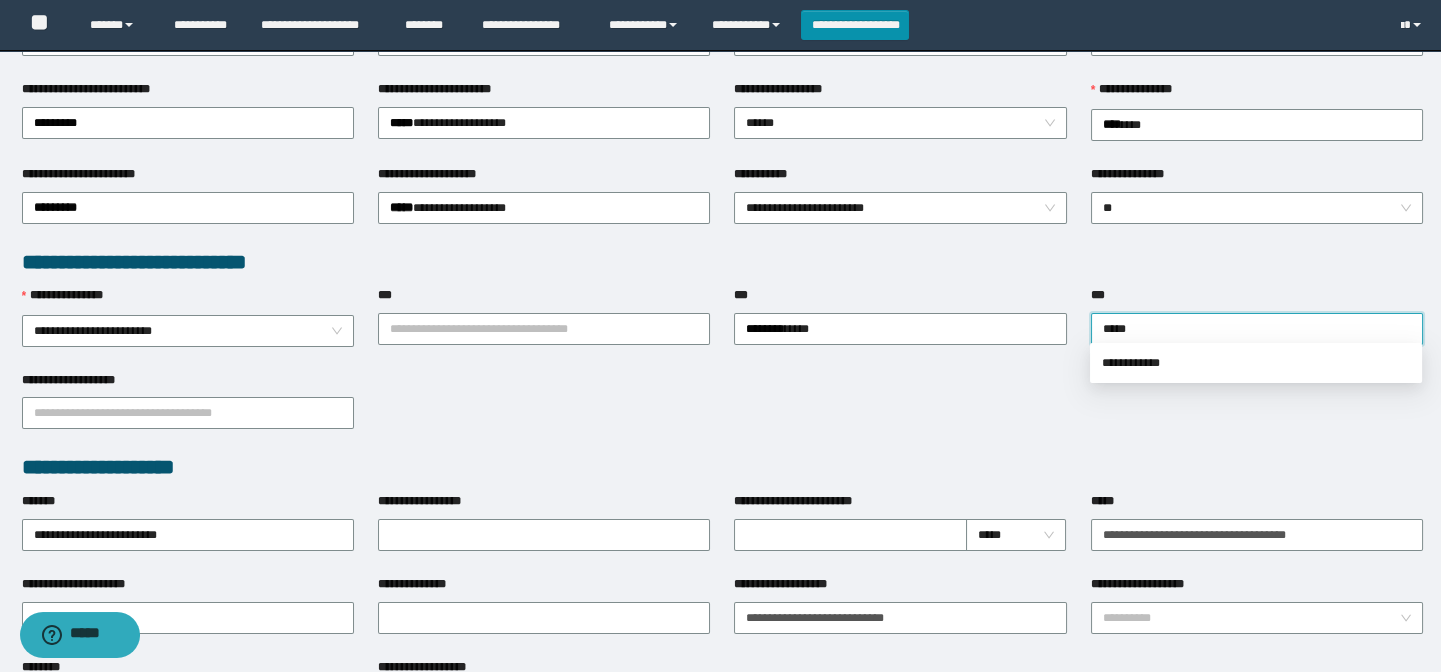 click on "**********" at bounding box center [1256, 363] 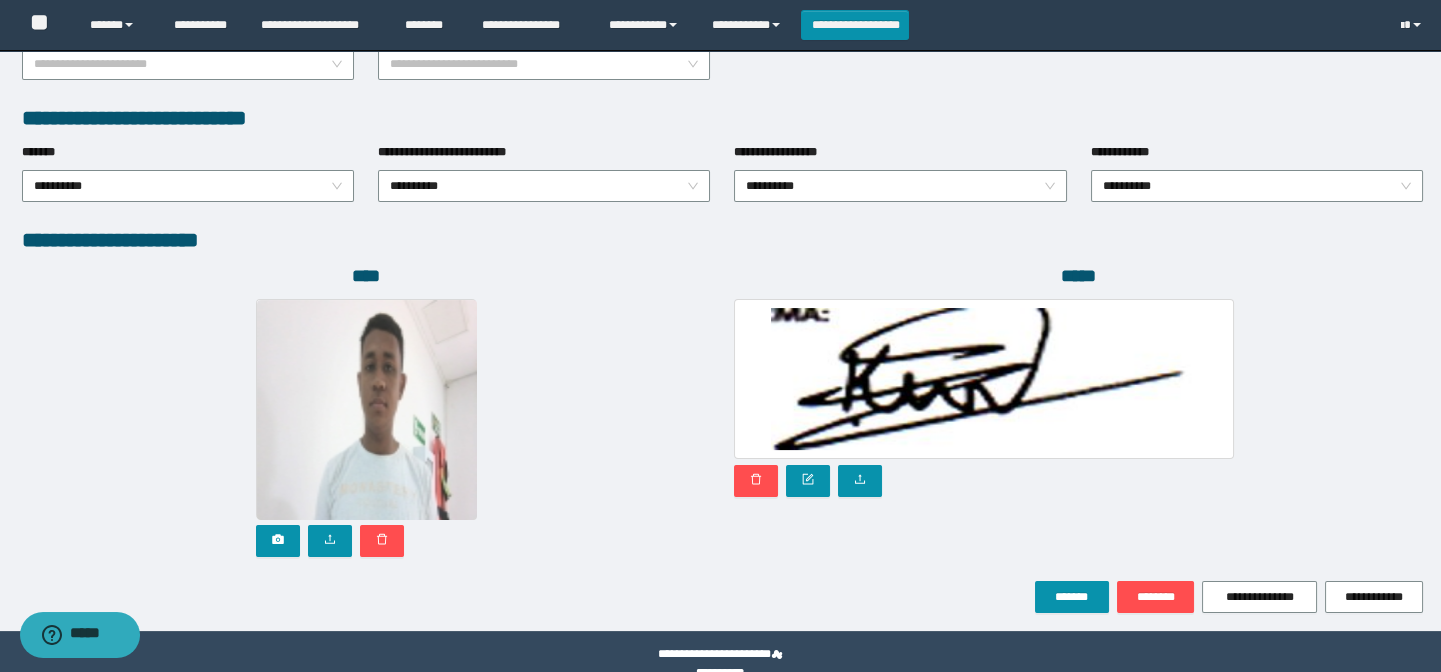 scroll, scrollTop: 1030, scrollLeft: 0, axis: vertical 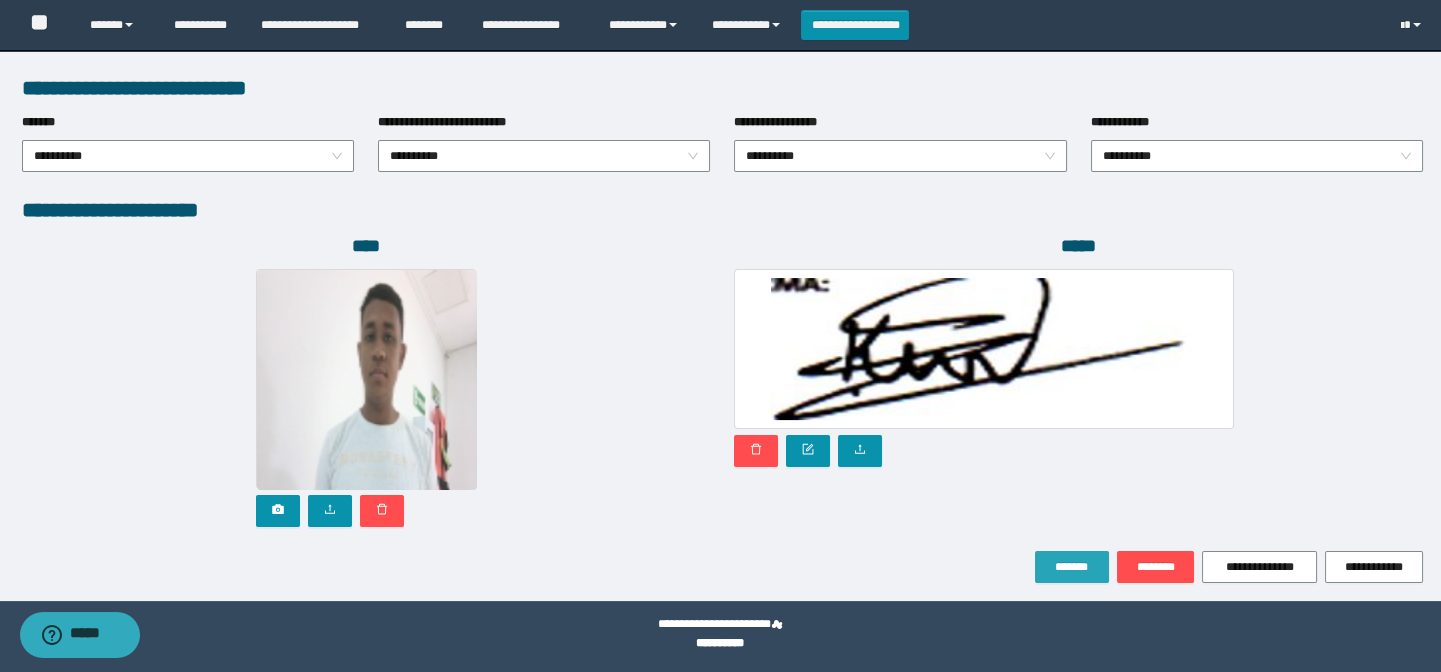 click on "*******" at bounding box center (1072, 567) 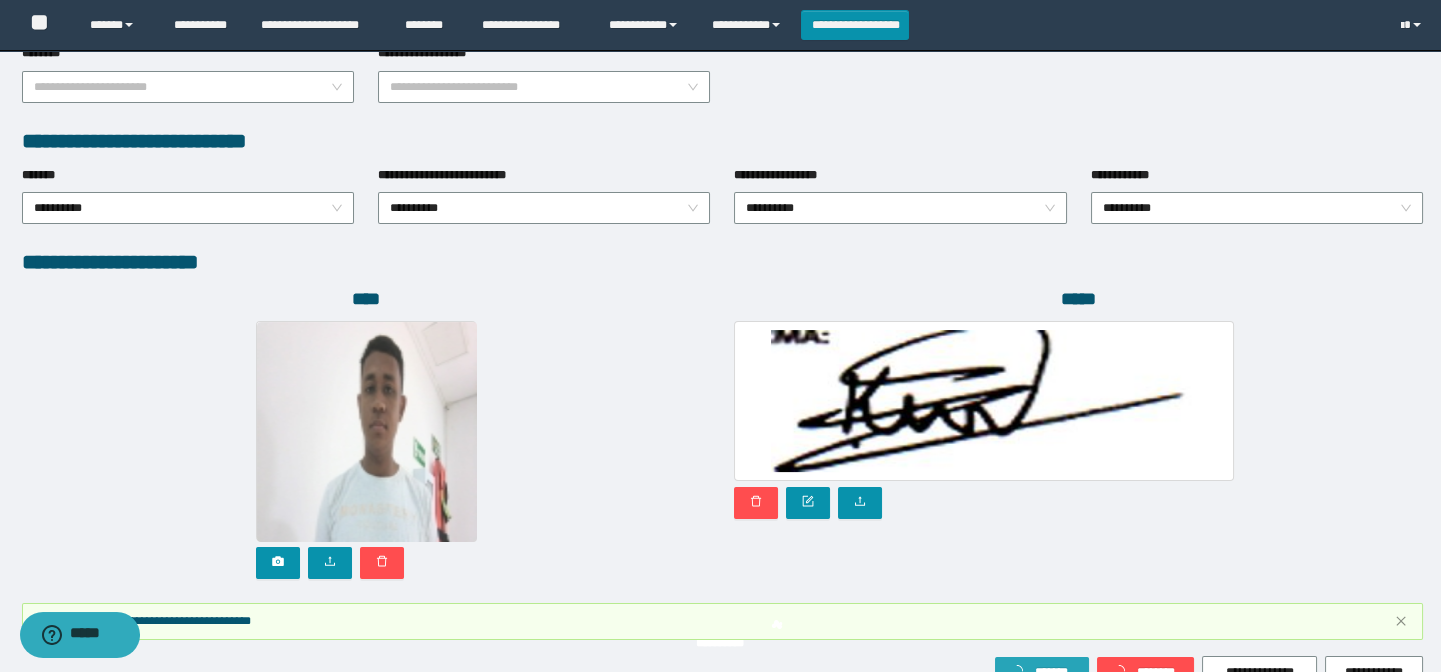 scroll, scrollTop: 1083, scrollLeft: 0, axis: vertical 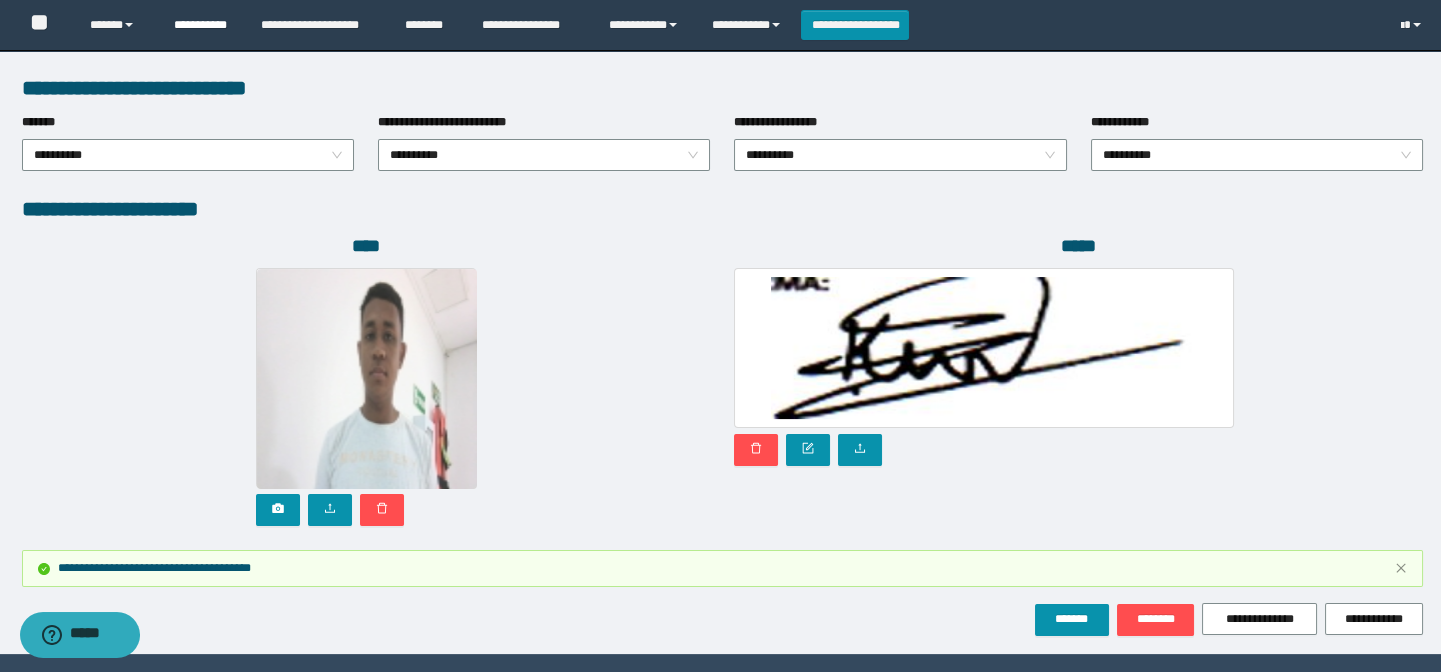 click on "**********" at bounding box center (202, 25) 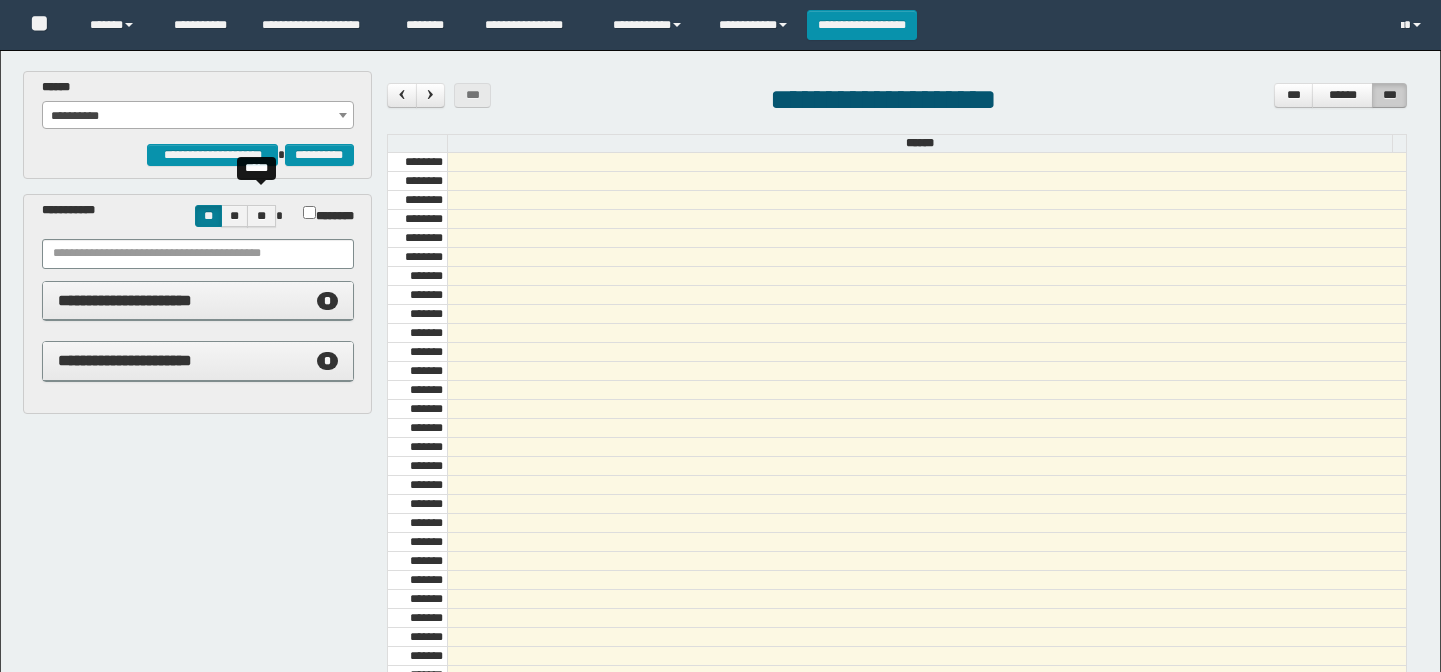 scroll, scrollTop: 0, scrollLeft: 0, axis: both 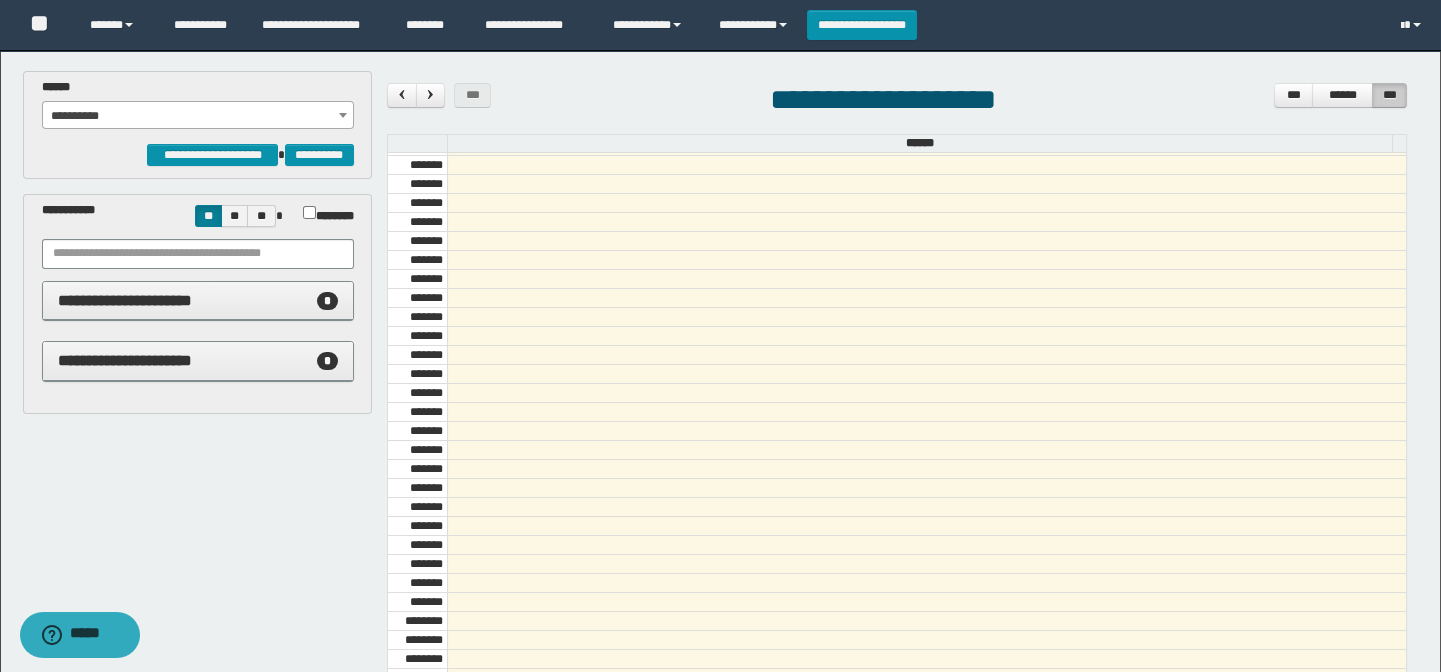click on "**********" at bounding box center [198, 116] 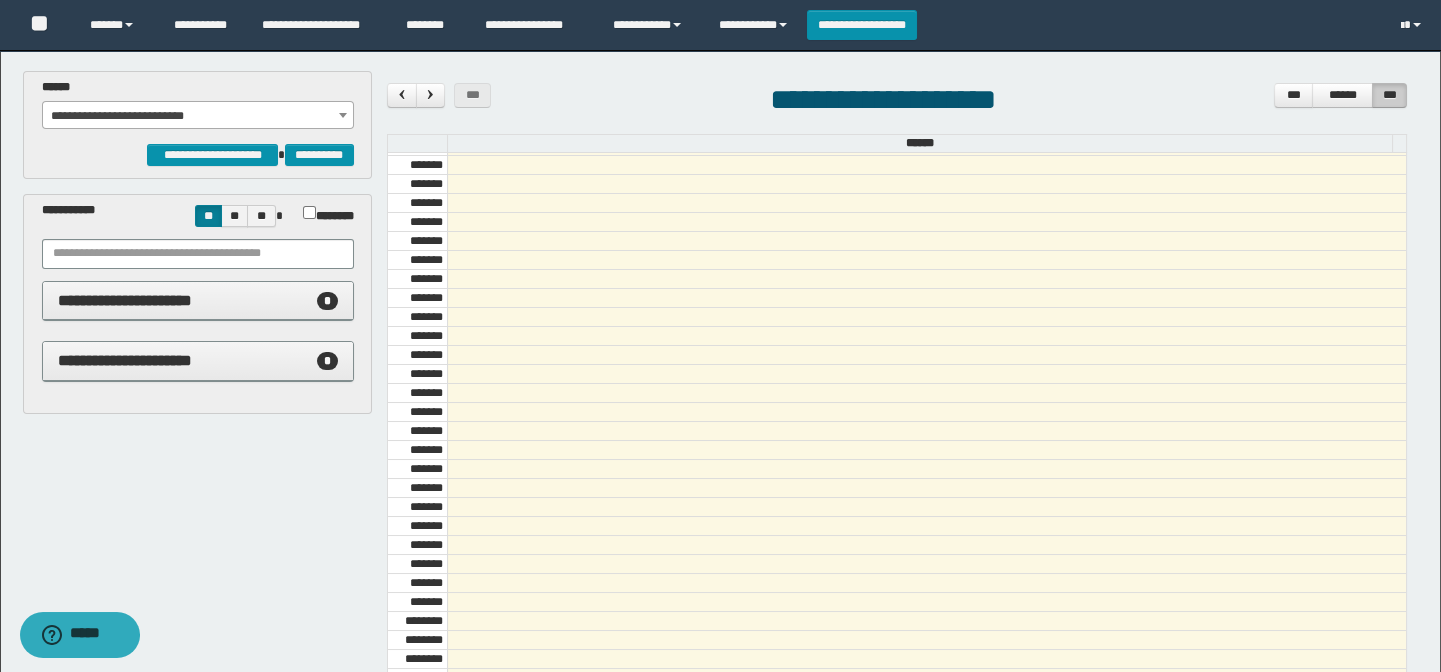 click on "**********" at bounding box center (198, 116) 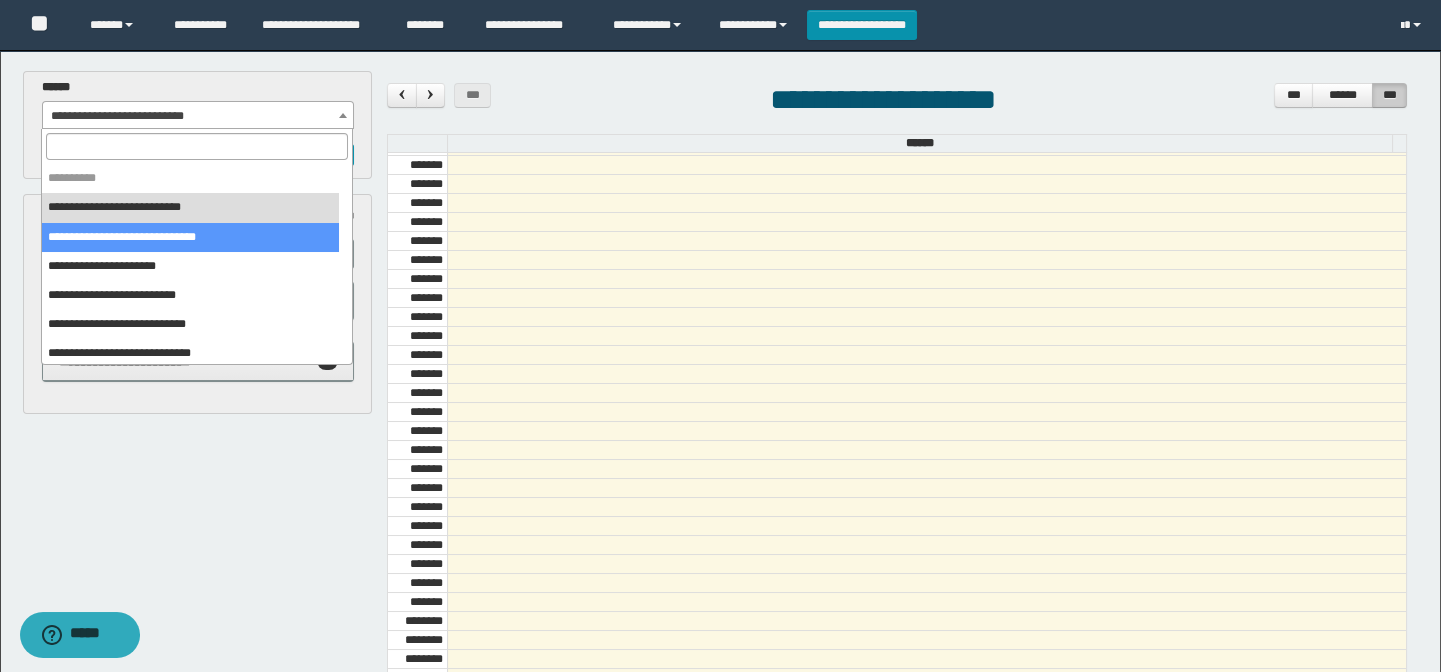 drag, startPoint x: 180, startPoint y: 228, endPoint x: 260, endPoint y: 235, distance: 80.305664 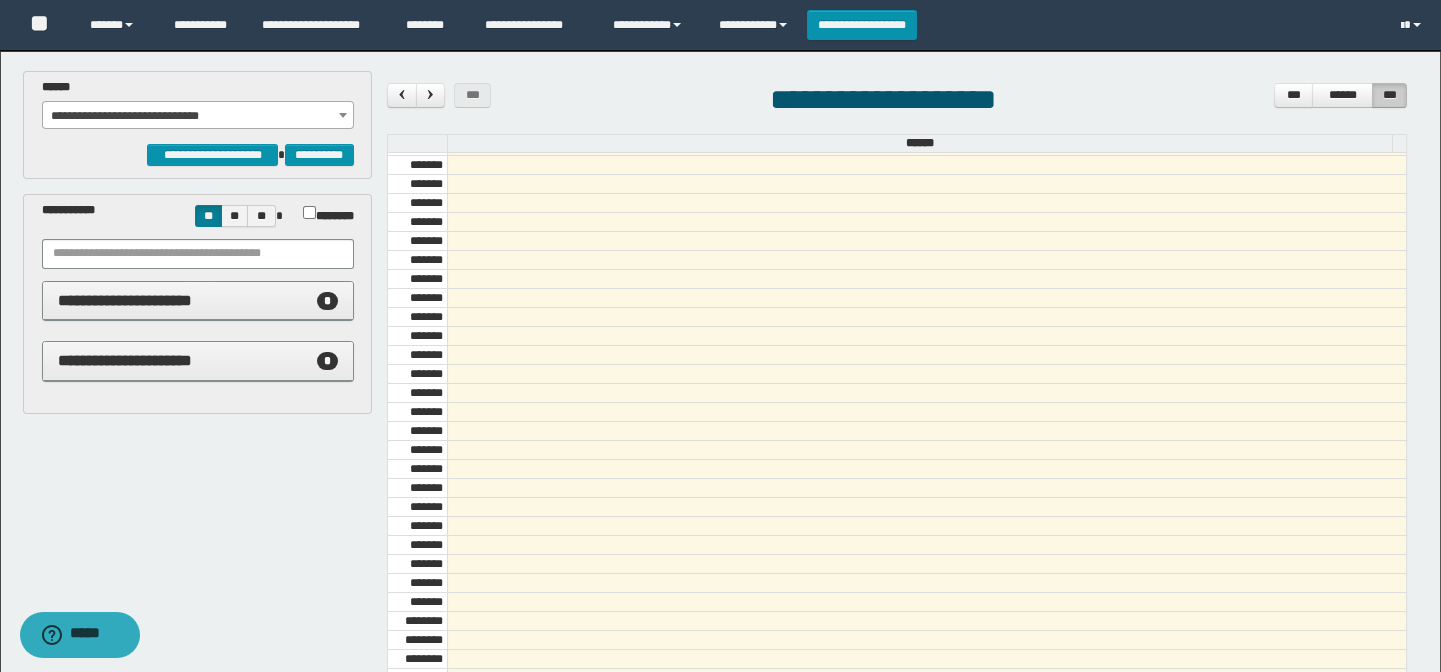 click on "**********" at bounding box center [198, 116] 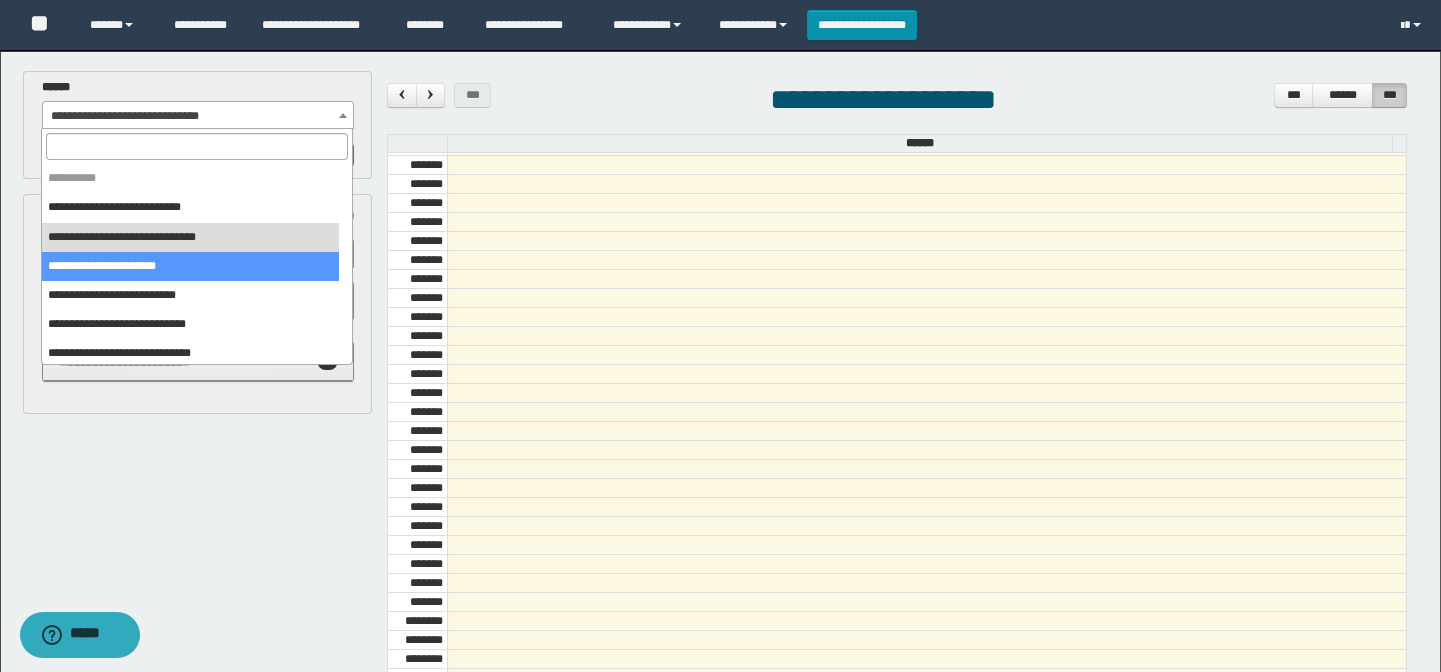 drag, startPoint x: 161, startPoint y: 268, endPoint x: 236, endPoint y: 272, distance: 75.10659 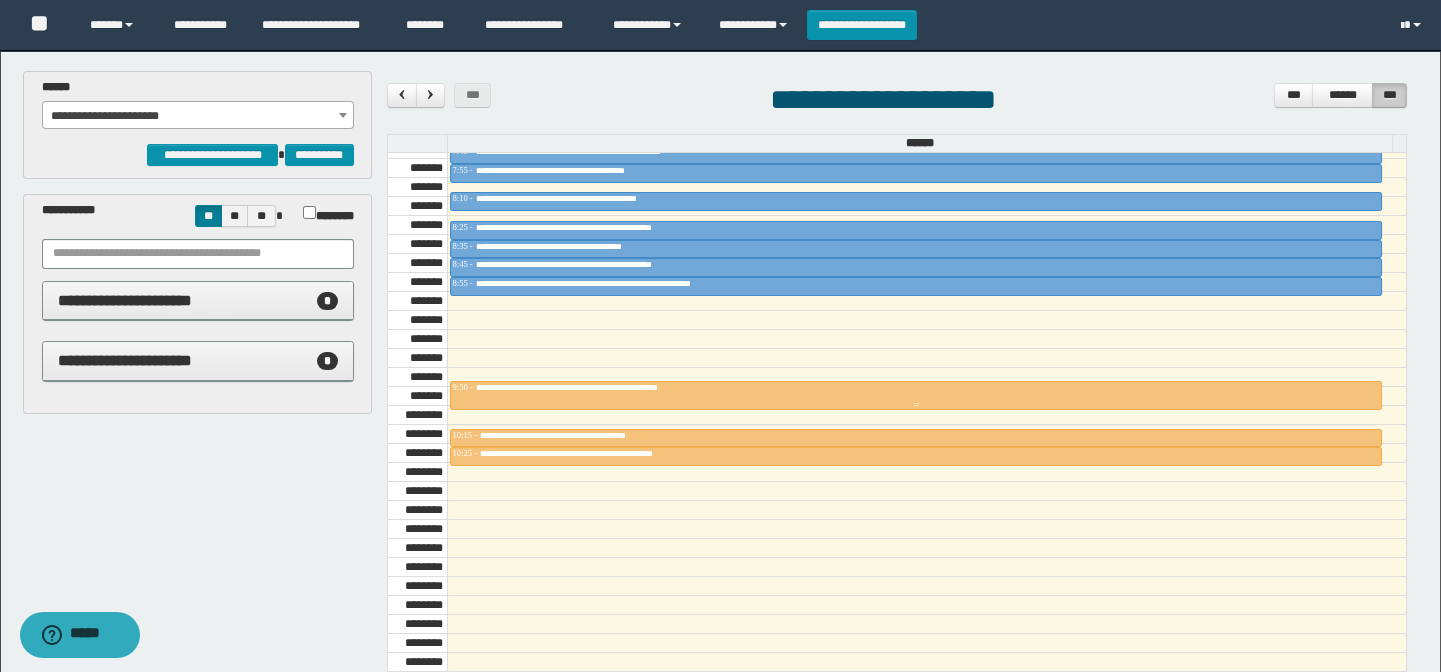 scroll, scrollTop: 954, scrollLeft: 0, axis: vertical 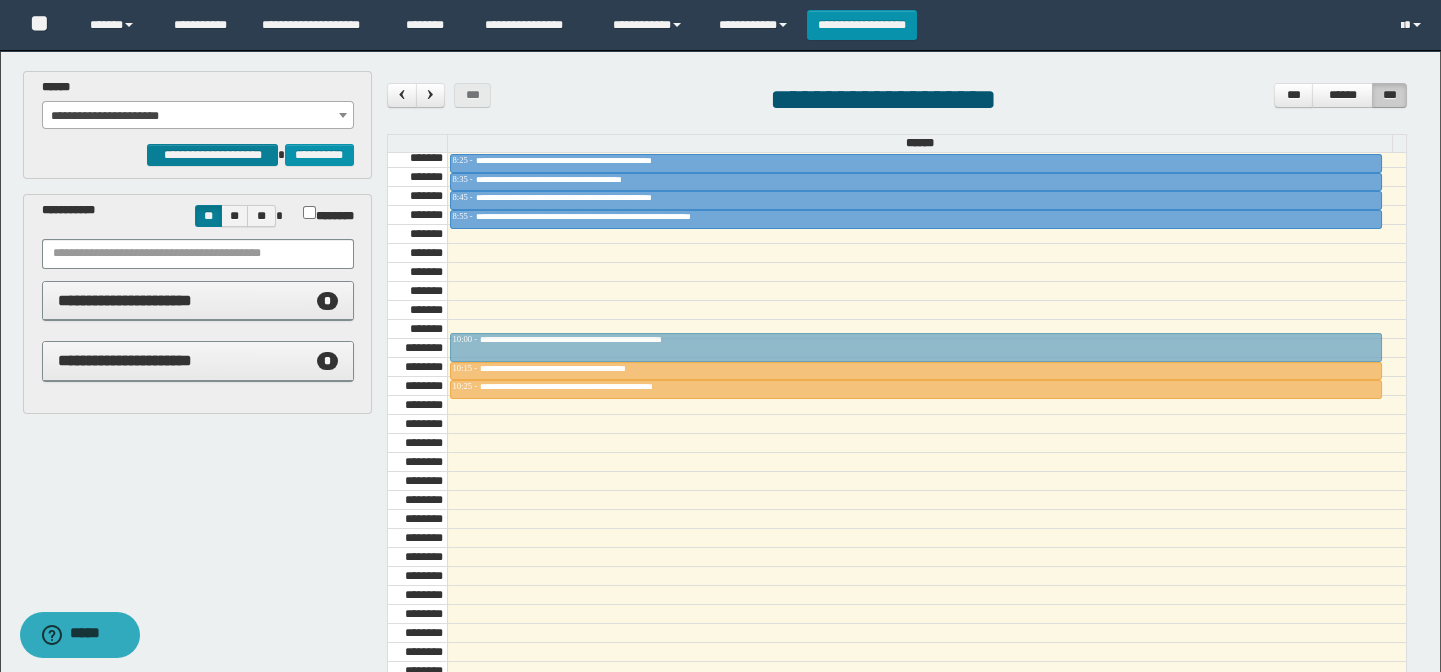 drag, startPoint x: 777, startPoint y: 317, endPoint x: 173, endPoint y: 150, distance: 626.6618 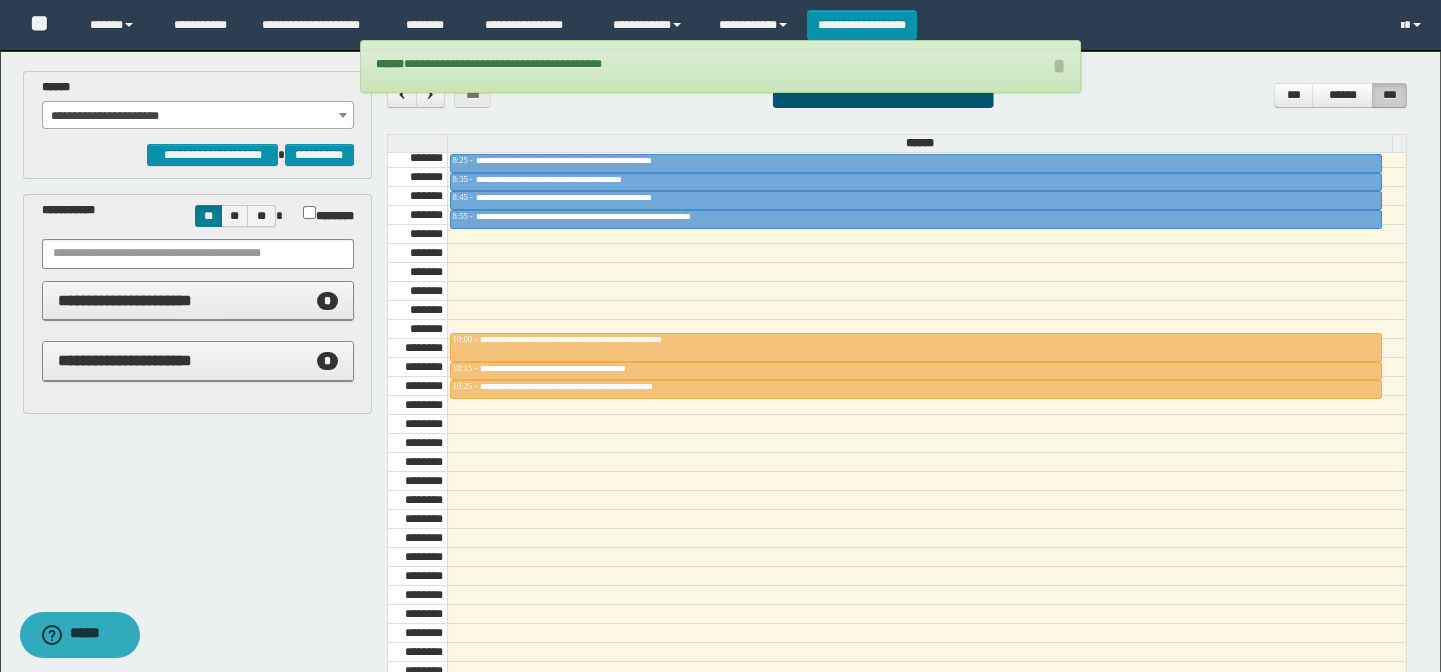 click on "**********" at bounding box center [198, 116] 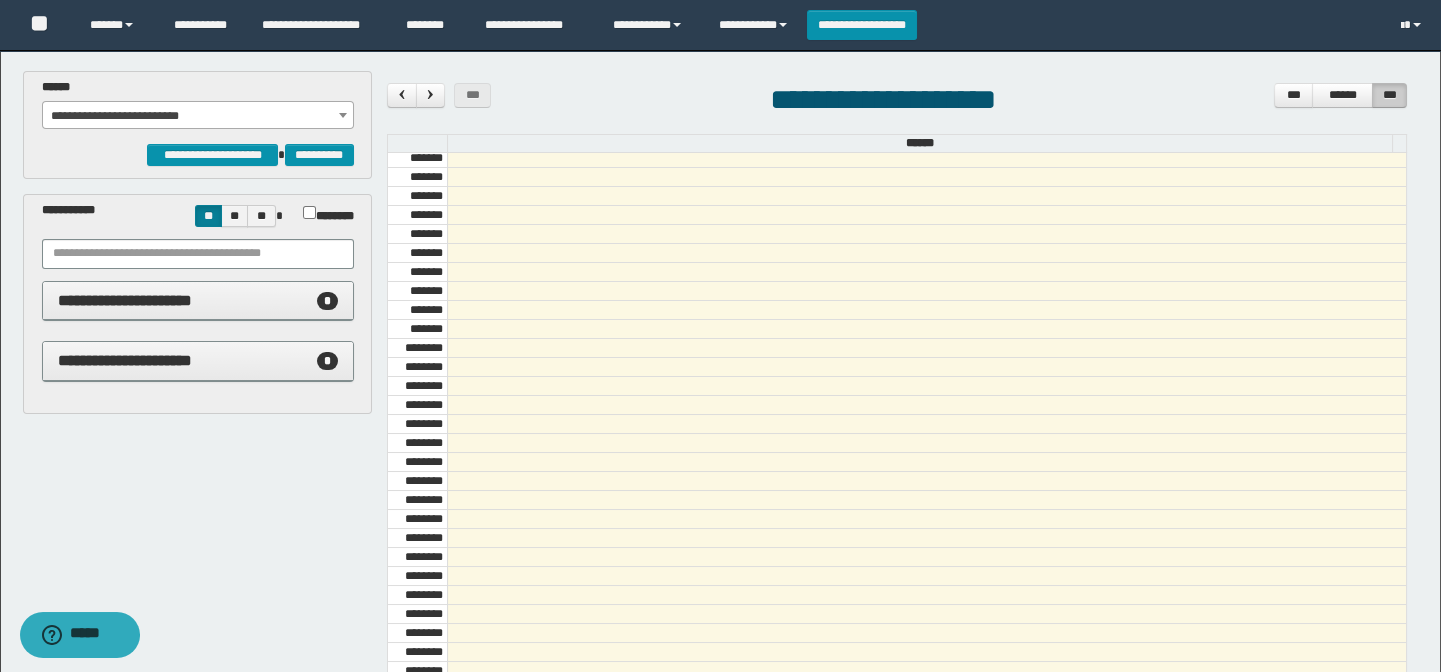 click on "**********" at bounding box center [198, 116] 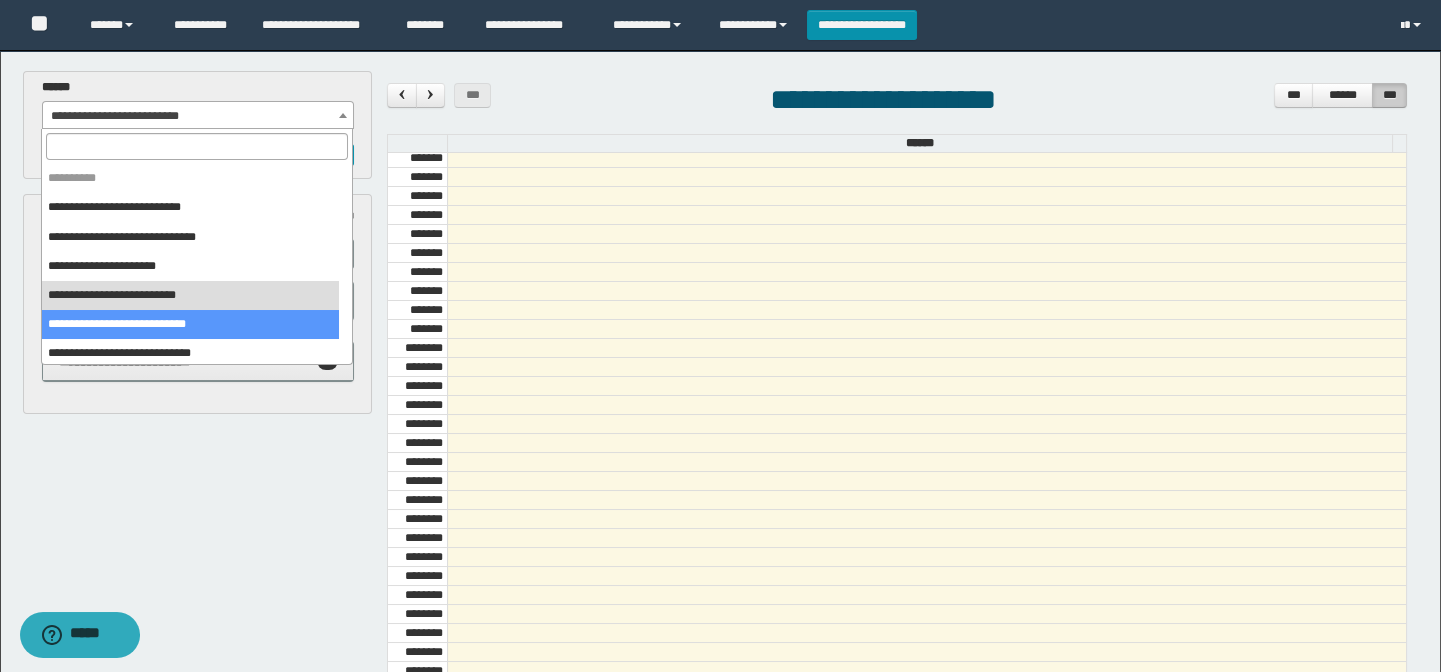 drag, startPoint x: 198, startPoint y: 320, endPoint x: 583, endPoint y: 360, distance: 387.07236 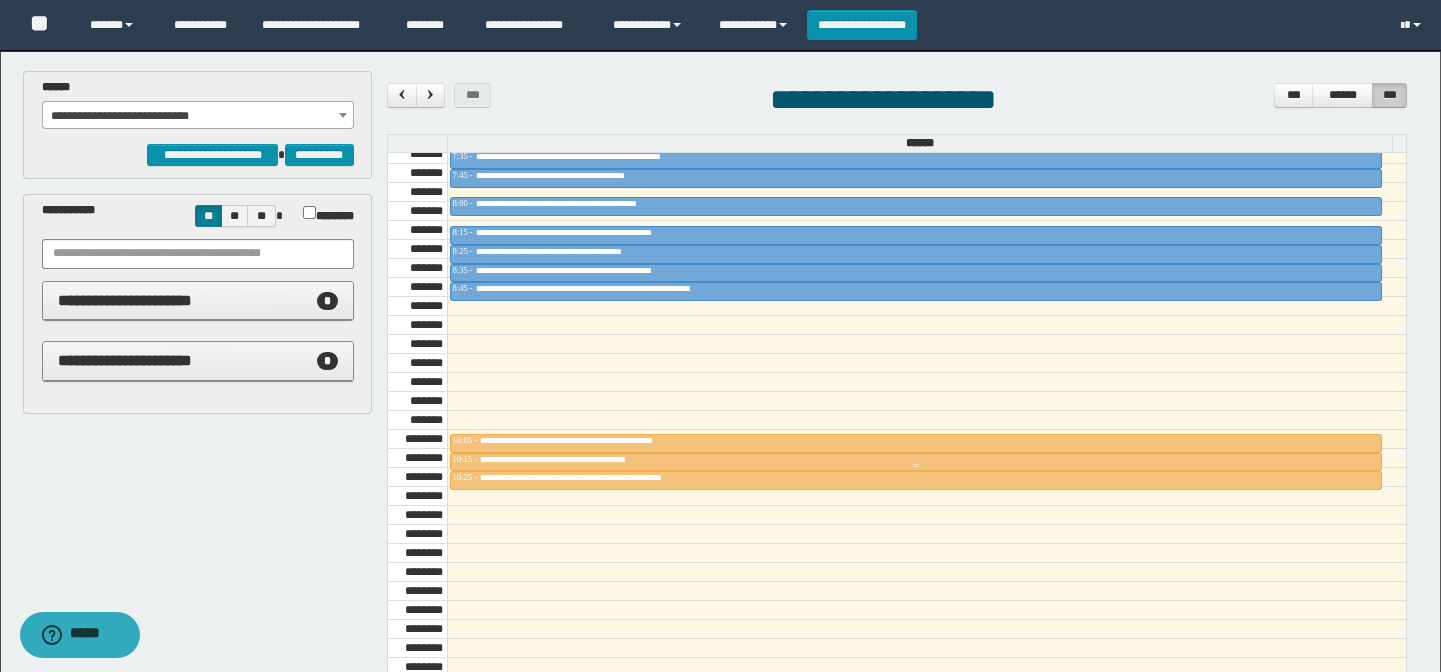 scroll, scrollTop: 772, scrollLeft: 0, axis: vertical 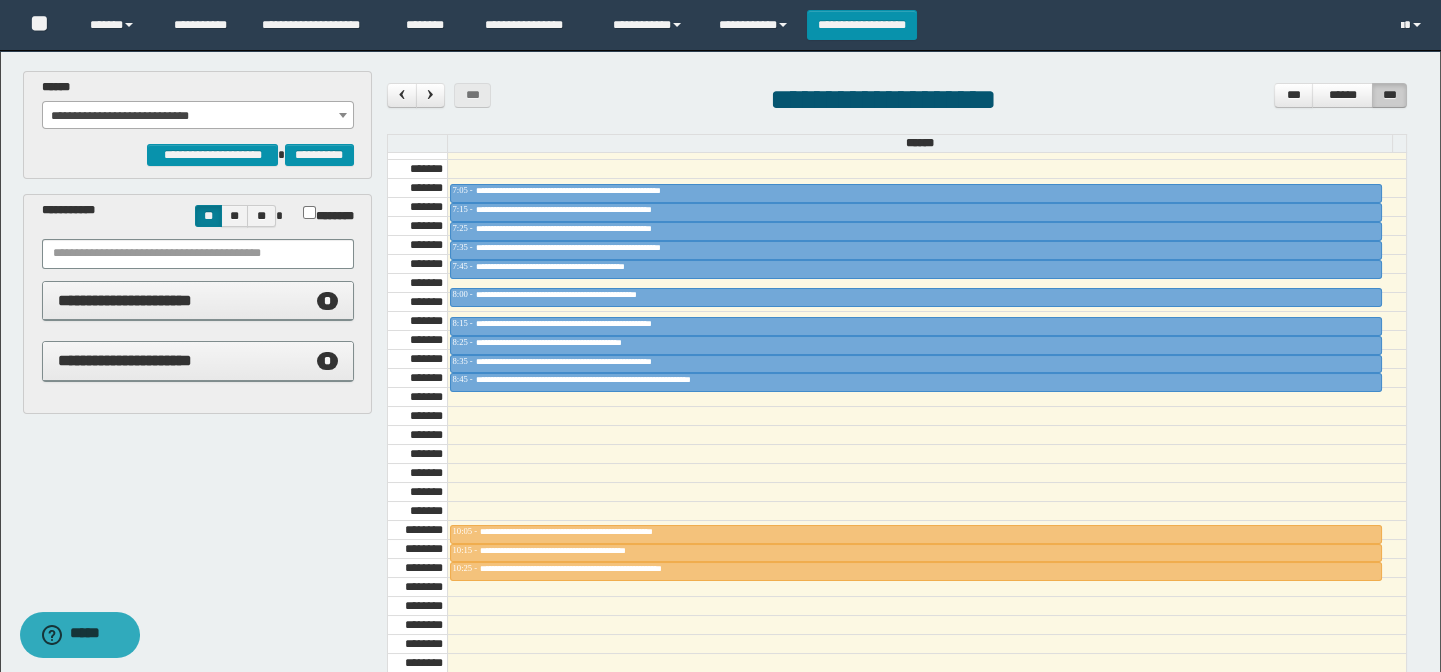 click on "**********" at bounding box center [198, 116] 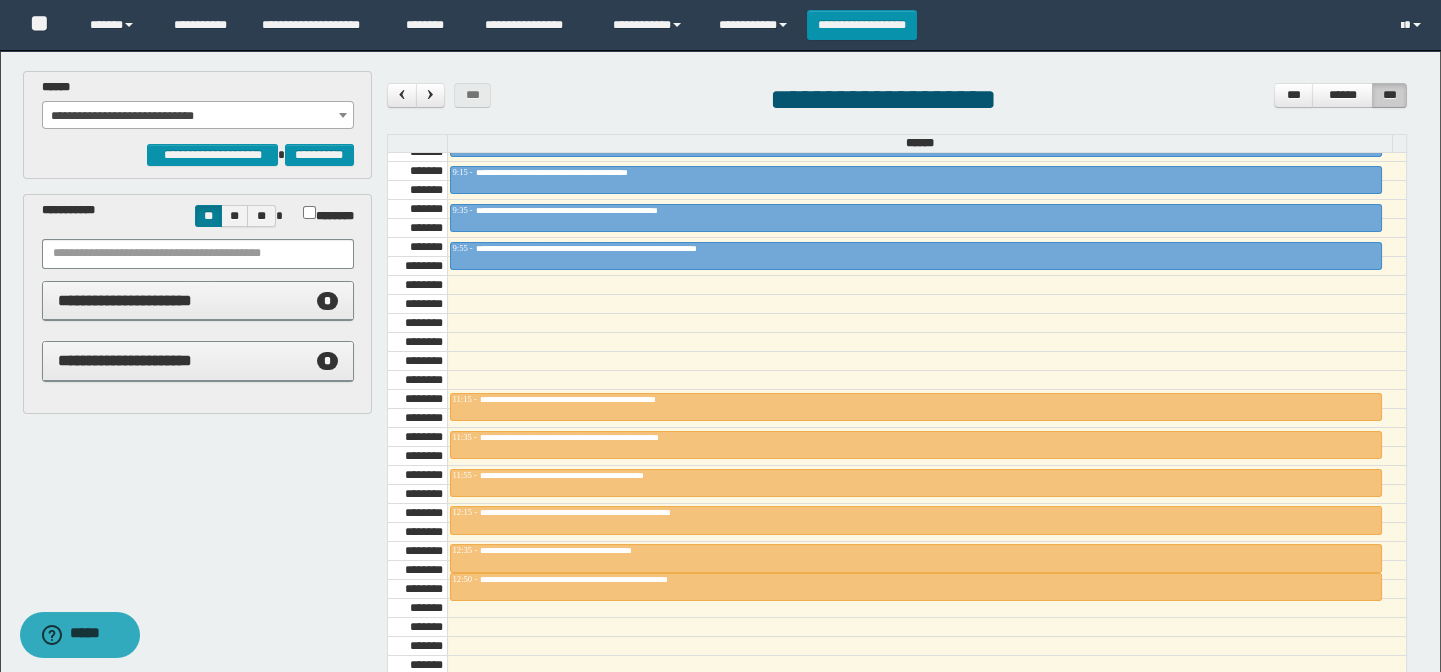 scroll, scrollTop: 1045, scrollLeft: 0, axis: vertical 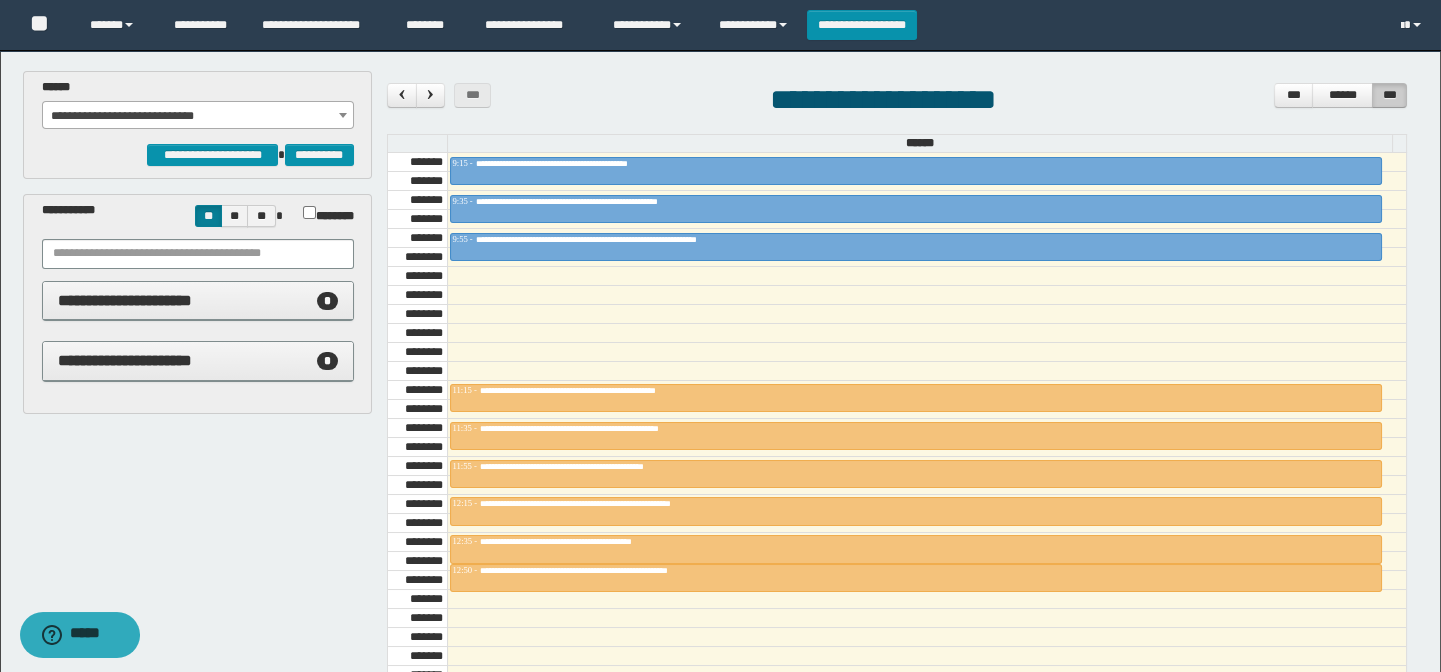 click on "**********" at bounding box center [198, 116] 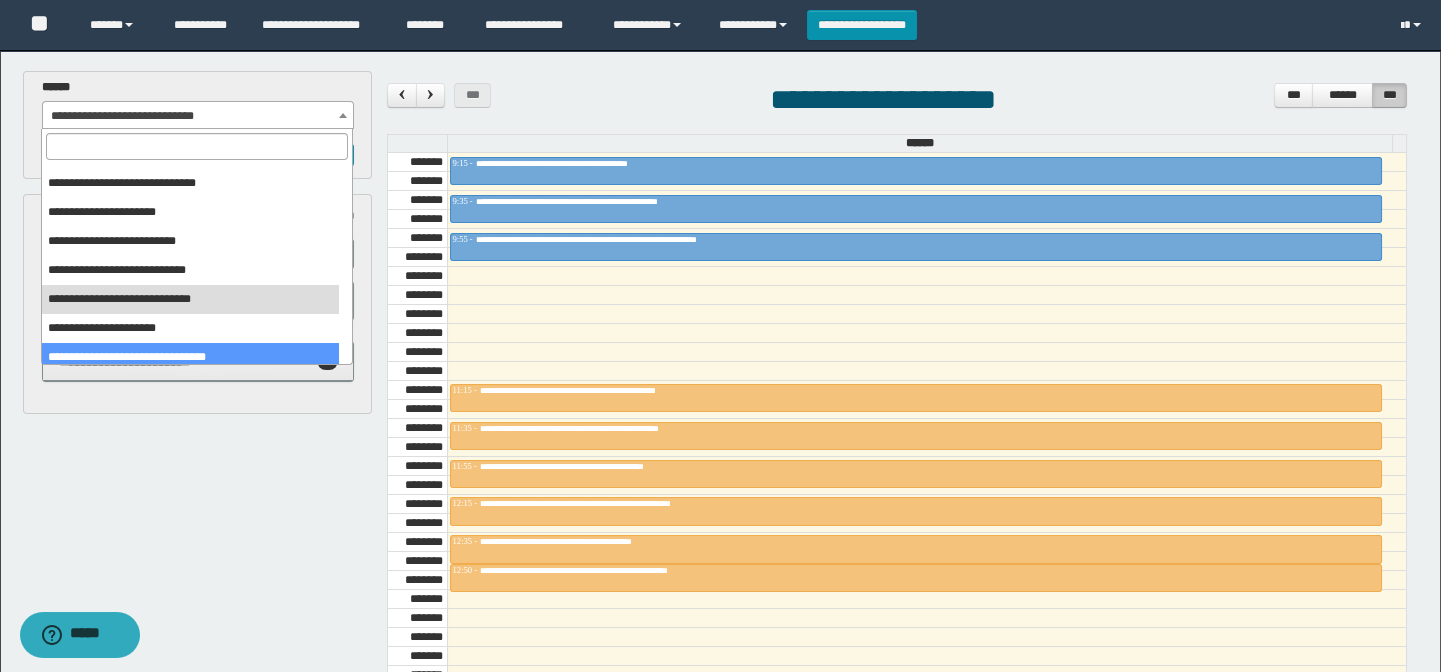 scroll, scrollTop: 0, scrollLeft: 0, axis: both 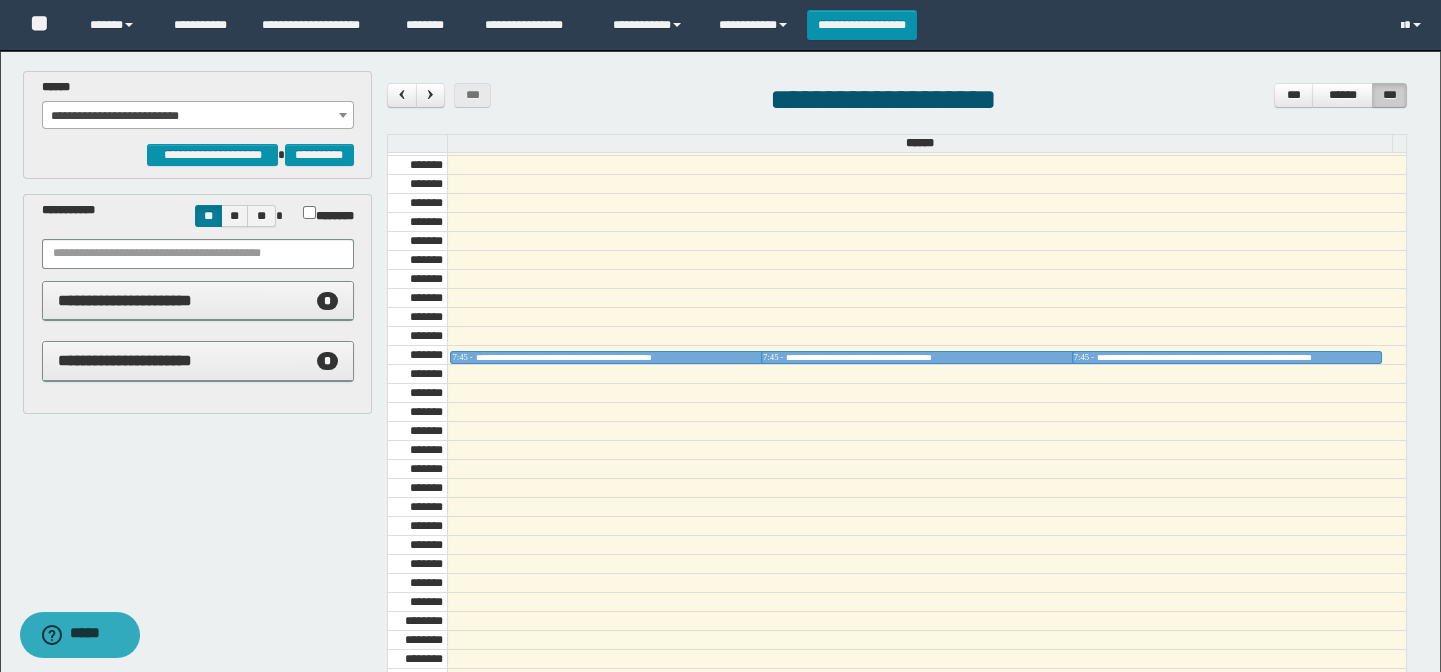 click on "**********" at bounding box center [198, 116] 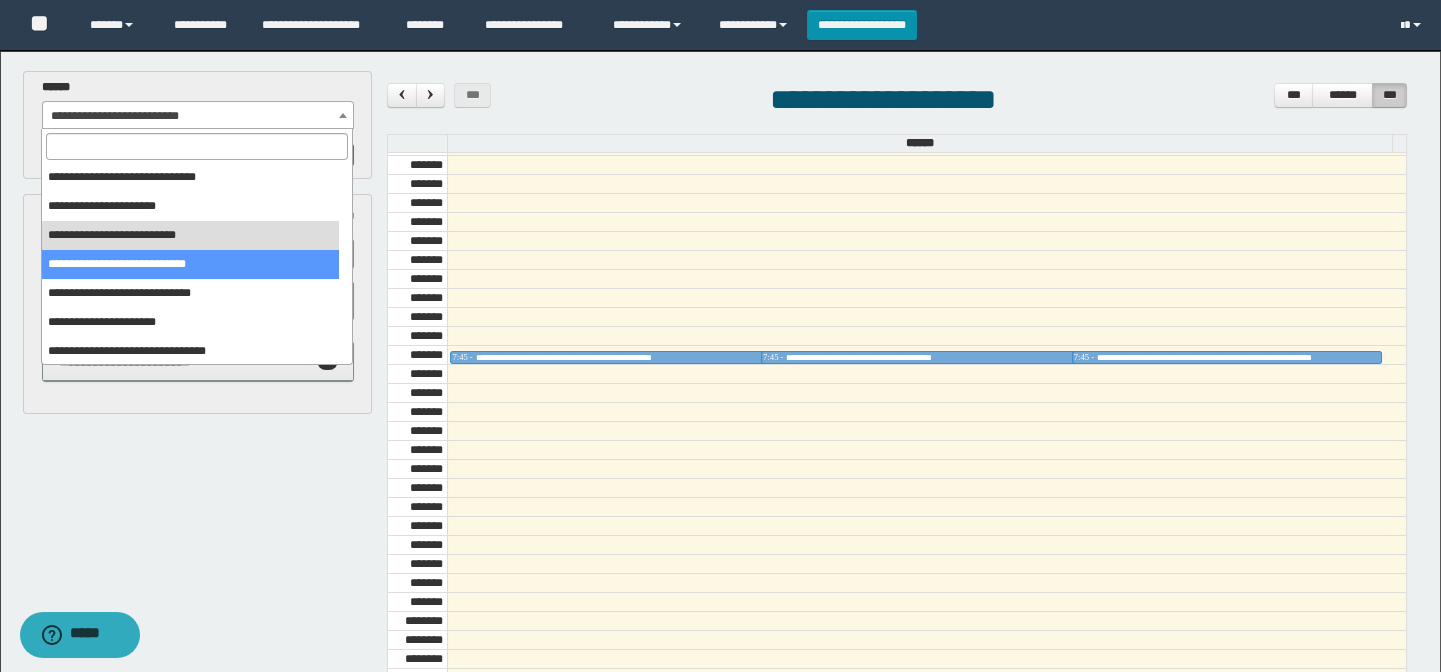 scroll, scrollTop: 90, scrollLeft: 0, axis: vertical 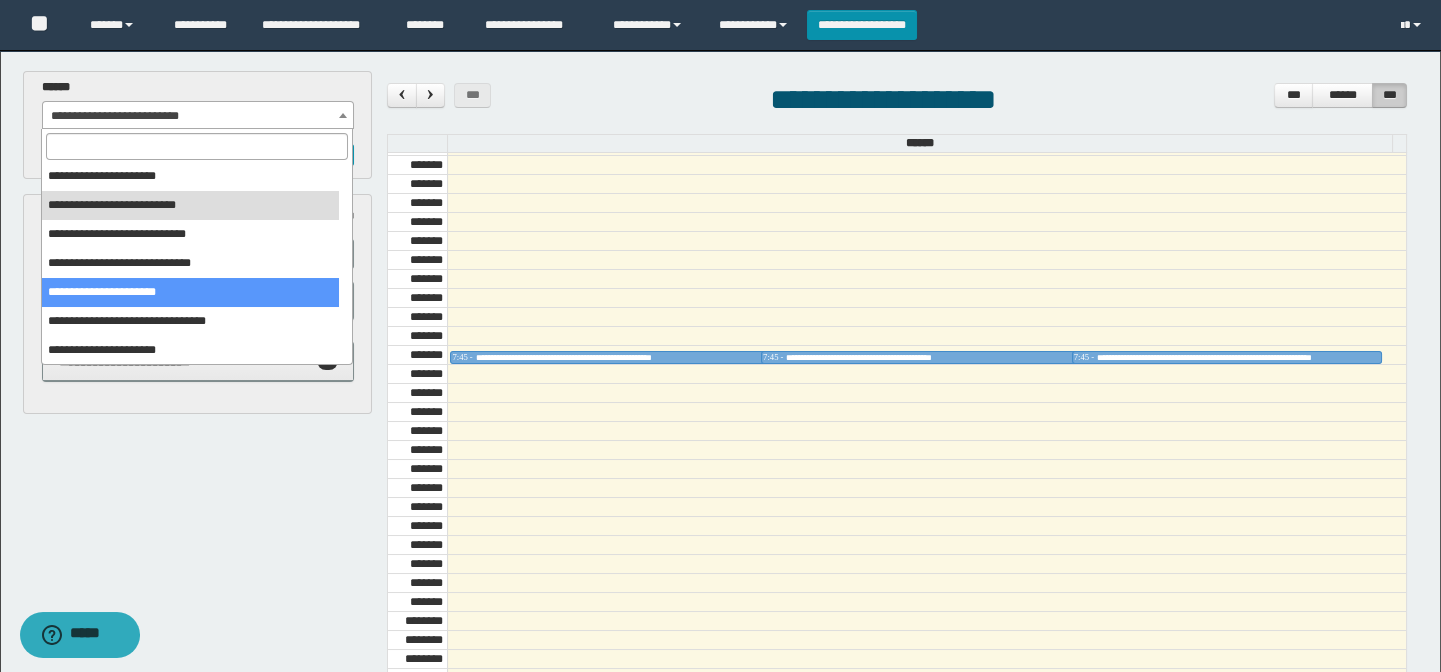 drag, startPoint x: 200, startPoint y: 287, endPoint x: 219, endPoint y: 286, distance: 19.026299 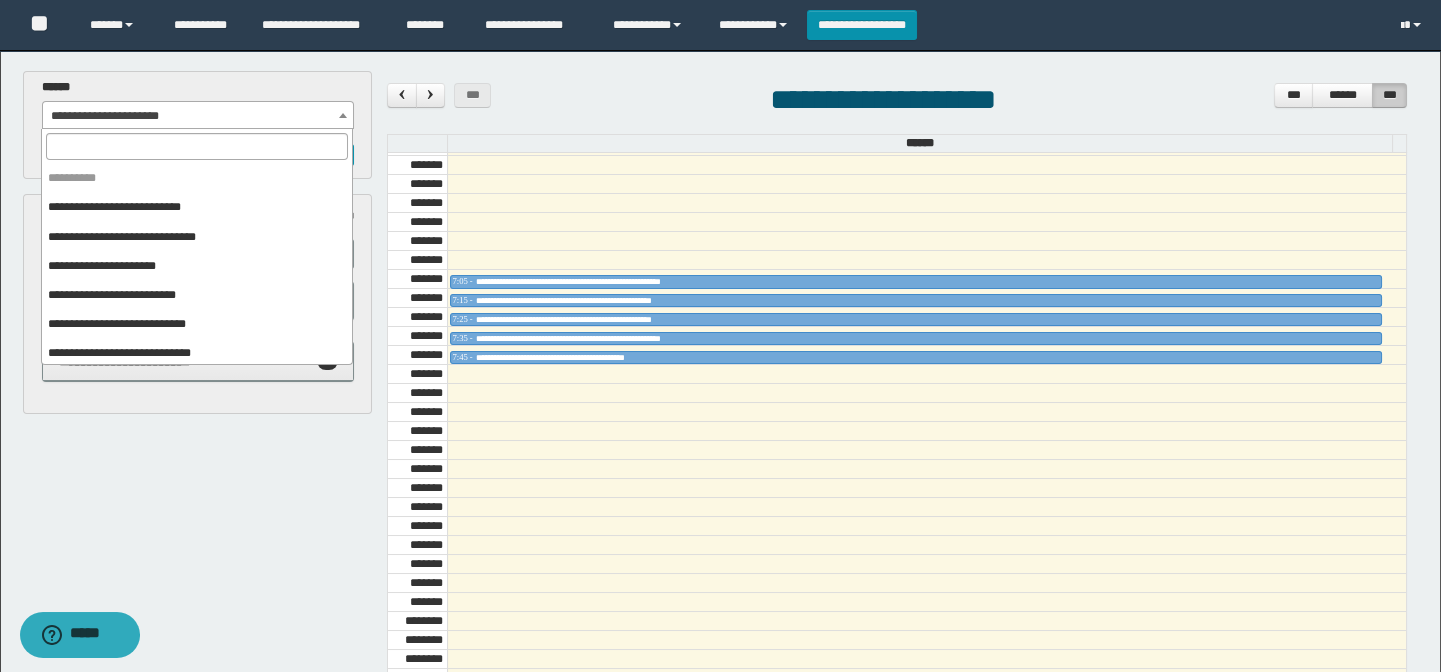 click on "**********" at bounding box center [198, 116] 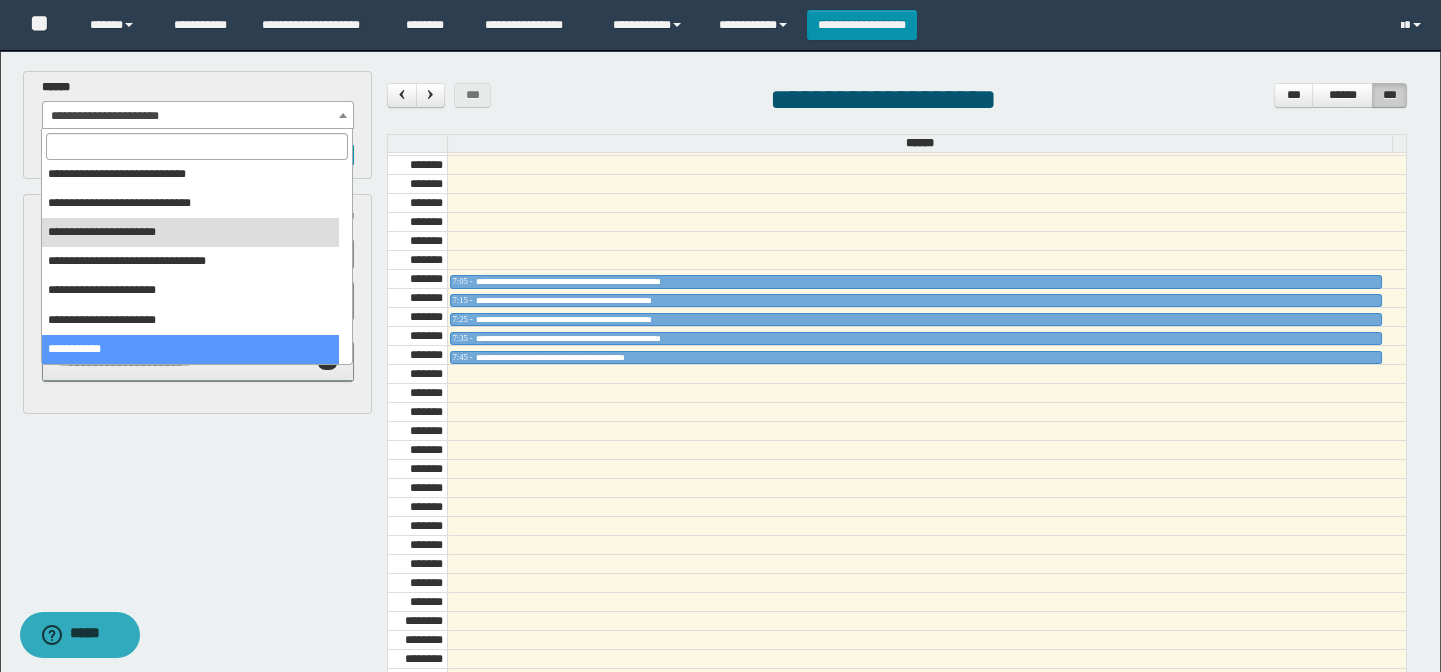 click on "**********" at bounding box center [723, 506] 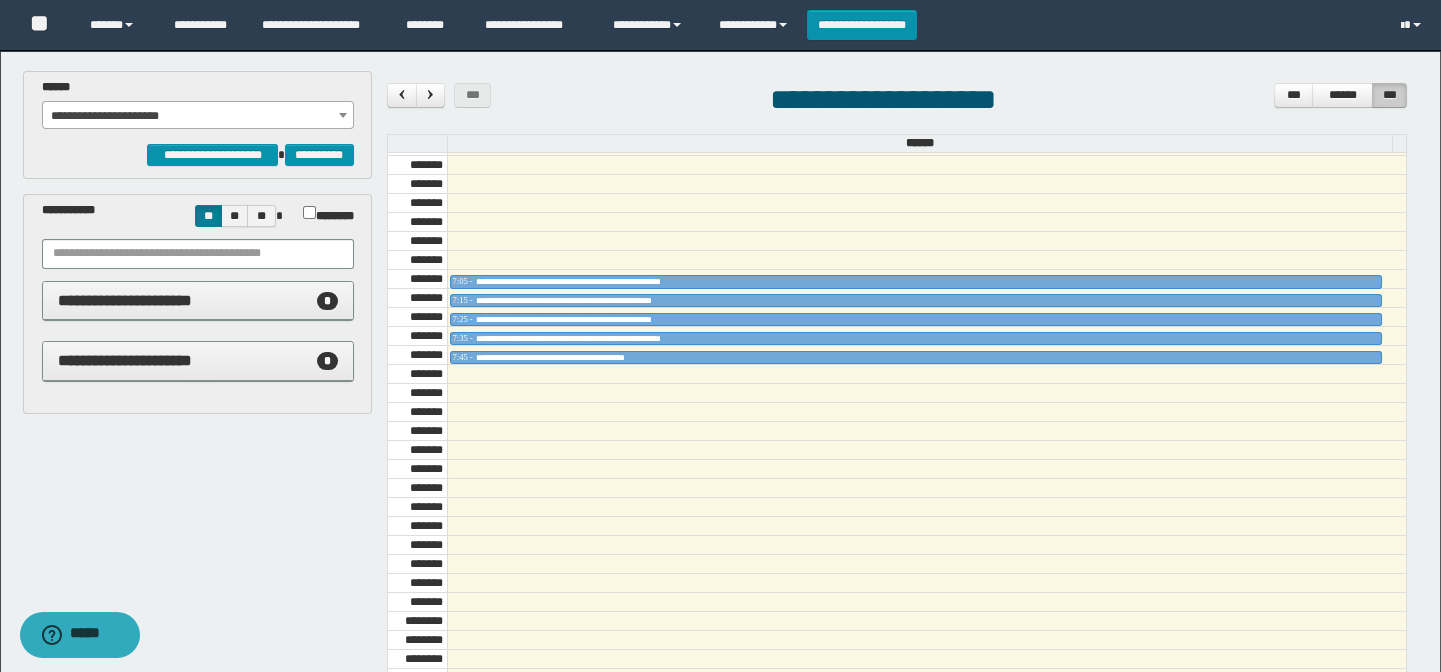 click on "**********" at bounding box center [198, 116] 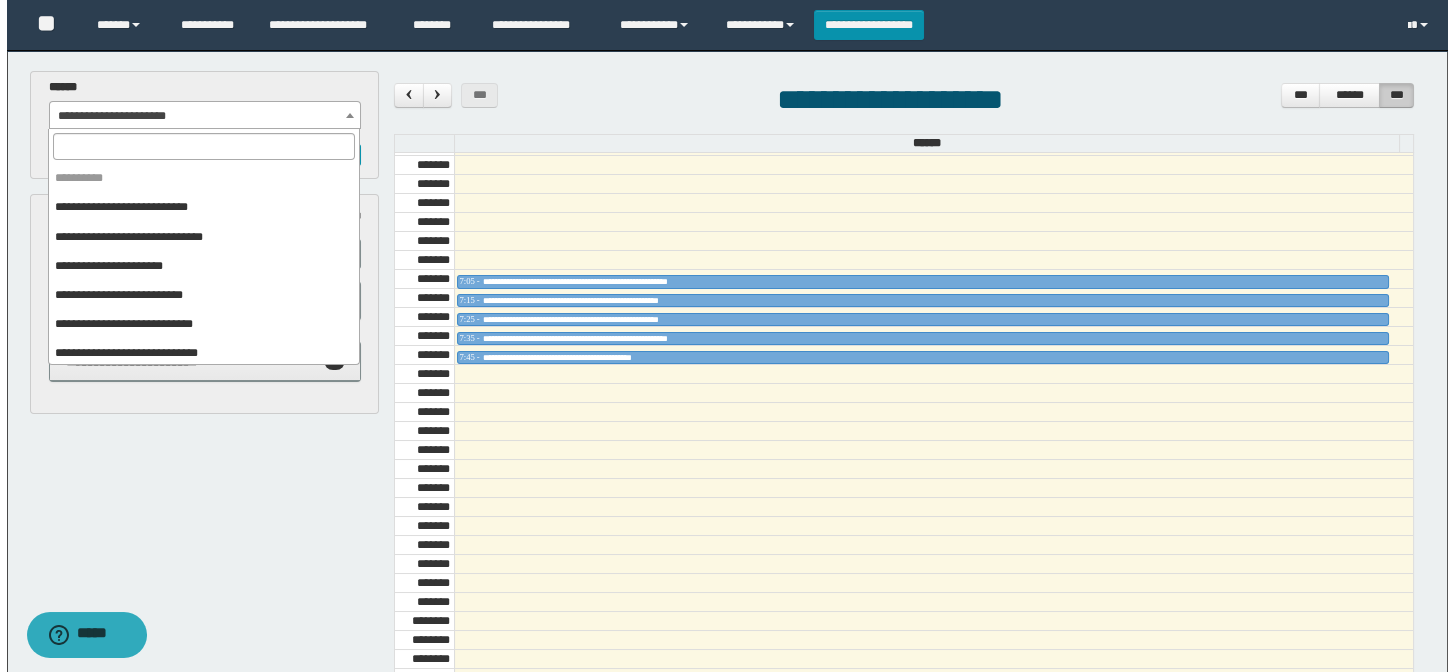 scroll, scrollTop: 150, scrollLeft: 0, axis: vertical 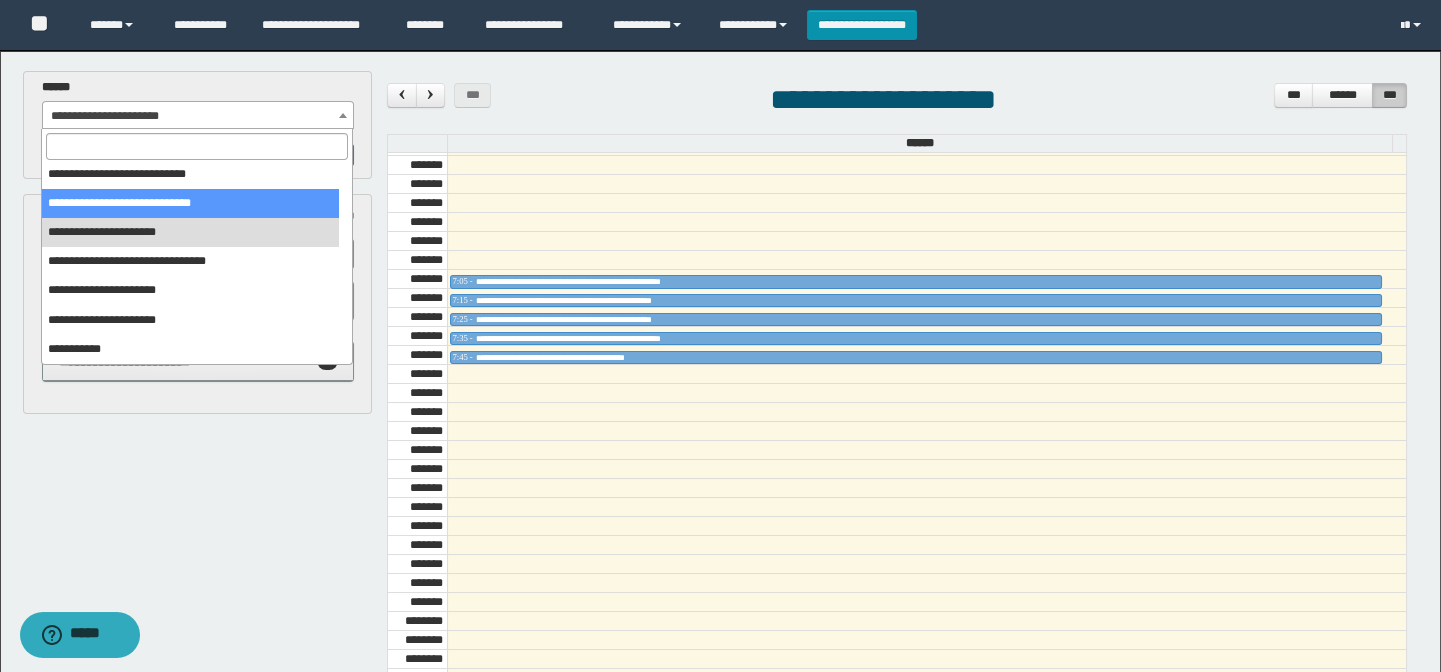 drag, startPoint x: 148, startPoint y: 196, endPoint x: 240, endPoint y: 226, distance: 96.76776 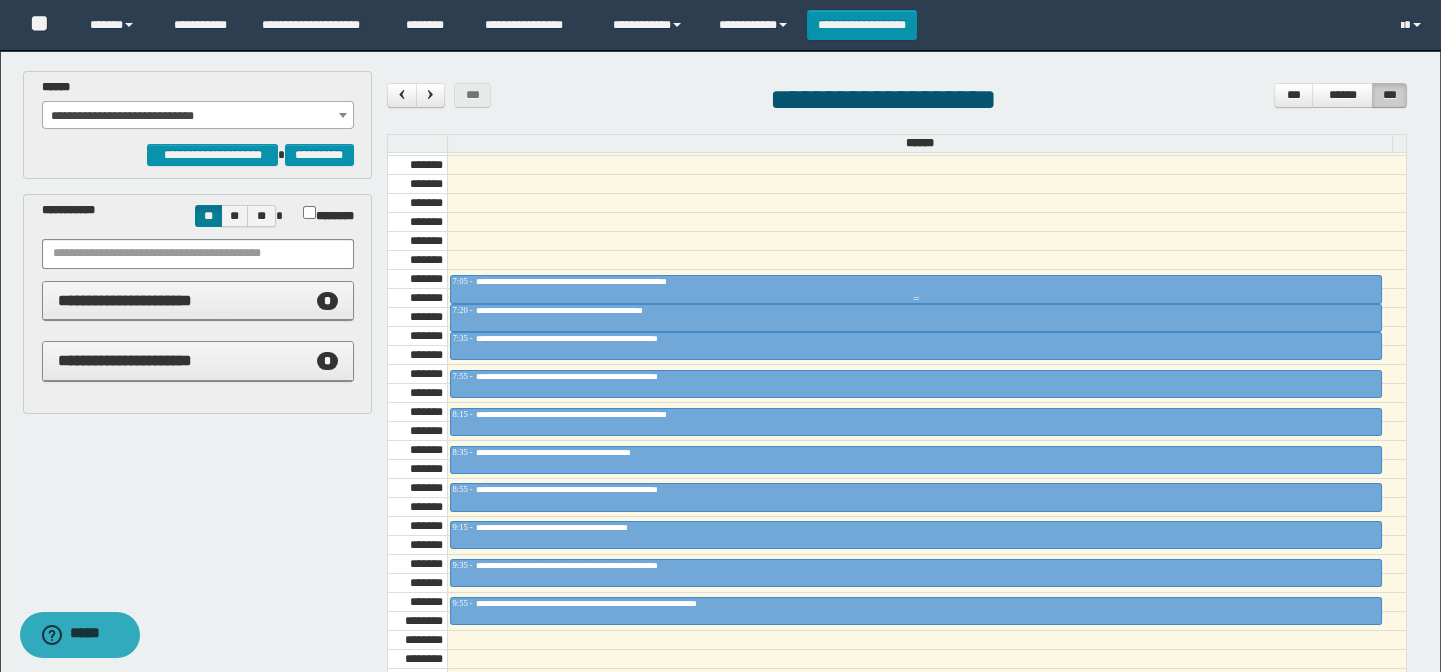 click on "**********" at bounding box center (916, 282) 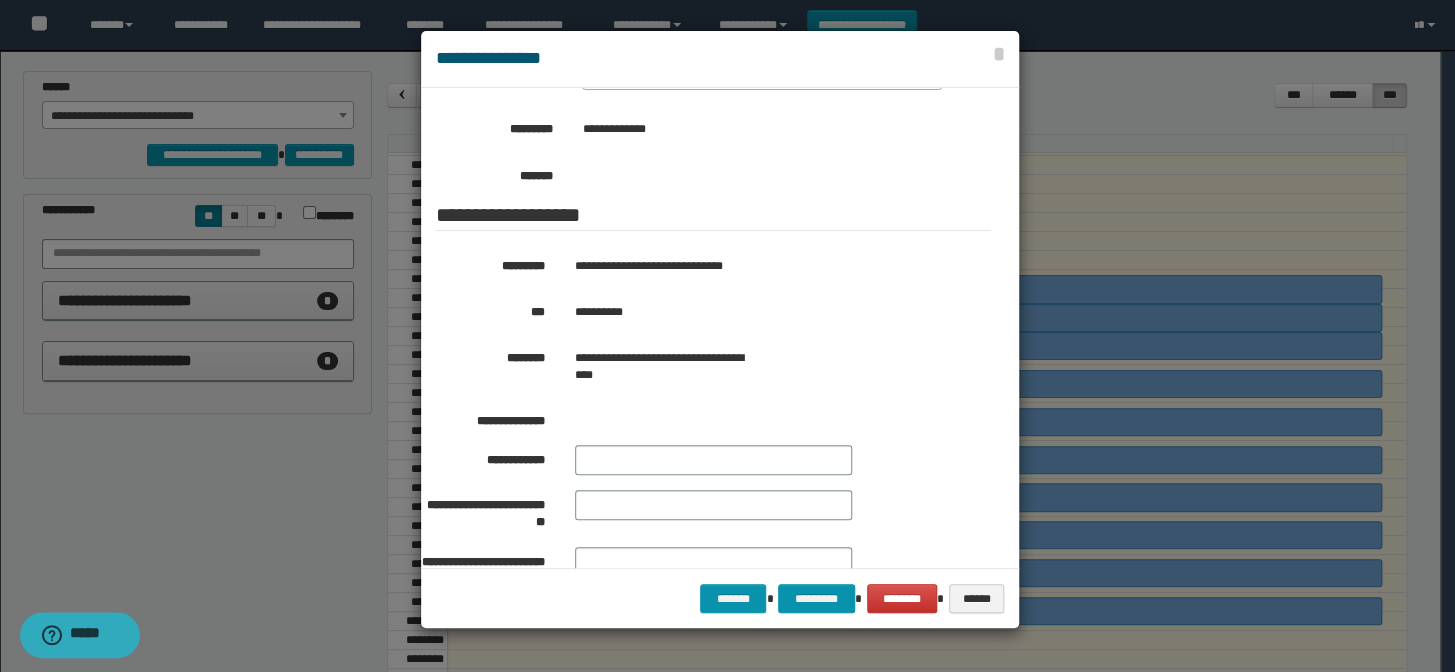 scroll, scrollTop: 0, scrollLeft: 0, axis: both 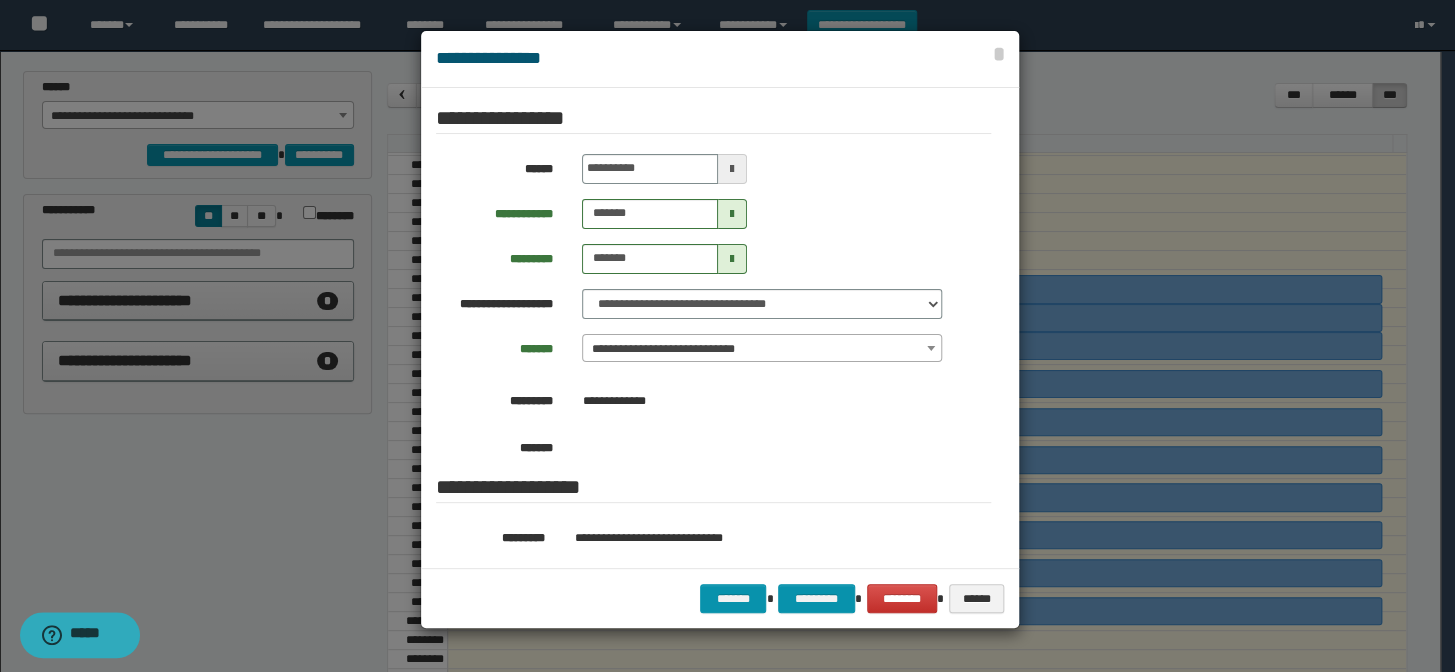 click at bounding box center [727, 336] 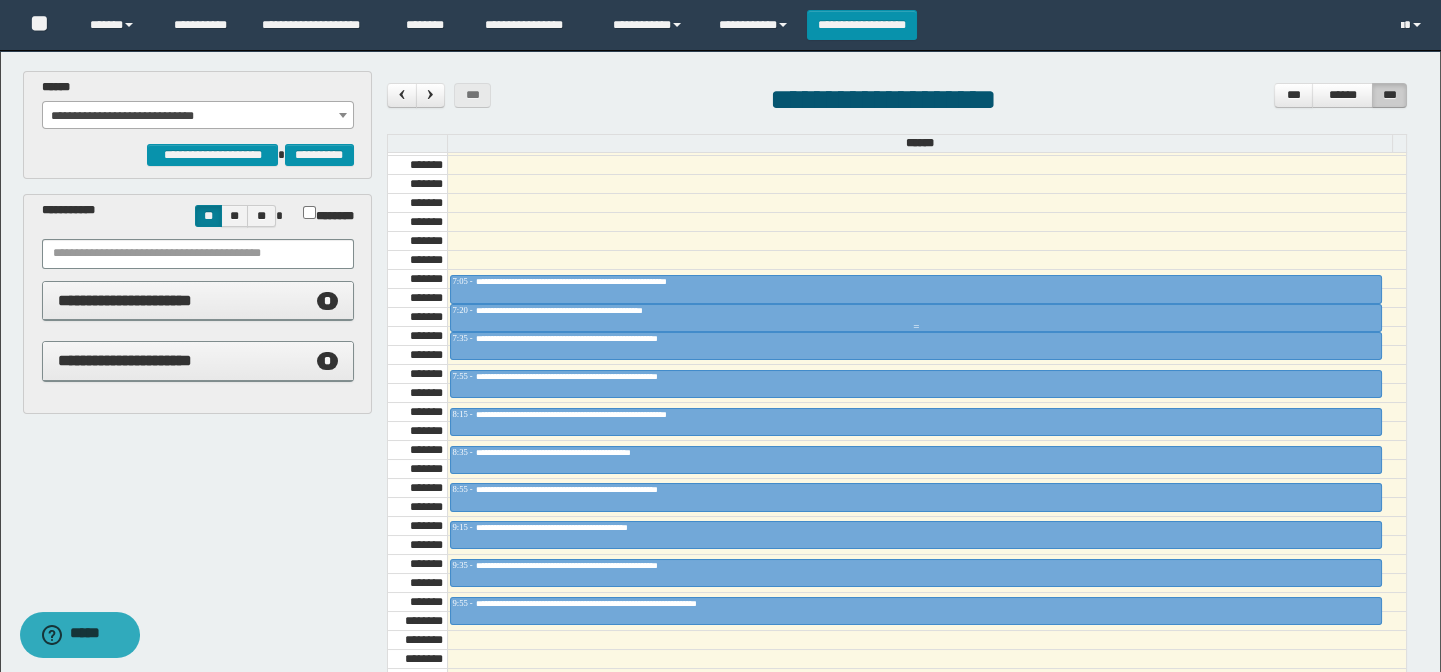 click on "**********" at bounding box center (593, 310) 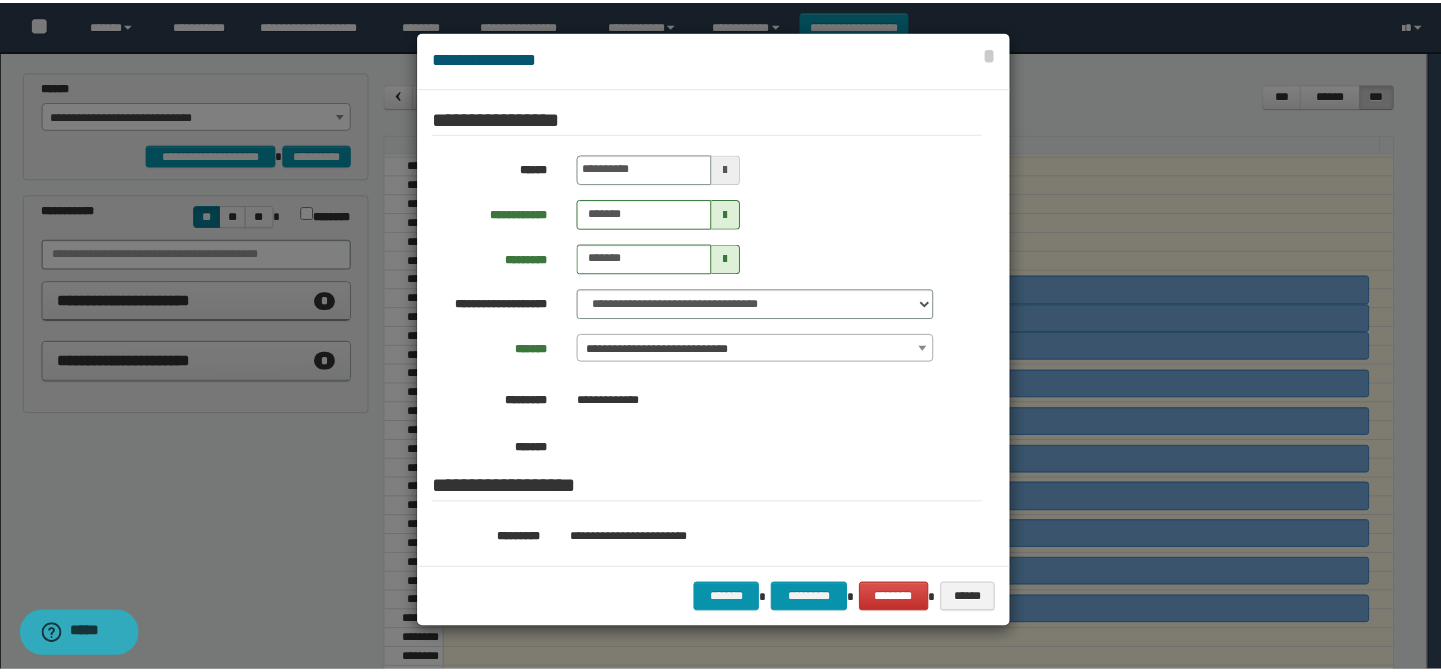 scroll, scrollTop: 181, scrollLeft: 0, axis: vertical 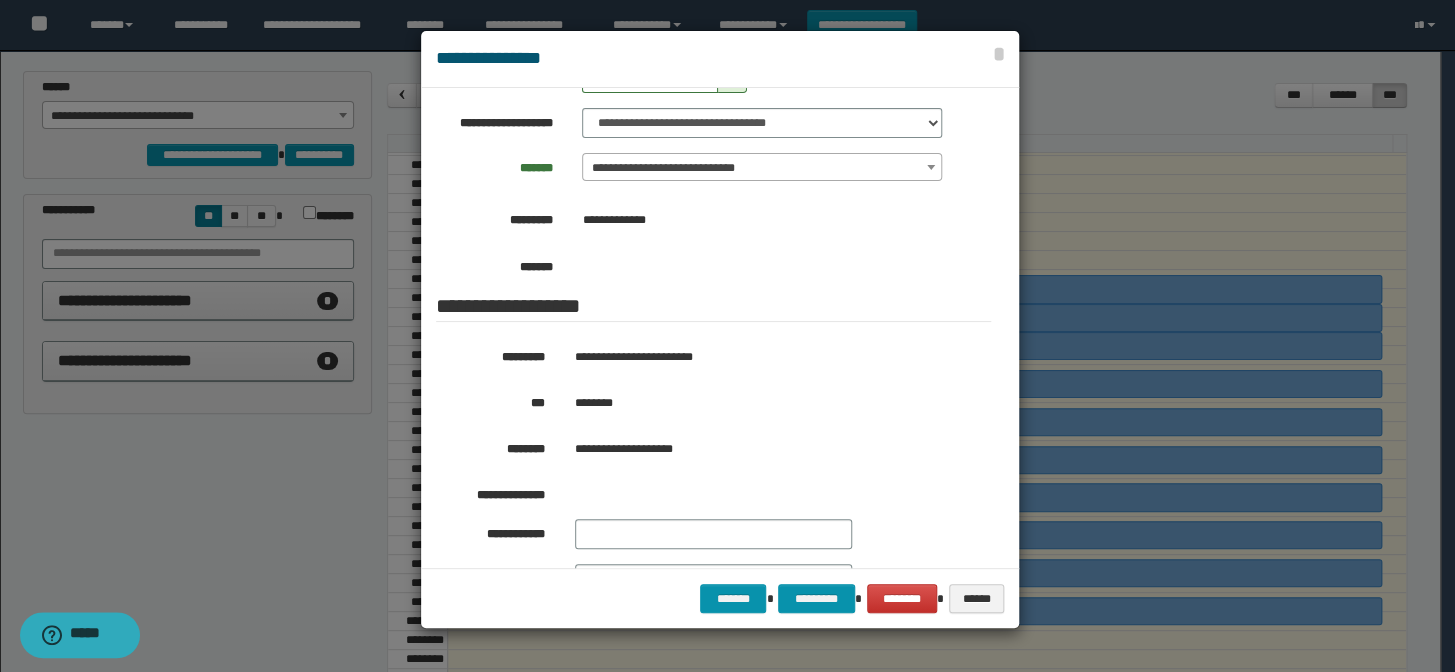 drag, startPoint x: 176, startPoint y: 530, endPoint x: 613, endPoint y: 433, distance: 447.63602 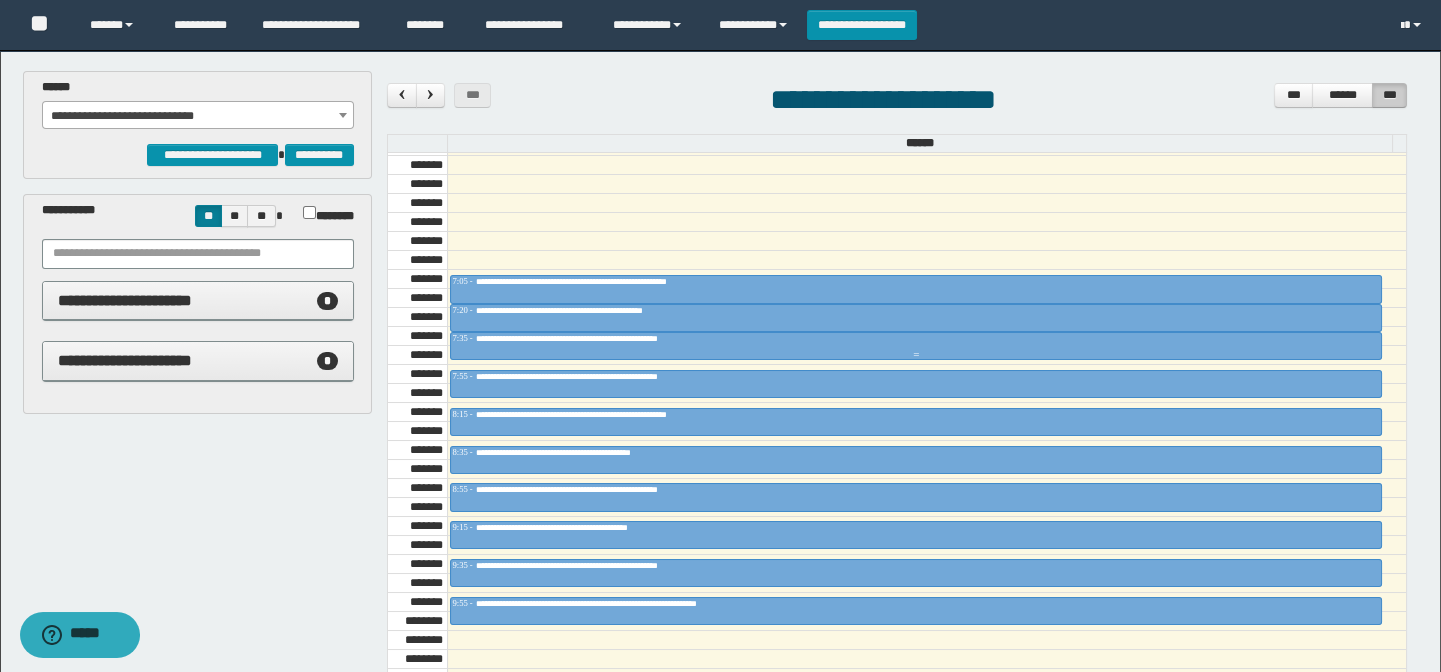 click at bounding box center (916, 346) 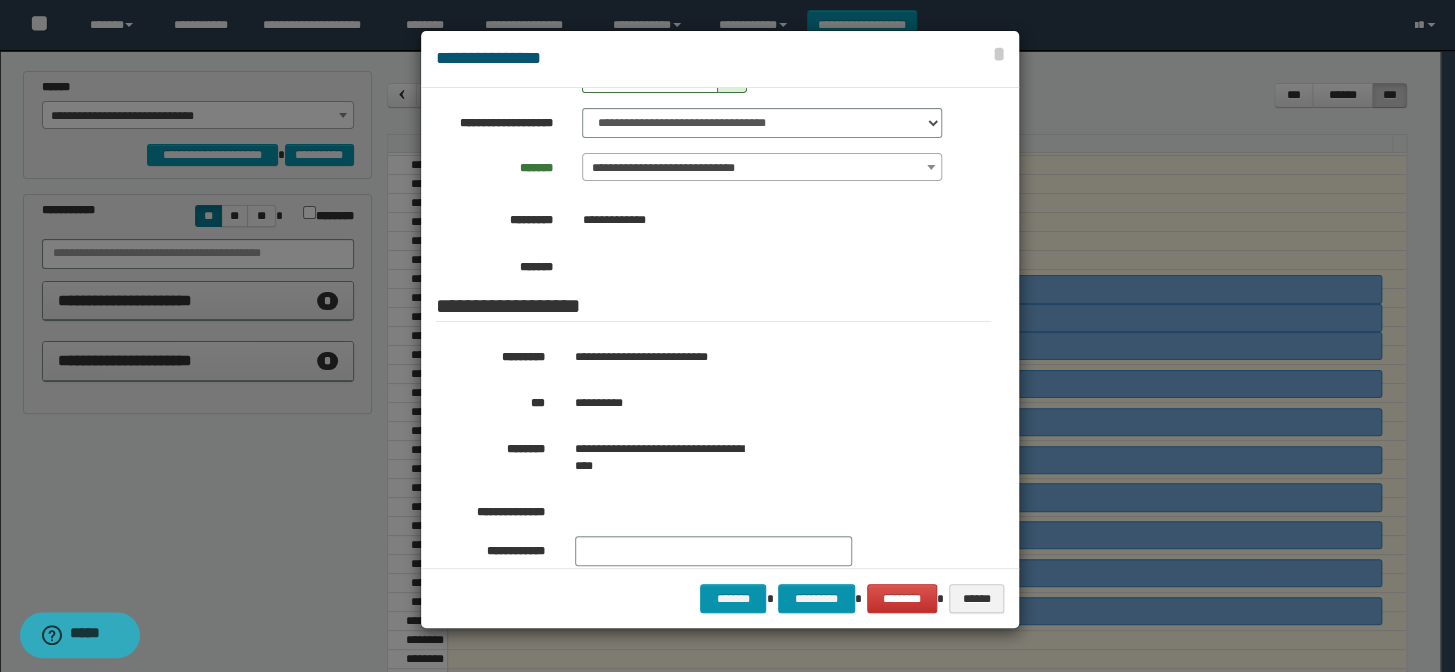 click at bounding box center [727, 336] 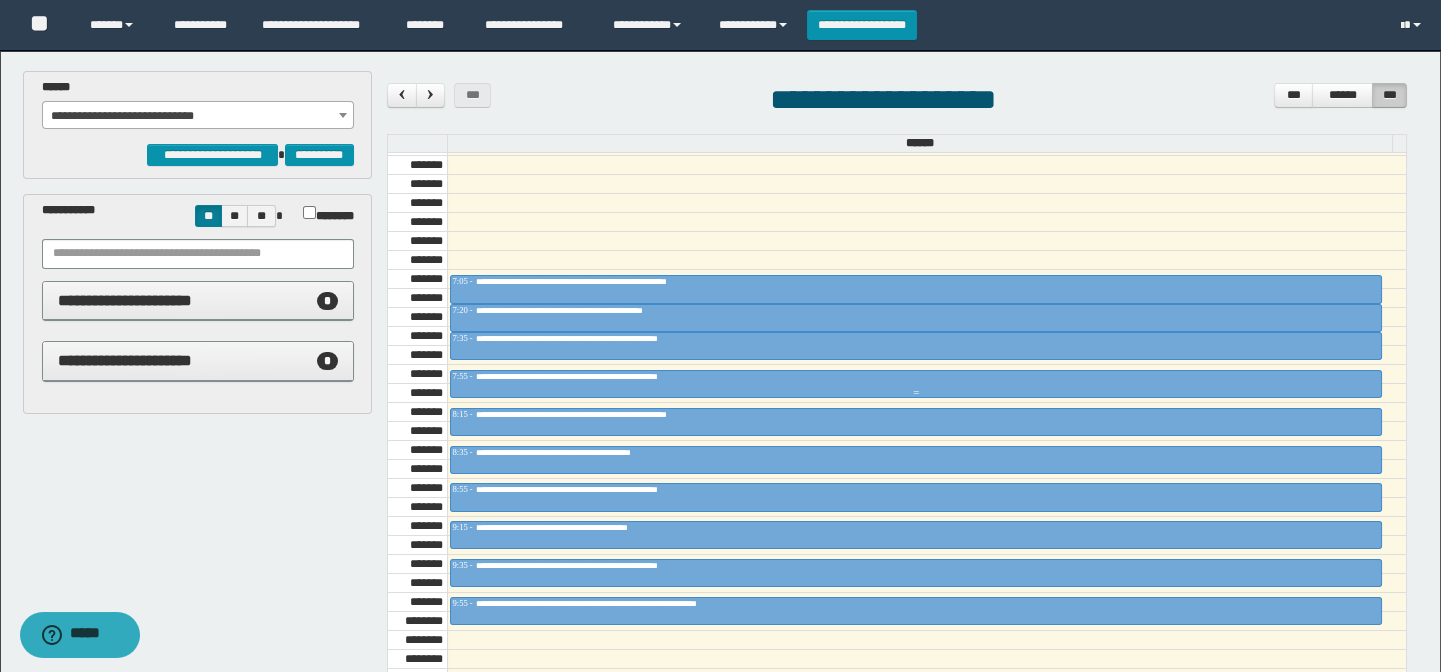 drag, startPoint x: 559, startPoint y: 372, endPoint x: 410, endPoint y: 406, distance: 152.82997 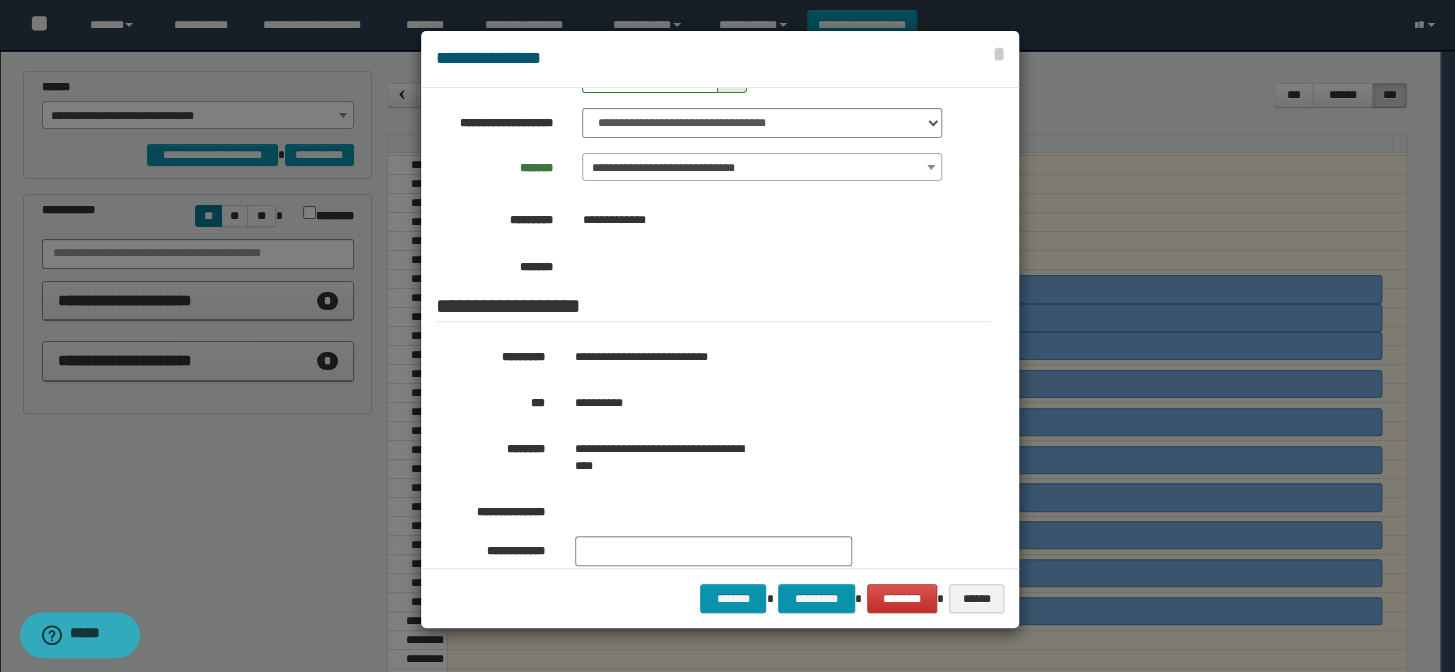 drag, startPoint x: 271, startPoint y: 434, endPoint x: 432, endPoint y: 424, distance: 161.31026 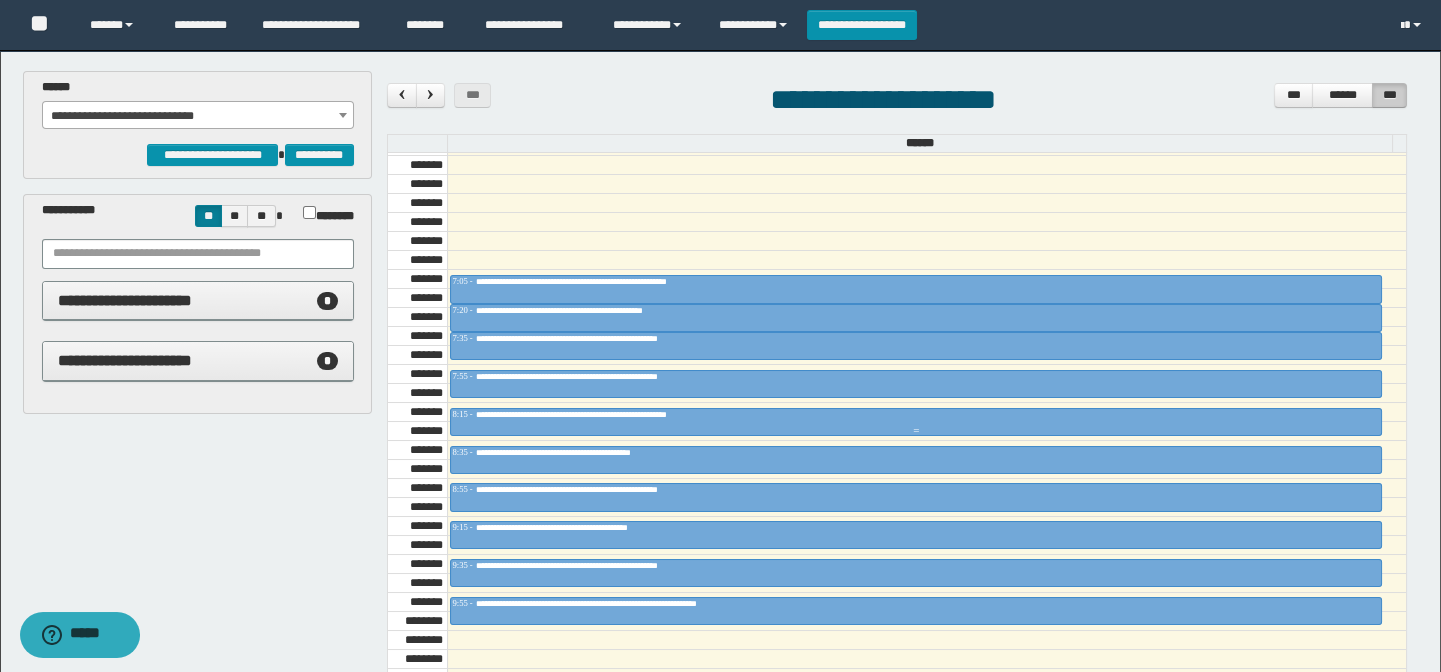 drag, startPoint x: 590, startPoint y: 413, endPoint x: 219, endPoint y: 468, distance: 375.05466 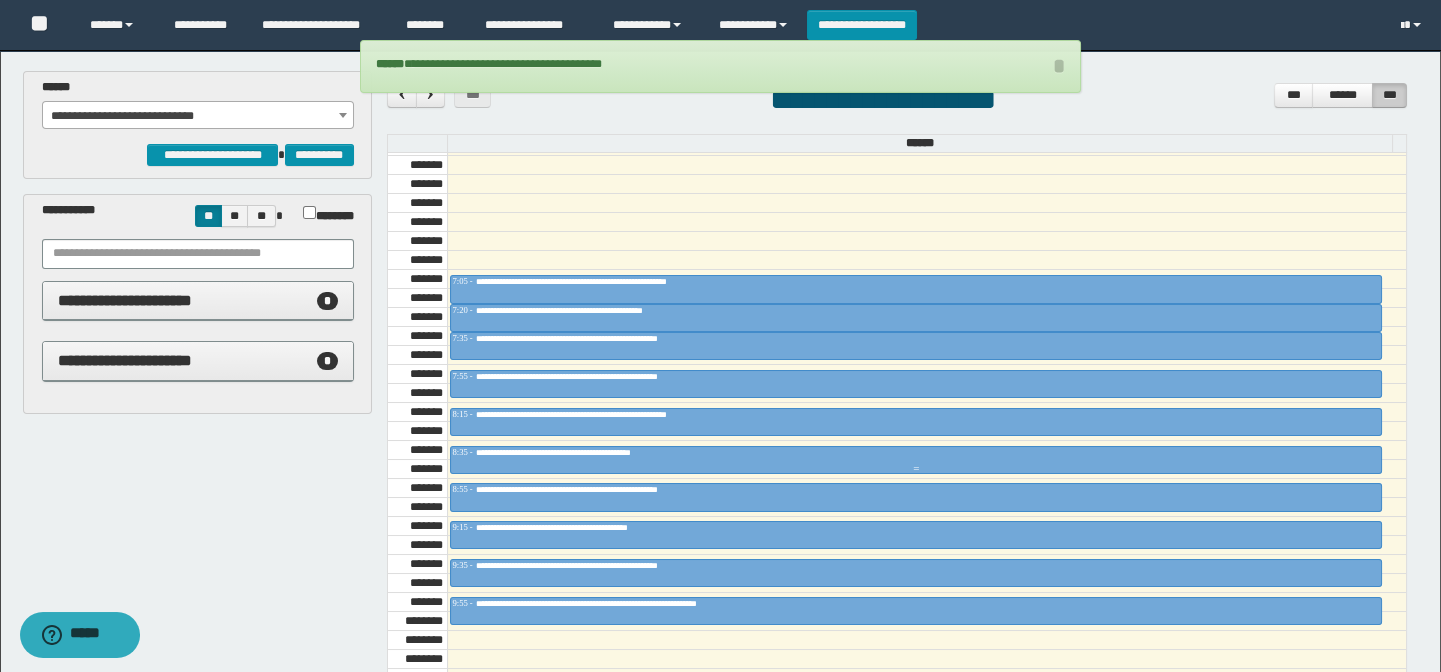 click at bounding box center (916, 460) 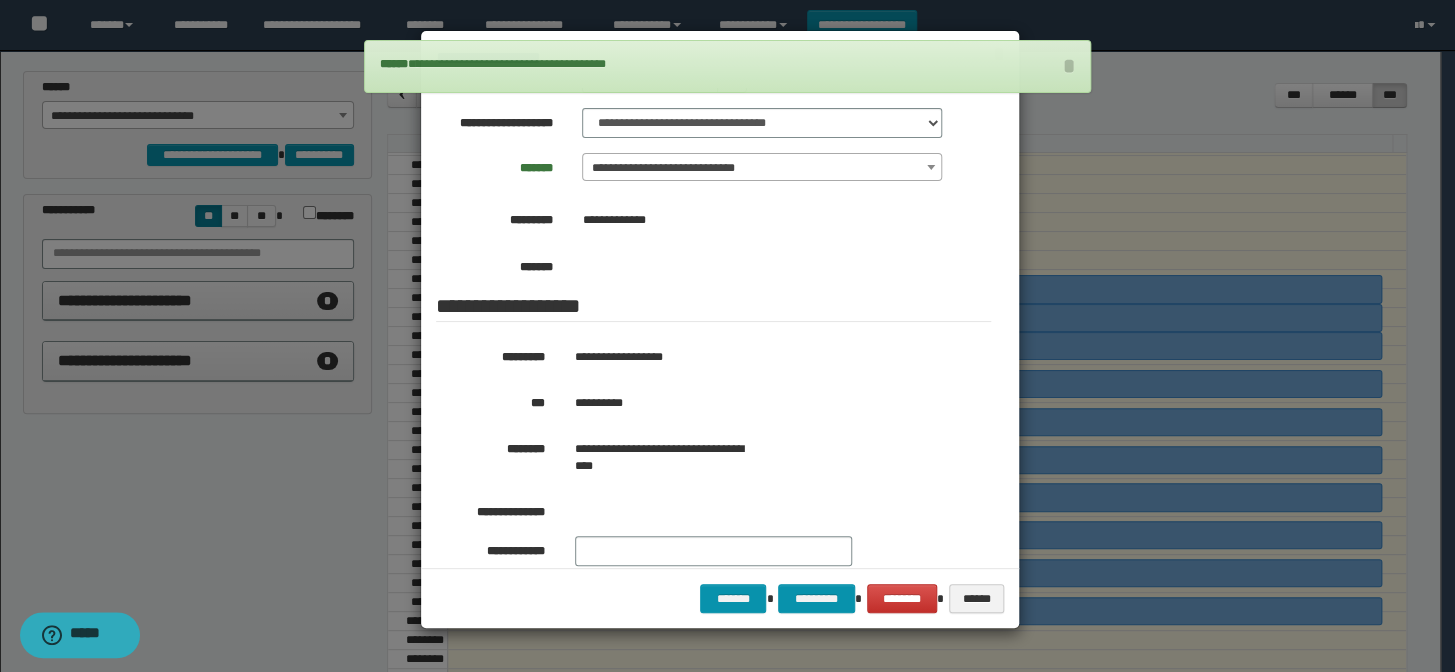 drag, startPoint x: 312, startPoint y: 493, endPoint x: 332, endPoint y: 499, distance: 20.880613 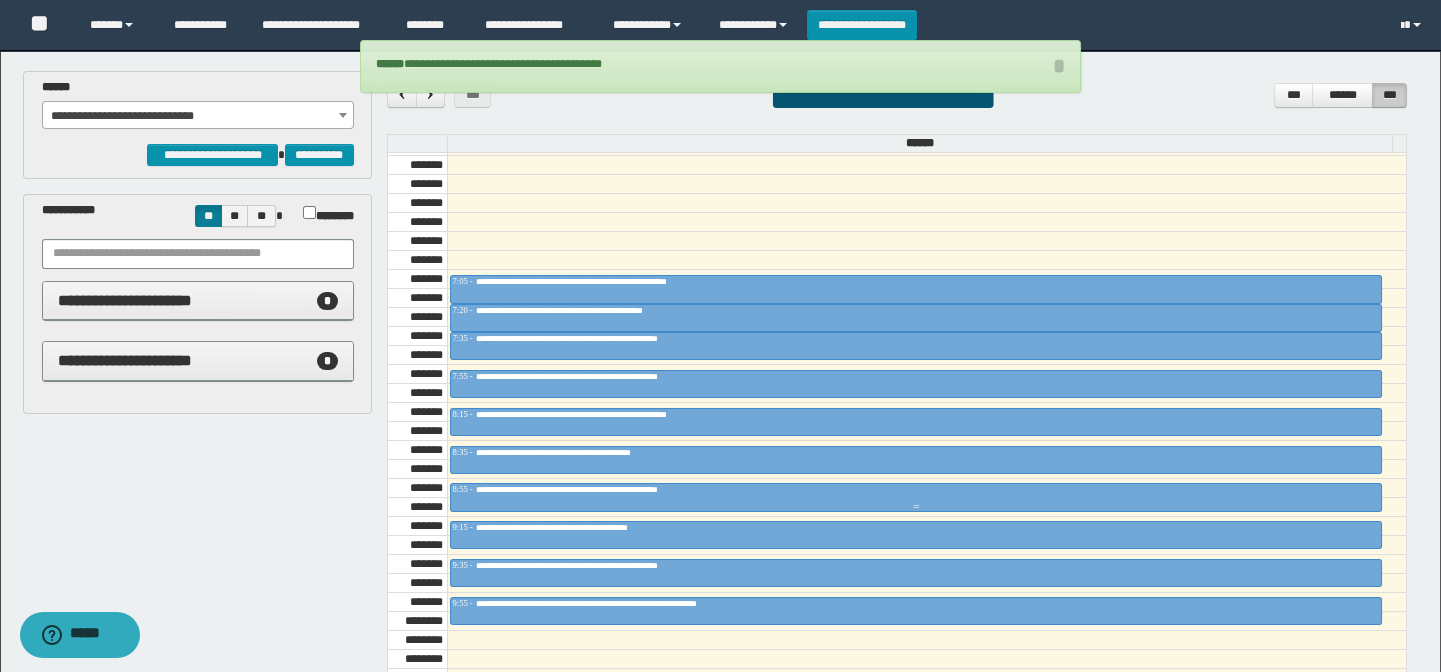 click on "**********" at bounding box center (618, 489) 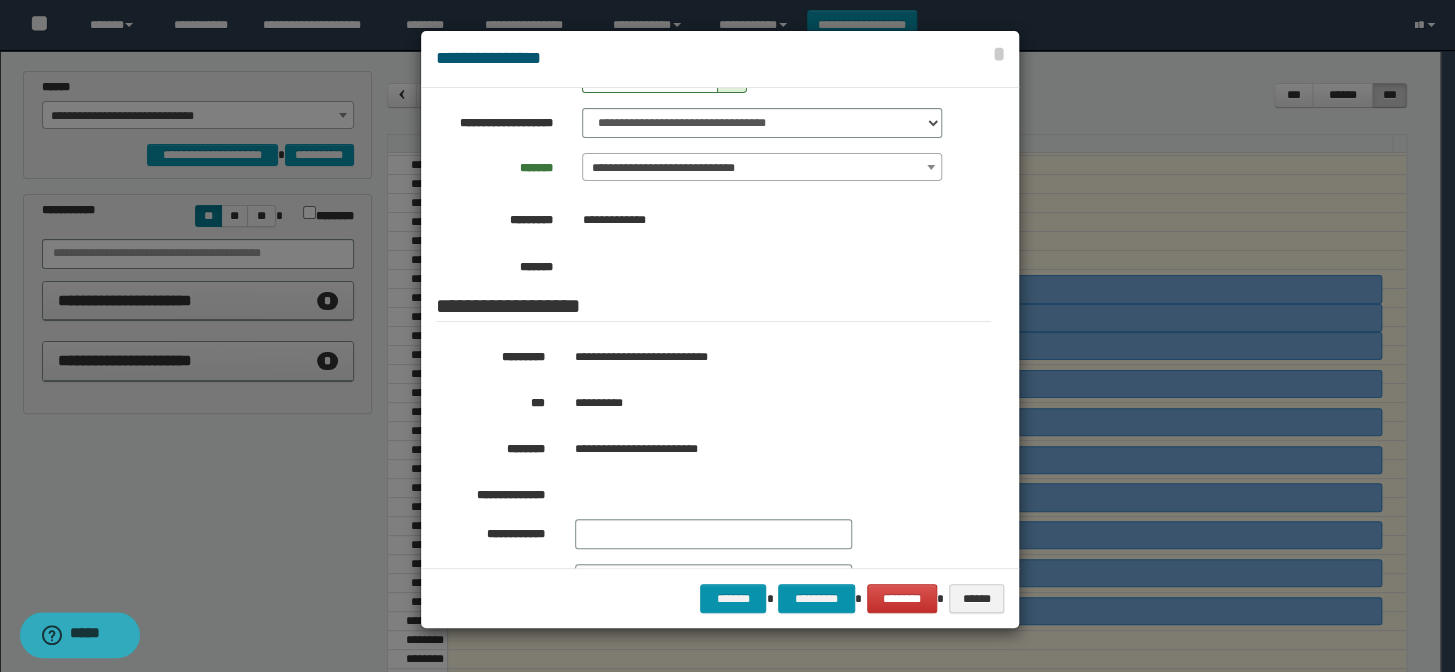 drag, startPoint x: 308, startPoint y: 506, endPoint x: 256, endPoint y: 340, distance: 173.95401 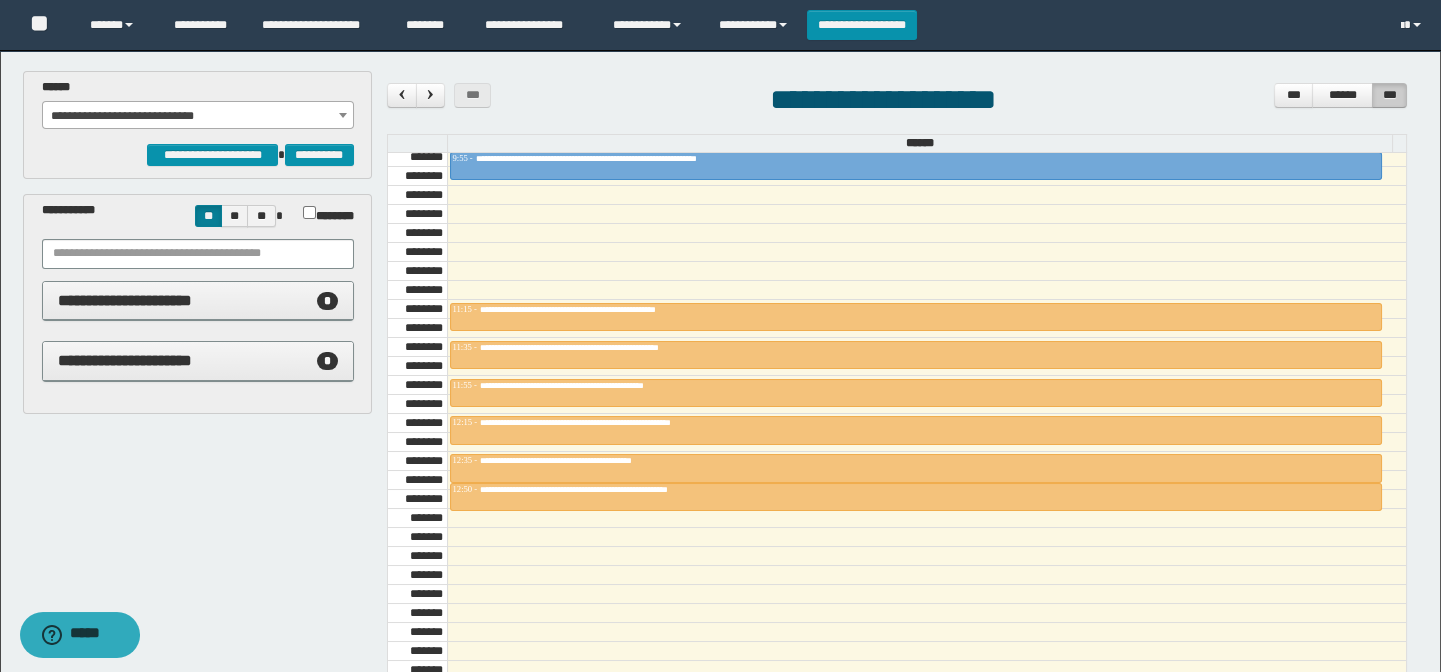 scroll, scrollTop: 1136, scrollLeft: 0, axis: vertical 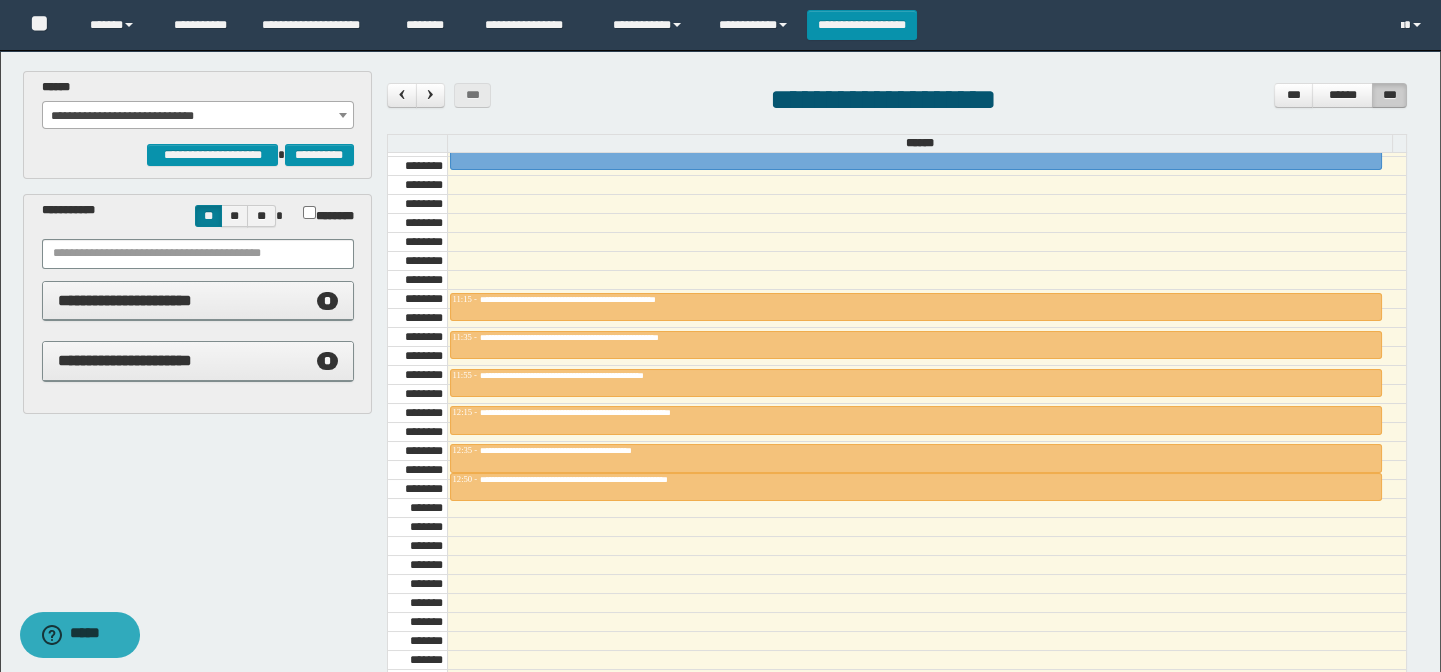 click on "**********" at bounding box center (198, 116) 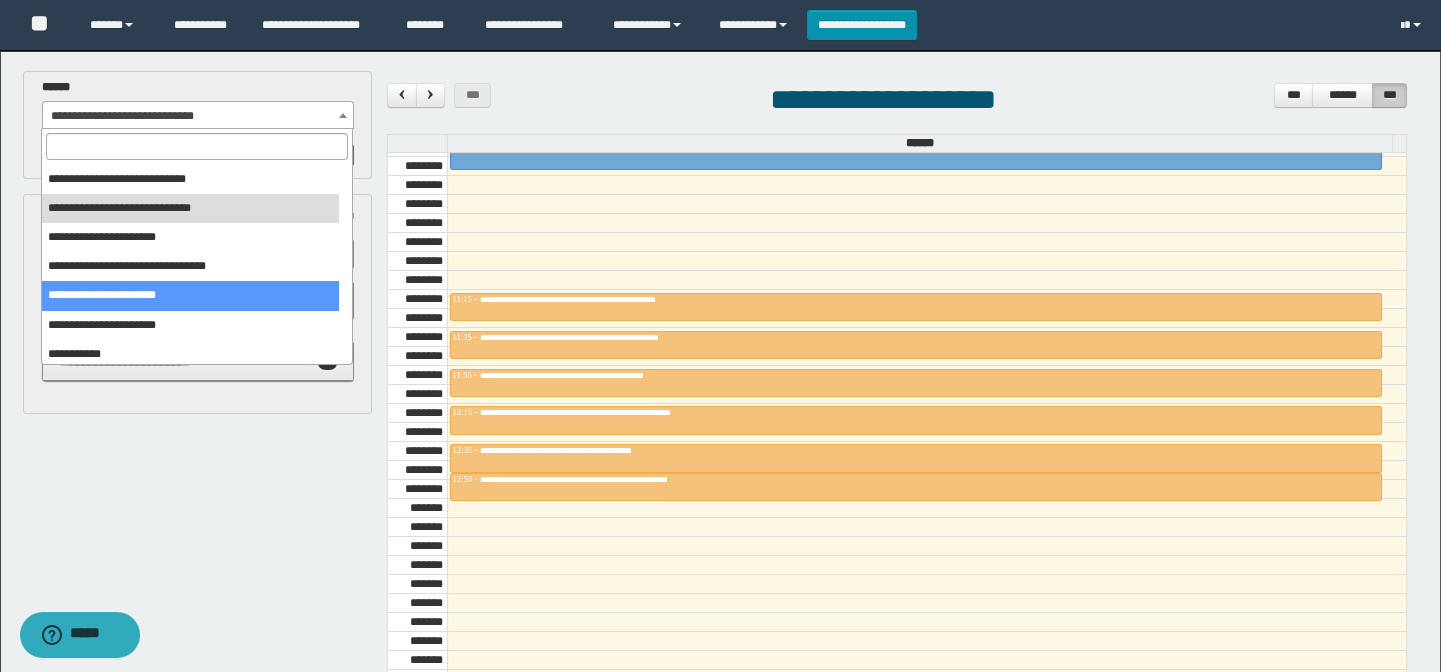 scroll, scrollTop: 150, scrollLeft: 0, axis: vertical 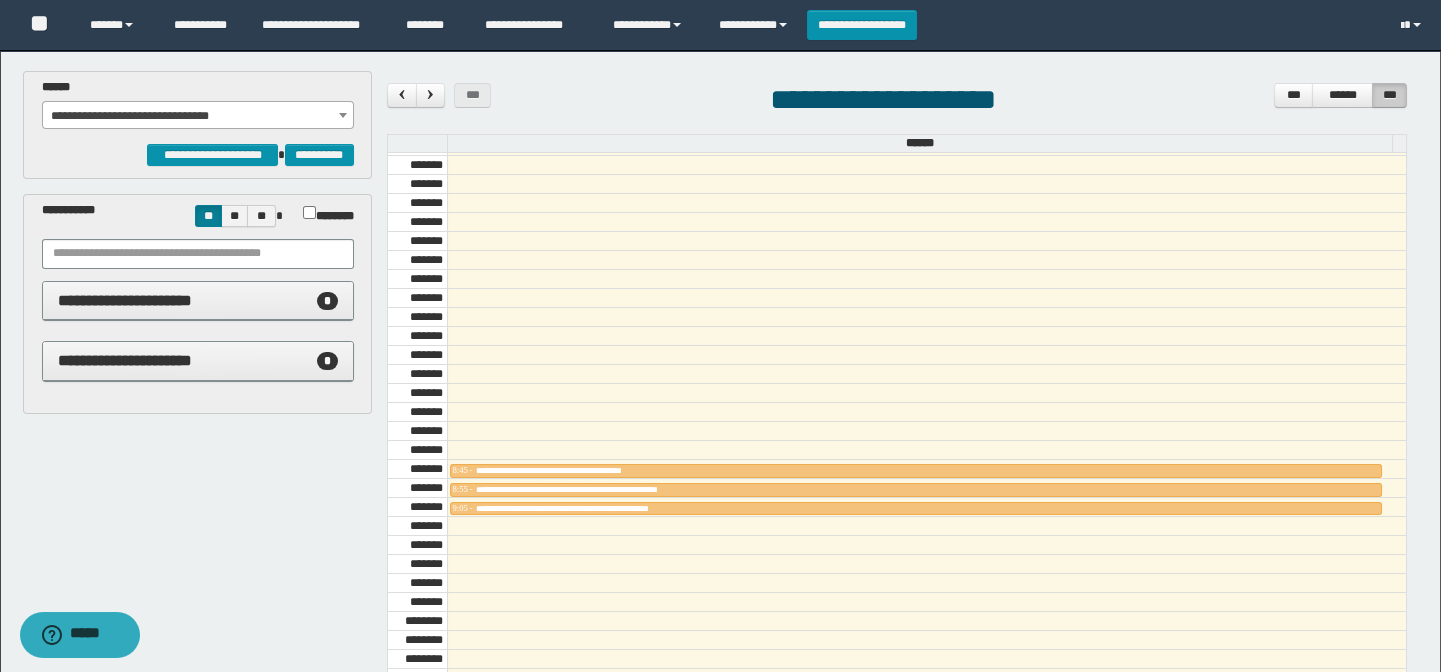 click on "**********" at bounding box center [198, 116] 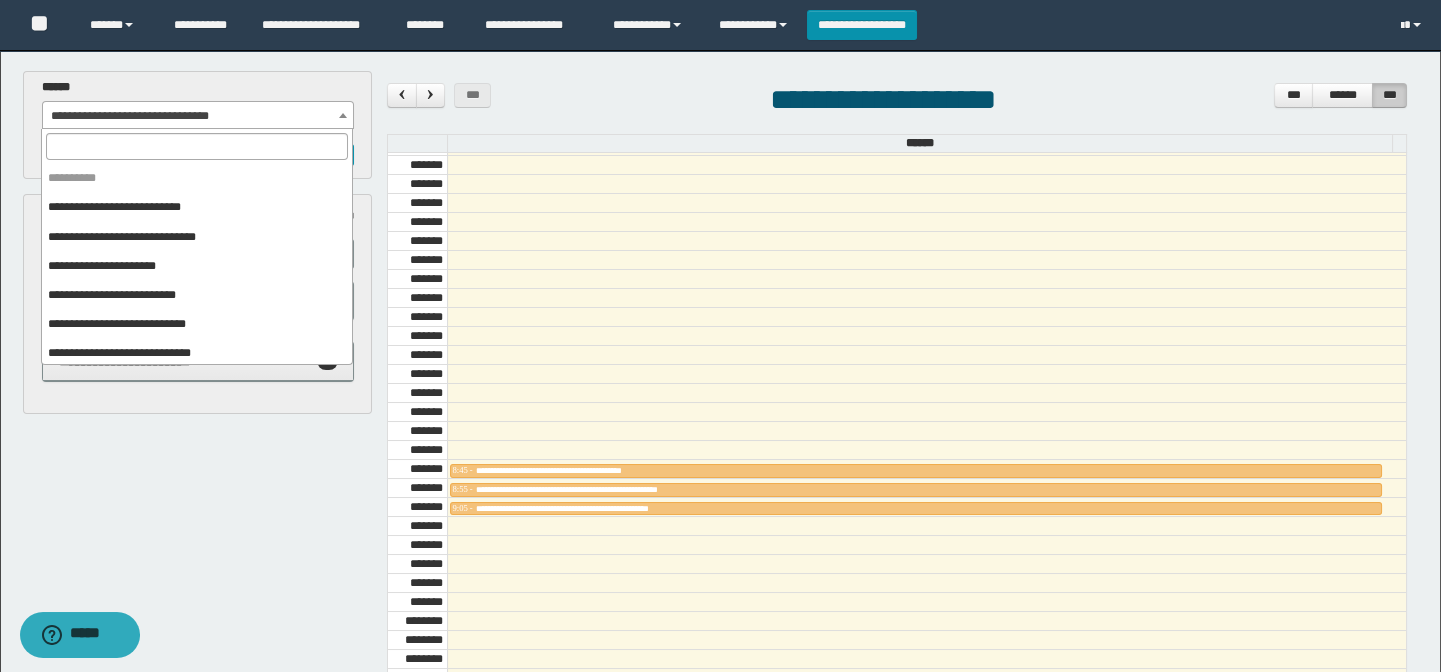 scroll, scrollTop: 150, scrollLeft: 0, axis: vertical 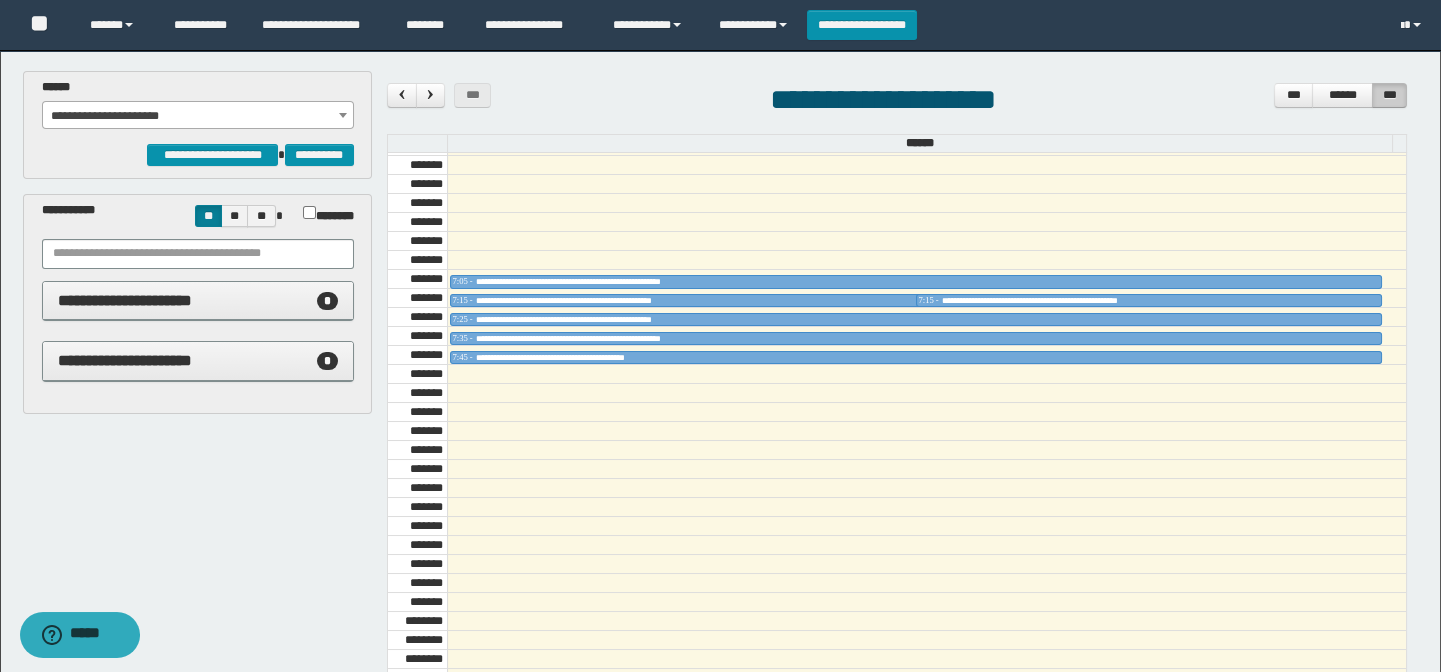 click on "**********" at bounding box center [198, 309] 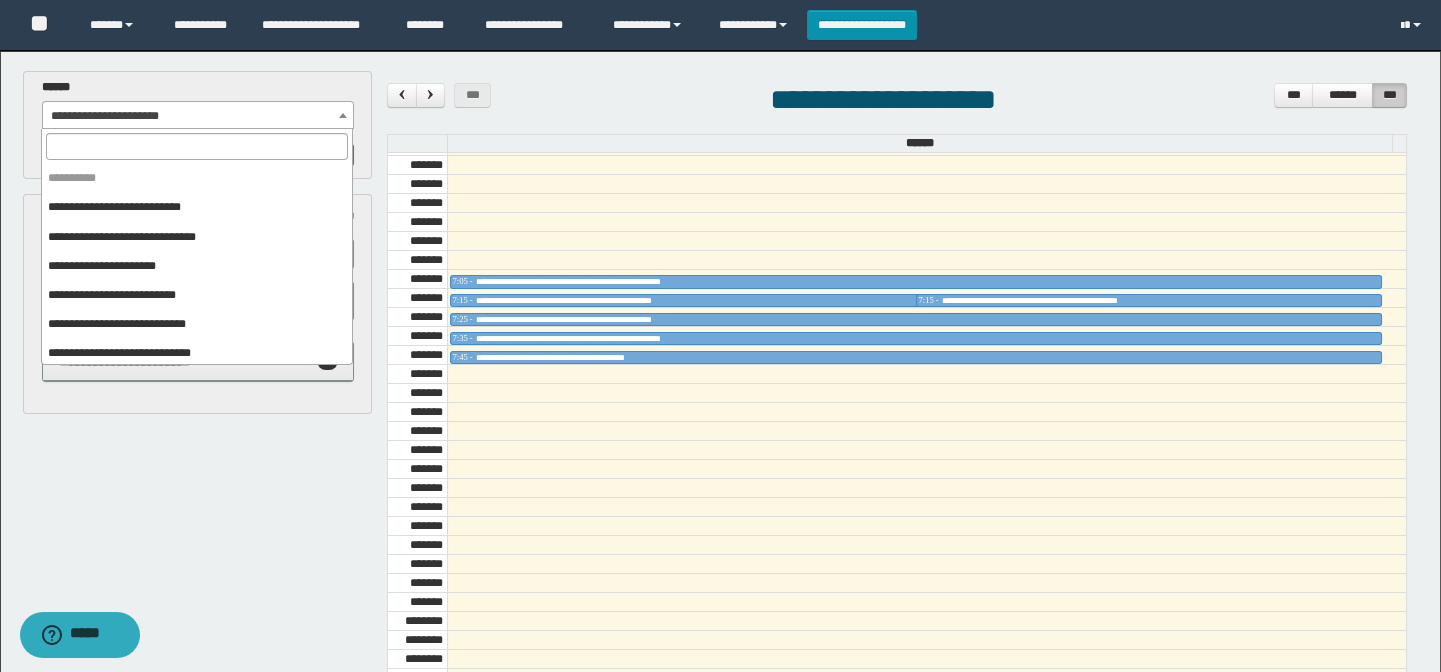 click on "**********" at bounding box center [198, 116] 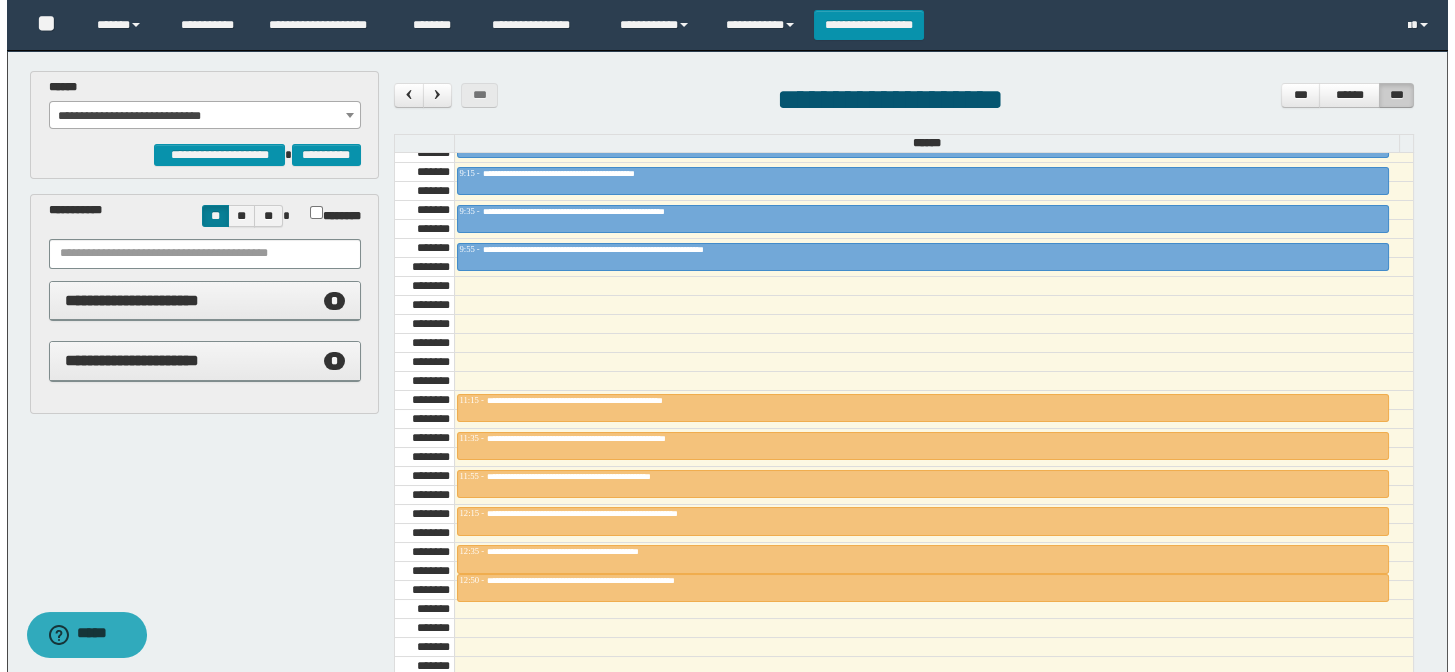 scroll, scrollTop: 1136, scrollLeft: 0, axis: vertical 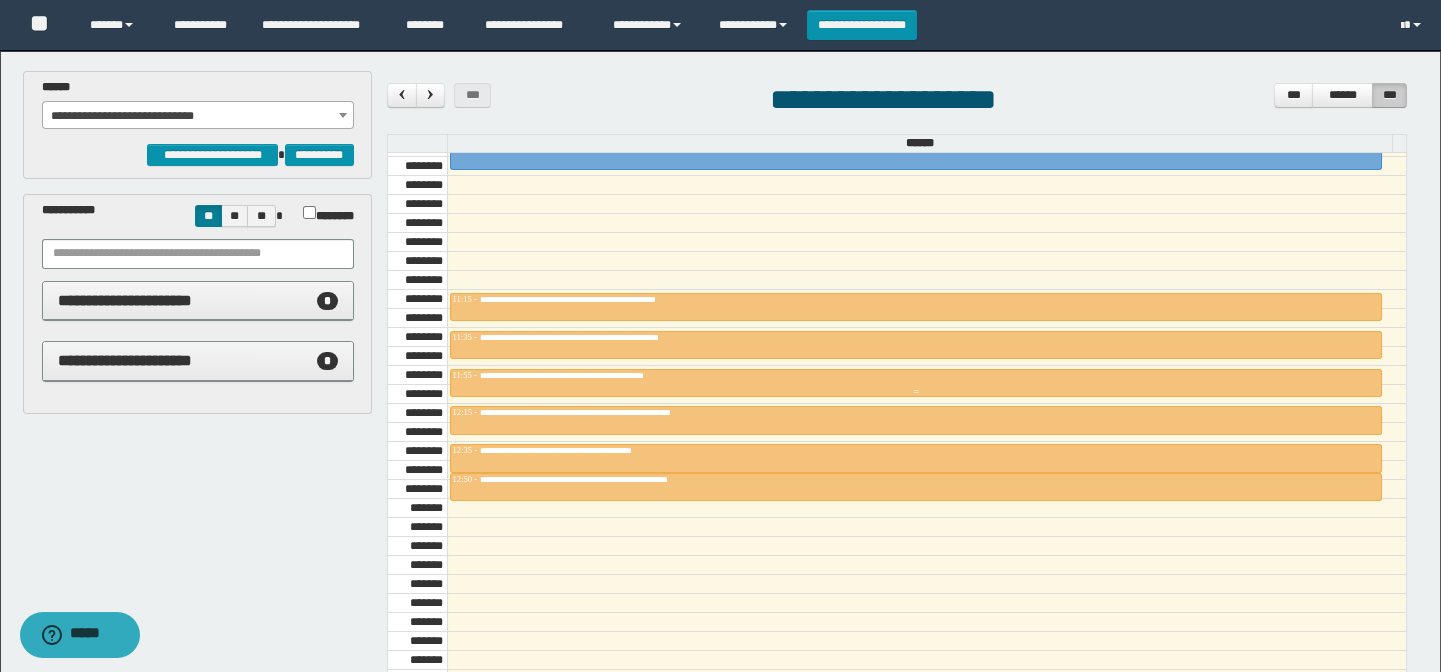 click on "**********" at bounding box center (605, 375) 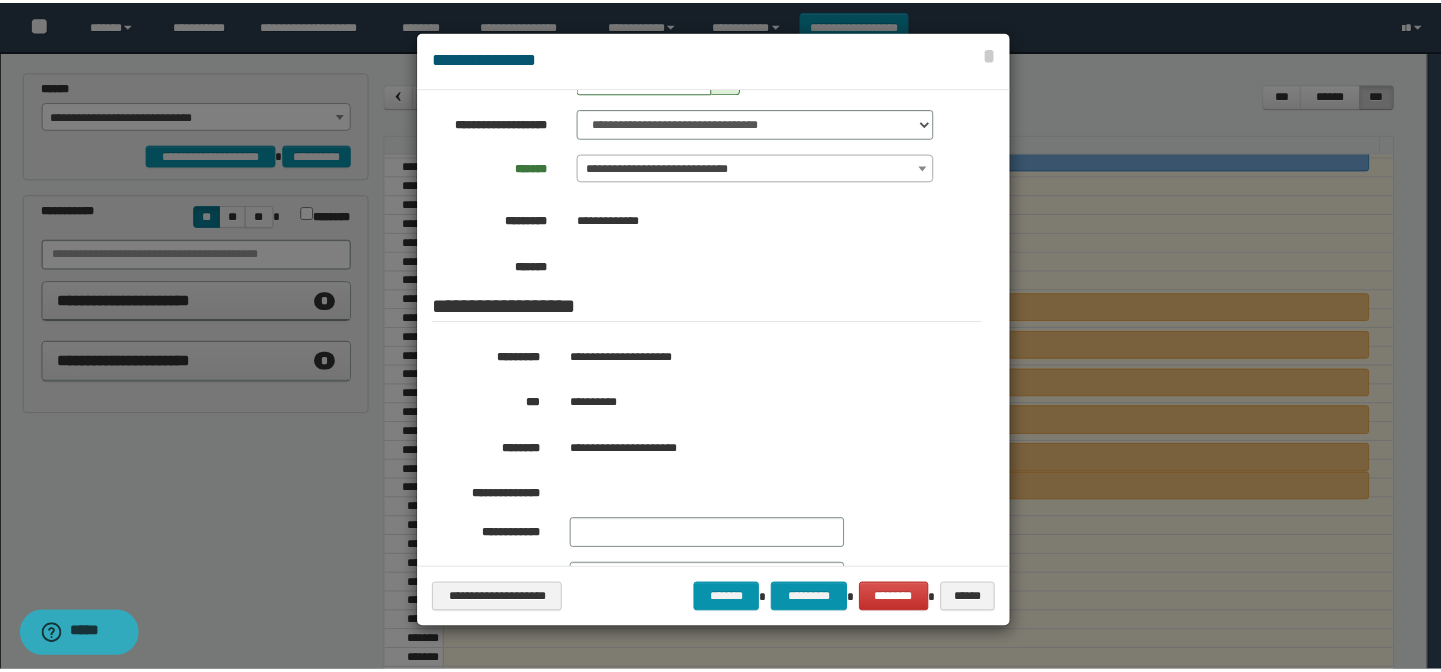 scroll, scrollTop: 272, scrollLeft: 0, axis: vertical 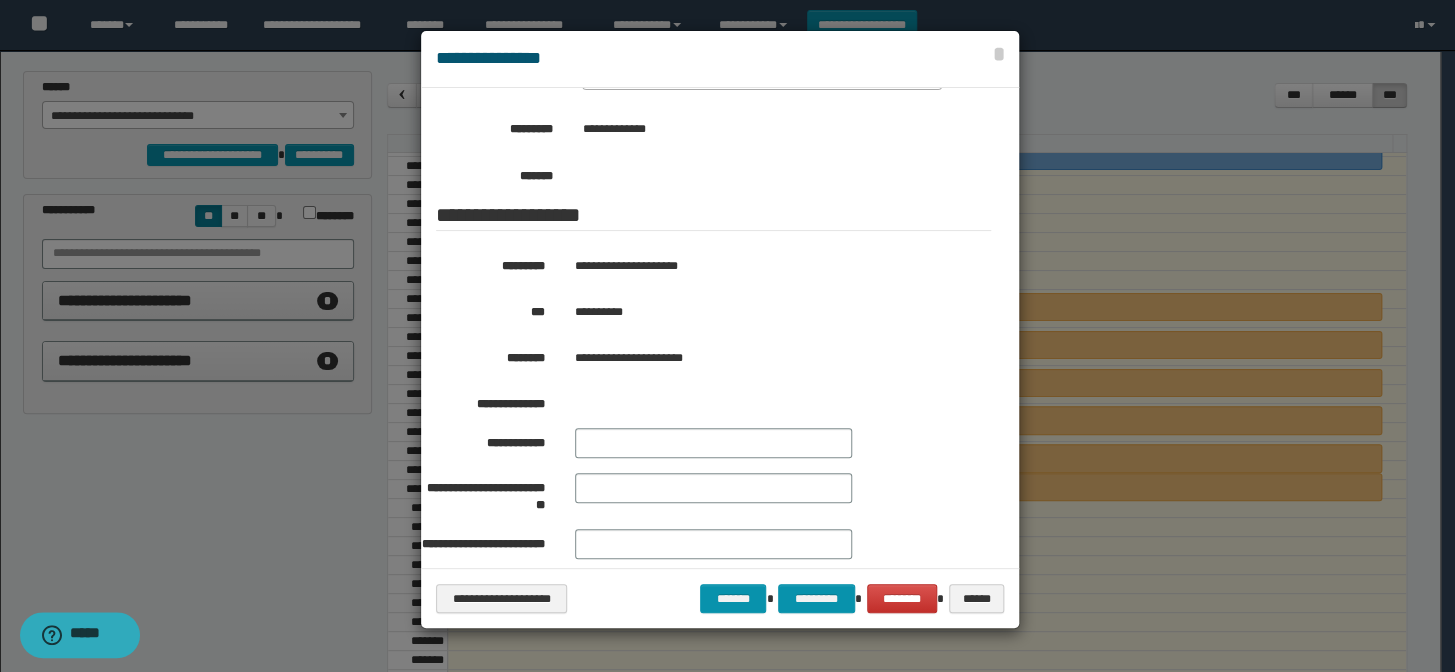 click at bounding box center (727, 336) 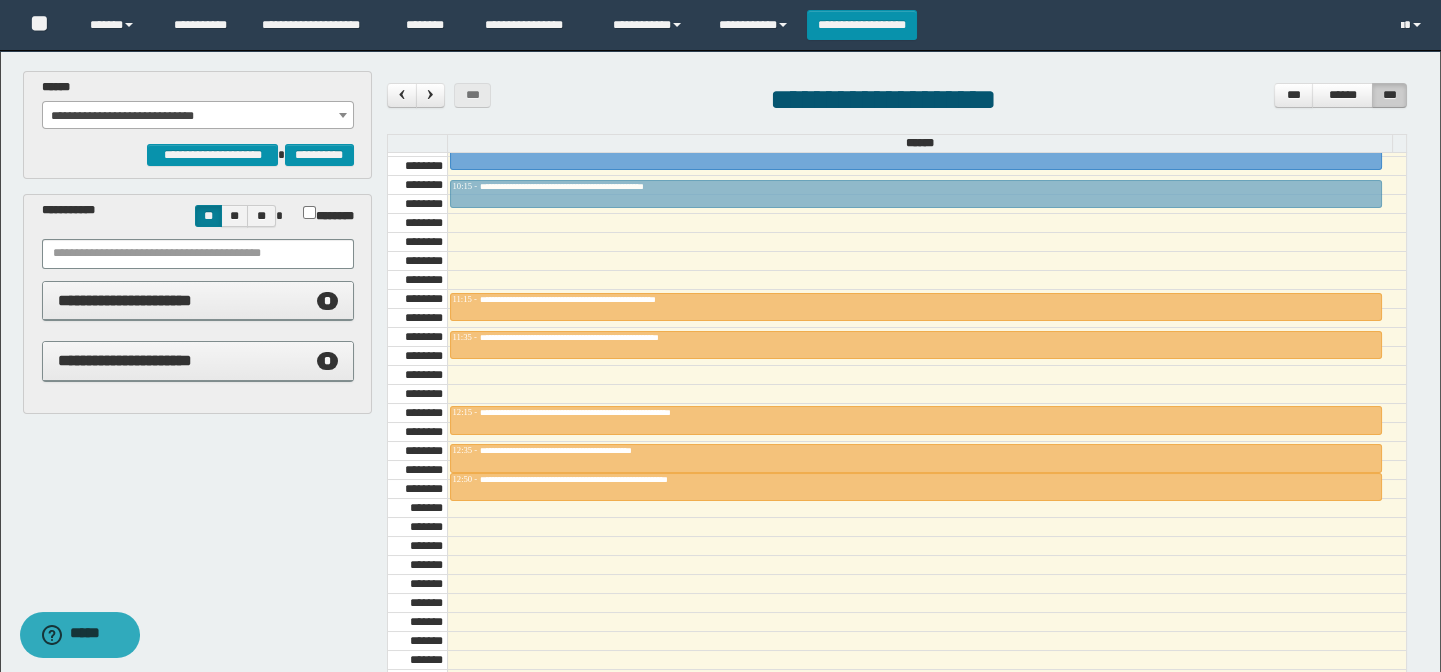 drag, startPoint x: 597, startPoint y: 383, endPoint x: 599, endPoint y: 195, distance: 188.01064 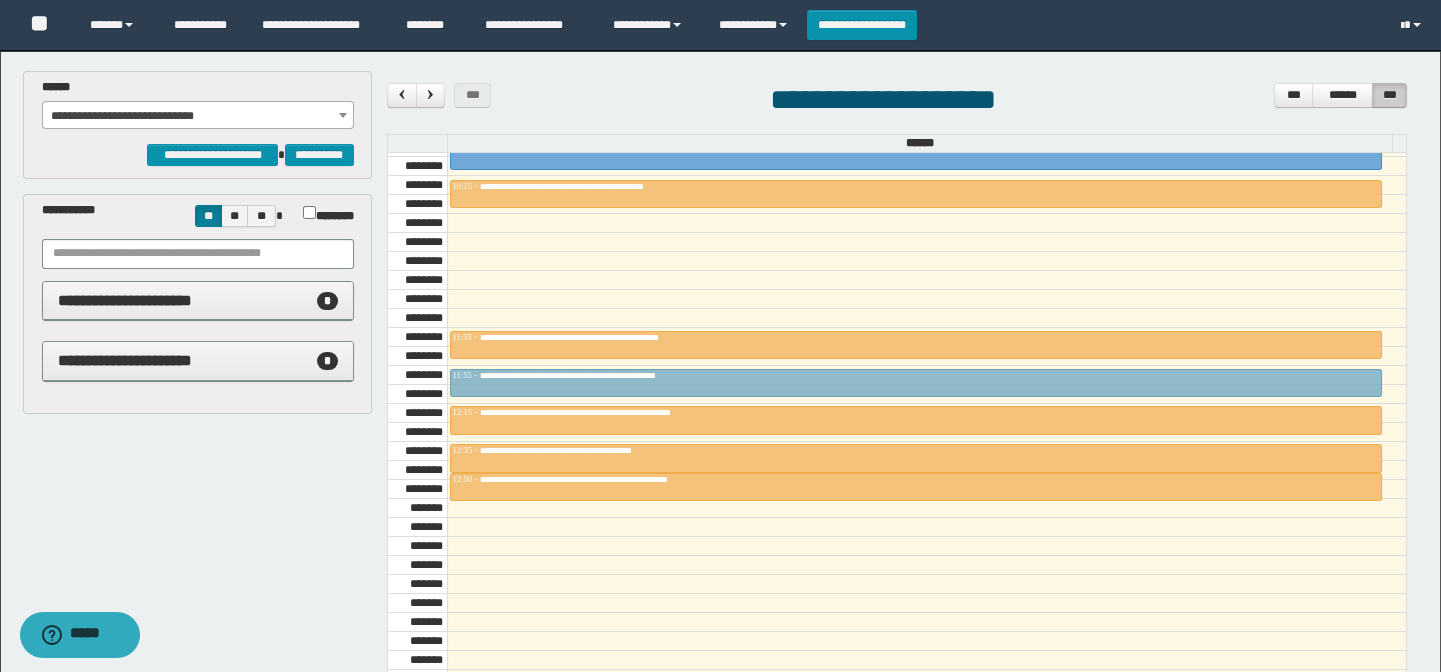 drag, startPoint x: 635, startPoint y: 301, endPoint x: 629, endPoint y: 370, distance: 69.260376 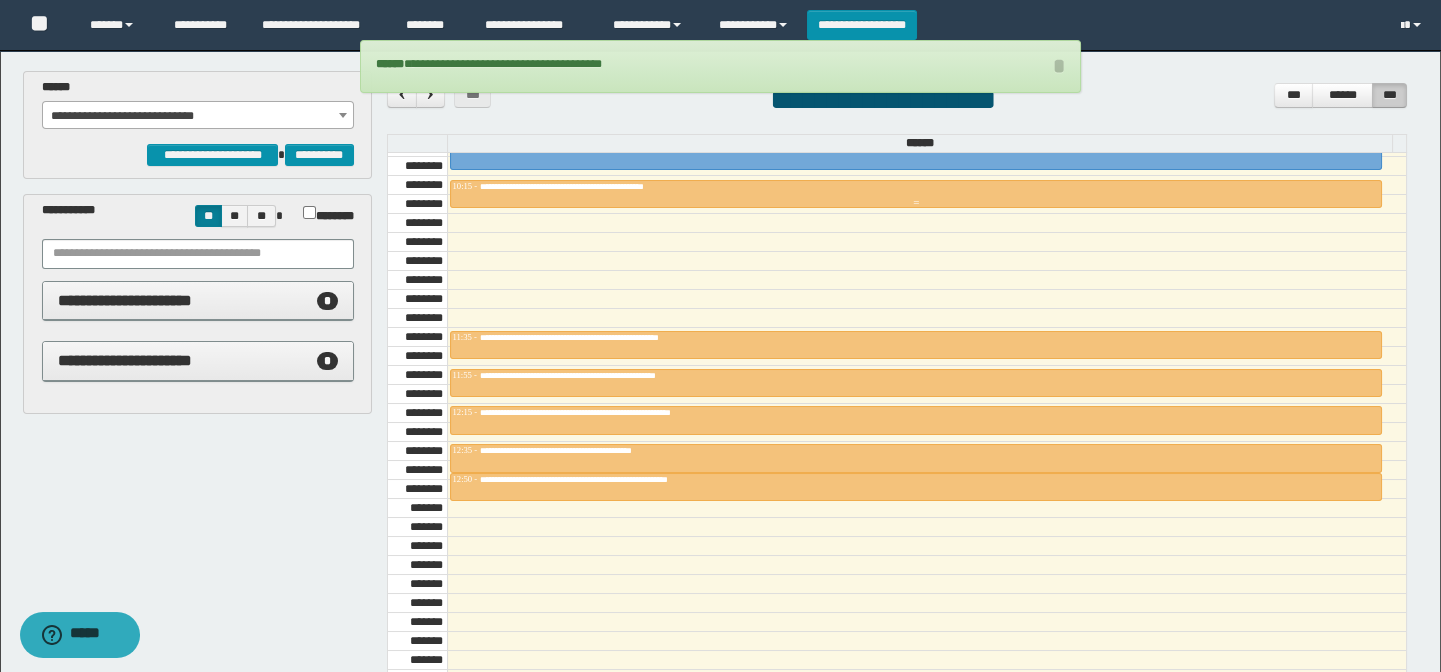 click on "**********" at bounding box center (916, 187) 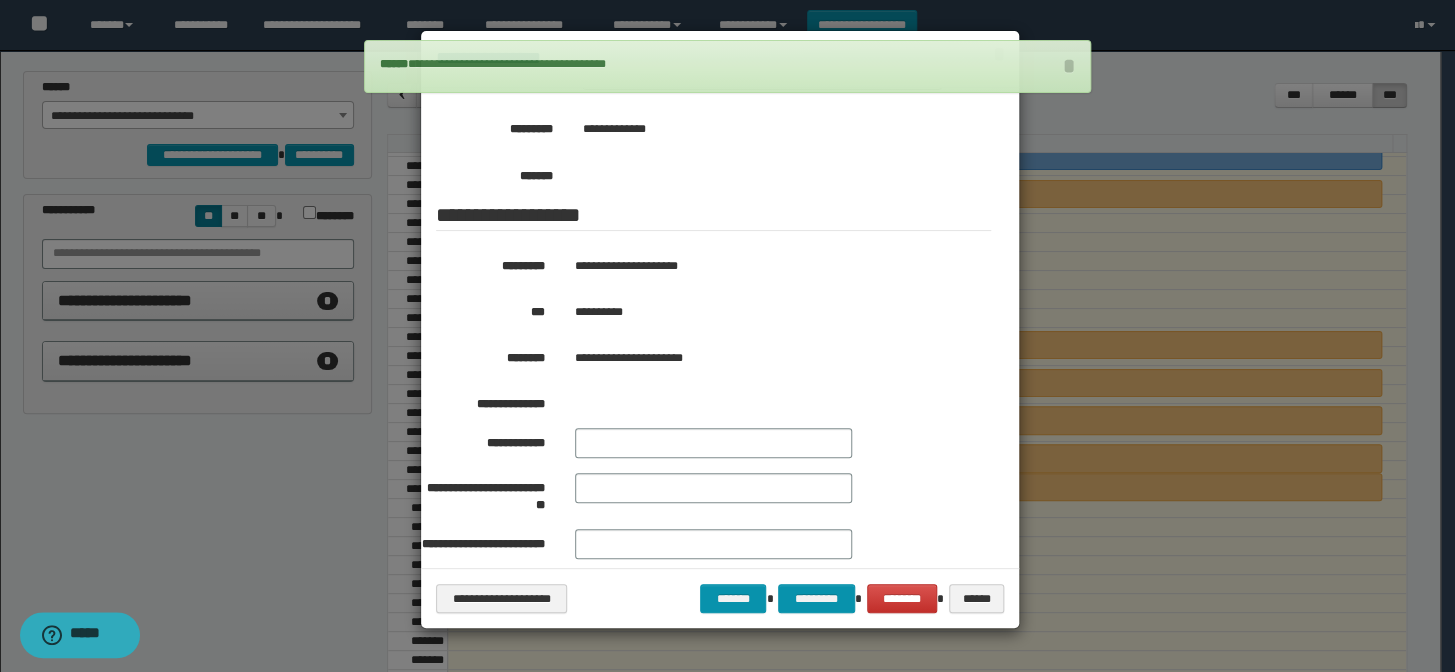 click at bounding box center (727, 336) 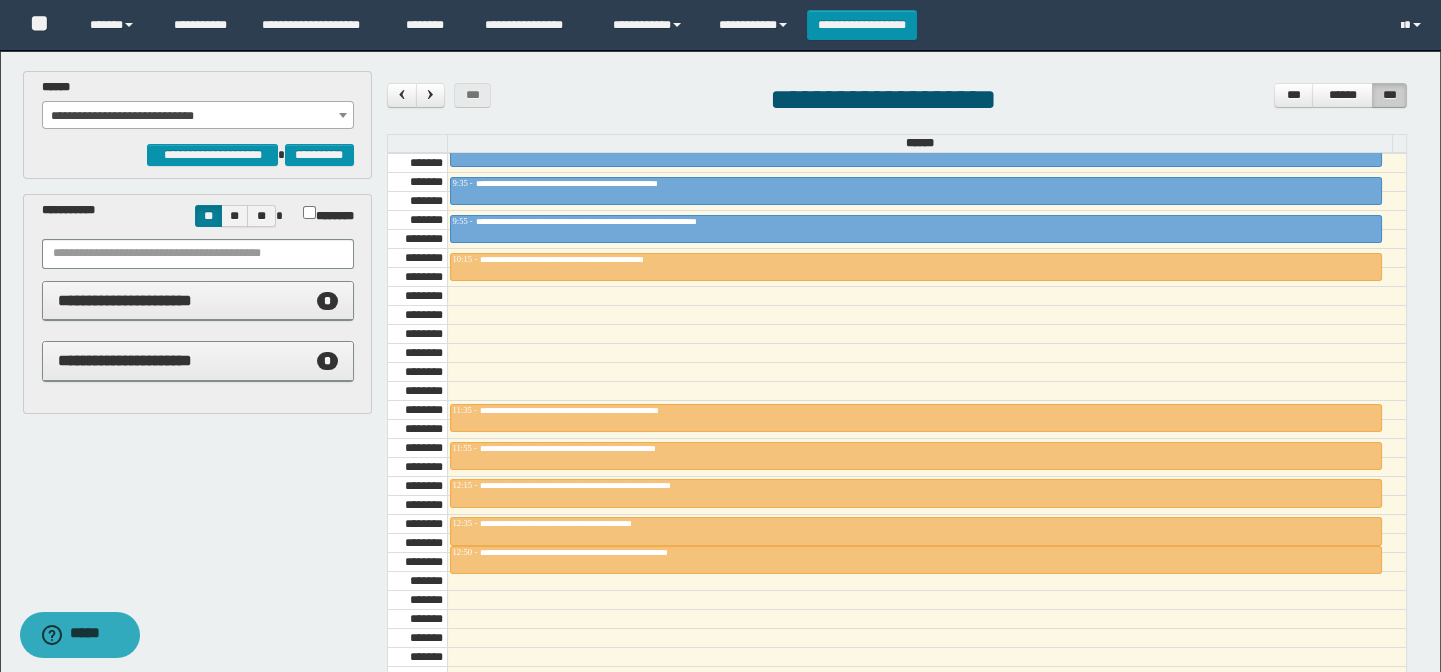 scroll, scrollTop: 1045, scrollLeft: 0, axis: vertical 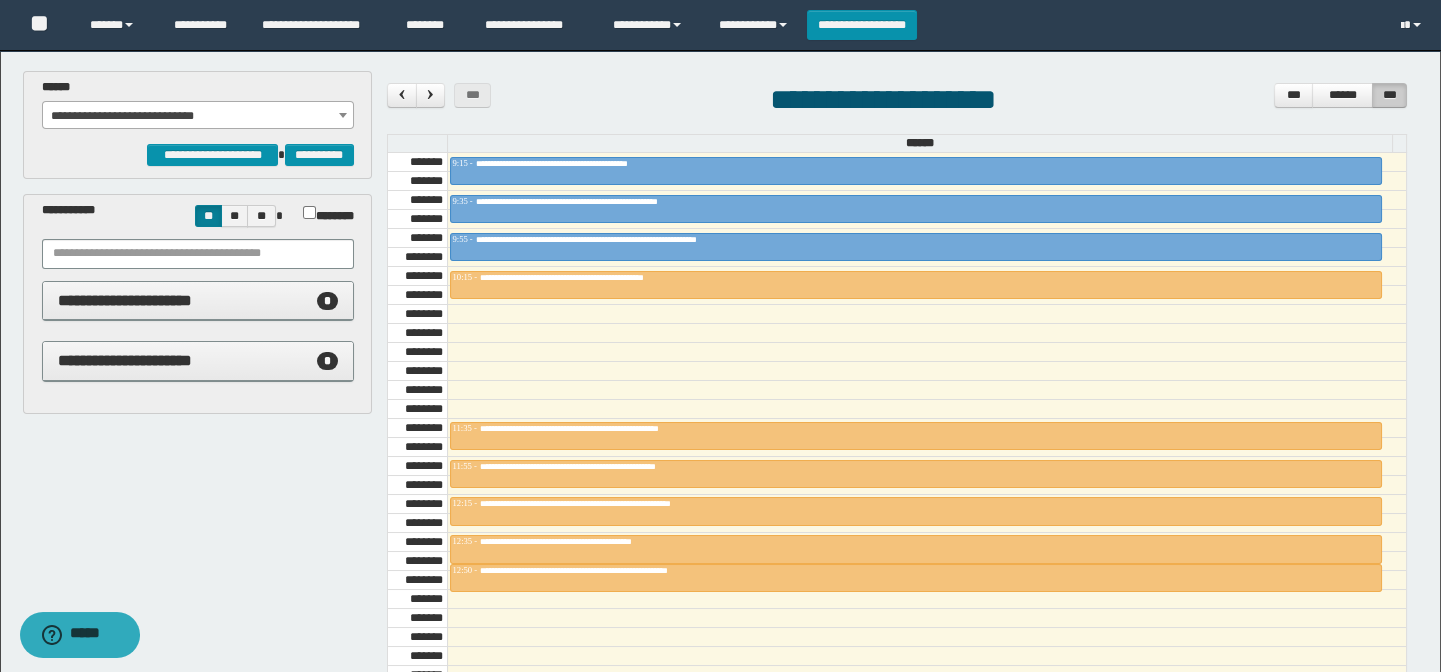 click on "**********" at bounding box center [198, 116] 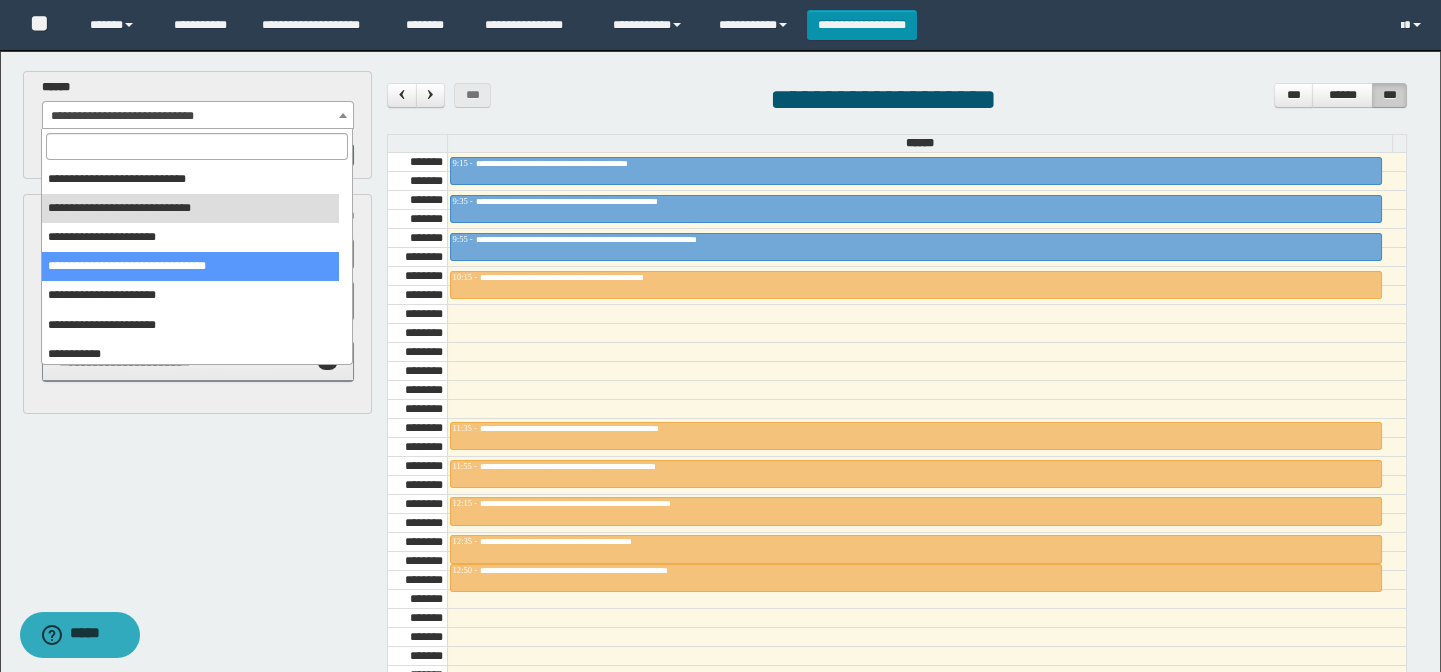 scroll, scrollTop: 0, scrollLeft: 0, axis: both 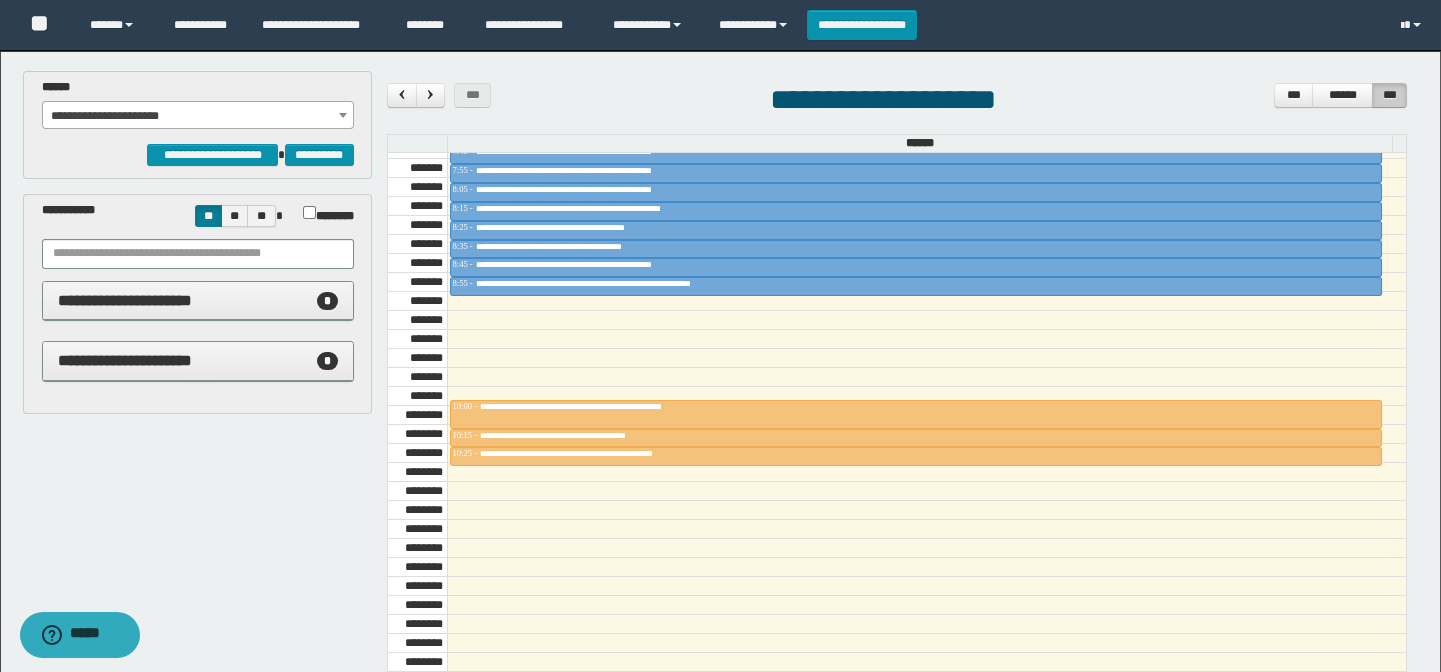 click on "**********" at bounding box center [198, 116] 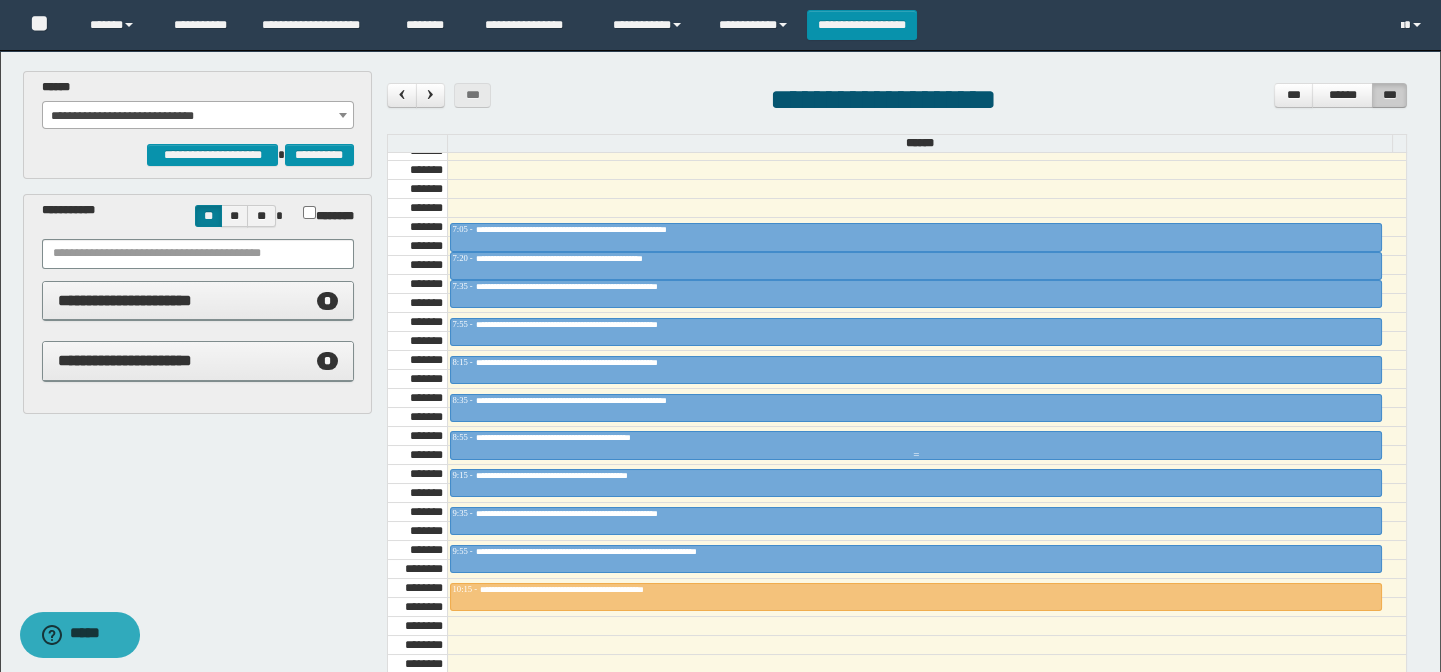 scroll, scrollTop: 705, scrollLeft: 0, axis: vertical 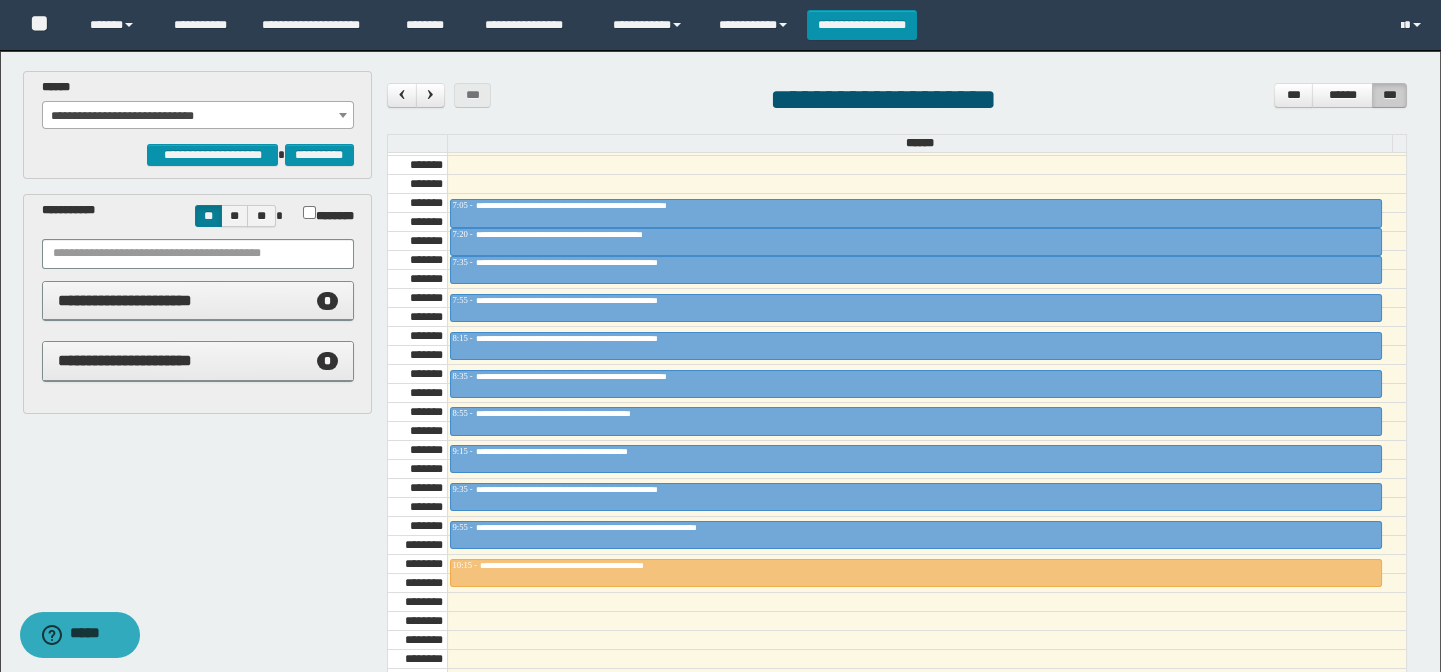 click at bounding box center [927, 640] 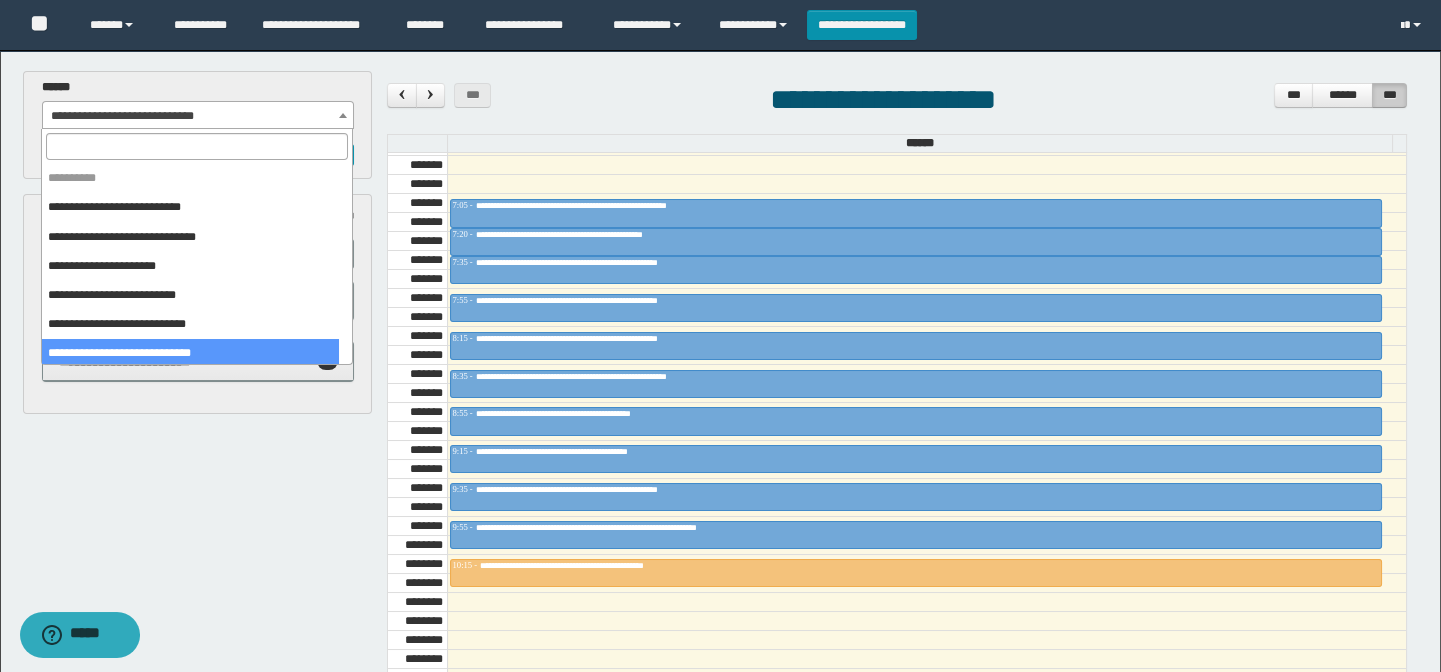 scroll, scrollTop: 145, scrollLeft: 0, axis: vertical 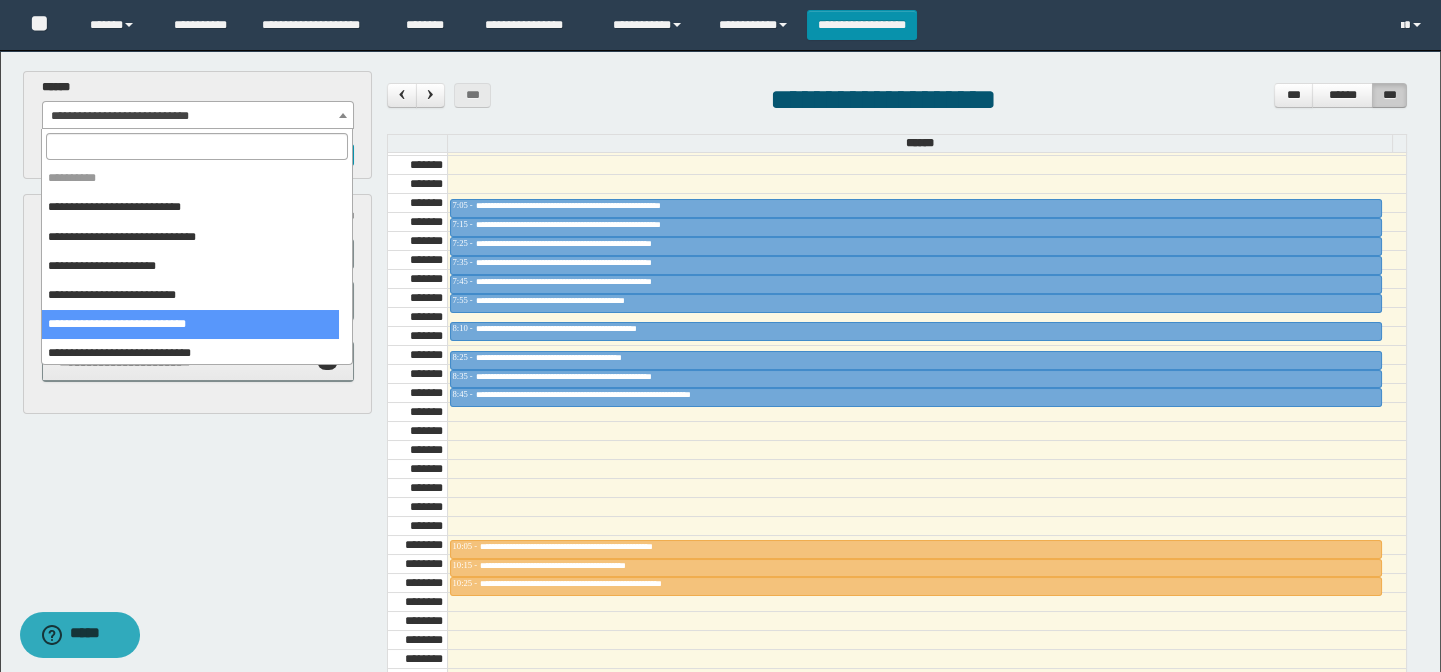 click on "**********" at bounding box center (198, 116) 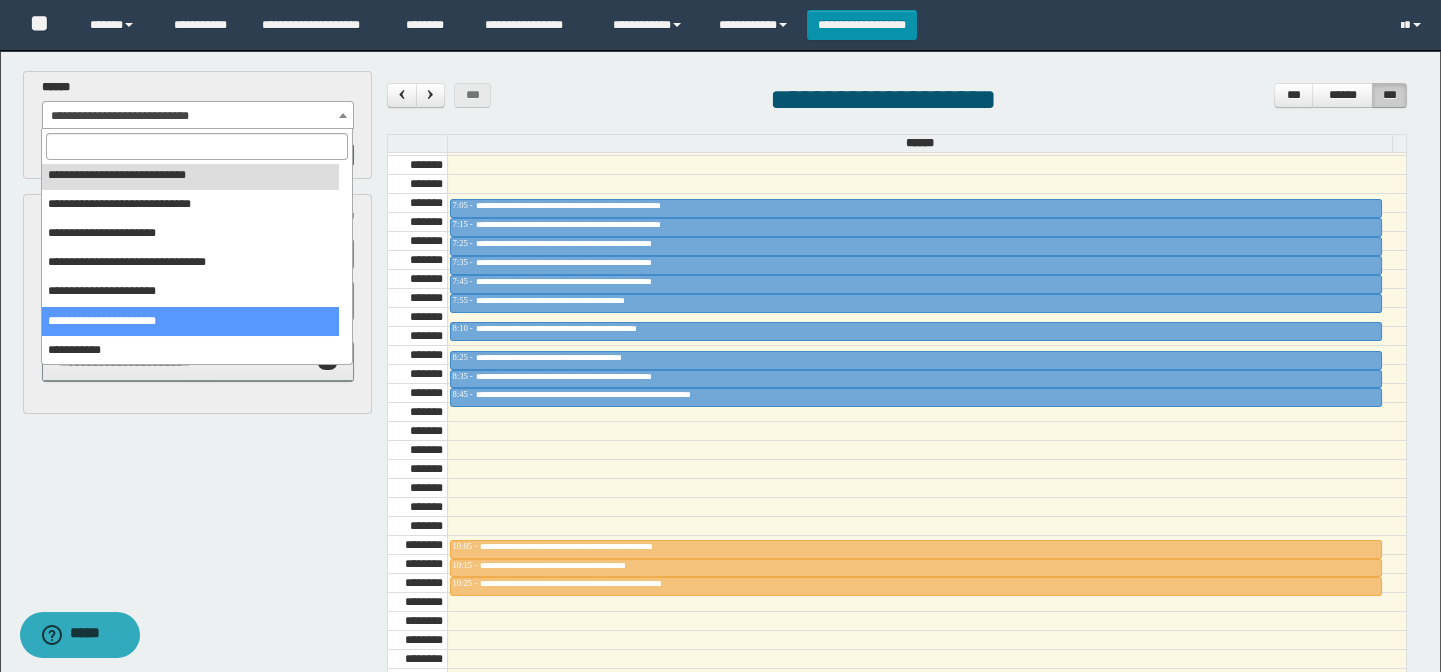 scroll, scrollTop: 150, scrollLeft: 0, axis: vertical 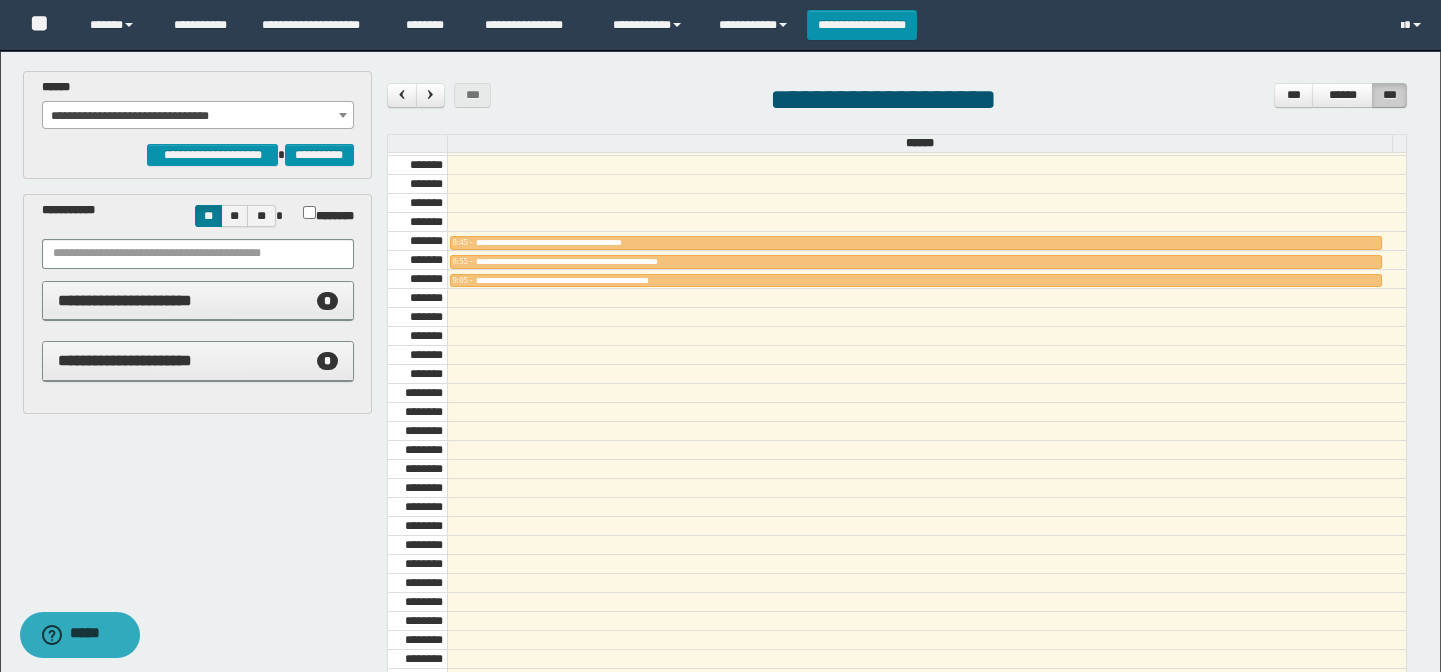 click on "**********" at bounding box center (198, 116) 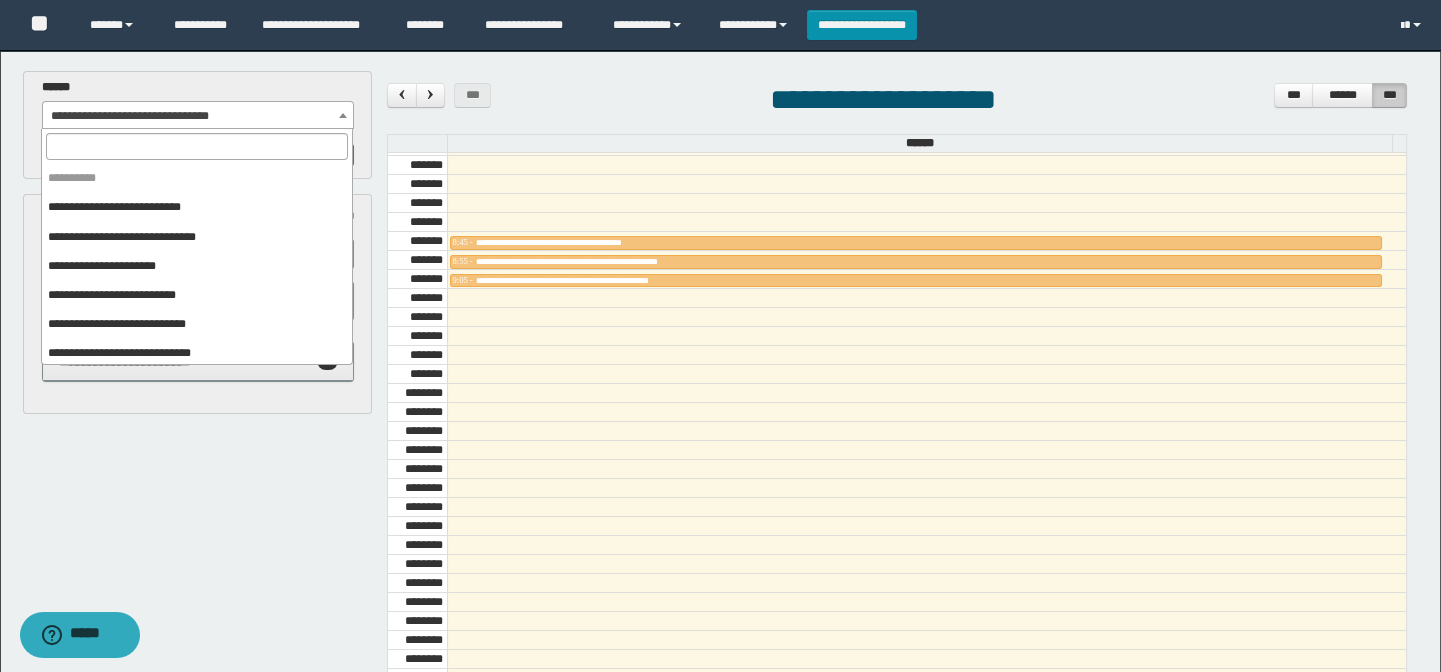 scroll, scrollTop: 150, scrollLeft: 0, axis: vertical 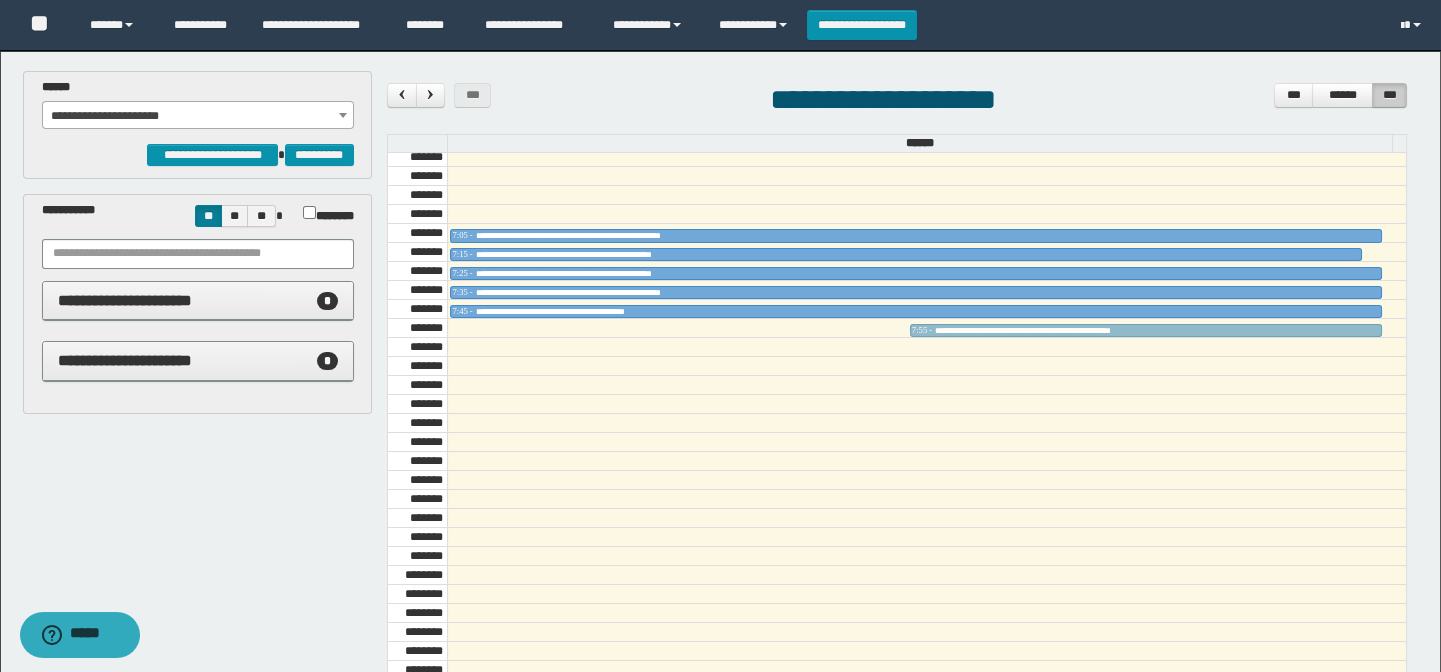 drag, startPoint x: 972, startPoint y: 248, endPoint x: 738, endPoint y: 219, distance: 235.79016 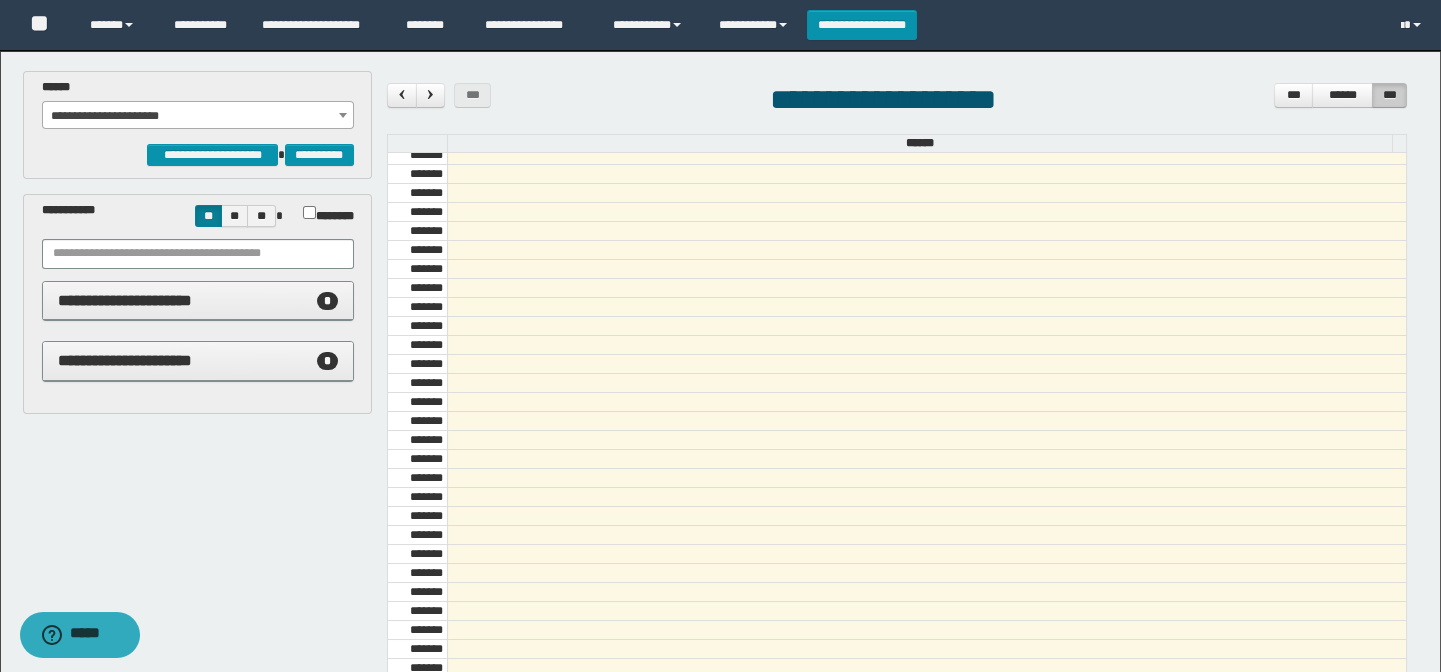 scroll, scrollTop: 1363, scrollLeft: 0, axis: vertical 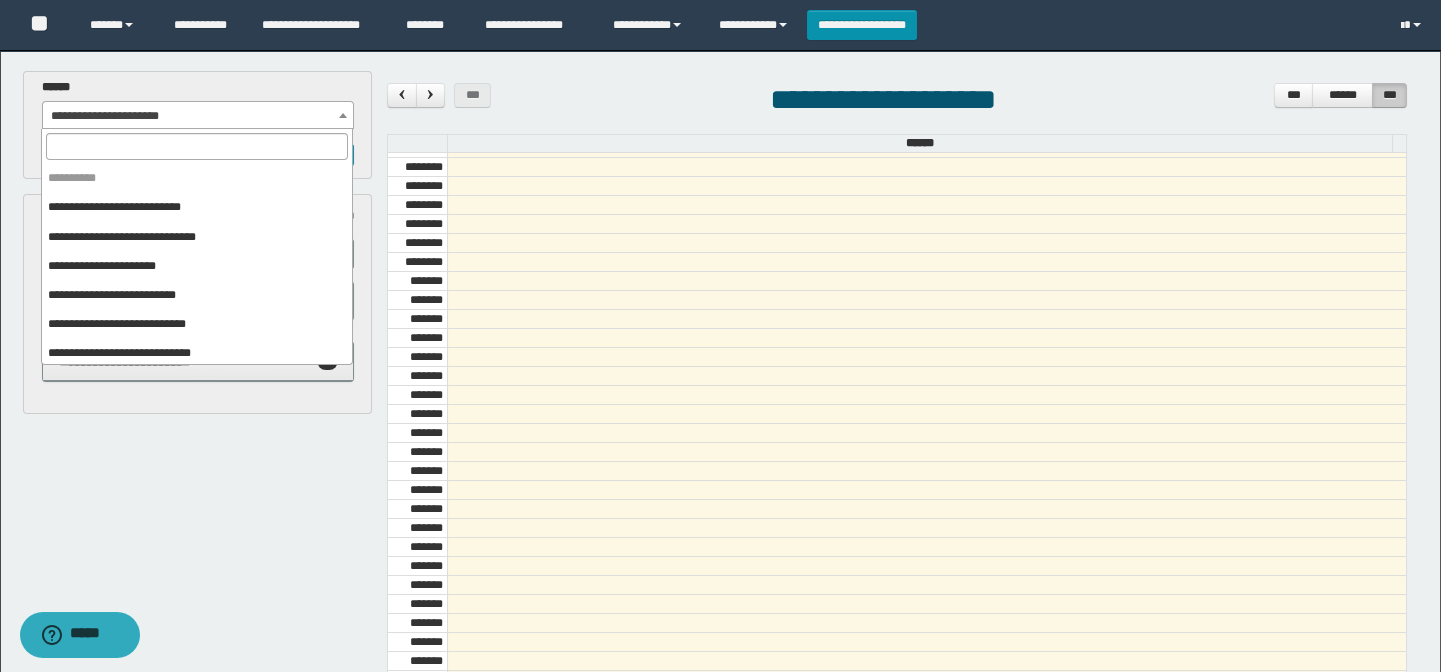 click on "**********" at bounding box center (198, 116) 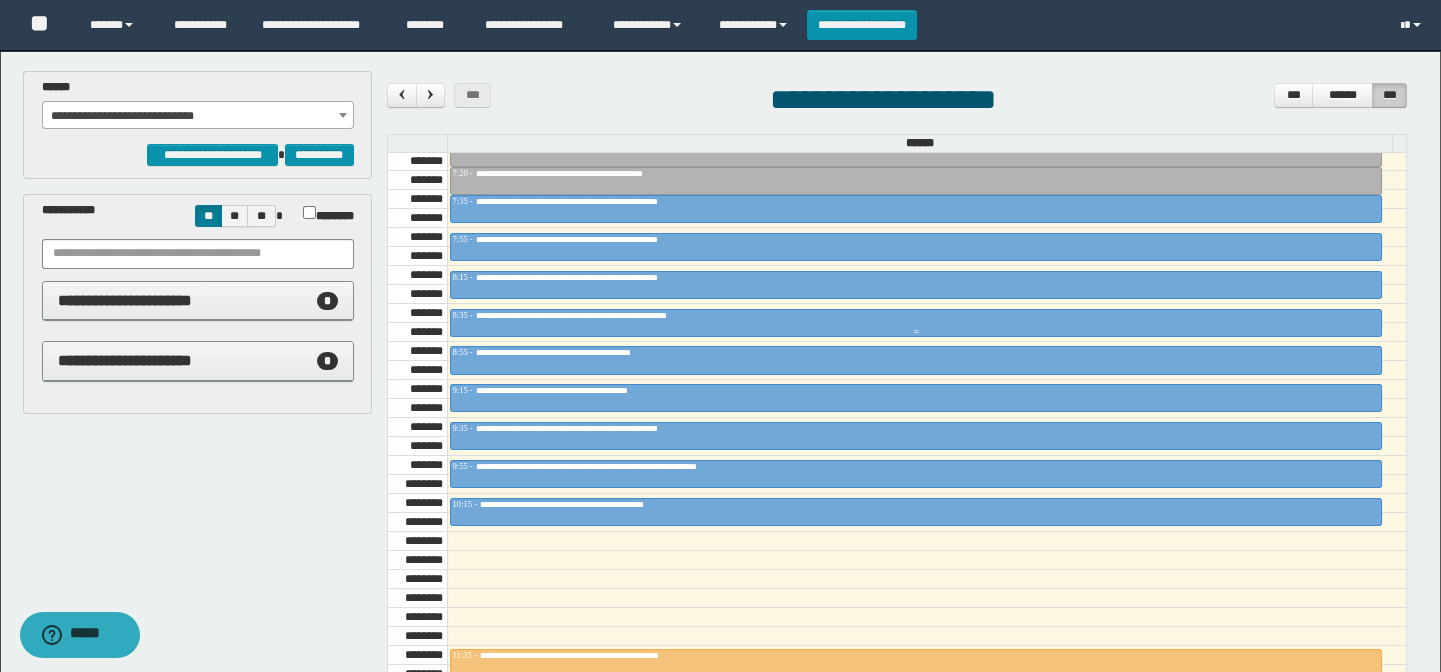 scroll, scrollTop: 727, scrollLeft: 0, axis: vertical 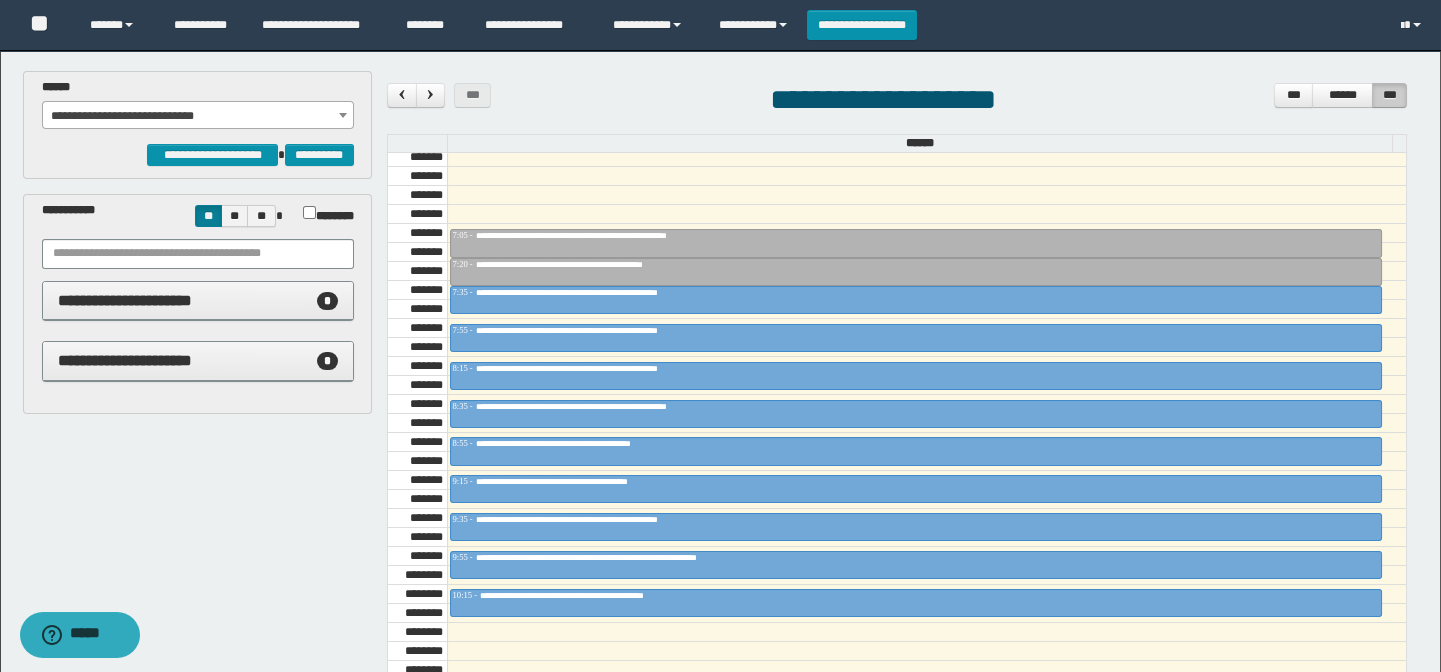 click on "**********" at bounding box center (198, 116) 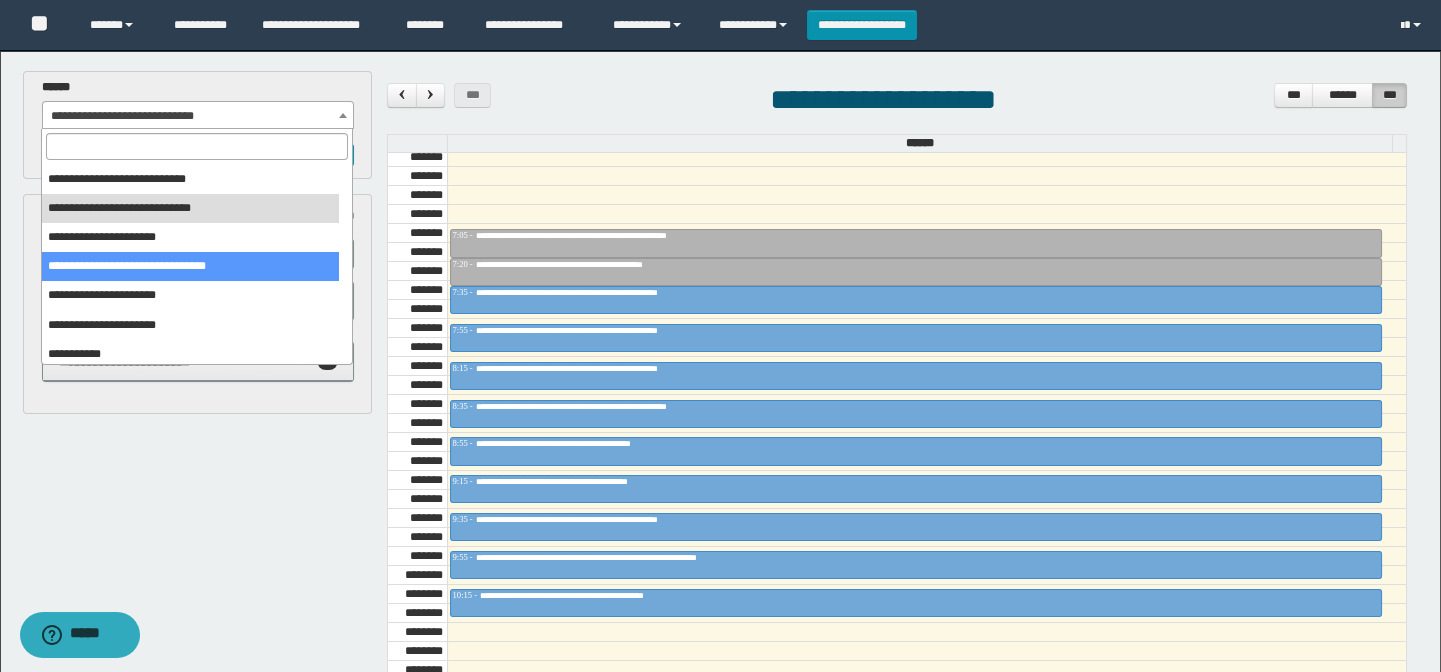 scroll, scrollTop: 54, scrollLeft: 0, axis: vertical 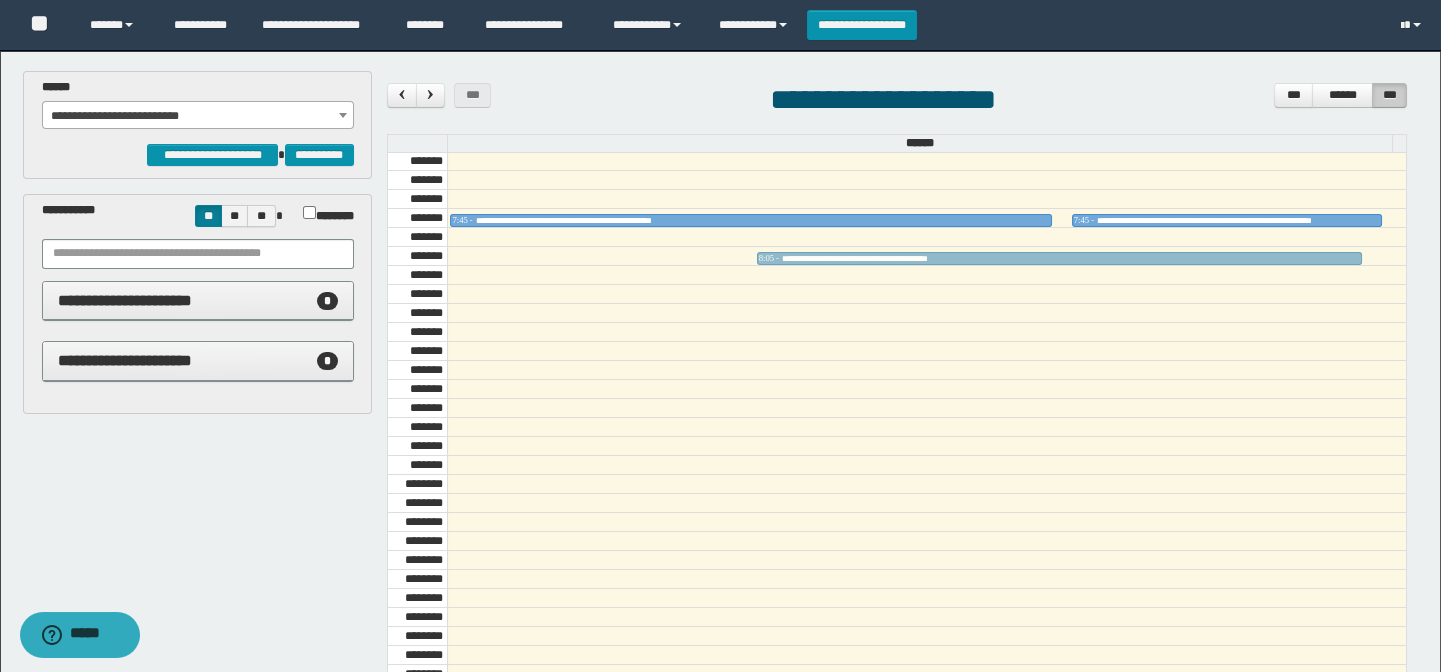 drag, startPoint x: 801, startPoint y: 212, endPoint x: 800, endPoint y: 236, distance: 24.020824 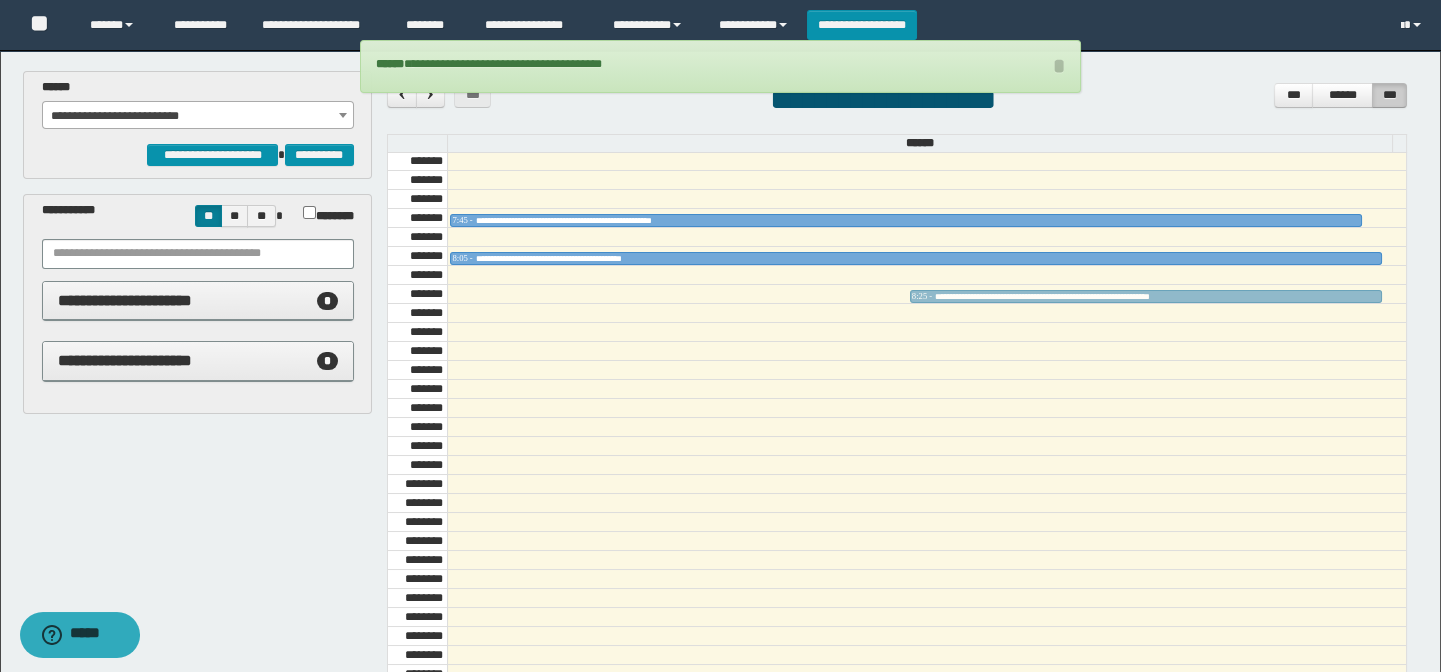 drag, startPoint x: 1108, startPoint y: 213, endPoint x: 1089, endPoint y: 278, distance: 67.72001 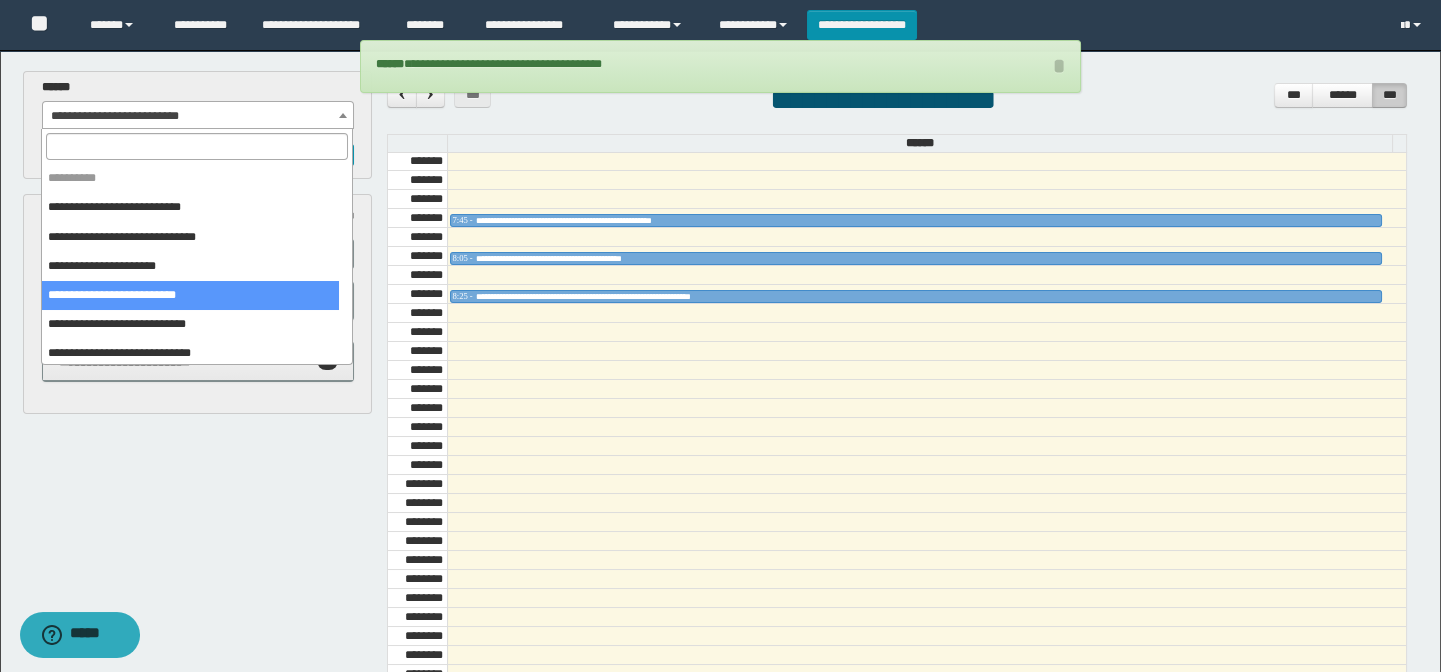 click on "**********" at bounding box center (198, 116) 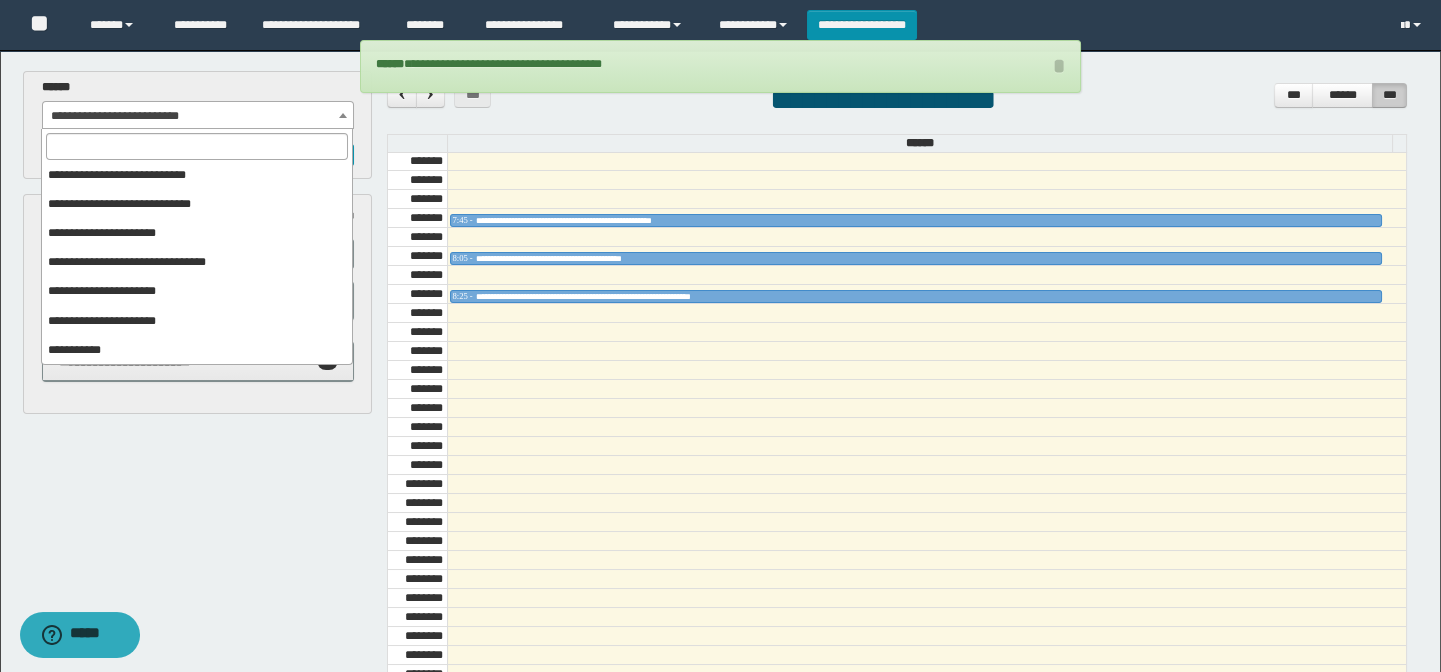 scroll, scrollTop: 150, scrollLeft: 0, axis: vertical 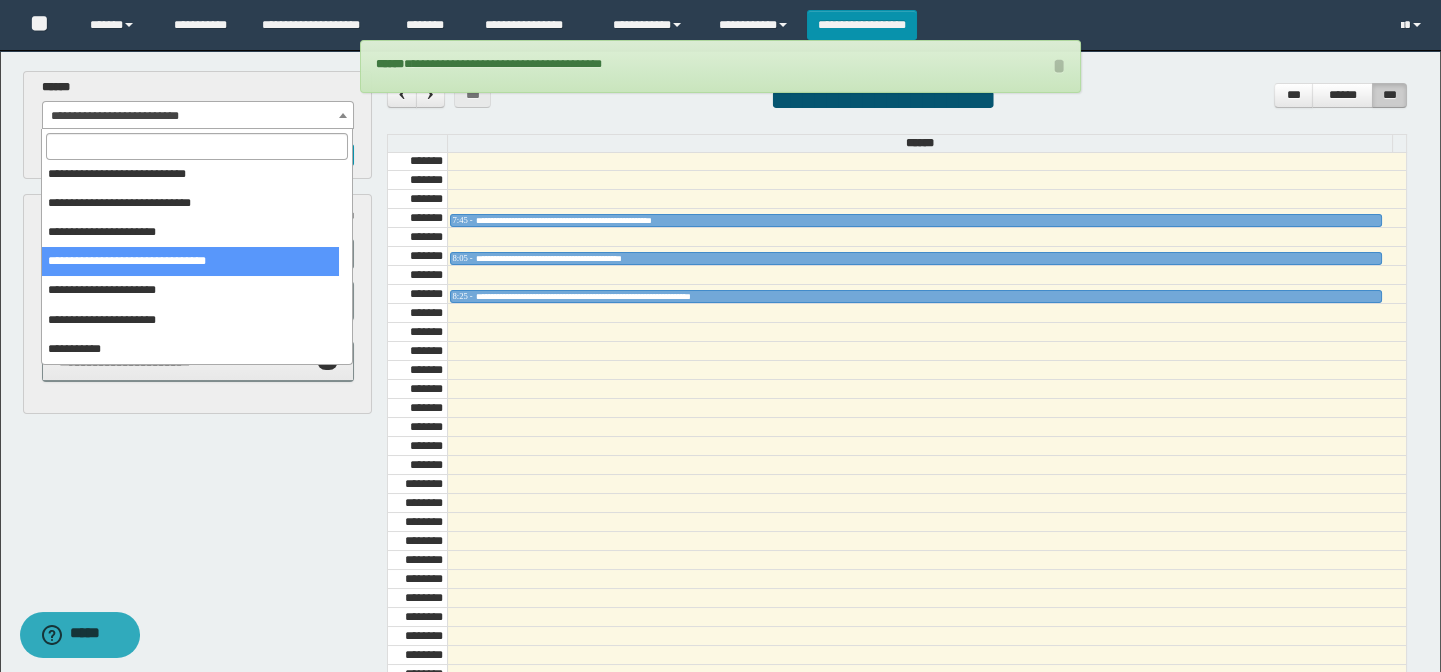 select on "******" 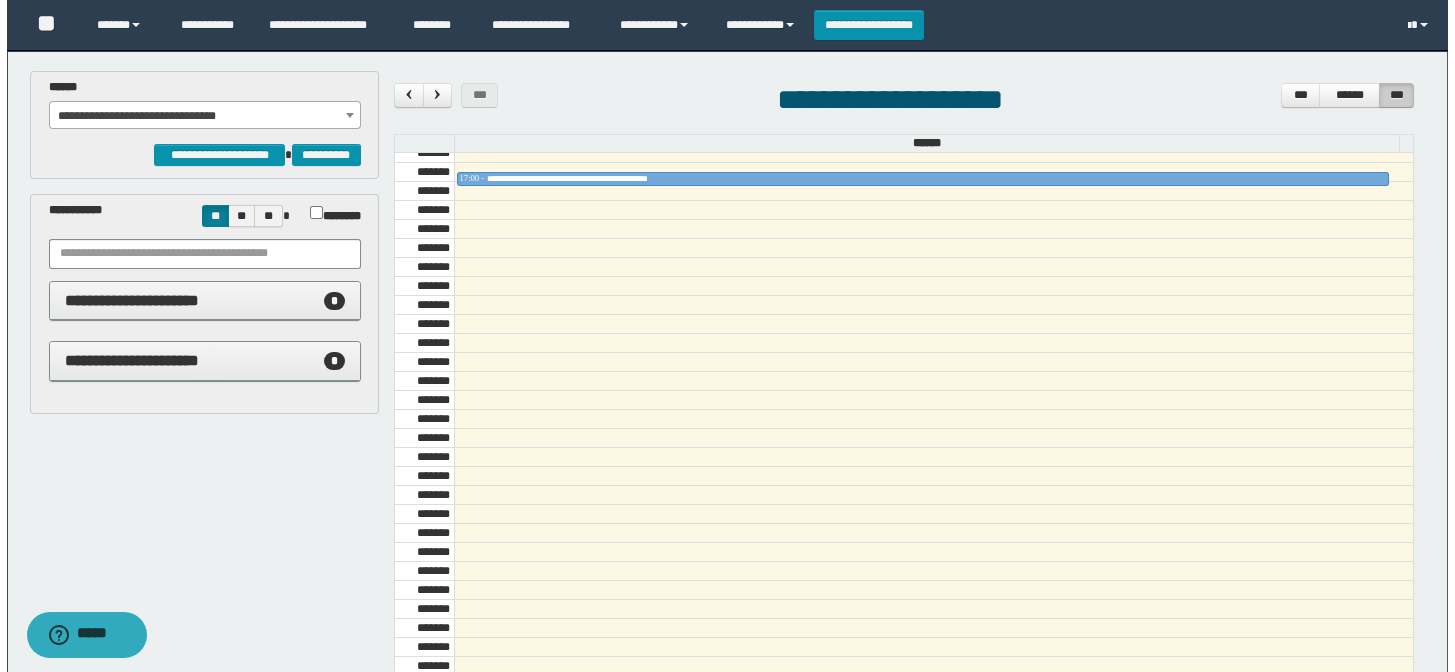 scroll, scrollTop: 1818, scrollLeft: 0, axis: vertical 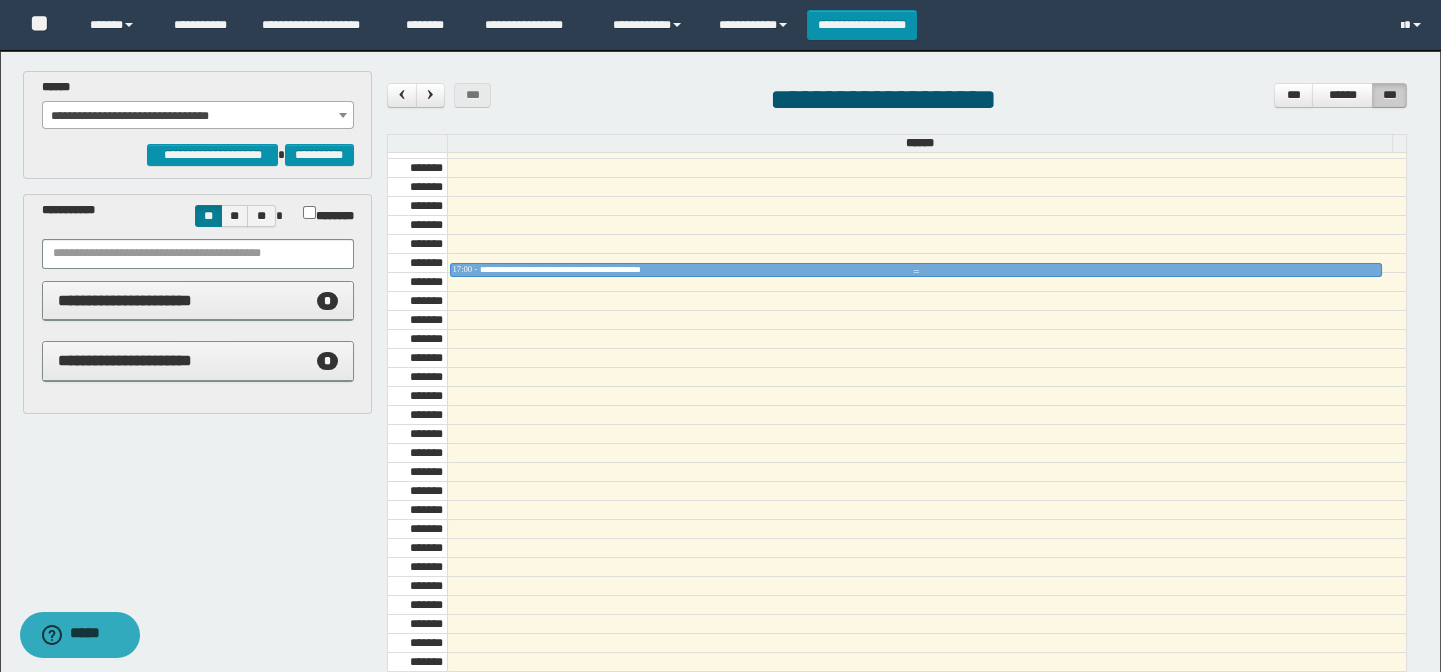 click at bounding box center [916, 272] 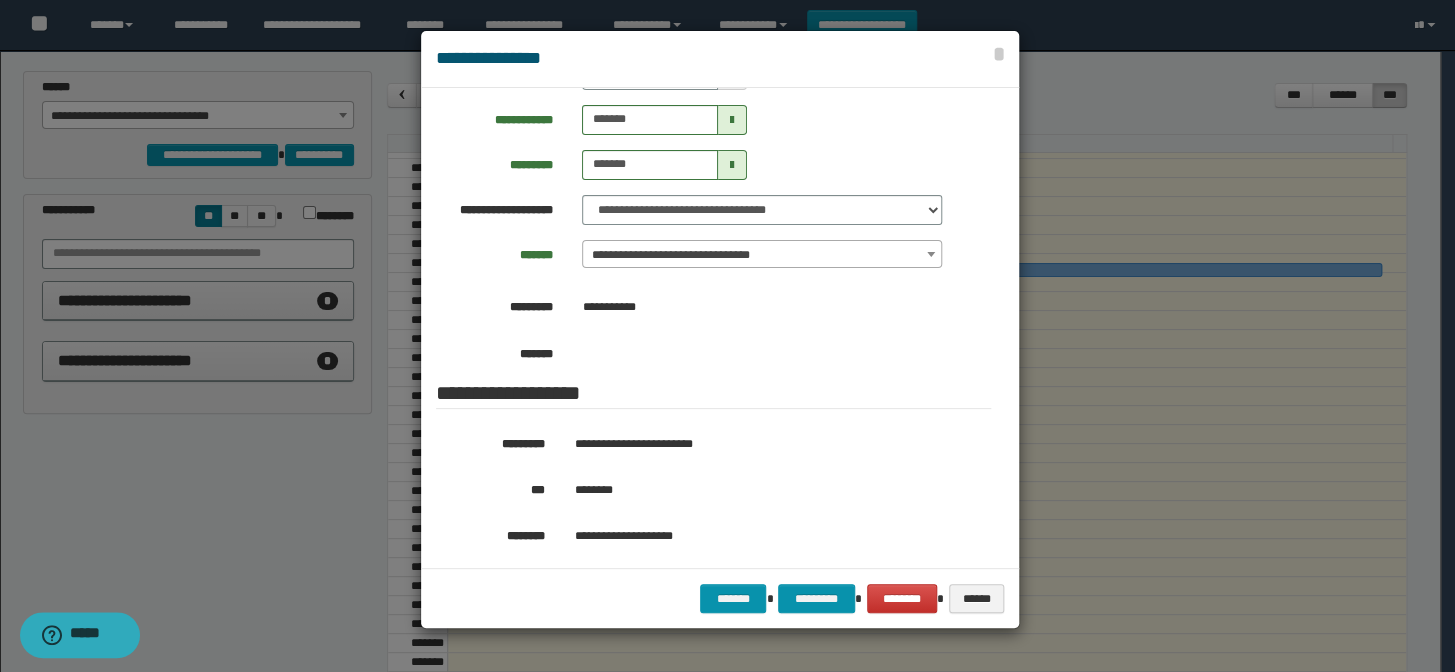 scroll, scrollTop: 90, scrollLeft: 0, axis: vertical 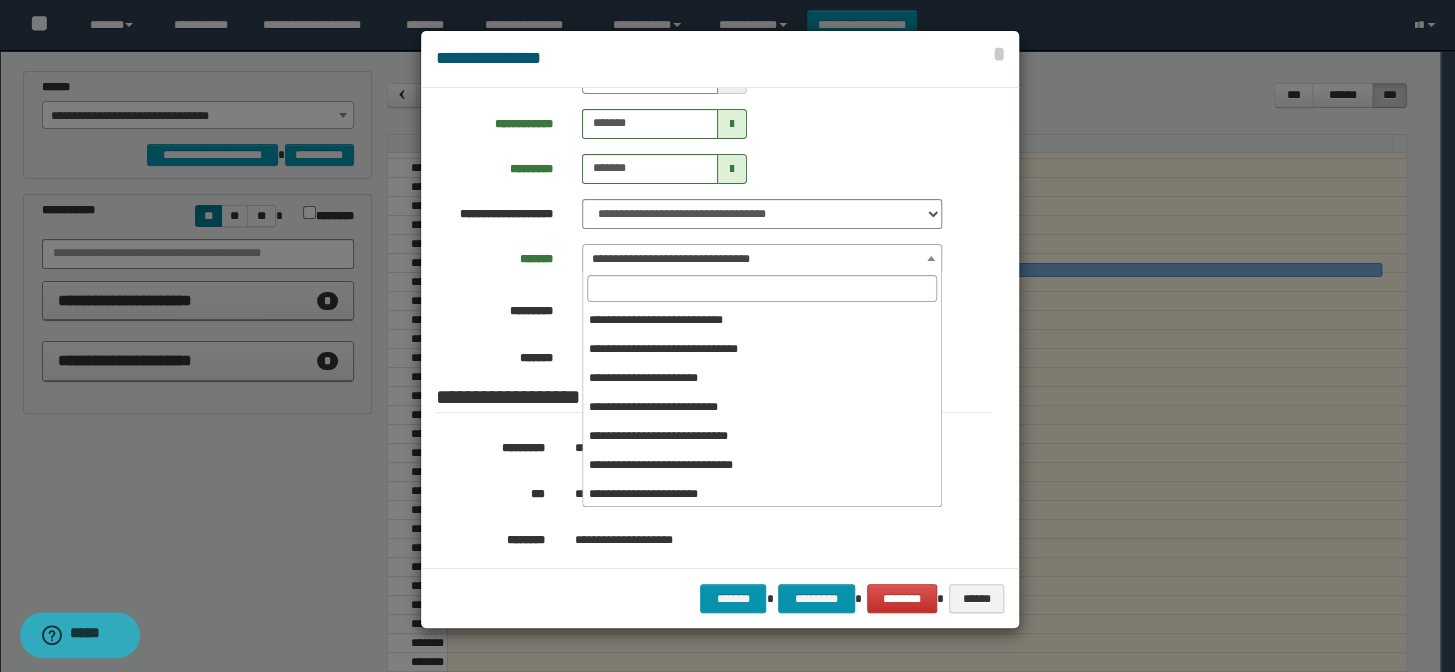 click on "**********" at bounding box center (762, 259) 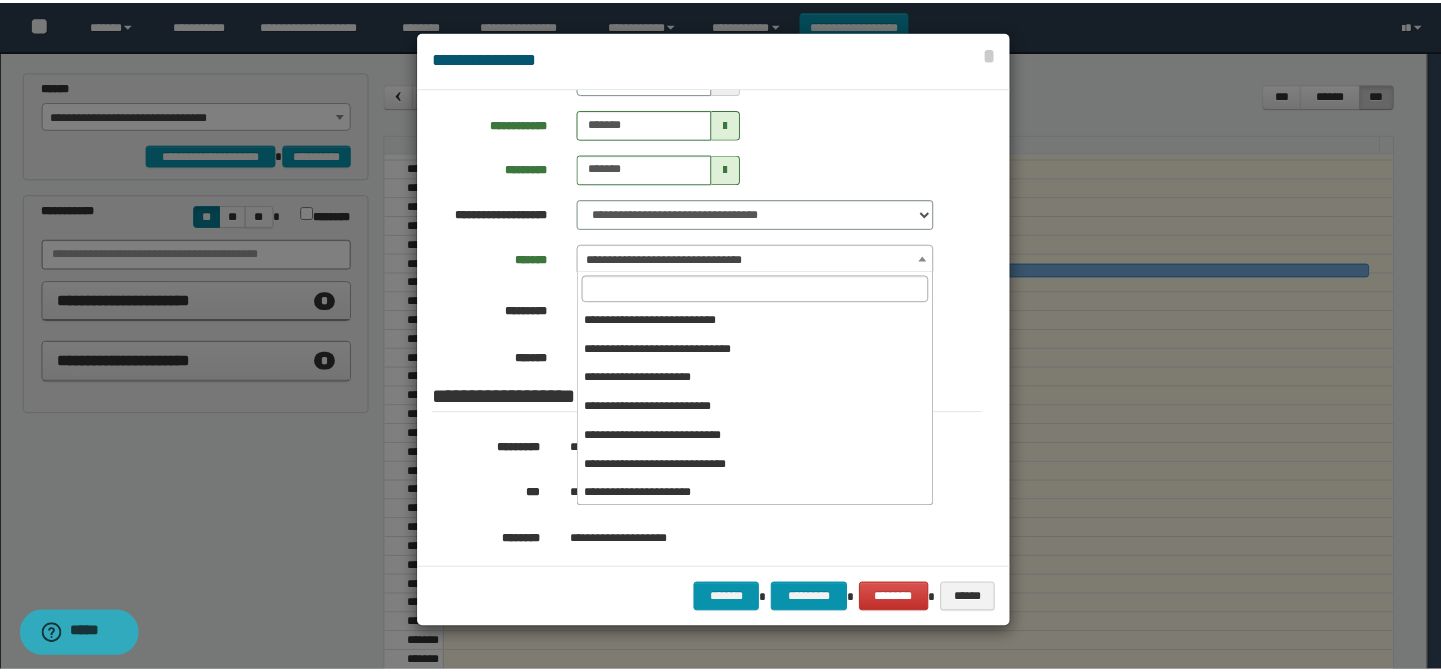 scroll, scrollTop: 120, scrollLeft: 0, axis: vertical 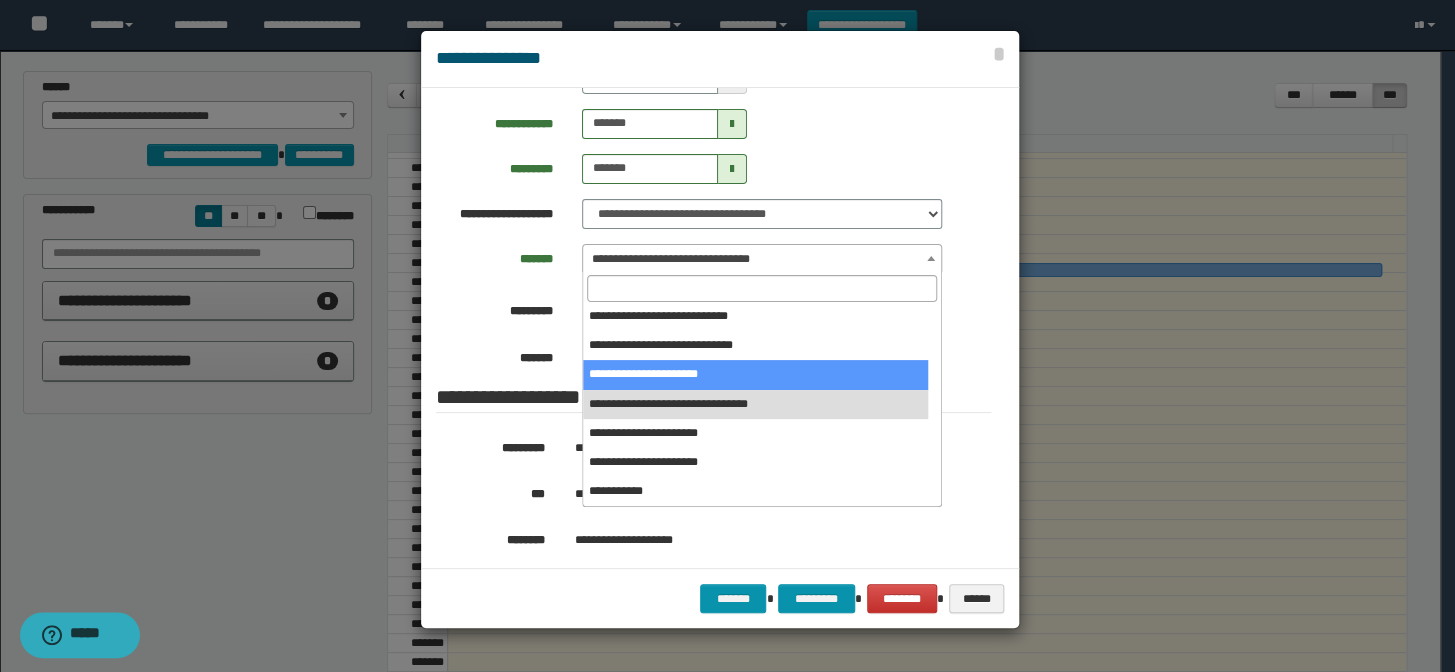 select on "******" 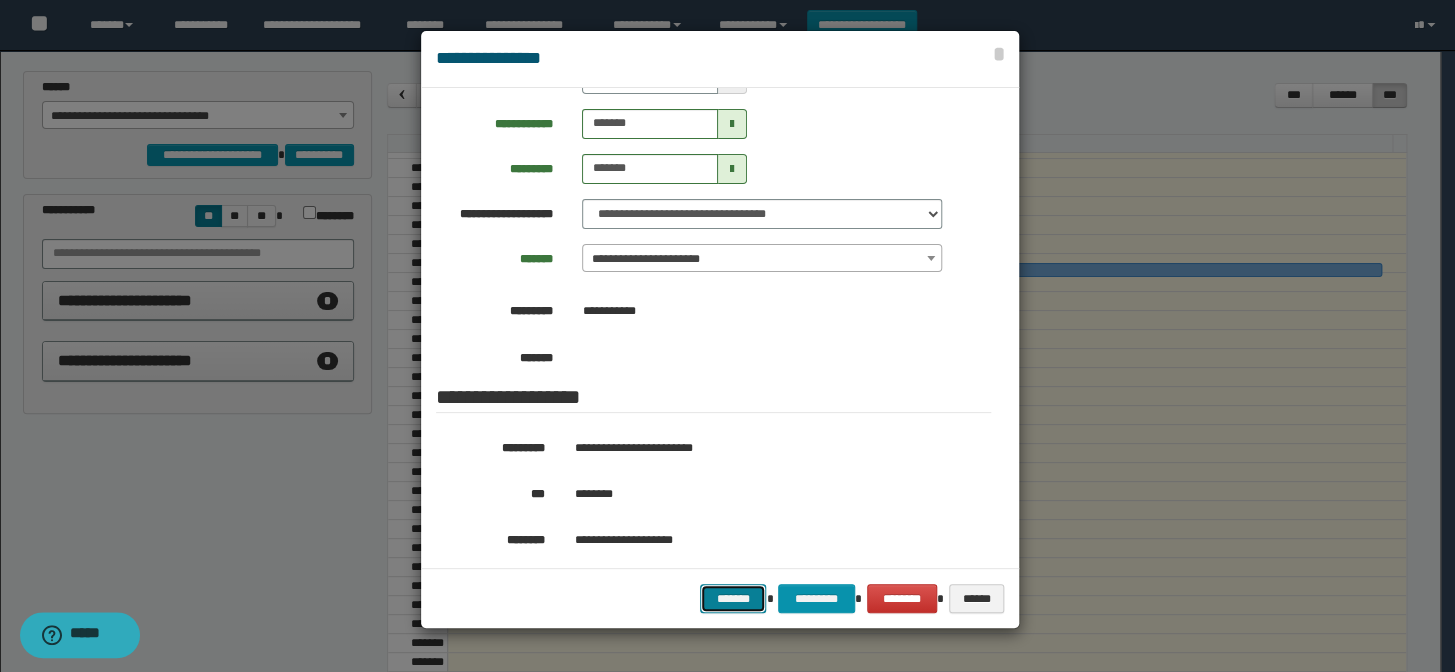 click on "*******" at bounding box center [733, 599] 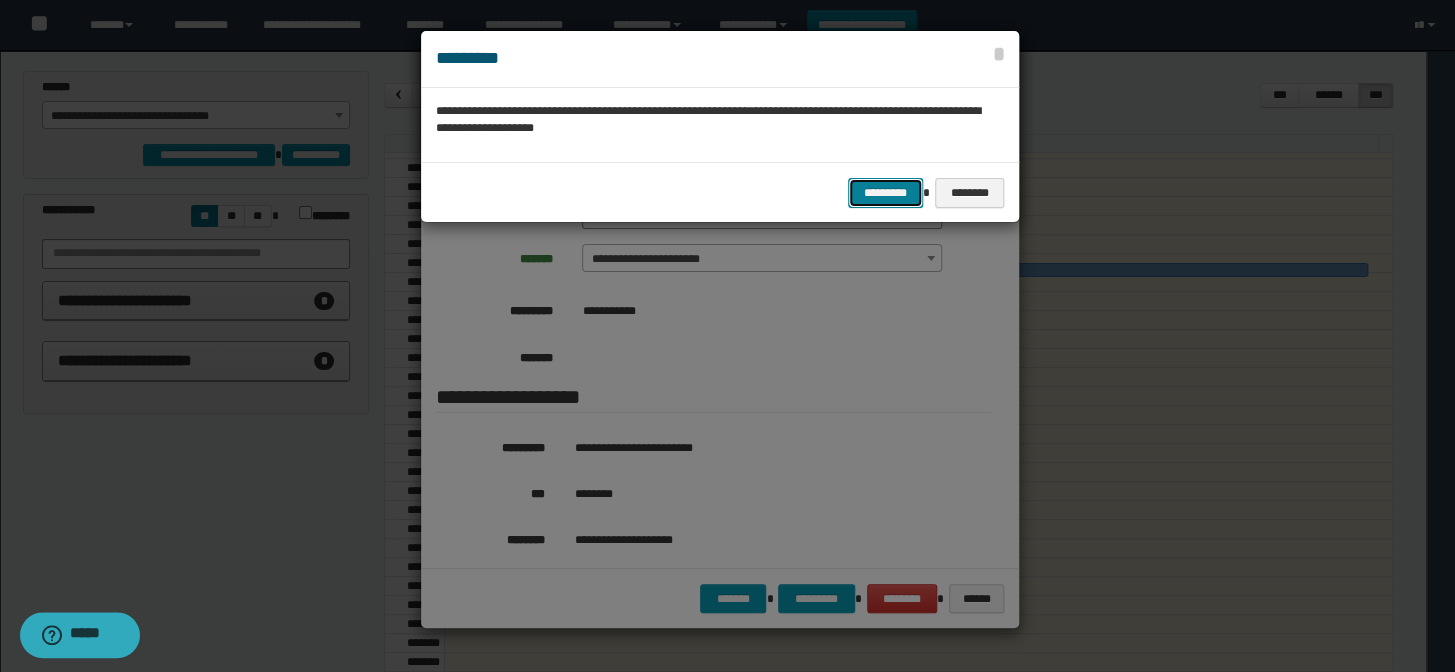 click on "*********" at bounding box center [885, 193] 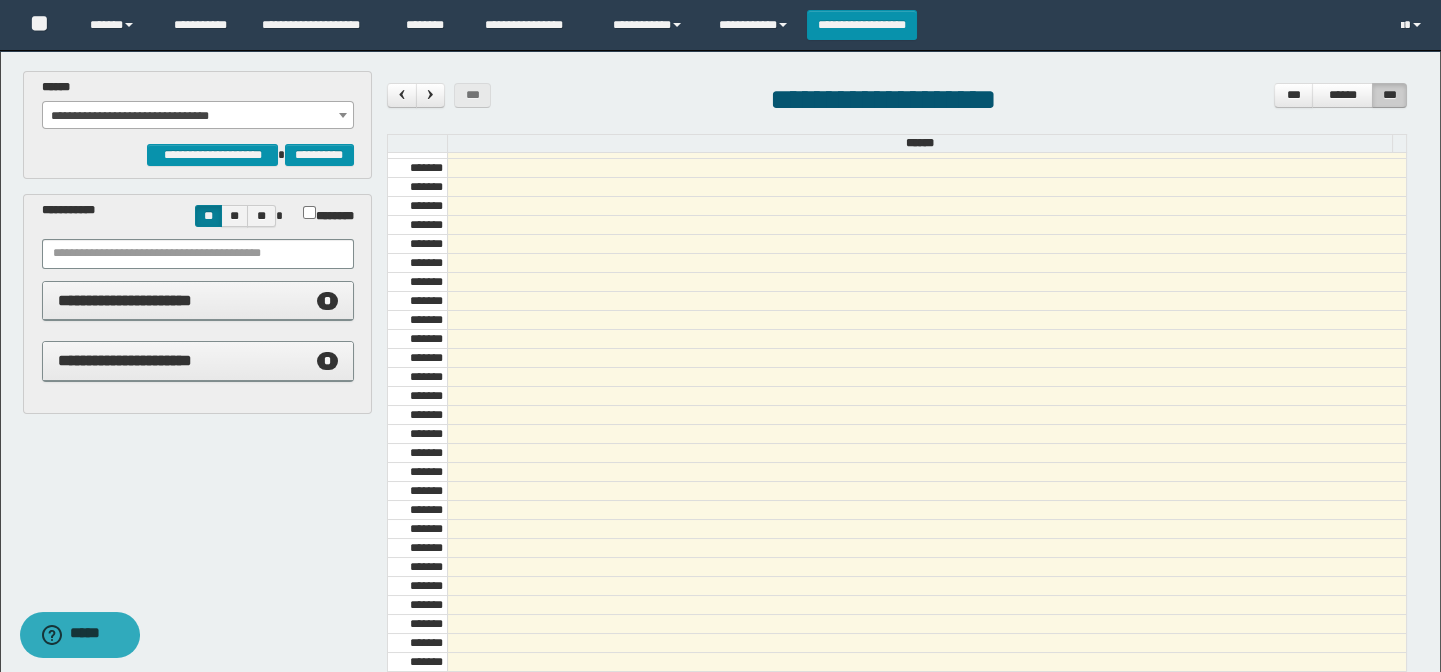 click on "**********" at bounding box center [198, 116] 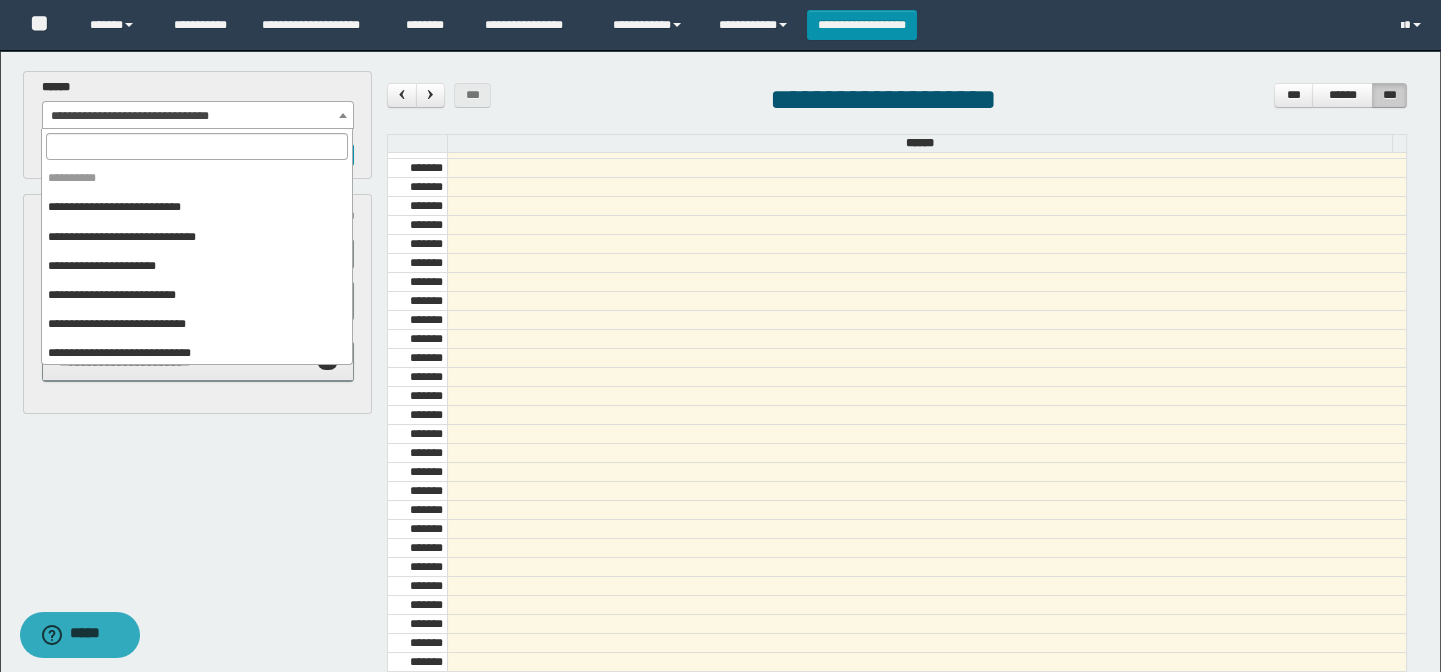 scroll, scrollTop: 150, scrollLeft: 0, axis: vertical 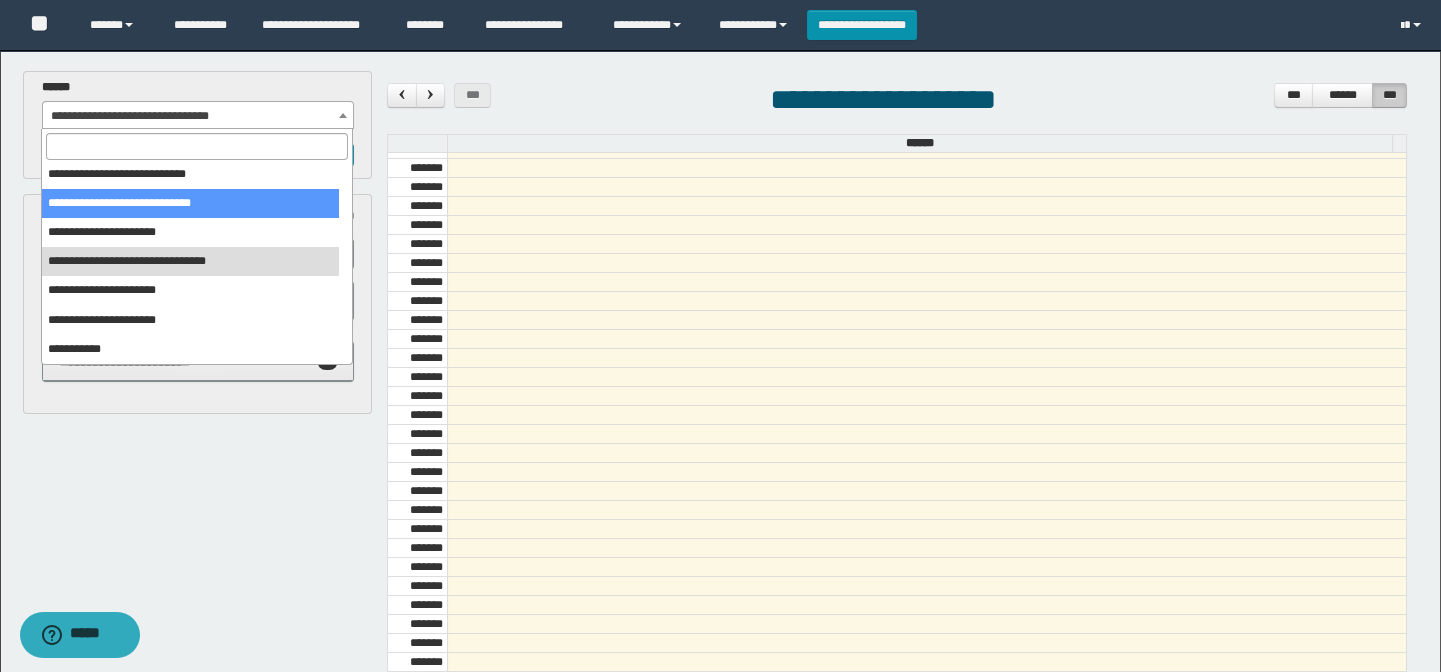 select on "******" 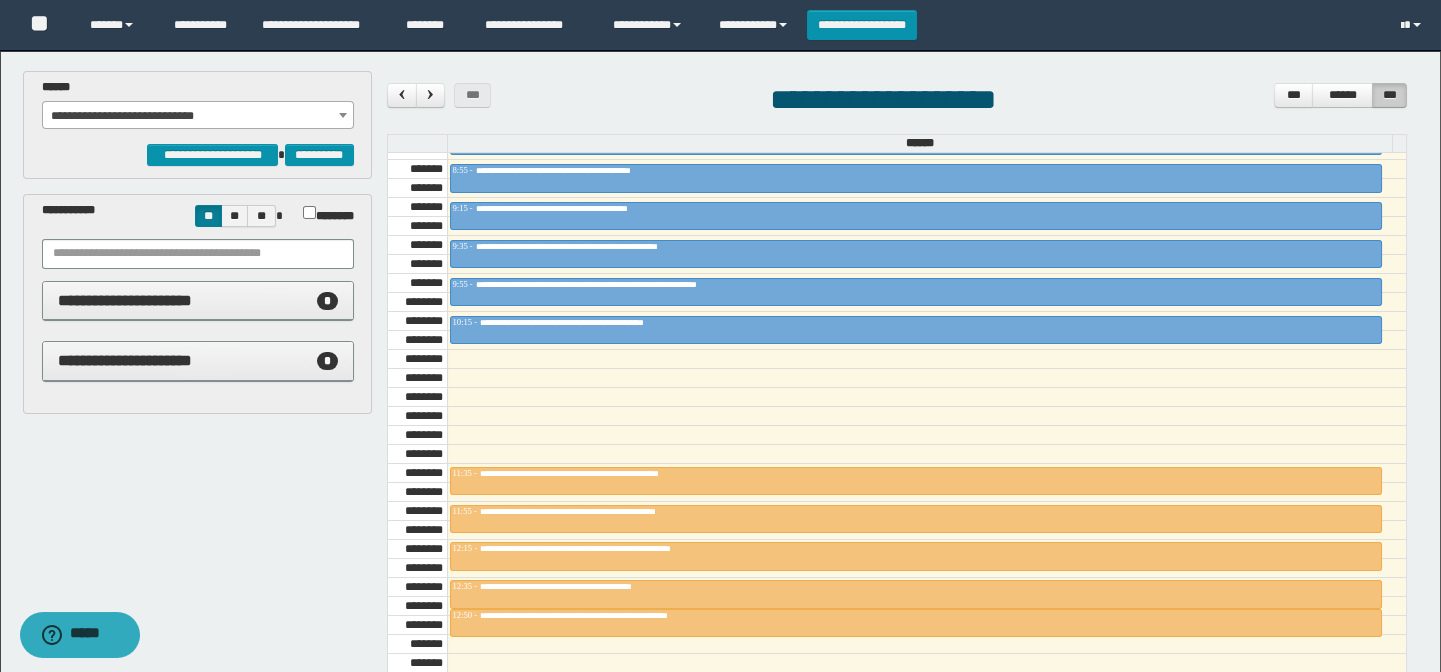 scroll, scrollTop: 909, scrollLeft: 0, axis: vertical 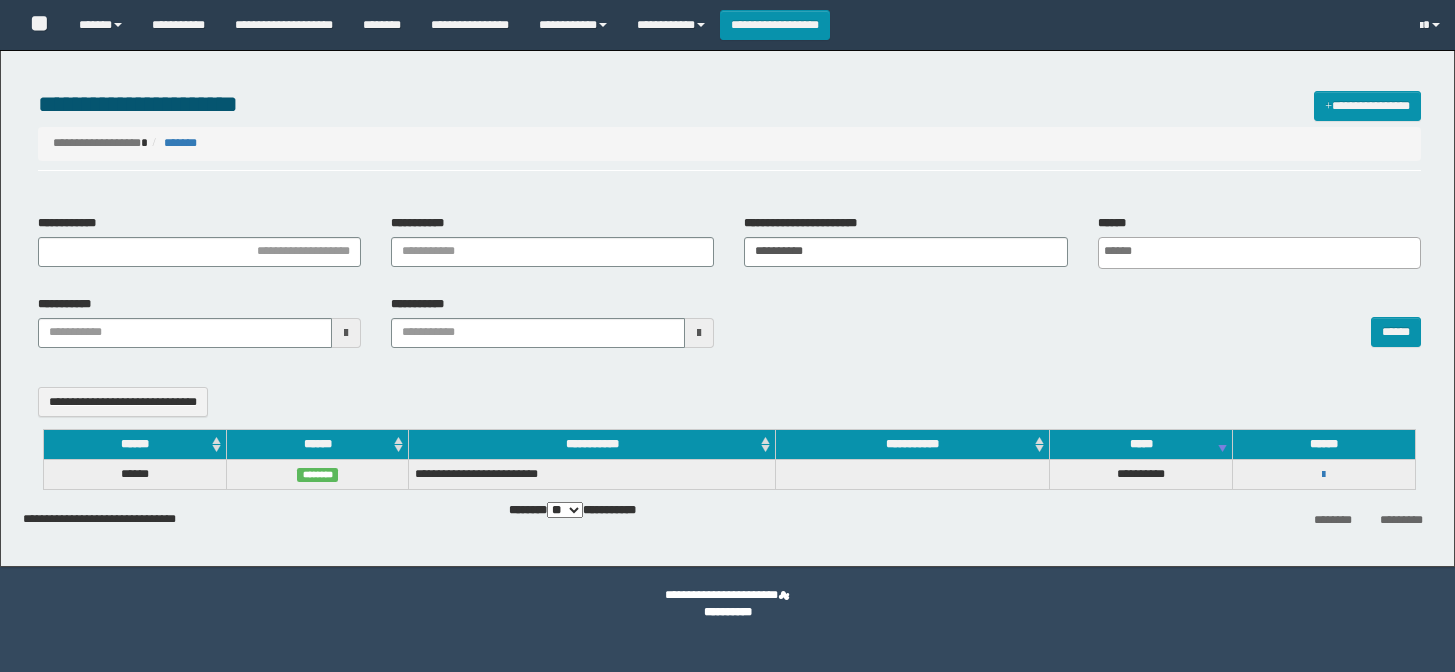 select 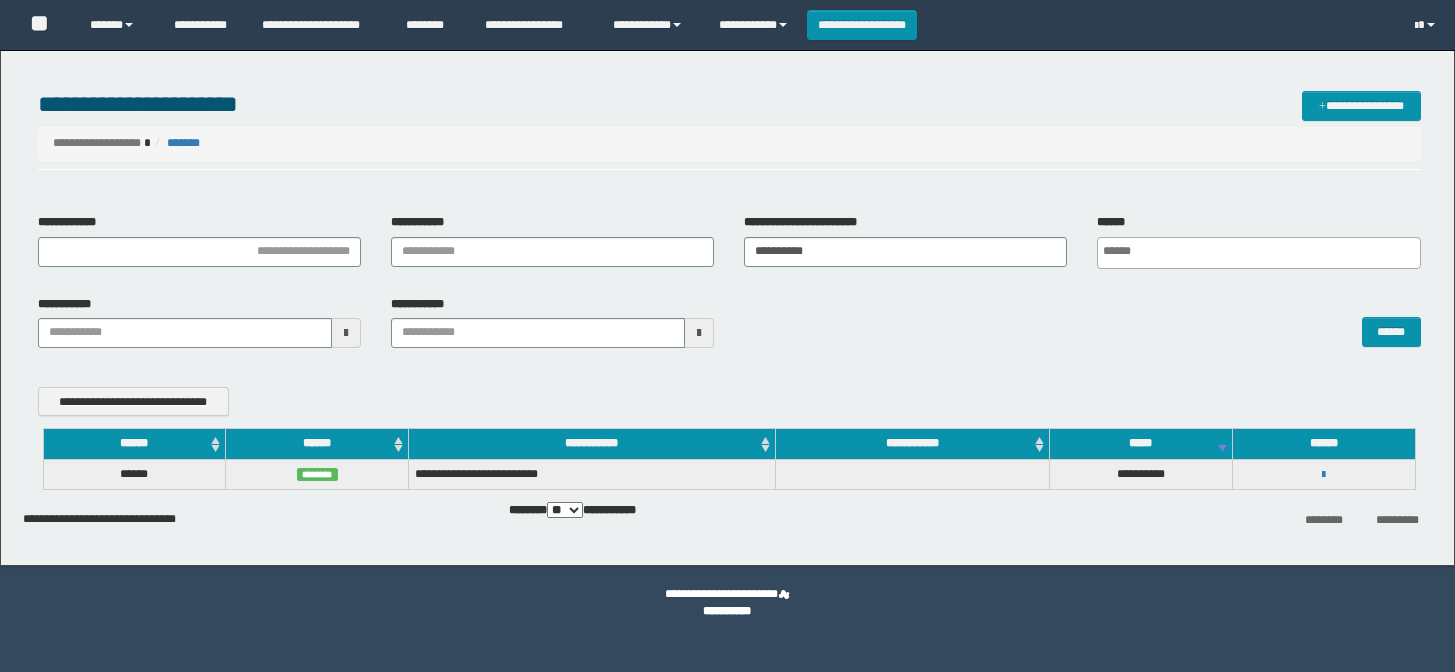 scroll, scrollTop: 0, scrollLeft: 0, axis: both 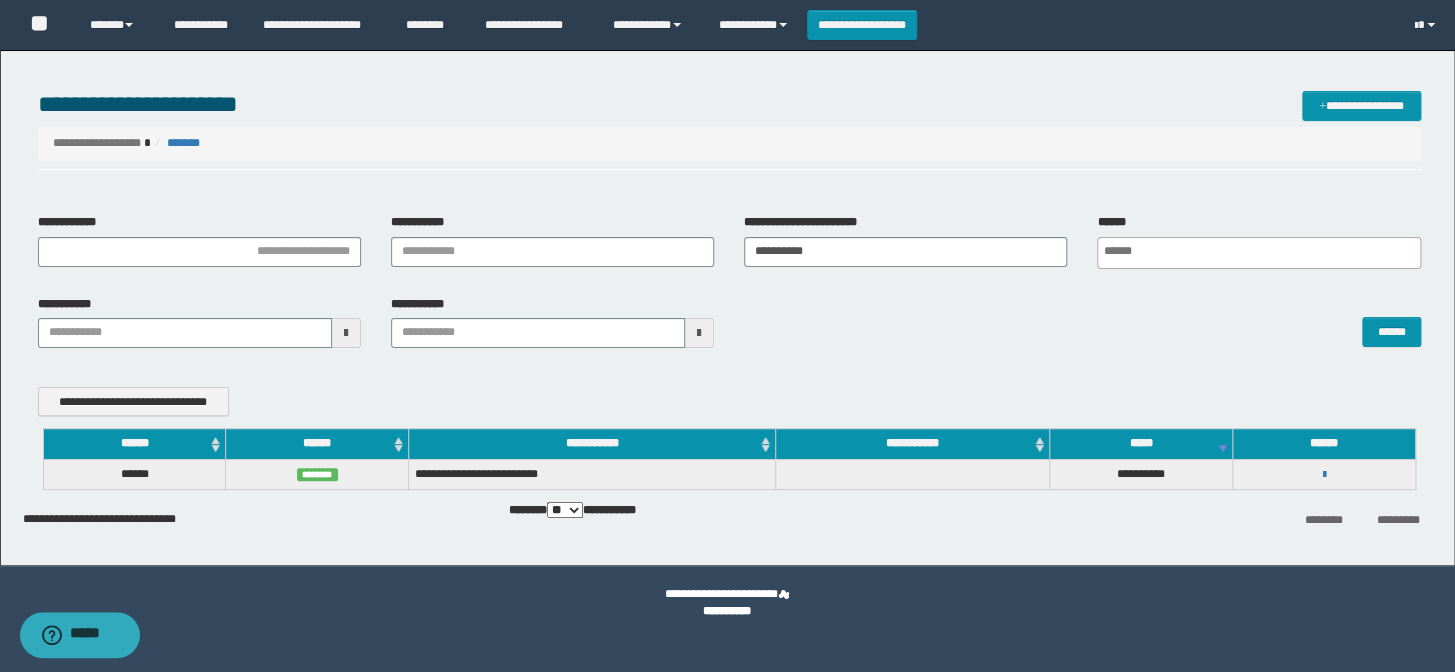 type on "**********" 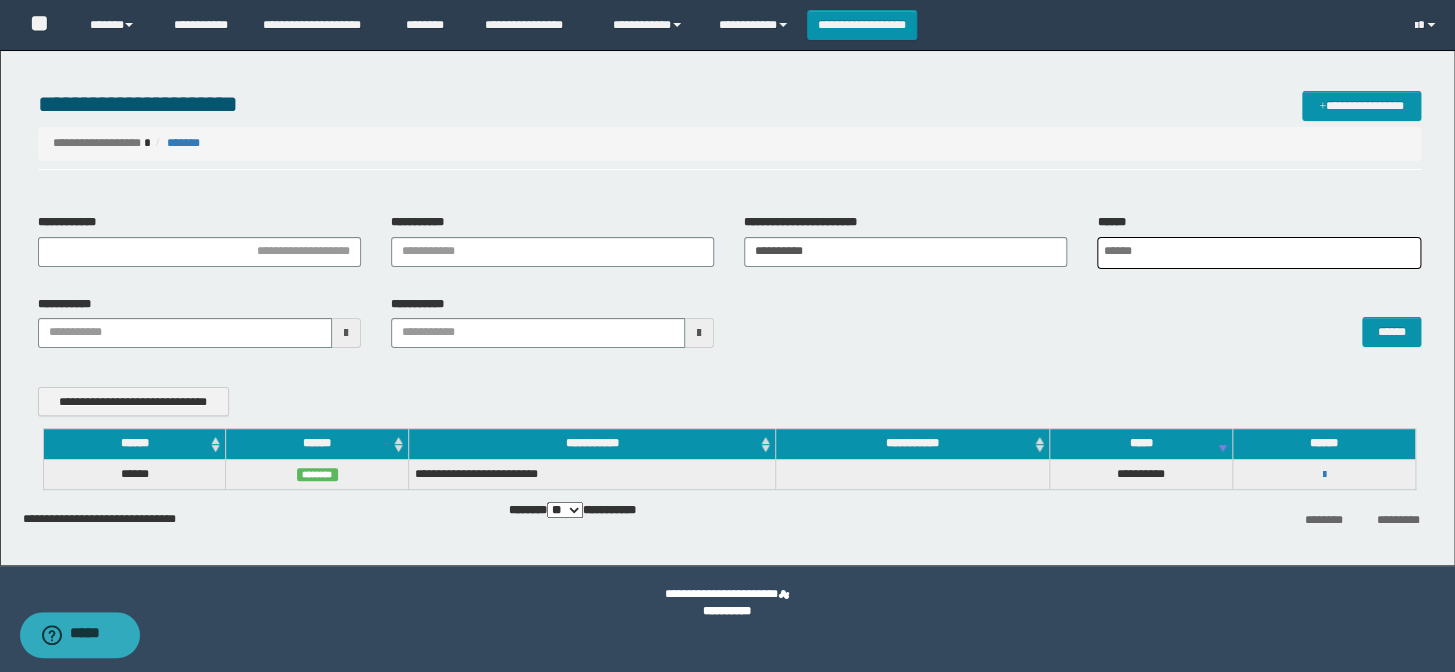 scroll, scrollTop: 0, scrollLeft: 5, axis: horizontal 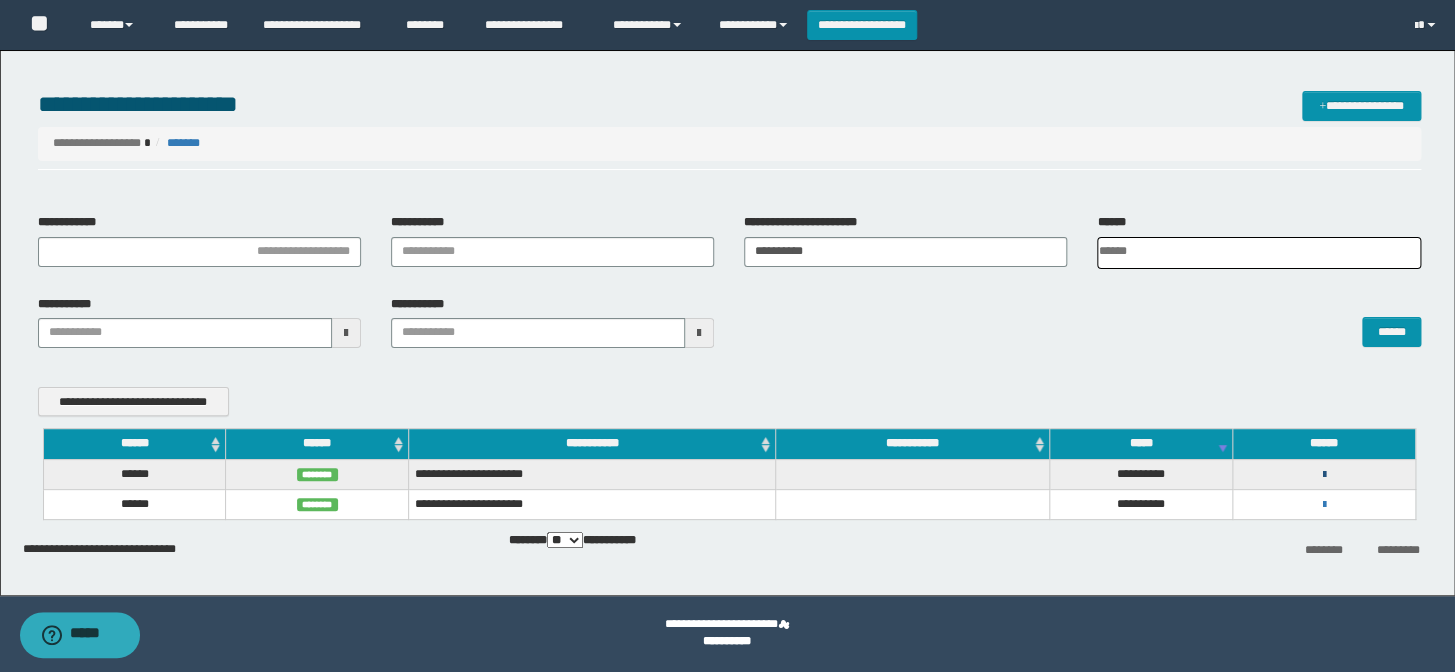 click at bounding box center [1323, 475] 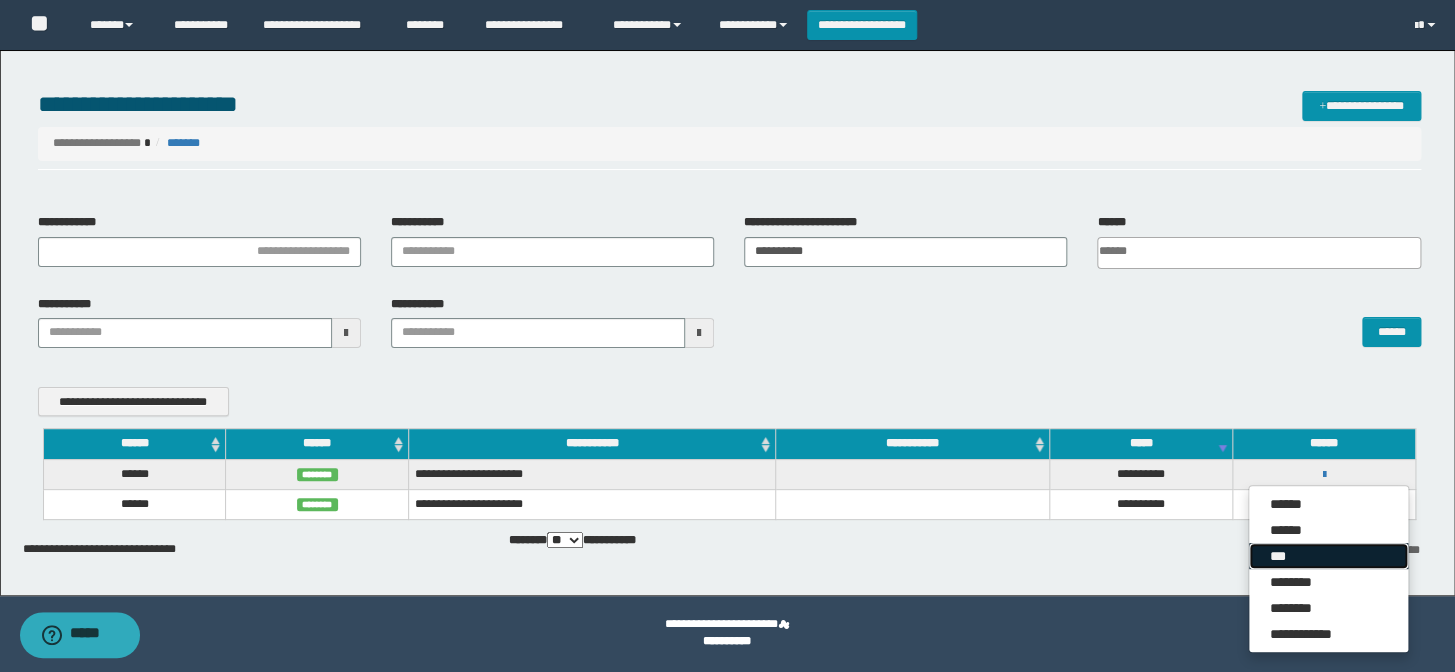 drag, startPoint x: 1288, startPoint y: 555, endPoint x: 1270, endPoint y: 560, distance: 18.681541 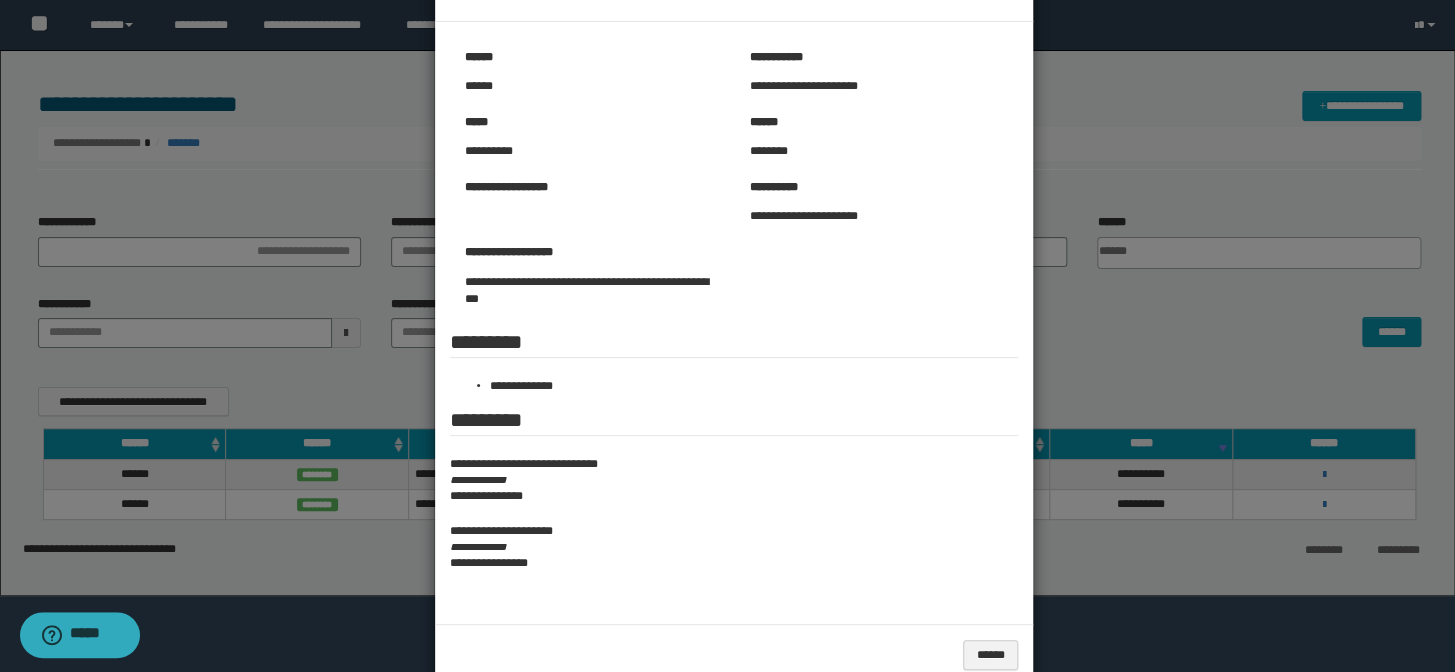scroll, scrollTop: 90, scrollLeft: 0, axis: vertical 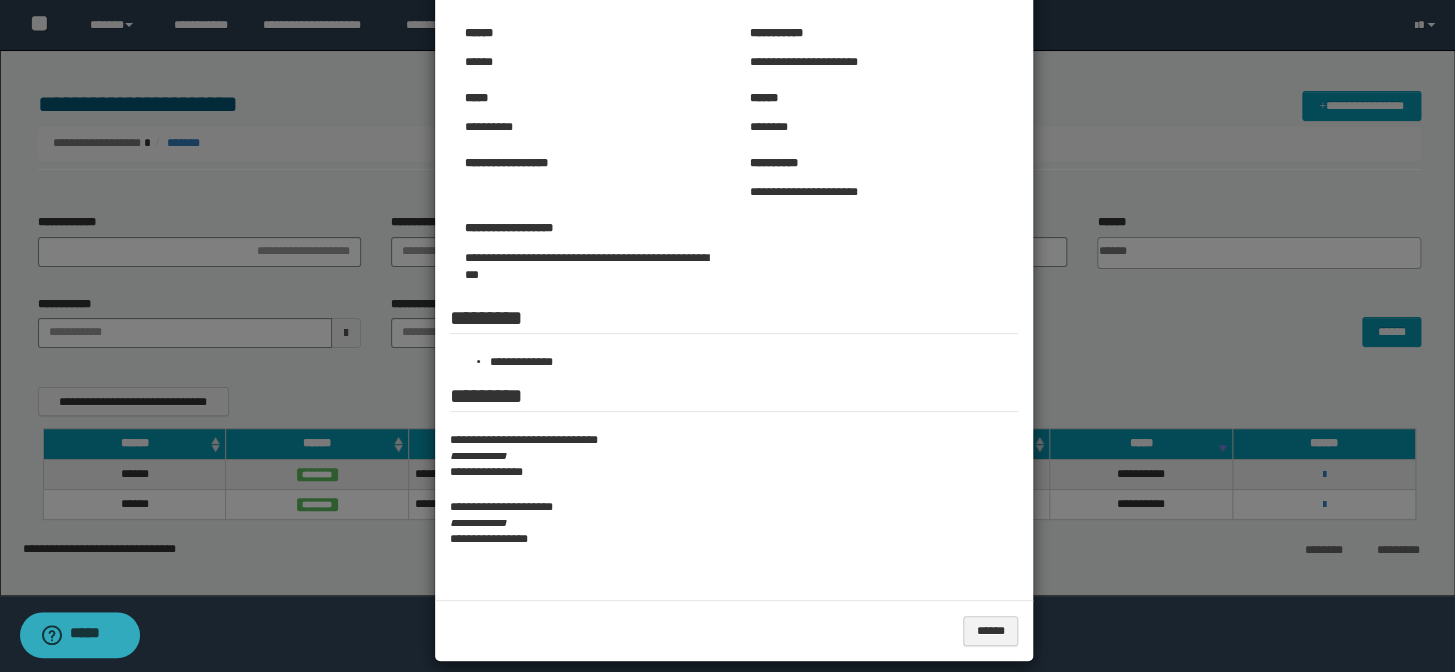 click at bounding box center [727, 301] 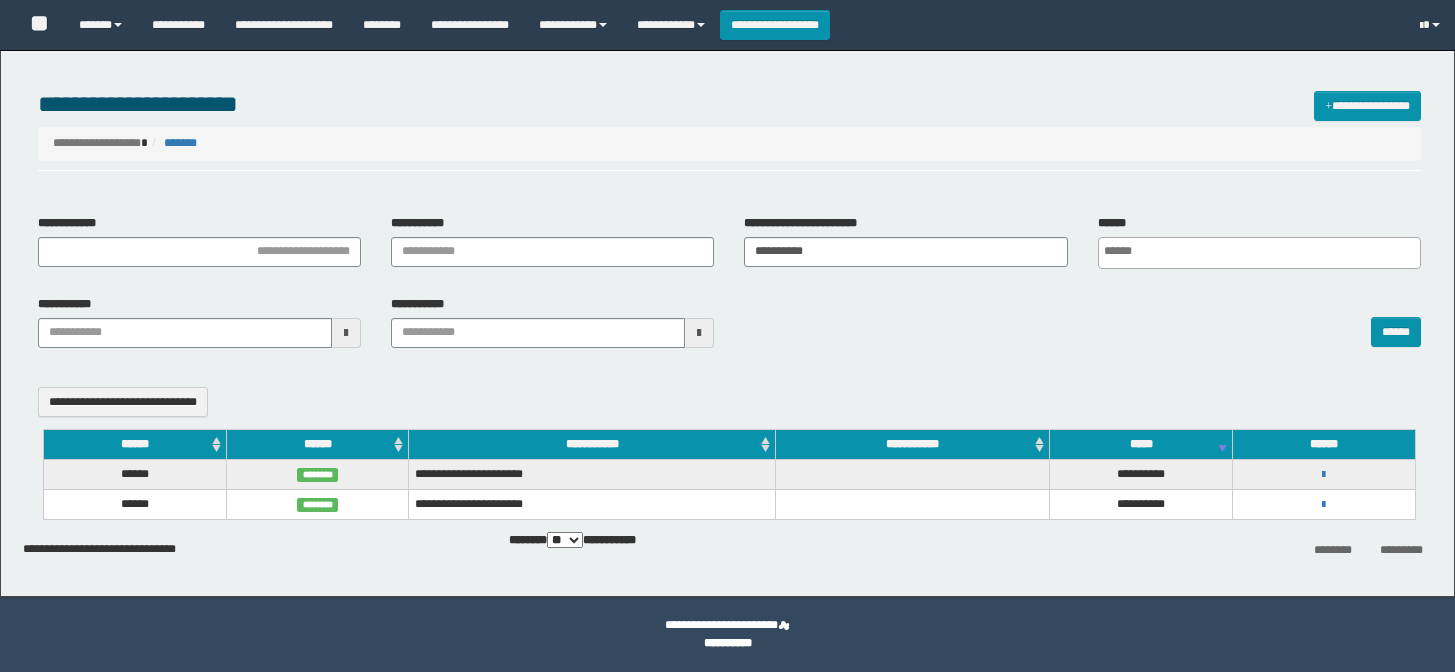 select 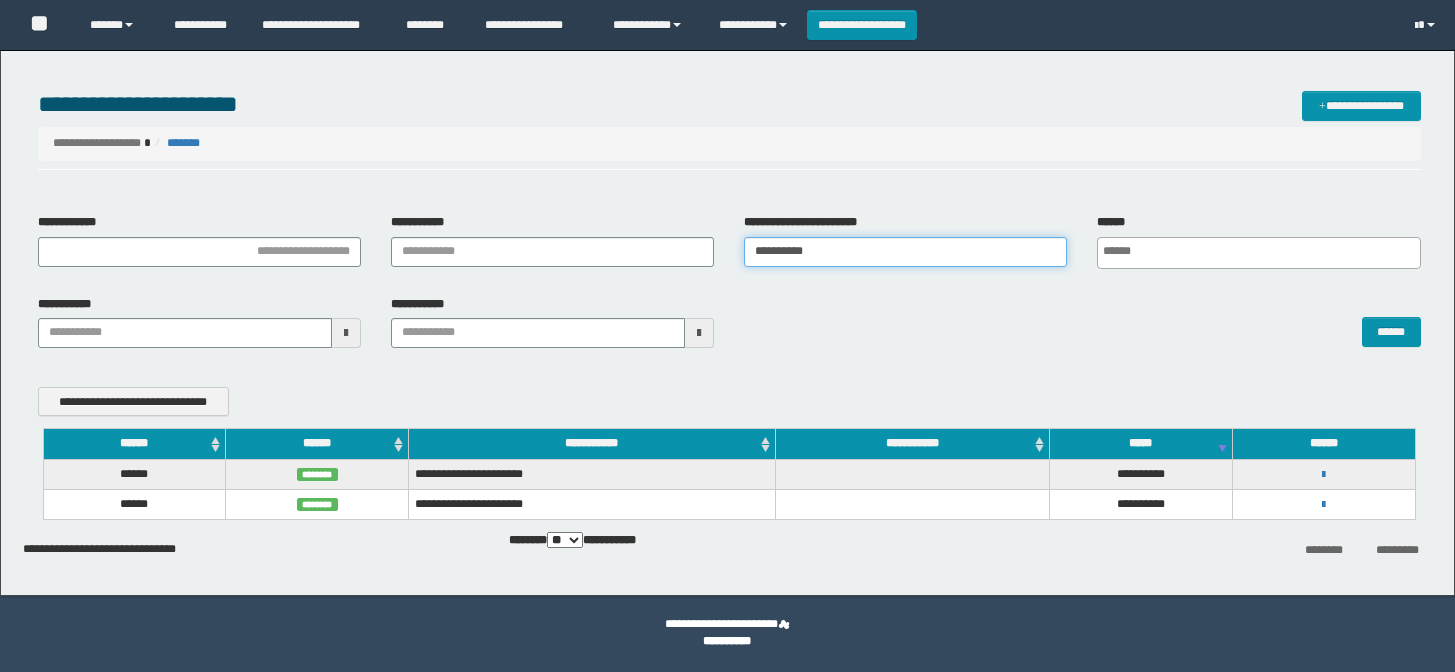 scroll, scrollTop: 0, scrollLeft: 0, axis: both 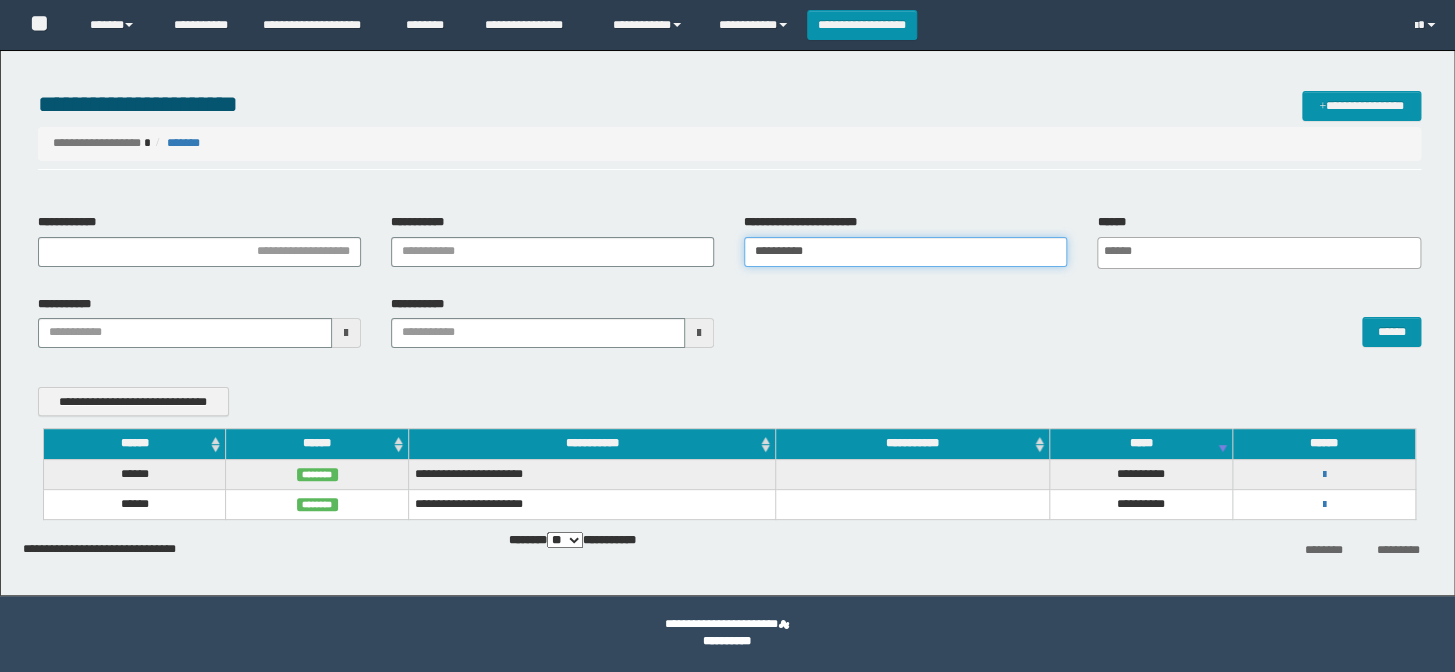 click on "**********" at bounding box center (729, 248) 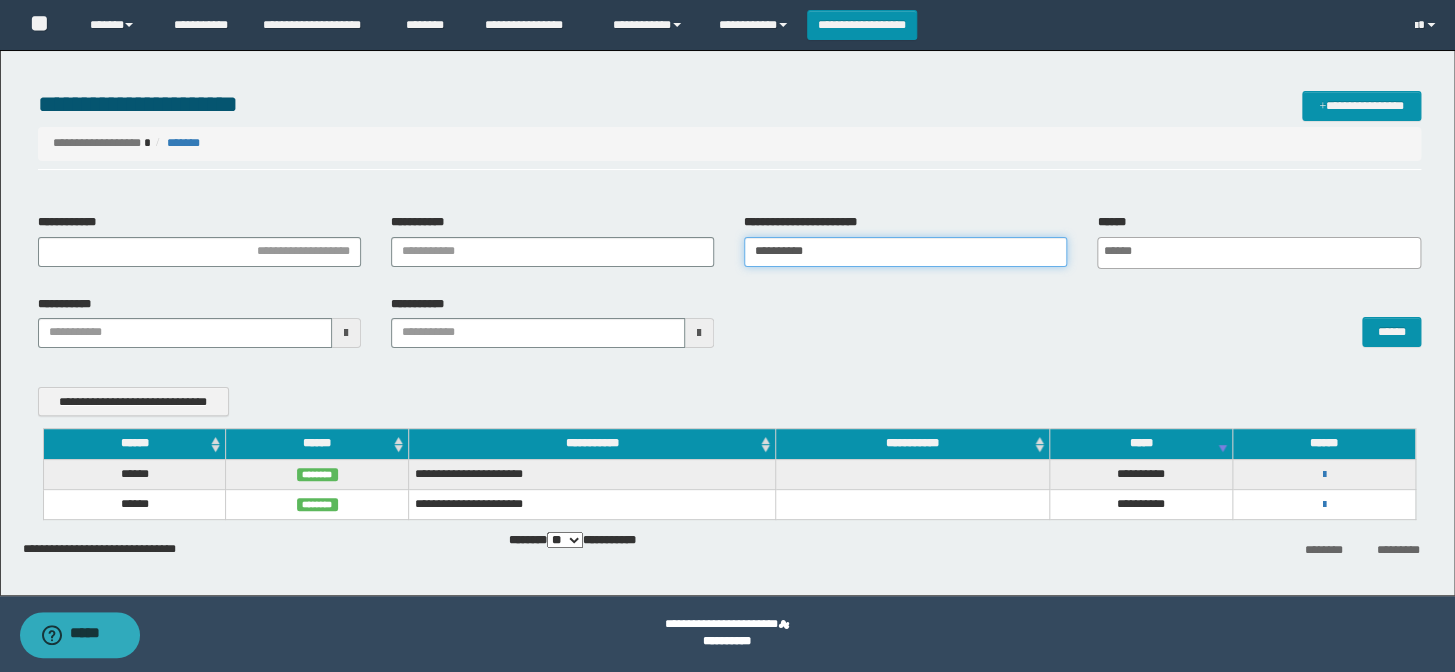 scroll, scrollTop: 0, scrollLeft: 0, axis: both 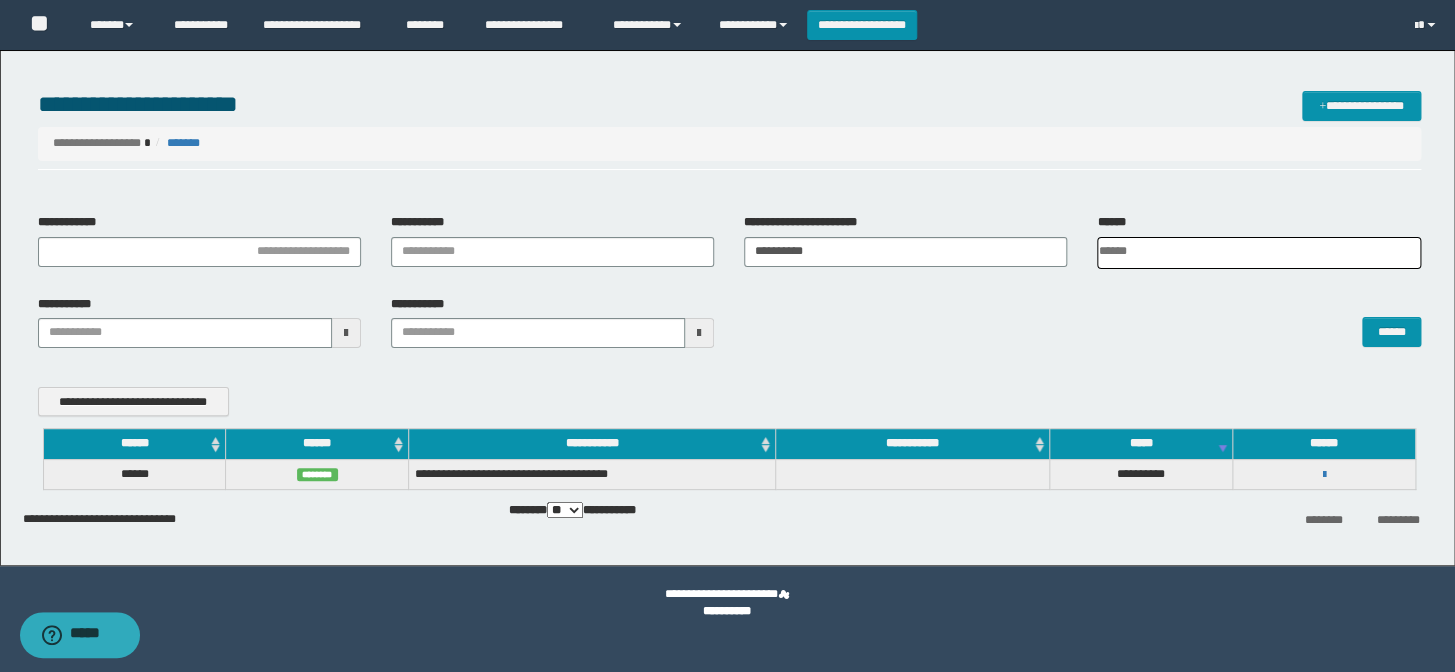 click on "**********" at bounding box center [1324, 474] 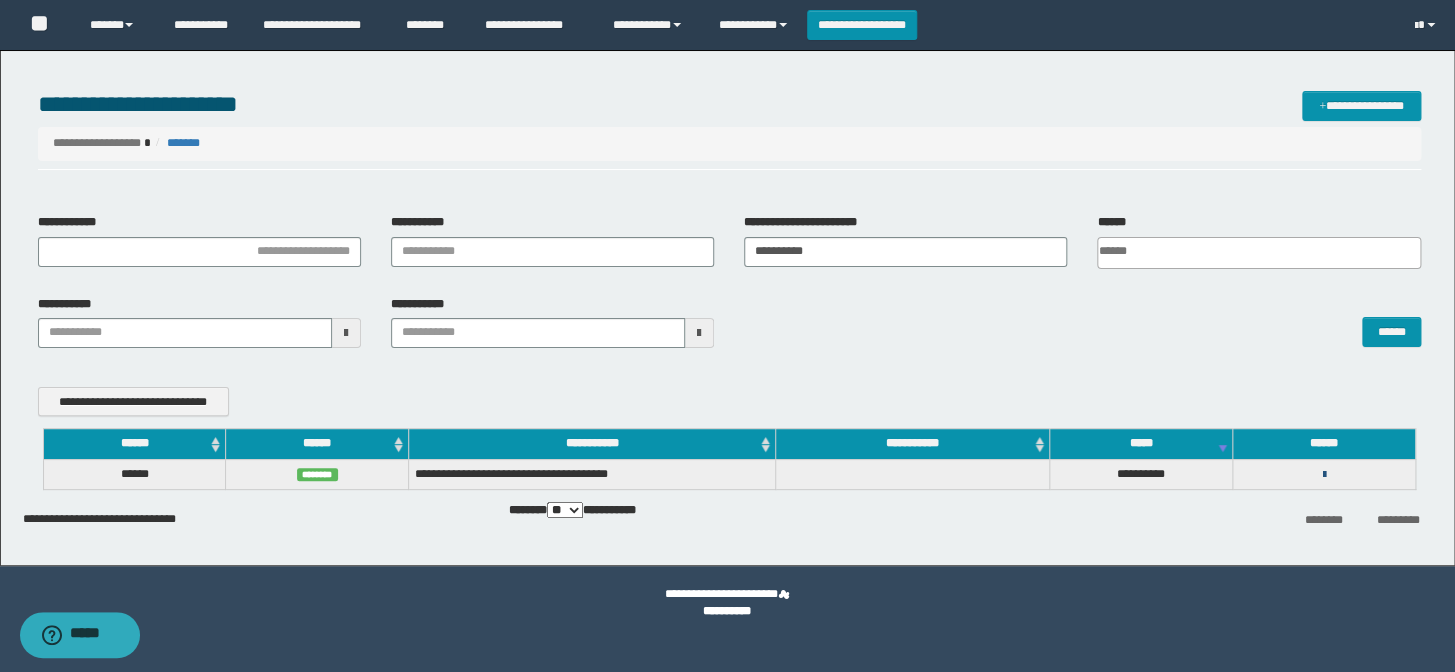 click at bounding box center (1323, 475) 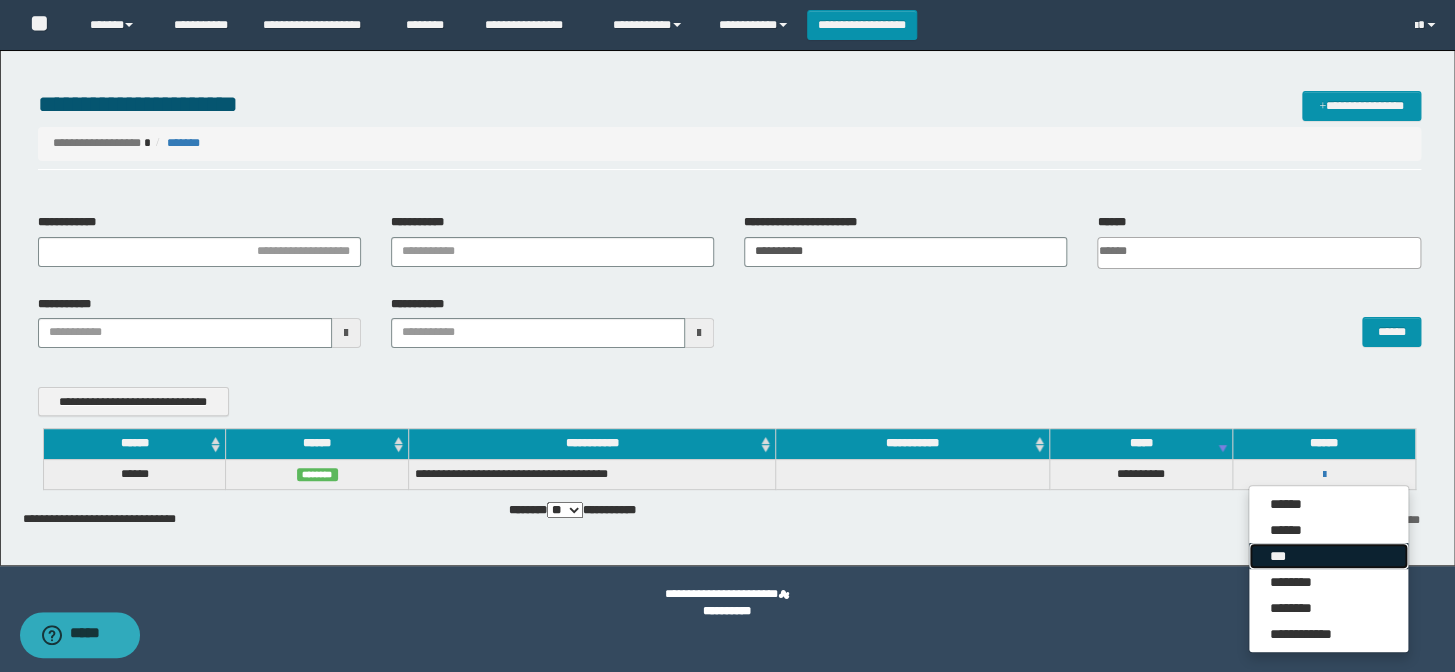 click on "***" at bounding box center (1328, 556) 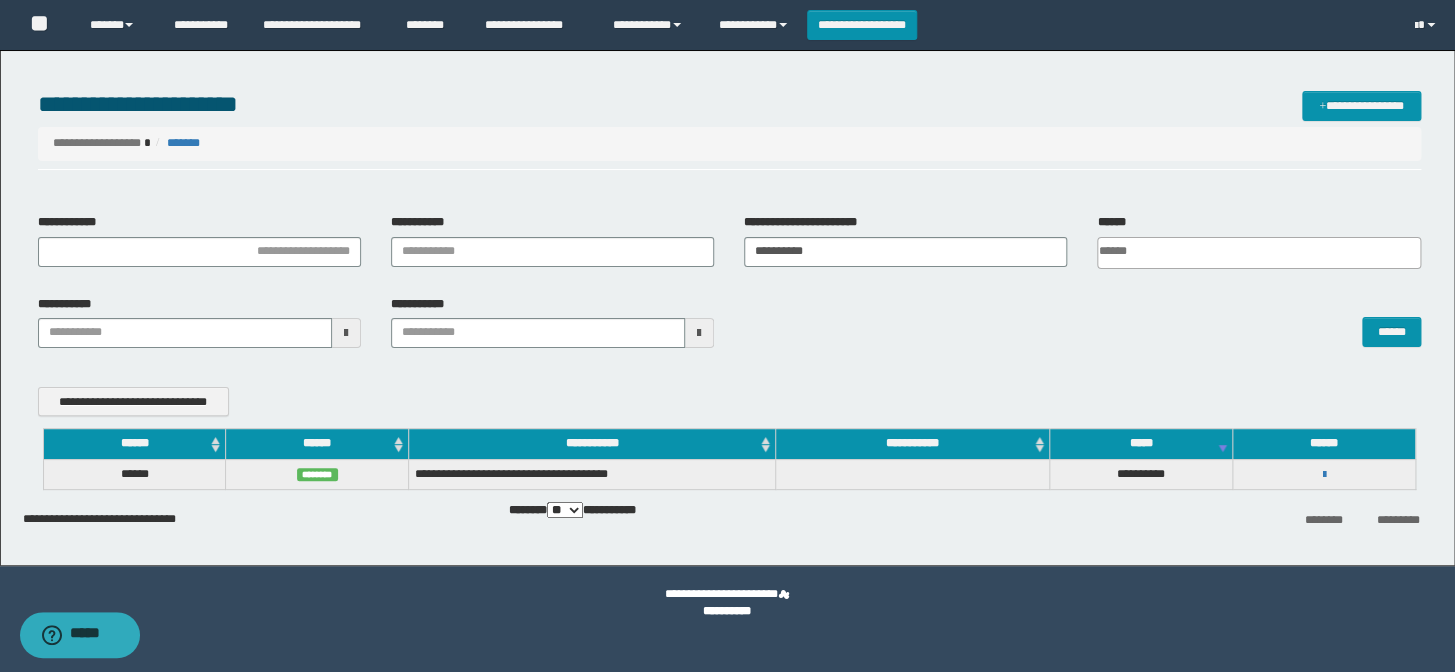 scroll, scrollTop: 0, scrollLeft: 0, axis: both 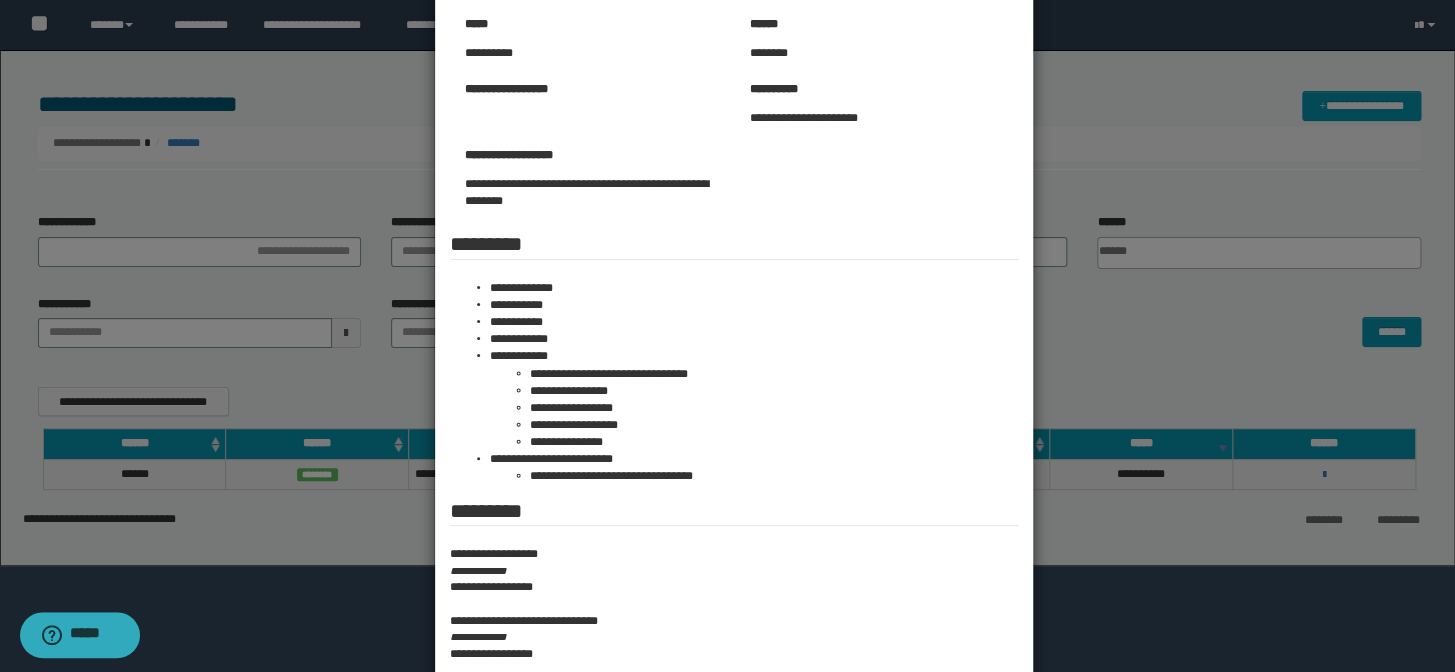 click at bounding box center (727, 313) 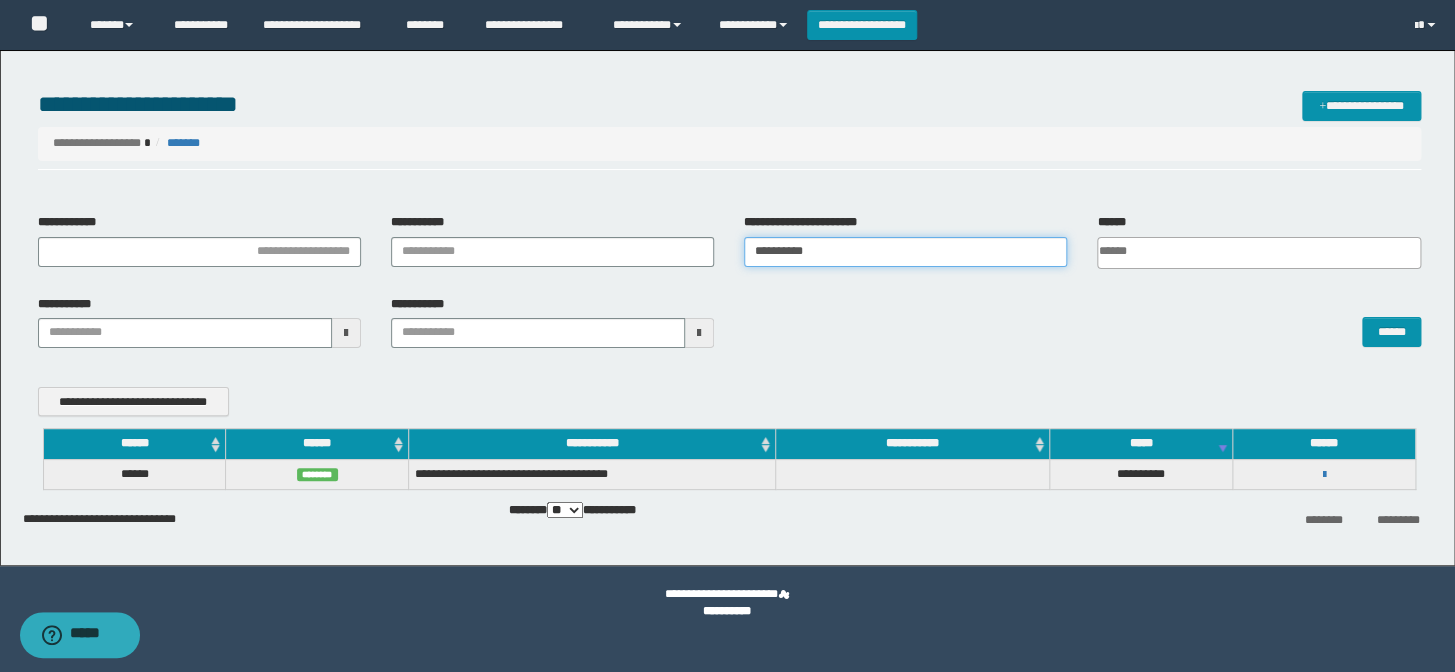 drag, startPoint x: 850, startPoint y: 254, endPoint x: 738, endPoint y: 223, distance: 116.21101 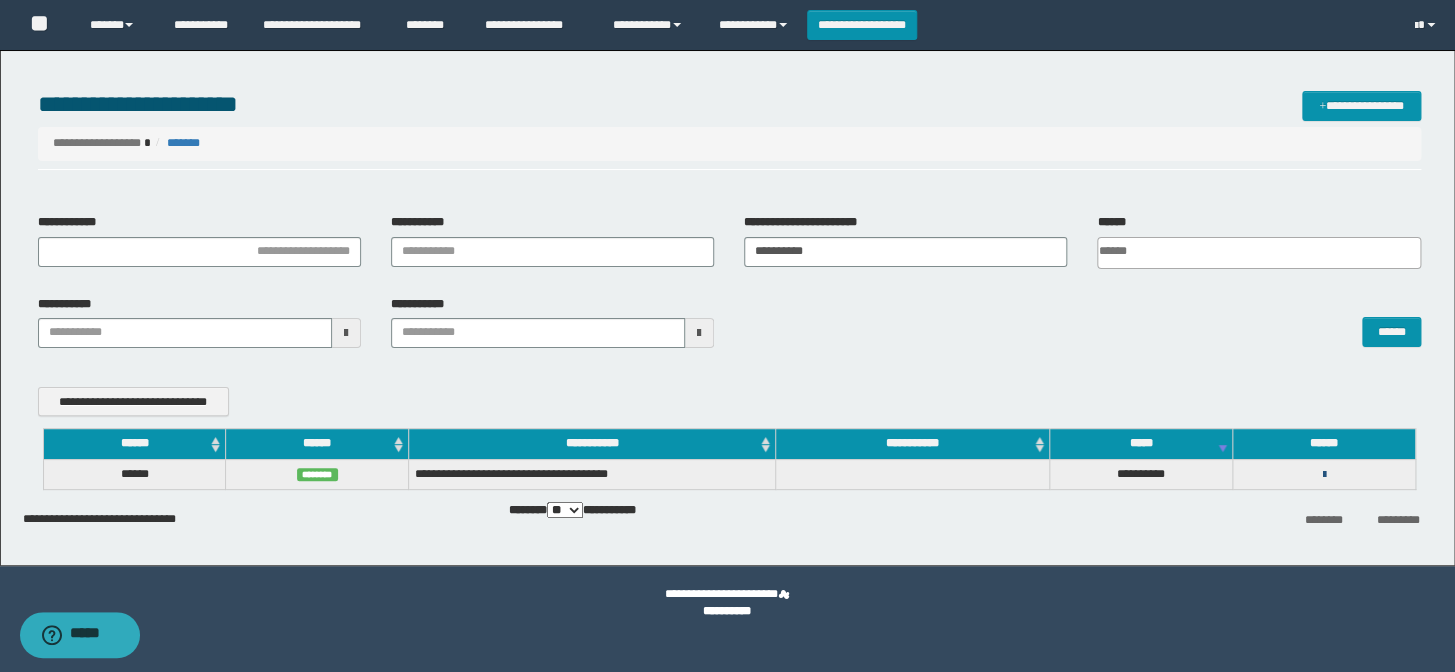click at bounding box center [1323, 475] 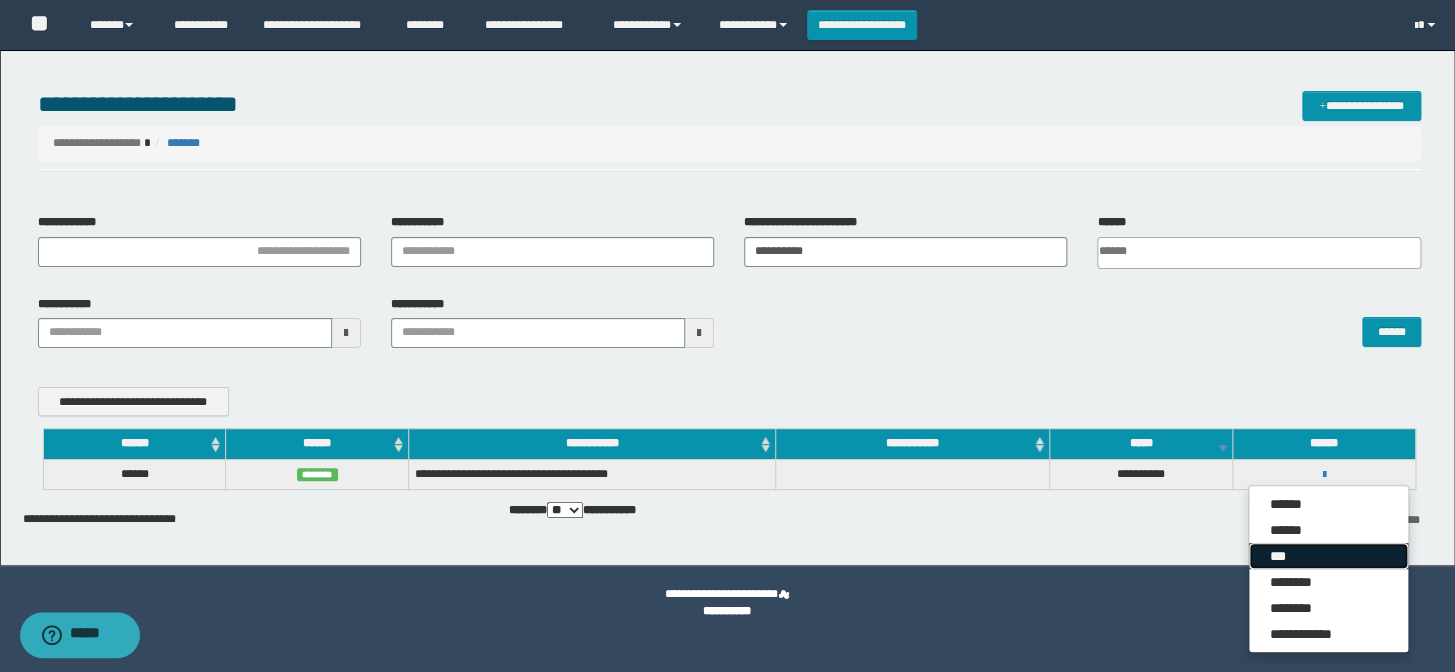 click on "***" at bounding box center [1328, 556] 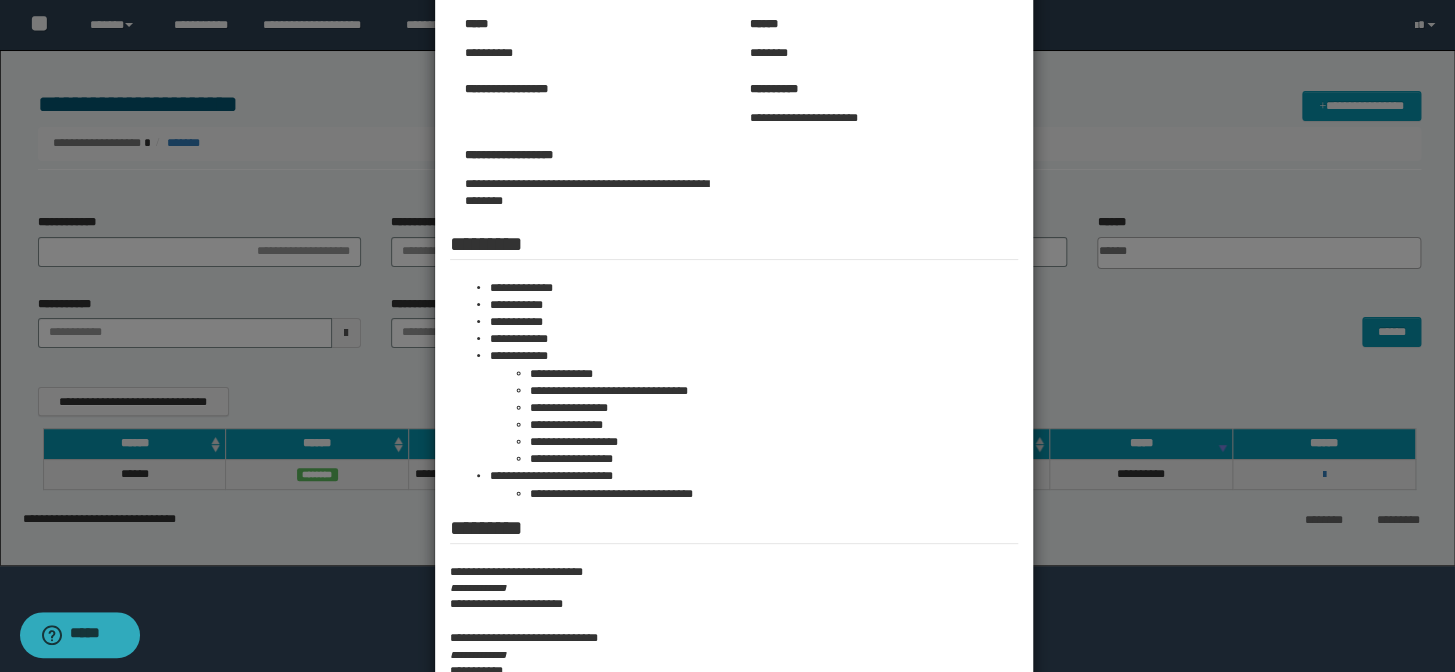 scroll, scrollTop: 0, scrollLeft: 0, axis: both 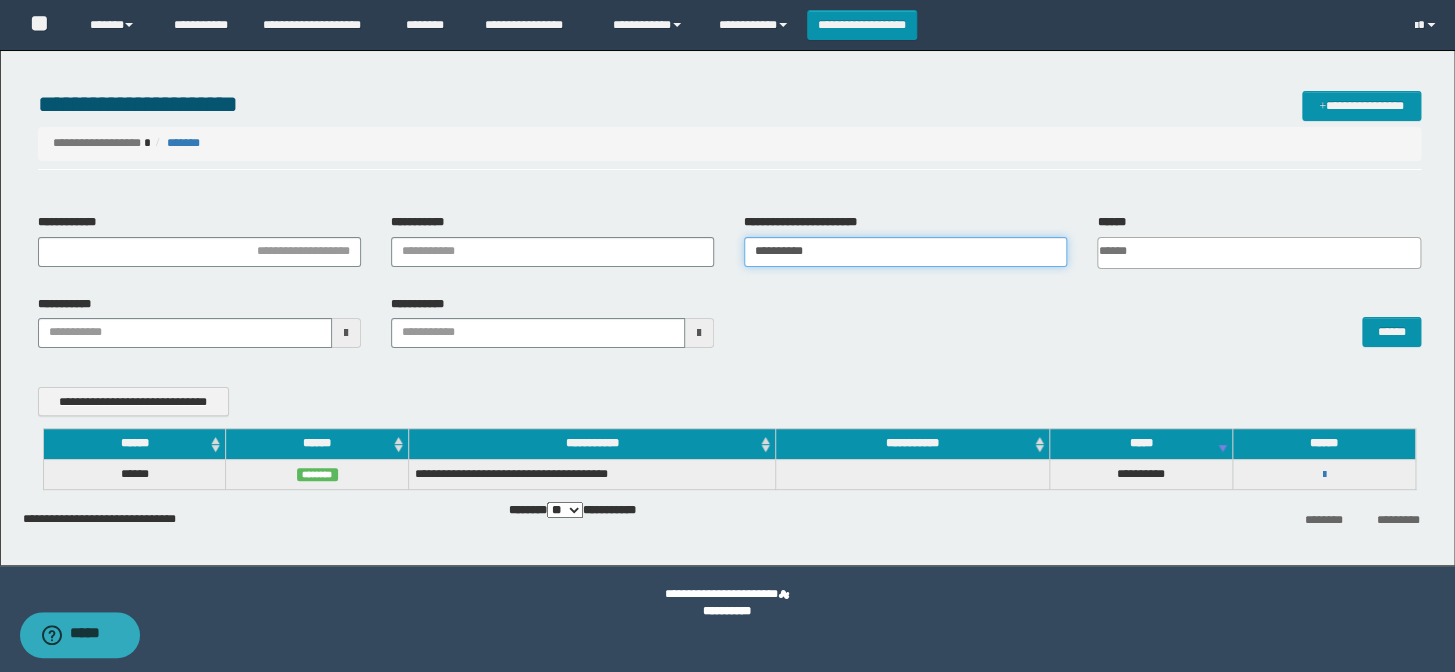 drag, startPoint x: 720, startPoint y: 248, endPoint x: 670, endPoint y: 240, distance: 50.635956 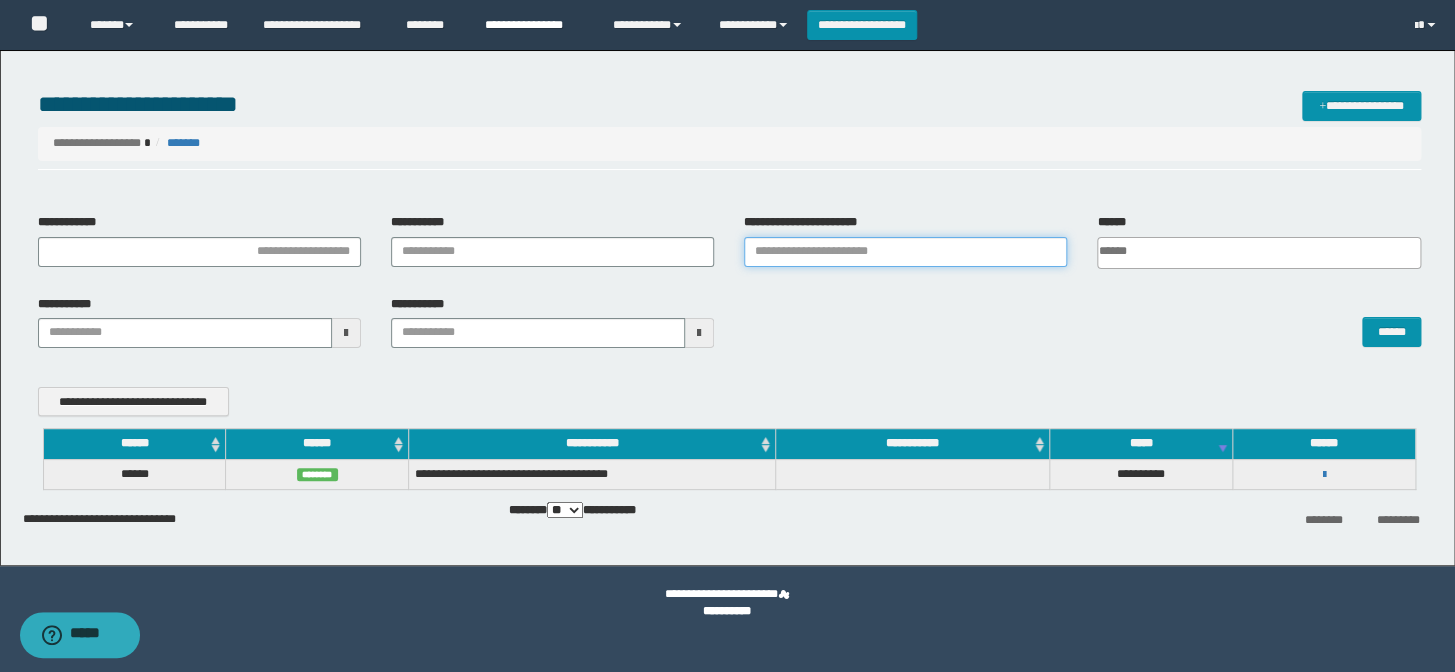 type 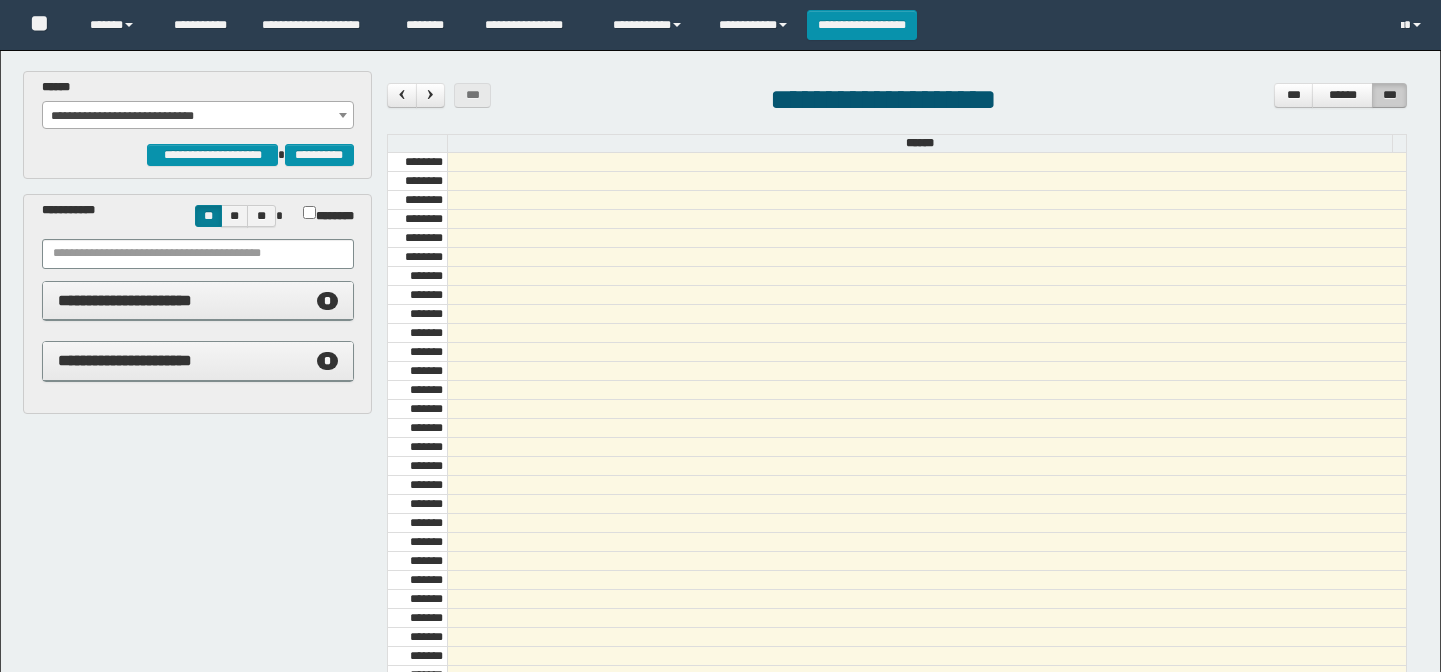 scroll, scrollTop: 0, scrollLeft: 0, axis: both 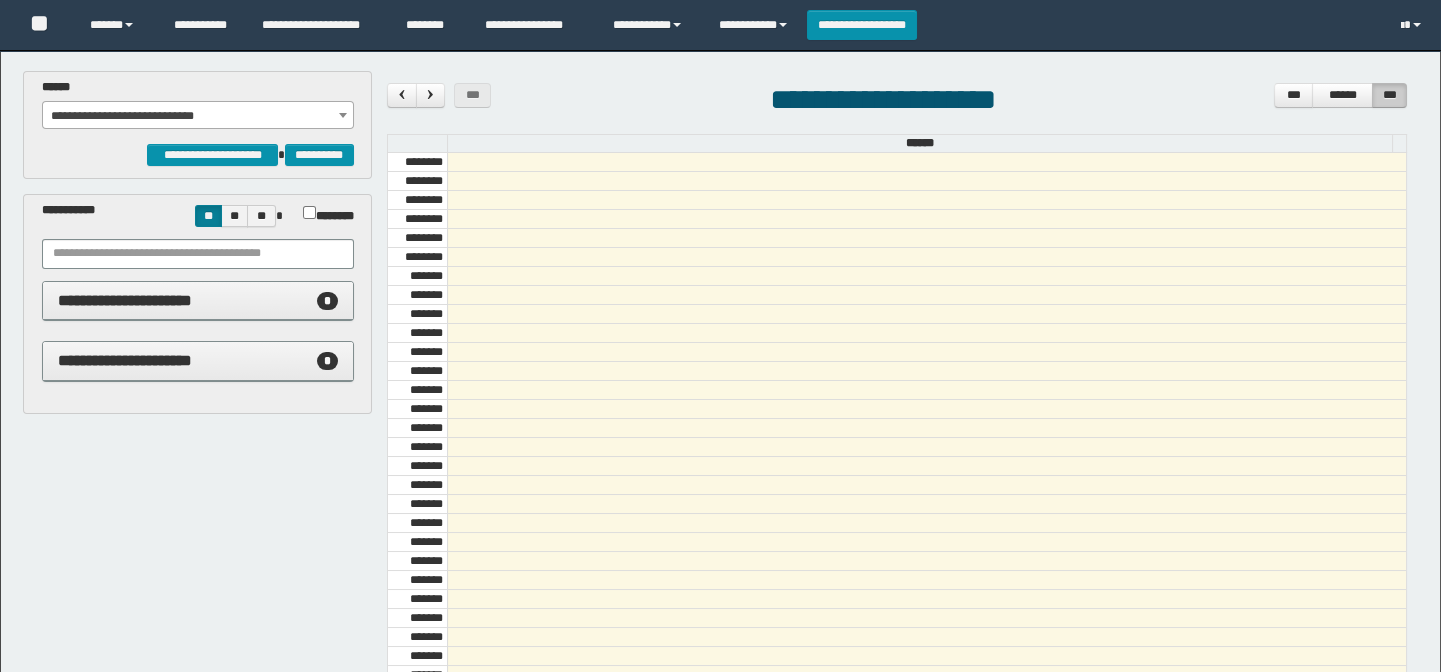 click on "**********" at bounding box center (198, 116) 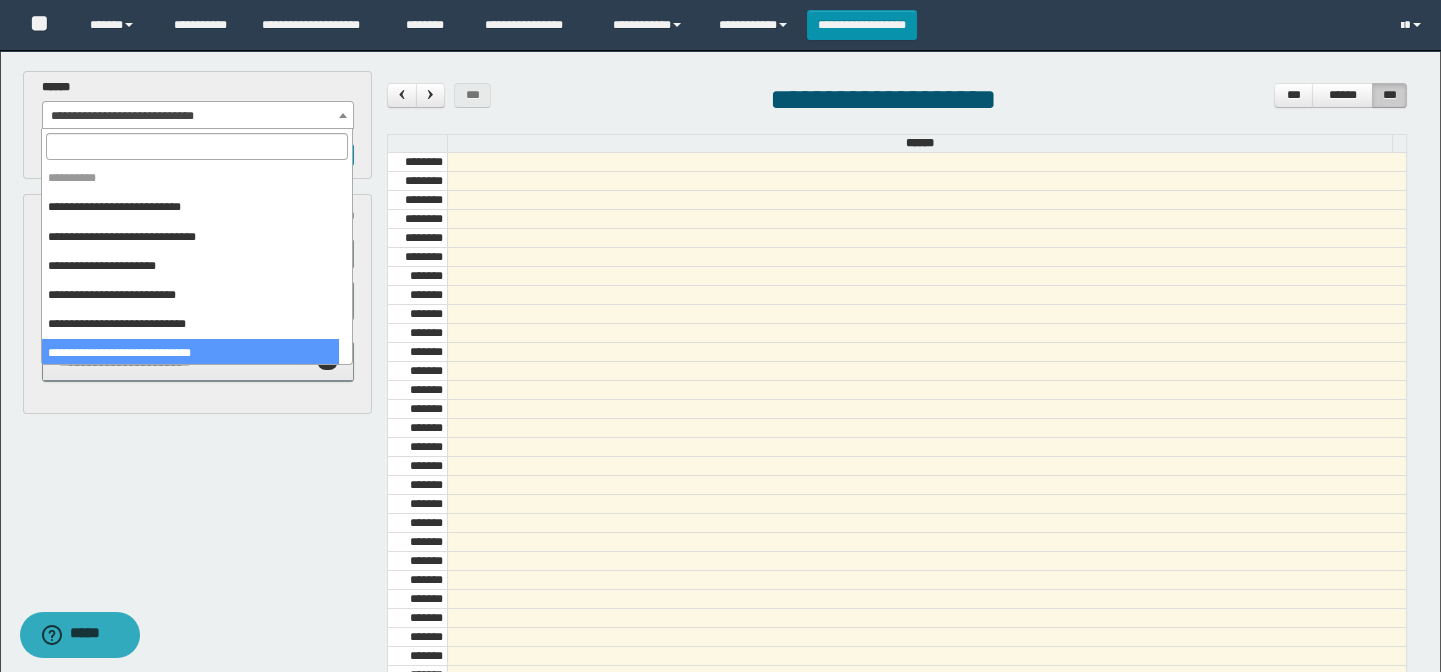 scroll, scrollTop: 0, scrollLeft: 0, axis: both 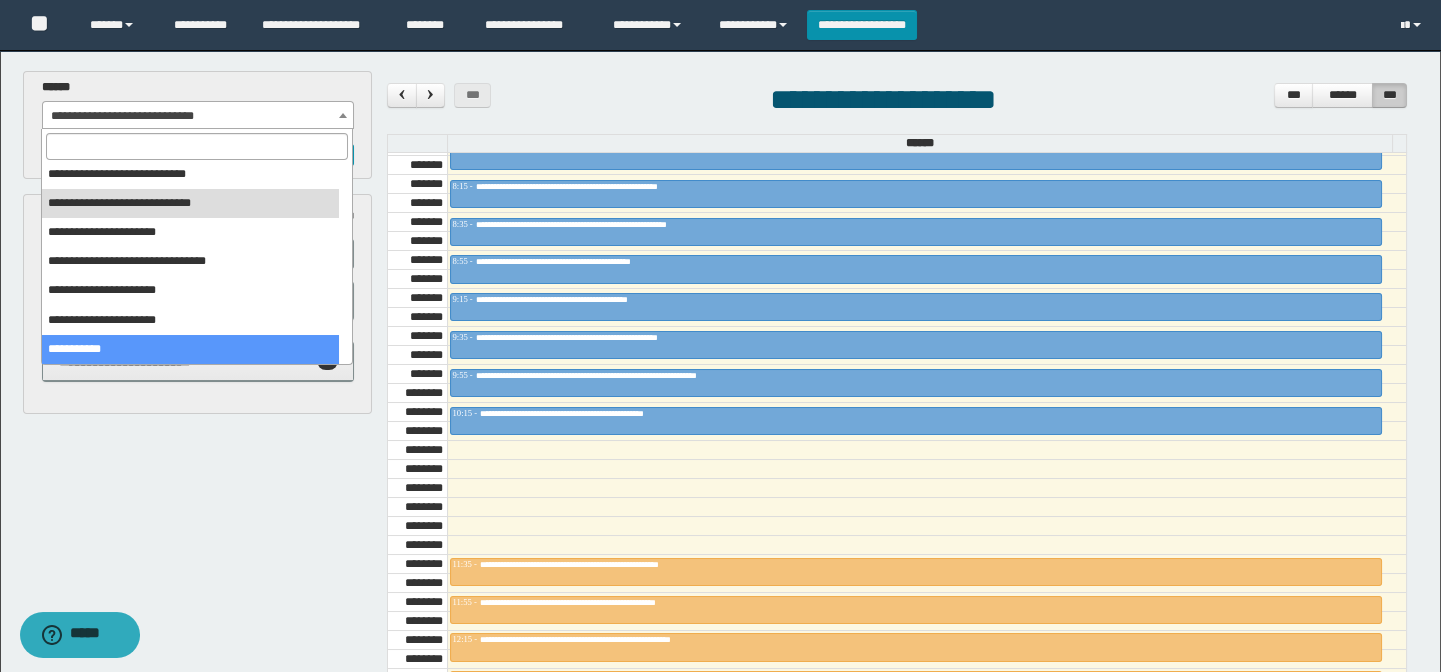 drag, startPoint x: 84, startPoint y: 352, endPoint x: 243, endPoint y: 382, distance: 161.80544 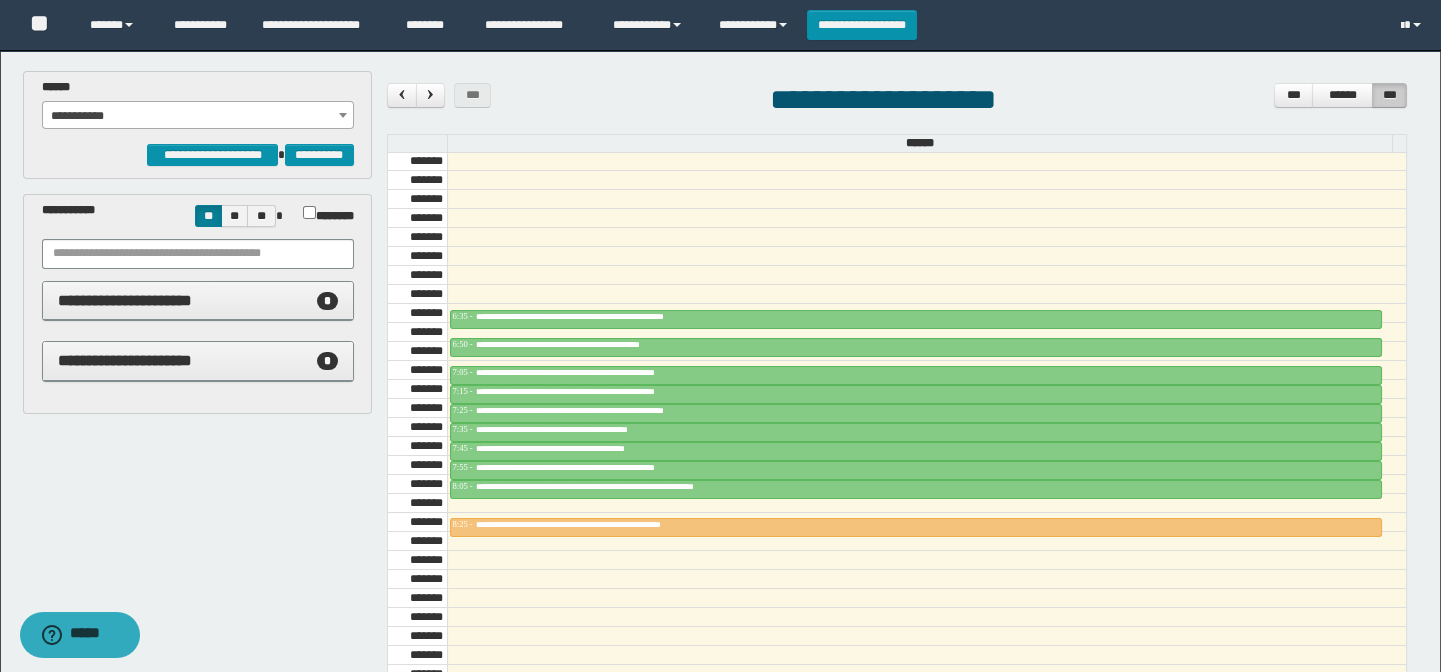 scroll, scrollTop: 545, scrollLeft: 0, axis: vertical 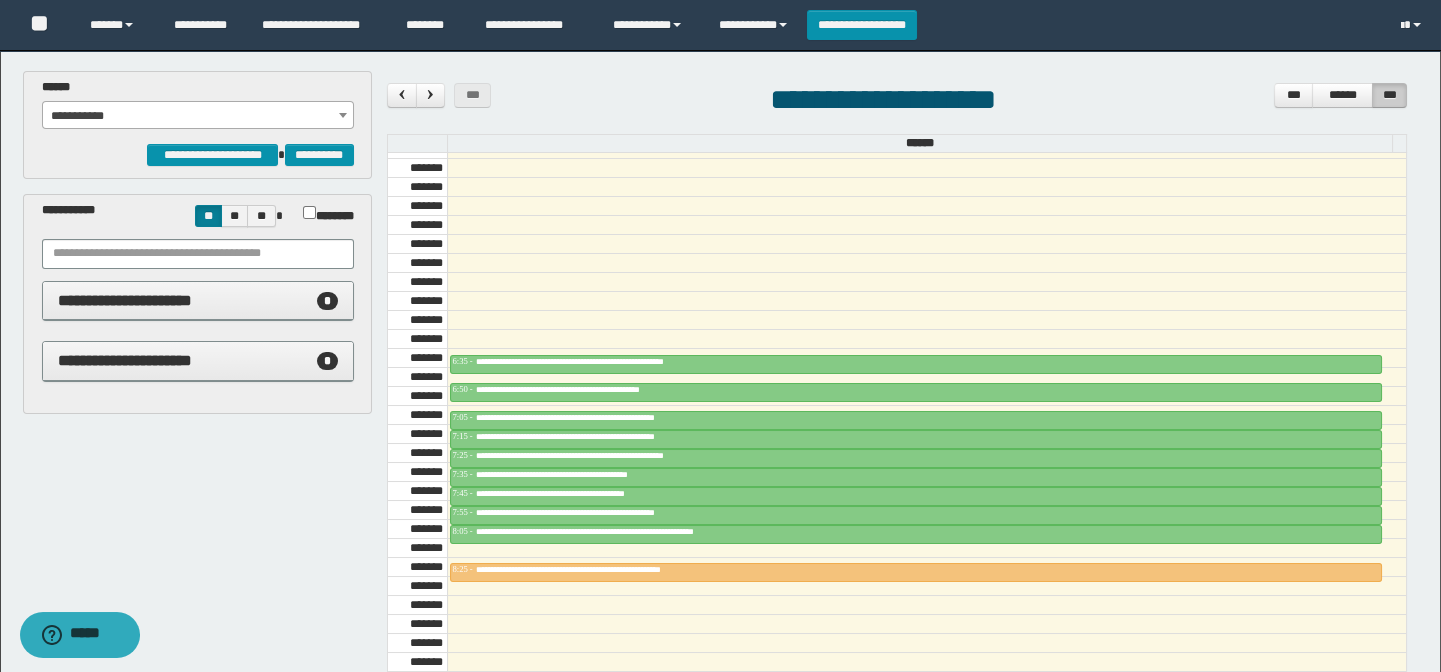 click at bounding box center (927, 301) 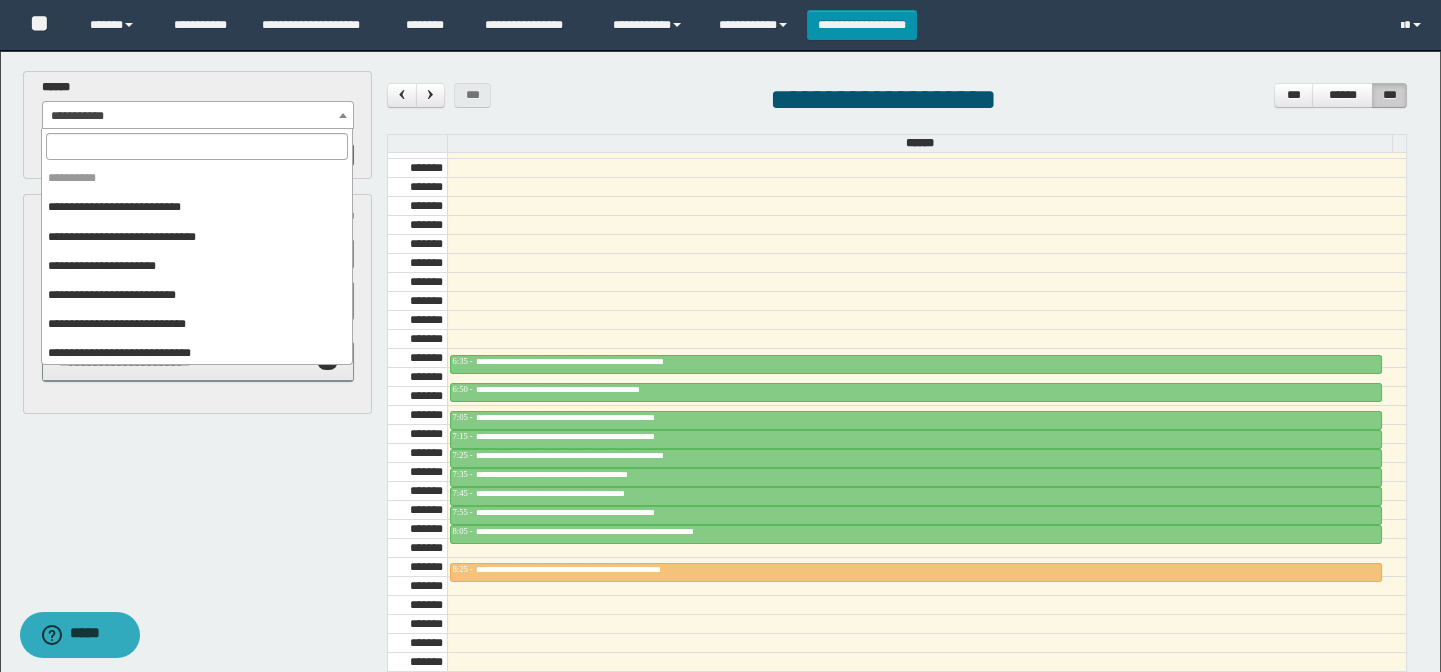 click on "**********" at bounding box center [198, 116] 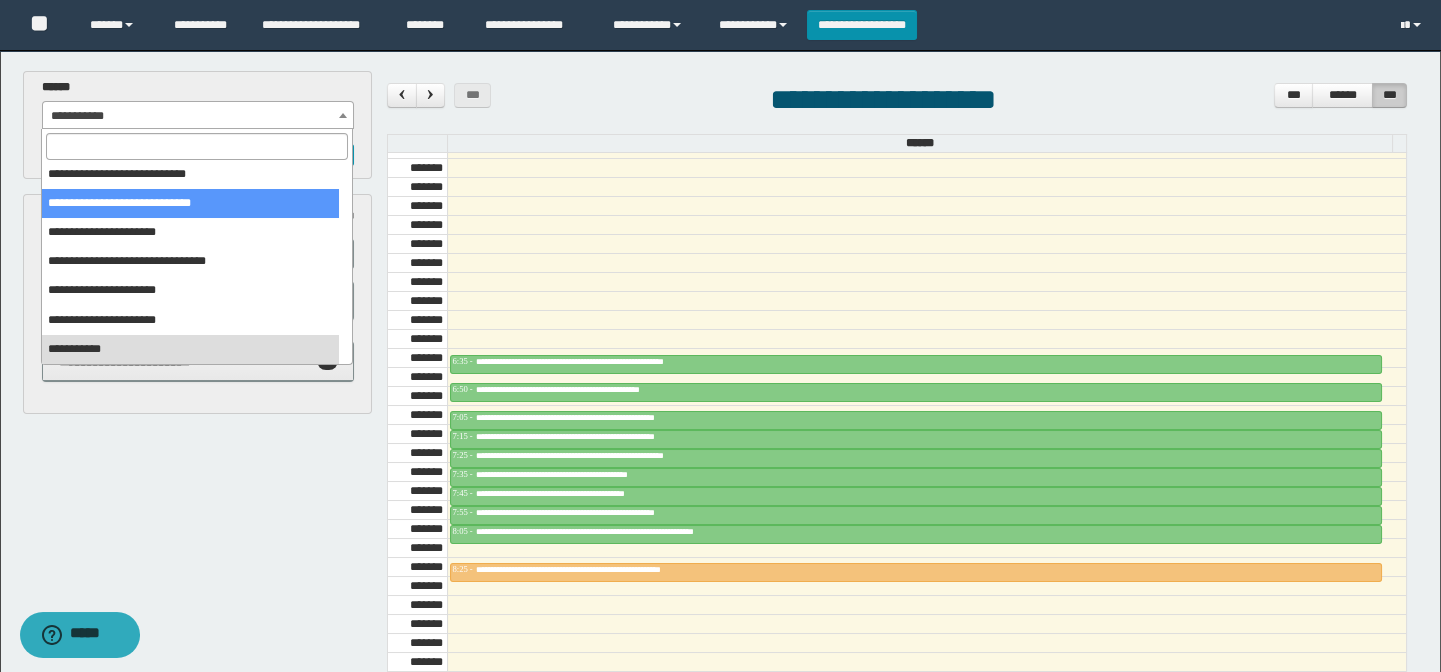 select on "******" 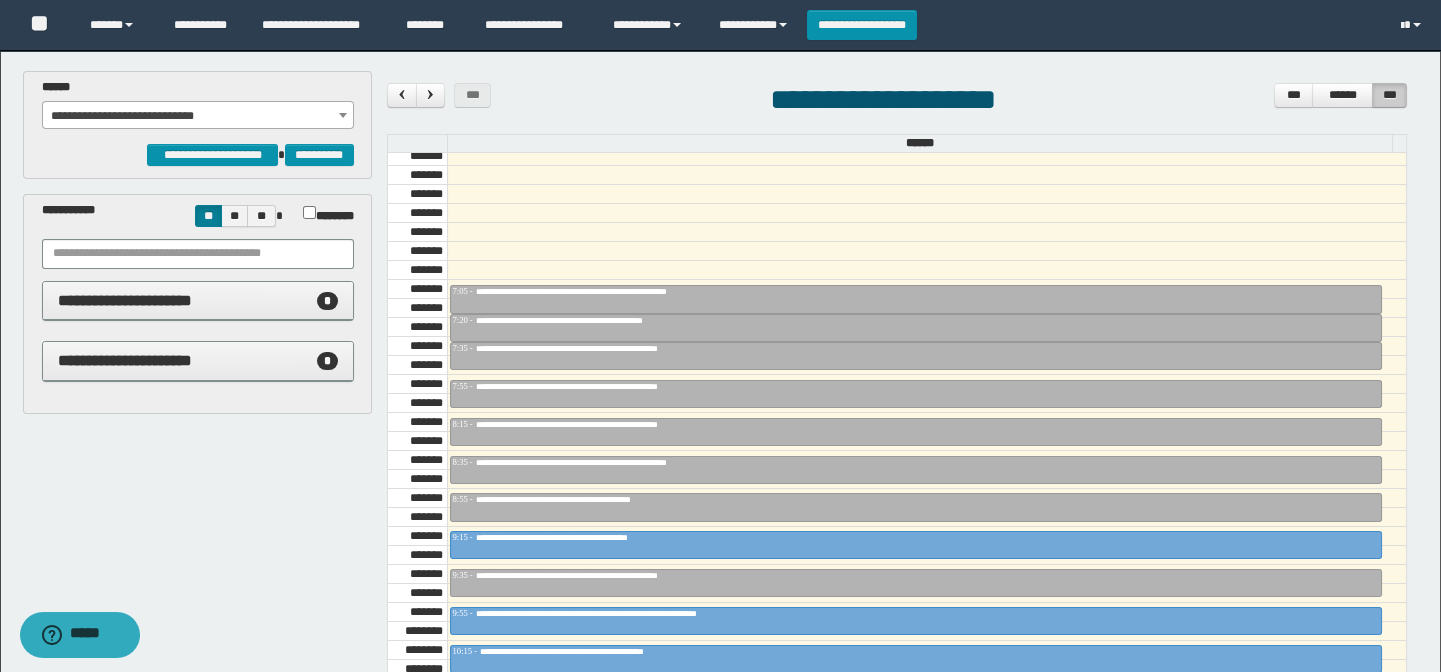 scroll, scrollTop: 818, scrollLeft: 0, axis: vertical 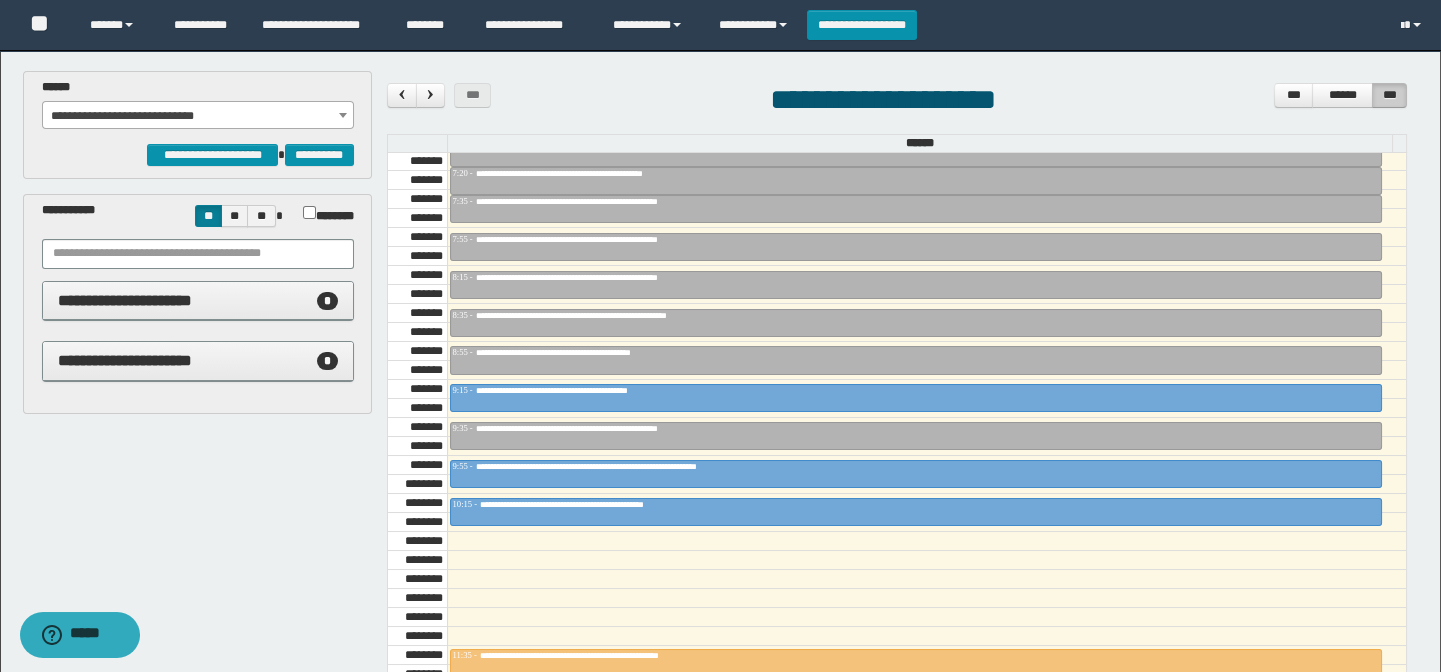 click at bounding box center [927, 579] 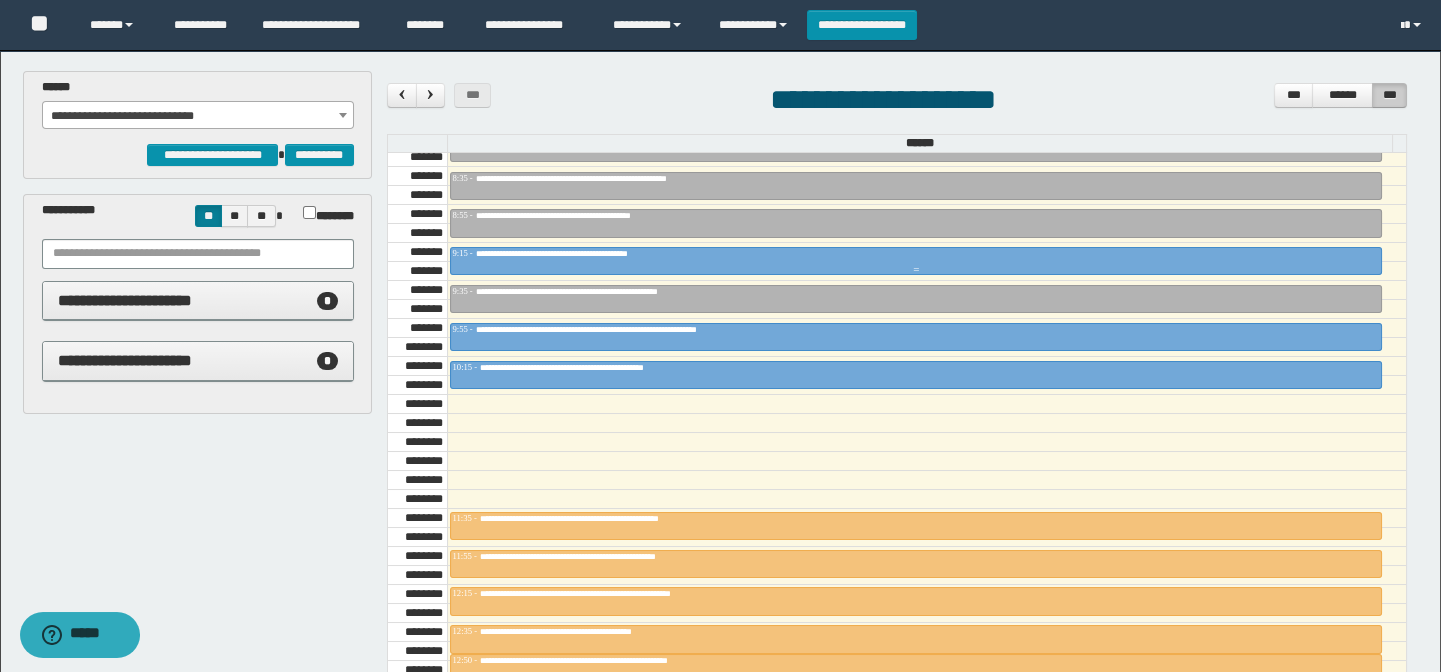 scroll, scrollTop: 1000, scrollLeft: 0, axis: vertical 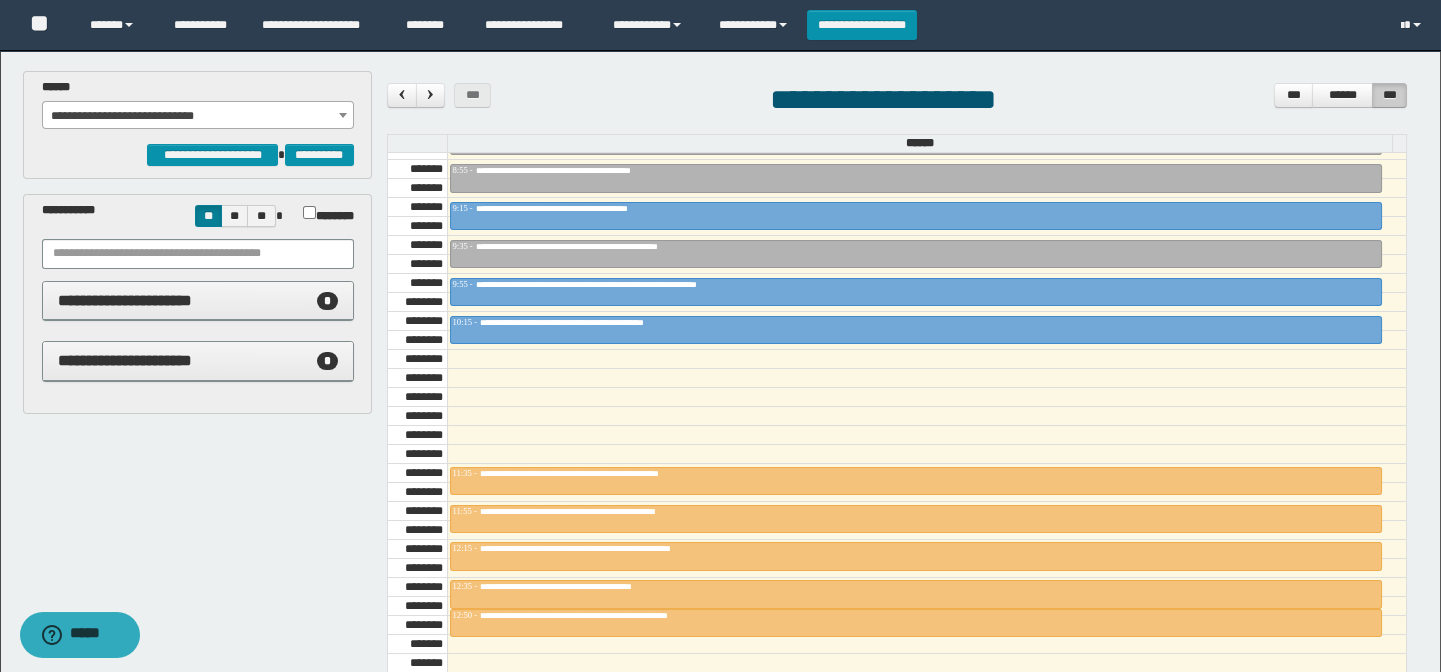 click at bounding box center (927, 416) 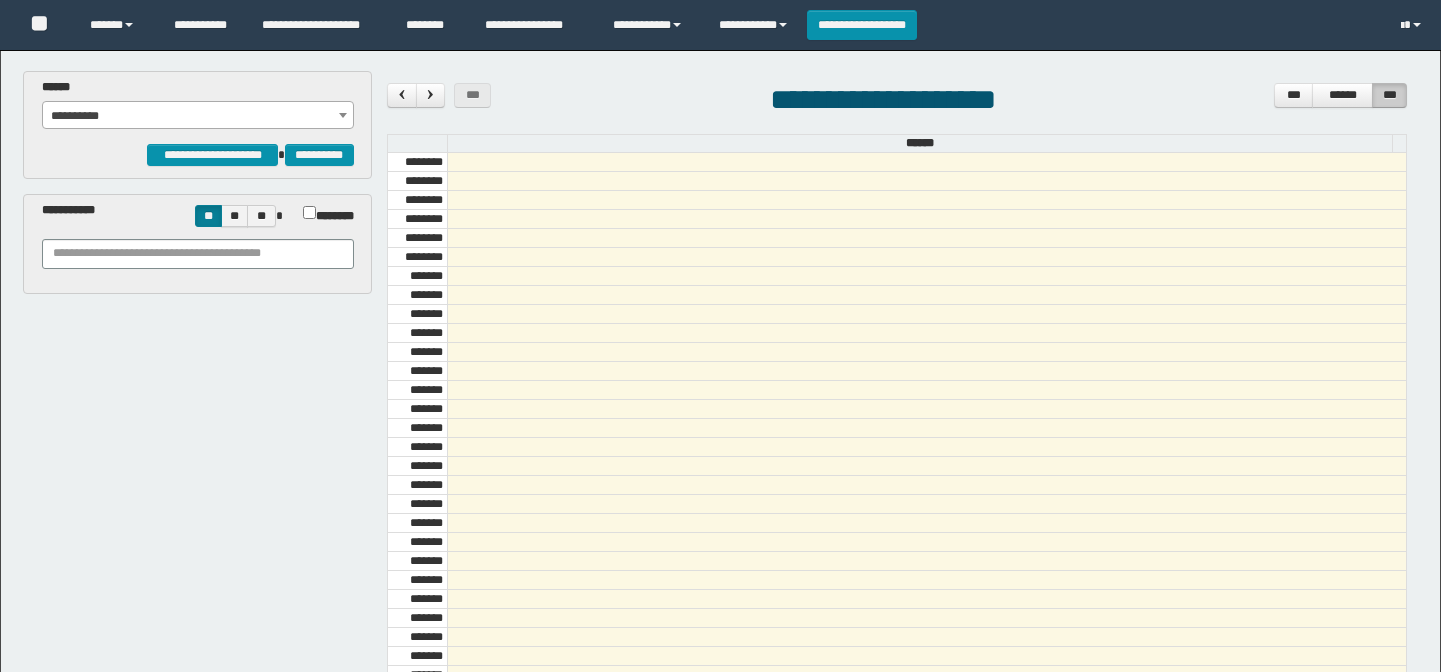 scroll, scrollTop: 0, scrollLeft: 0, axis: both 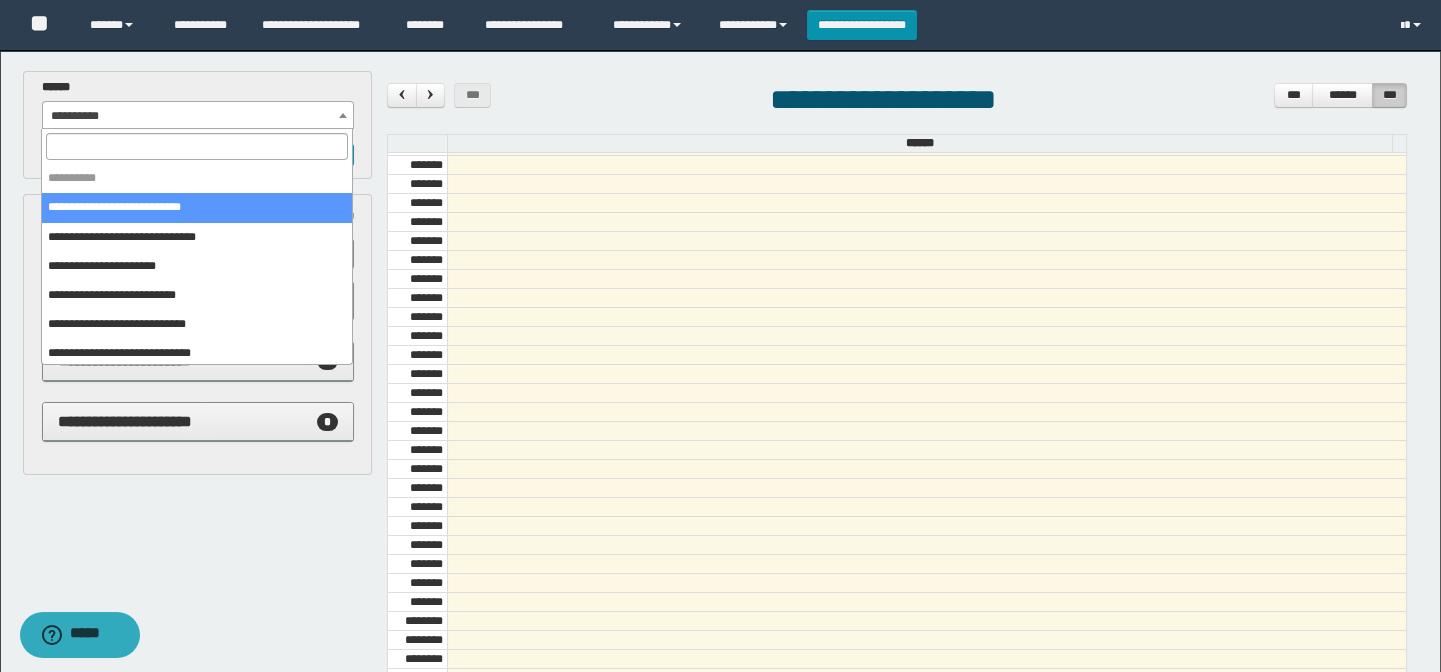 click on "**********" at bounding box center [198, 116] 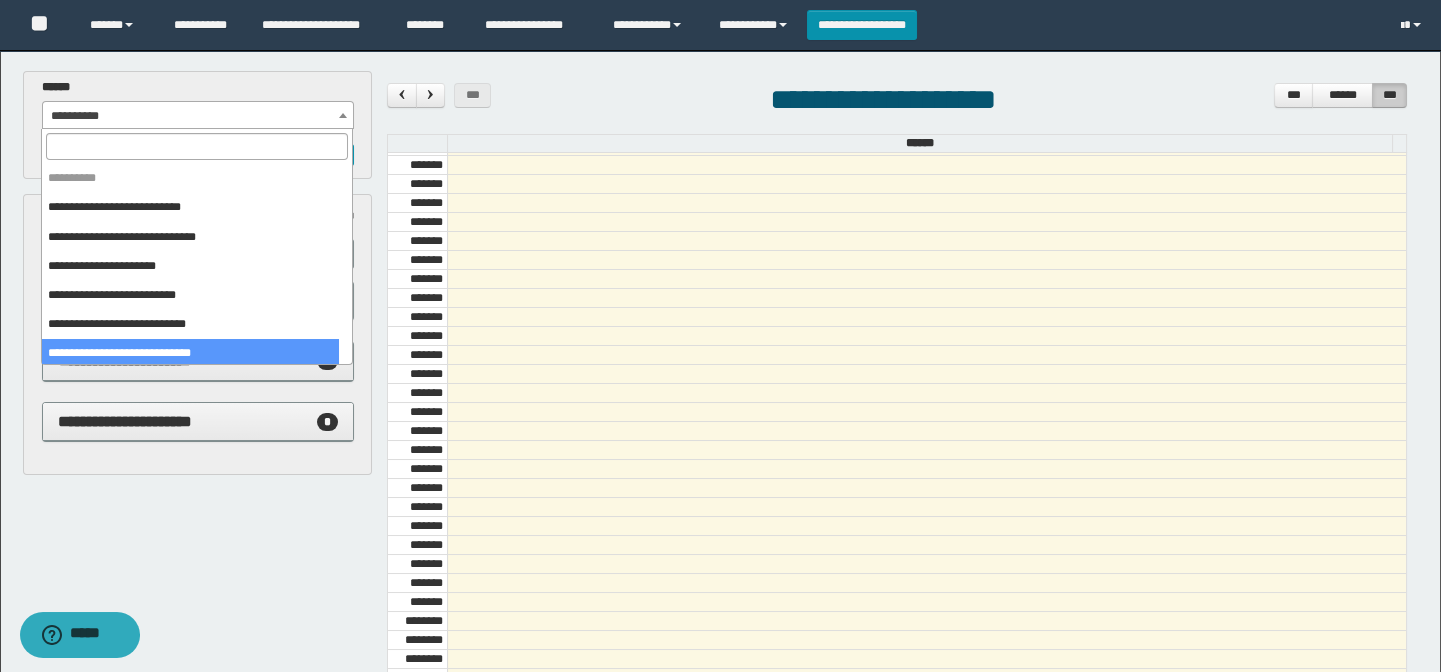 select on "******" 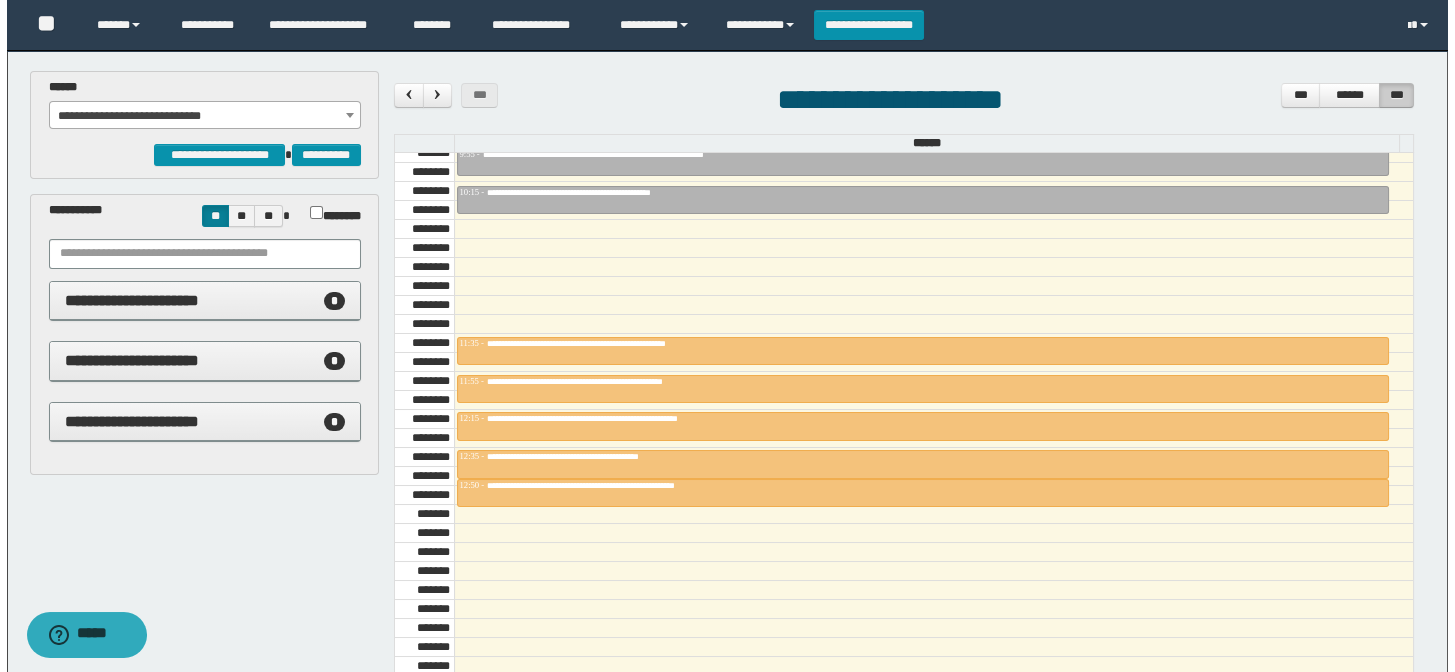 scroll, scrollTop: 1136, scrollLeft: 0, axis: vertical 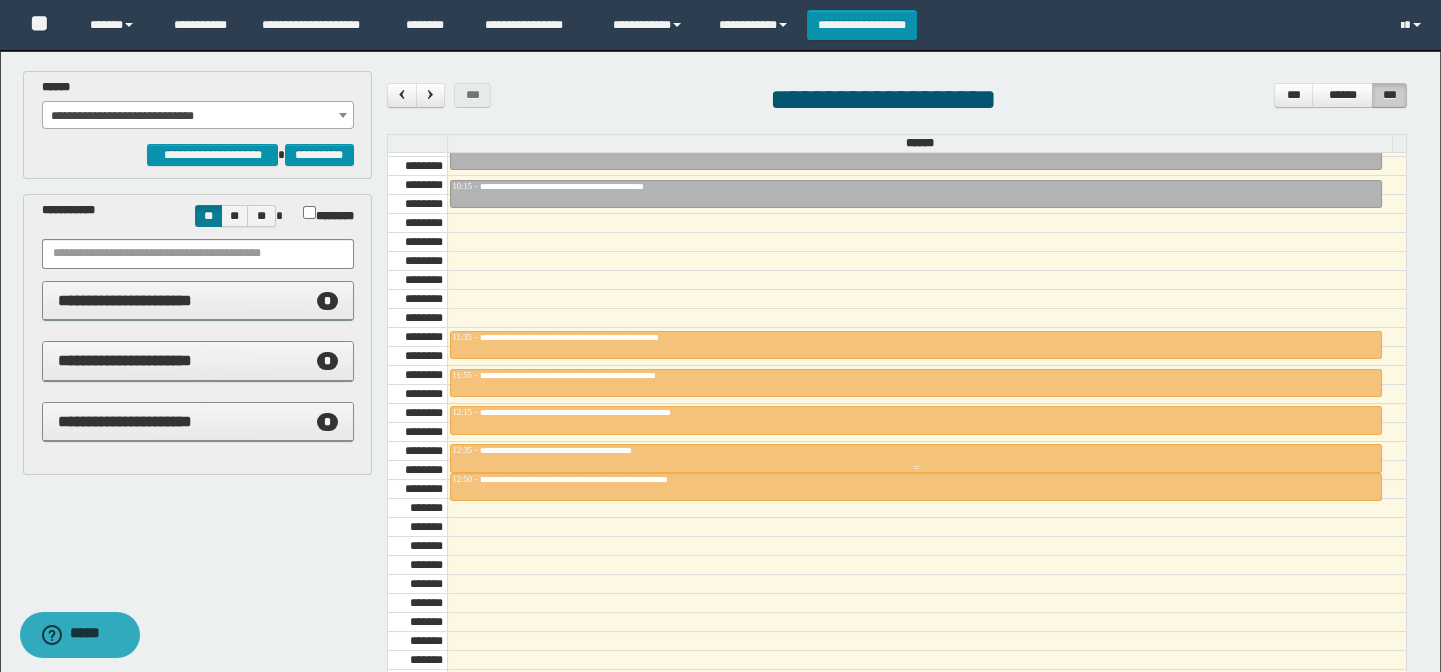 click on "**********" at bounding box center (584, 450) 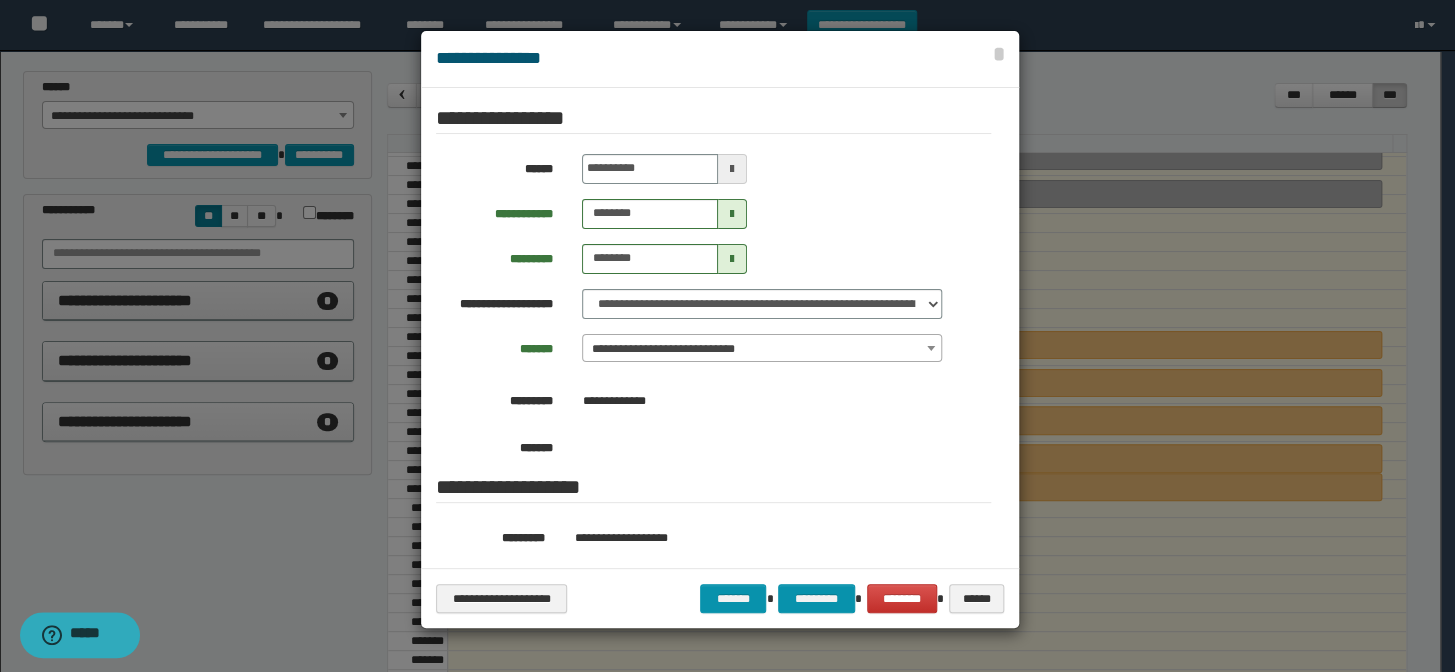 drag, startPoint x: 257, startPoint y: 541, endPoint x: 499, endPoint y: 473, distance: 251.37224 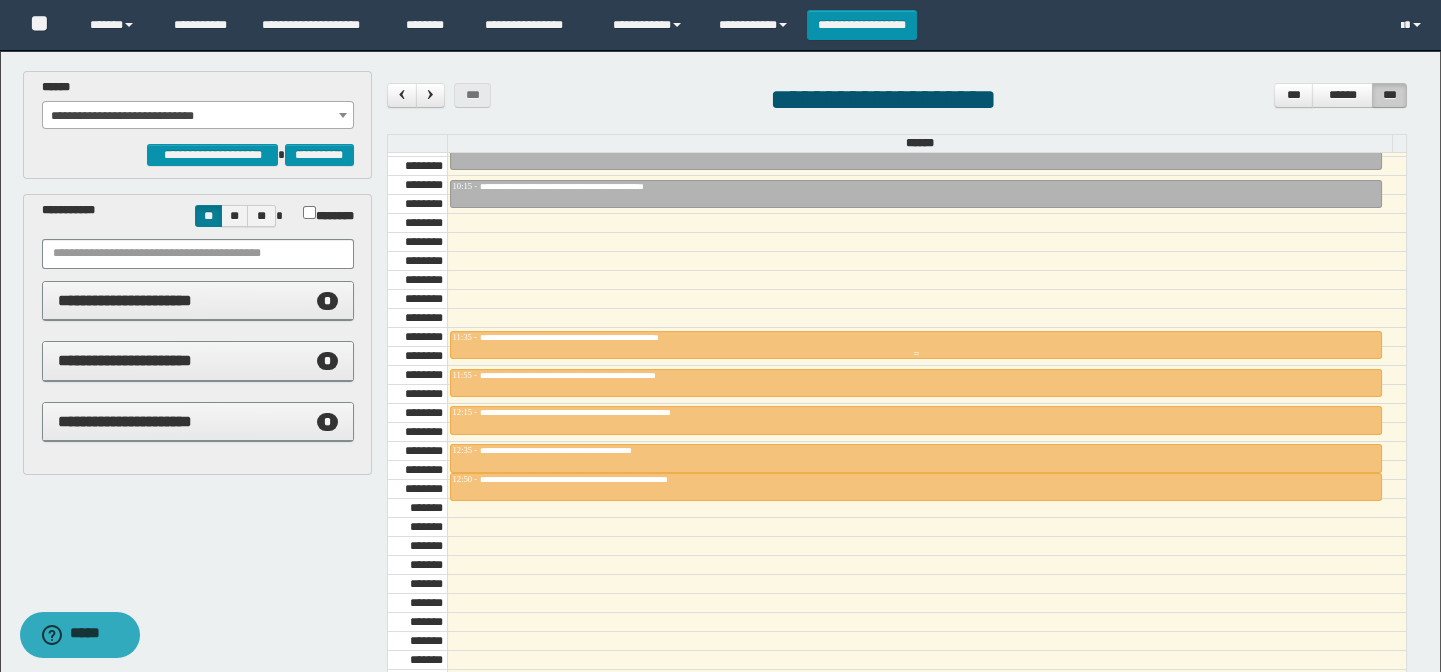 click on "**********" at bounding box center [603, 337] 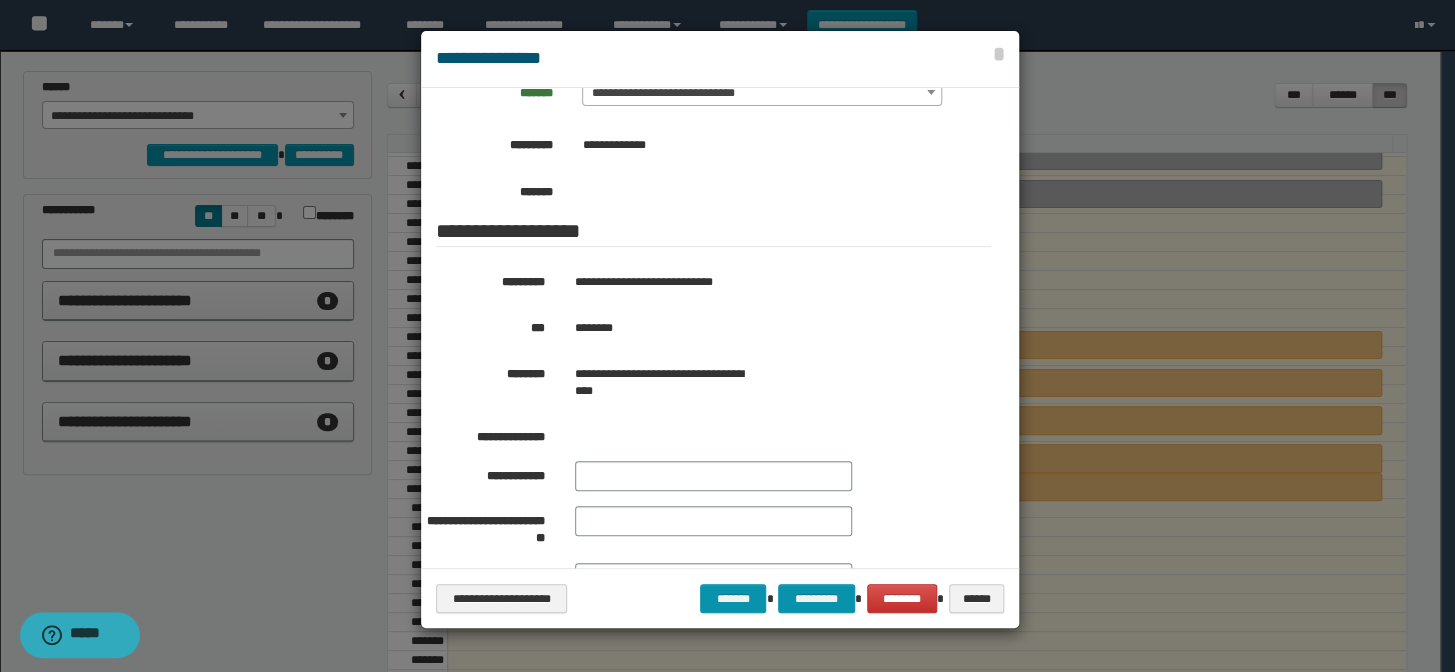 scroll, scrollTop: 272, scrollLeft: 0, axis: vertical 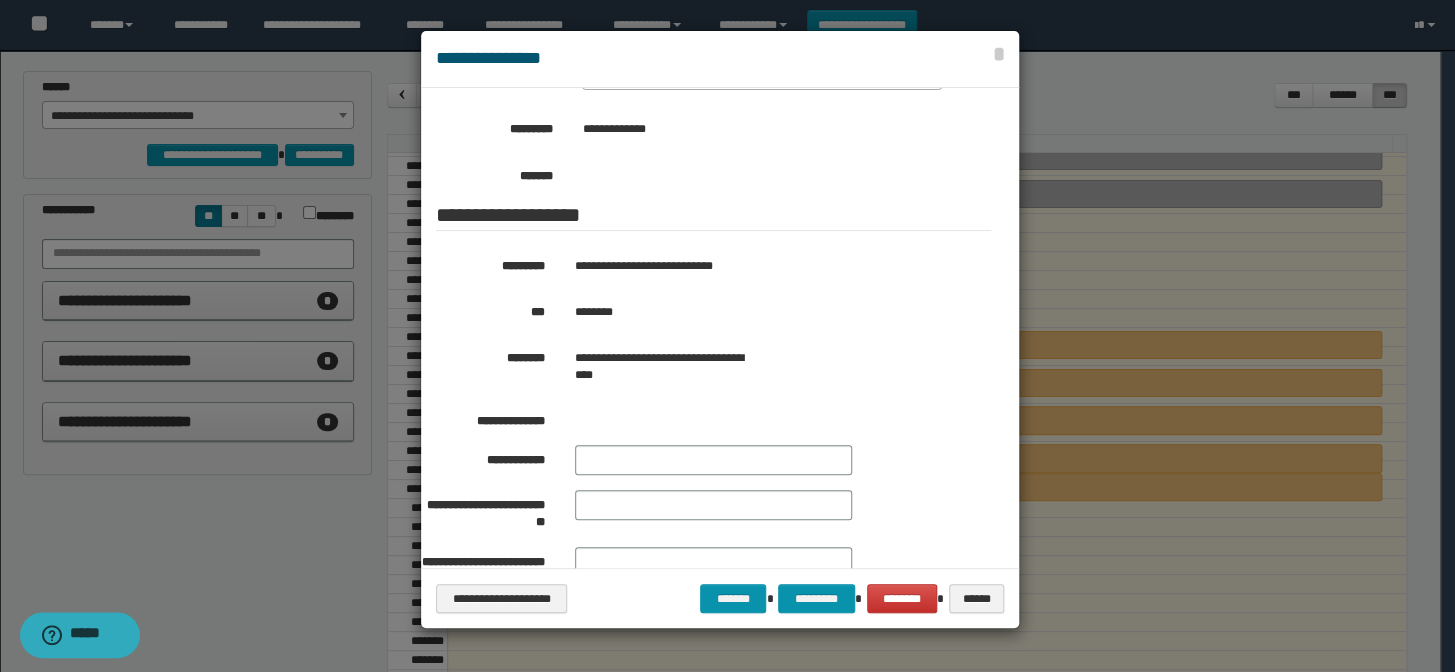drag, startPoint x: 348, startPoint y: 445, endPoint x: 403, endPoint y: 436, distance: 55.7315 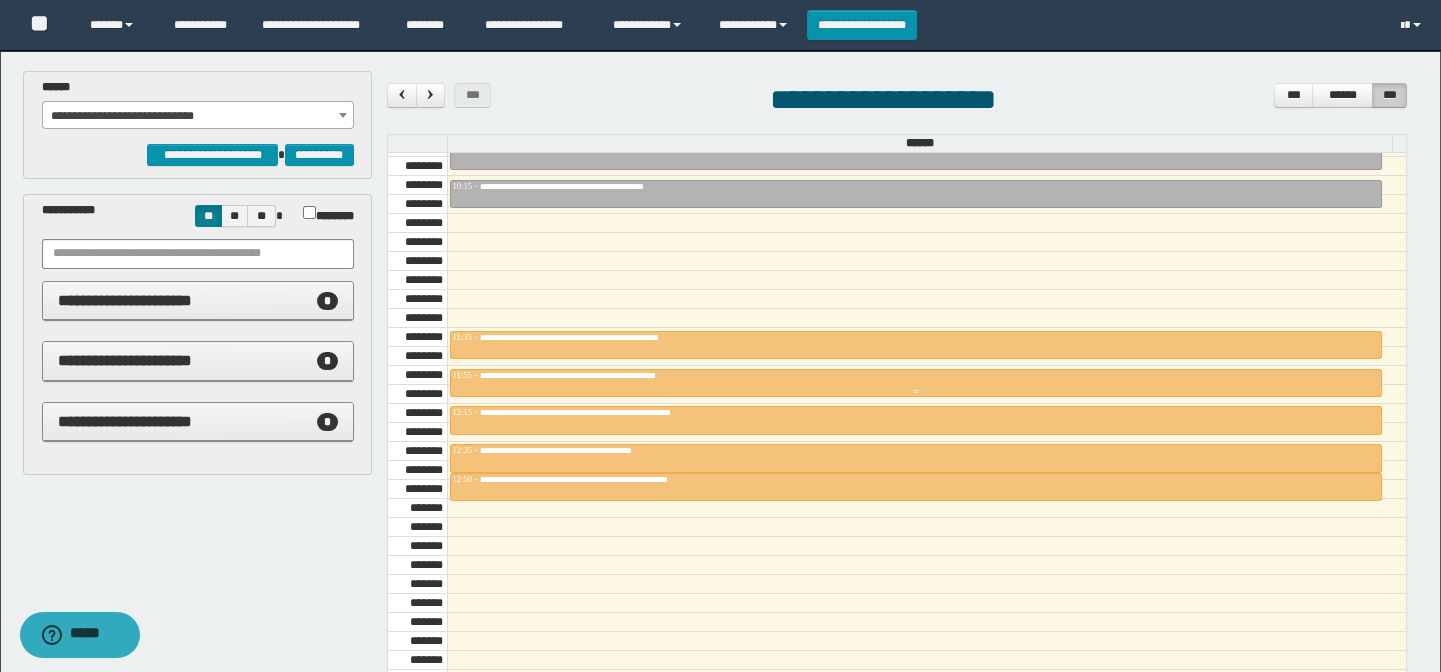 drag, startPoint x: 590, startPoint y: 370, endPoint x: 297, endPoint y: 491, distance: 317.0016 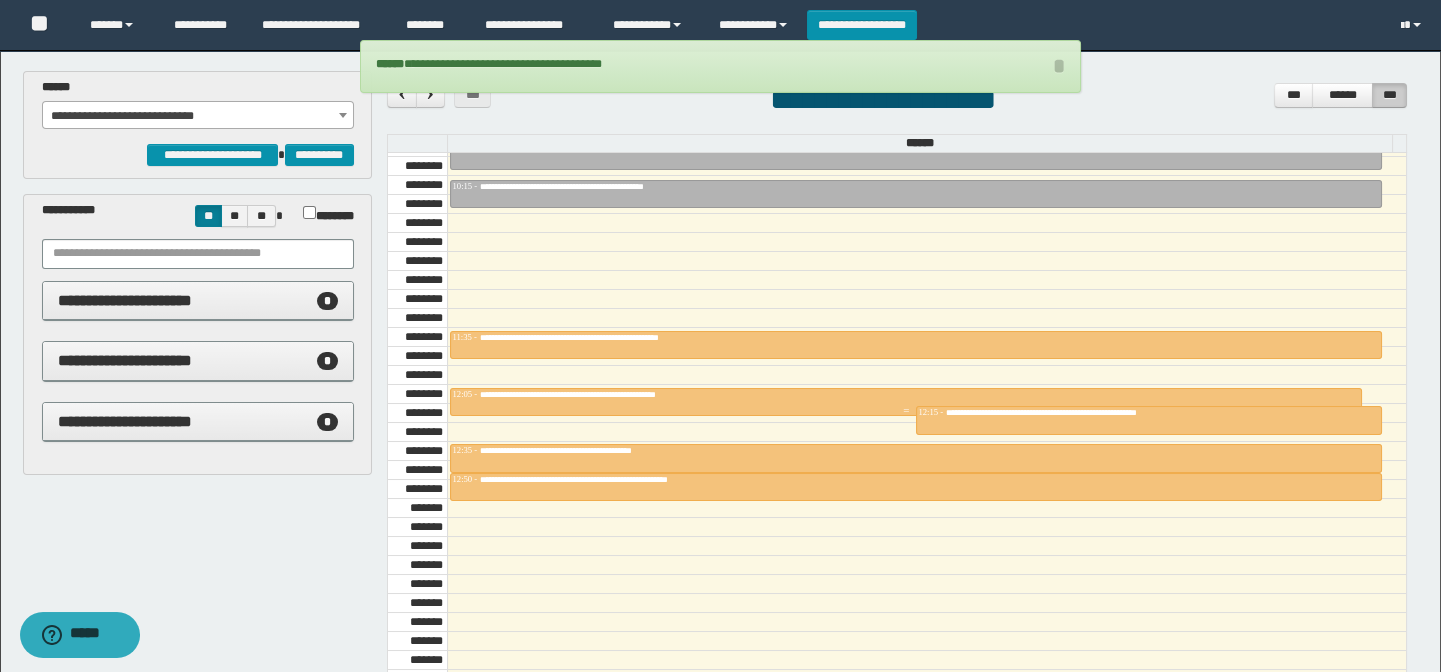 click on "**********" at bounding box center [602, 394] 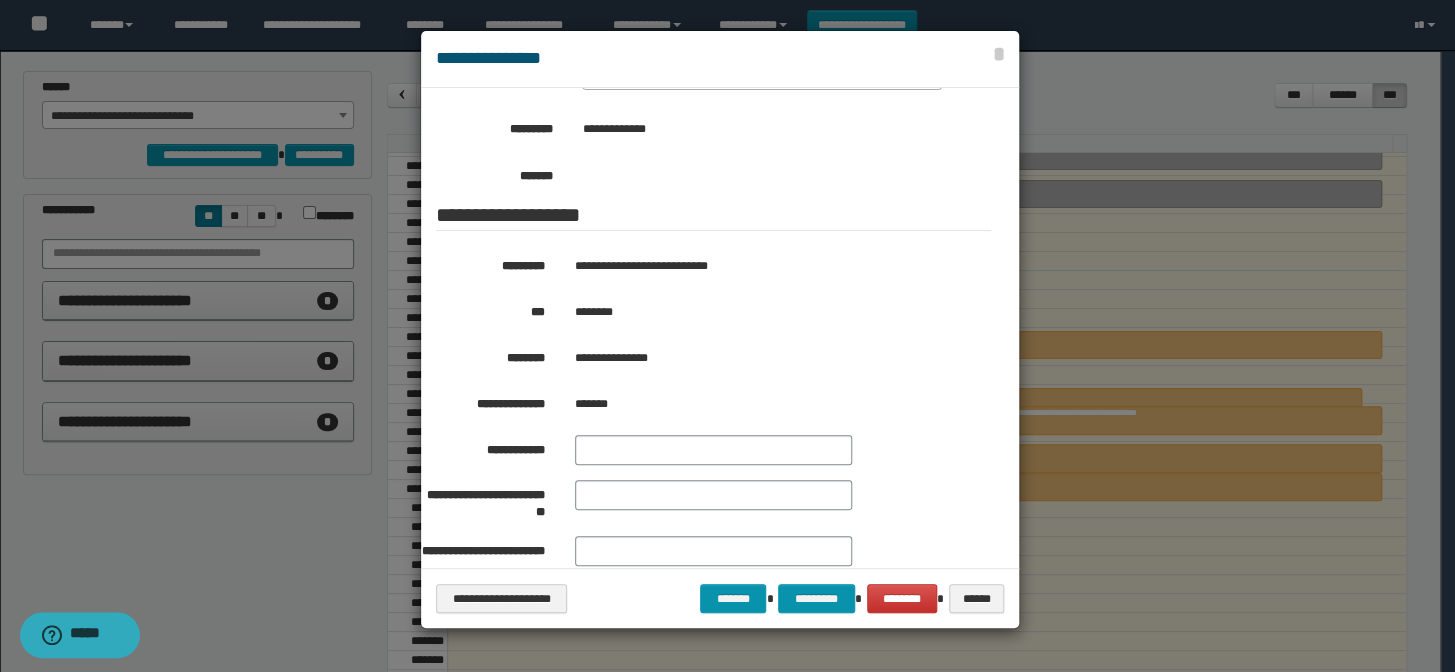 drag, startPoint x: 246, startPoint y: 535, endPoint x: 262, endPoint y: 527, distance: 17.888544 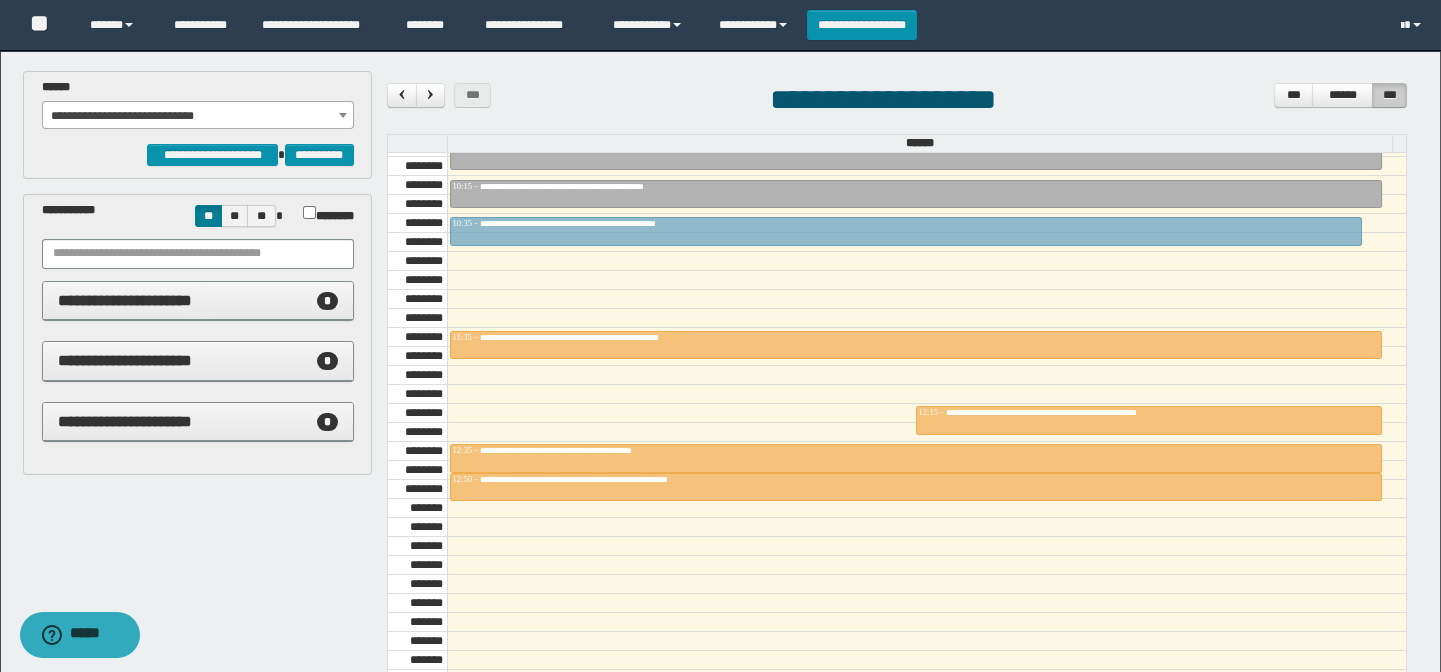 drag, startPoint x: 690, startPoint y: 398, endPoint x: 650, endPoint y: 219, distance: 183.41483 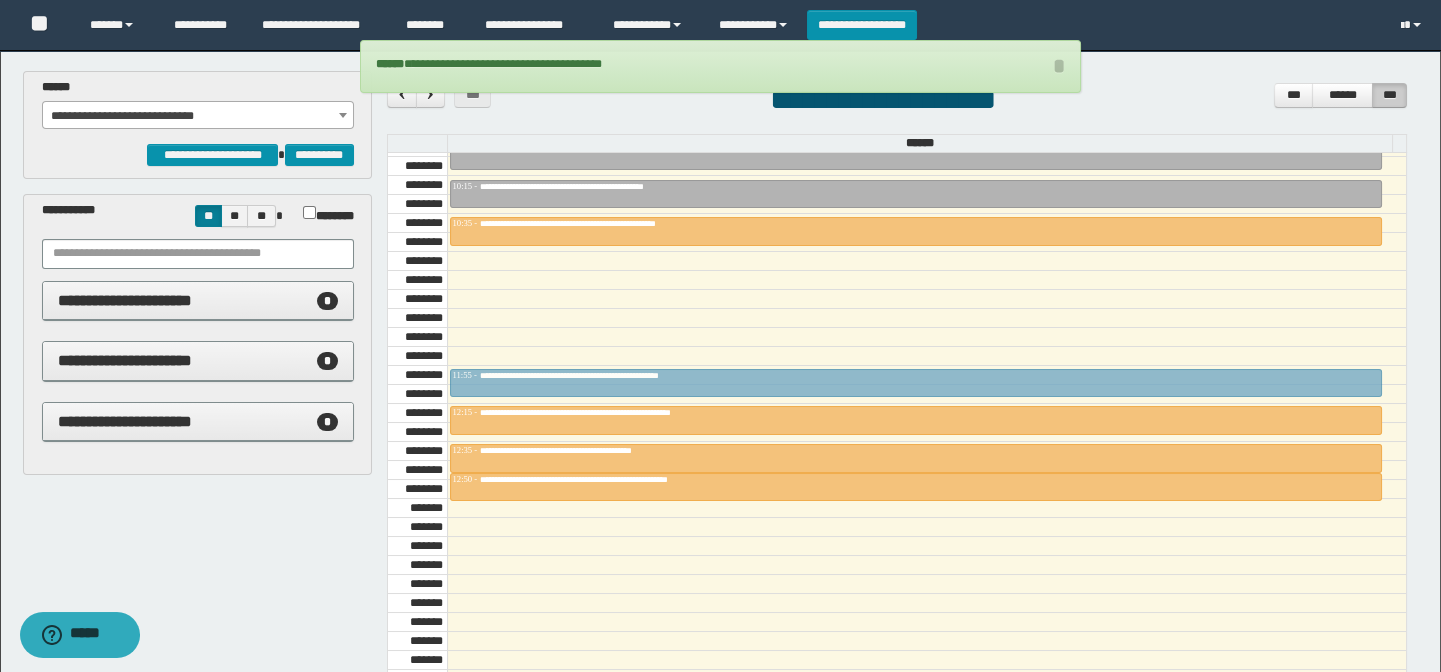 drag, startPoint x: 733, startPoint y: 341, endPoint x: 674, endPoint y: 307, distance: 68.09552 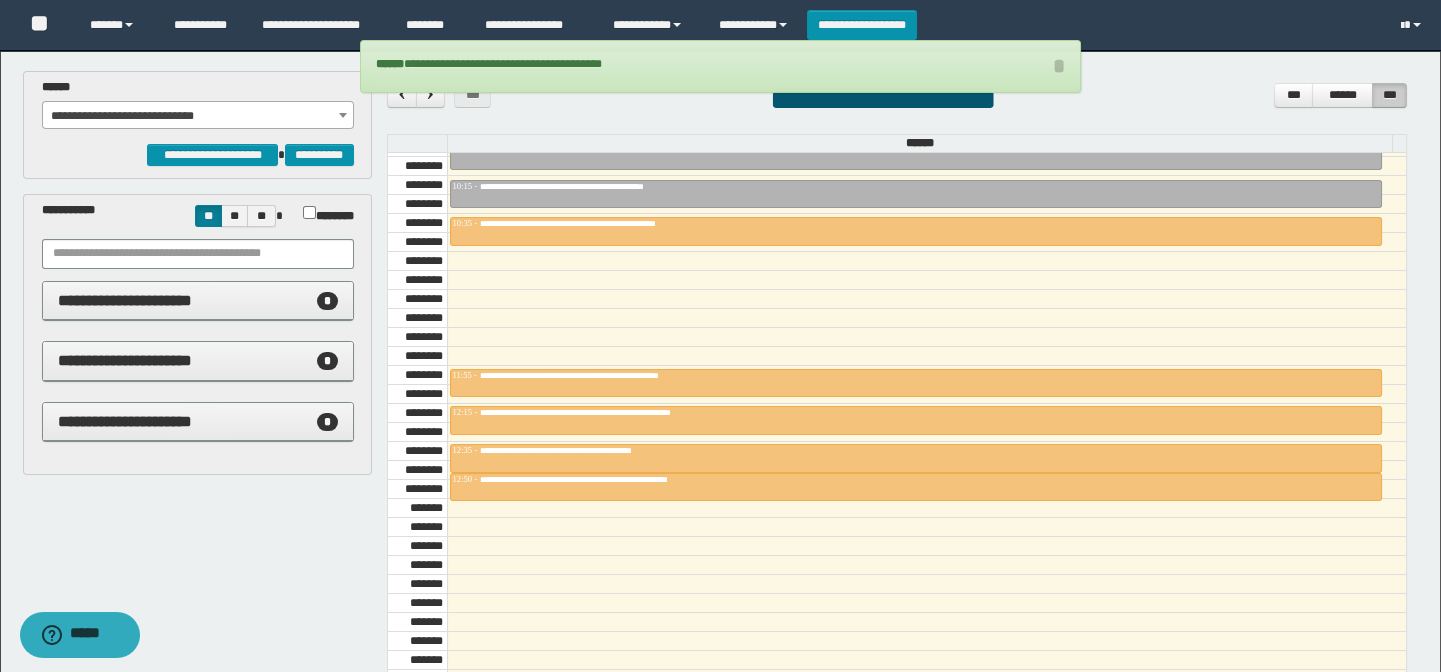 click at bounding box center (927, 318) 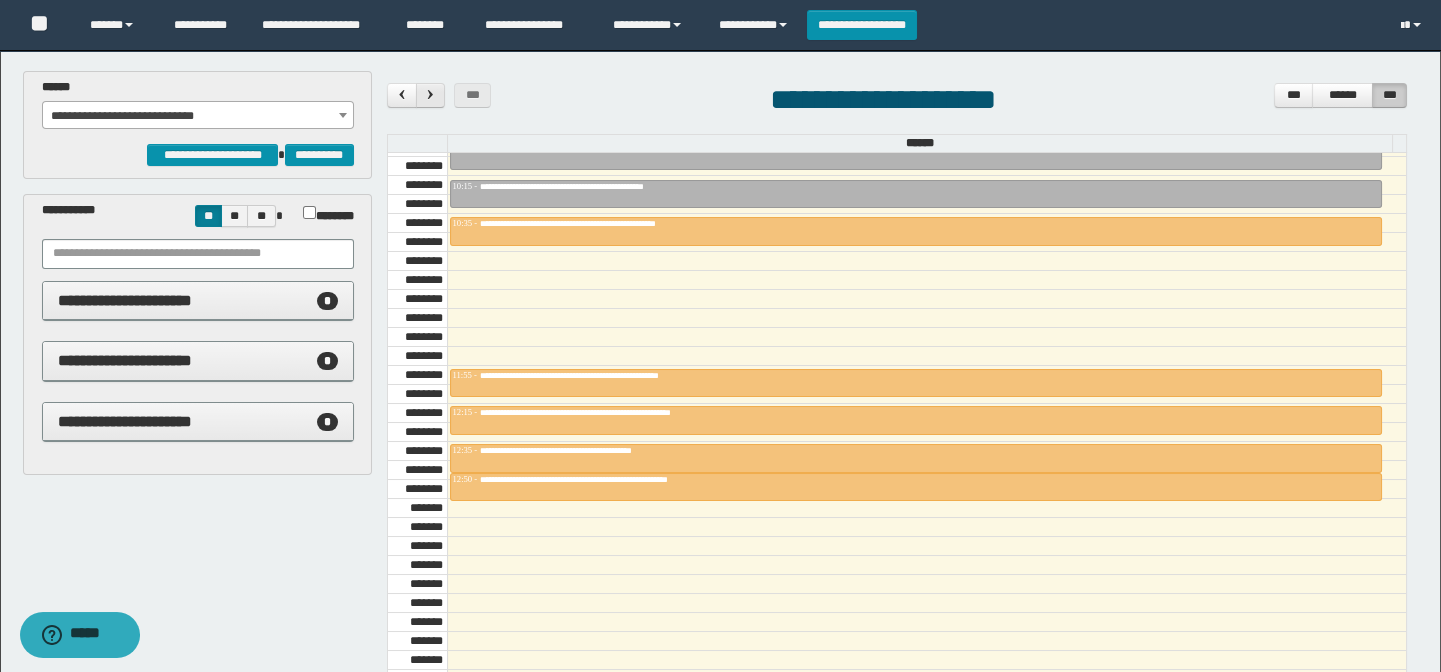 click at bounding box center (430, 95) 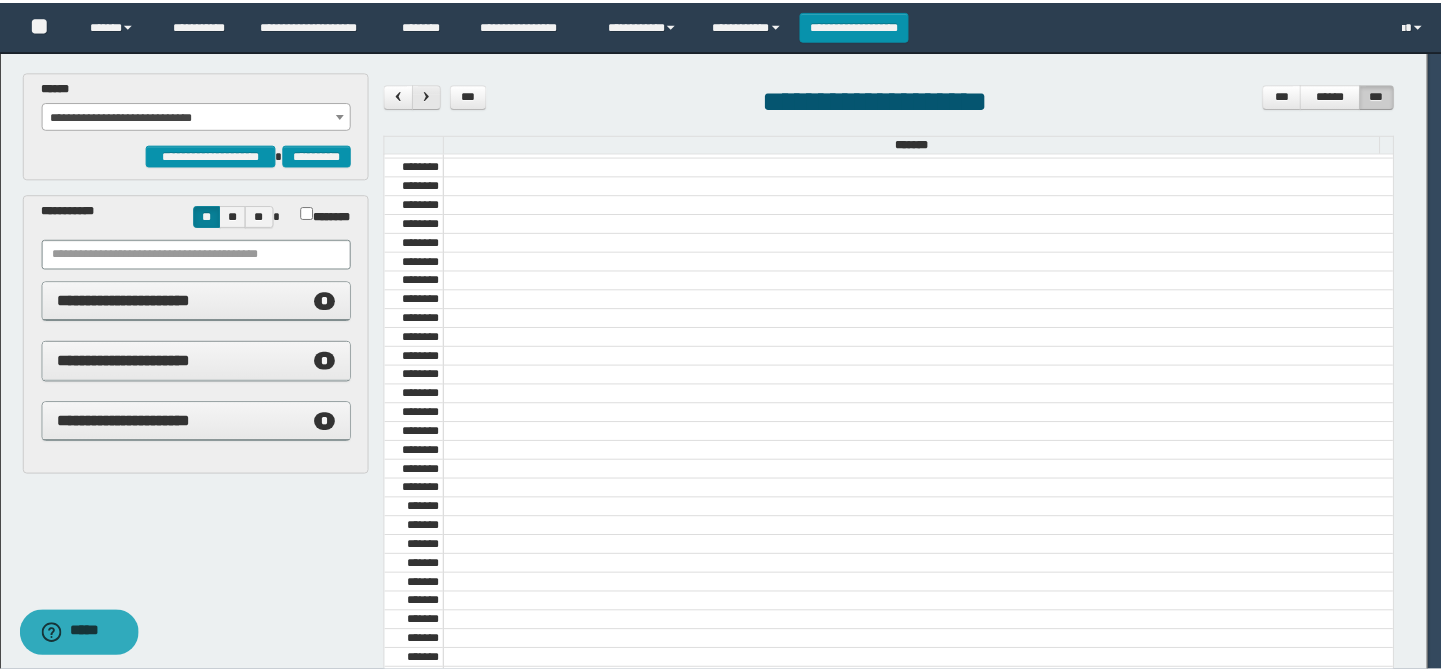 scroll, scrollTop: 681, scrollLeft: 0, axis: vertical 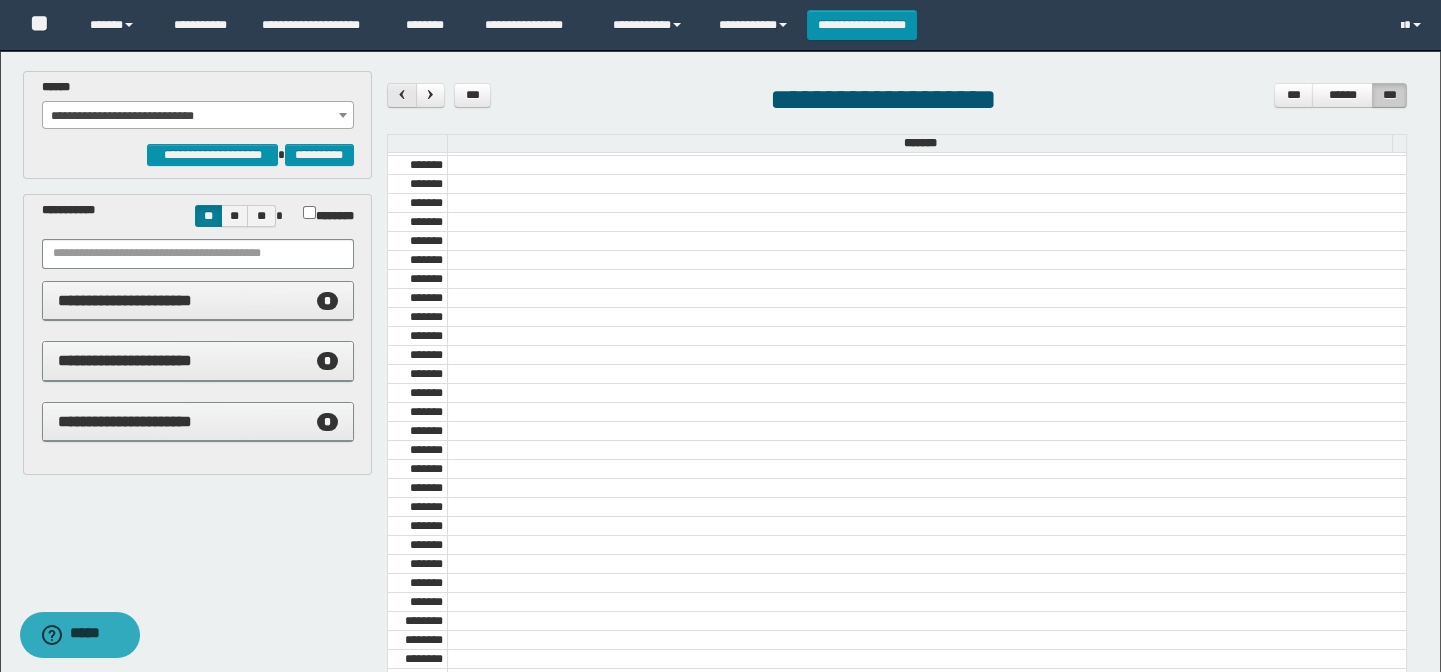 click at bounding box center [402, 94] 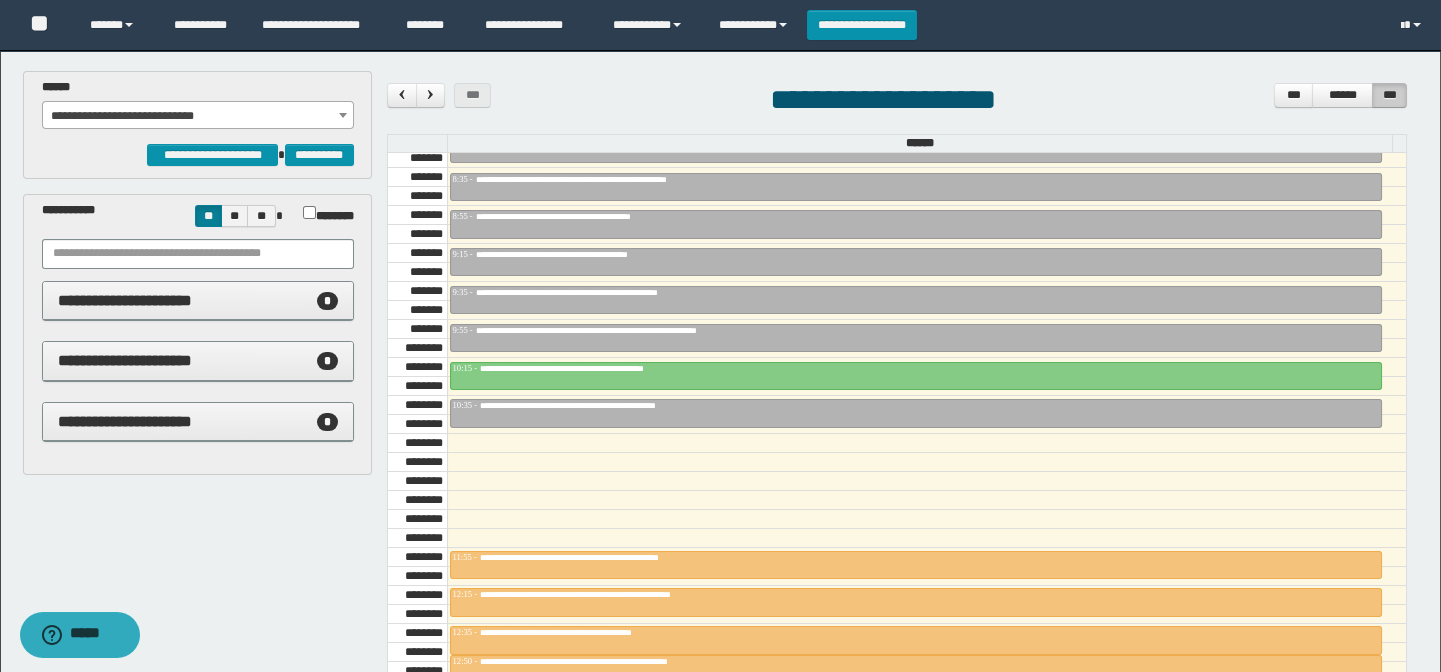 scroll, scrollTop: 1227, scrollLeft: 0, axis: vertical 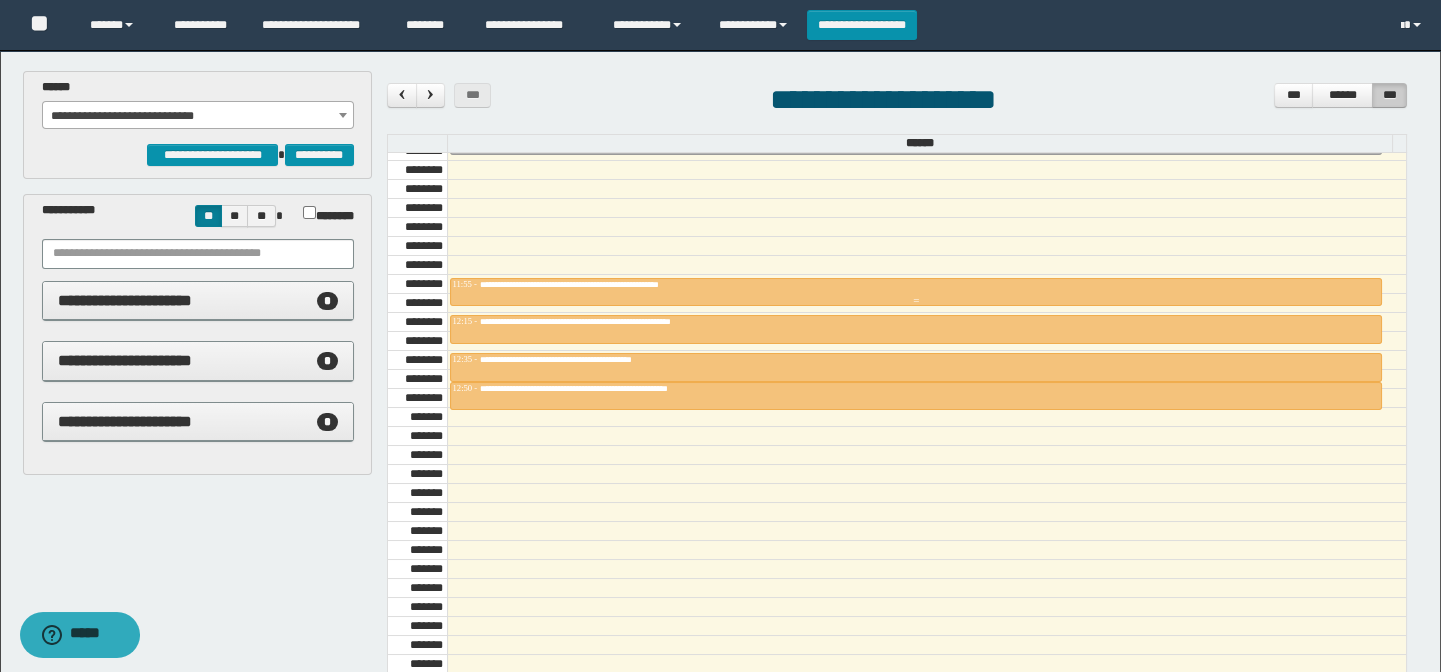 click on "**********" at bounding box center (603, 284) 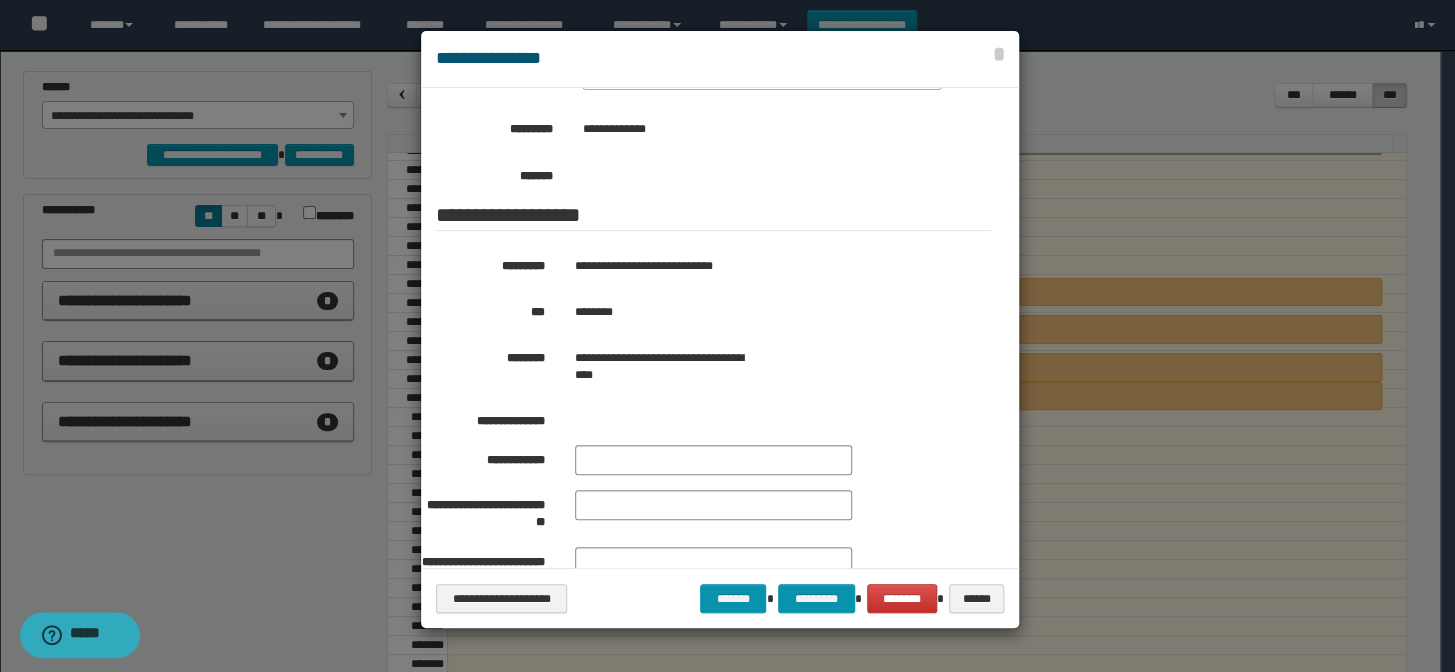 click at bounding box center (727, 336) 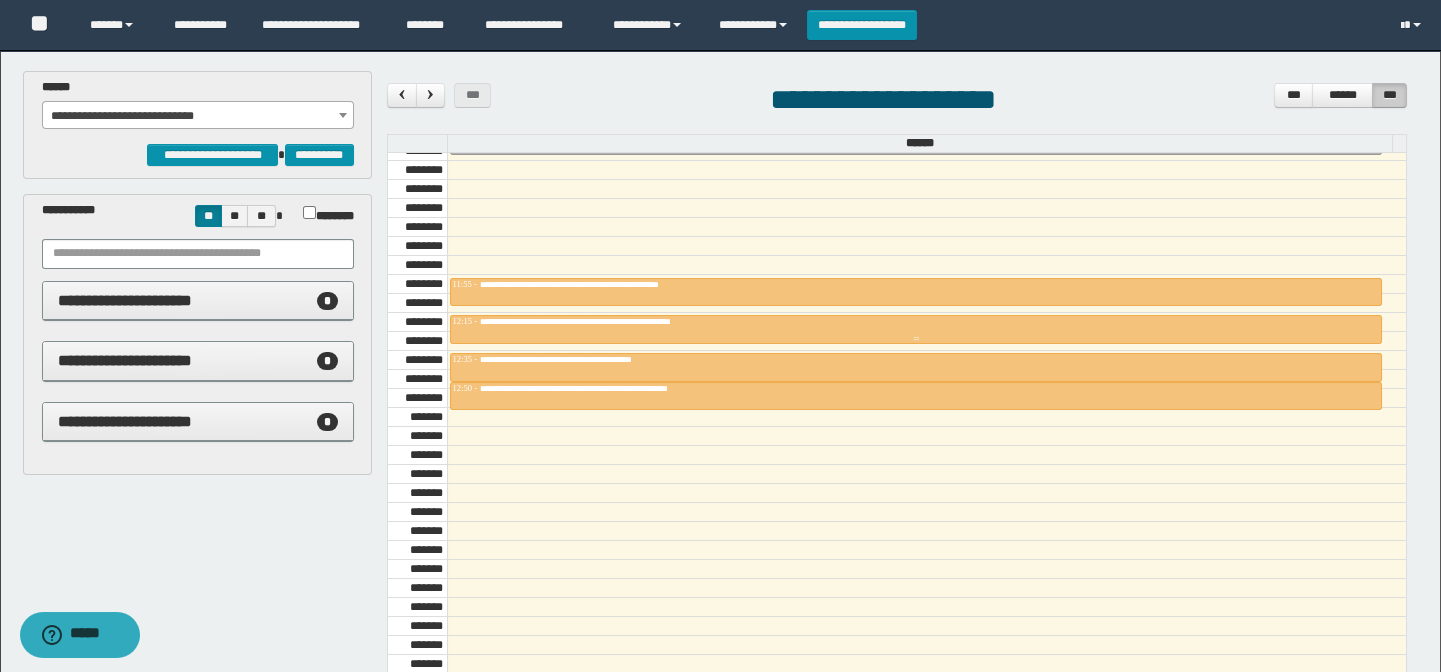 click on "**********" at bounding box center [631, 321] 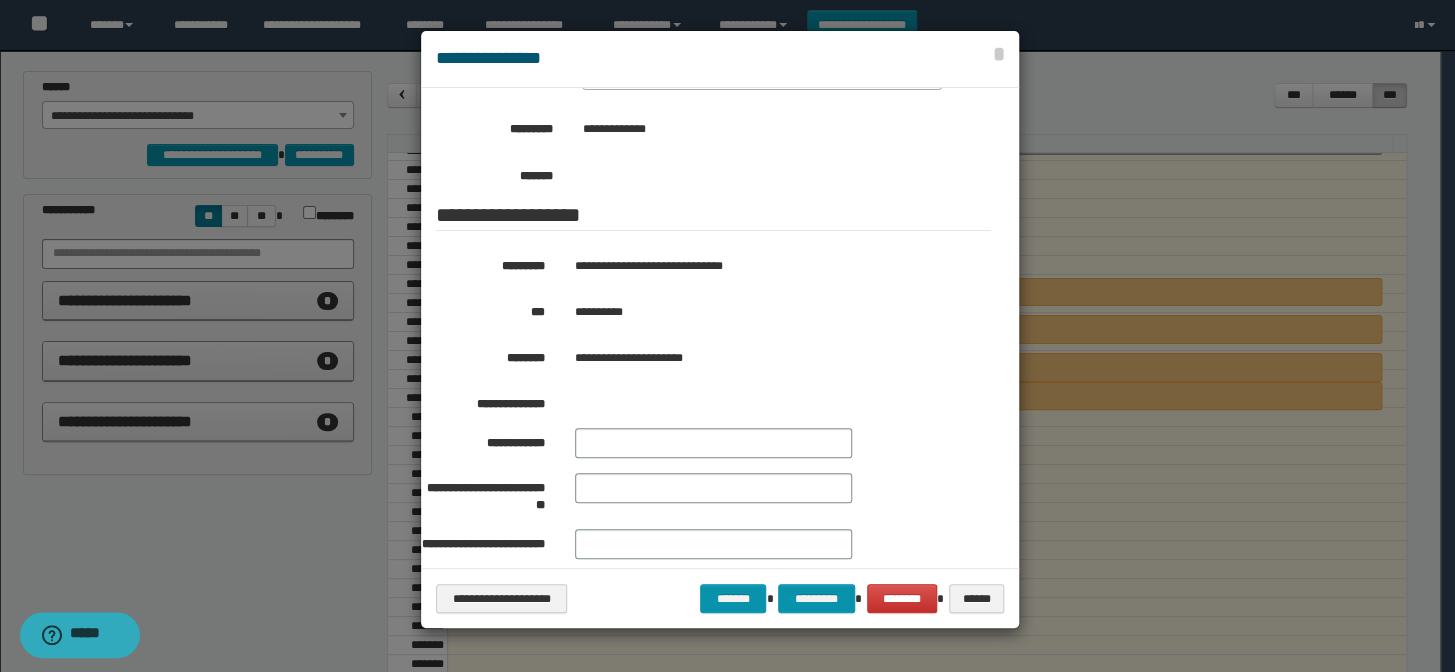 drag, startPoint x: 330, startPoint y: 506, endPoint x: 266, endPoint y: 59, distance: 451.5584 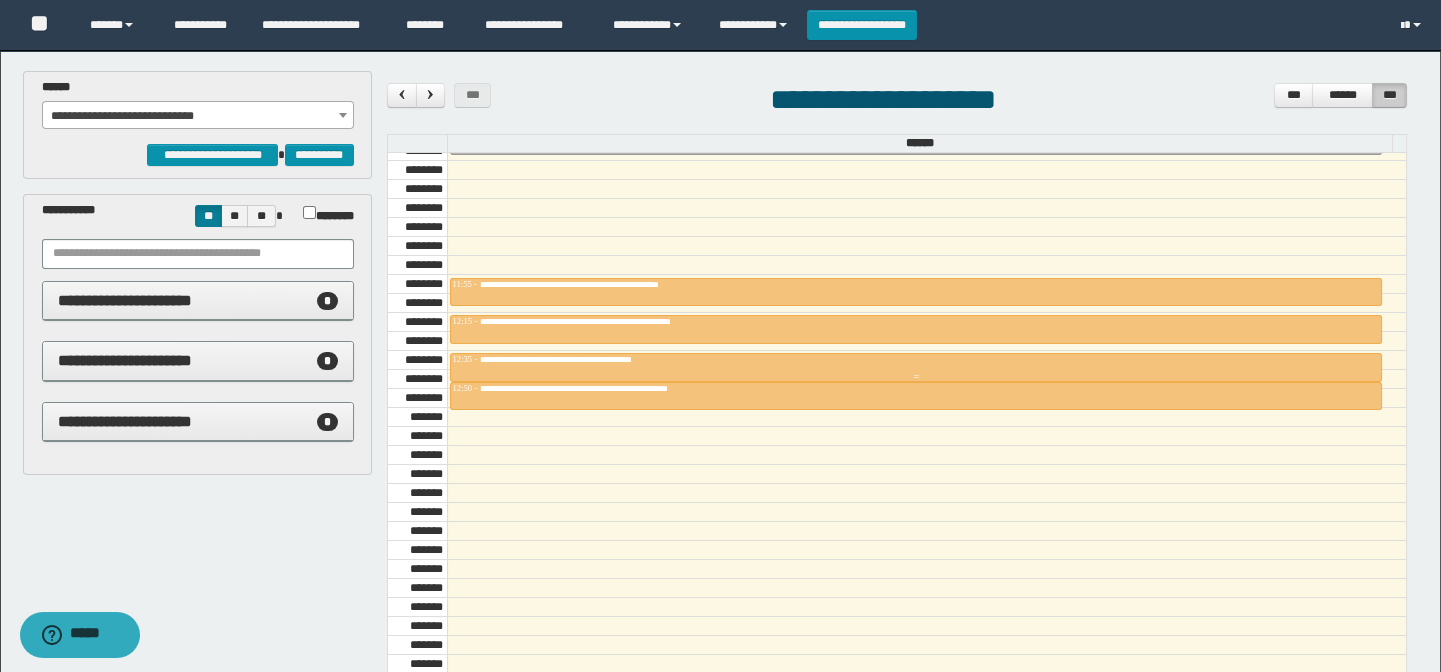click at bounding box center (916, 367) 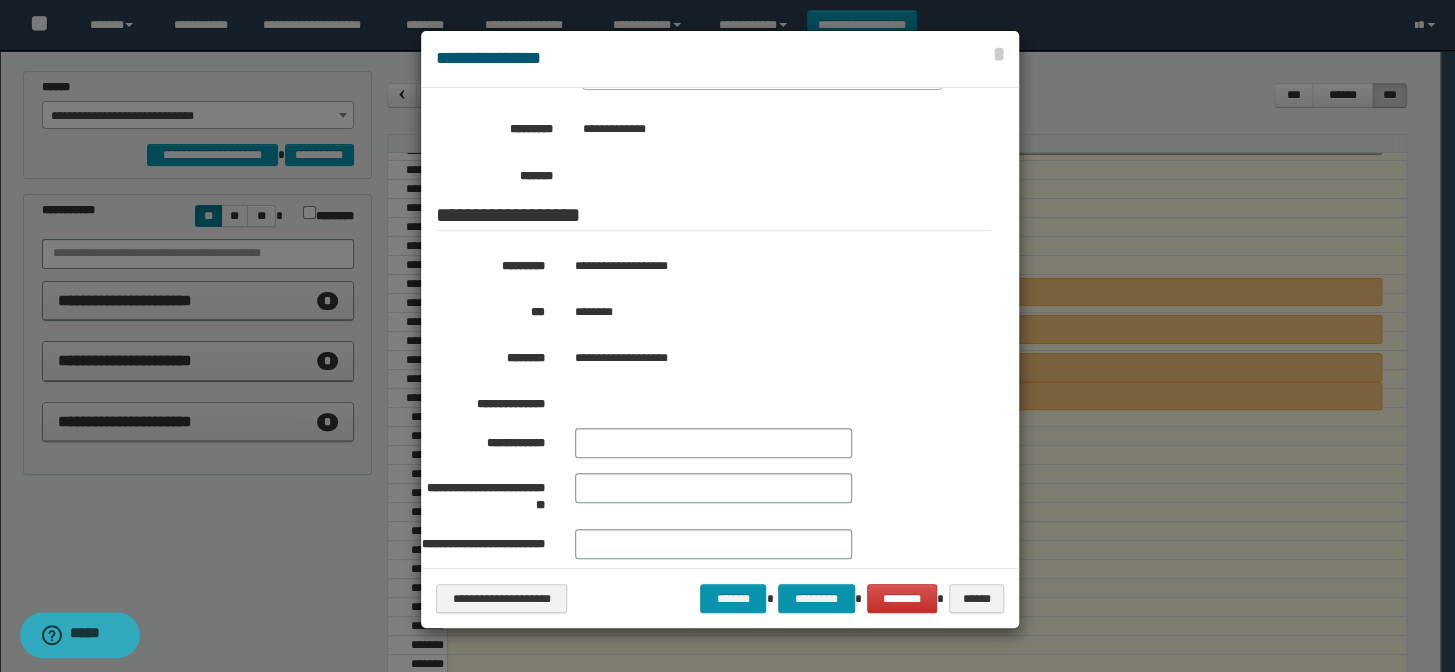 drag, startPoint x: 255, startPoint y: 555, endPoint x: 292, endPoint y: 576, distance: 42.544094 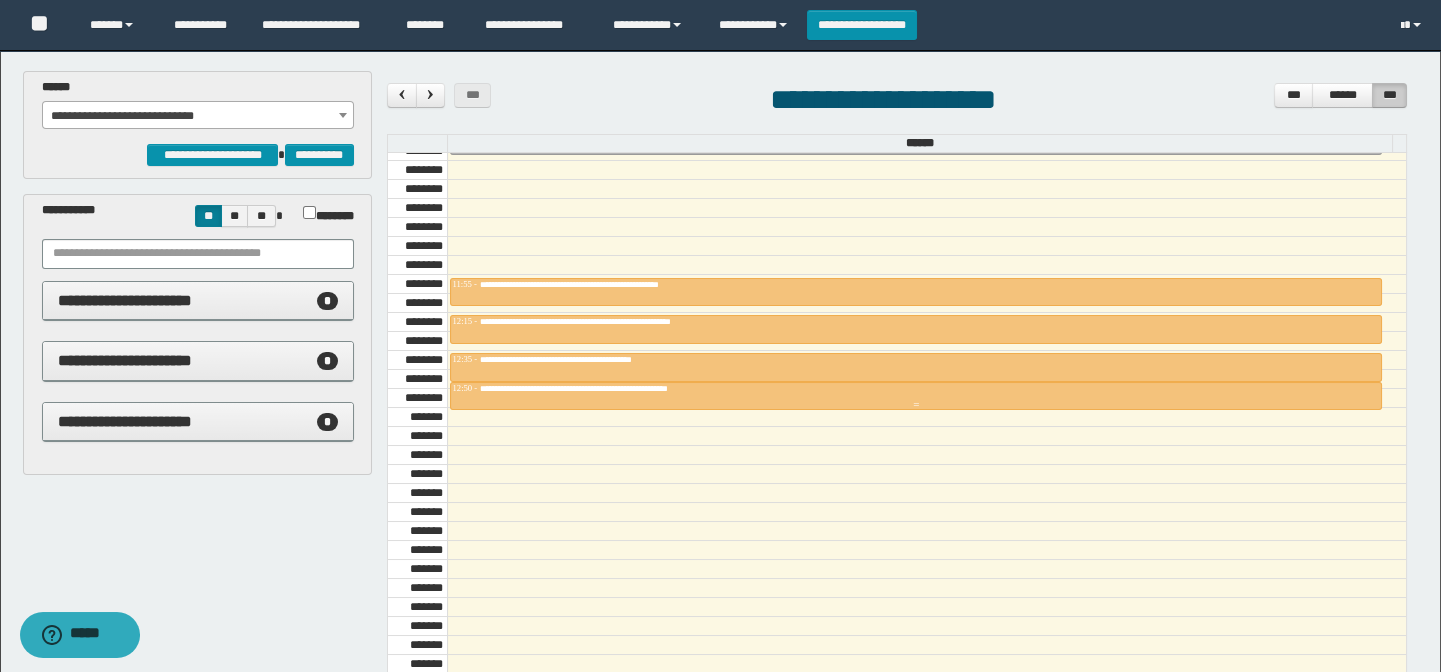 click at bounding box center (916, 396) 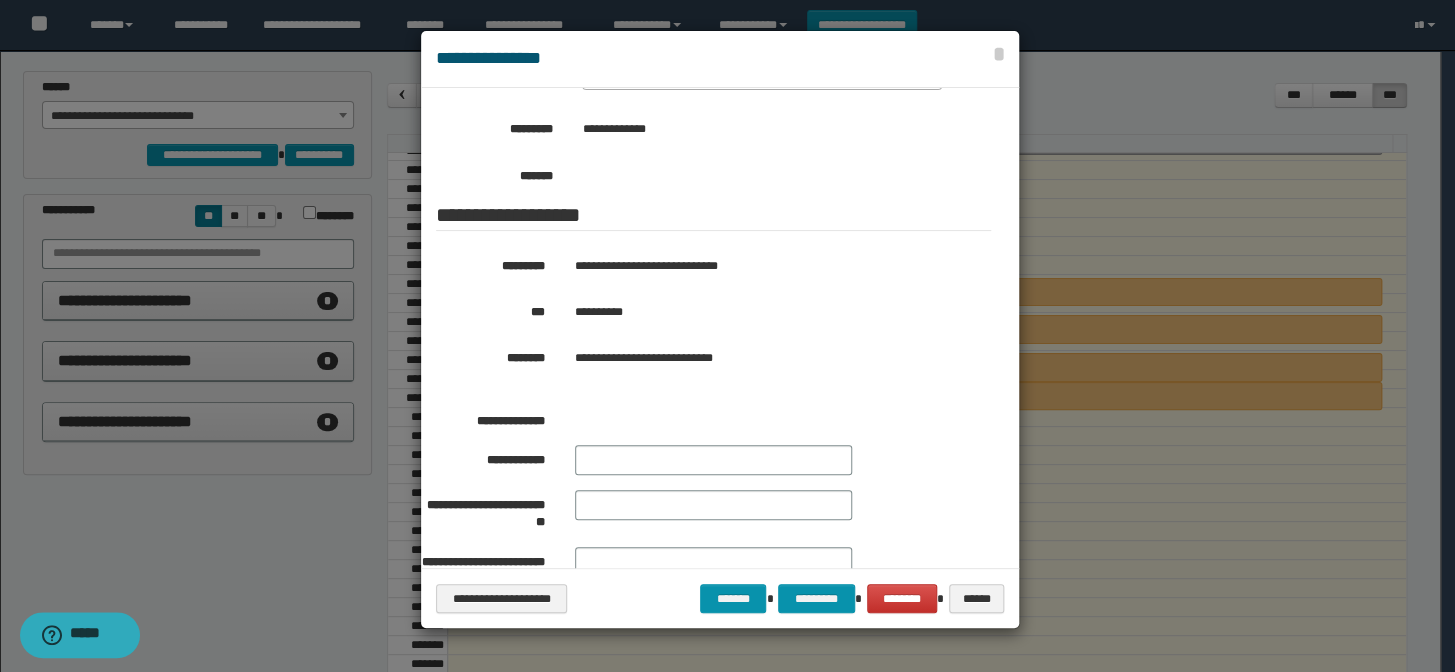 click at bounding box center [727, 336] 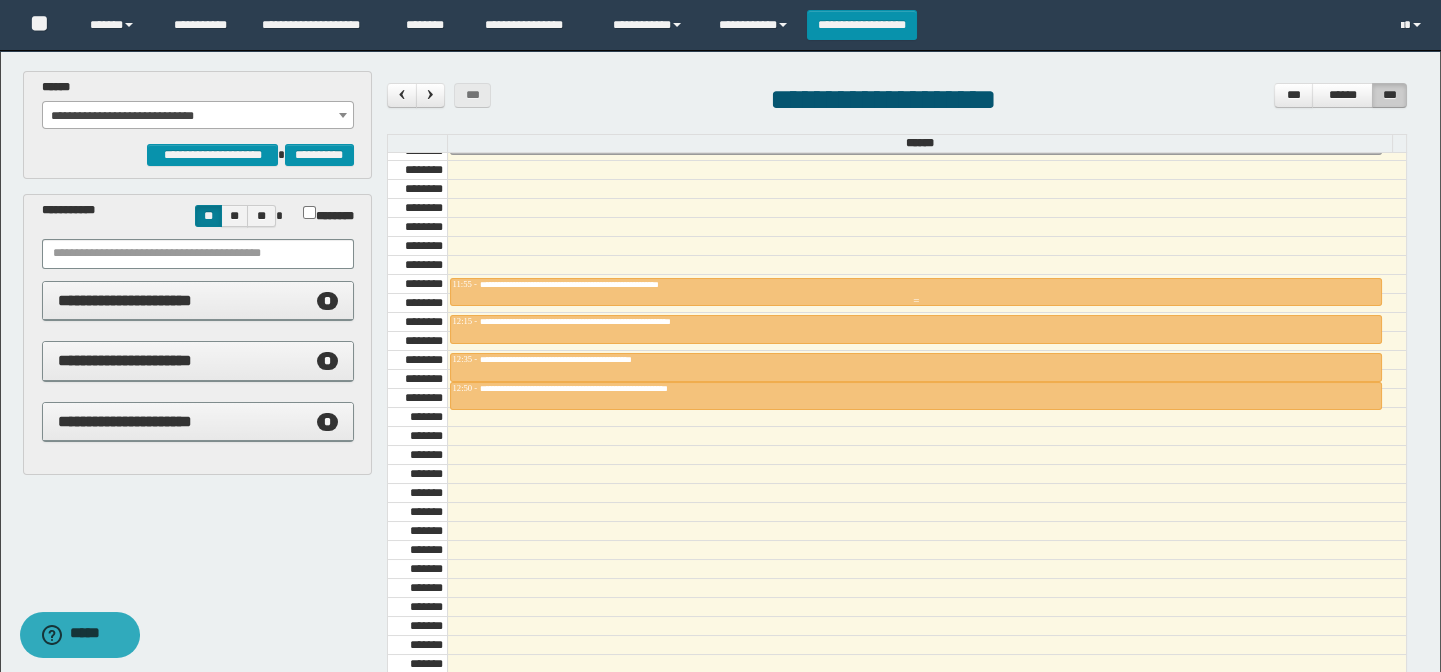 click on "**********" at bounding box center (603, 284) 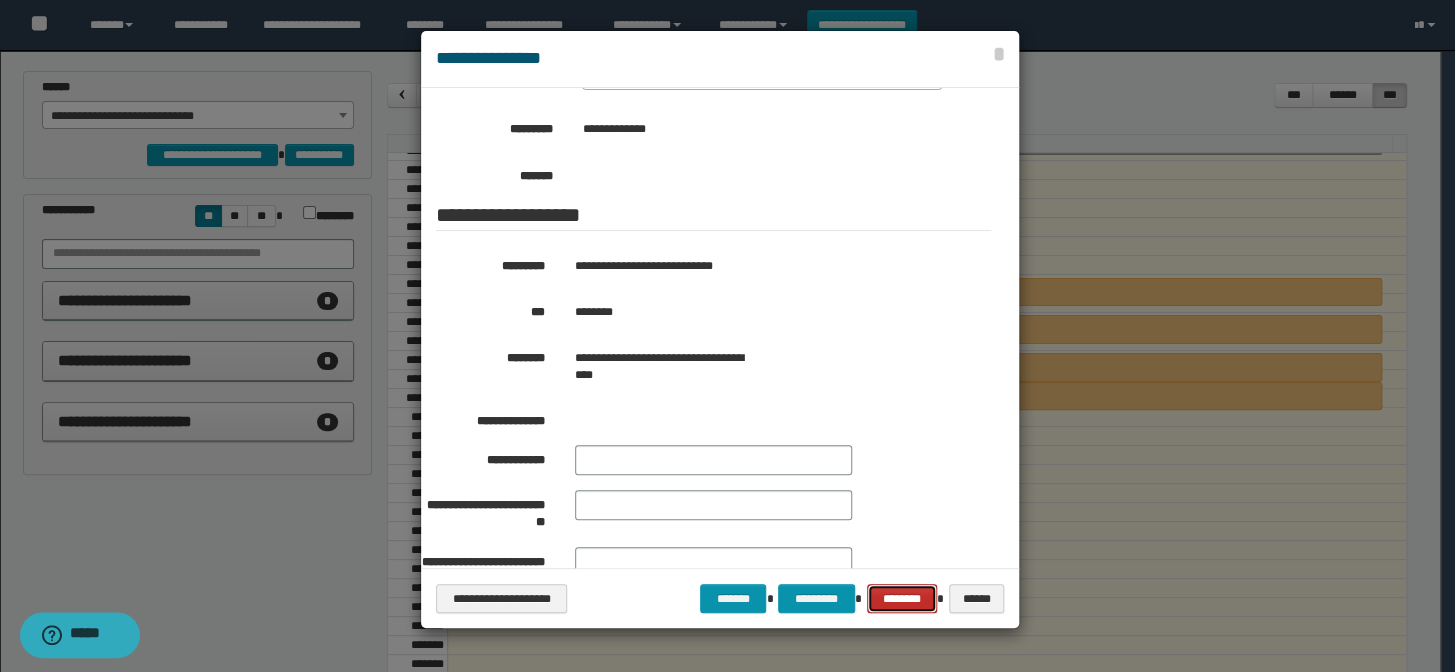 click on "********" at bounding box center [902, 599] 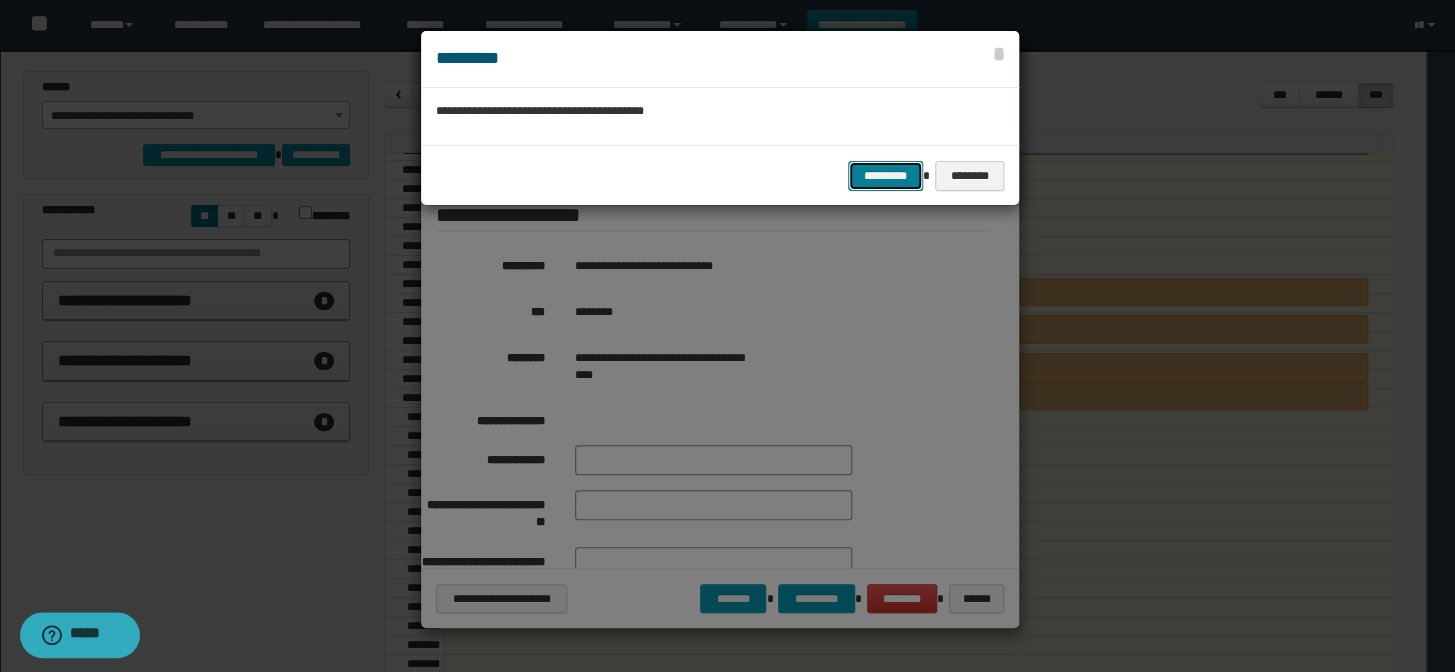 click on "*********" at bounding box center [885, 176] 